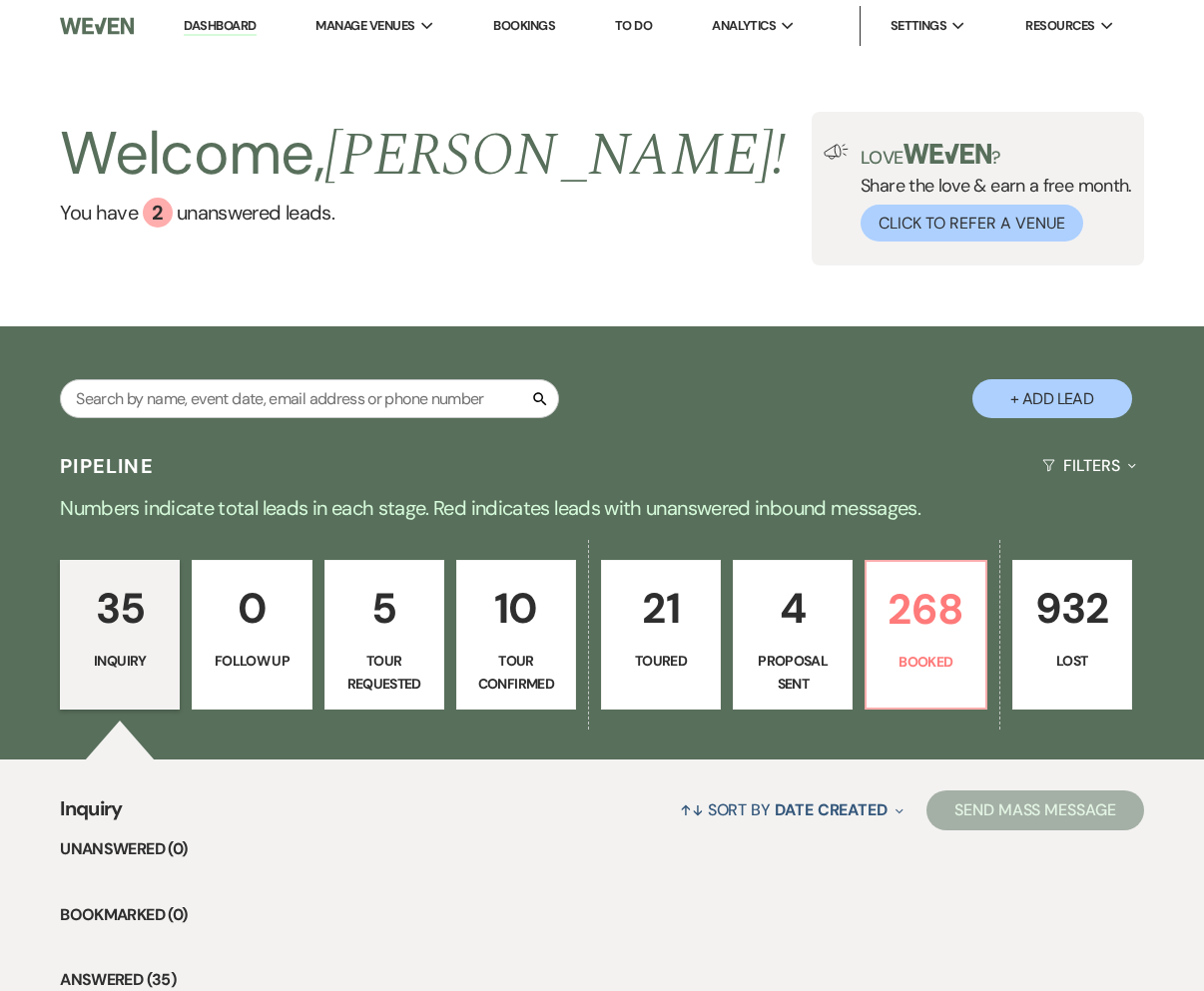 scroll, scrollTop: 0, scrollLeft: 0, axis: both 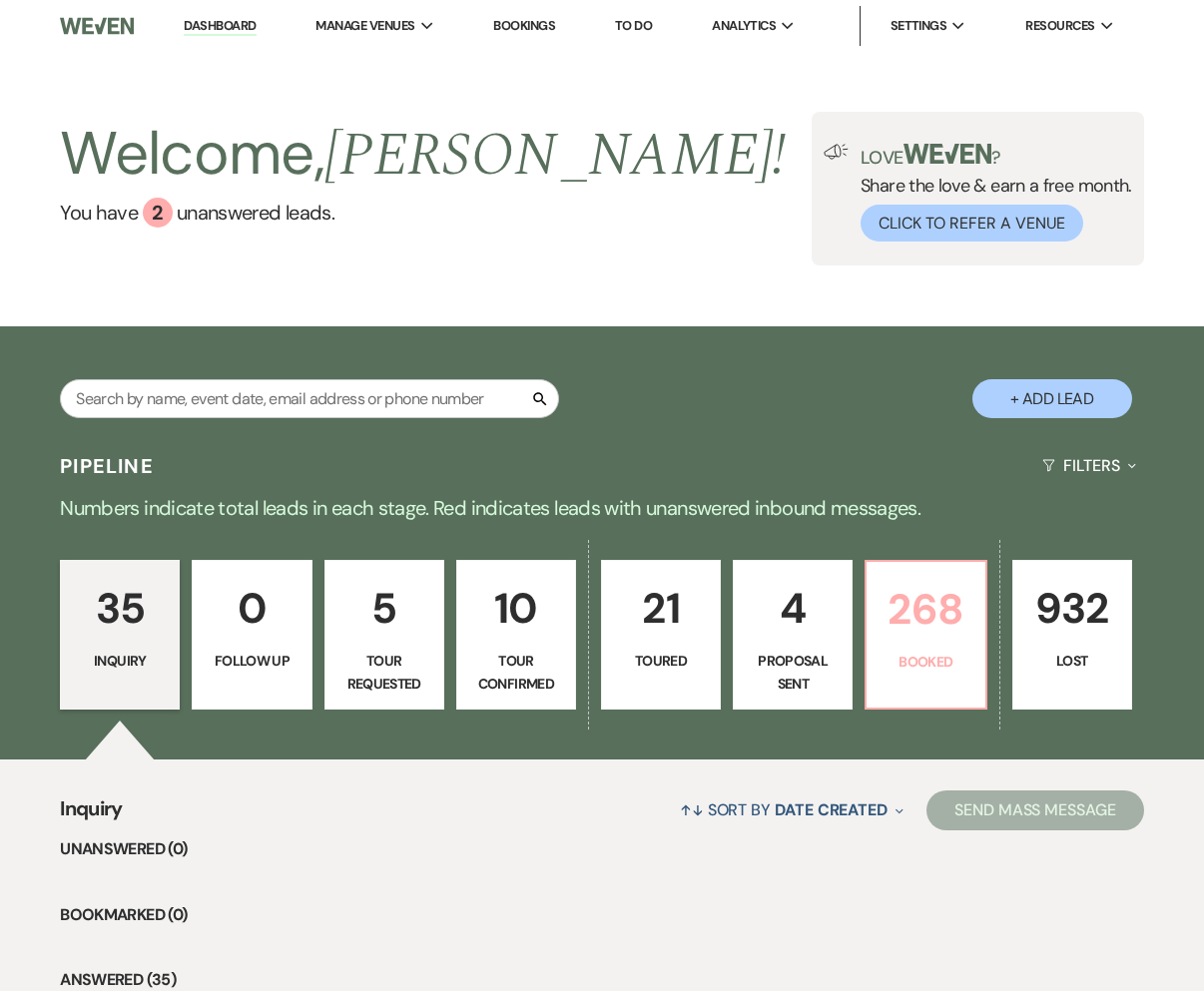 click on "268 Booked" at bounding box center [925, 635] 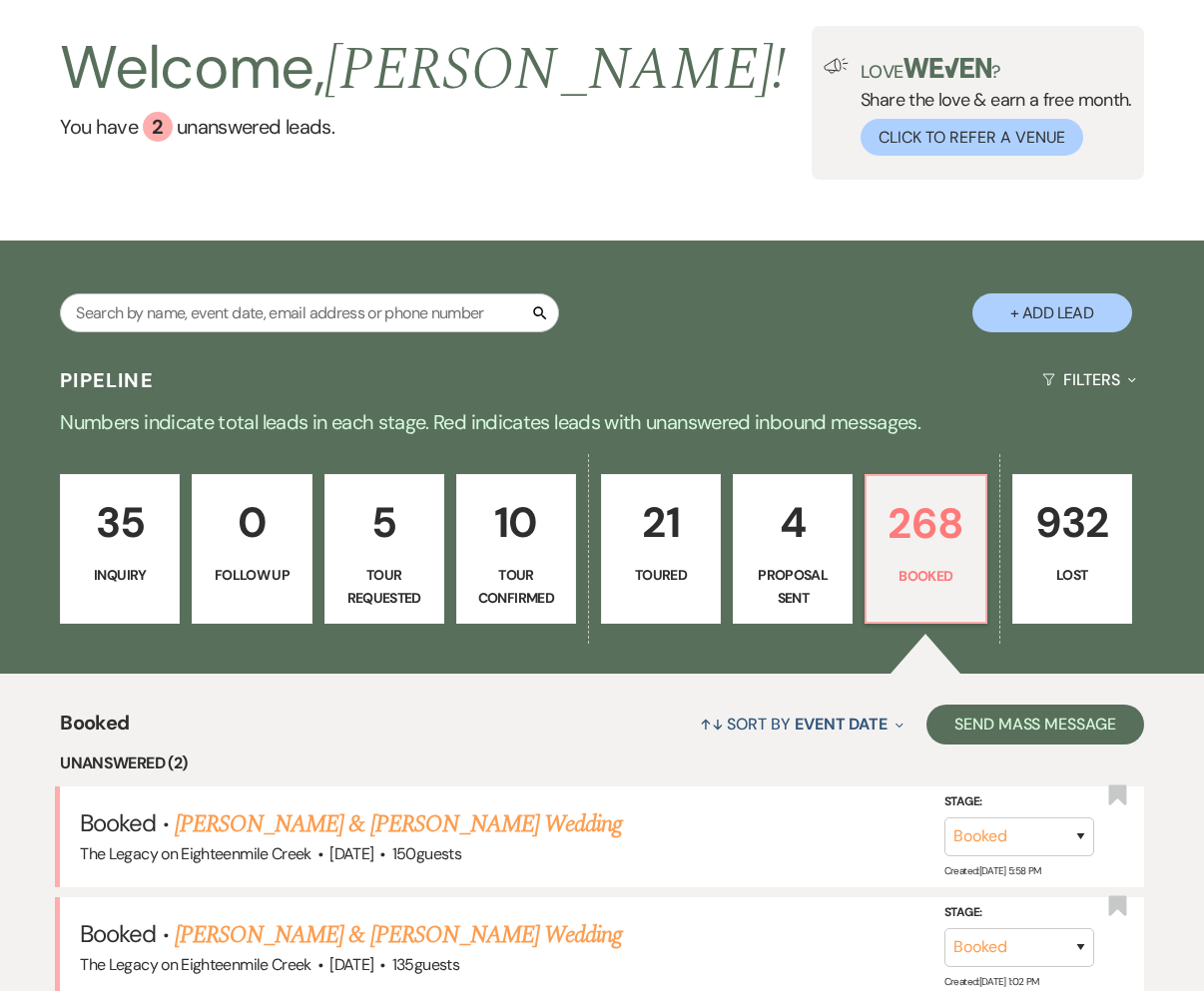 scroll, scrollTop: 0, scrollLeft: 0, axis: both 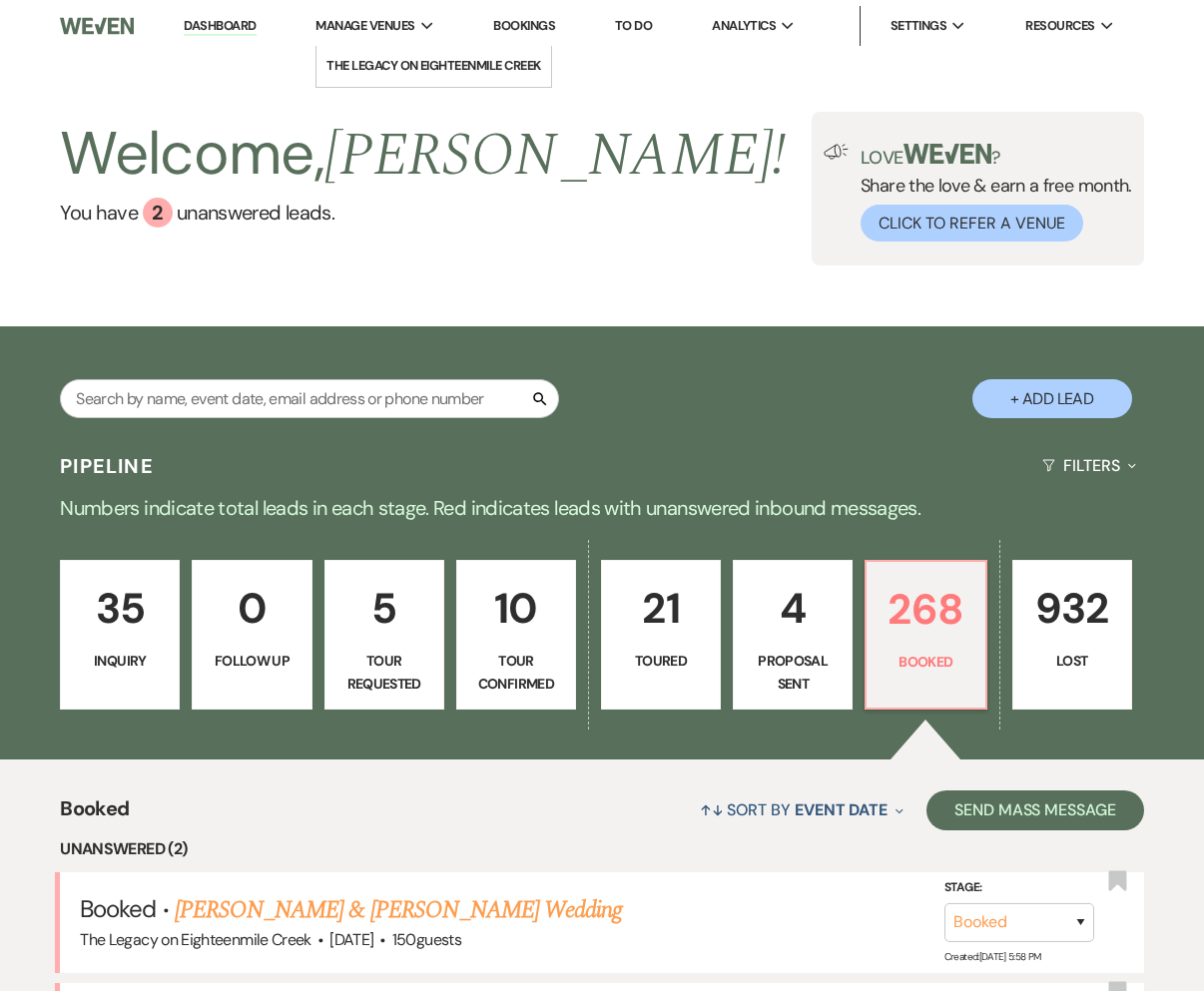 click on "Manage Venues" at bounding box center (364, 26) 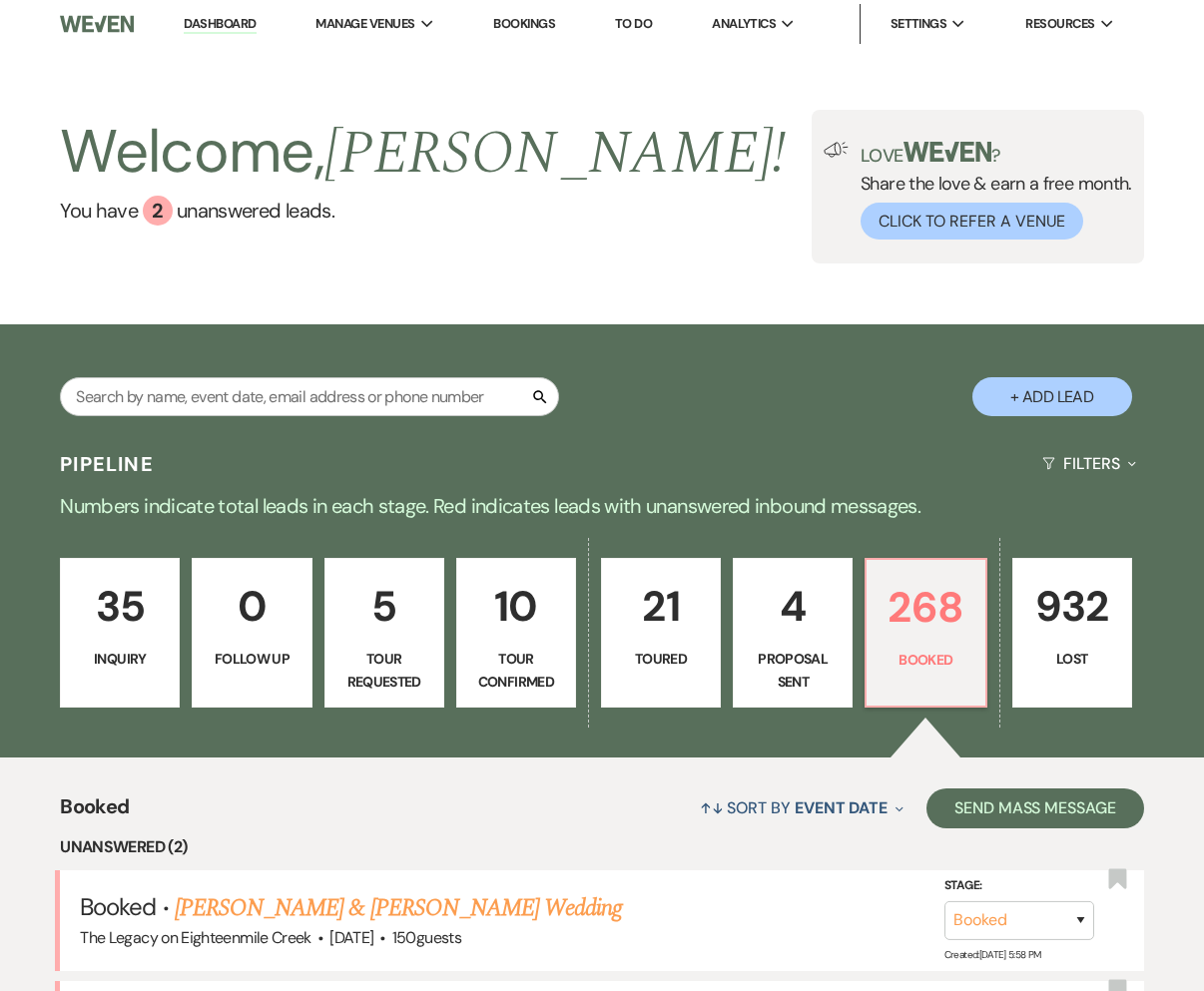 scroll, scrollTop: 0, scrollLeft: 0, axis: both 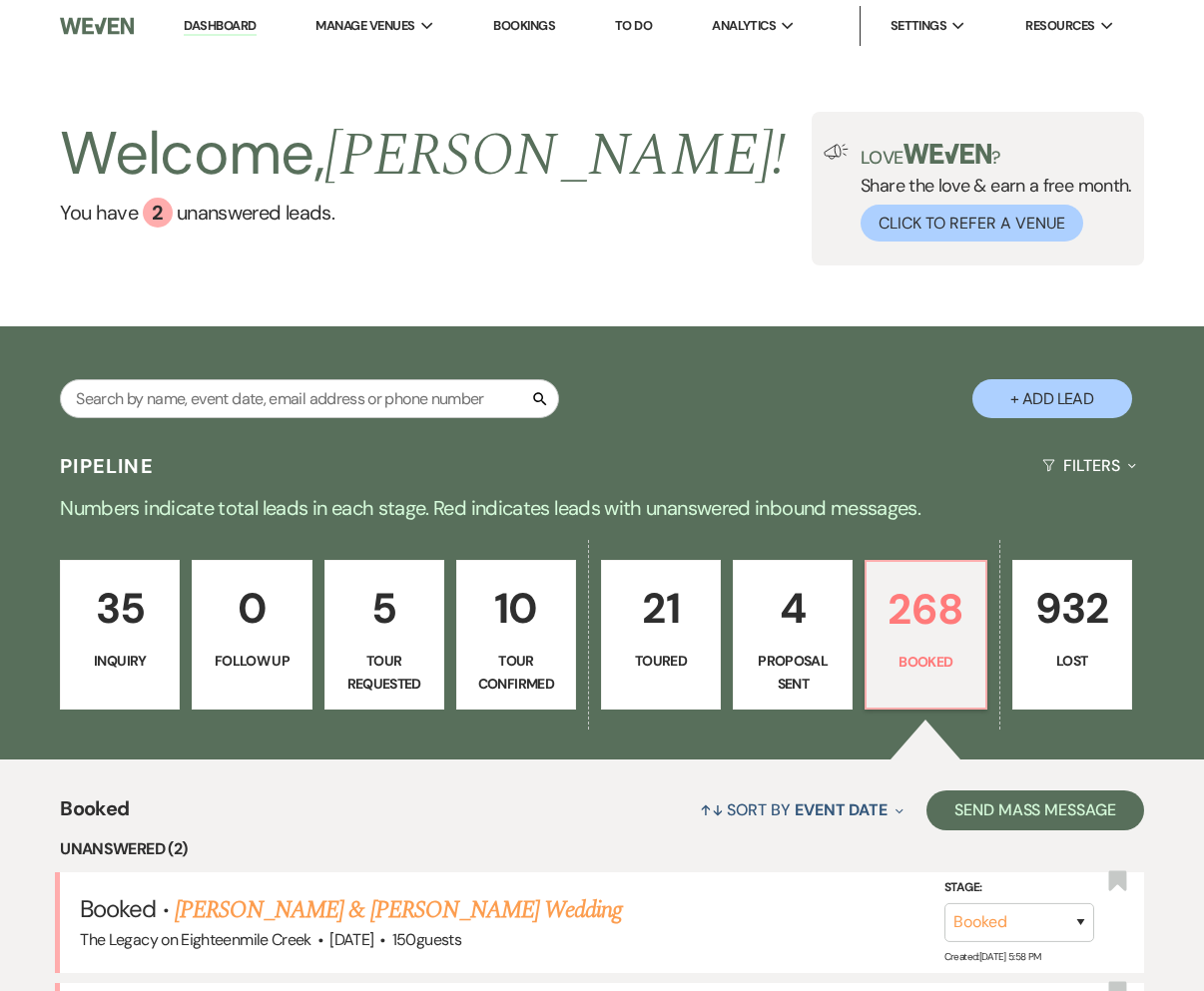click on "Bookings" at bounding box center (524, 25) 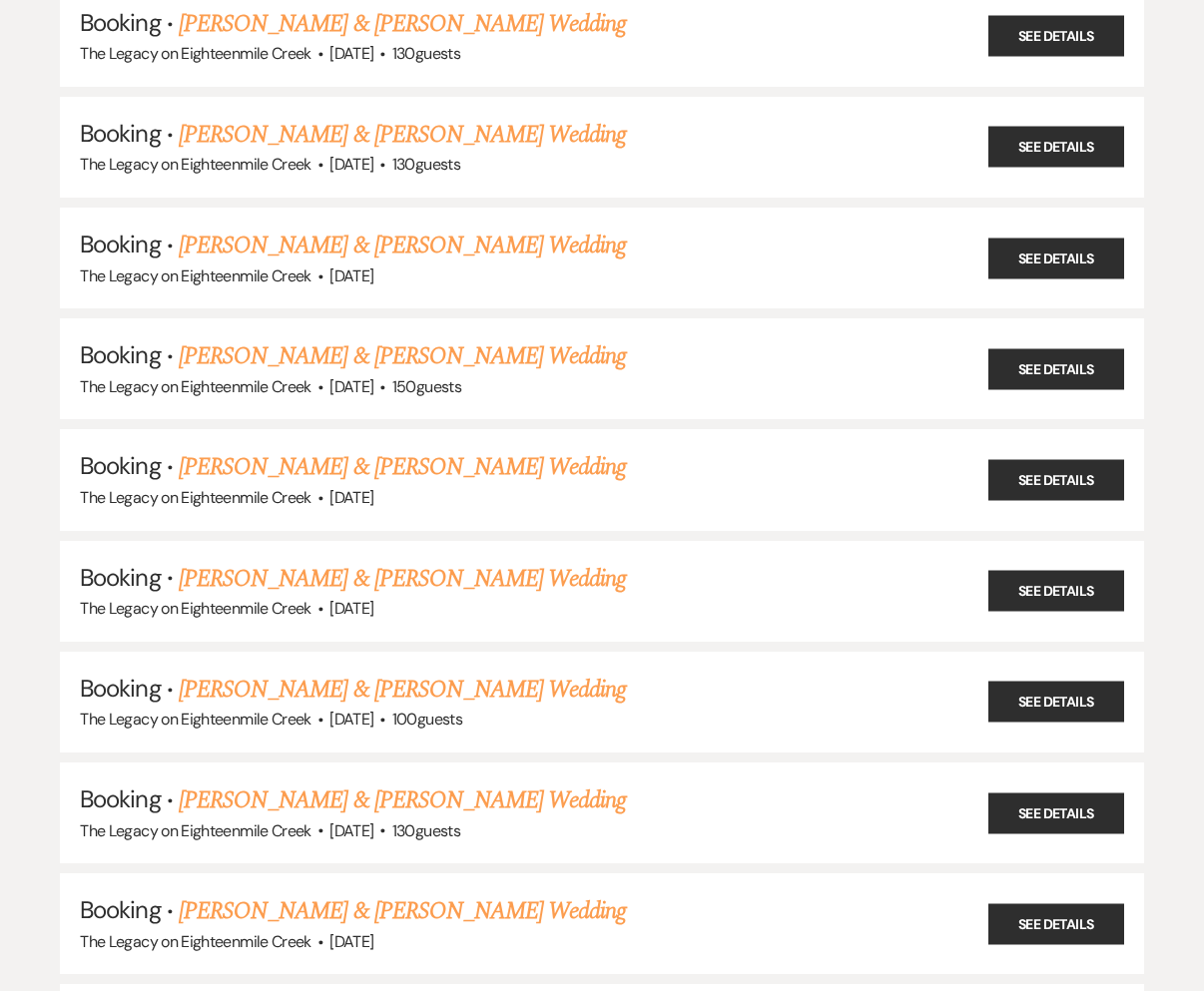 scroll, scrollTop: 10910, scrollLeft: 0, axis: vertical 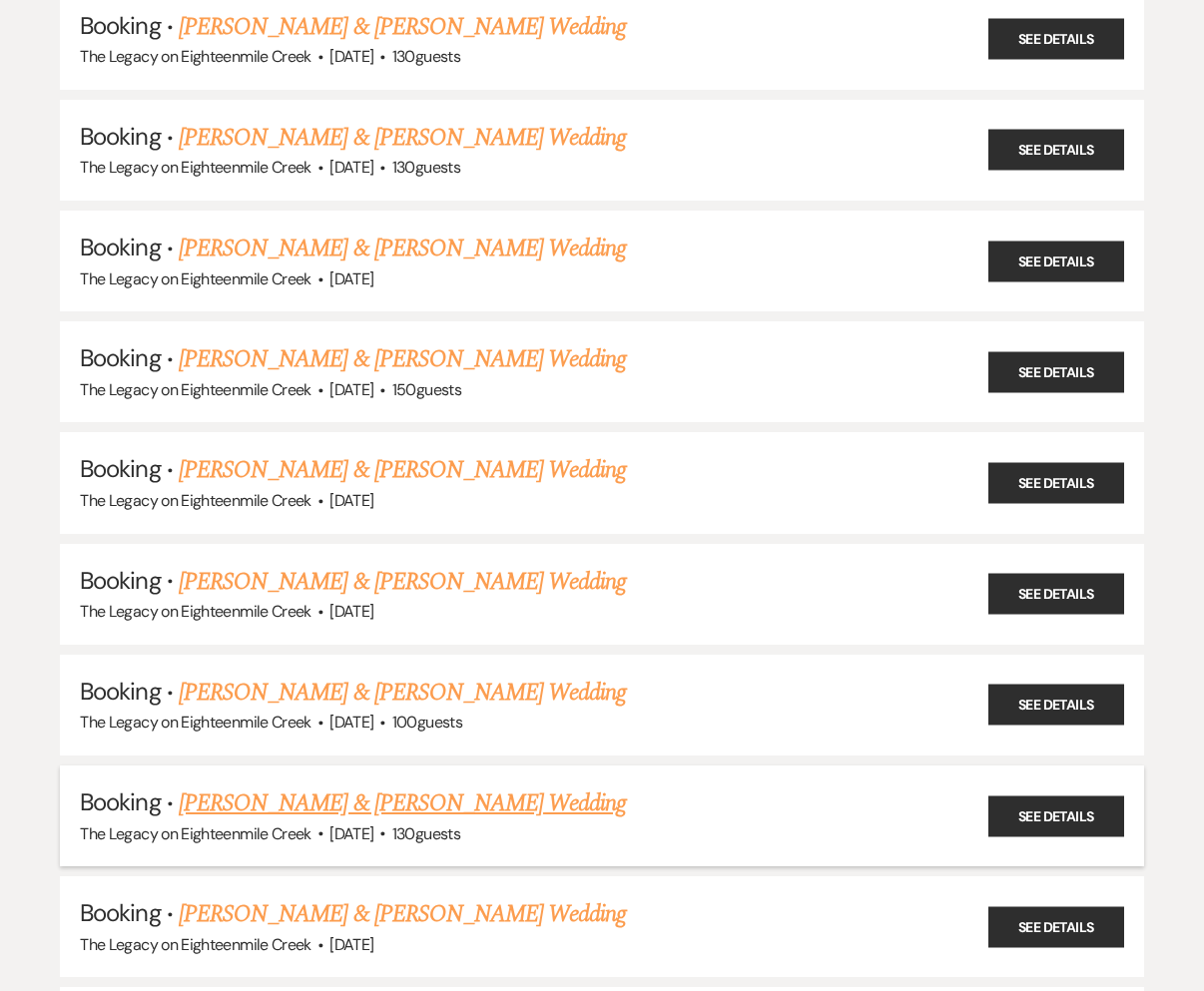 click on "[PERSON_NAME] & [PERSON_NAME] Wedding" at bounding box center (402, 803) 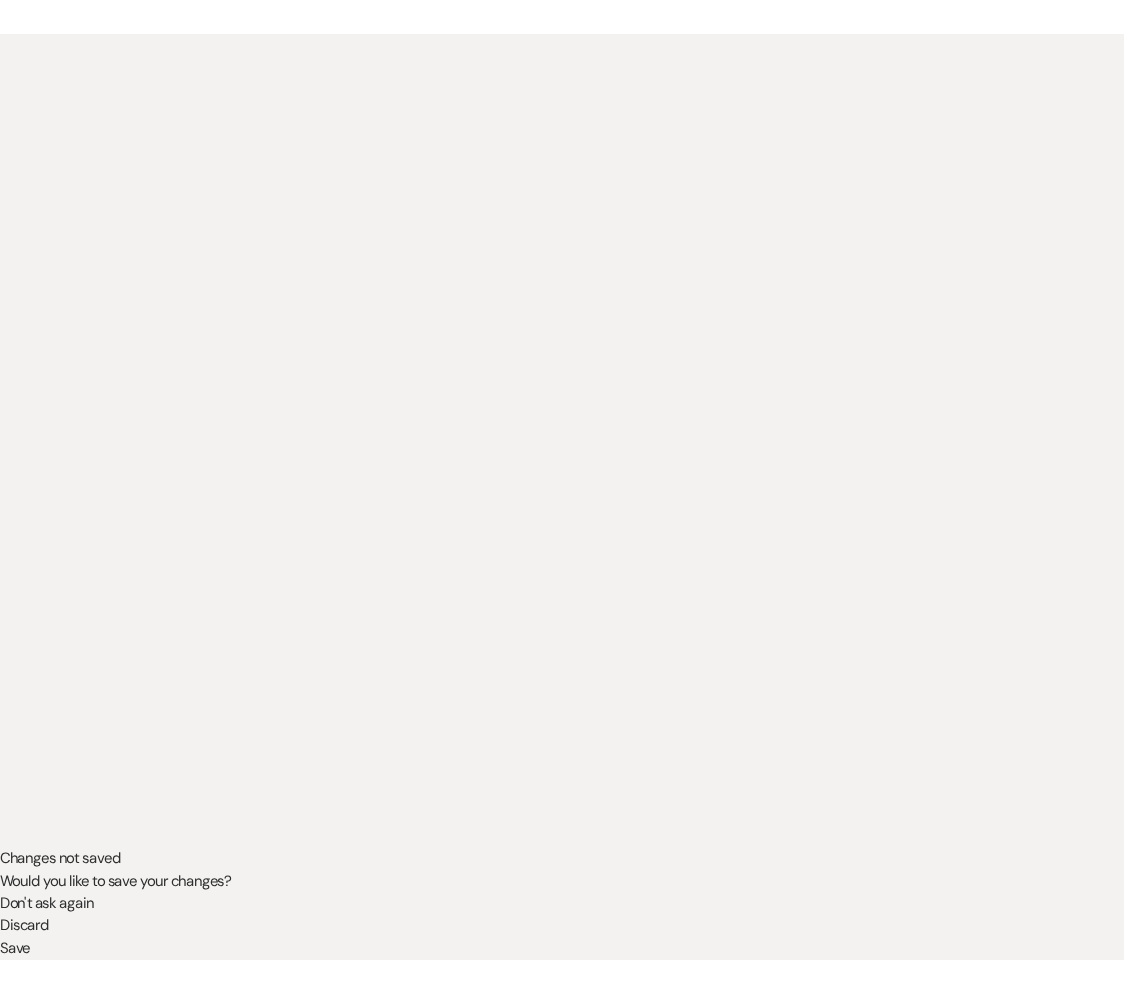 scroll, scrollTop: 0, scrollLeft: 0, axis: both 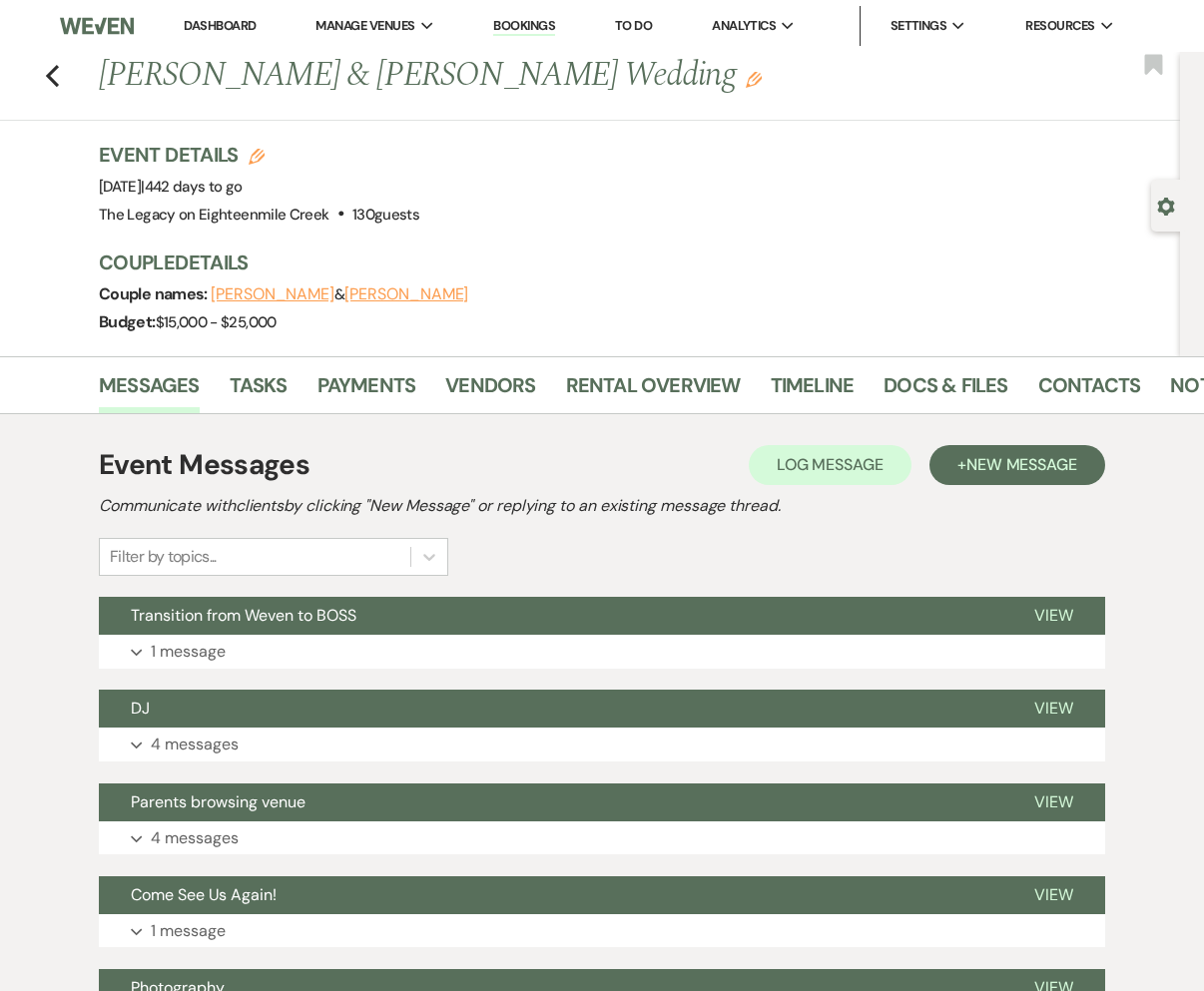 drag, startPoint x: 104, startPoint y: 71, endPoint x: 431, endPoint y: 214, distance: 356.901 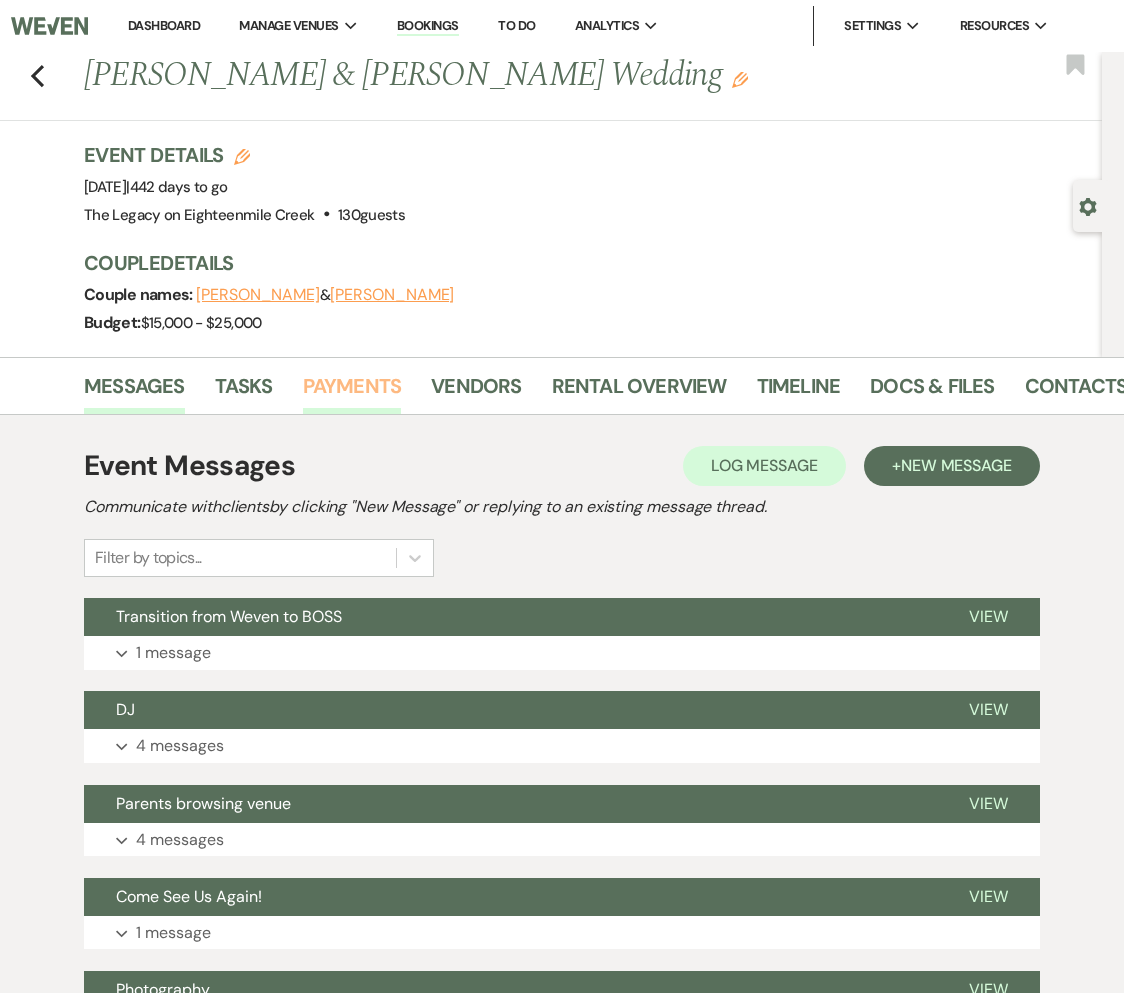click on "Payments" at bounding box center (352, 392) 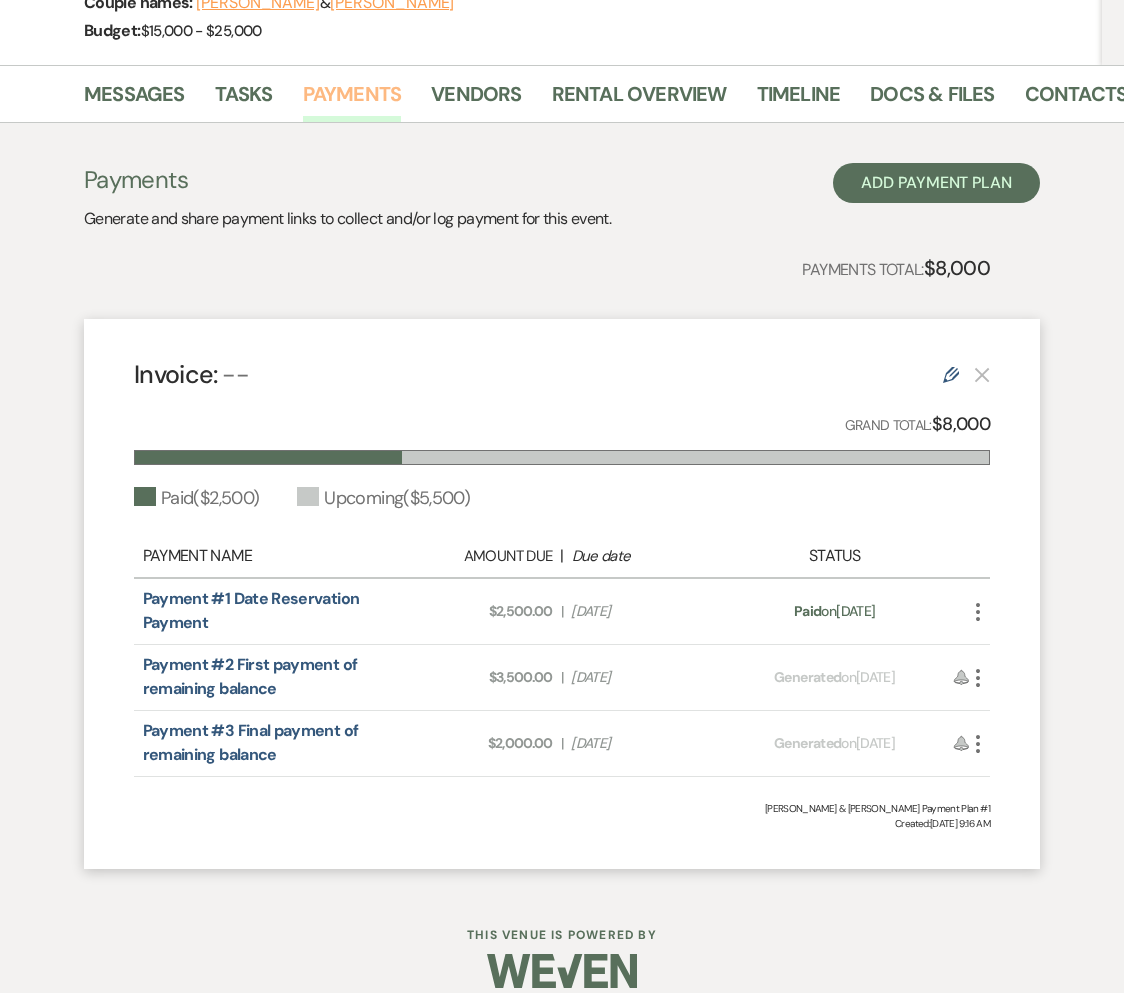 scroll, scrollTop: 317, scrollLeft: 0, axis: vertical 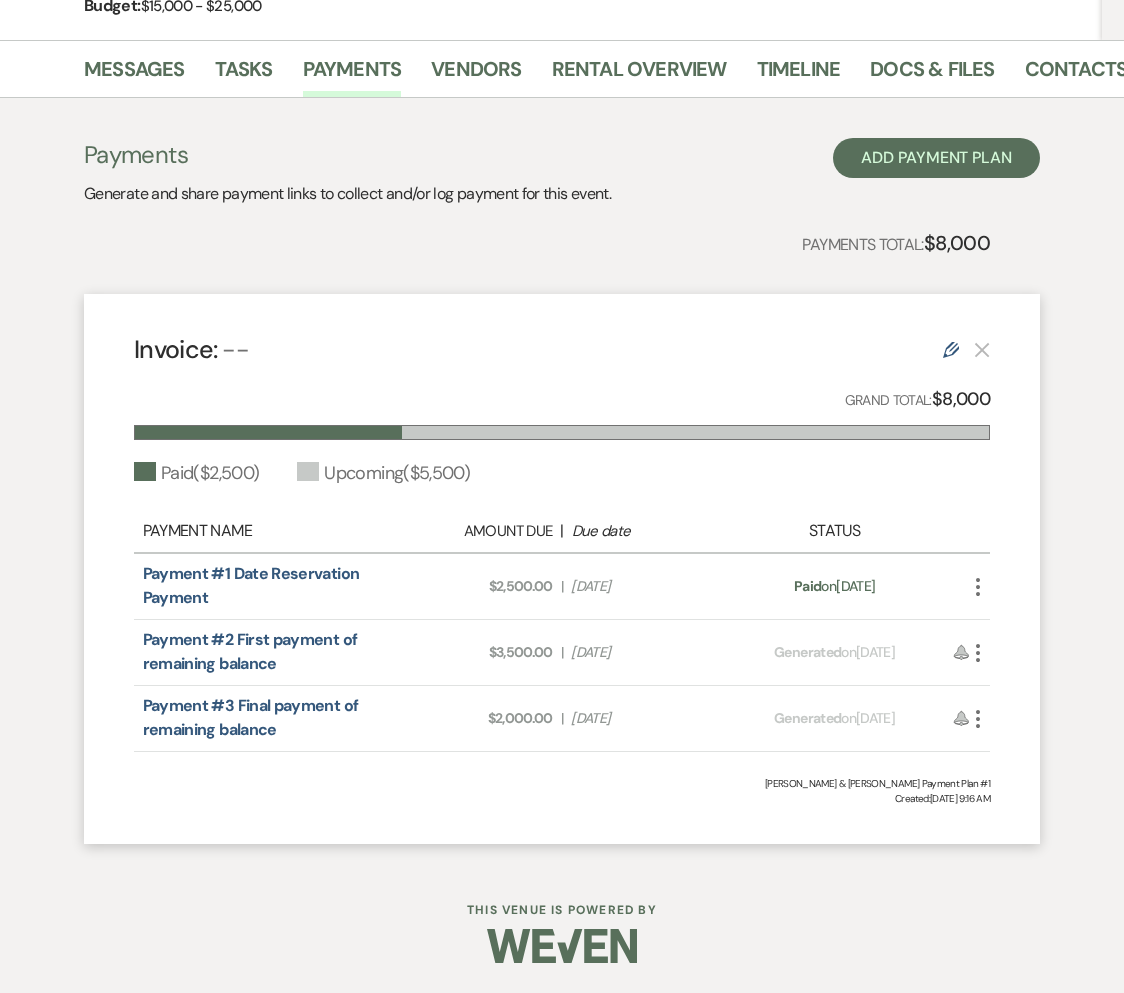 drag, startPoint x: 914, startPoint y: 586, endPoint x: 107, endPoint y: 562, distance: 807.3568 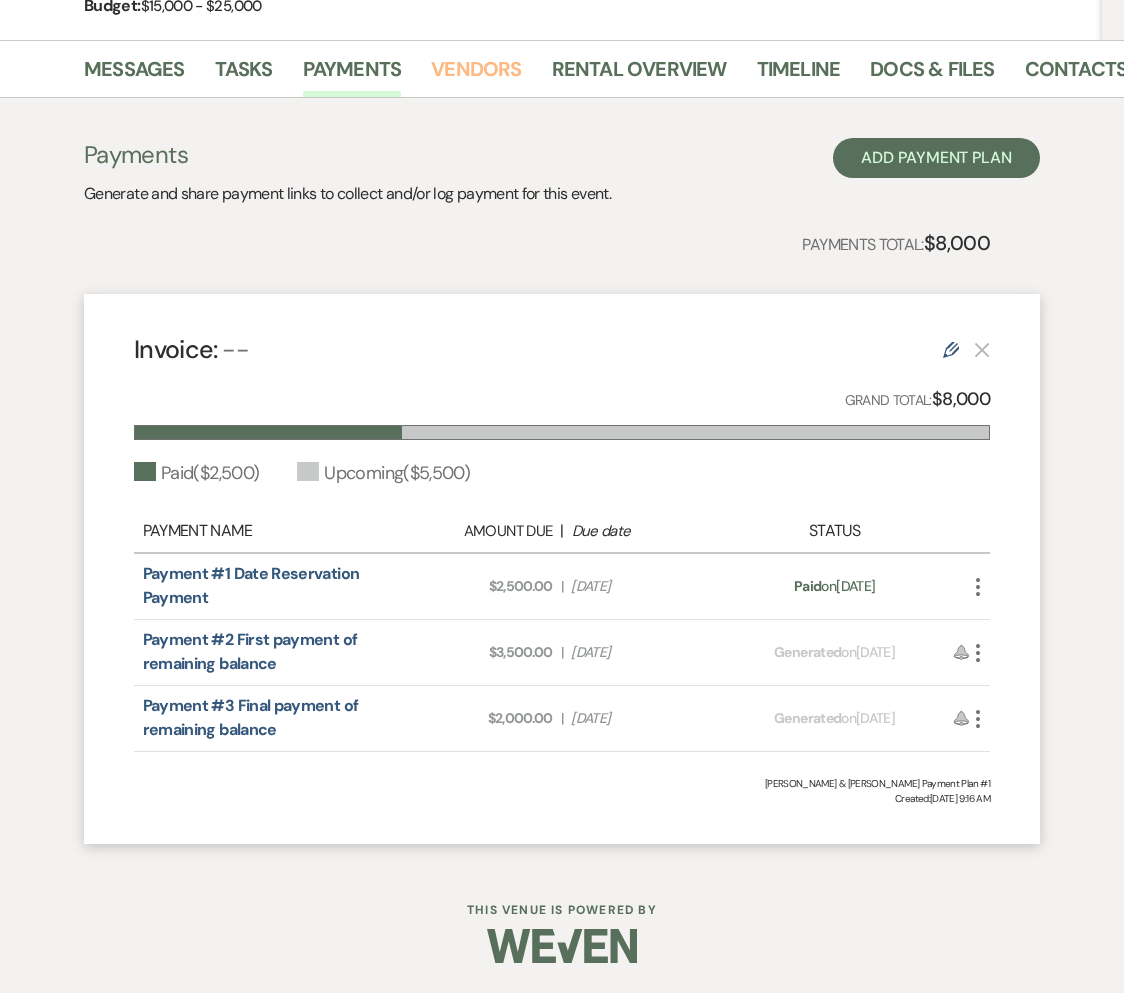click on "Vendors" at bounding box center [476, 75] 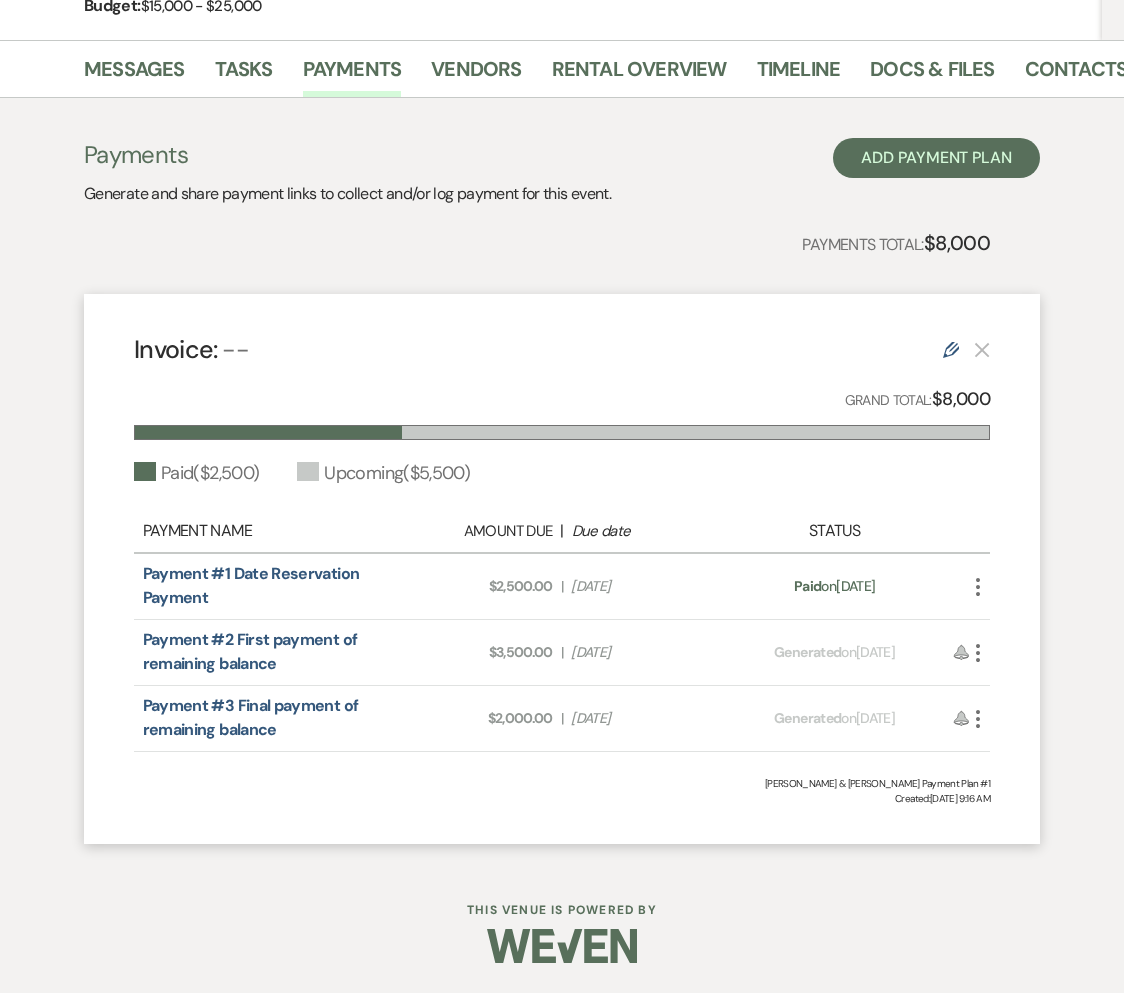 click on "[PERSON_NAME] & [PERSON_NAME] Wedding Edit" at bounding box center (487, -241) 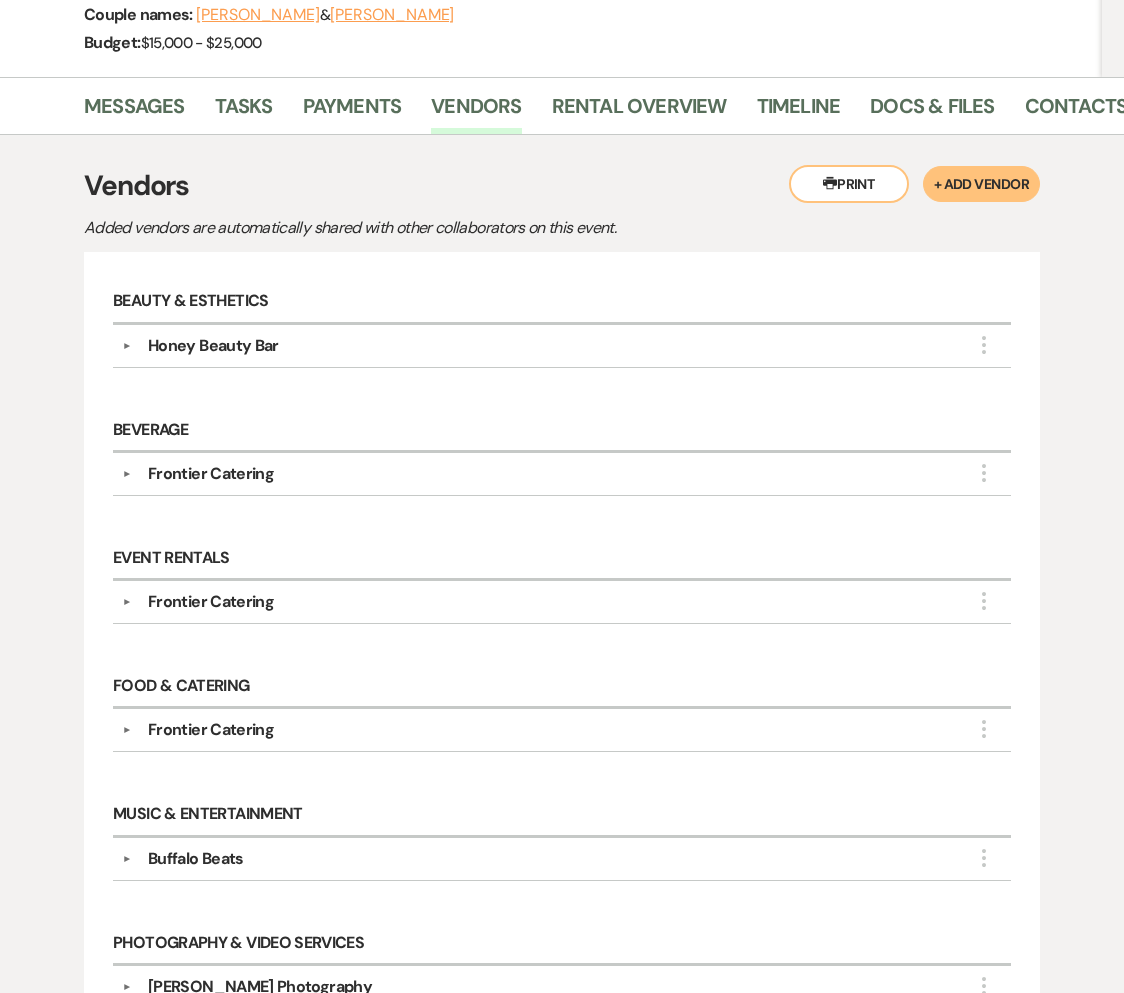 scroll, scrollTop: 277, scrollLeft: 0, axis: vertical 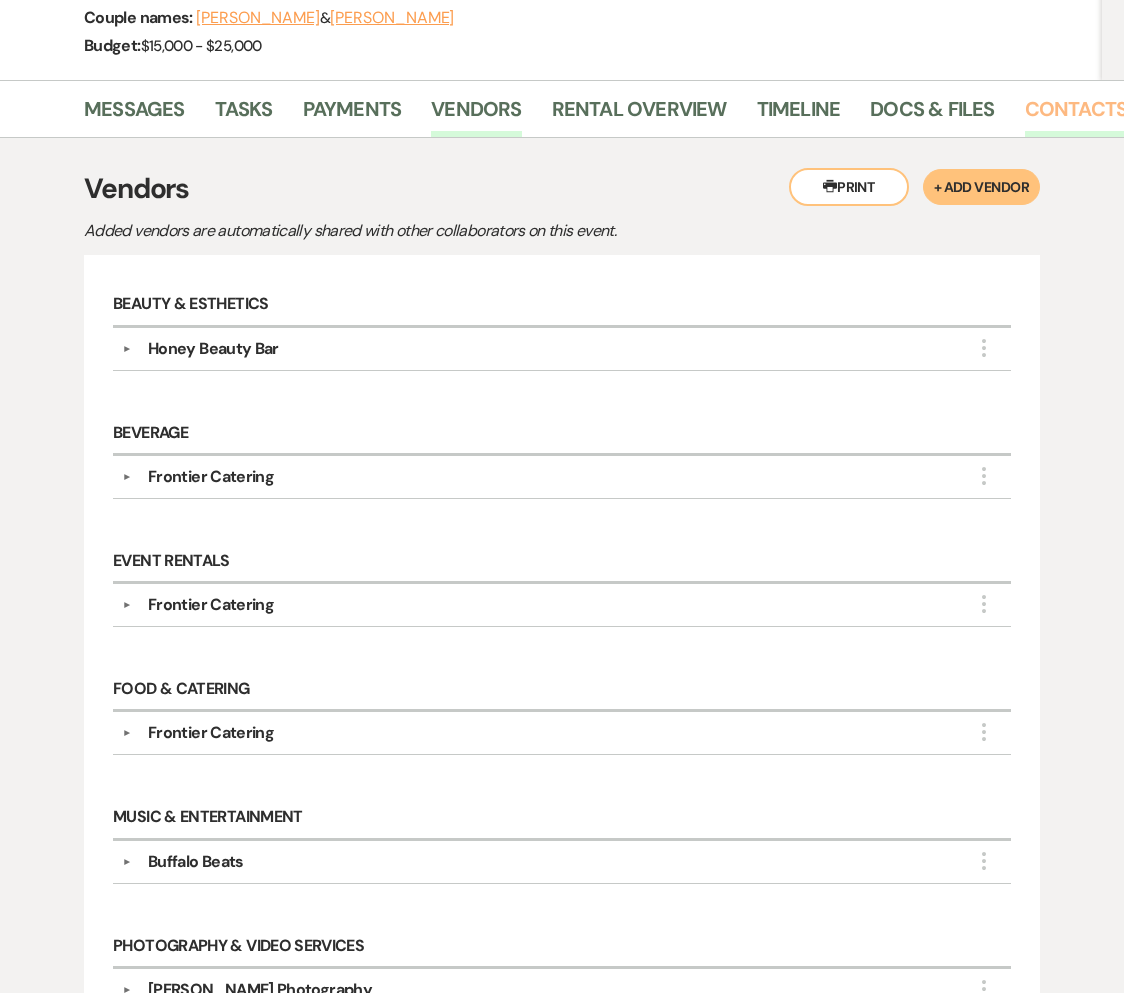 click on "Contacts" at bounding box center [1076, 115] 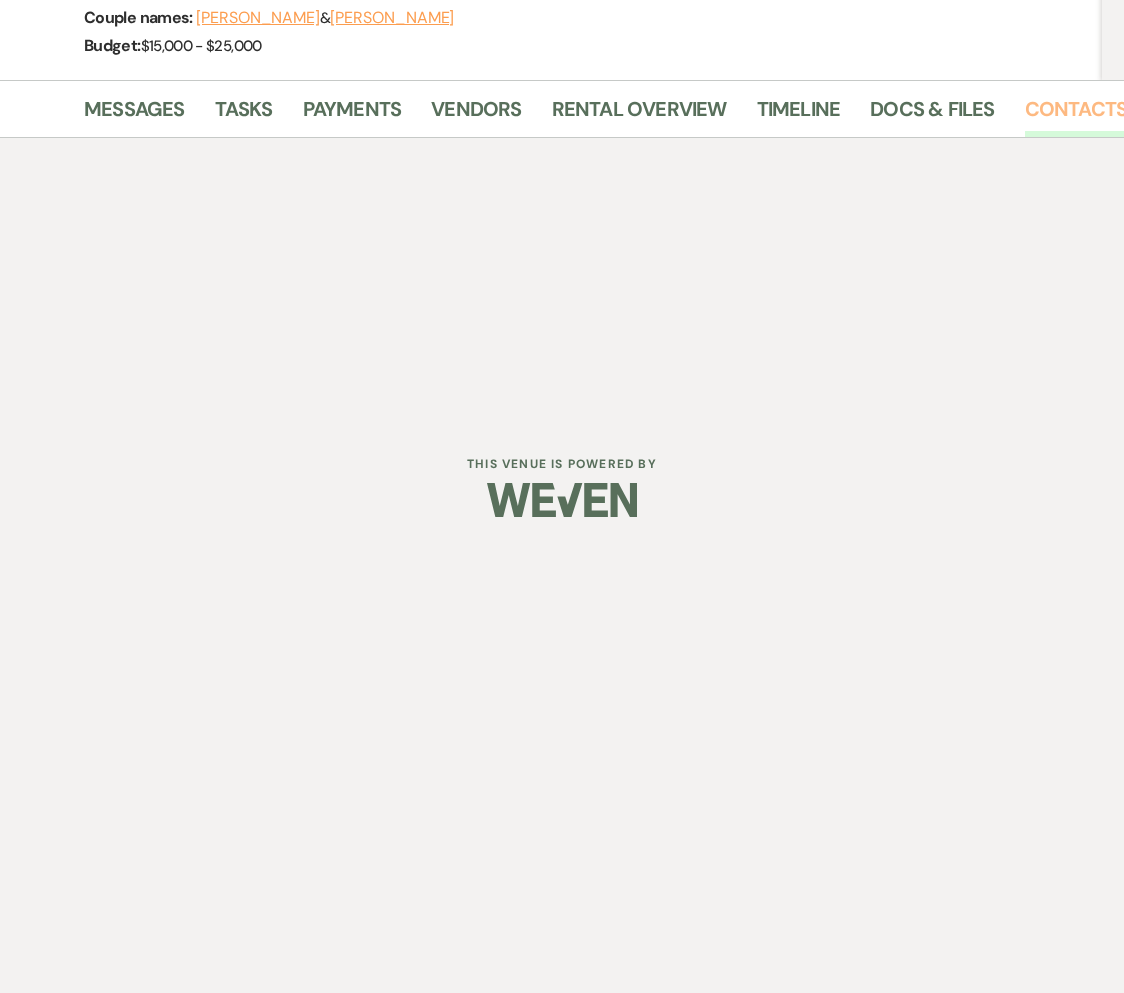scroll, scrollTop: 0, scrollLeft: 0, axis: both 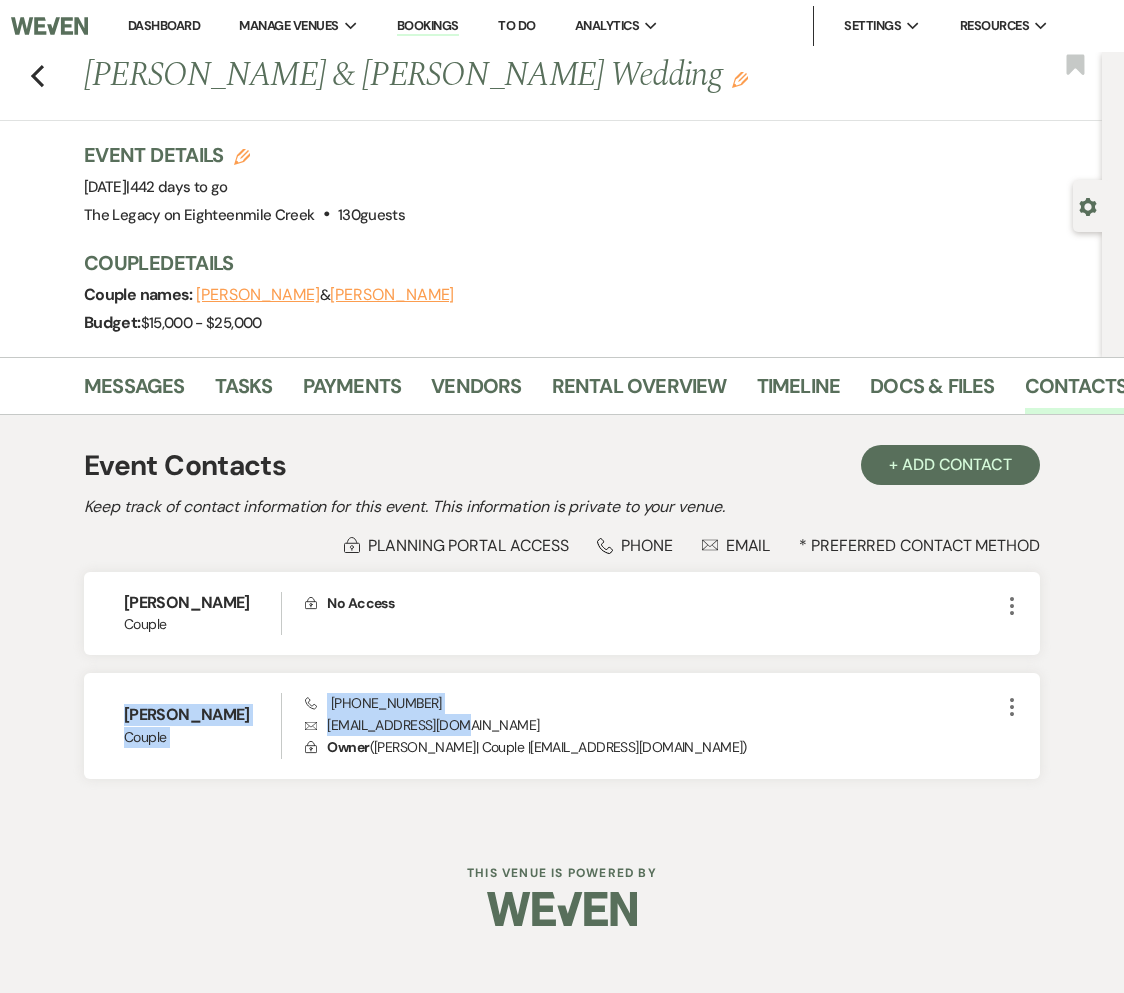 drag, startPoint x: 482, startPoint y: 728, endPoint x: 71, endPoint y: 696, distance: 412.24387 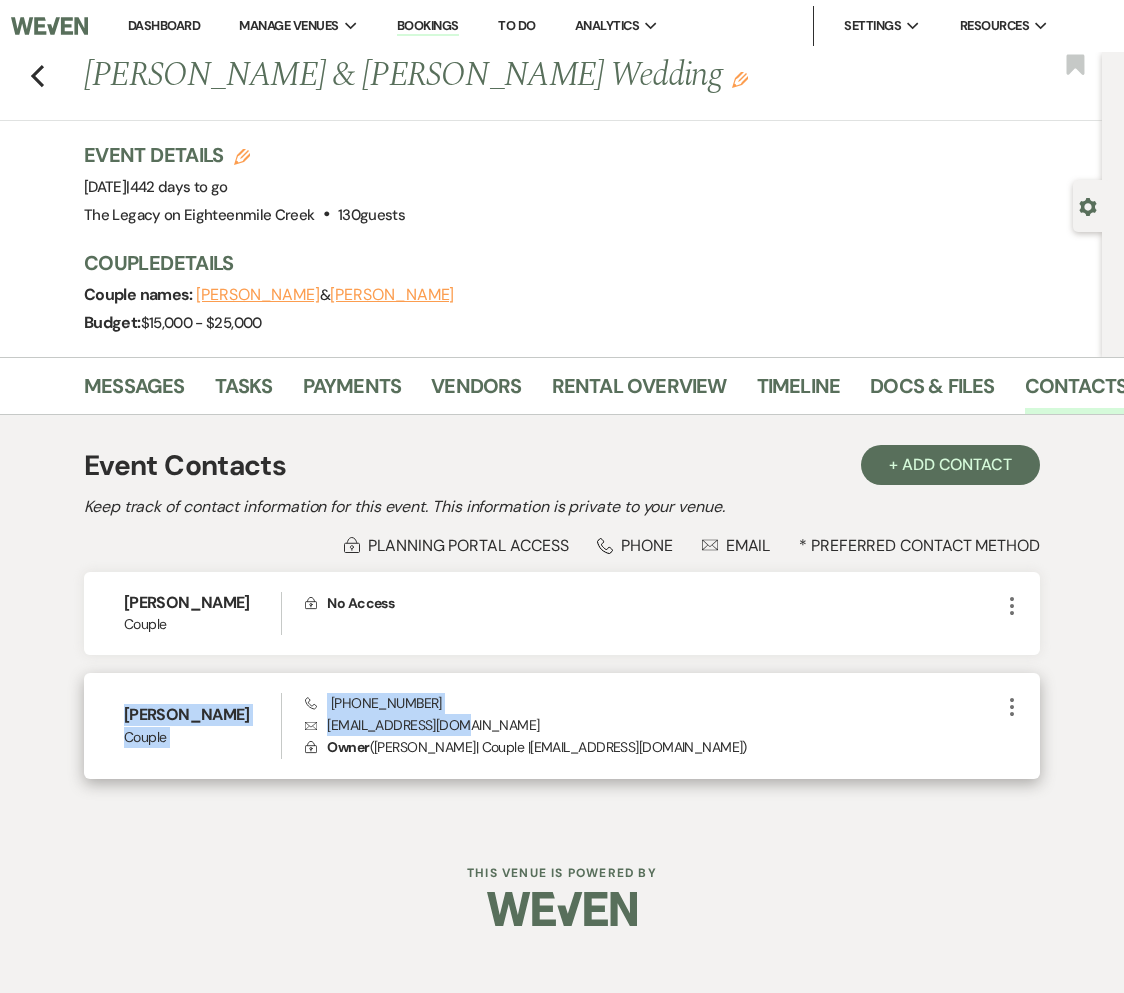 copy on "[PERSON_NAME] Couple   Phone   [PHONE_NUMBER] Envelope [EMAIL_ADDRESS][DOMAIN_NAME]" 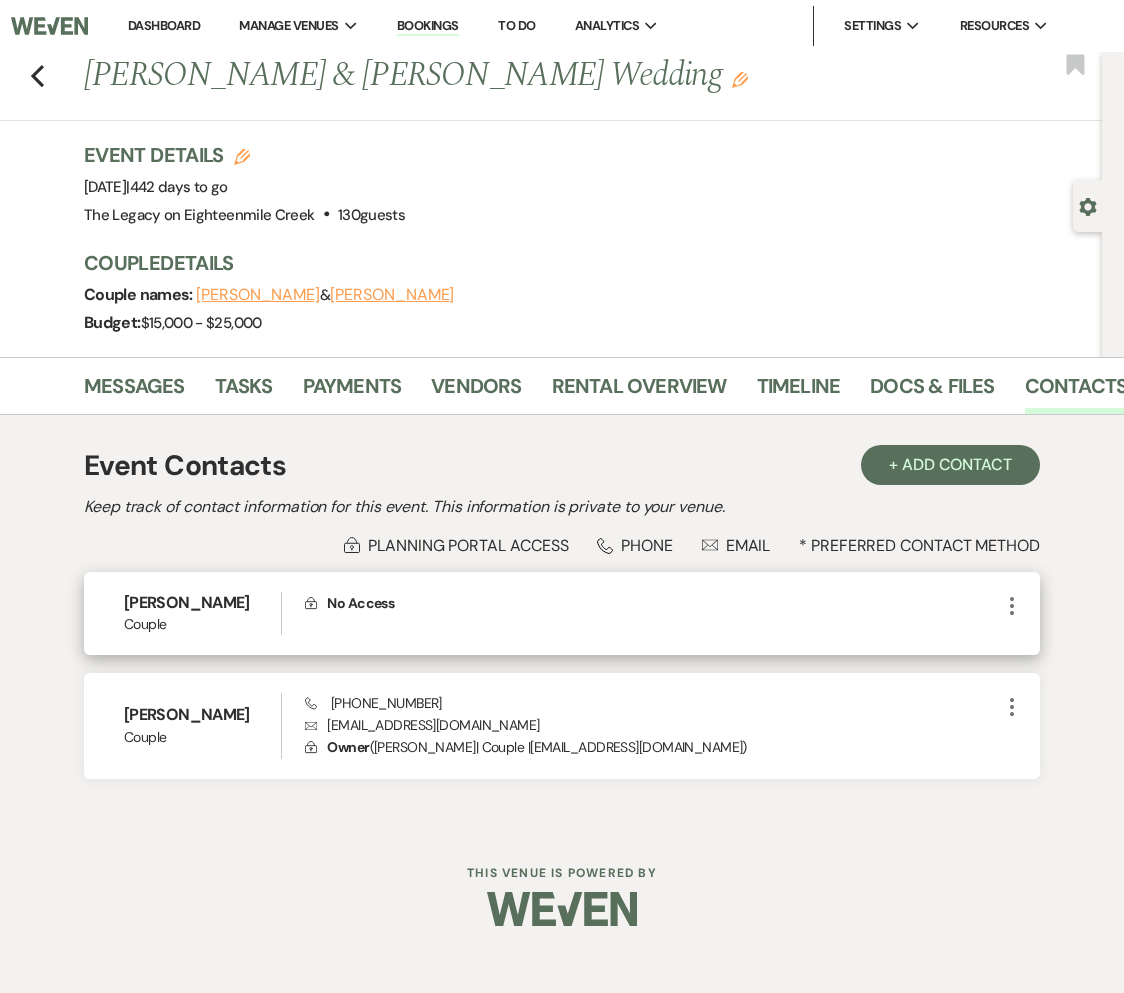 click on "Couple" at bounding box center (202, 624) 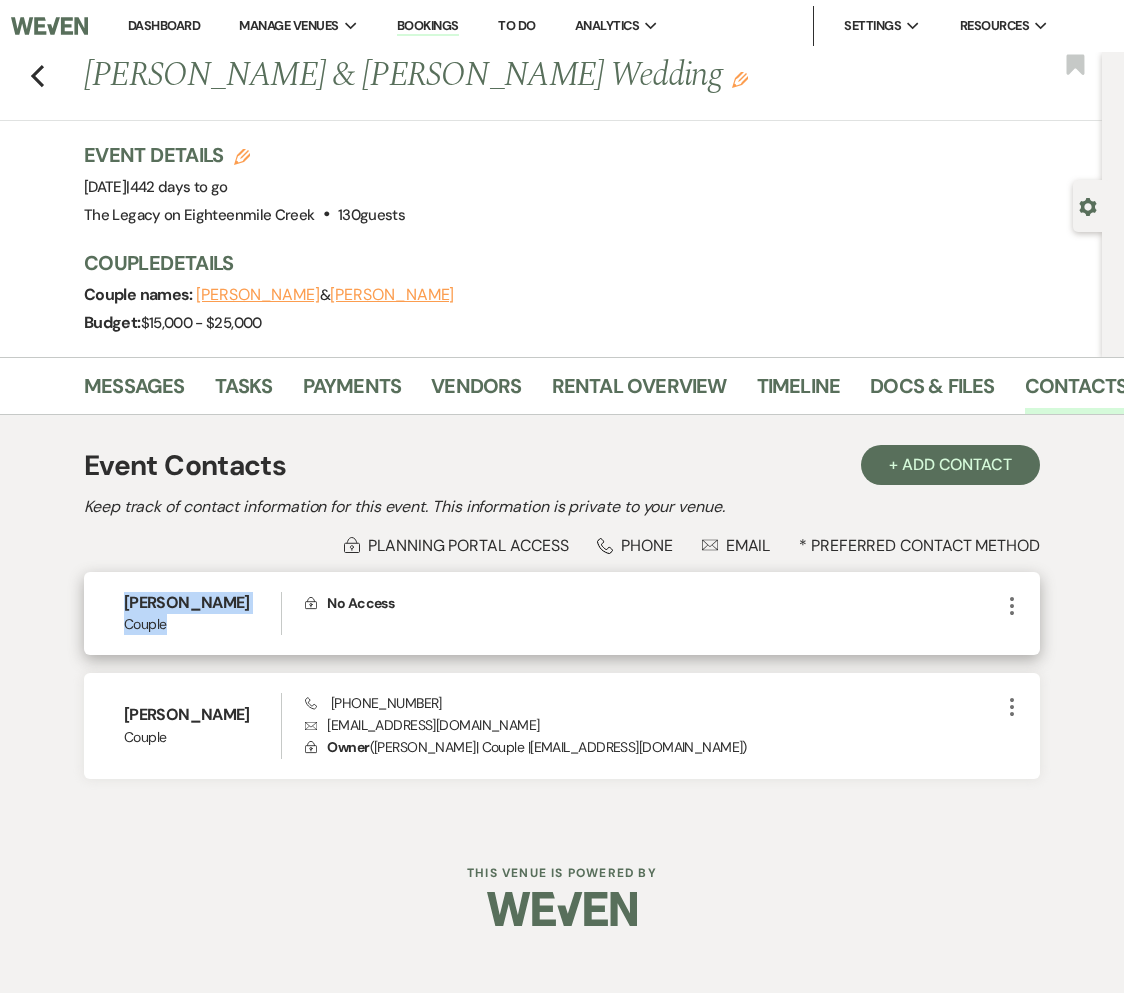 drag, startPoint x: 169, startPoint y: 620, endPoint x: 100, endPoint y: 593, distance: 74.094536 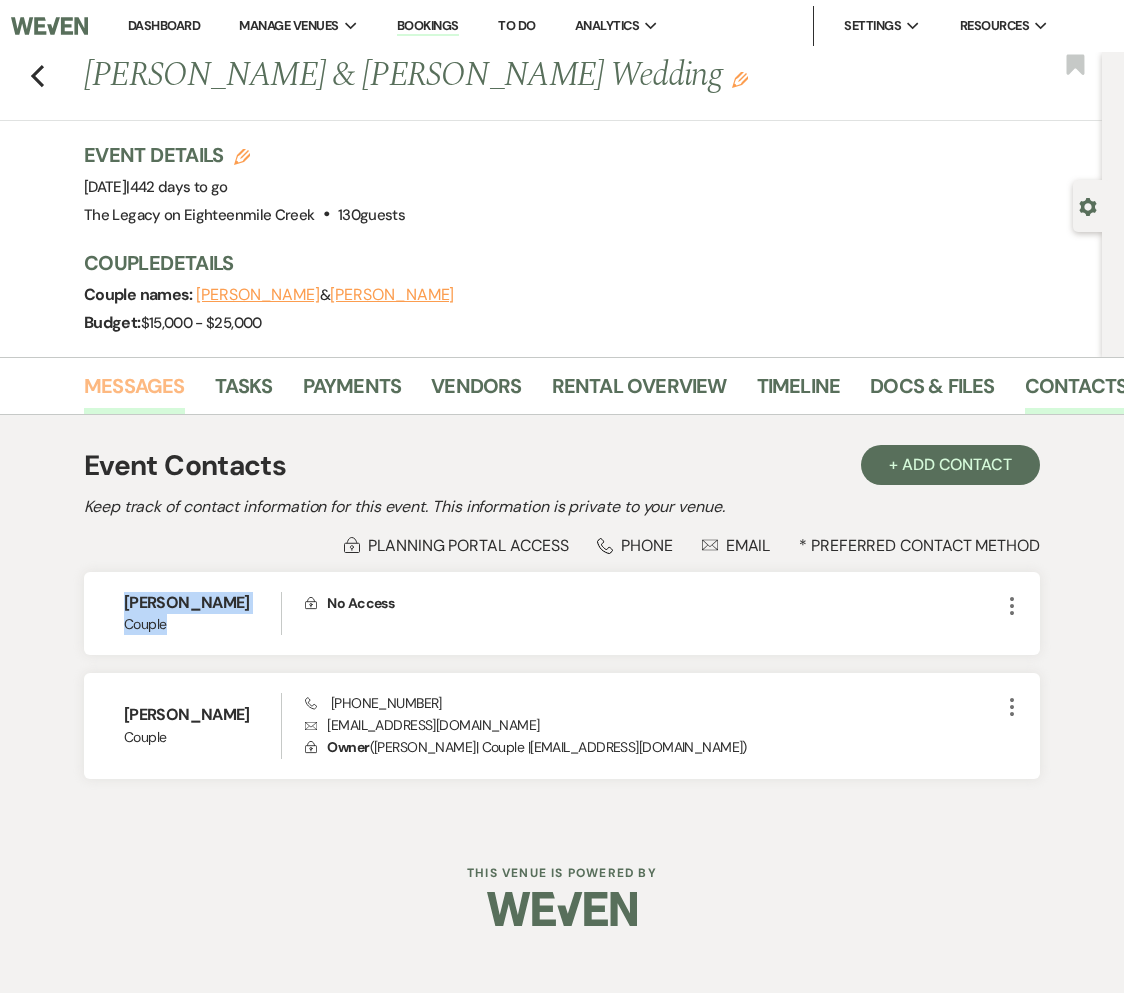 click on "Messages" at bounding box center [134, 392] 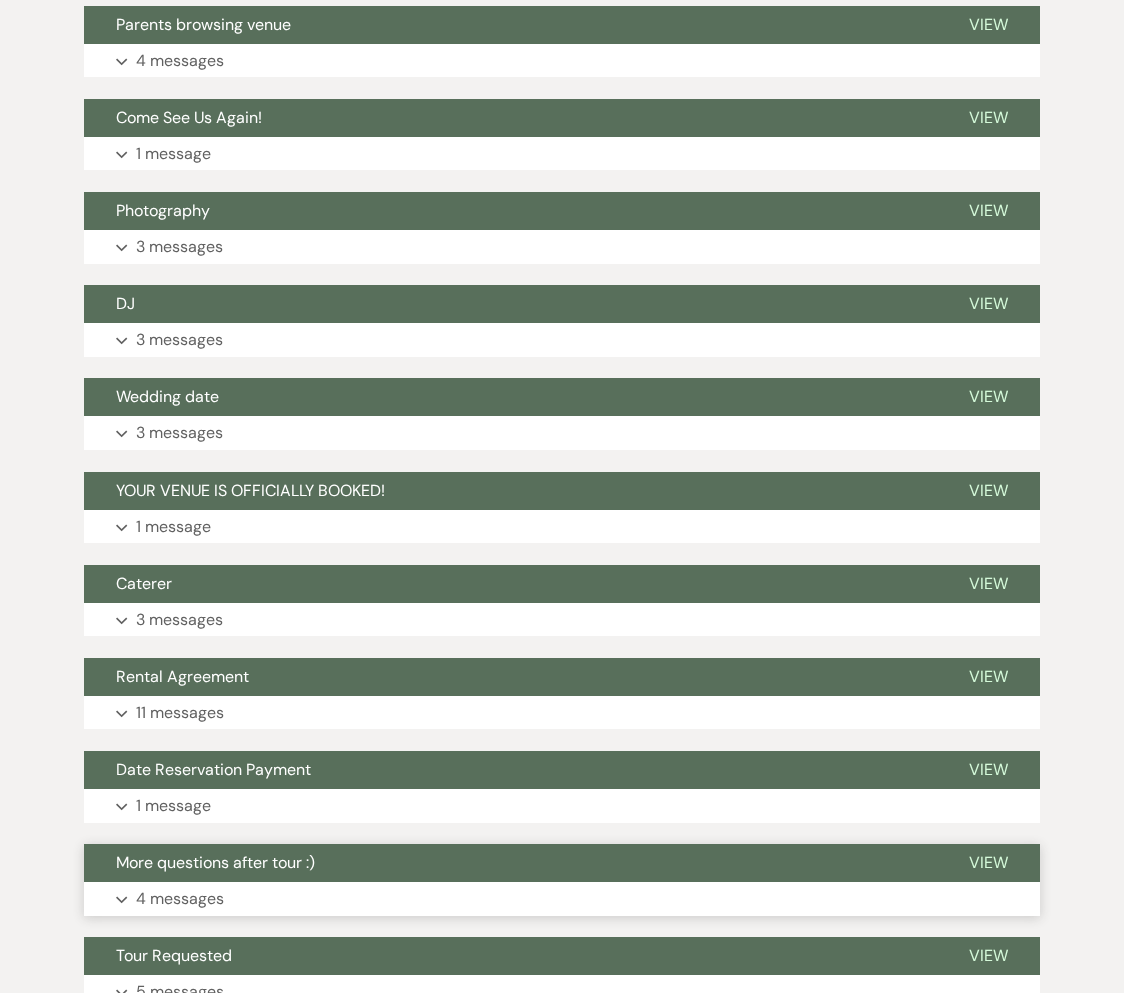 scroll, scrollTop: 954, scrollLeft: 0, axis: vertical 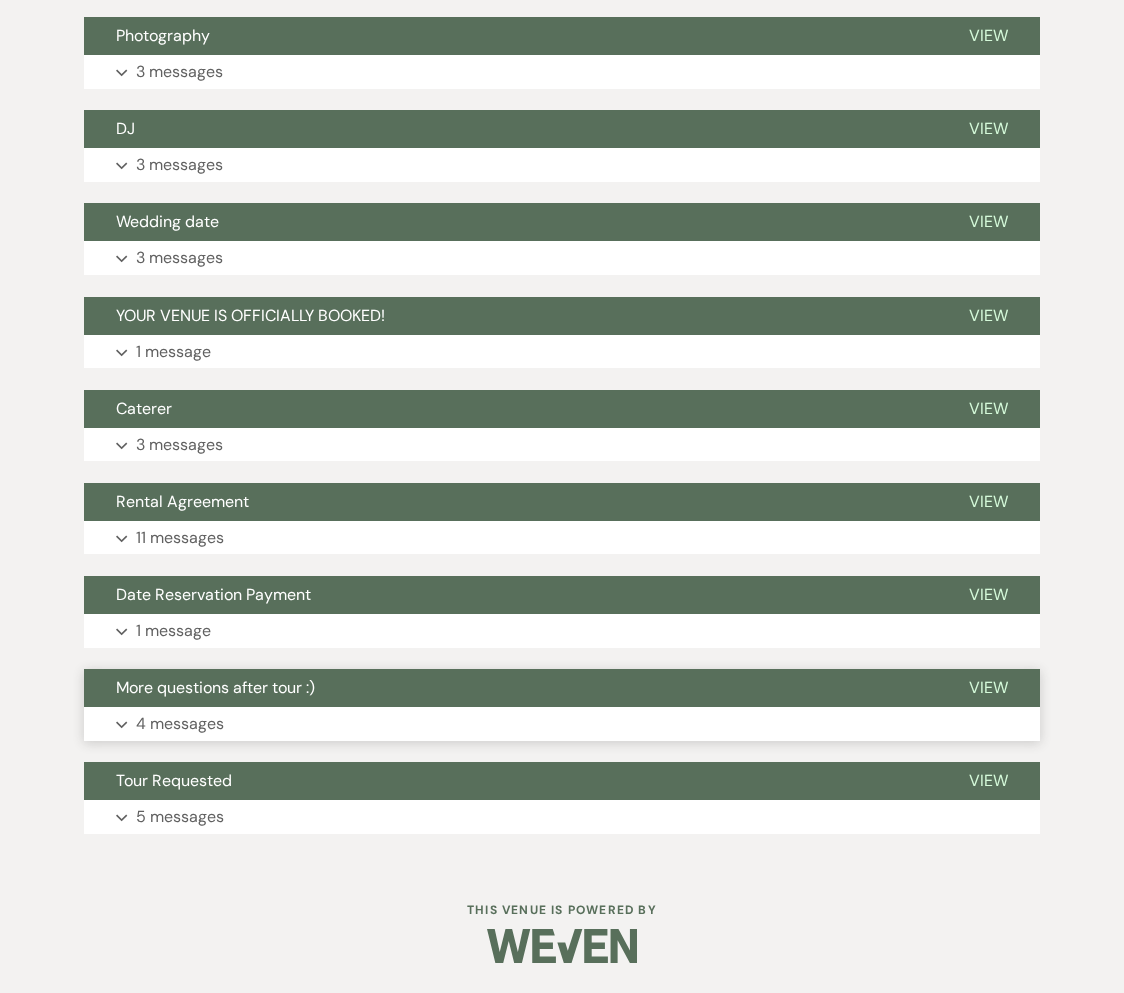 click on "More questions after tour :)" at bounding box center [510, 688] 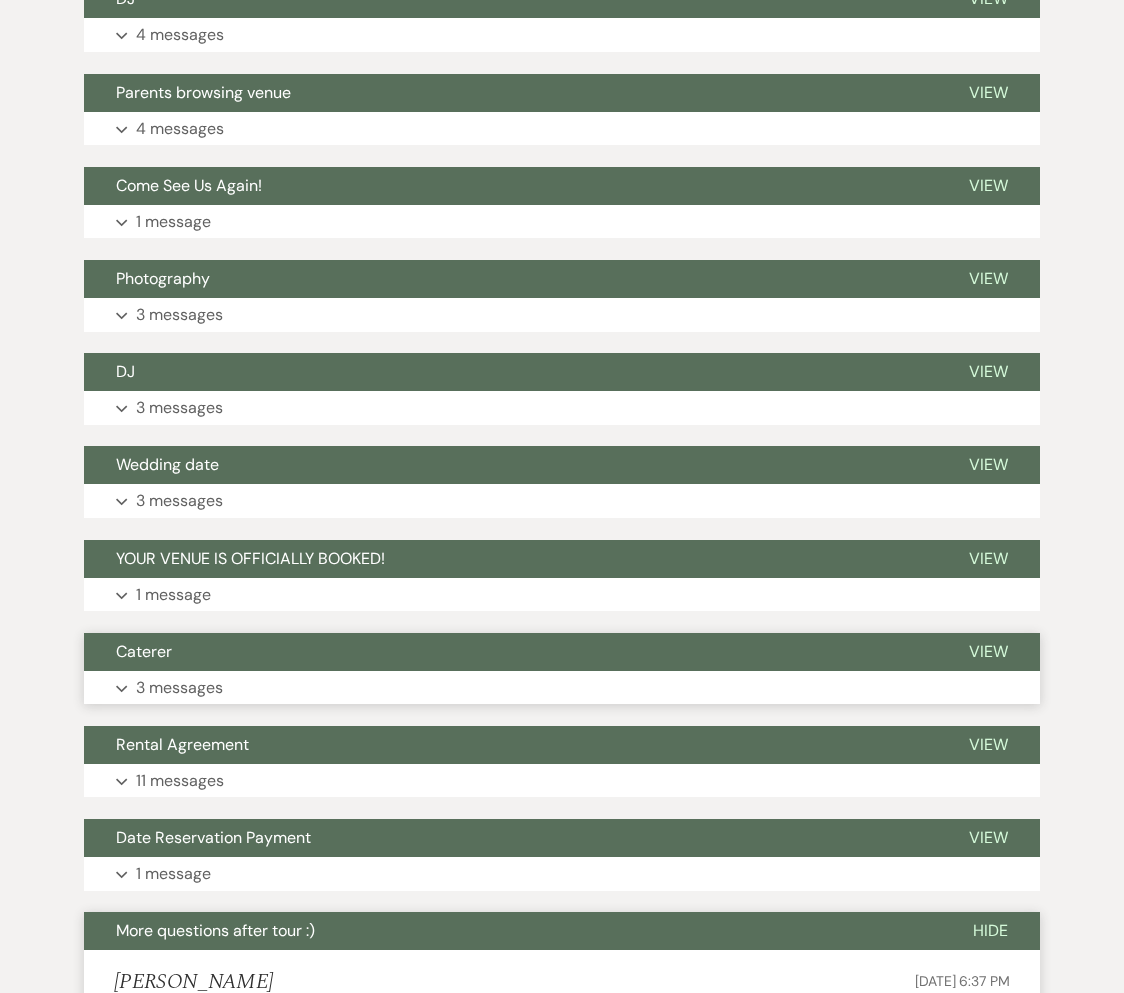 scroll, scrollTop: 705, scrollLeft: 0, axis: vertical 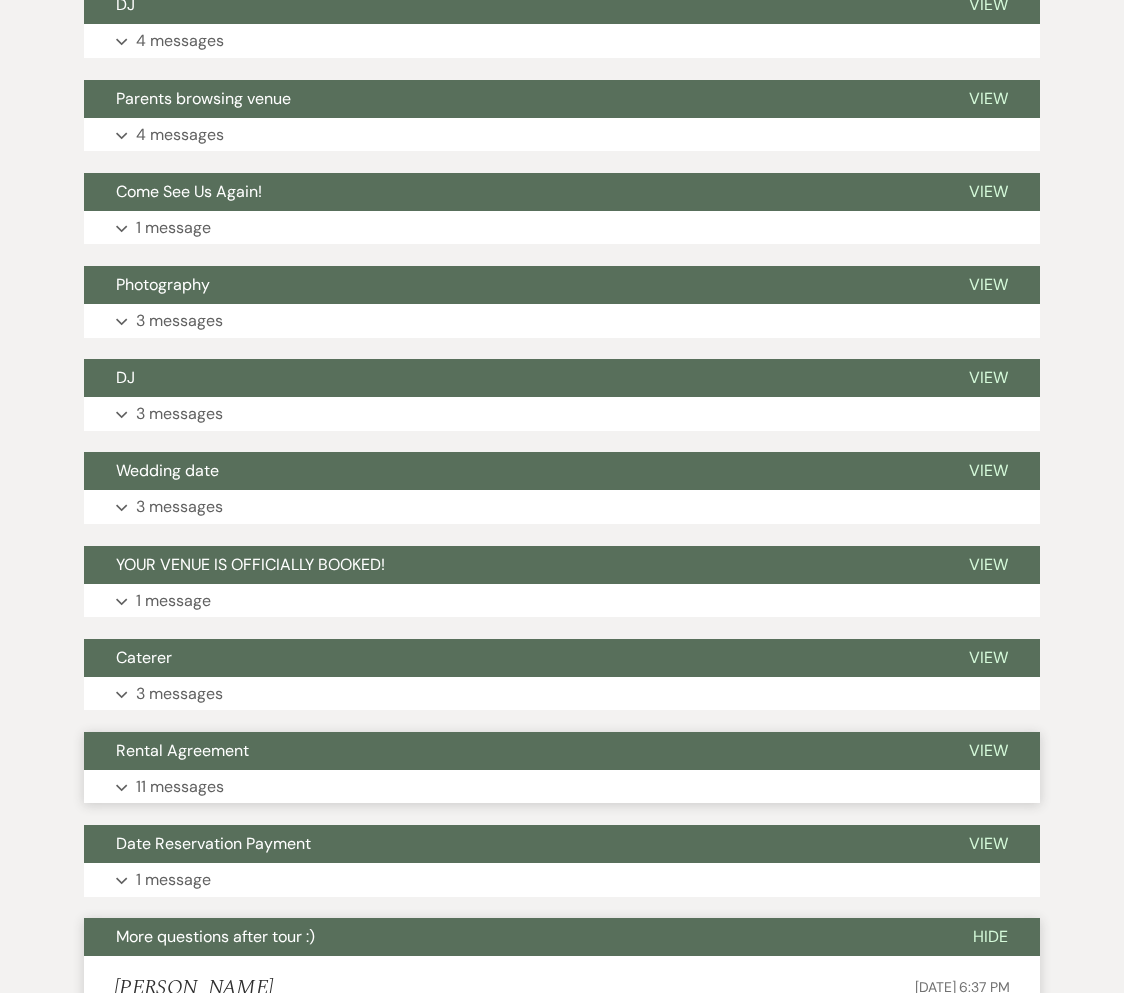 click on "Rental Agreement" at bounding box center (510, 751) 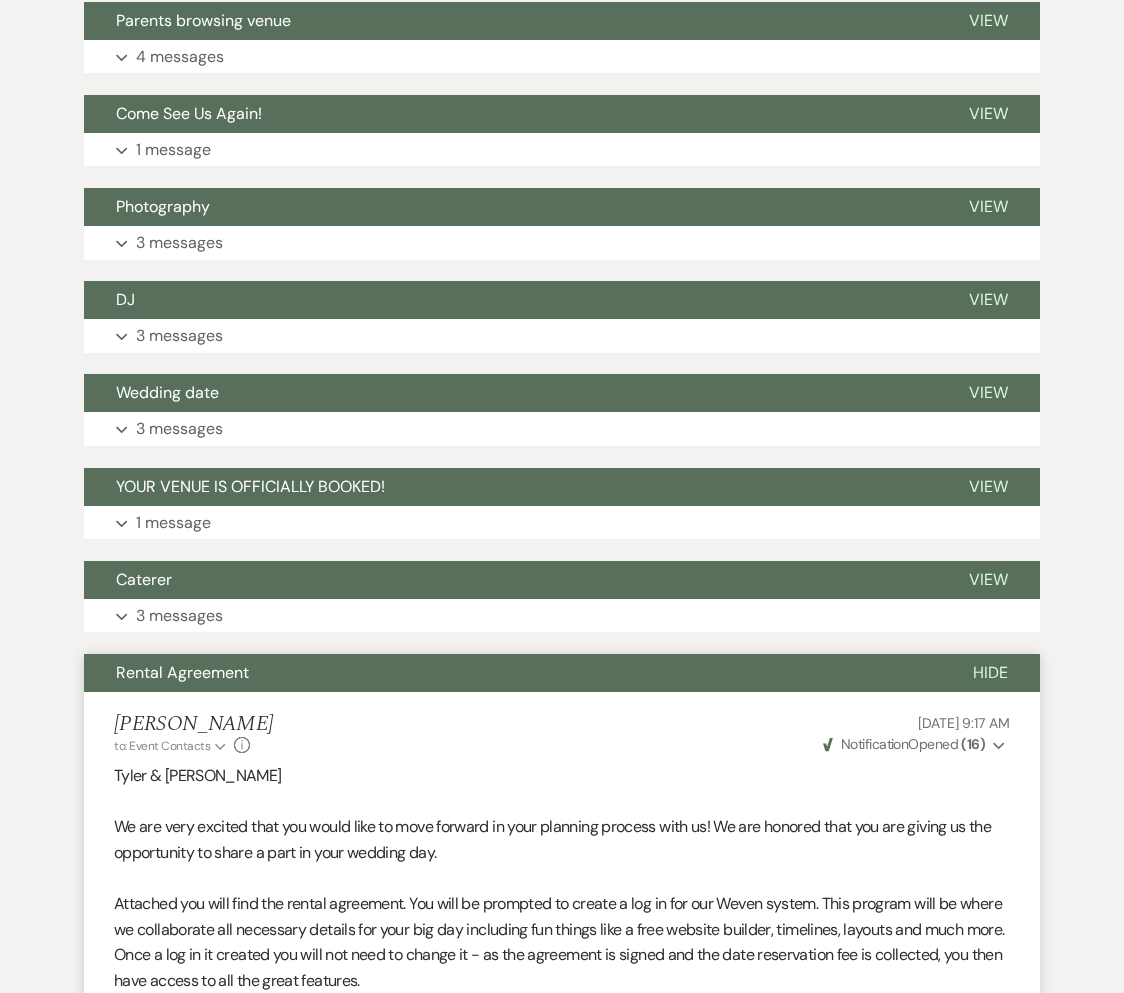 scroll, scrollTop: 775, scrollLeft: 0, axis: vertical 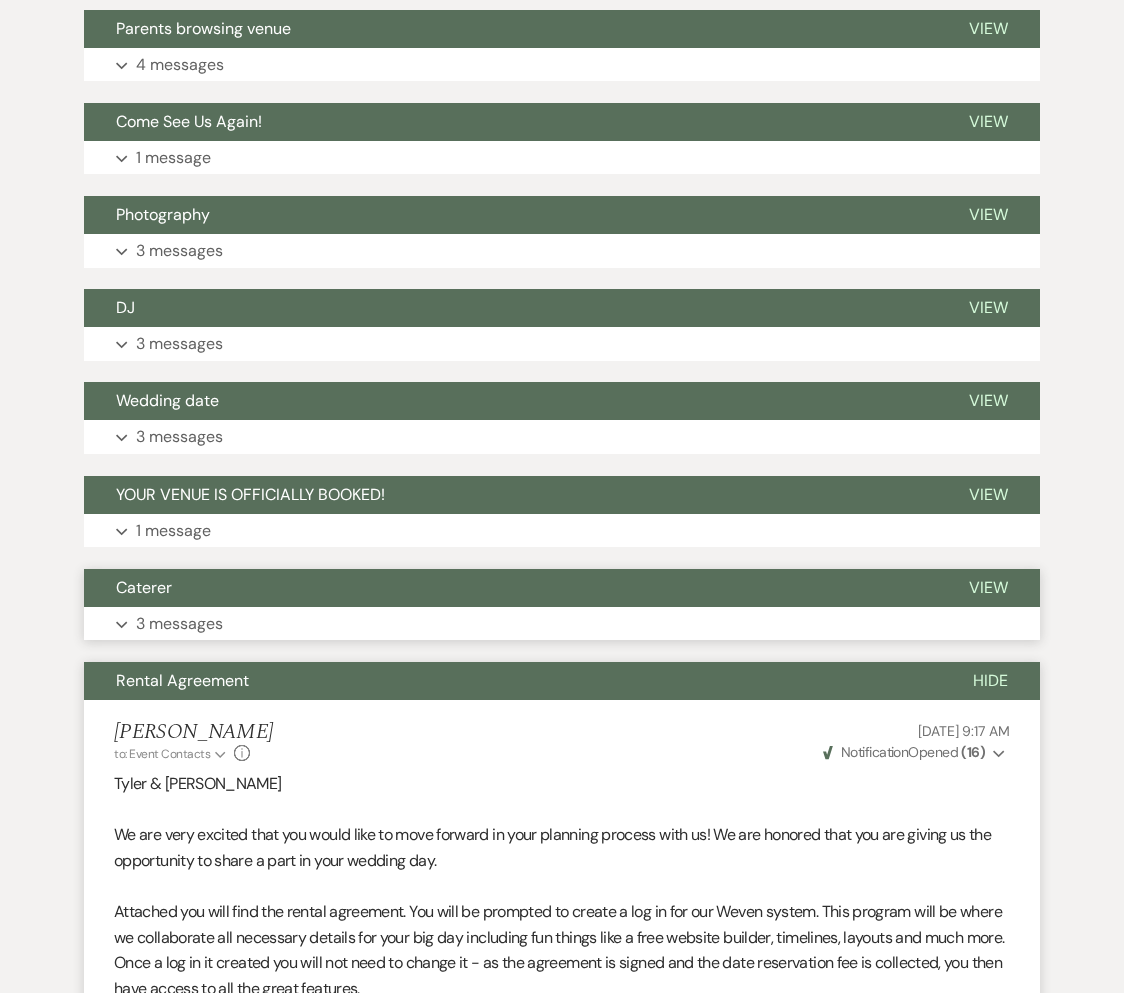 click on "Caterer" at bounding box center (510, 588) 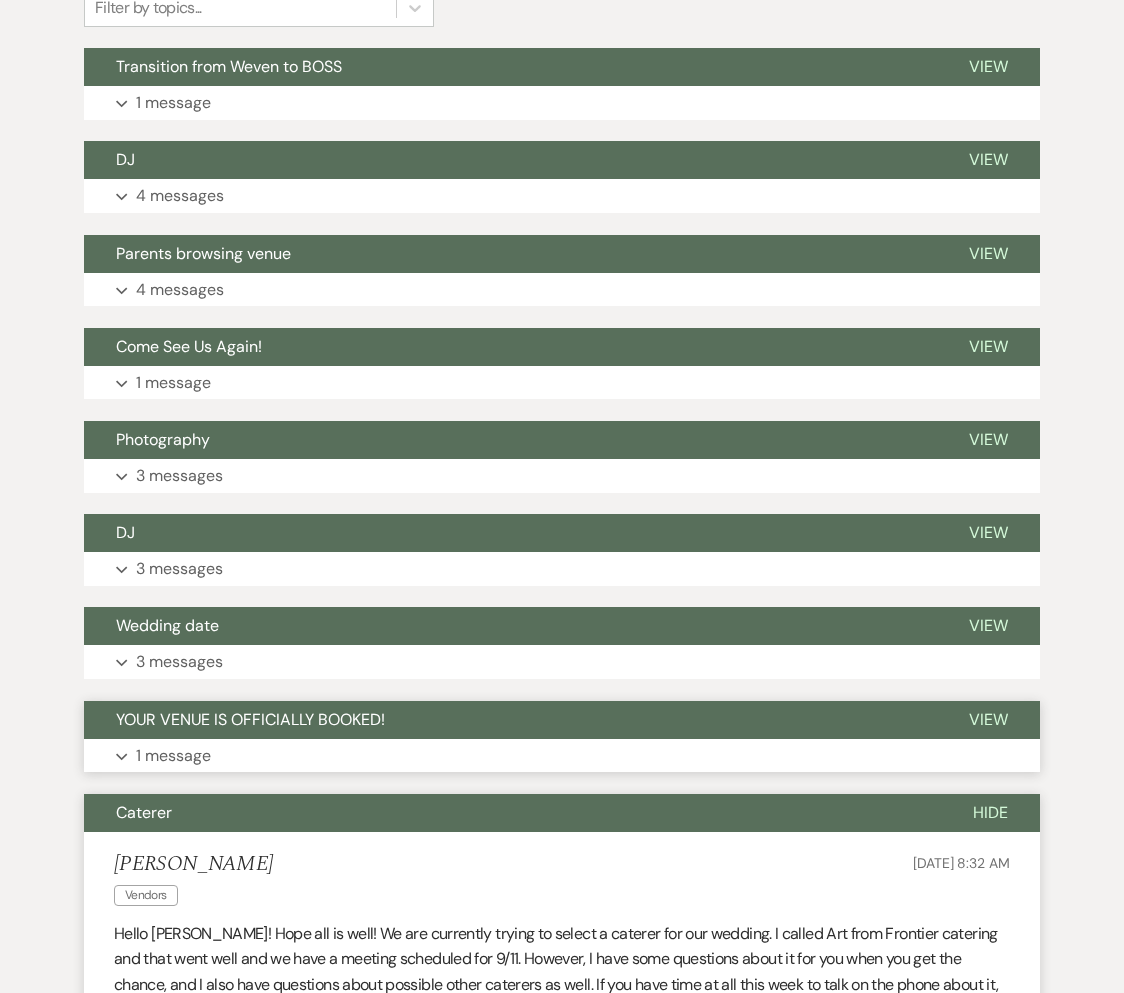 scroll, scrollTop: 549, scrollLeft: 0, axis: vertical 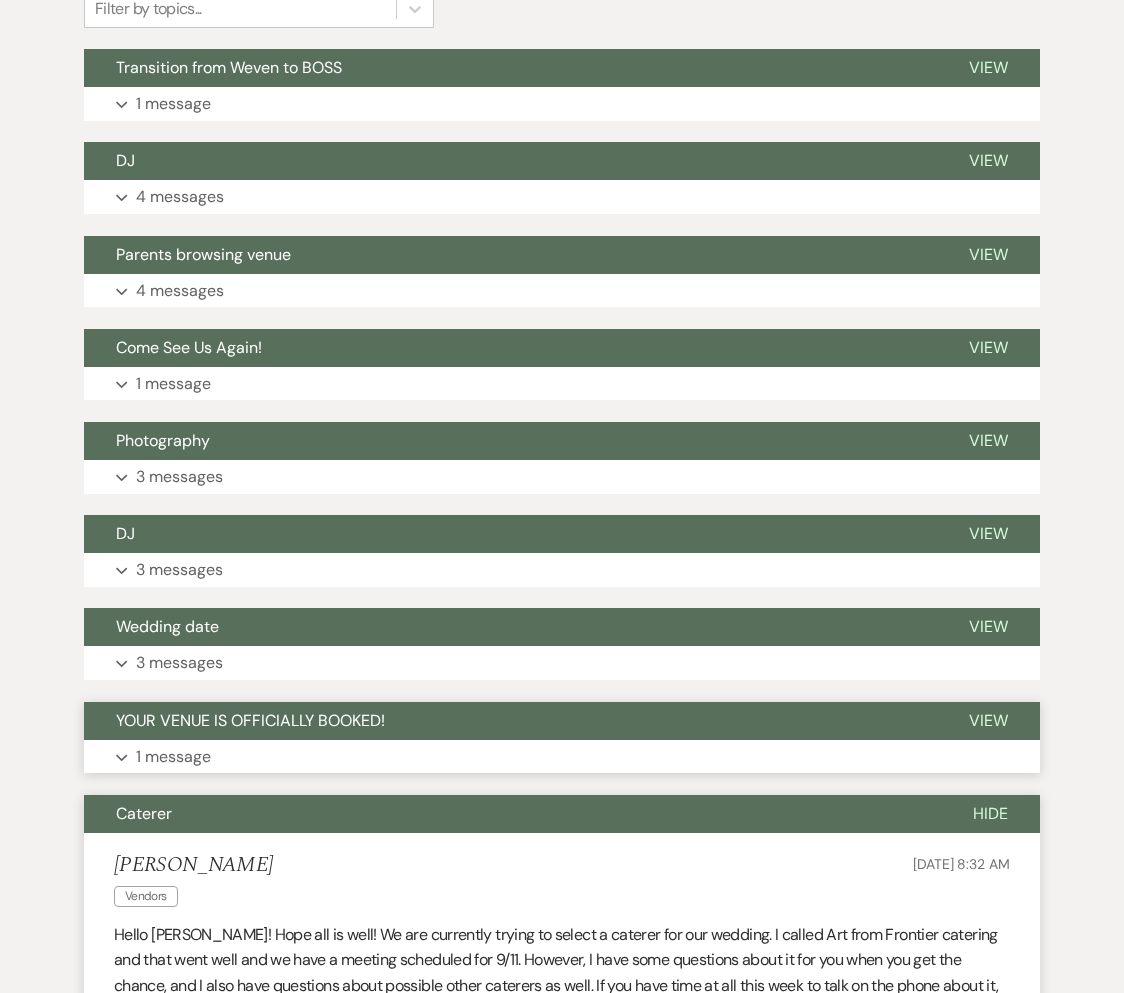 click on "Wedding date" at bounding box center (510, 627) 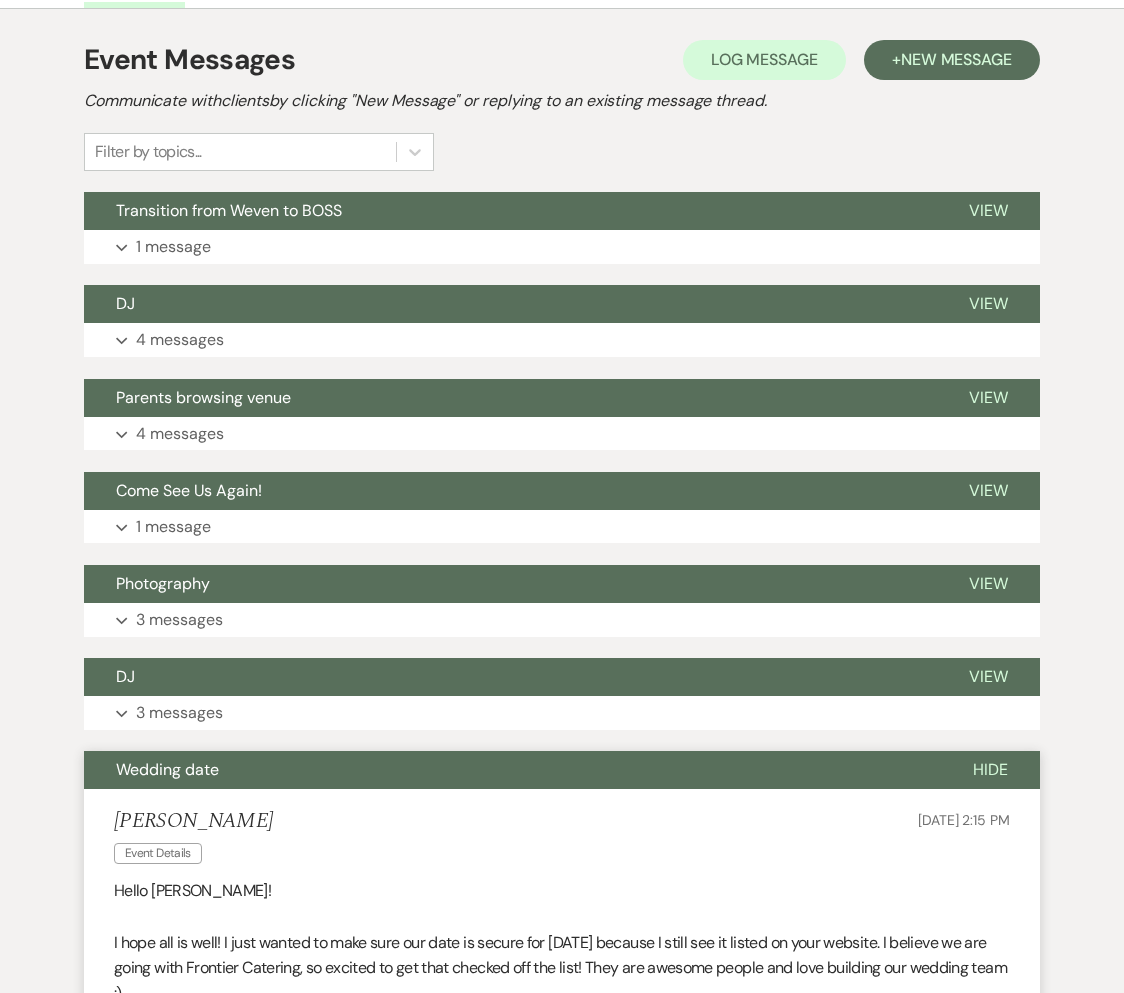 scroll, scrollTop: 286, scrollLeft: 0, axis: vertical 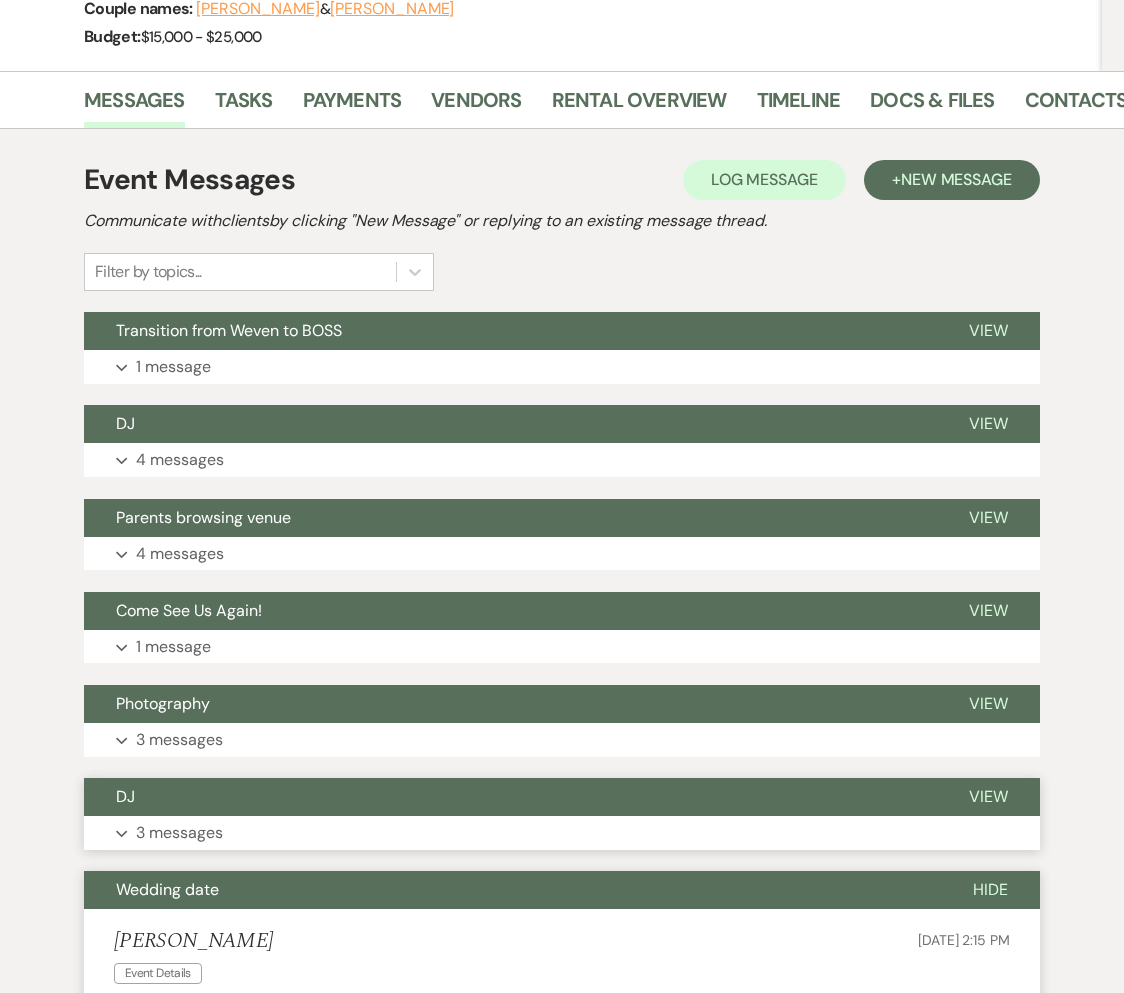 click on "DJ" at bounding box center (510, 797) 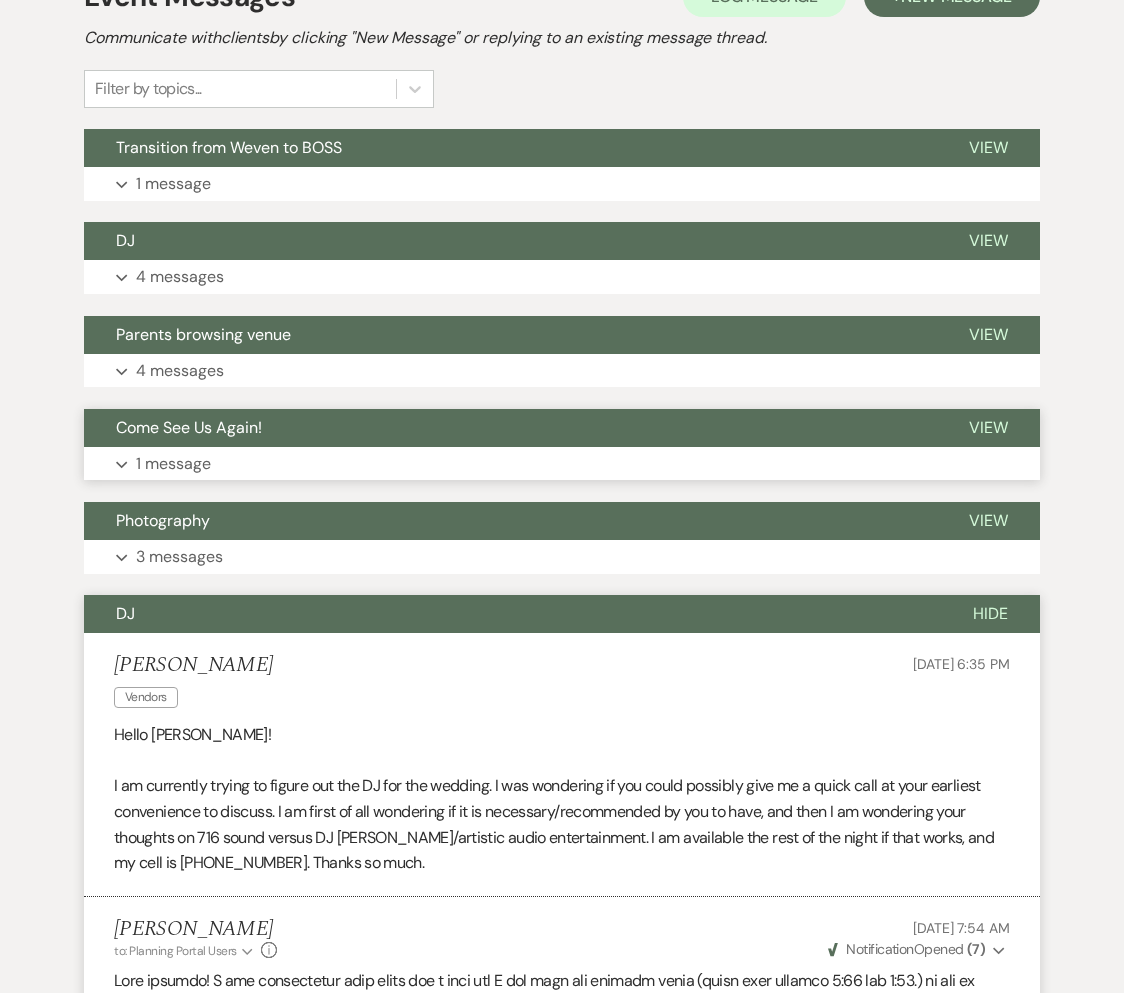 scroll, scrollTop: 466, scrollLeft: 0, axis: vertical 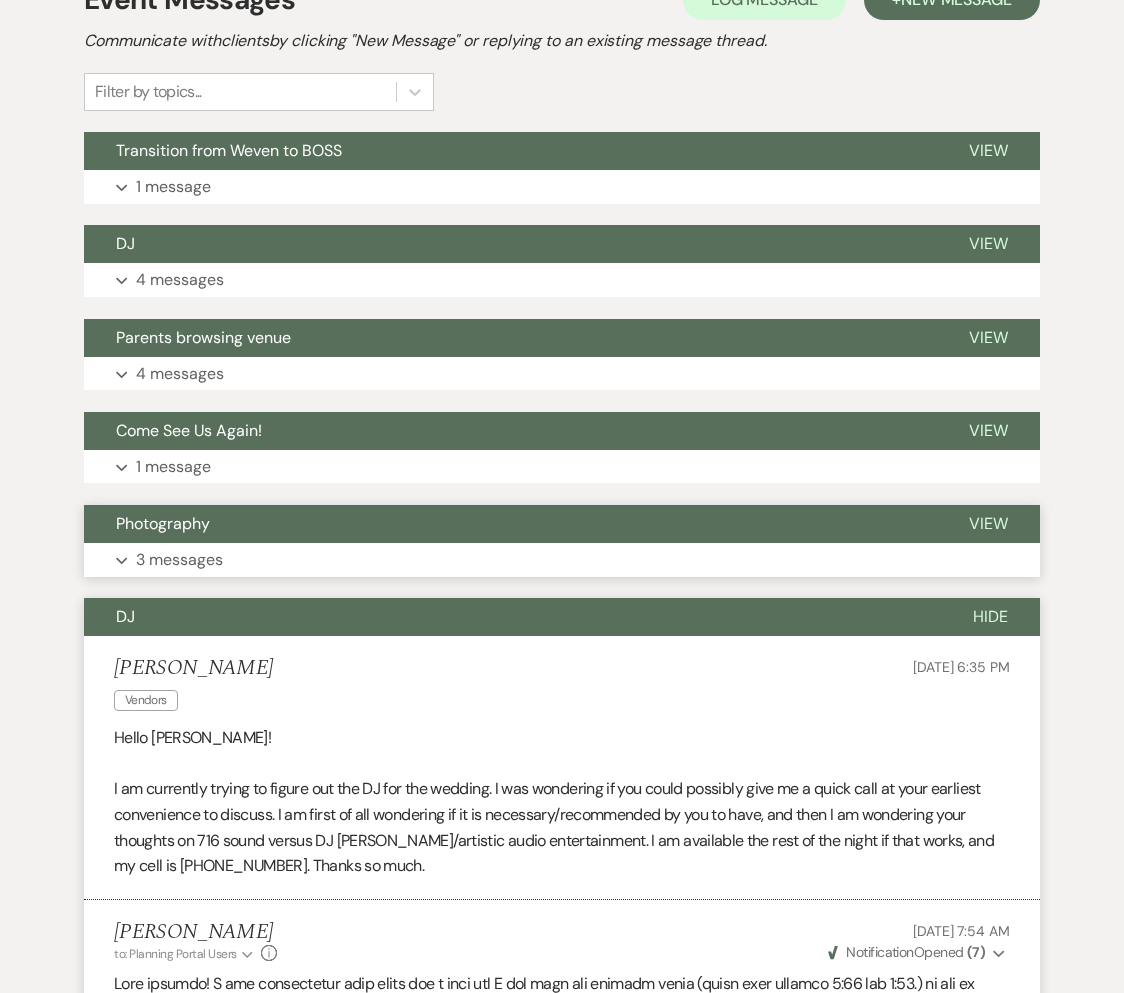 click on "Photography" at bounding box center [510, 524] 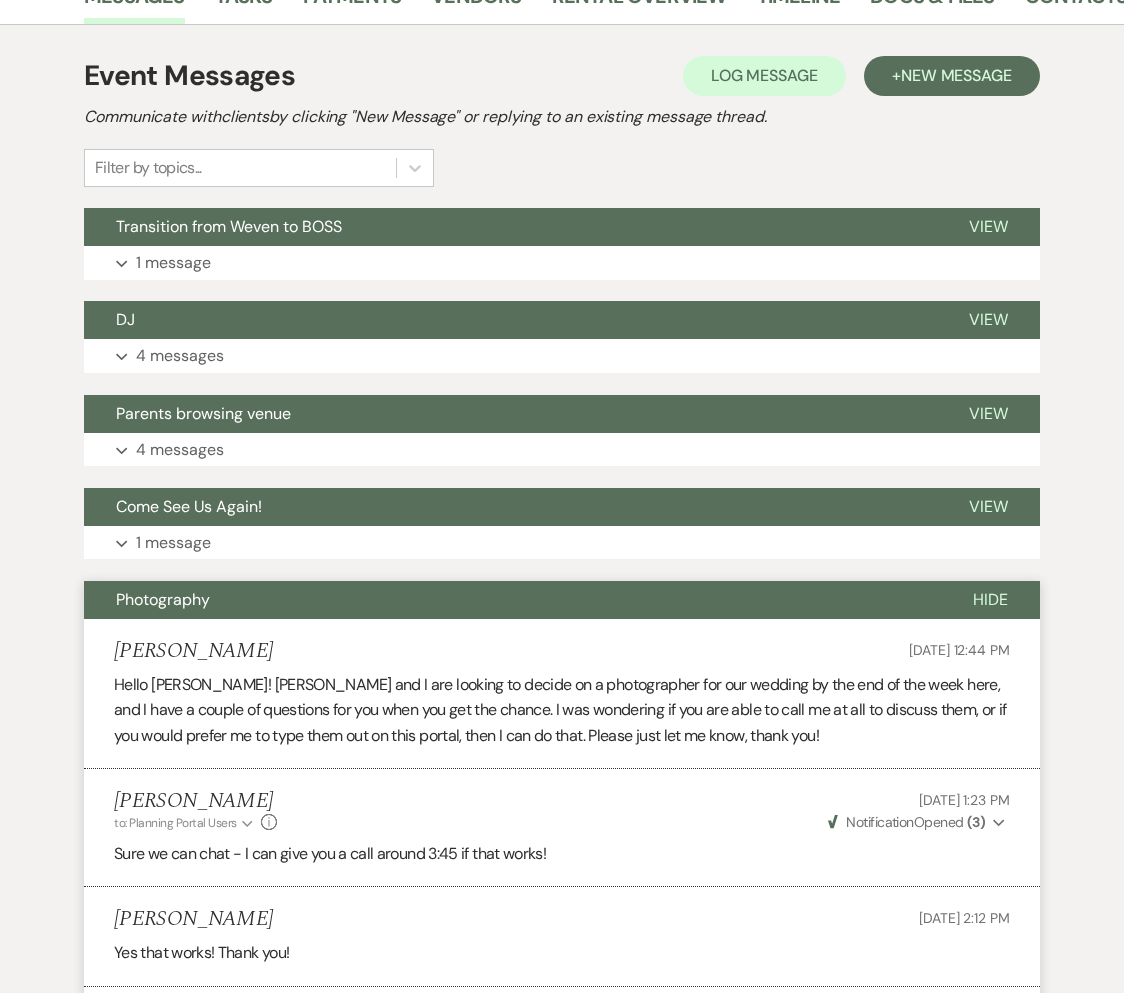 scroll, scrollTop: 389, scrollLeft: 0, axis: vertical 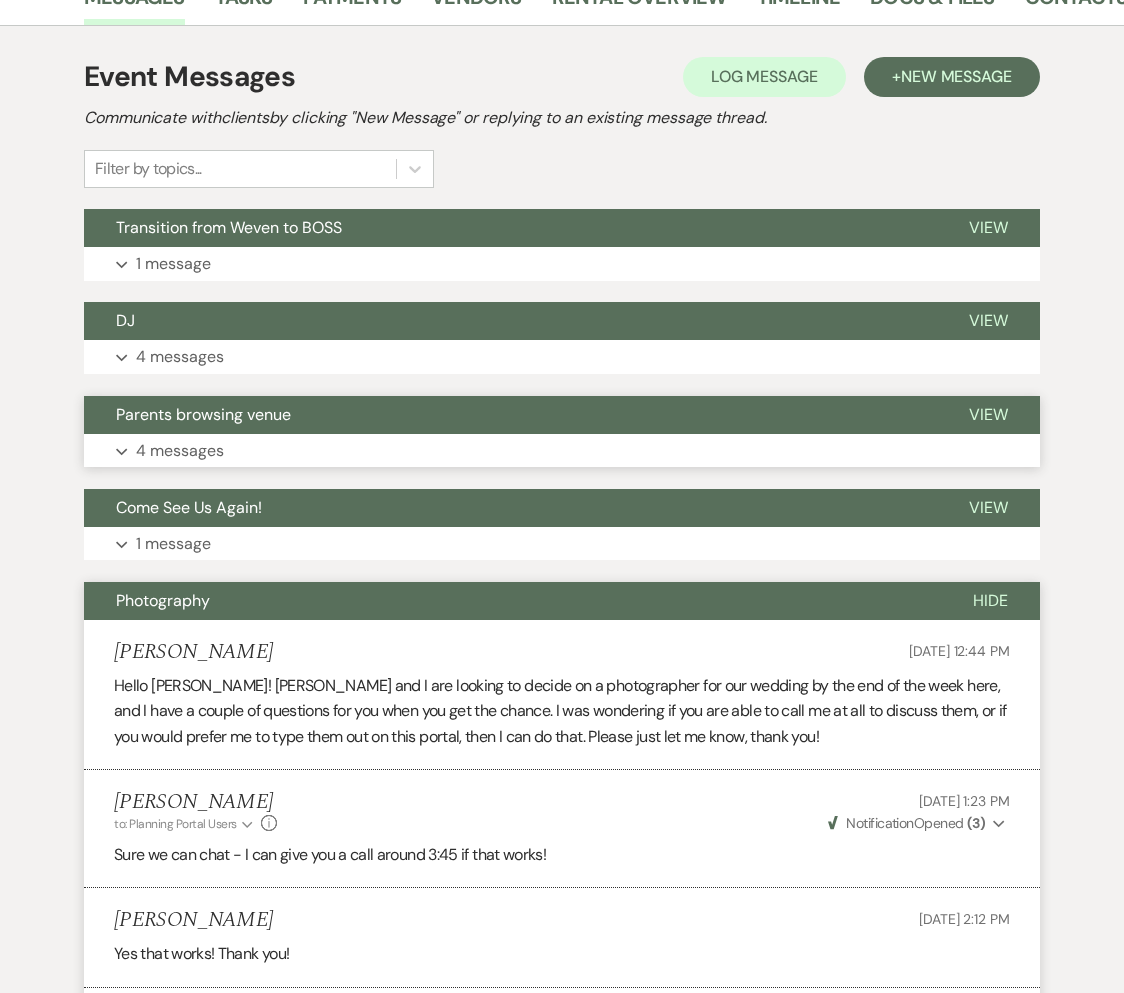 click on "Parents browsing venue" at bounding box center [510, 415] 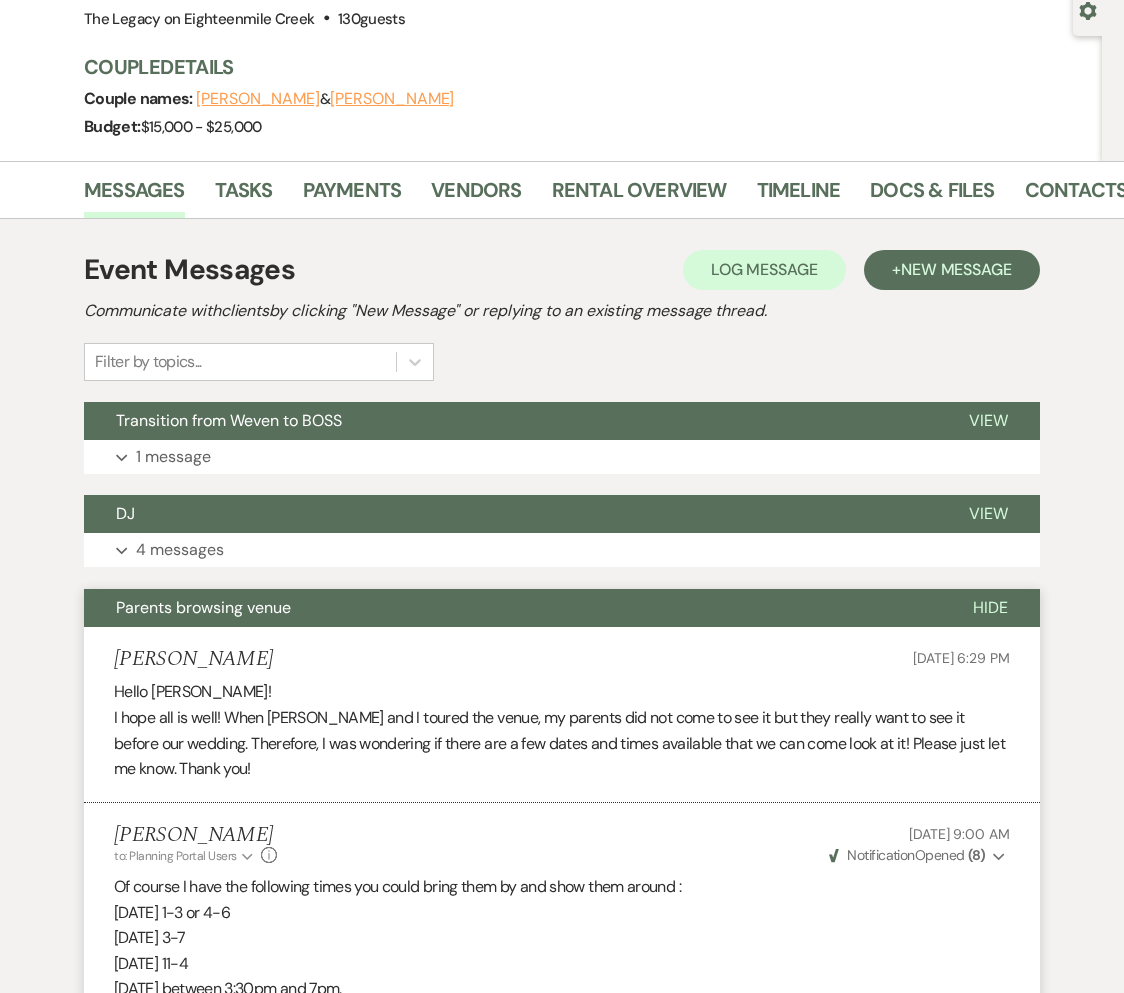 scroll, scrollTop: 192, scrollLeft: 0, axis: vertical 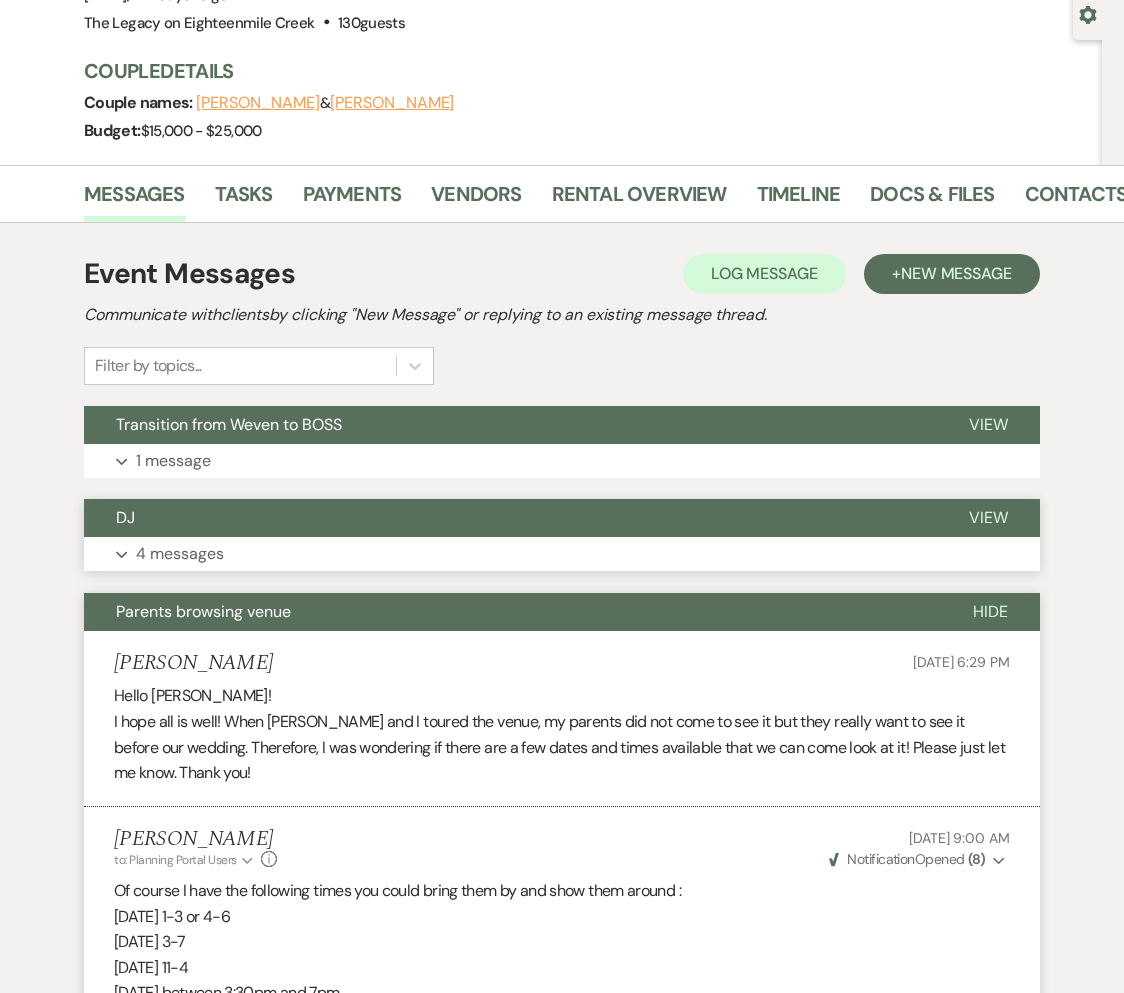 click on "DJ" at bounding box center [510, 518] 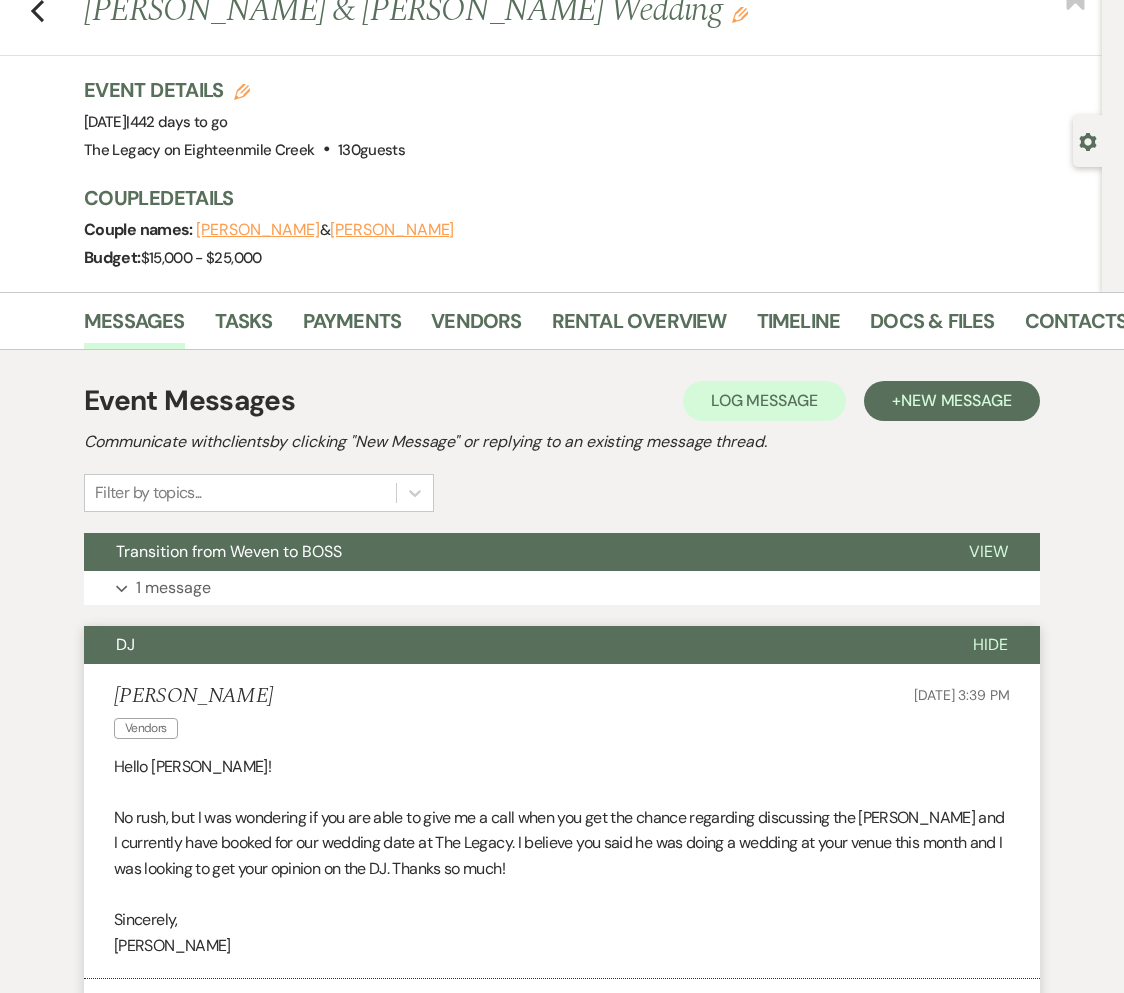 scroll, scrollTop: 0, scrollLeft: 0, axis: both 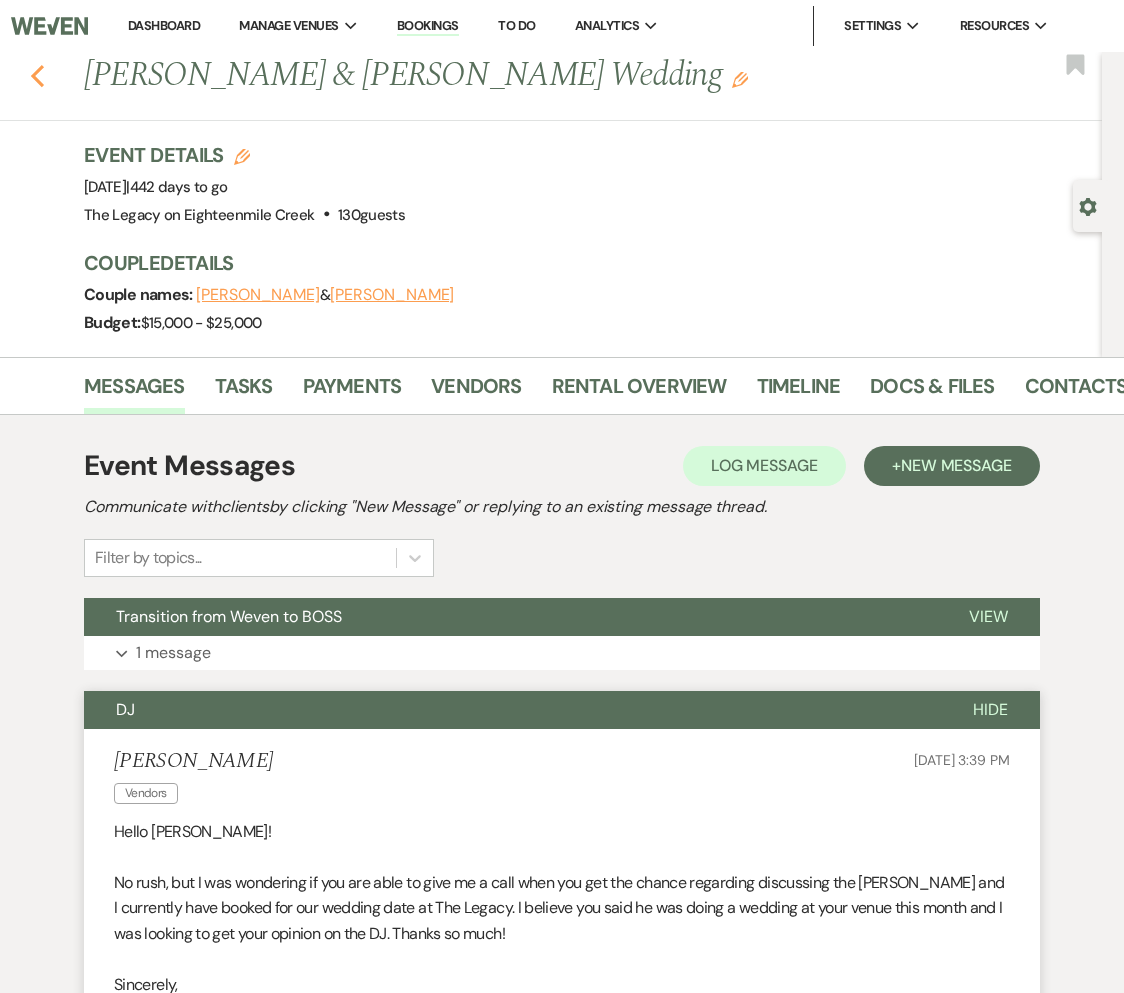 click 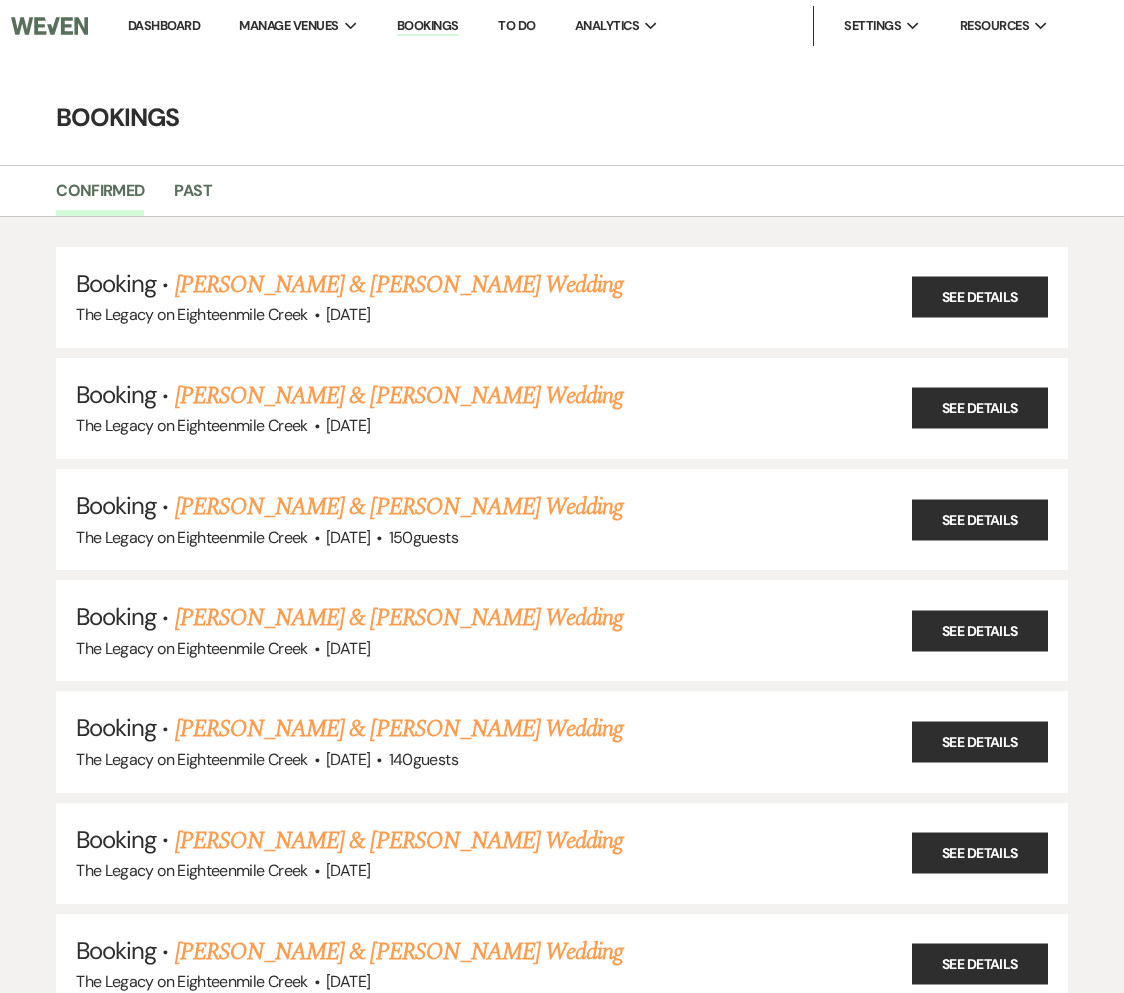 scroll, scrollTop: 10932, scrollLeft: 0, axis: vertical 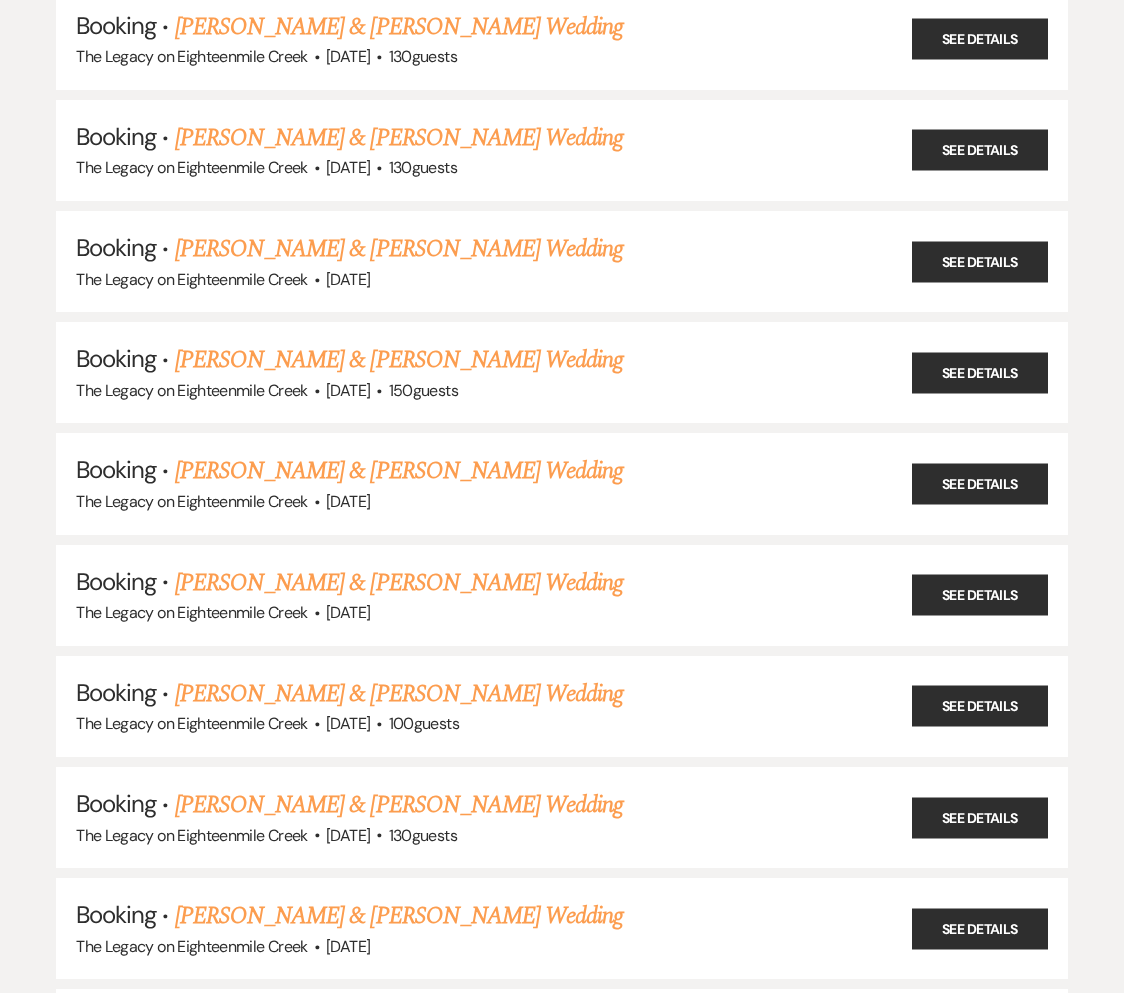 click on "[PERSON_NAME] & [PERSON_NAME] Wedding" at bounding box center (399, 694) 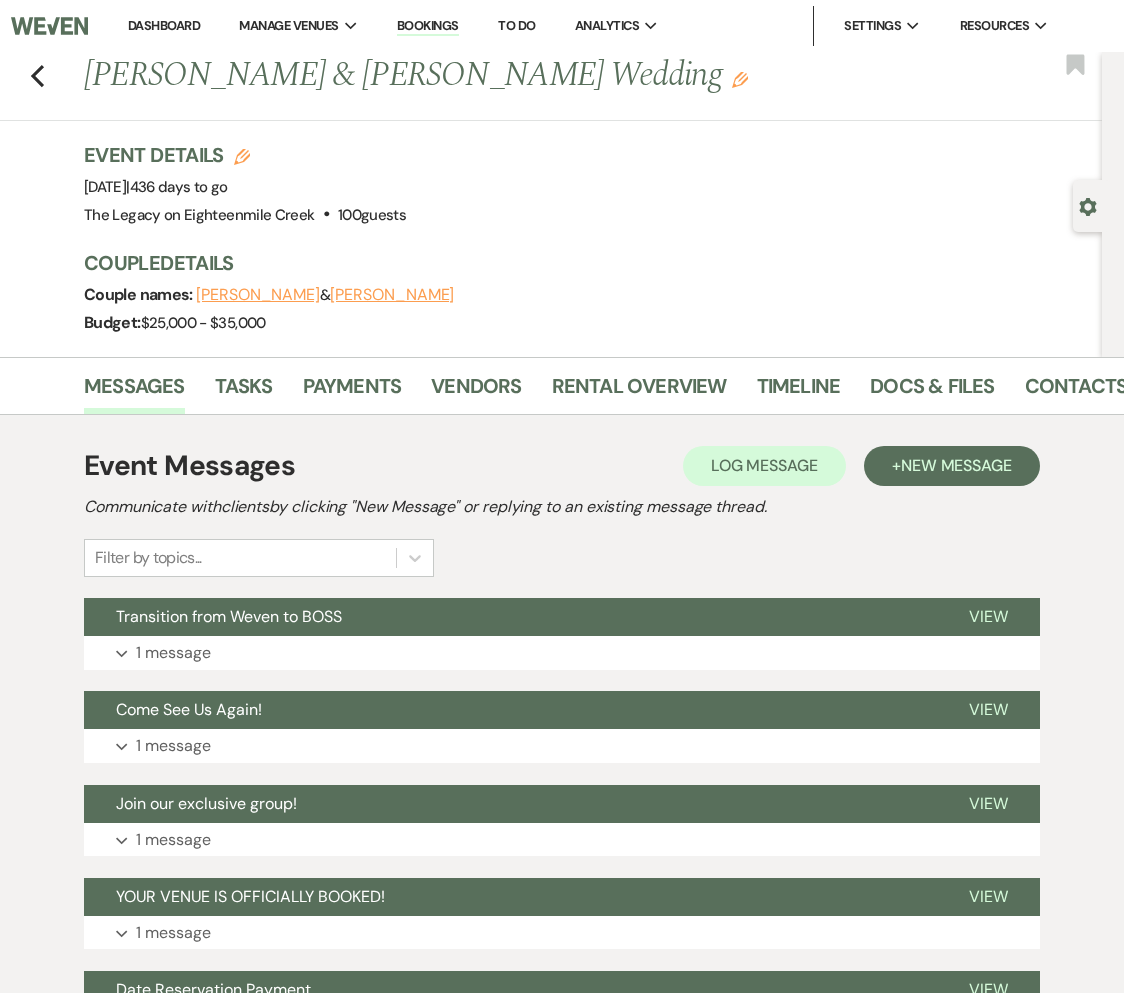drag, startPoint x: 88, startPoint y: 75, endPoint x: 416, endPoint y: 238, distance: 366.269 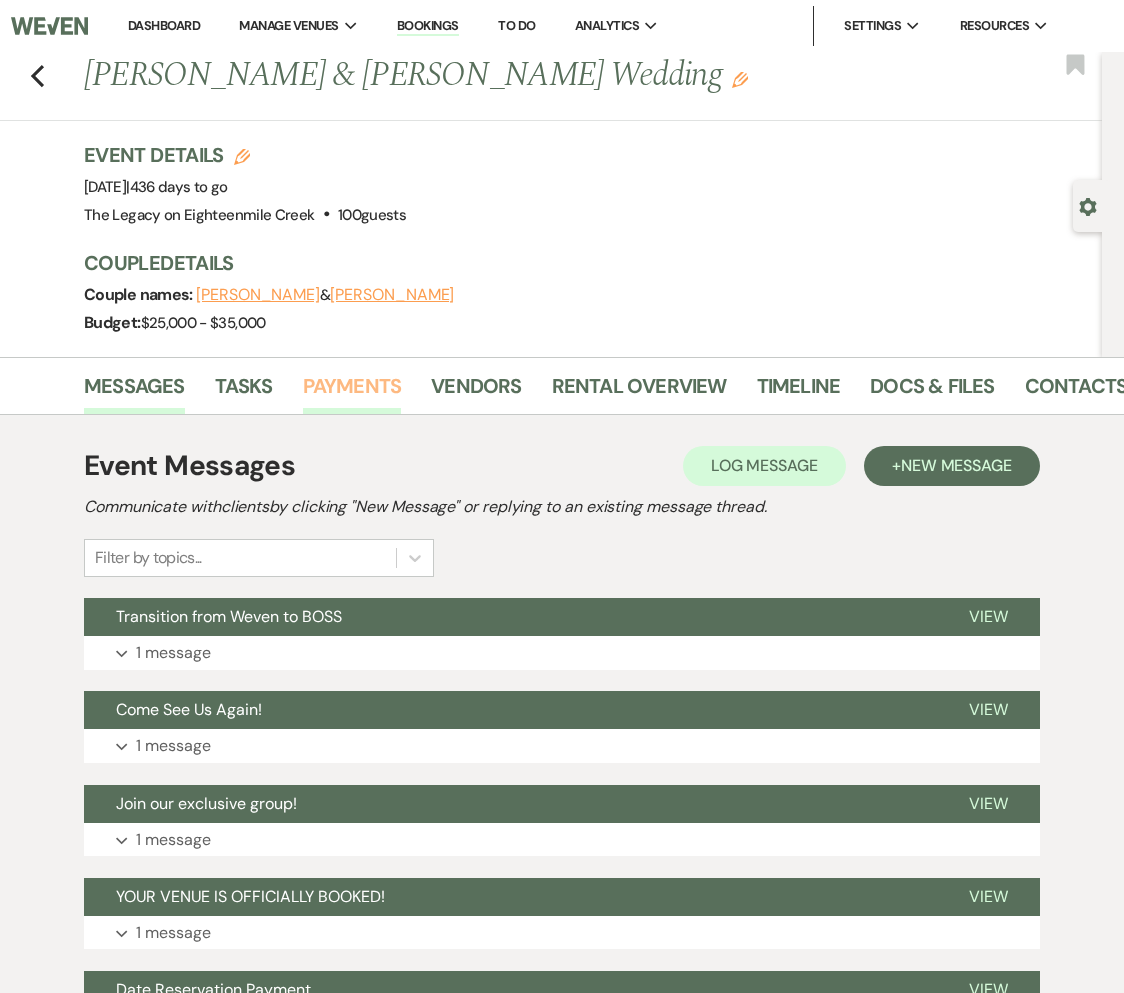 click on "Payments" at bounding box center [352, 392] 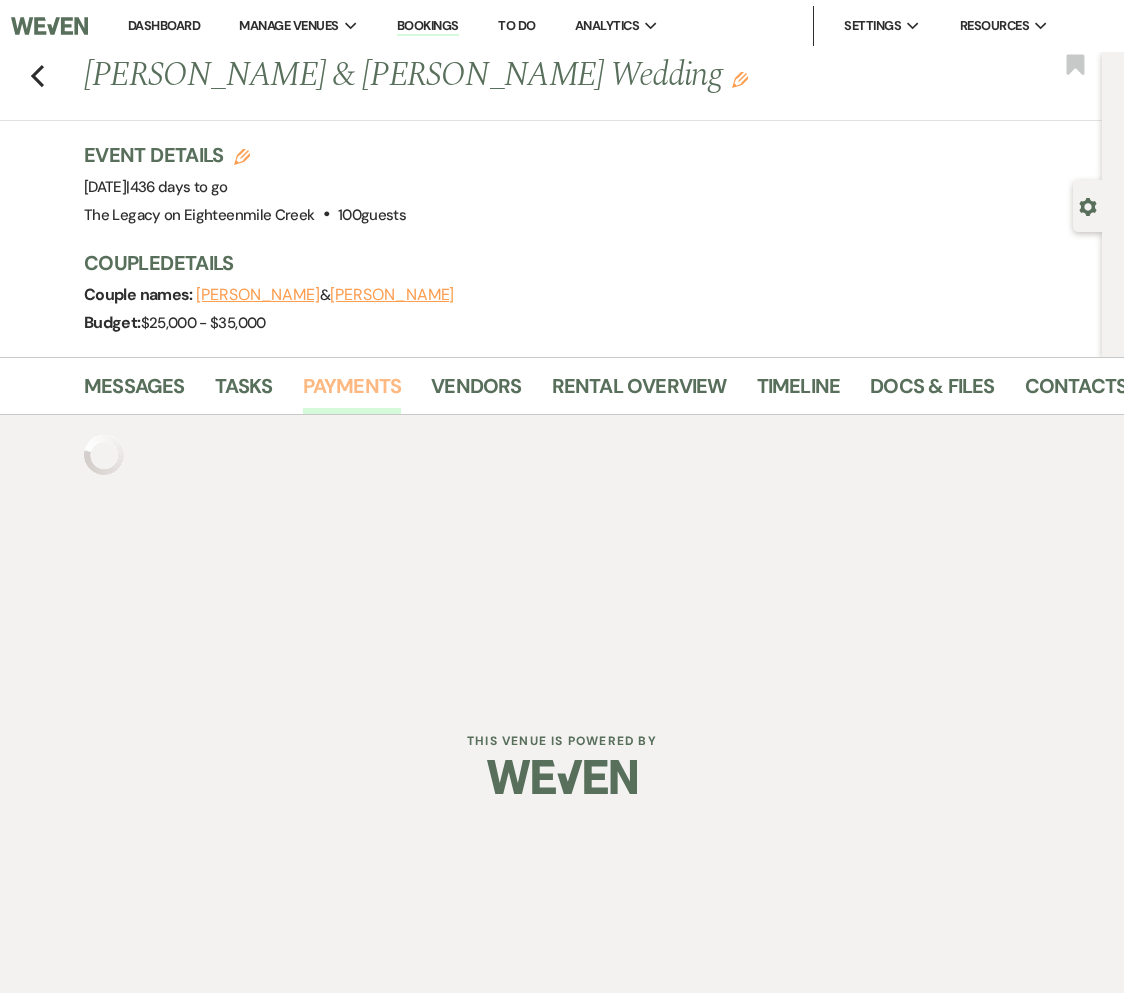 click on "Payments" at bounding box center [352, 392] 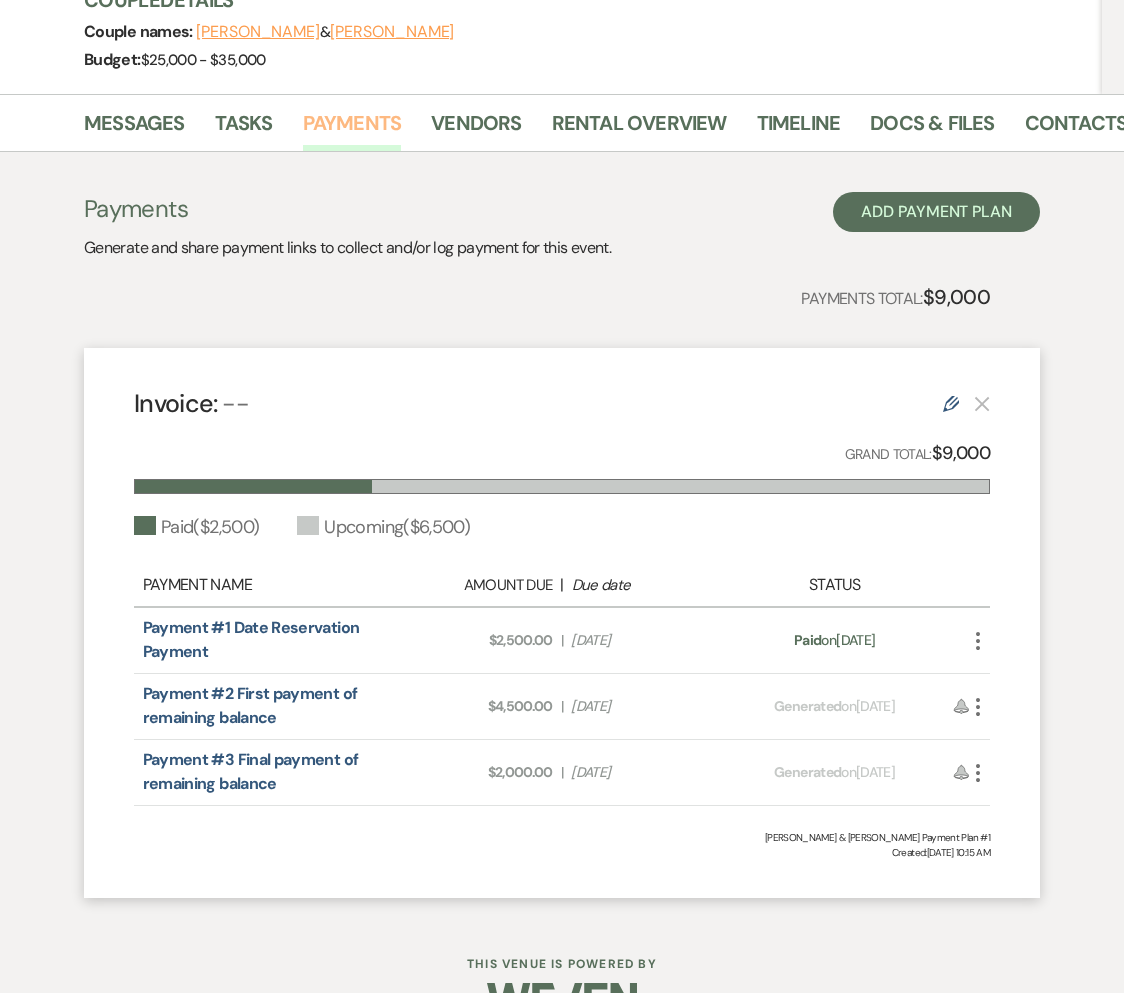 scroll, scrollTop: 317, scrollLeft: 0, axis: vertical 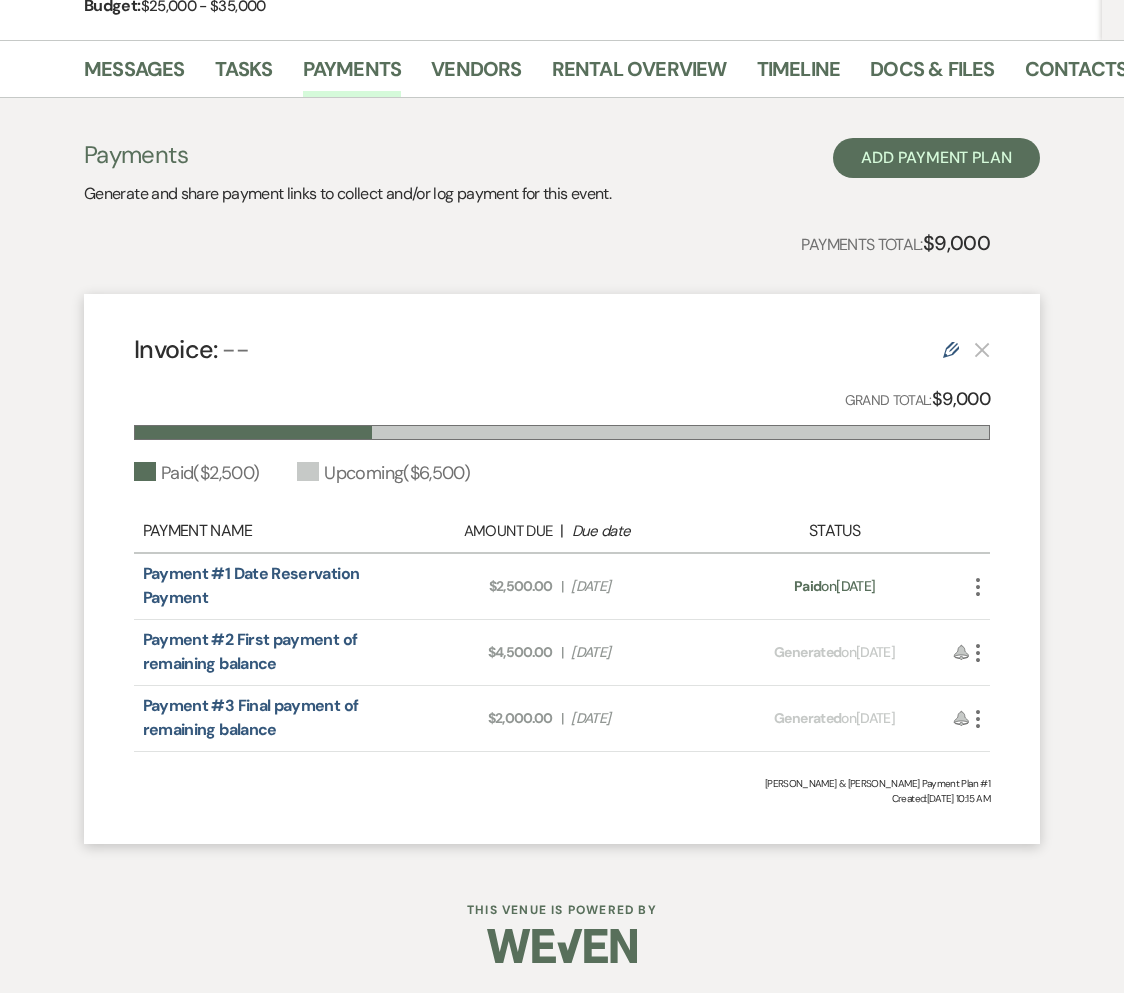 click on "Payment #1 Date Reservation Payment Amount Due:   $2,500.00 | Due Date   [DATE] Payment status:   Paid  on  [DATE] More" at bounding box center [562, 587] 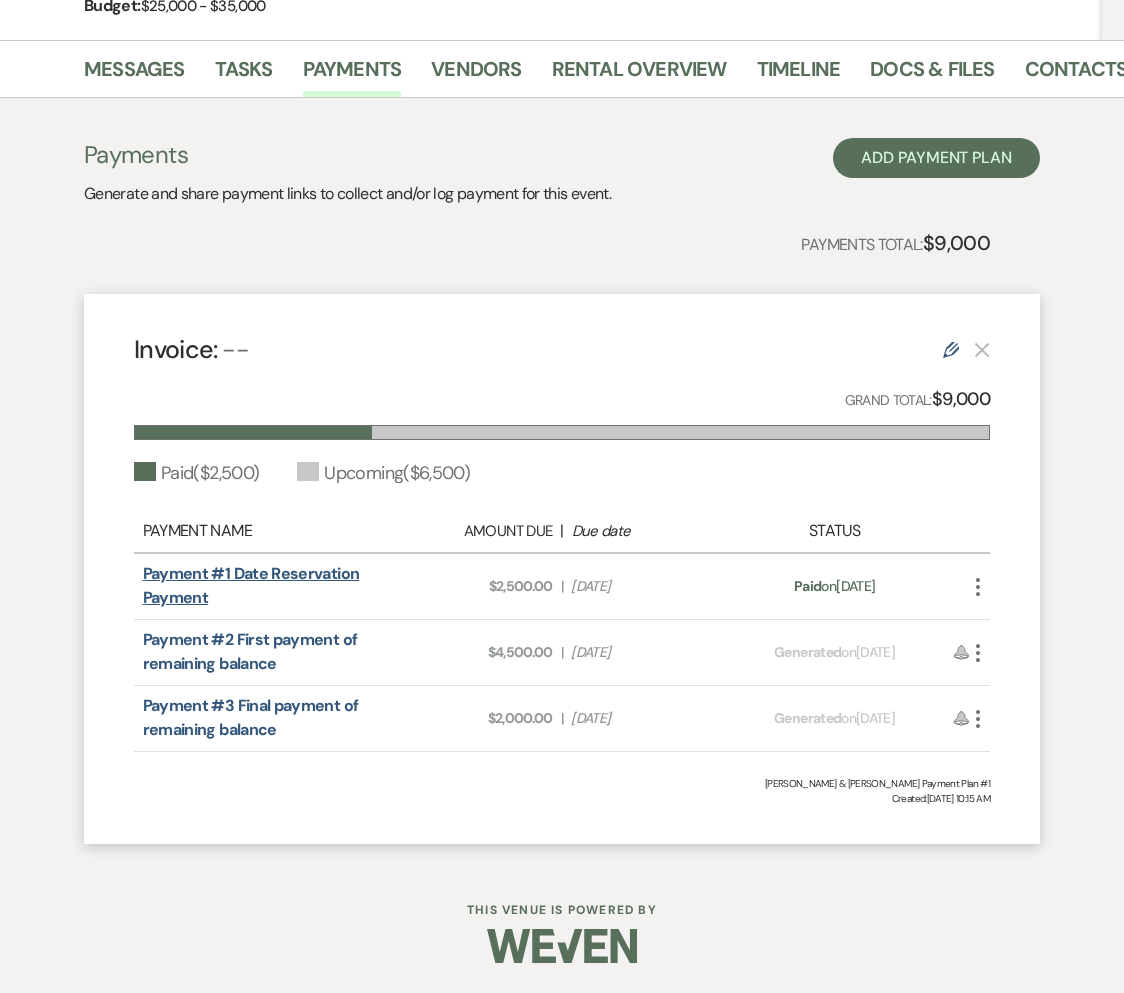 copy on "Payment #2 First payment of remaining balance Amount Due:   $4,500.00 | Due Date   [DATE]" 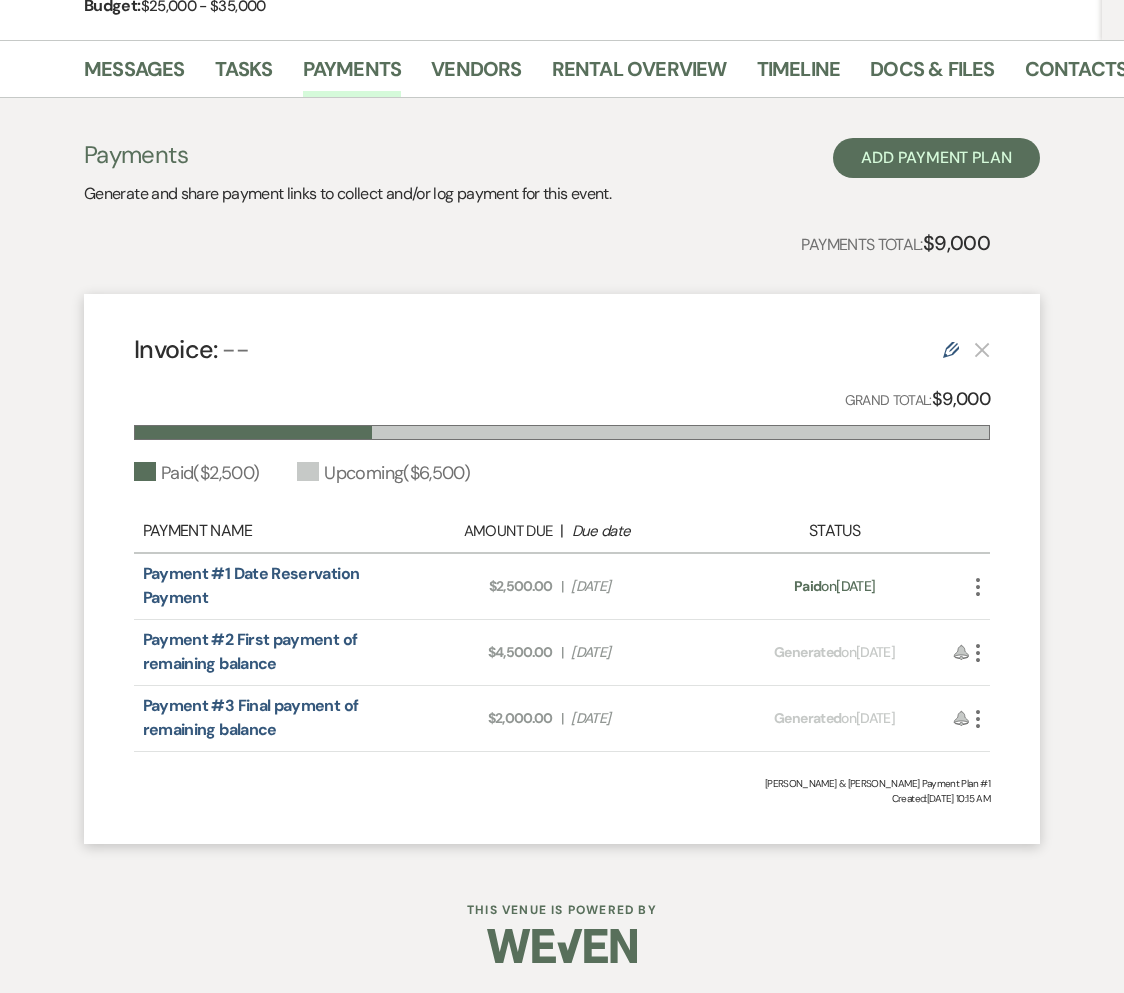 click on "Payment #3 Final payment of remaining balance Amount Due:   $2,000.00 | Due Date   [DATE] Payment status:   Generated  on  [DATE] Reminder More" at bounding box center [562, 719] 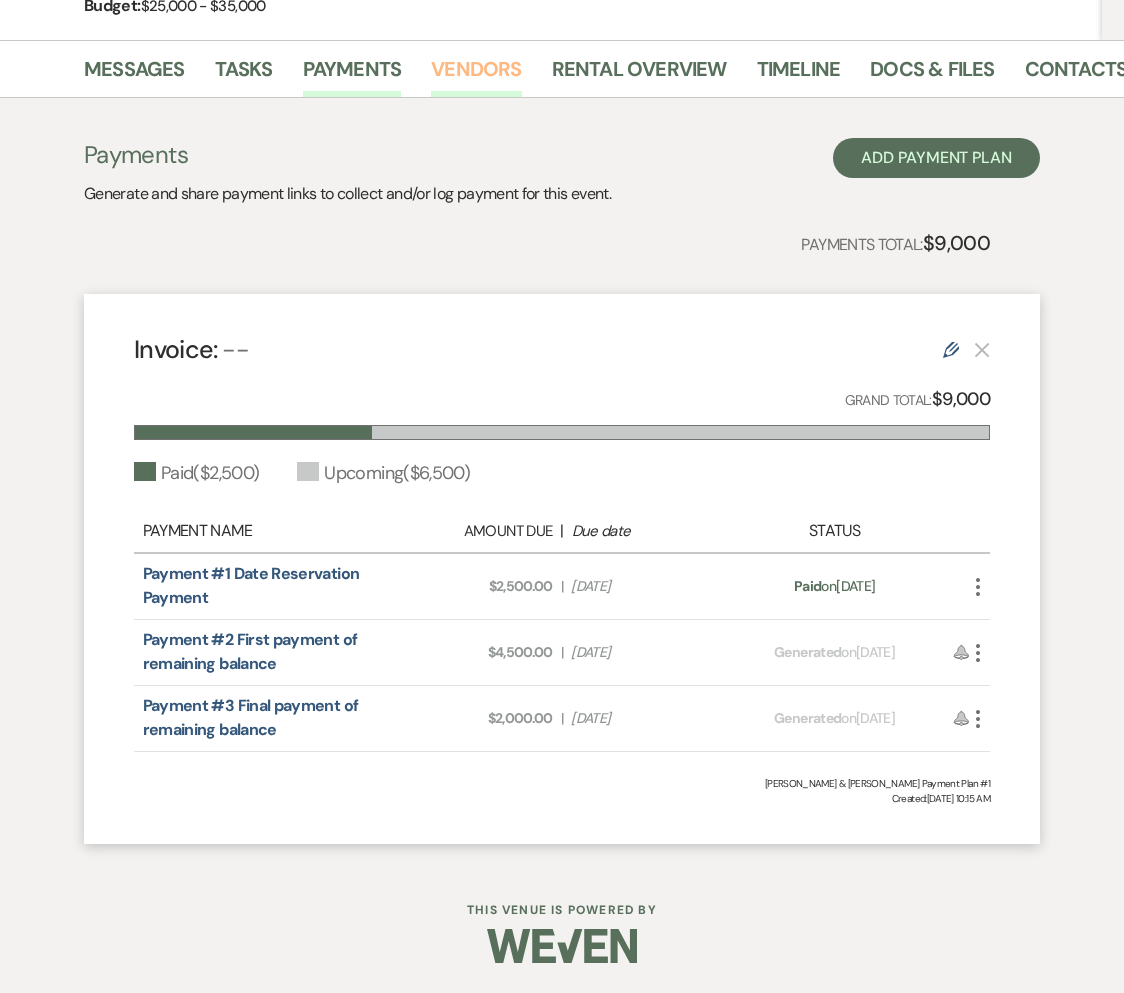 click on "Vendors" at bounding box center (476, 75) 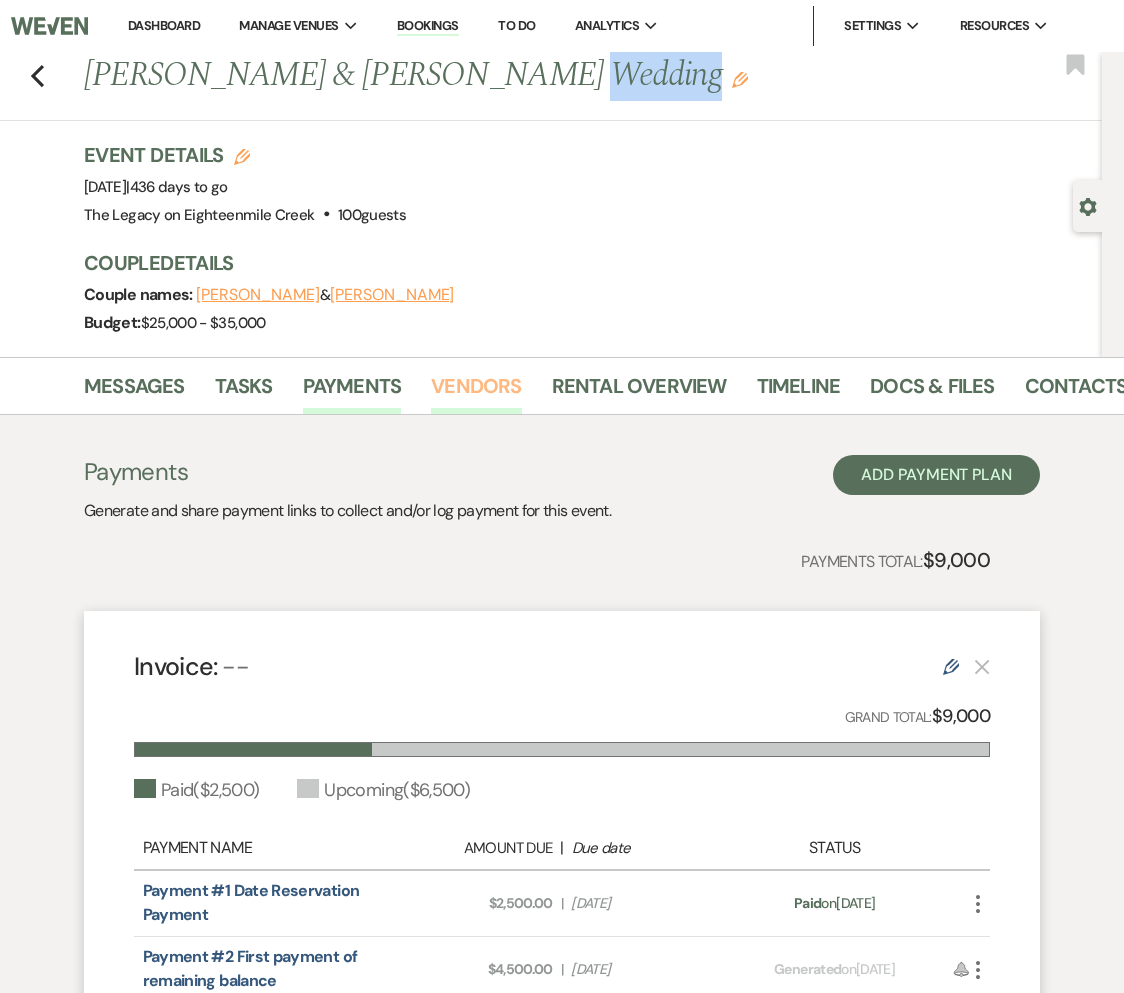 click on "[PERSON_NAME] & [PERSON_NAME] Wedding Edit" at bounding box center (487, 76) 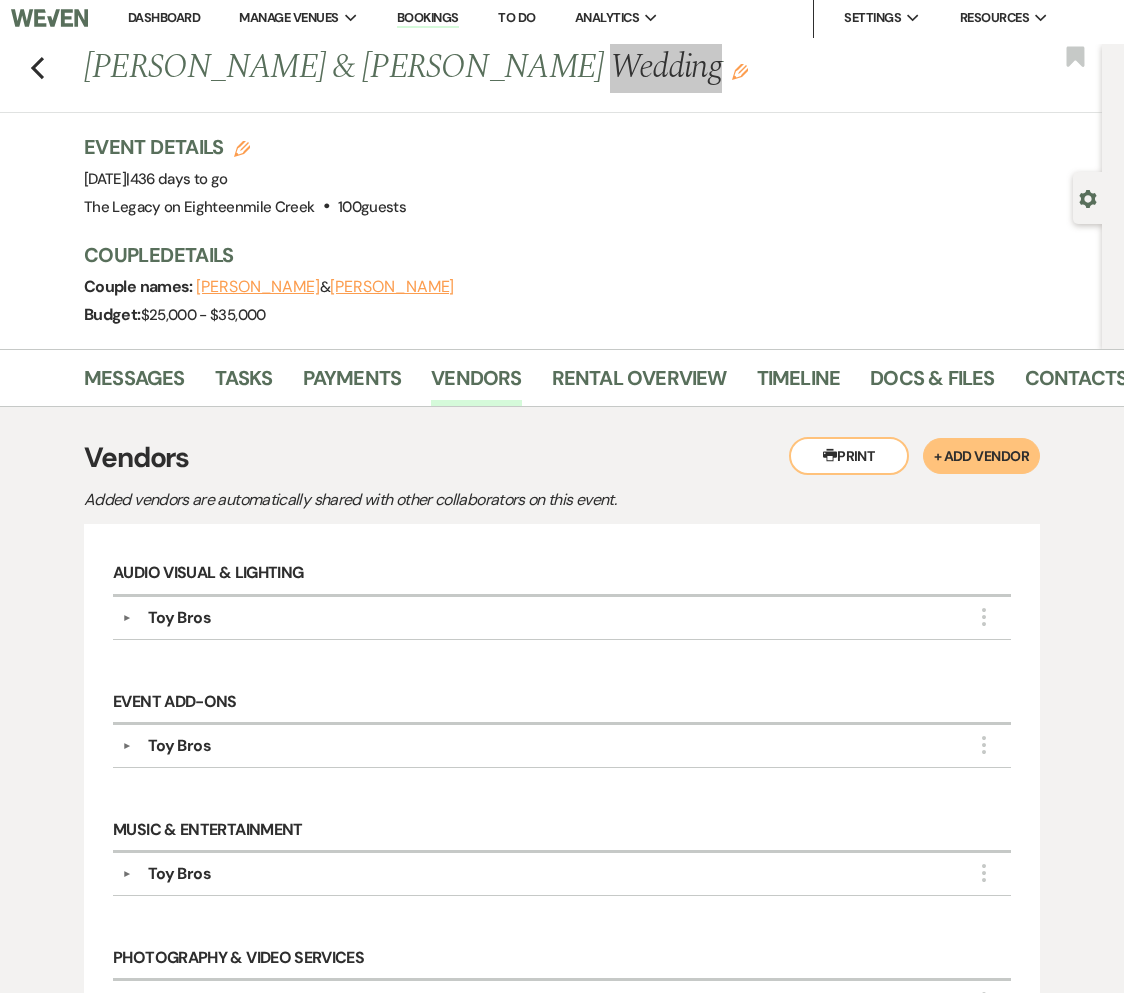 scroll, scrollTop: 0, scrollLeft: 0, axis: both 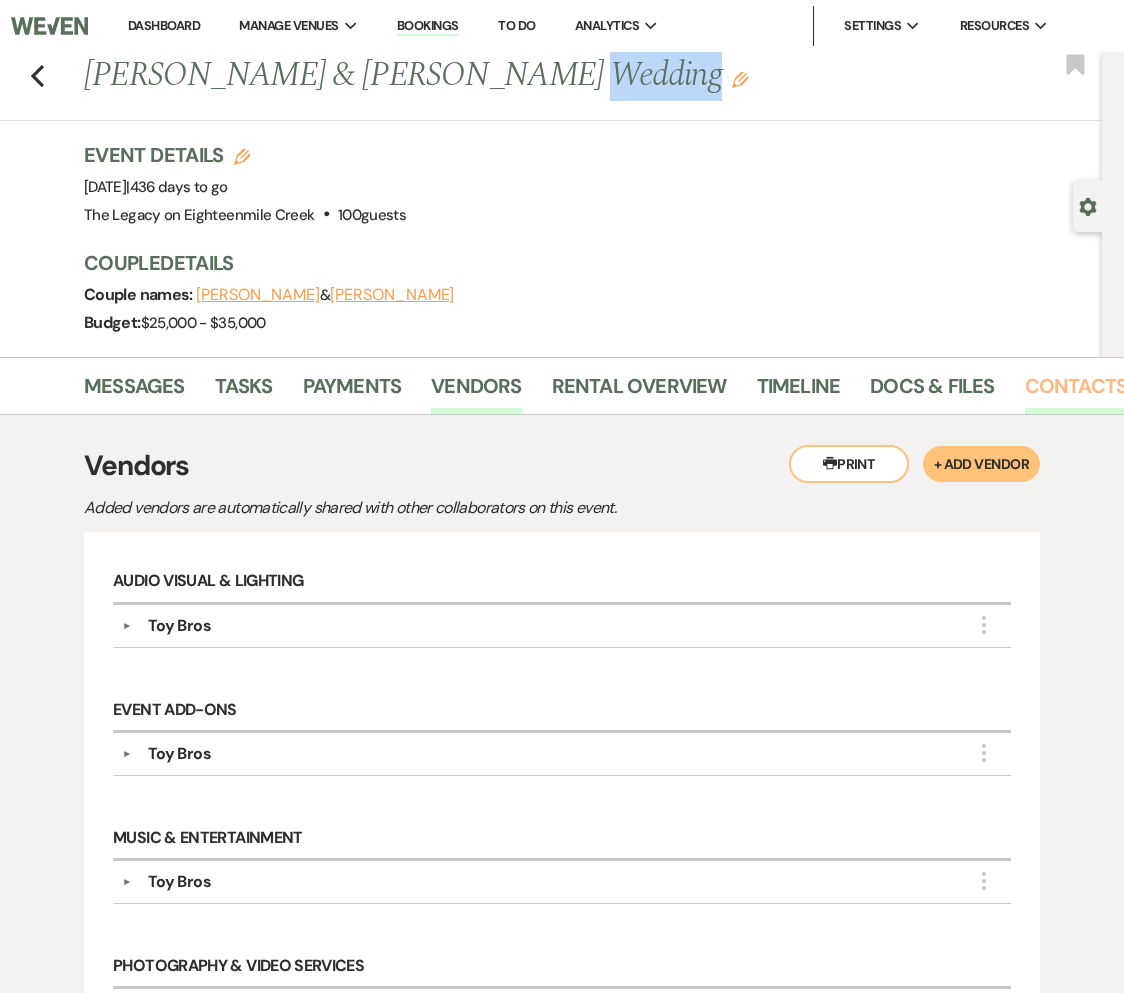 click on "Contacts" at bounding box center [1076, 392] 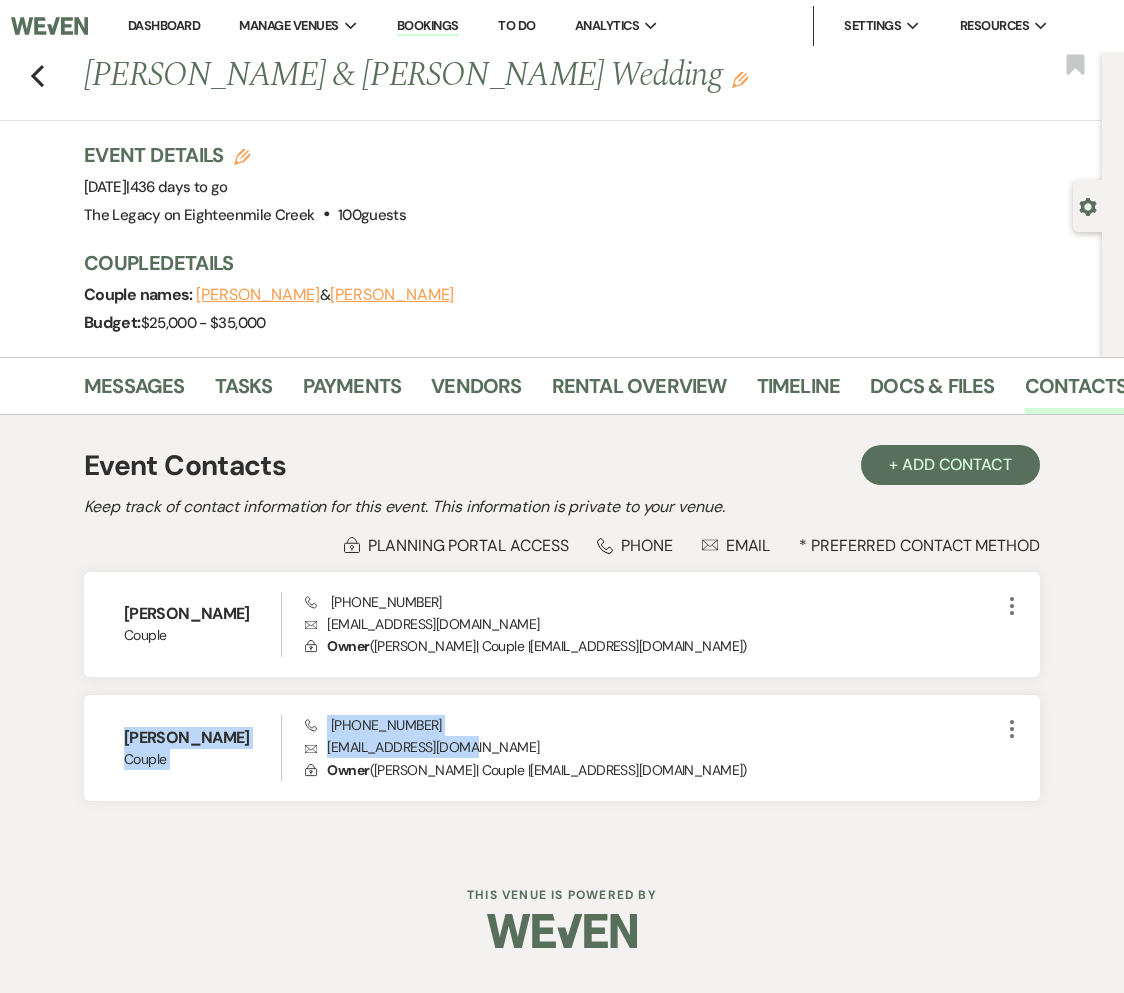 drag, startPoint x: 483, startPoint y: 750, endPoint x: 73, endPoint y: 732, distance: 410.39493 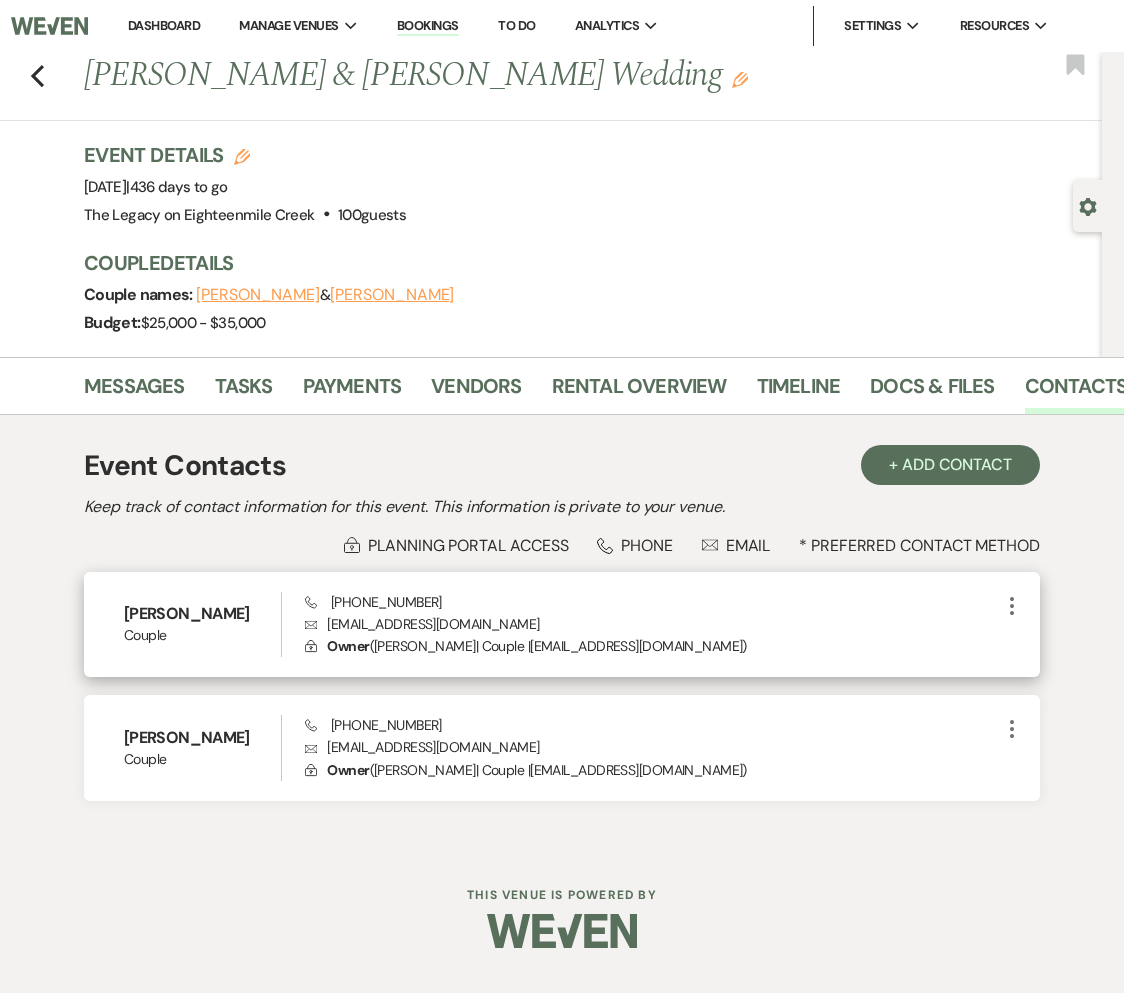 click on "Envelope [EMAIL_ADDRESS][DOMAIN_NAME]" at bounding box center (652, 624) 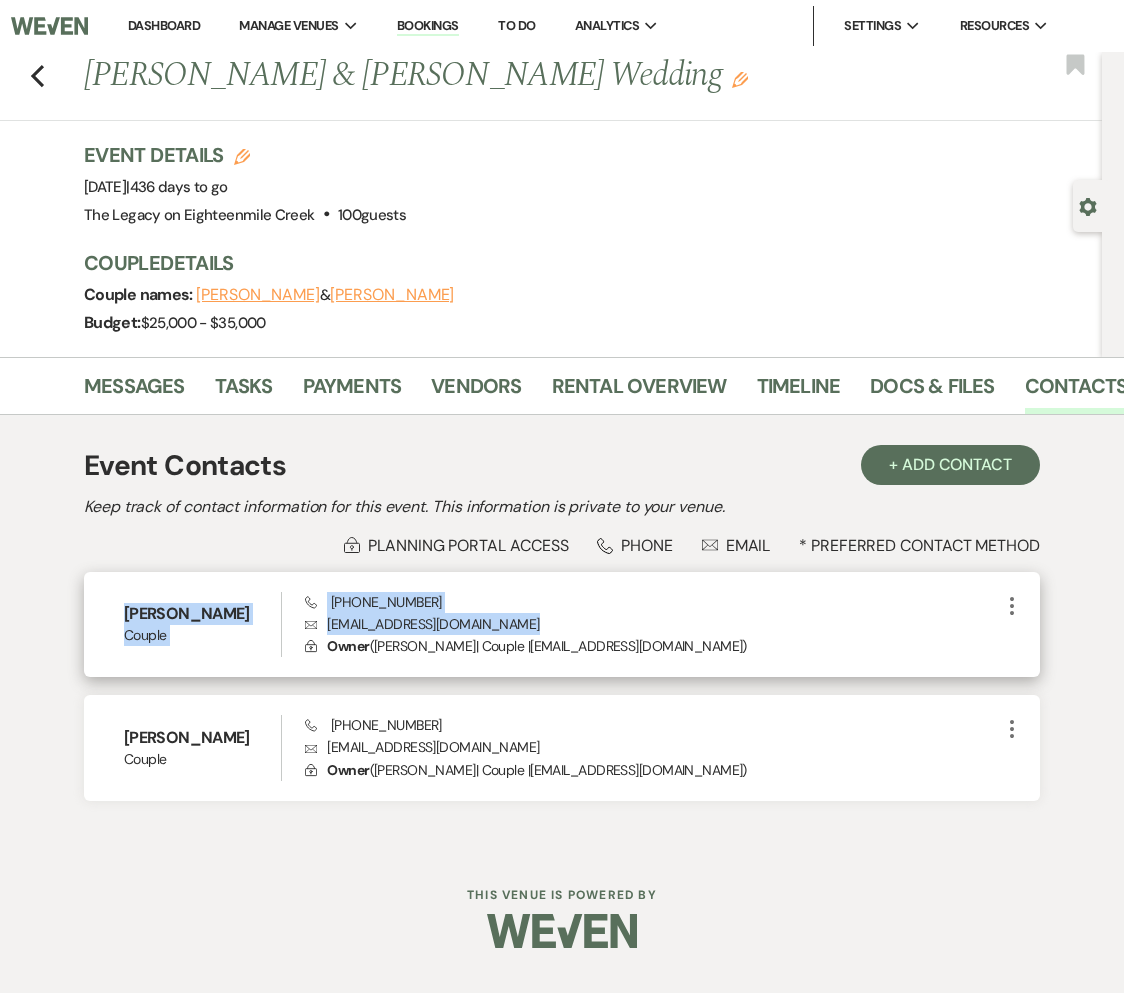 drag, startPoint x: 503, startPoint y: 622, endPoint x: 86, endPoint y: 611, distance: 417.14505 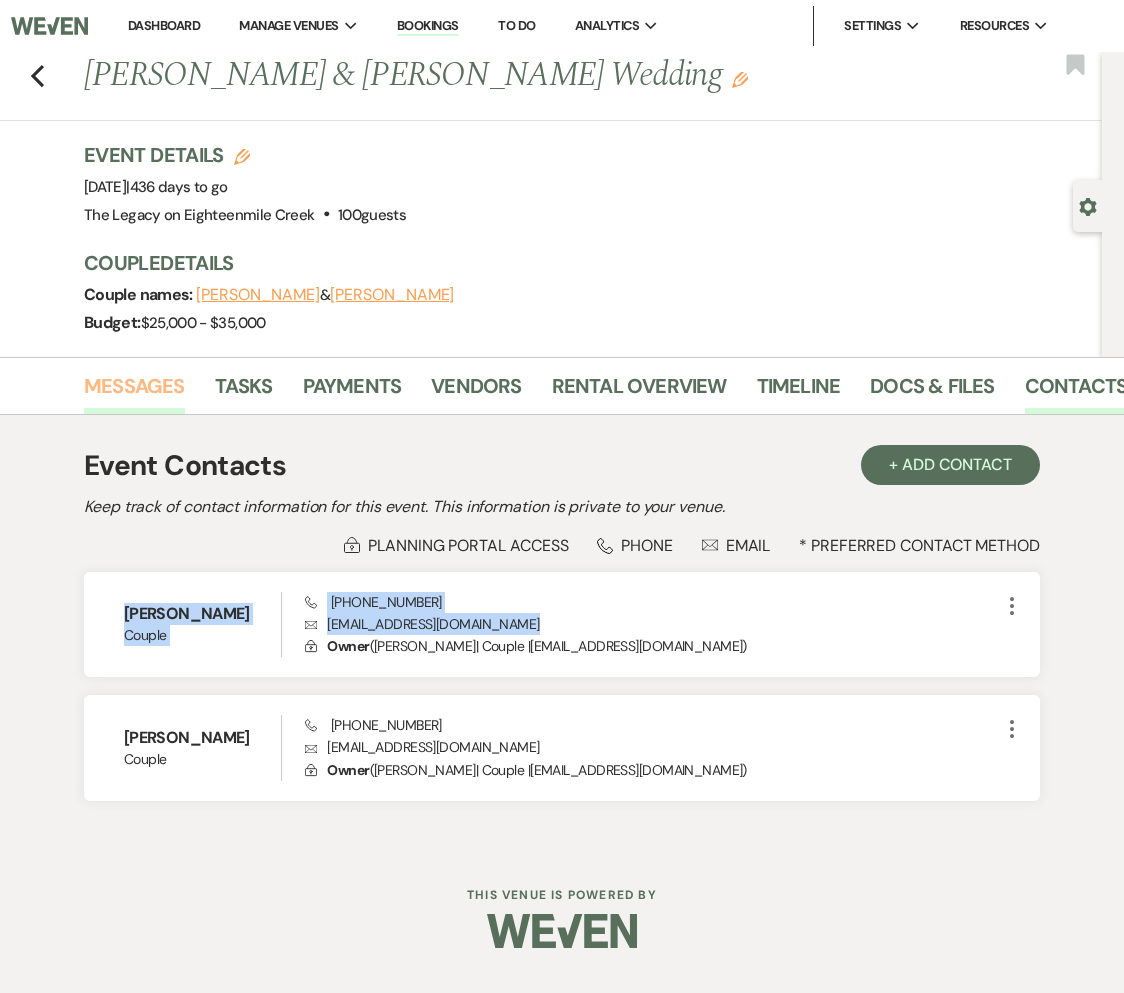 click on "Messages" at bounding box center [134, 392] 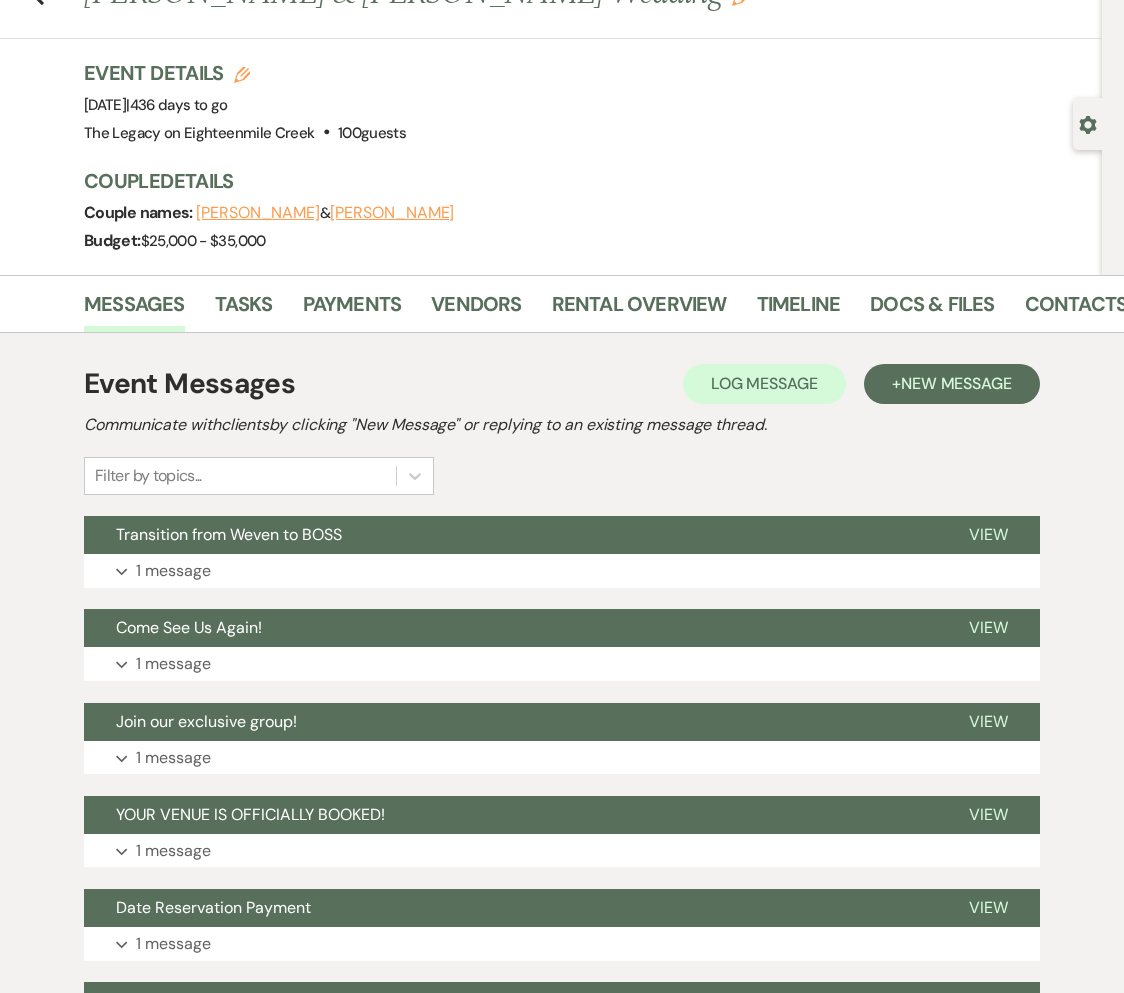 scroll, scrollTop: 0, scrollLeft: 0, axis: both 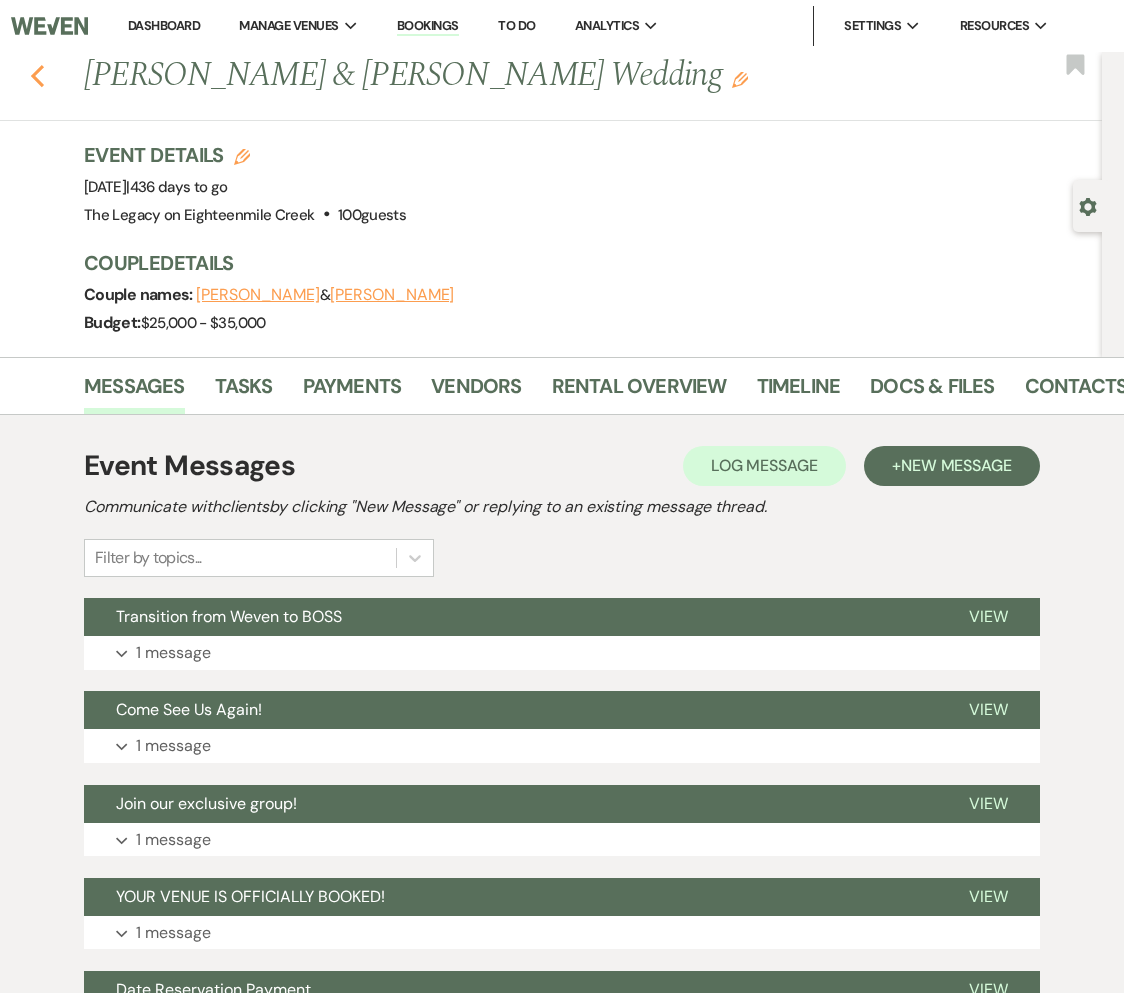 click 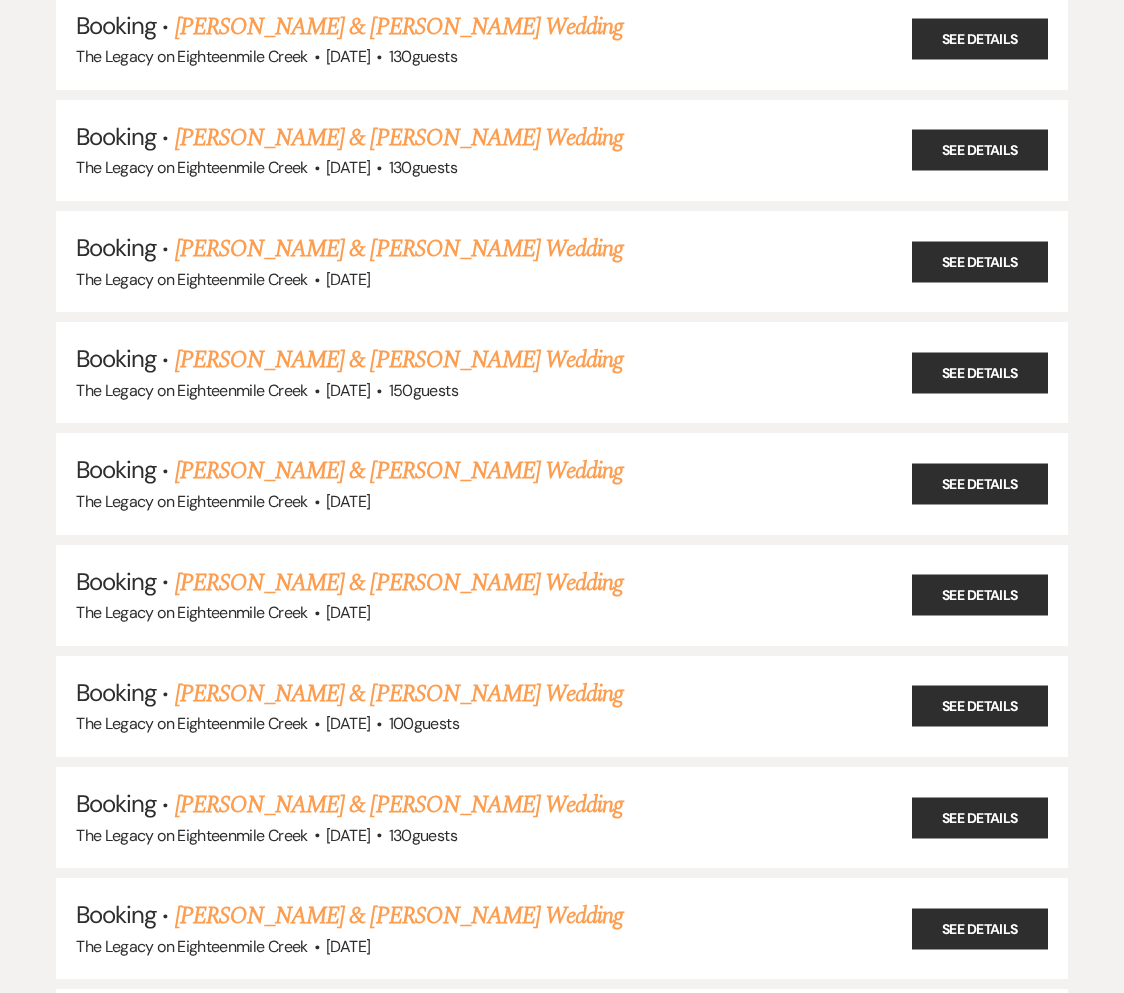 click on "[PERSON_NAME] & [PERSON_NAME] Wedding" at bounding box center [399, 583] 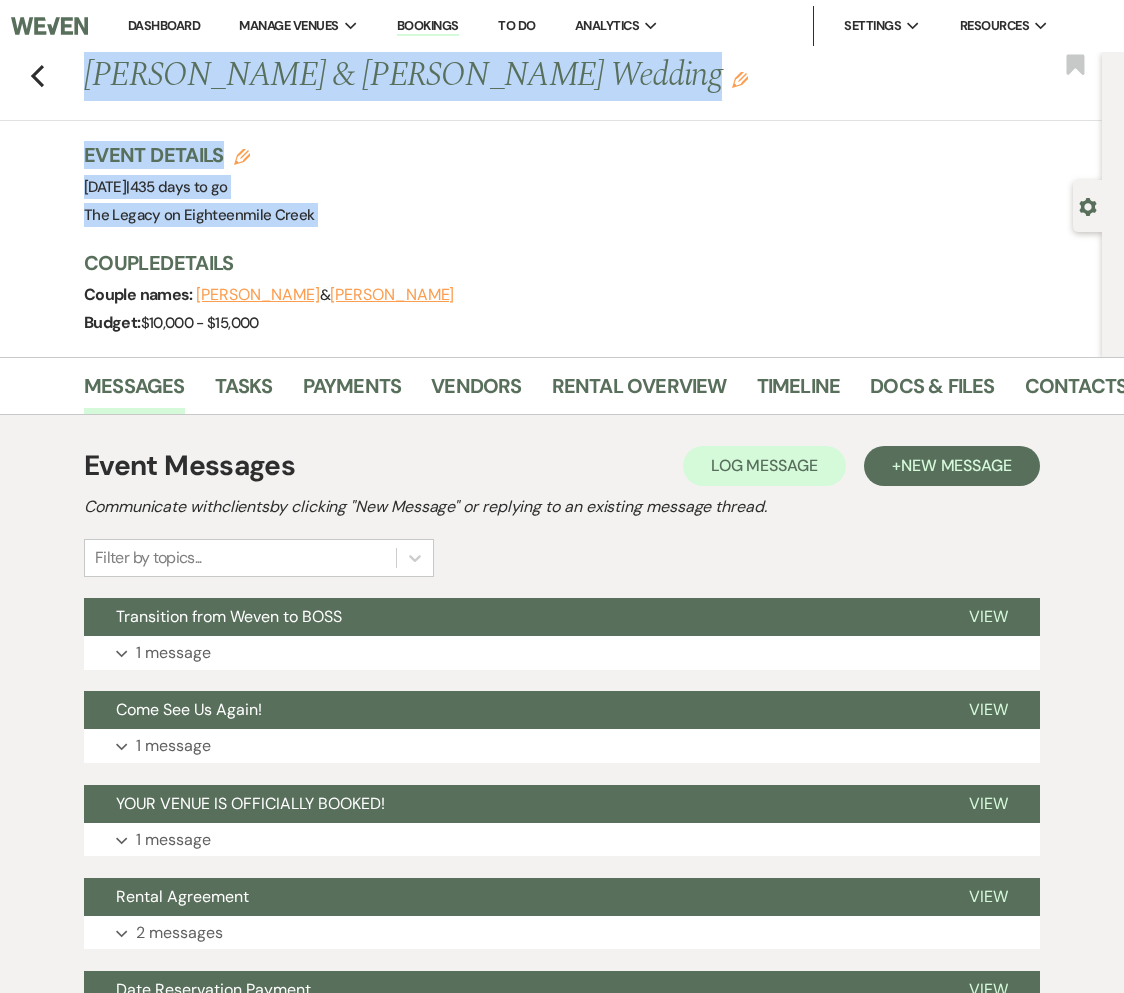 drag, startPoint x: 87, startPoint y: 76, endPoint x: 307, endPoint y: 236, distance: 272.02942 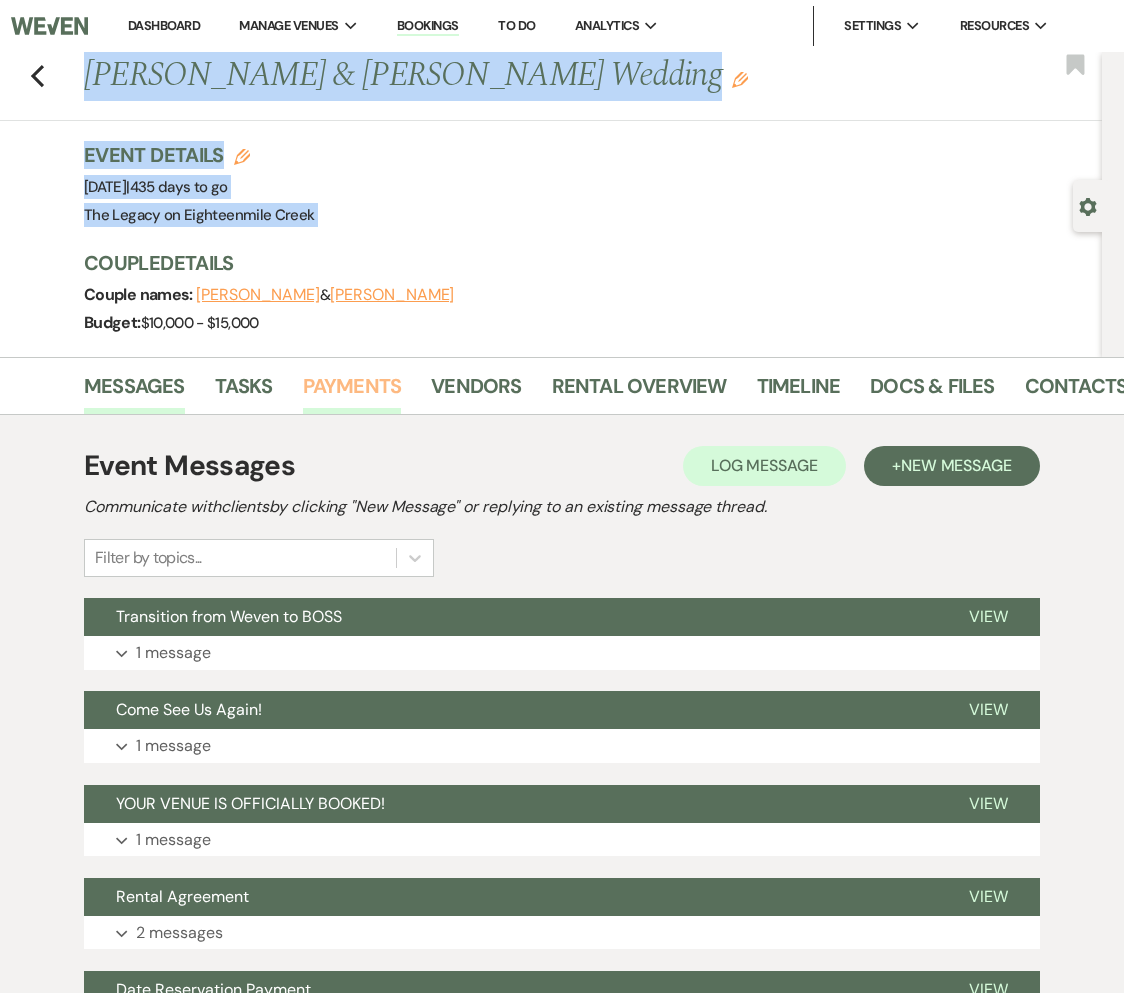 drag, startPoint x: 334, startPoint y: 386, endPoint x: 345, endPoint y: 382, distance: 11.7046995 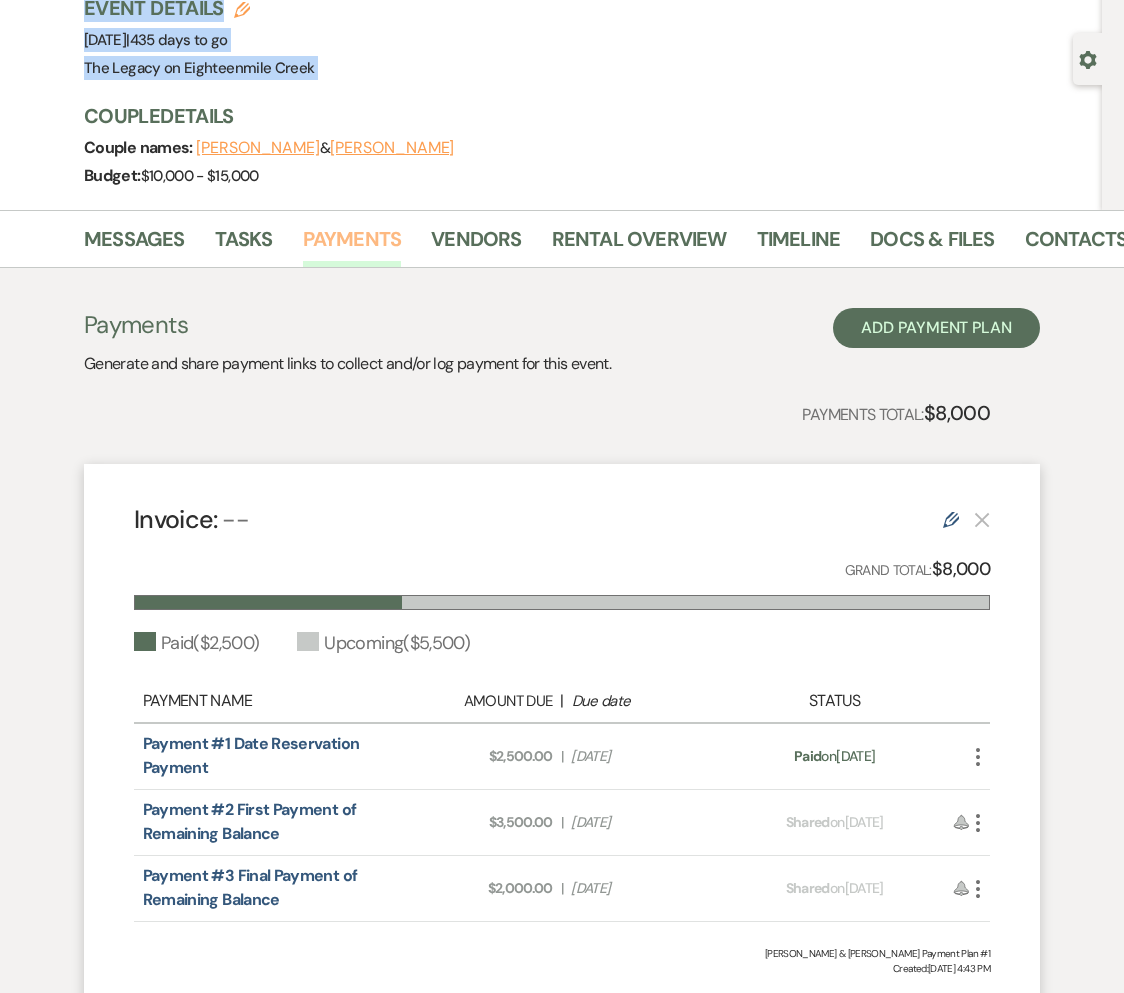 scroll, scrollTop: 226, scrollLeft: 0, axis: vertical 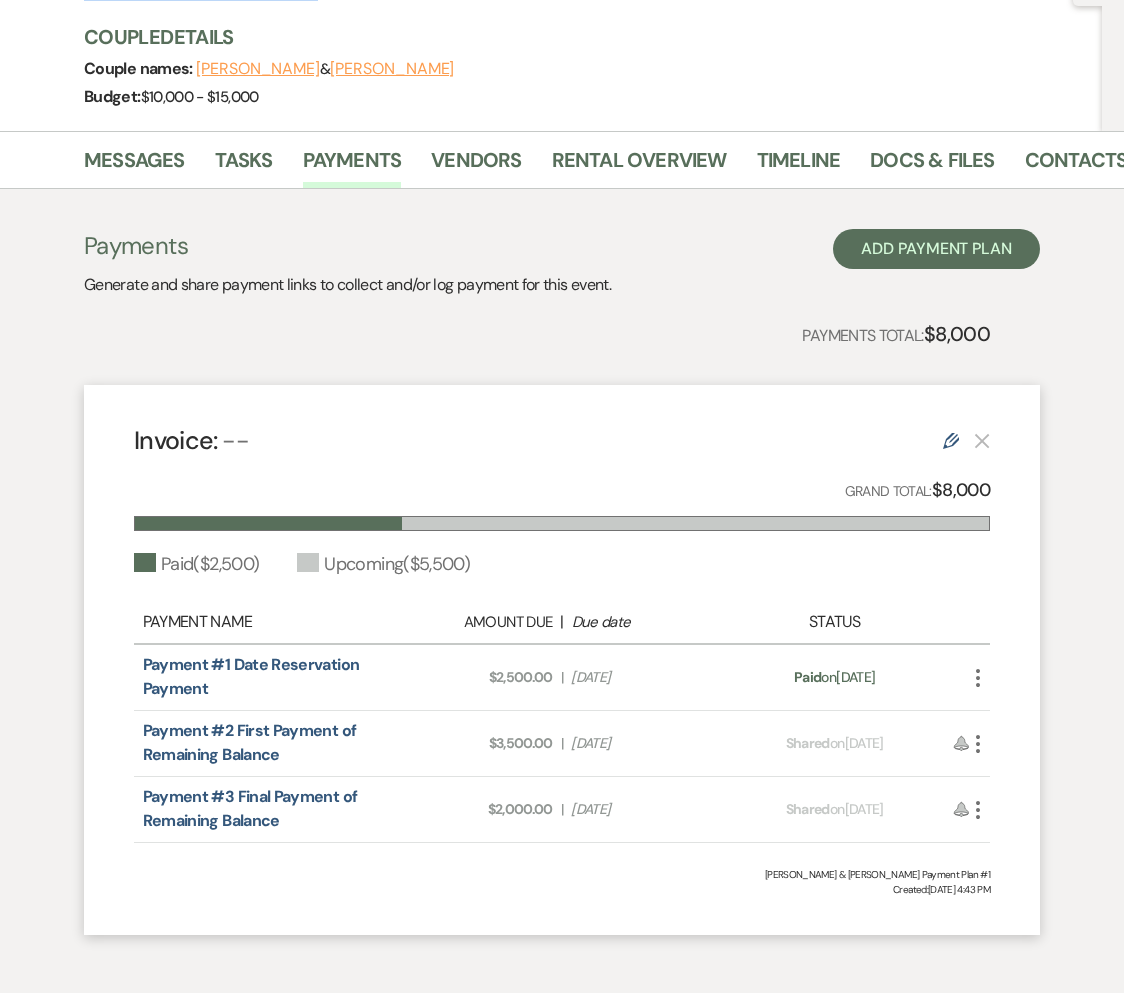 drag, startPoint x: 918, startPoint y: 686, endPoint x: 128, endPoint y: 671, distance: 790.1424 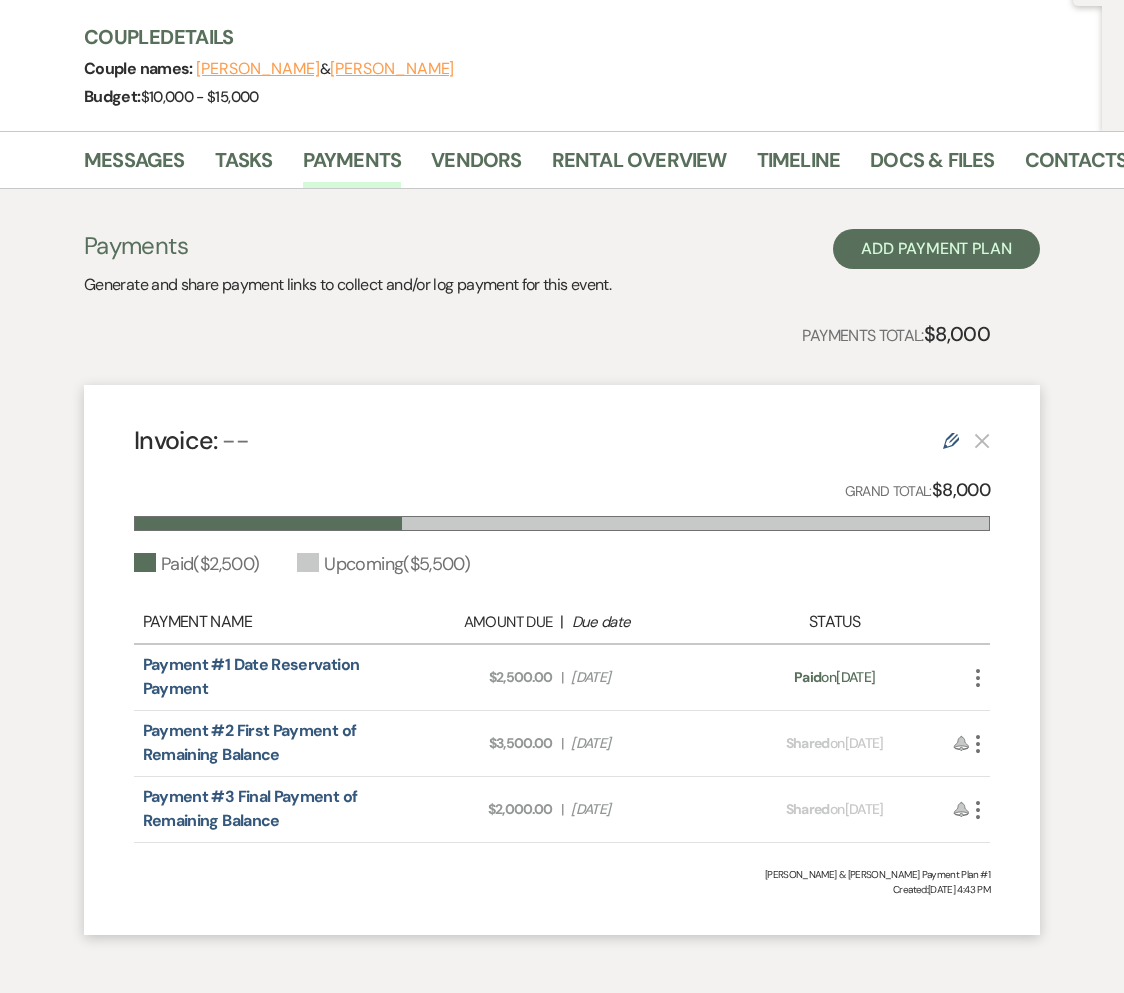 click on "Due Date   [DATE]" at bounding box center [645, 743] 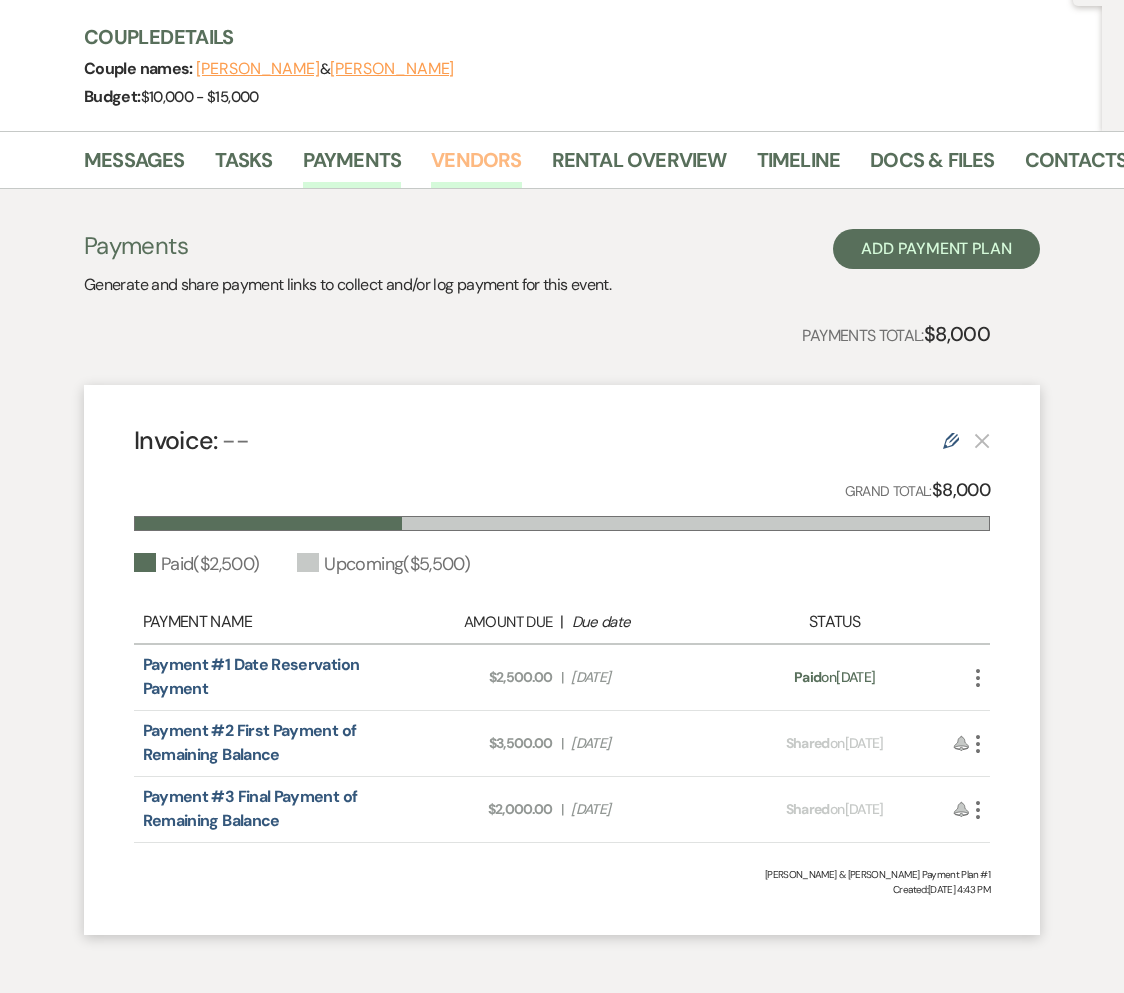 click on "Vendors" at bounding box center [476, 166] 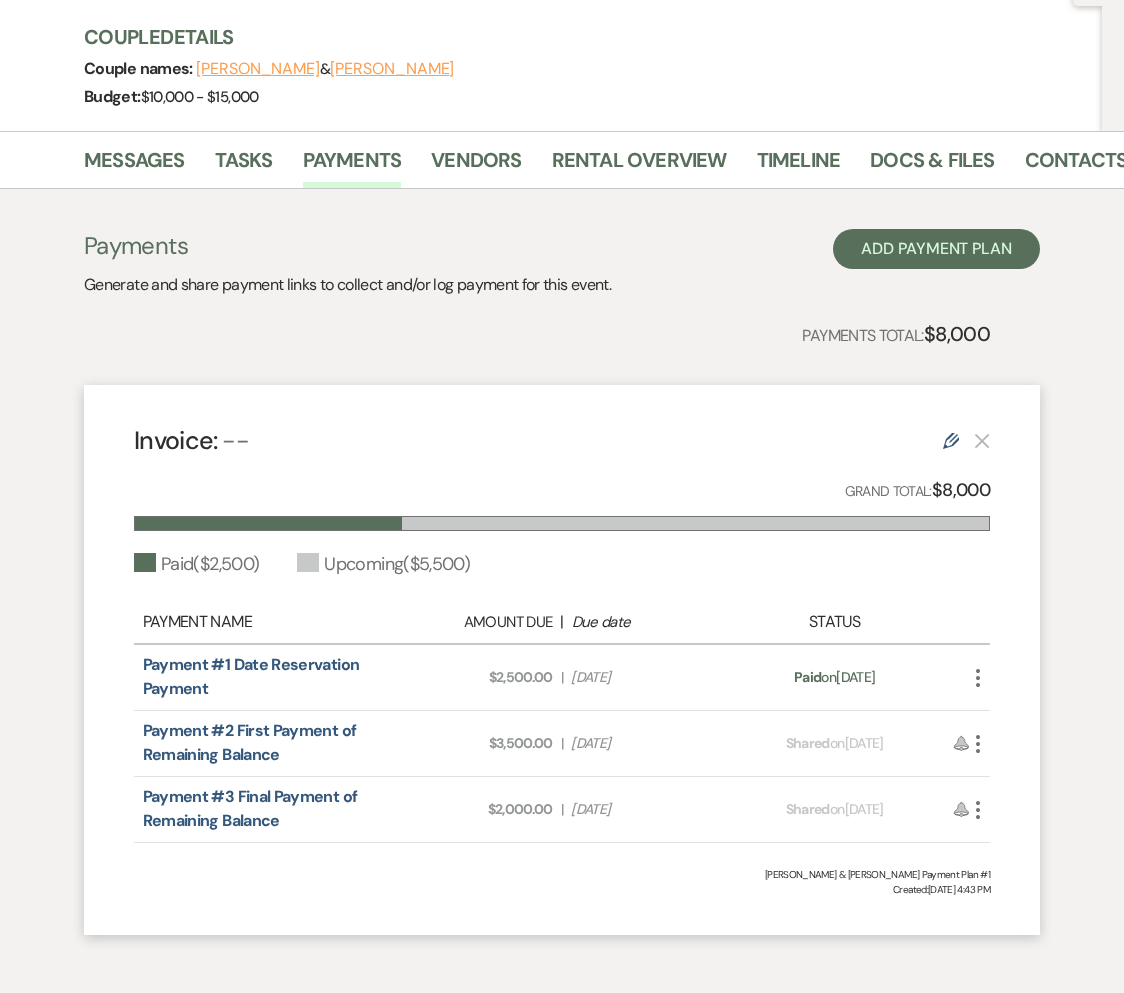 click on "Event Details Edit Event Date:   [DATE]  |  435 days to go Venue:   [GEOGRAPHIC_DATA] Venue Address:   [STREET_ADDRESS][PERSON_NAME]" at bounding box center [583, -41] 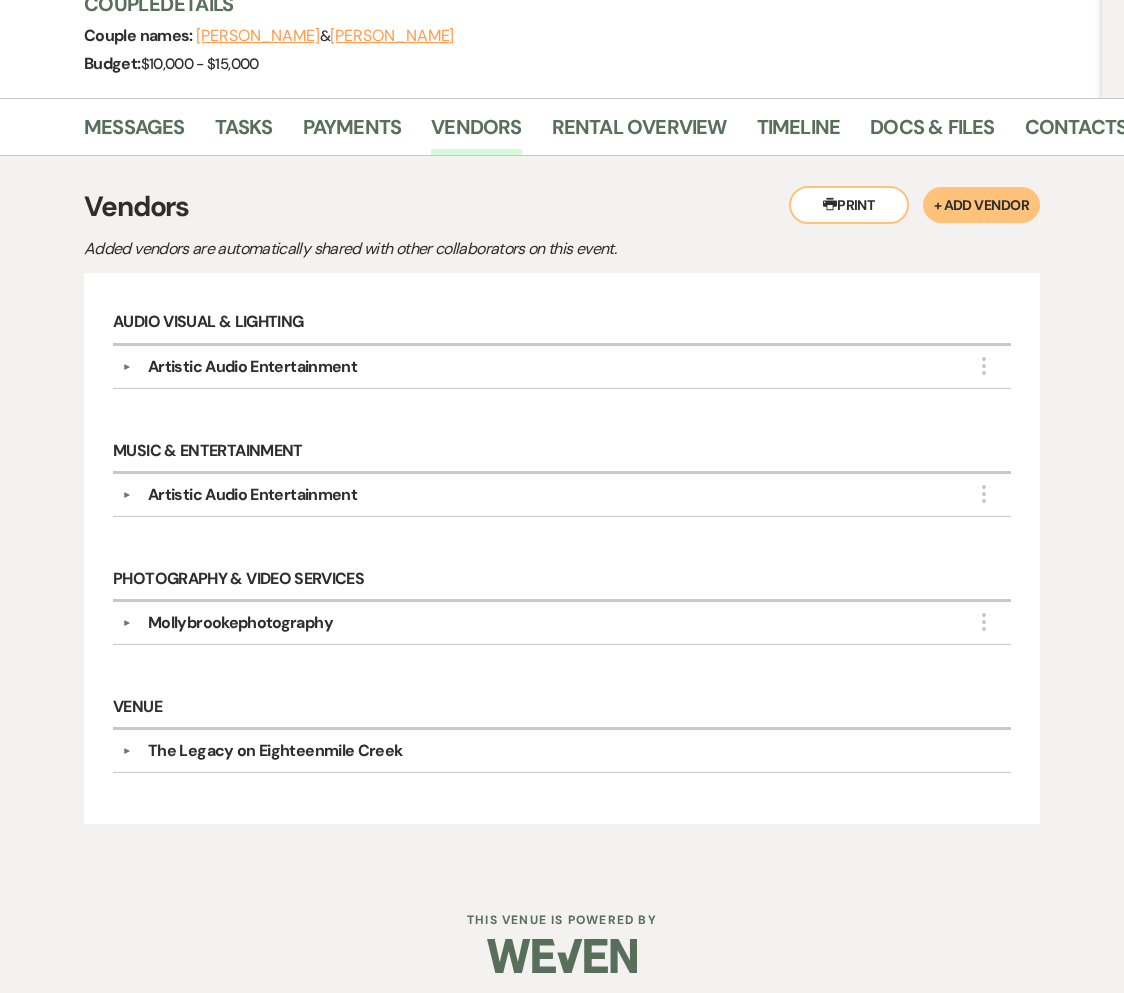 scroll, scrollTop: 263, scrollLeft: 0, axis: vertical 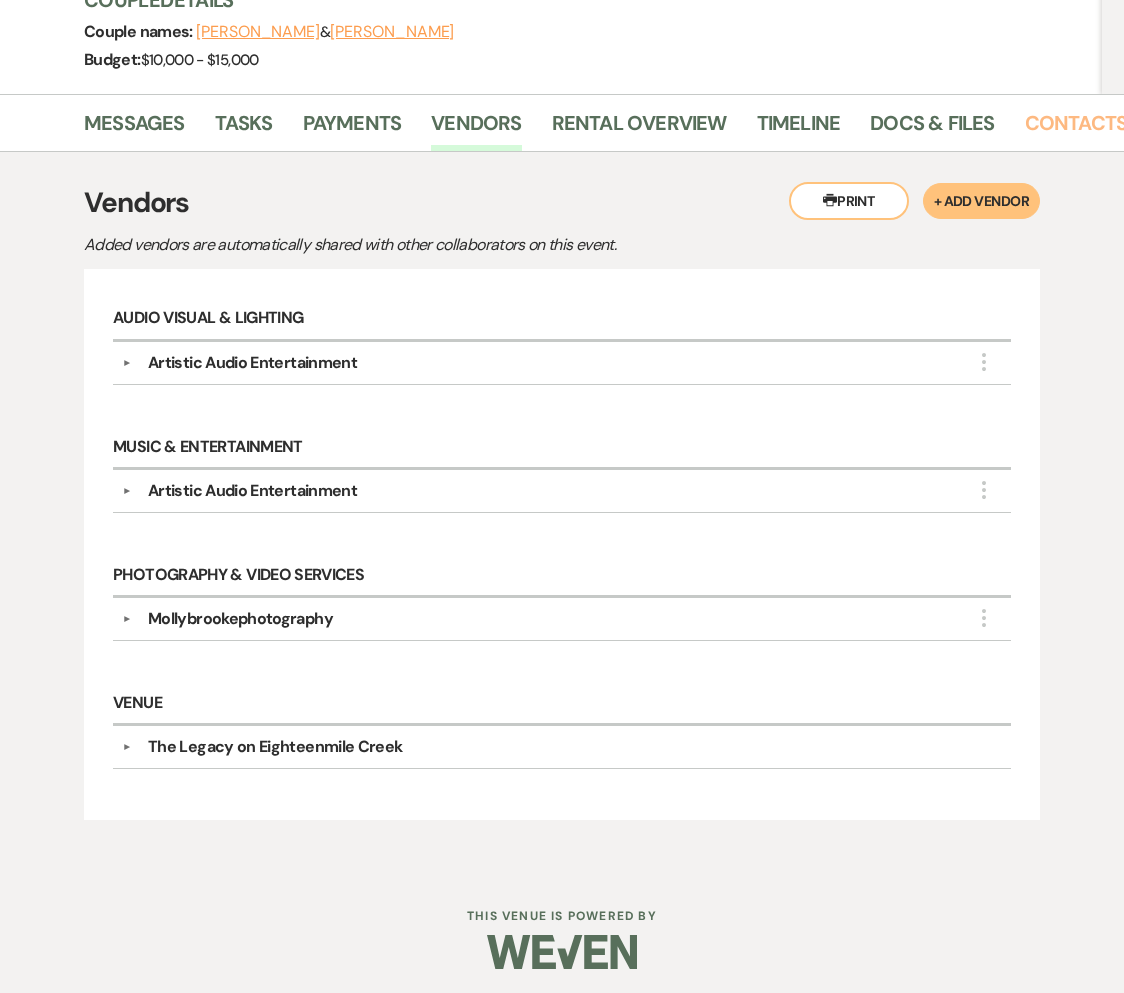 click on "Contacts" at bounding box center [1076, 129] 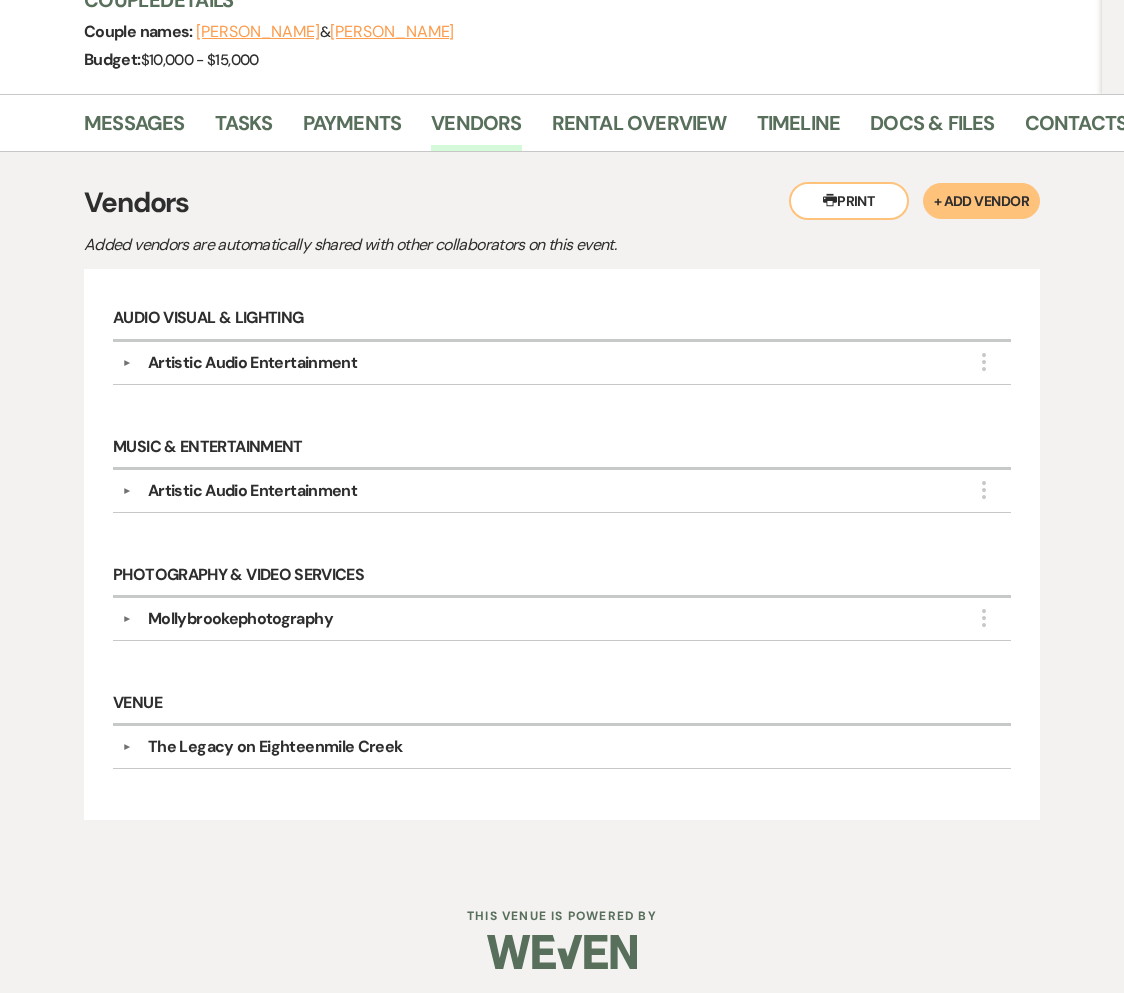 scroll, scrollTop: 0, scrollLeft: 0, axis: both 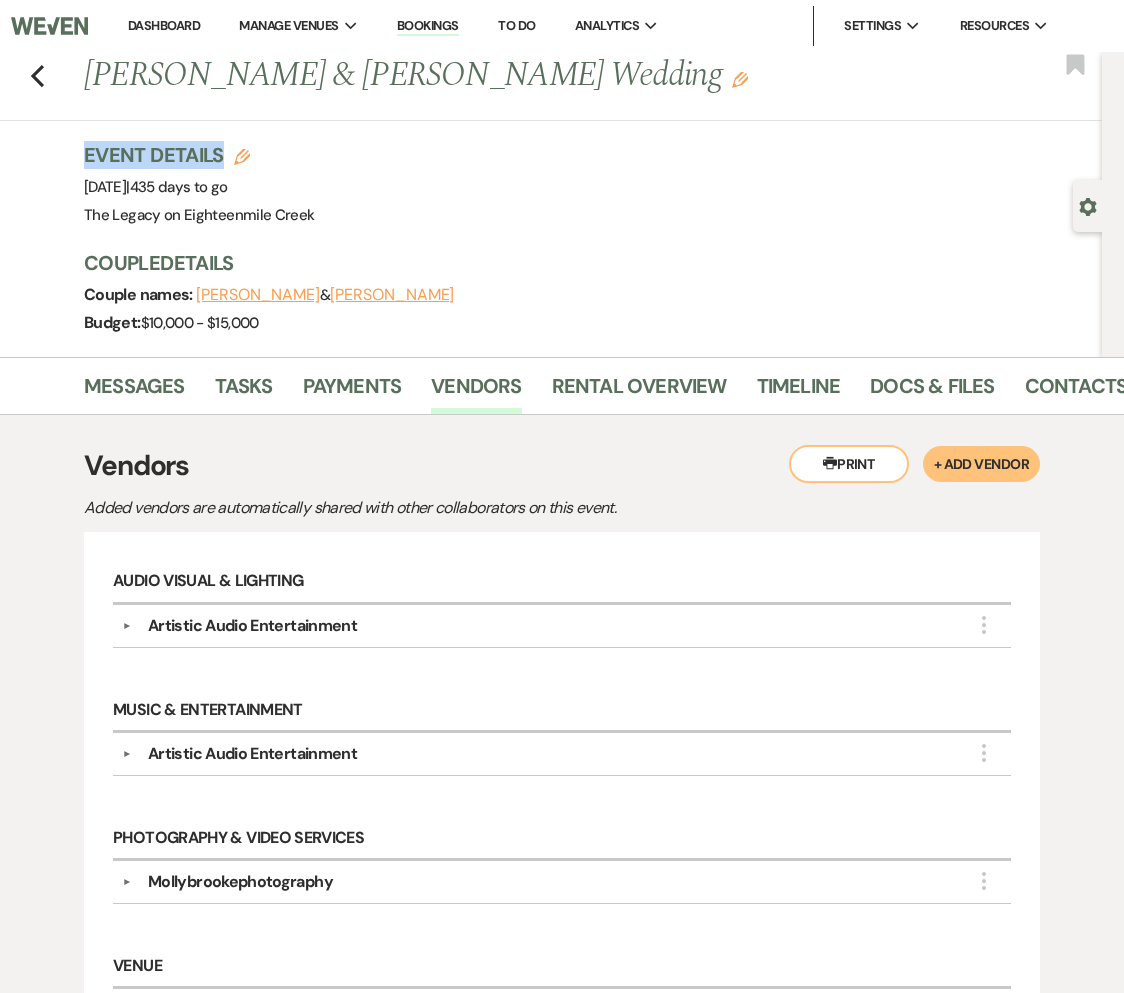 click on "Previous [PERSON_NAME] & [PERSON_NAME] Wedding Edit Bookmark Gear Settings Event Details Edit Event Date:   [DATE]  |  435 days to go Venue:   [GEOGRAPHIC_DATA] Venue Address:   [STREET_ADDRESS][PERSON_NAME] Couple  Details Couple names:   [PERSON_NAME]  &  [PERSON_NAME] Budget:  $10,000 - $15,000" at bounding box center (551, 204) 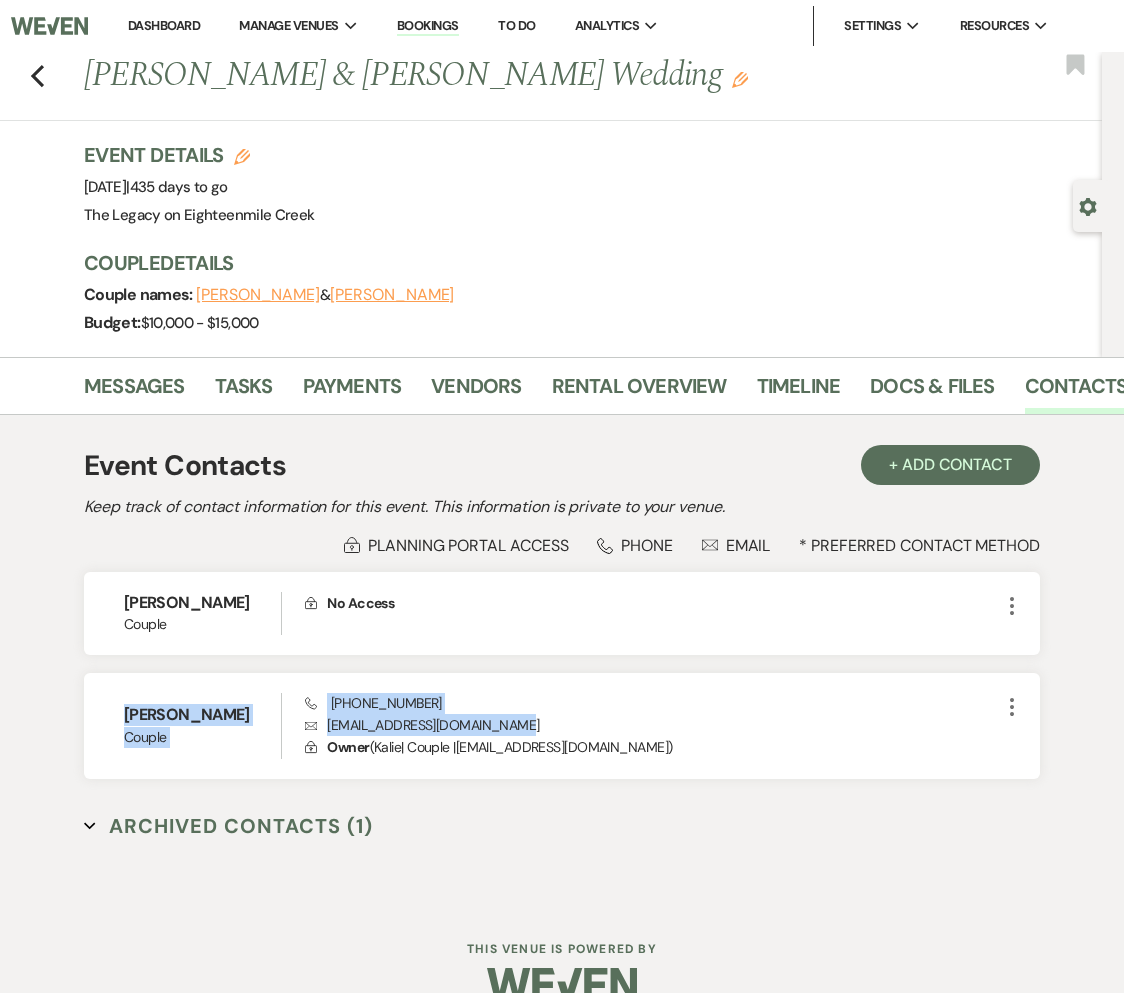 drag, startPoint x: 511, startPoint y: 721, endPoint x: 24, endPoint y: 721, distance: 487 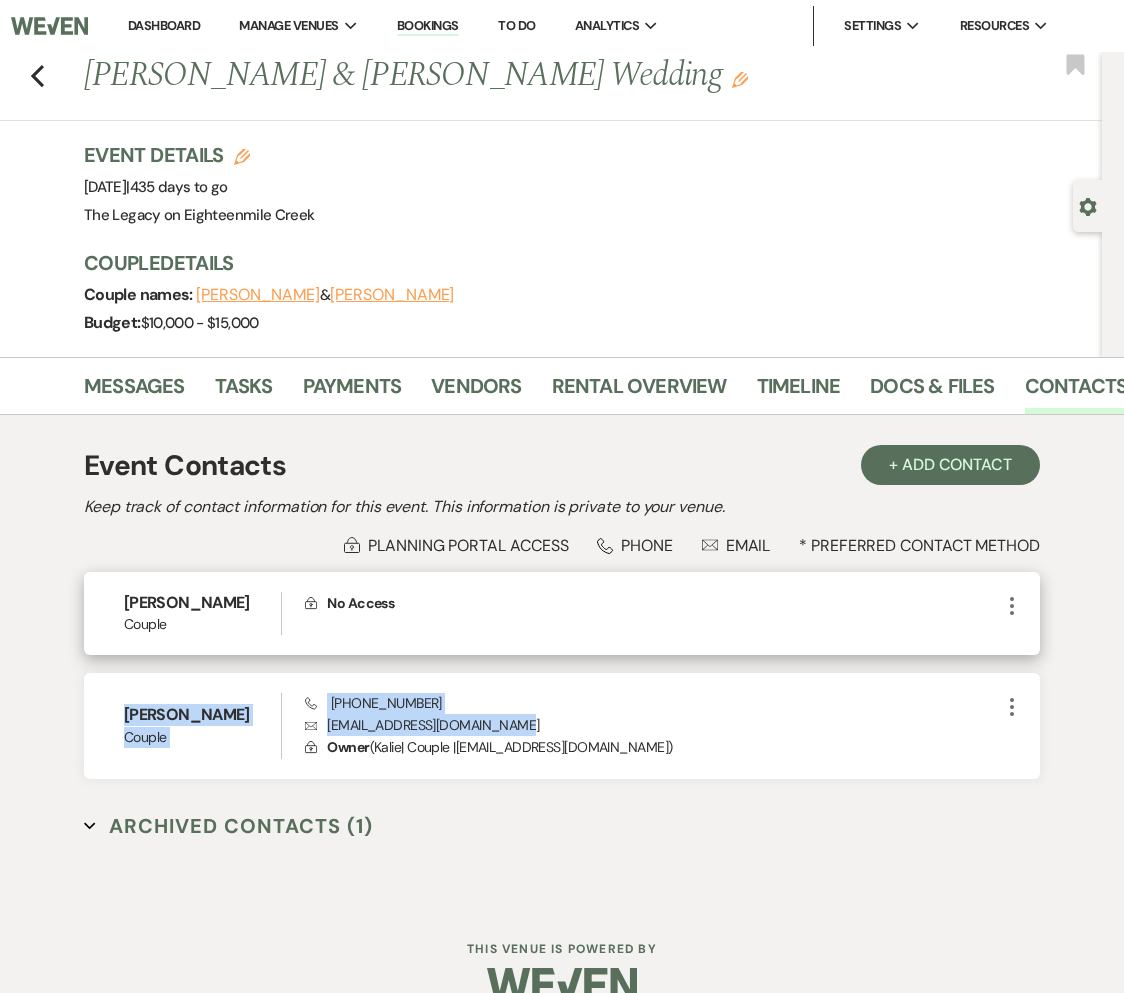 click on "Couple" at bounding box center (202, 624) 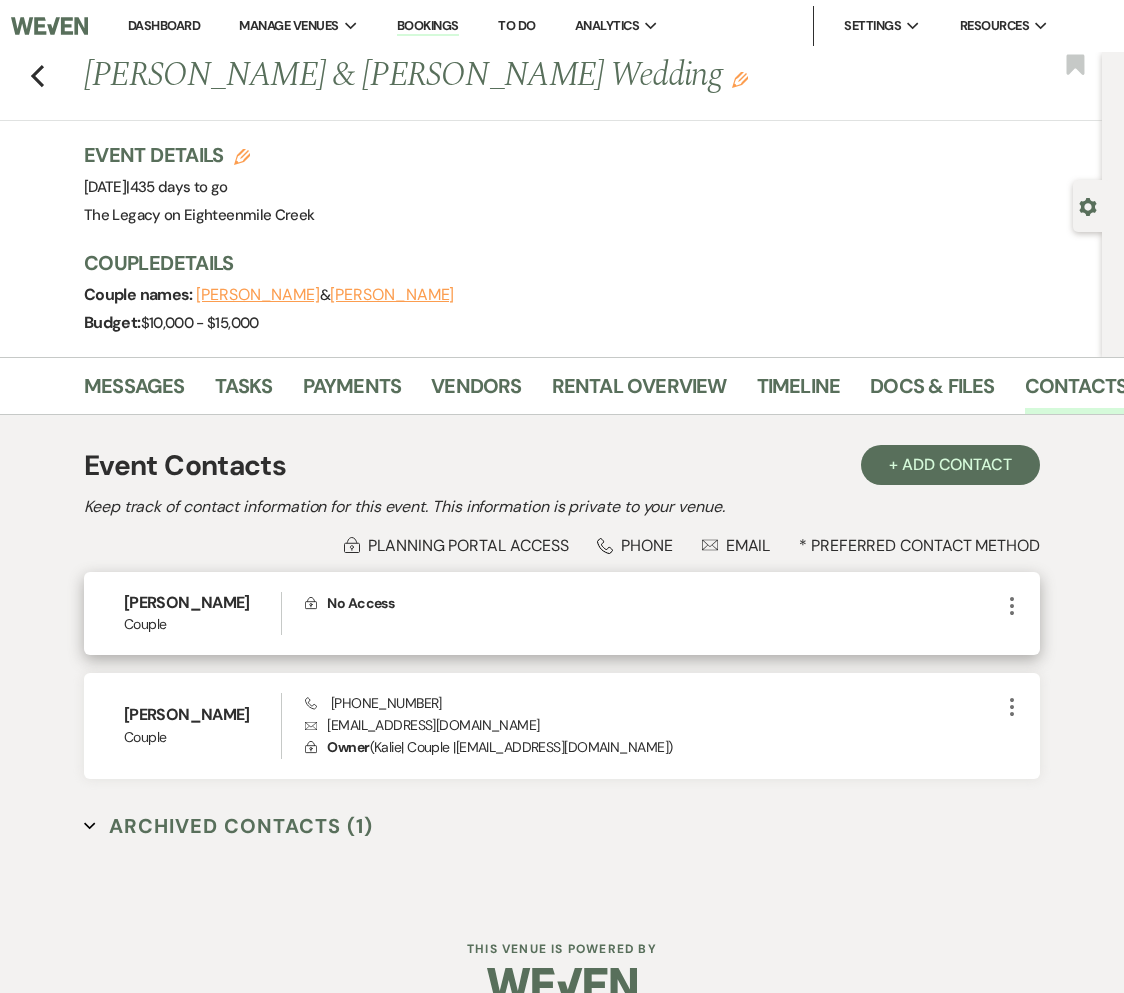 click on "Couple" at bounding box center [202, 624] 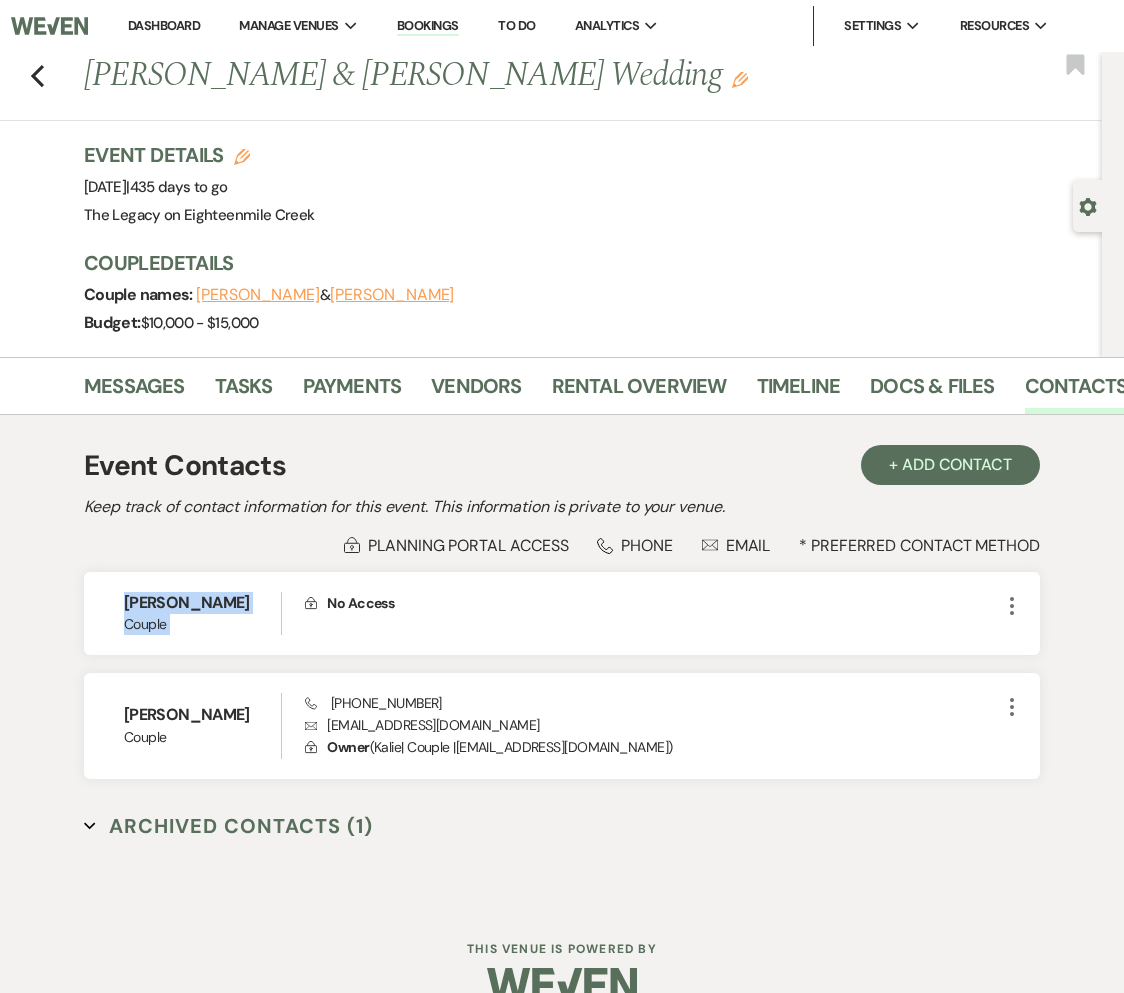 drag, startPoint x: 194, startPoint y: 628, endPoint x: 69, endPoint y: 589, distance: 130.94273 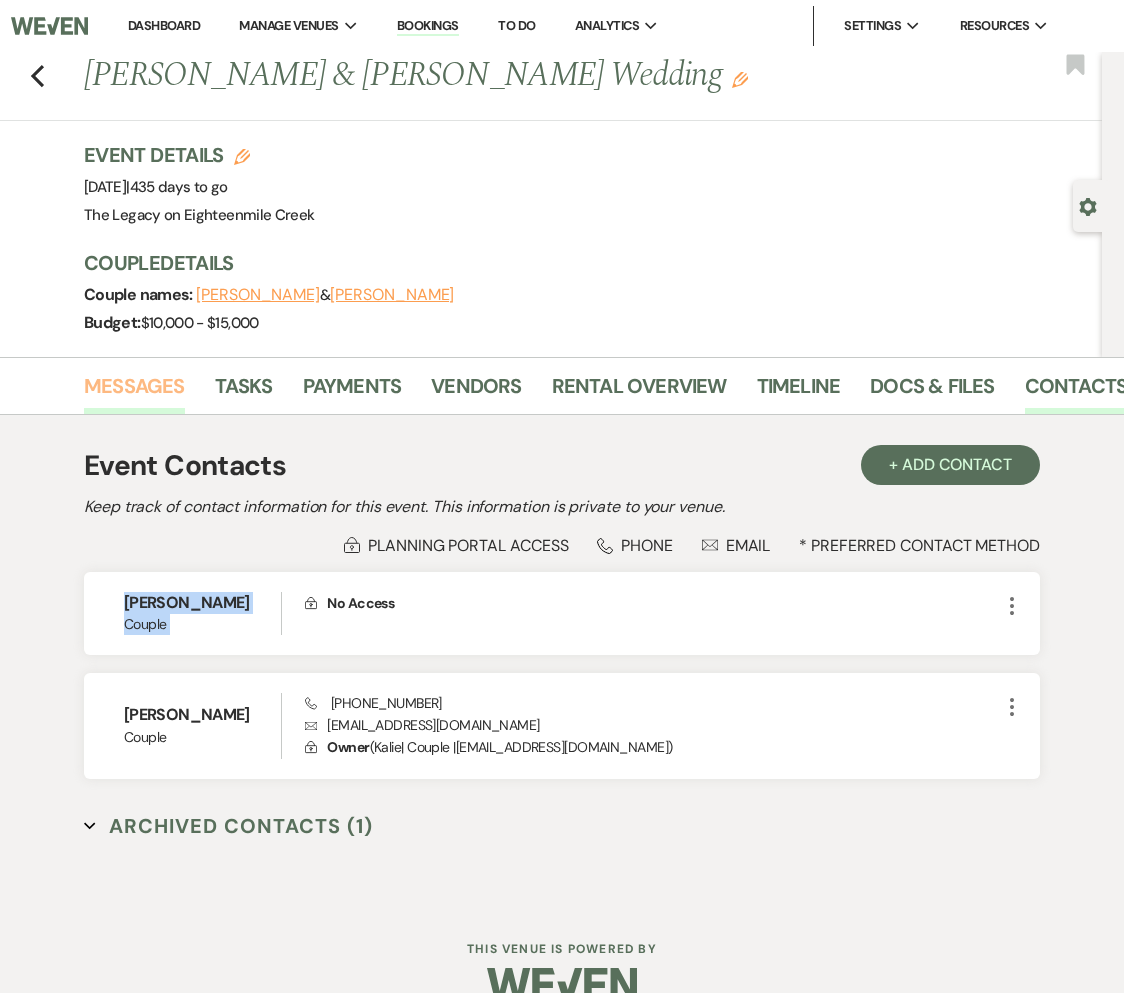 drag, startPoint x: 146, startPoint y: 390, endPoint x: 138, endPoint y: 413, distance: 24.351591 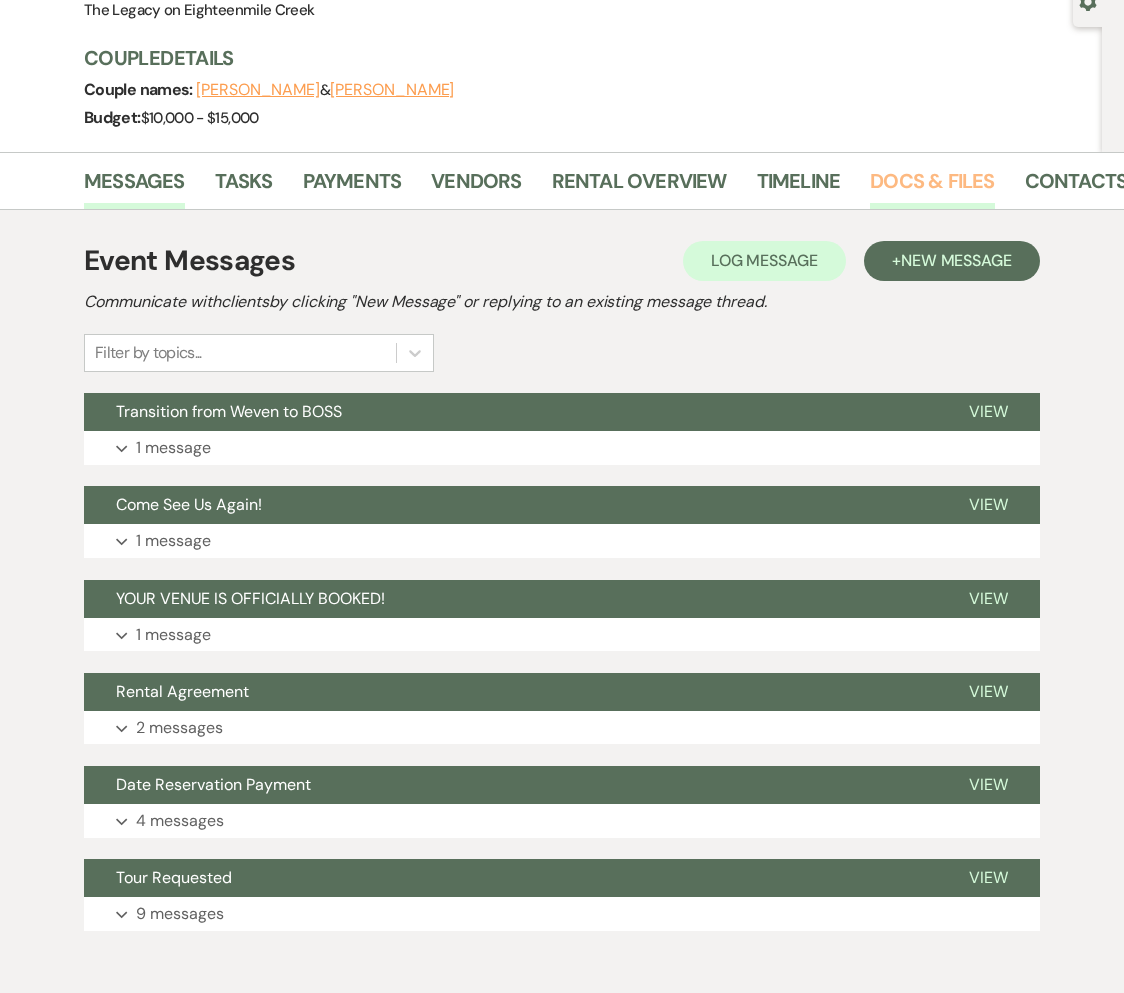 scroll, scrollTop: 0, scrollLeft: 0, axis: both 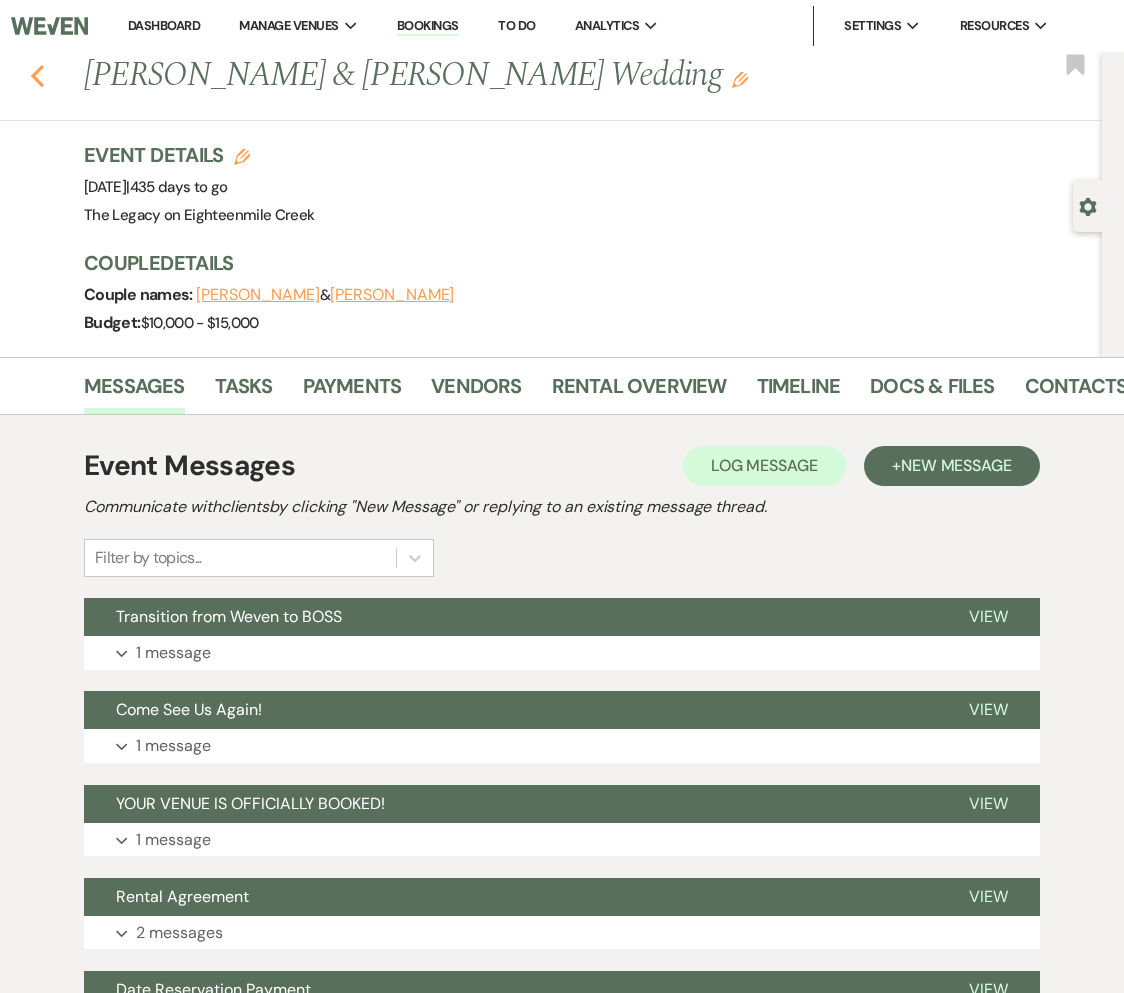 click 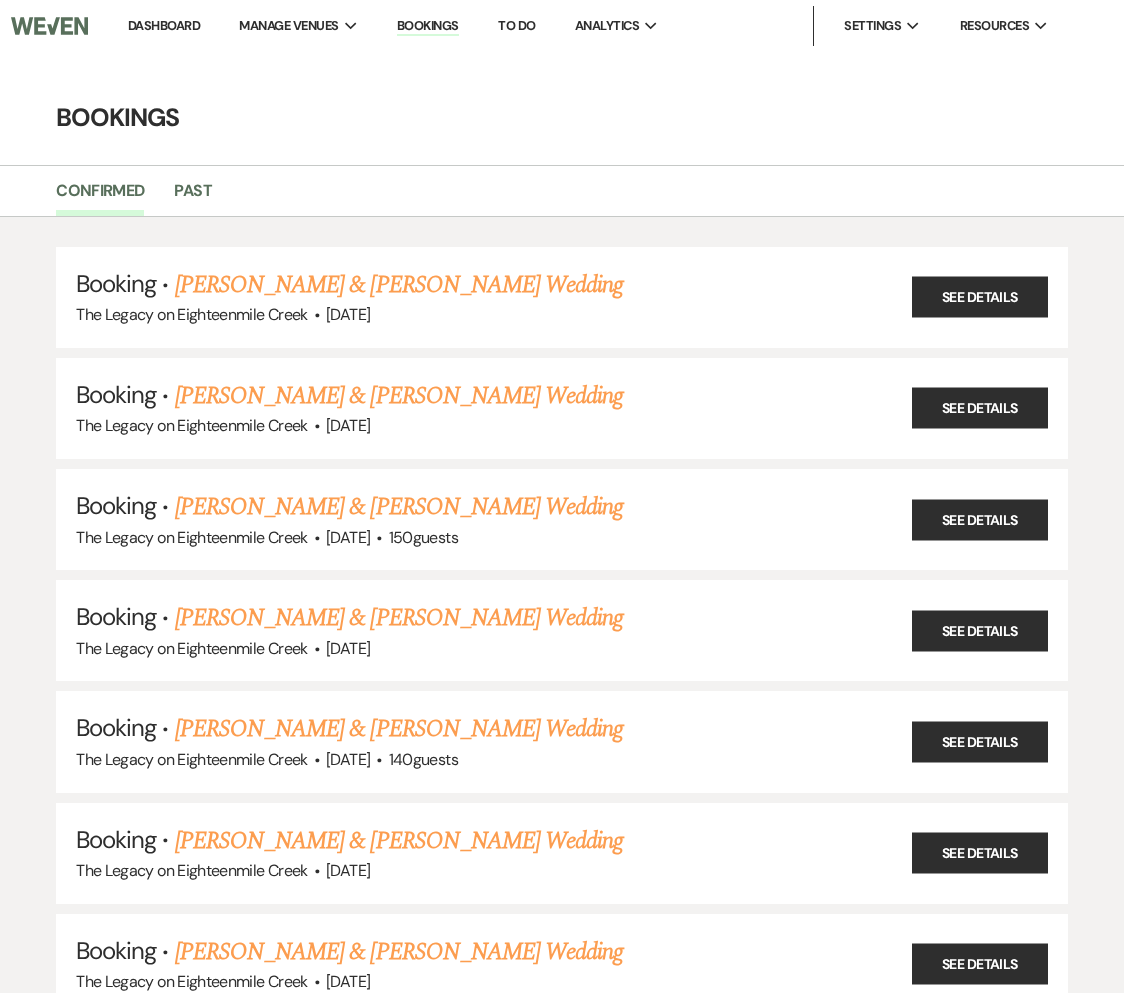 scroll, scrollTop: 10932, scrollLeft: 0, axis: vertical 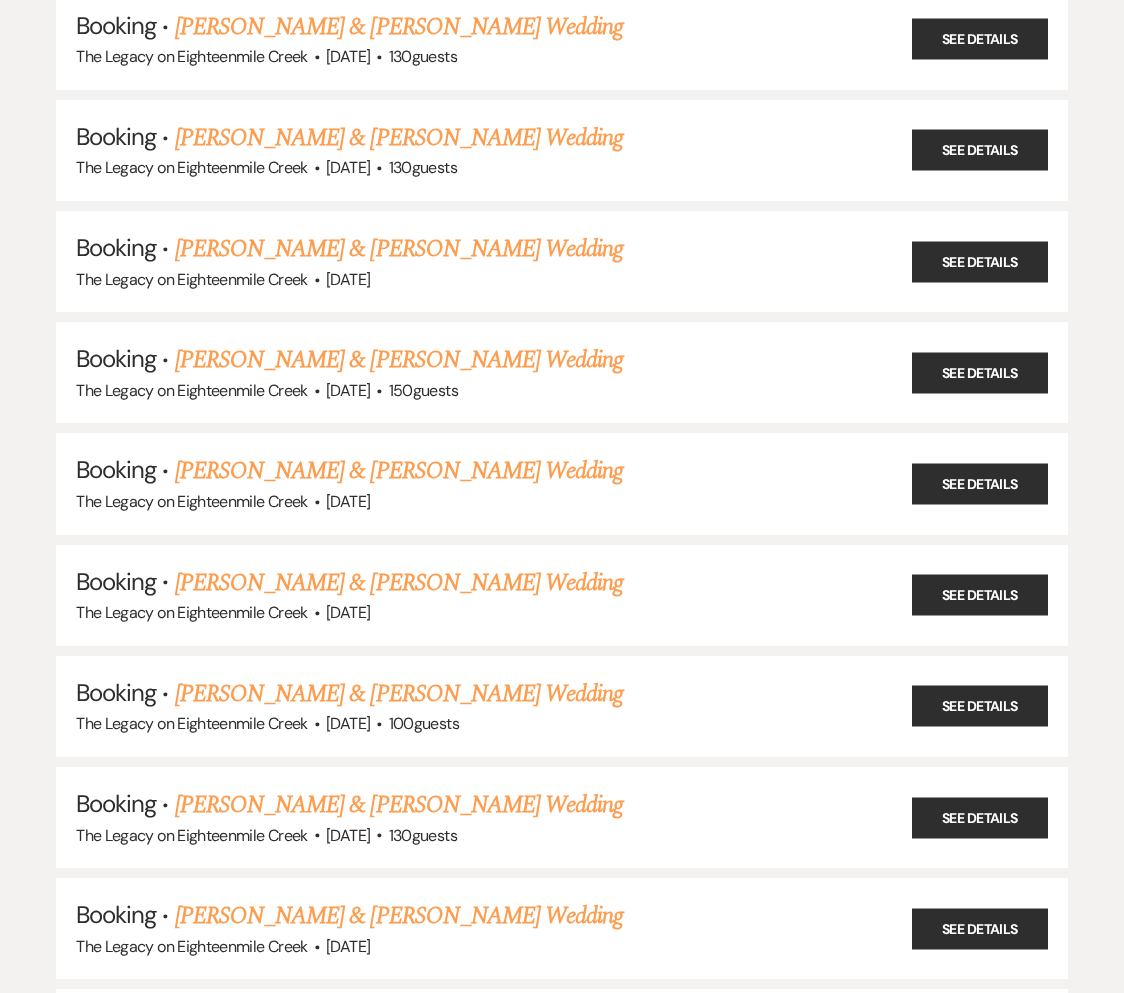 click on "[PERSON_NAME] & [PERSON_NAME] Wedding" at bounding box center [399, 471] 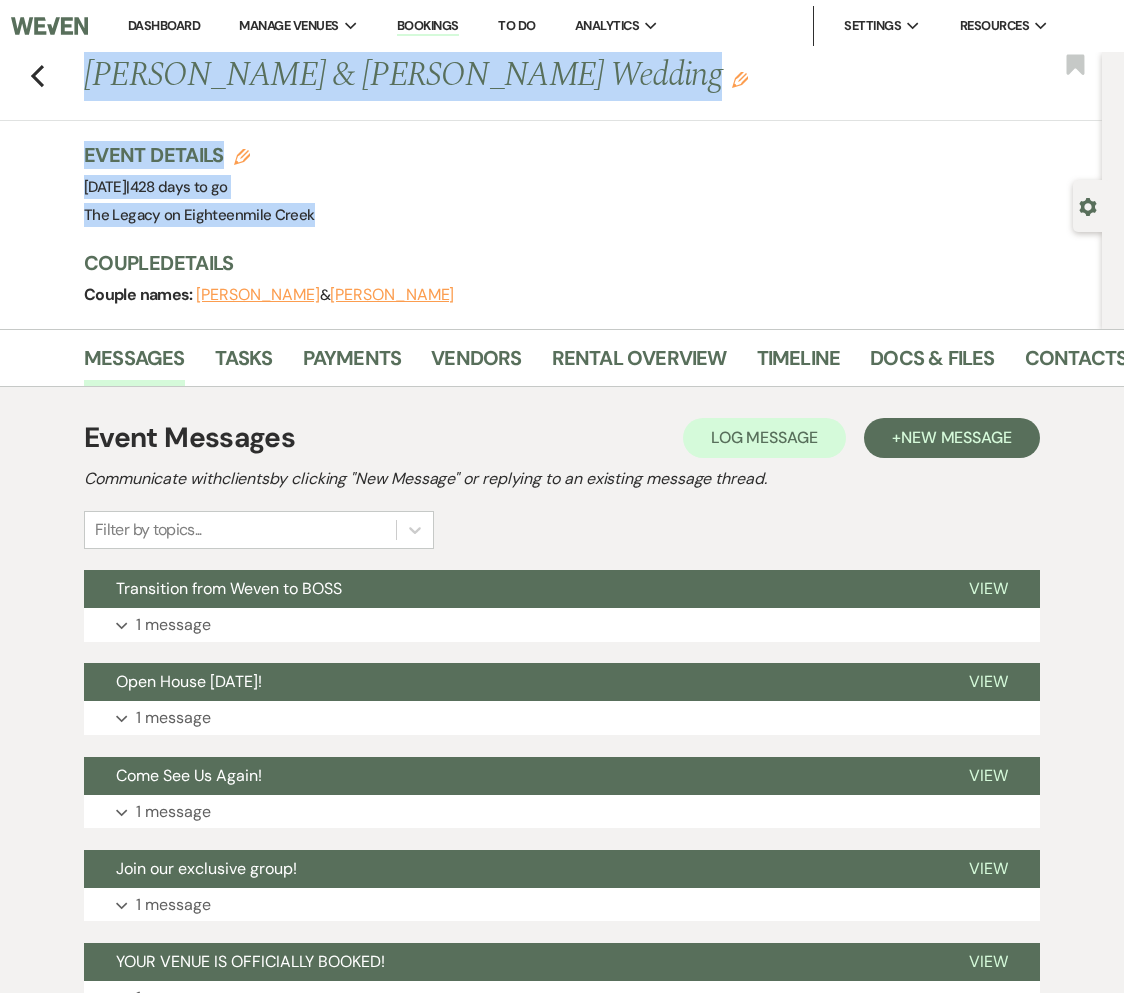 drag, startPoint x: 79, startPoint y: 74, endPoint x: 293, endPoint y: 213, distance: 255.18033 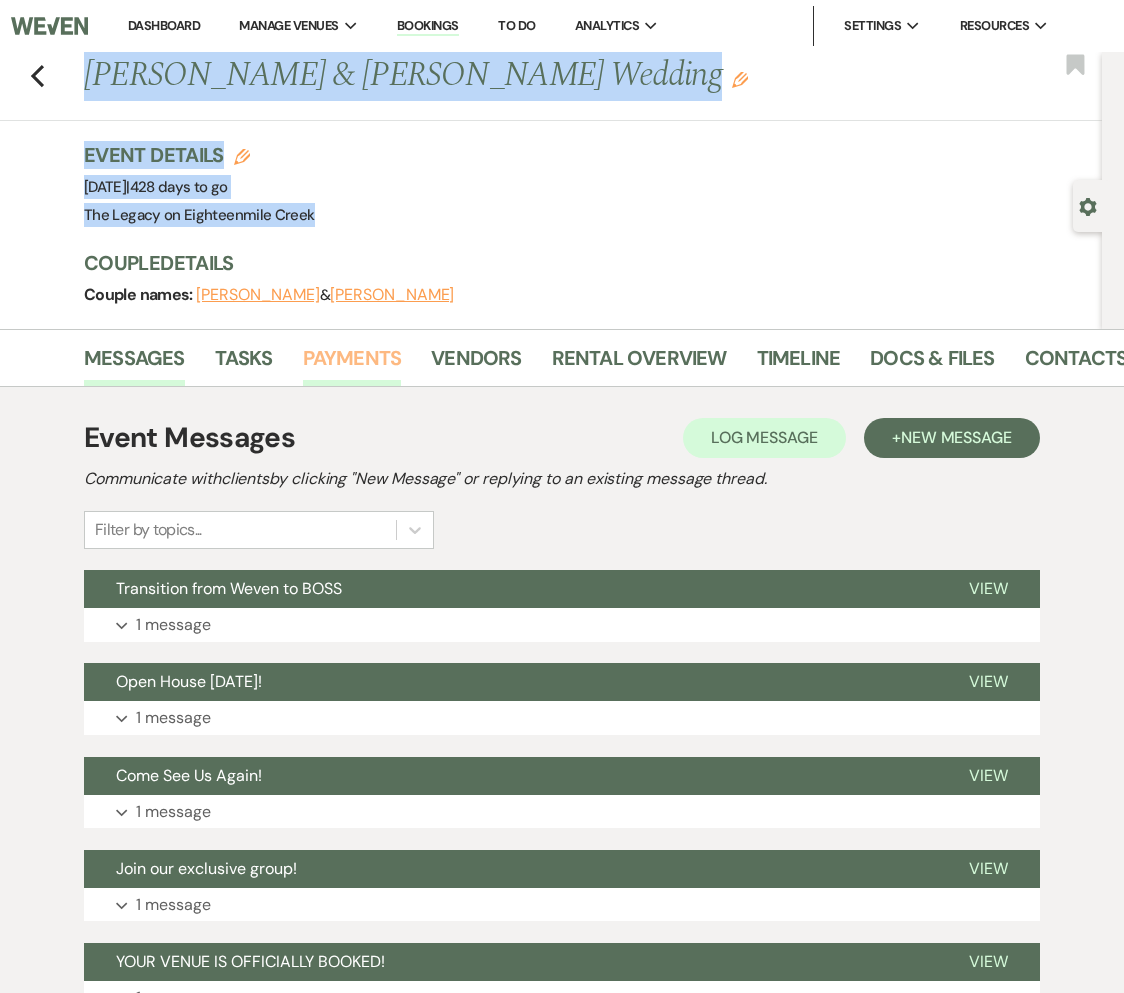 click on "Payments" at bounding box center [352, 364] 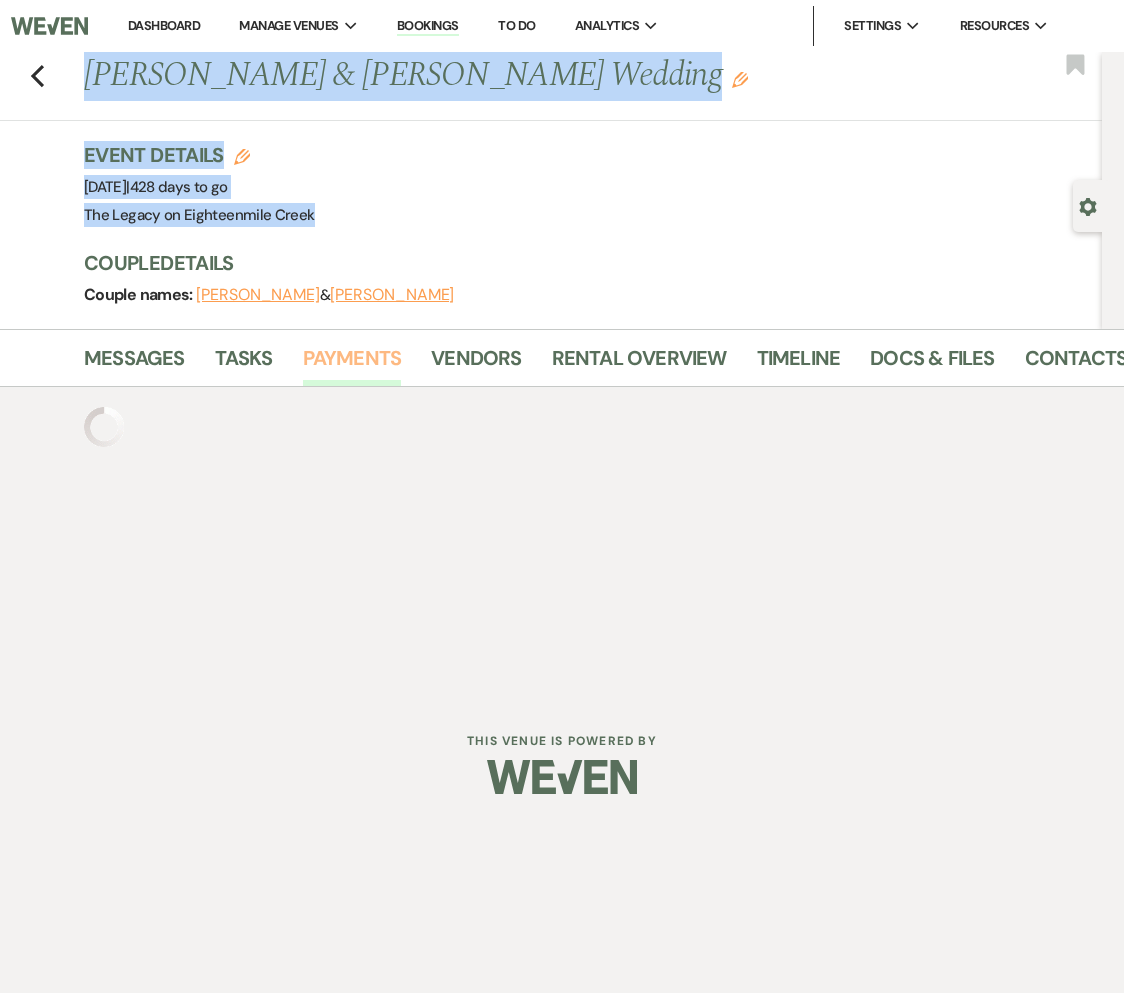drag, startPoint x: 365, startPoint y: 357, endPoint x: 384, endPoint y: 408, distance: 54.42426 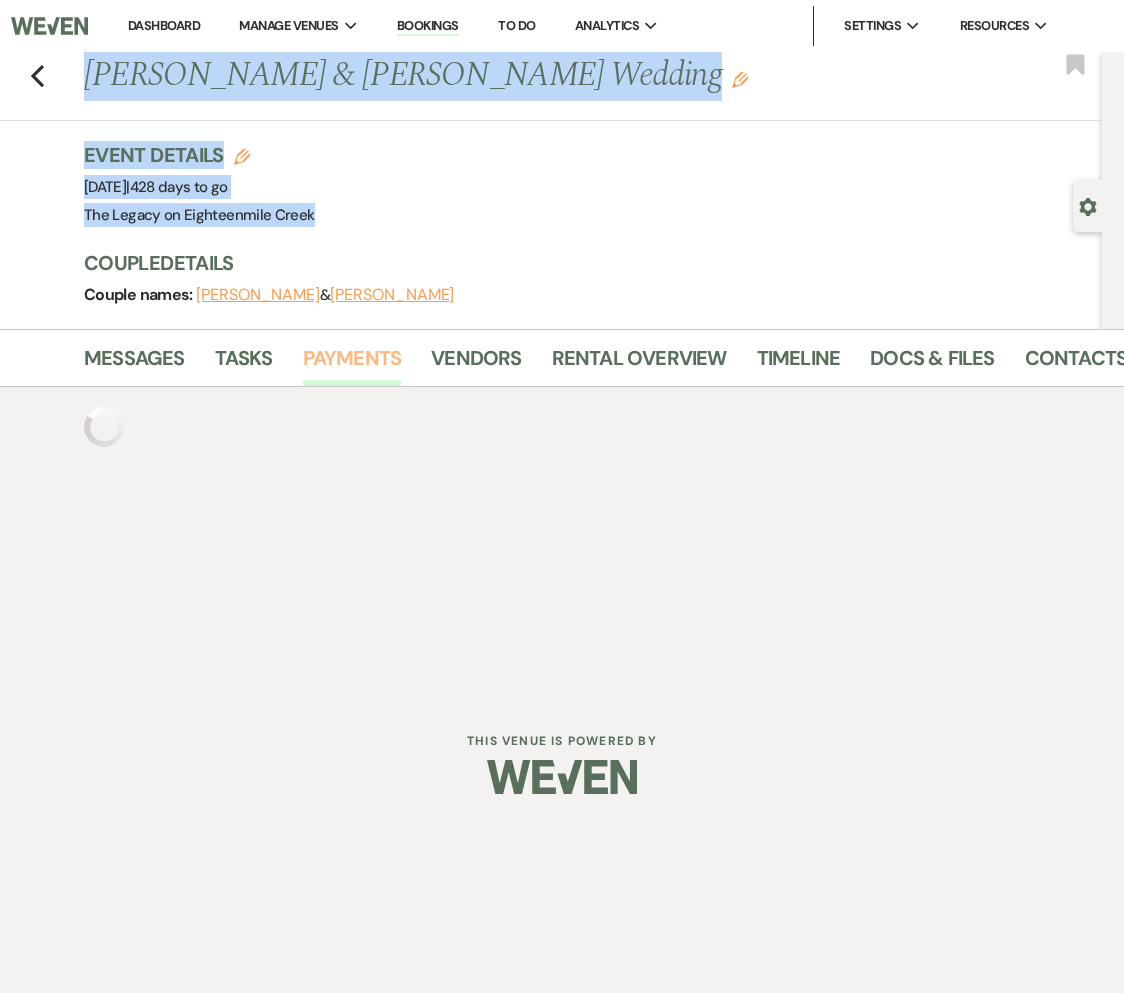 click on "Payments" at bounding box center [352, 364] 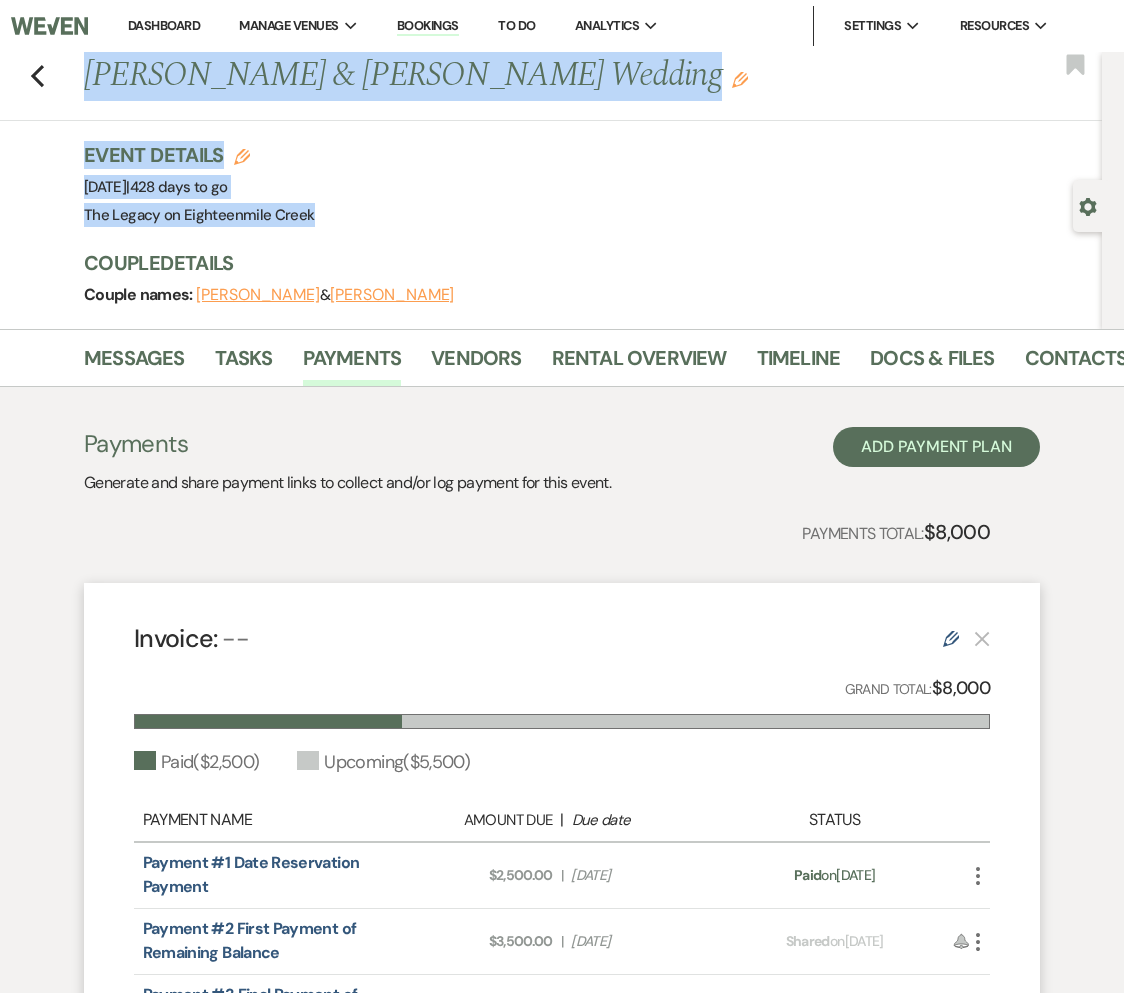 drag, startPoint x: 926, startPoint y: 875, endPoint x: 76, endPoint y: 871, distance: 850.0094 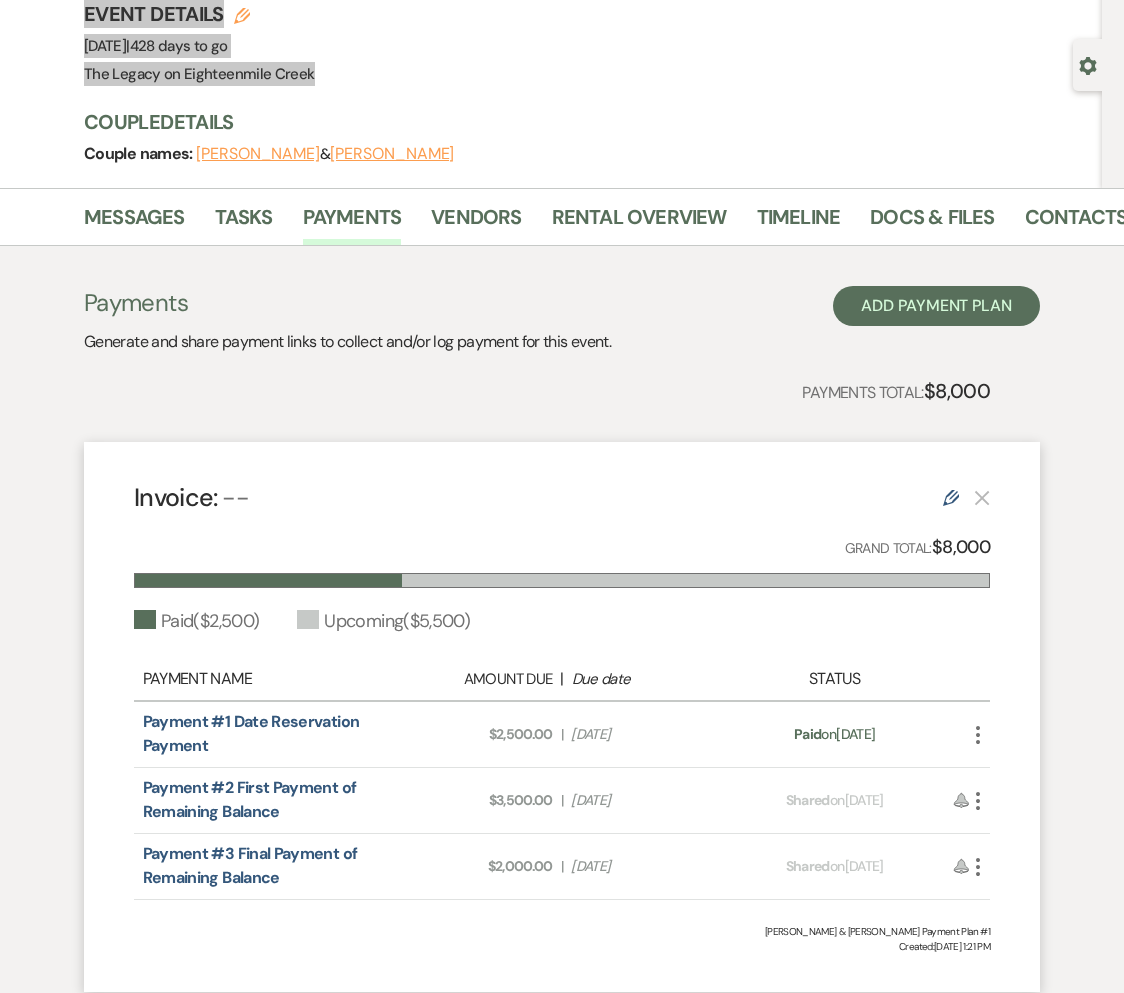 scroll, scrollTop: 115, scrollLeft: 0, axis: vertical 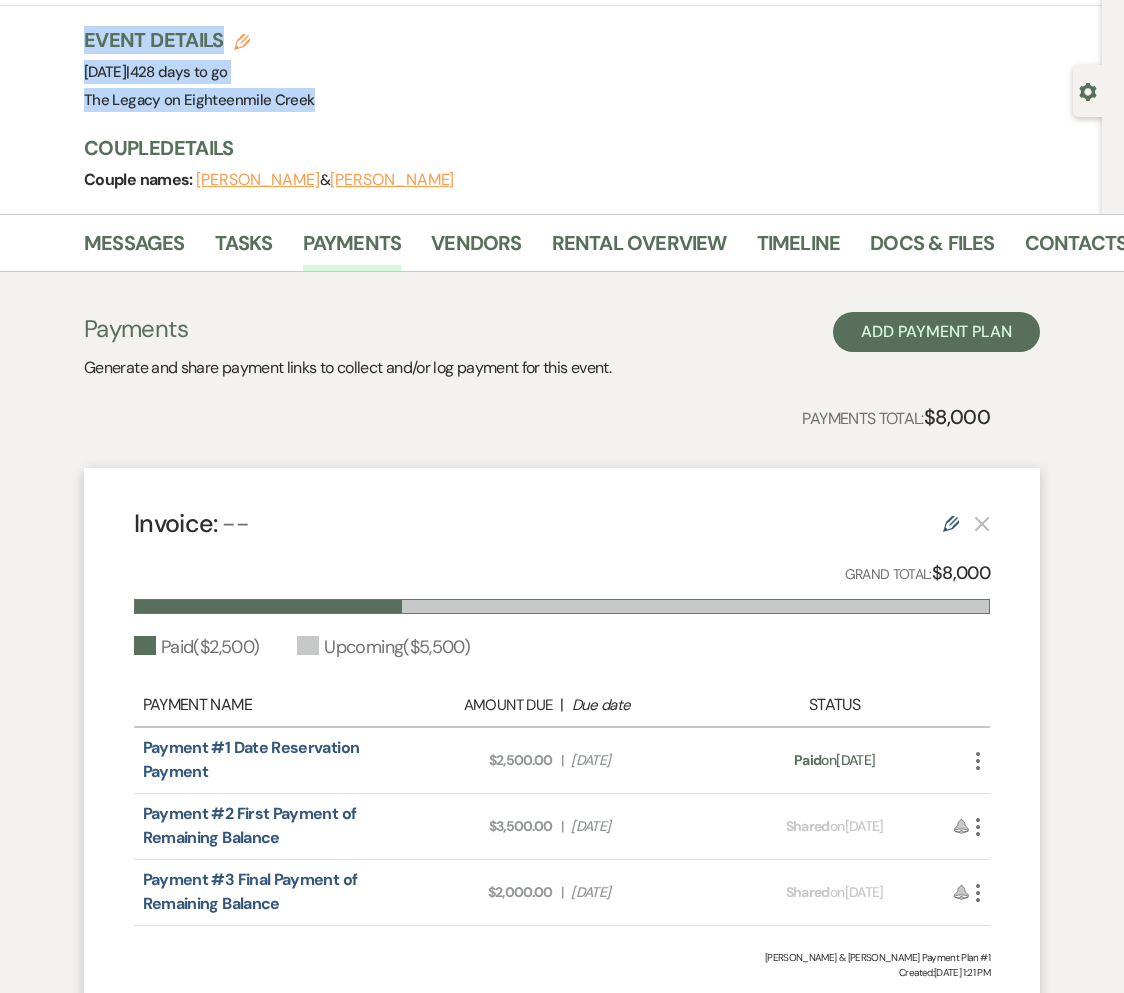 click on "Due Date   [DATE]" at bounding box center (645, 826) 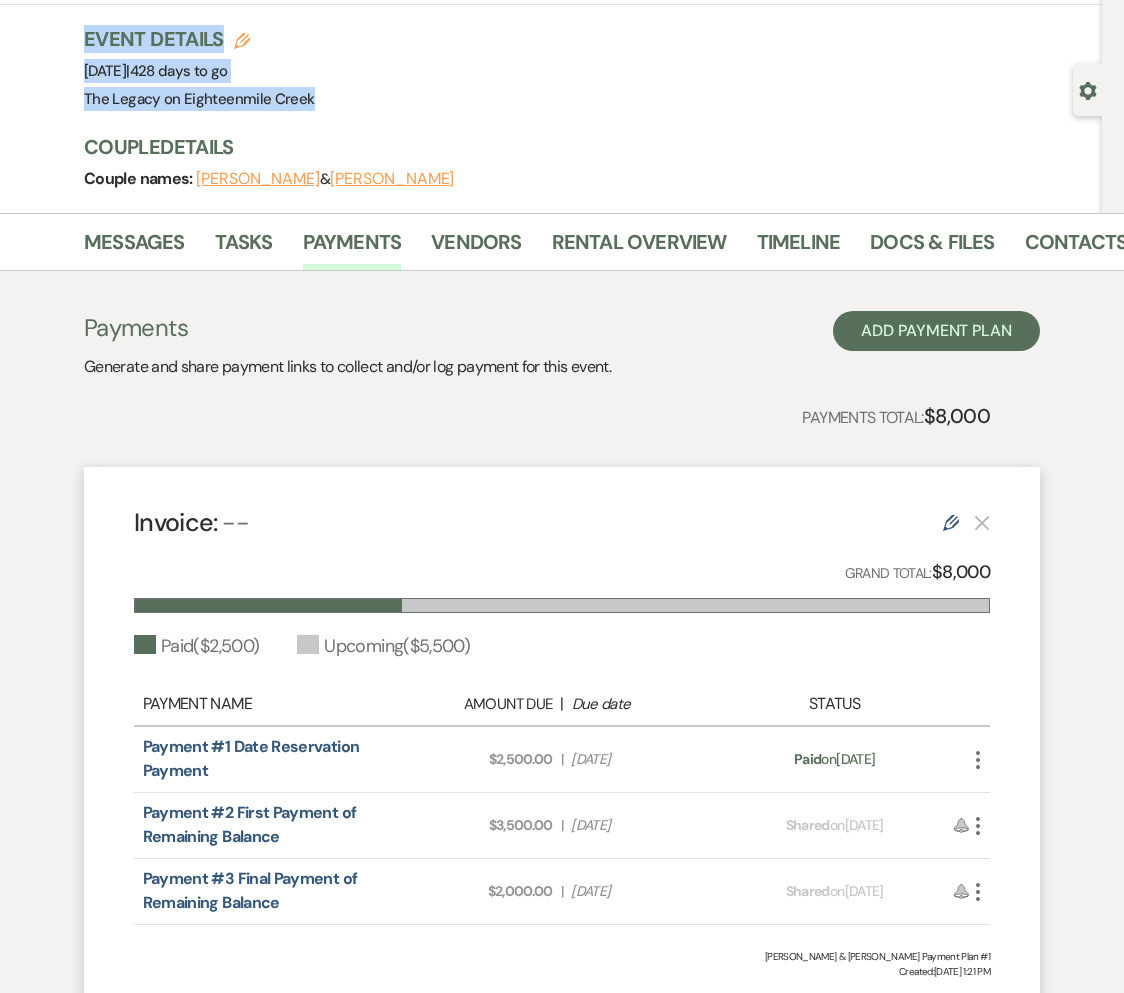 click on "Due Date   [DATE]" at bounding box center (645, 825) 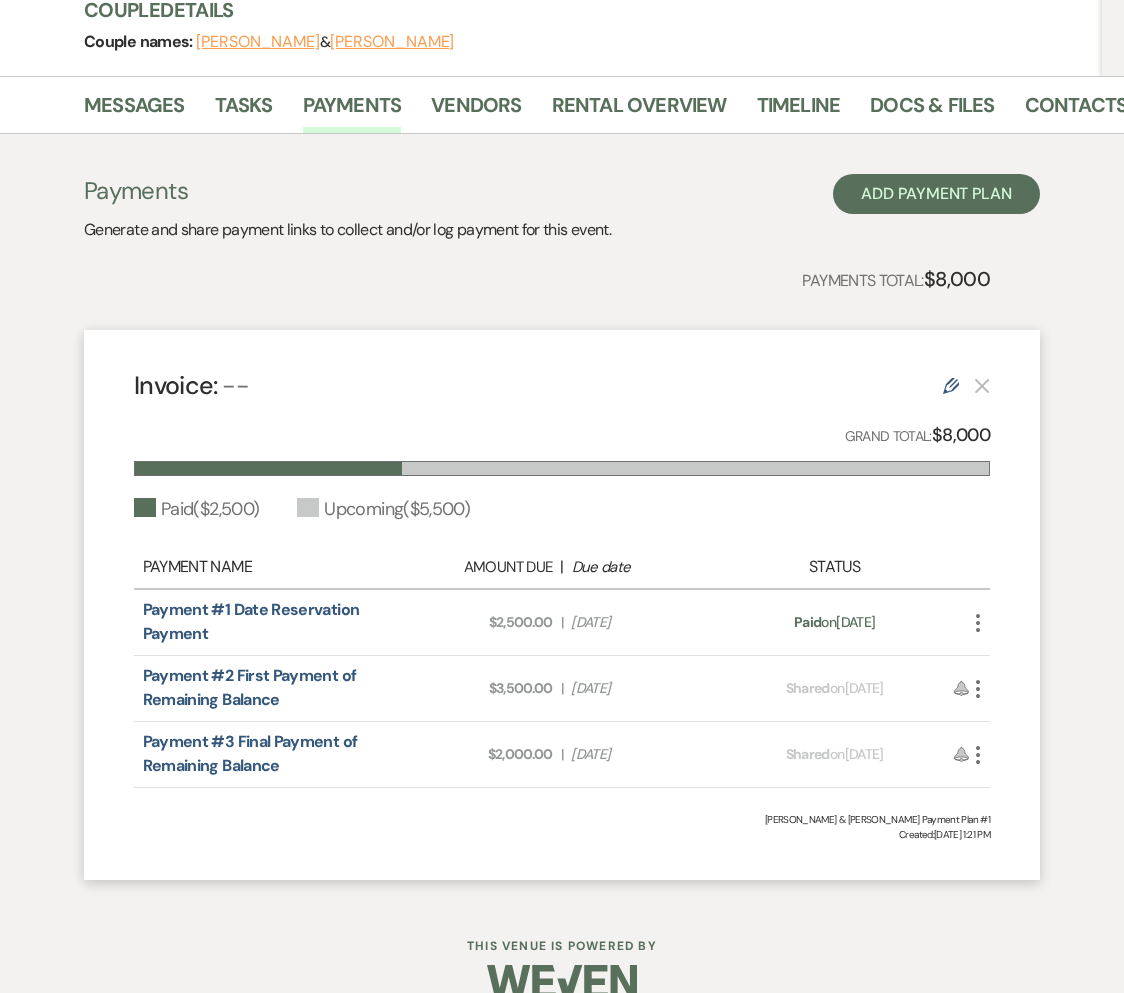 scroll, scrollTop: 289, scrollLeft: 0, axis: vertical 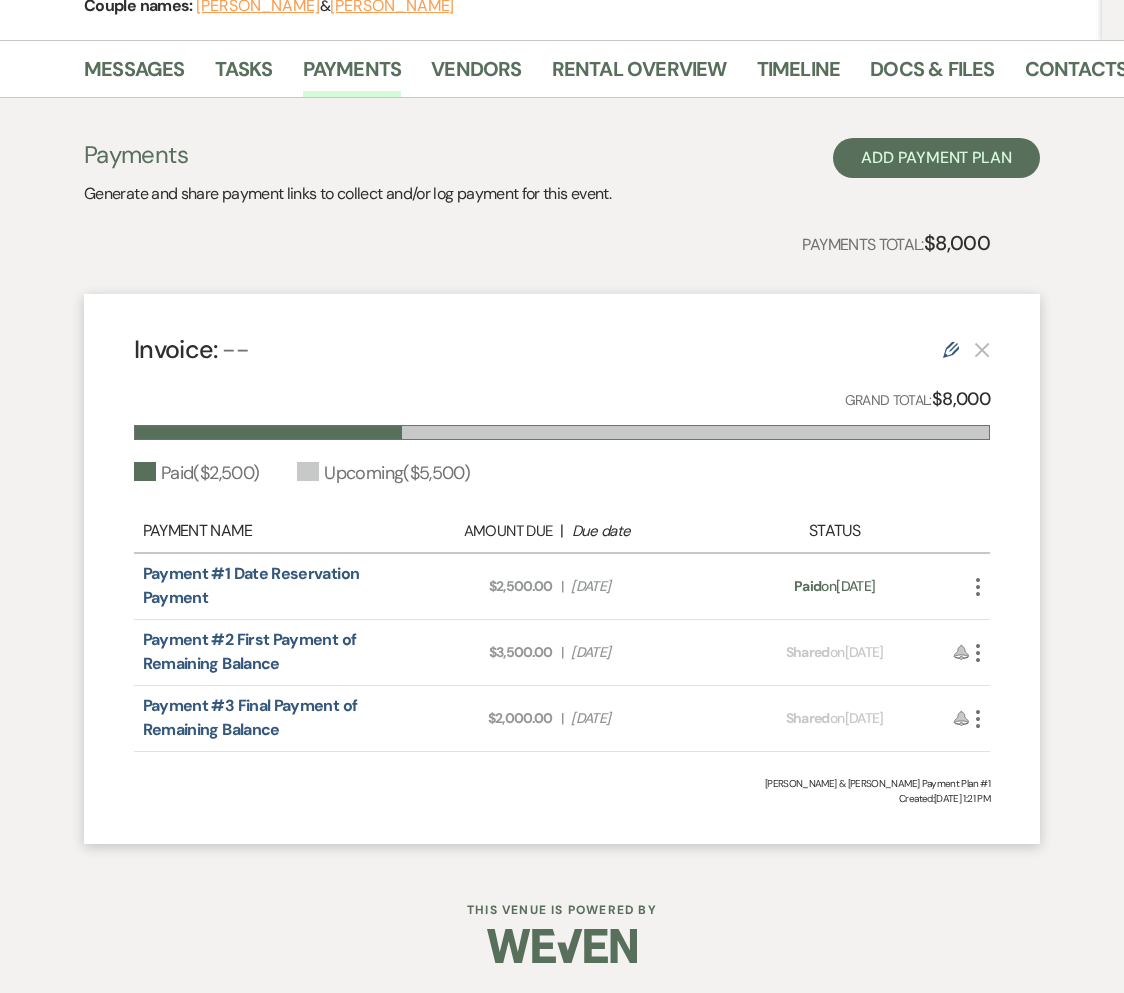click on "Due Date   [DATE]" at bounding box center [645, 718] 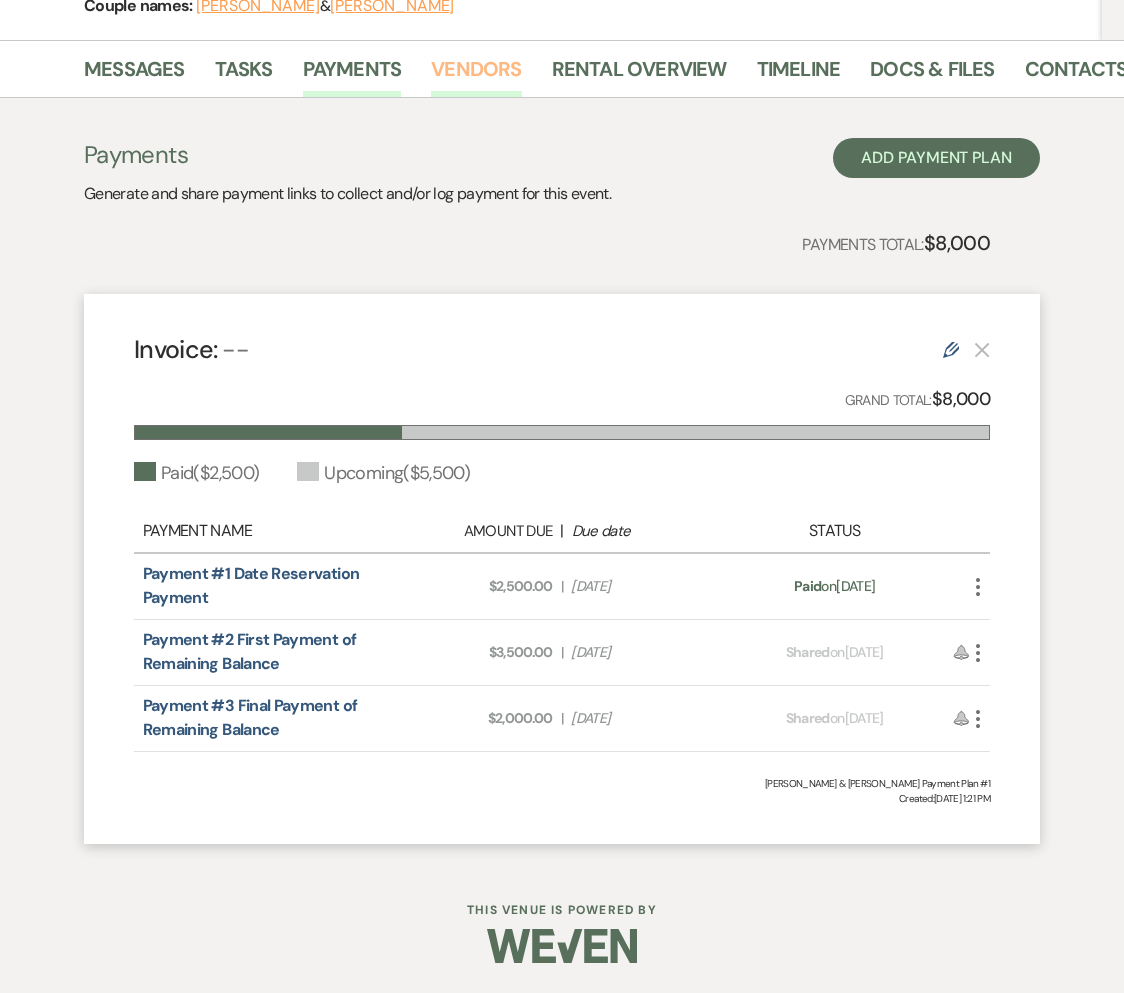 click on "Vendors" at bounding box center [476, 75] 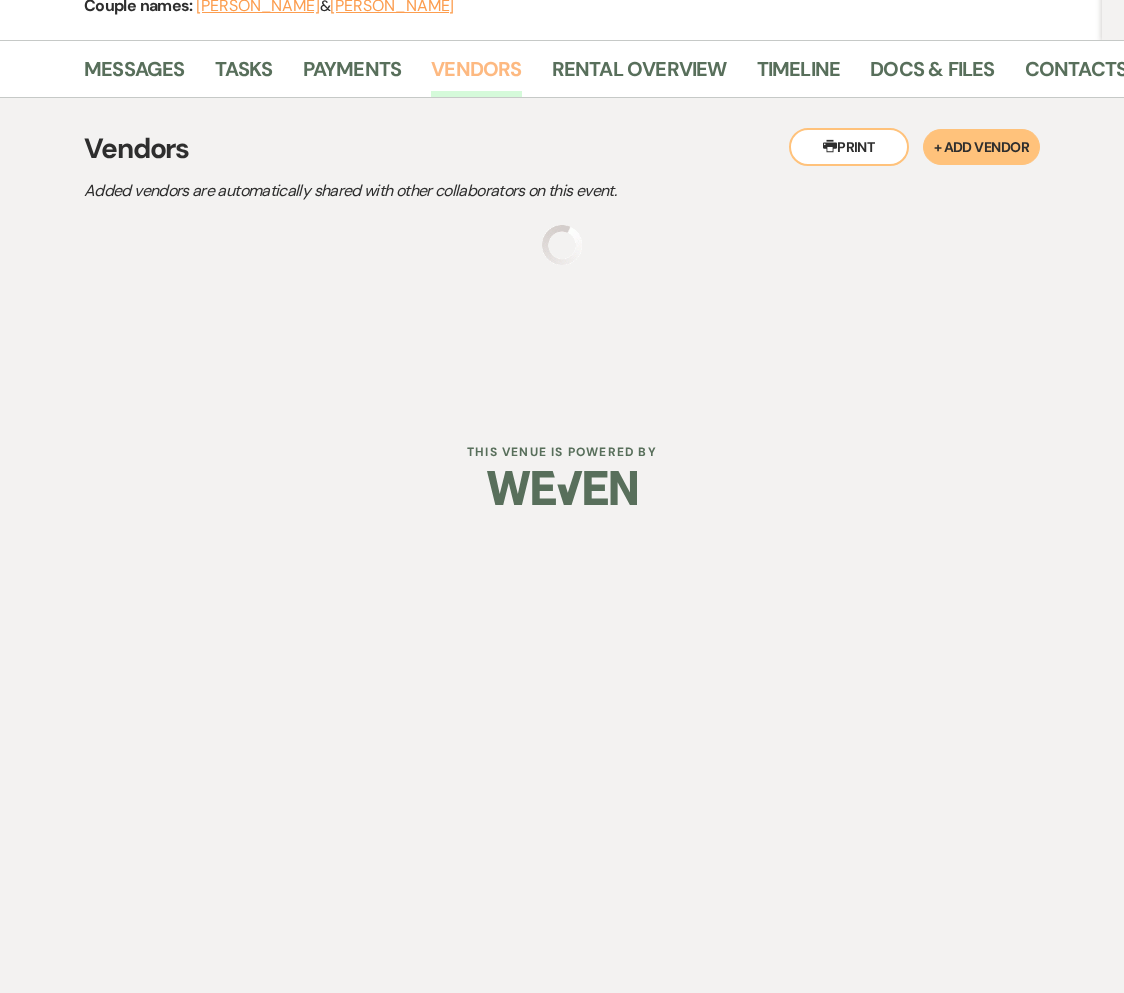 scroll, scrollTop: 0, scrollLeft: 0, axis: both 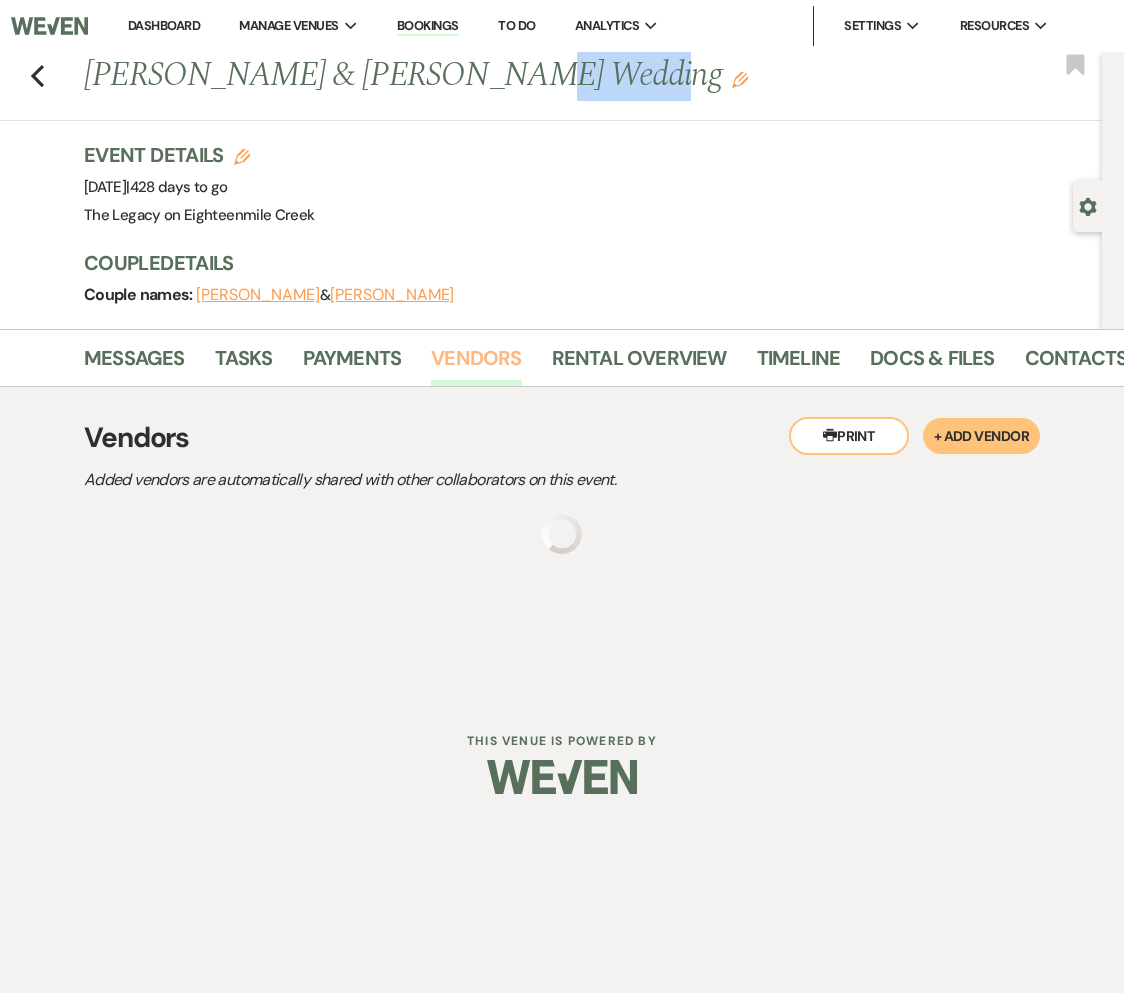 click on "[PERSON_NAME] & [PERSON_NAME] Wedding Edit" at bounding box center (487, 76) 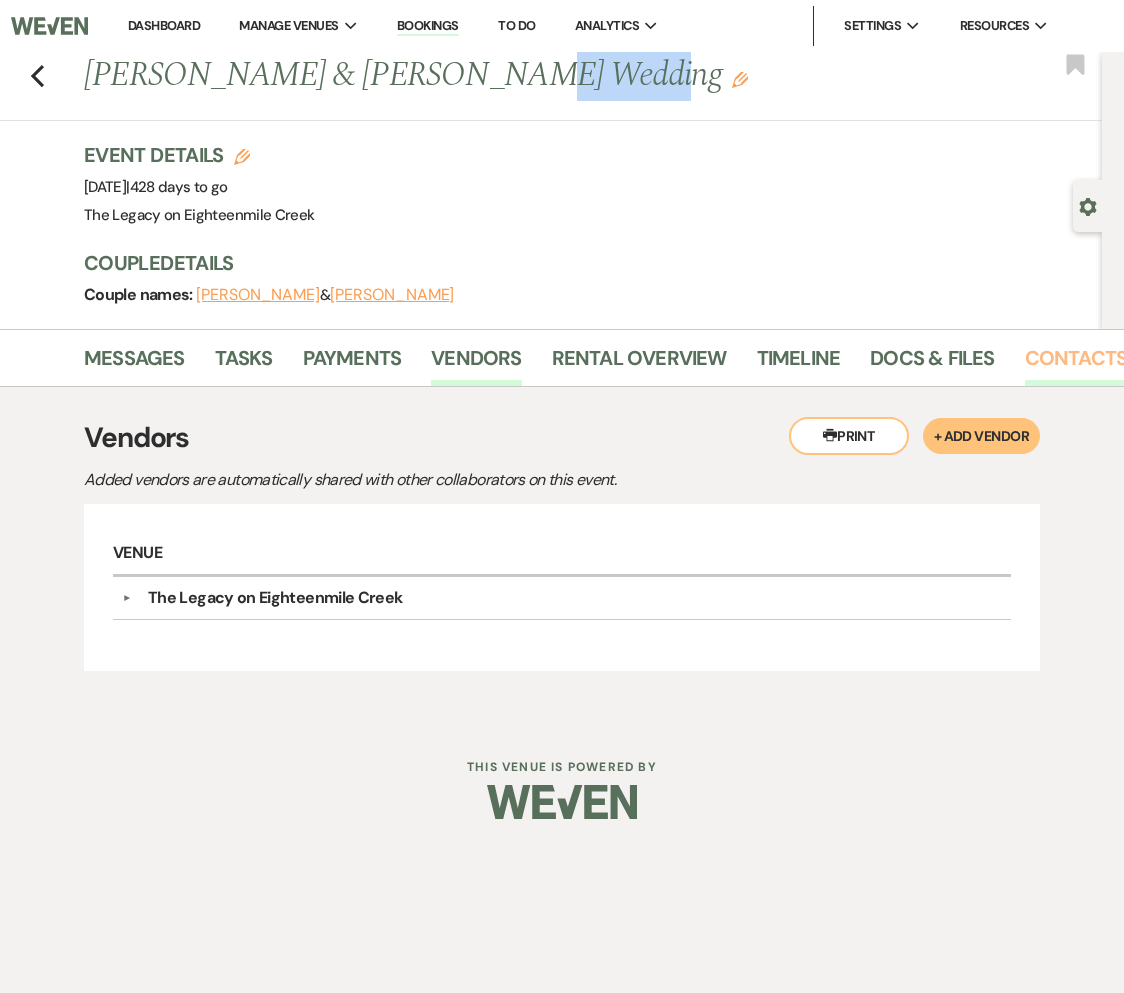 click on "Contacts" at bounding box center [1076, 364] 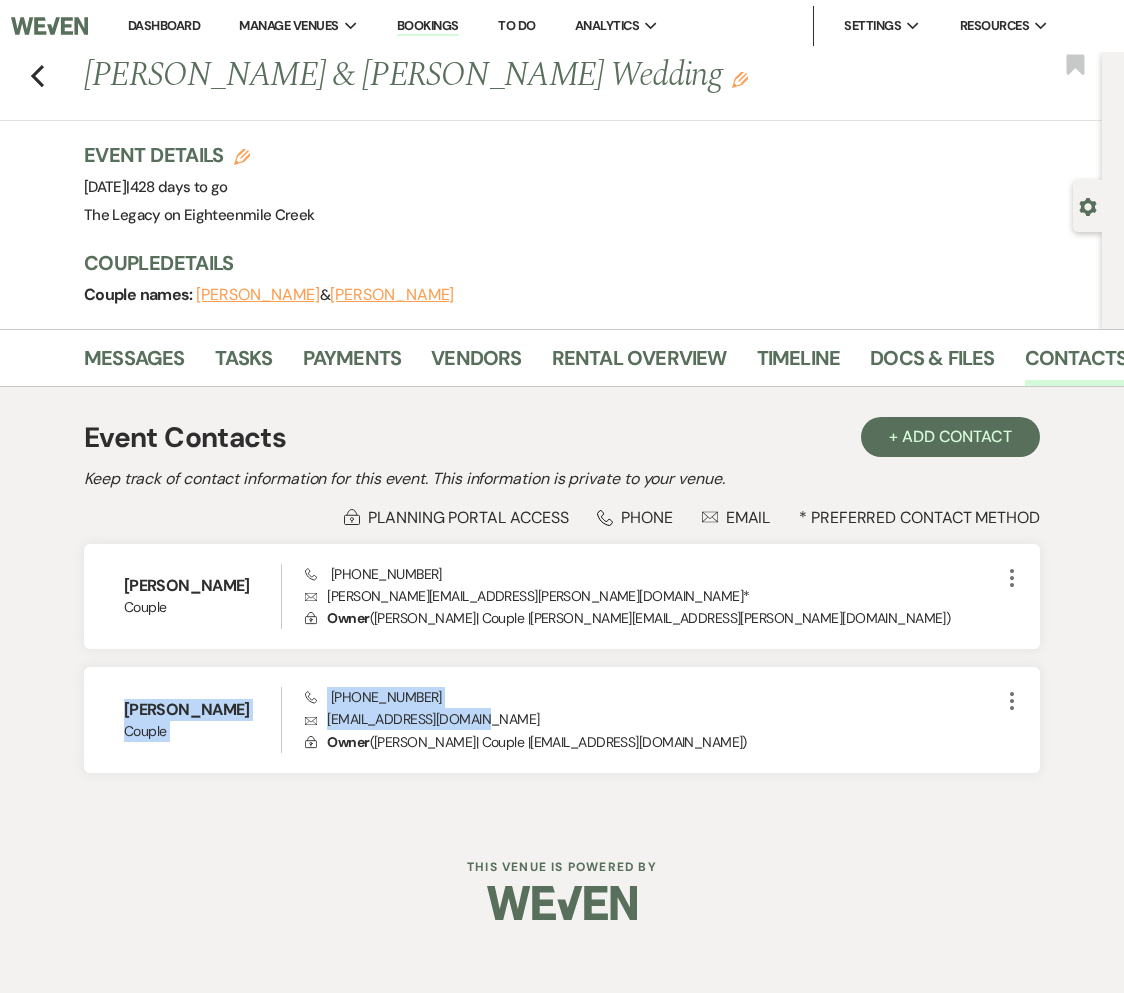 drag, startPoint x: 493, startPoint y: 716, endPoint x: -17, endPoint y: 705, distance: 510.11862 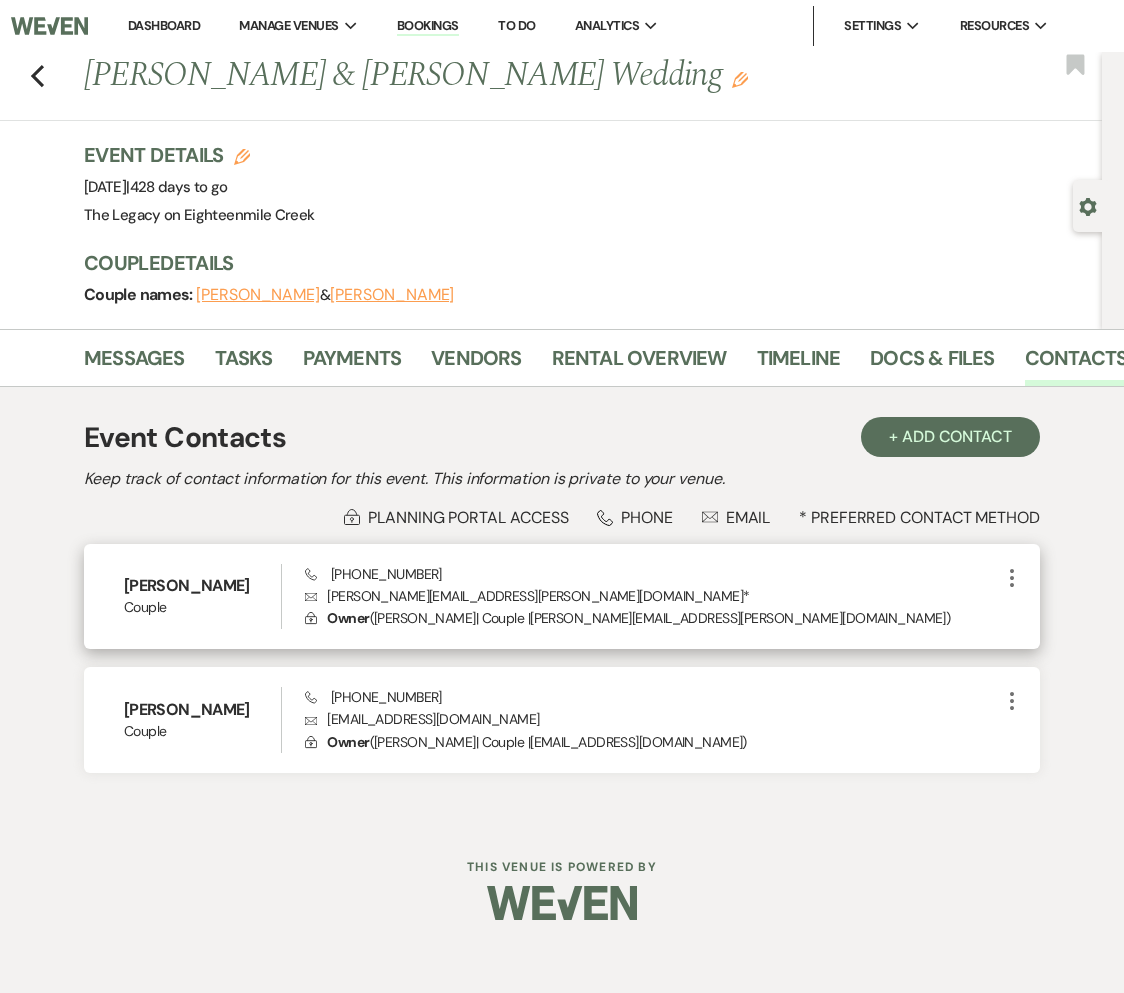 click on "Envelope [PERSON_NAME][EMAIL_ADDRESS][PERSON_NAME][DOMAIN_NAME] *" at bounding box center [652, 596] 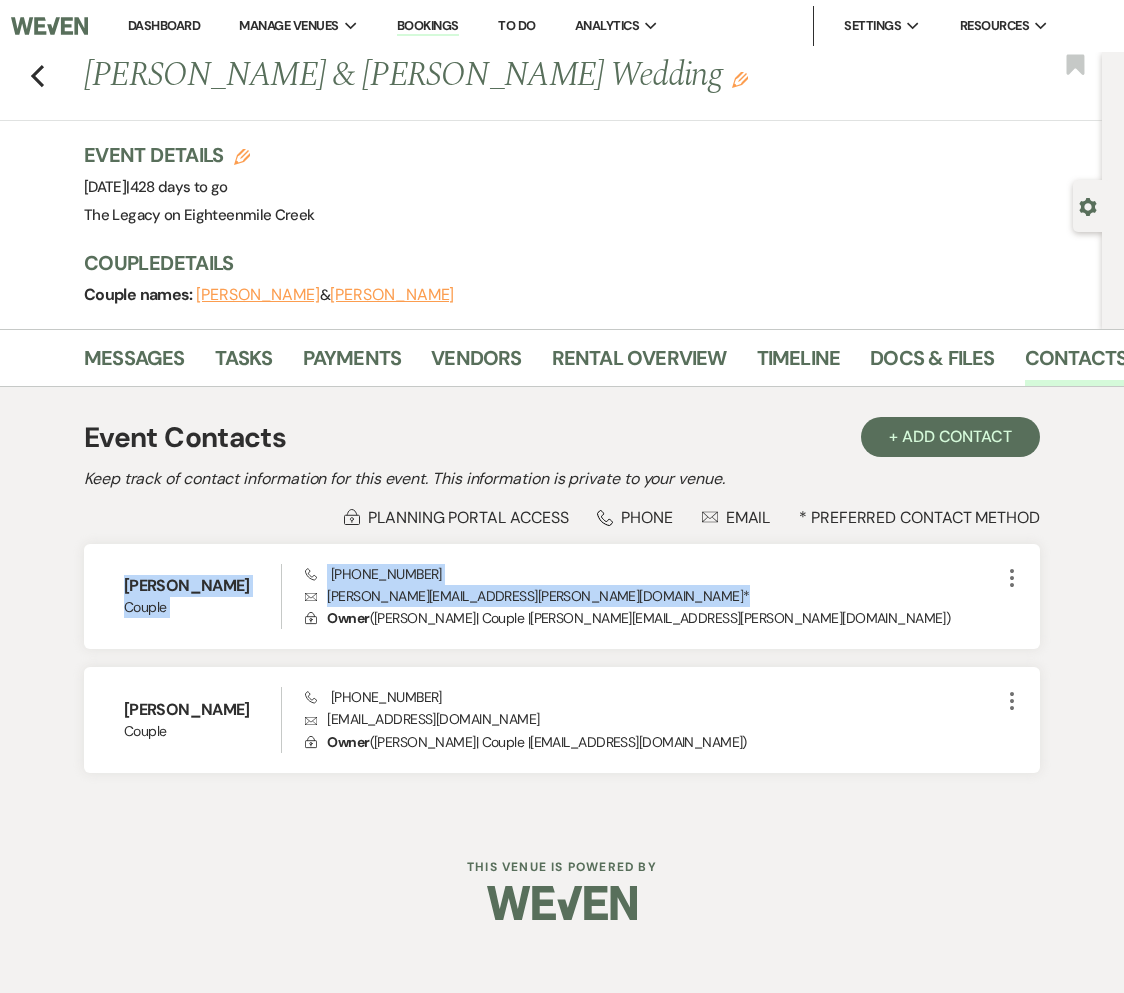 drag, startPoint x: 488, startPoint y: 592, endPoint x: 63, endPoint y: 571, distance: 425.5185 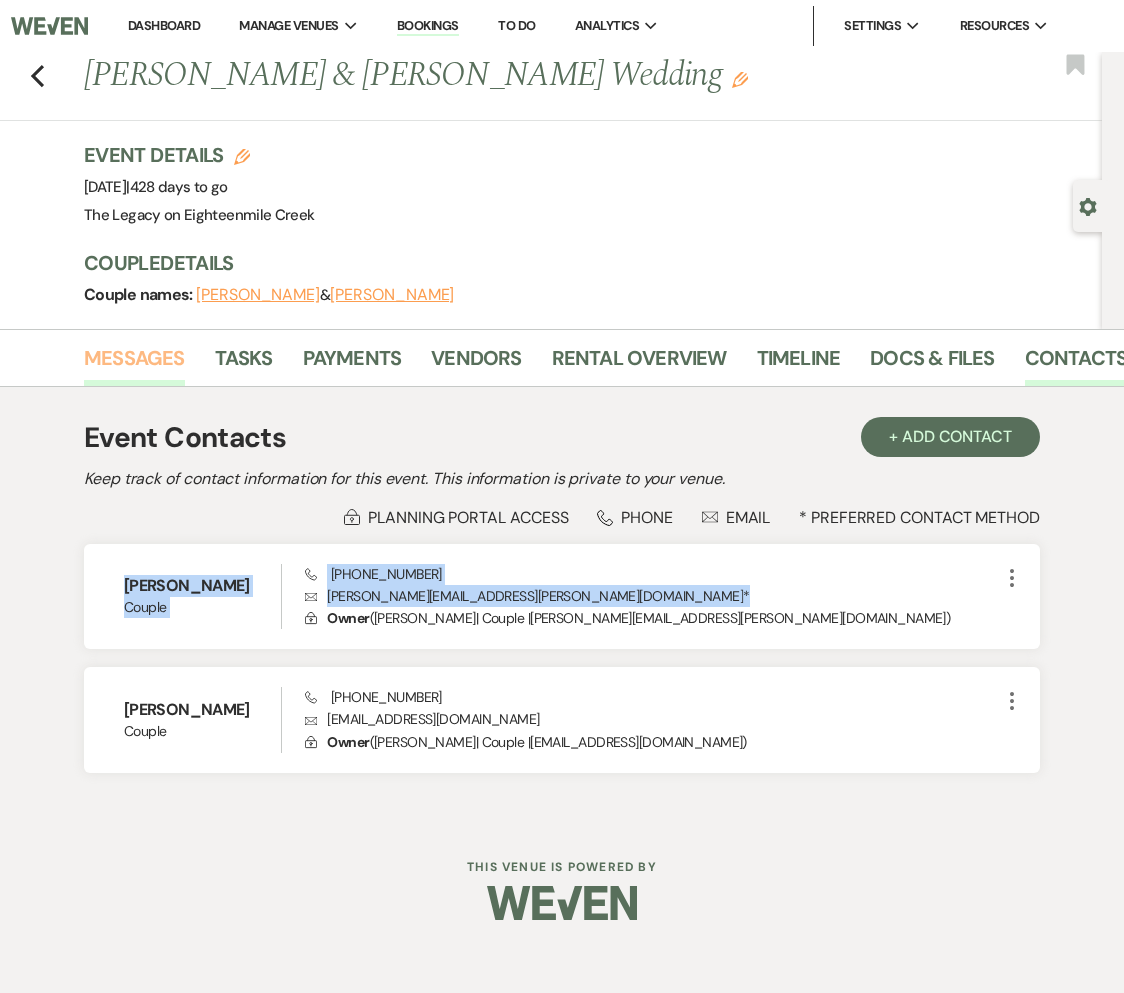 click on "Messages" at bounding box center (134, 364) 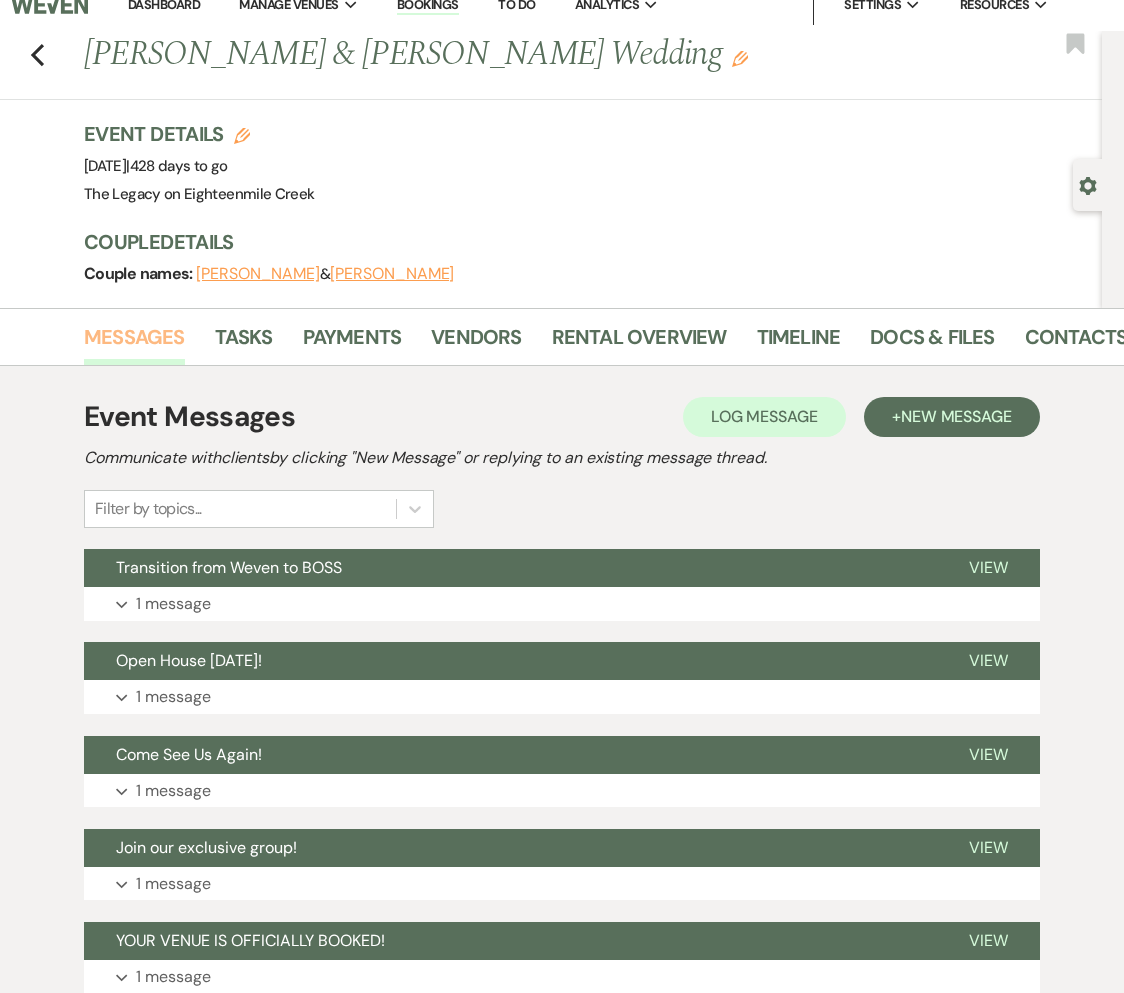 scroll, scrollTop: 0, scrollLeft: 0, axis: both 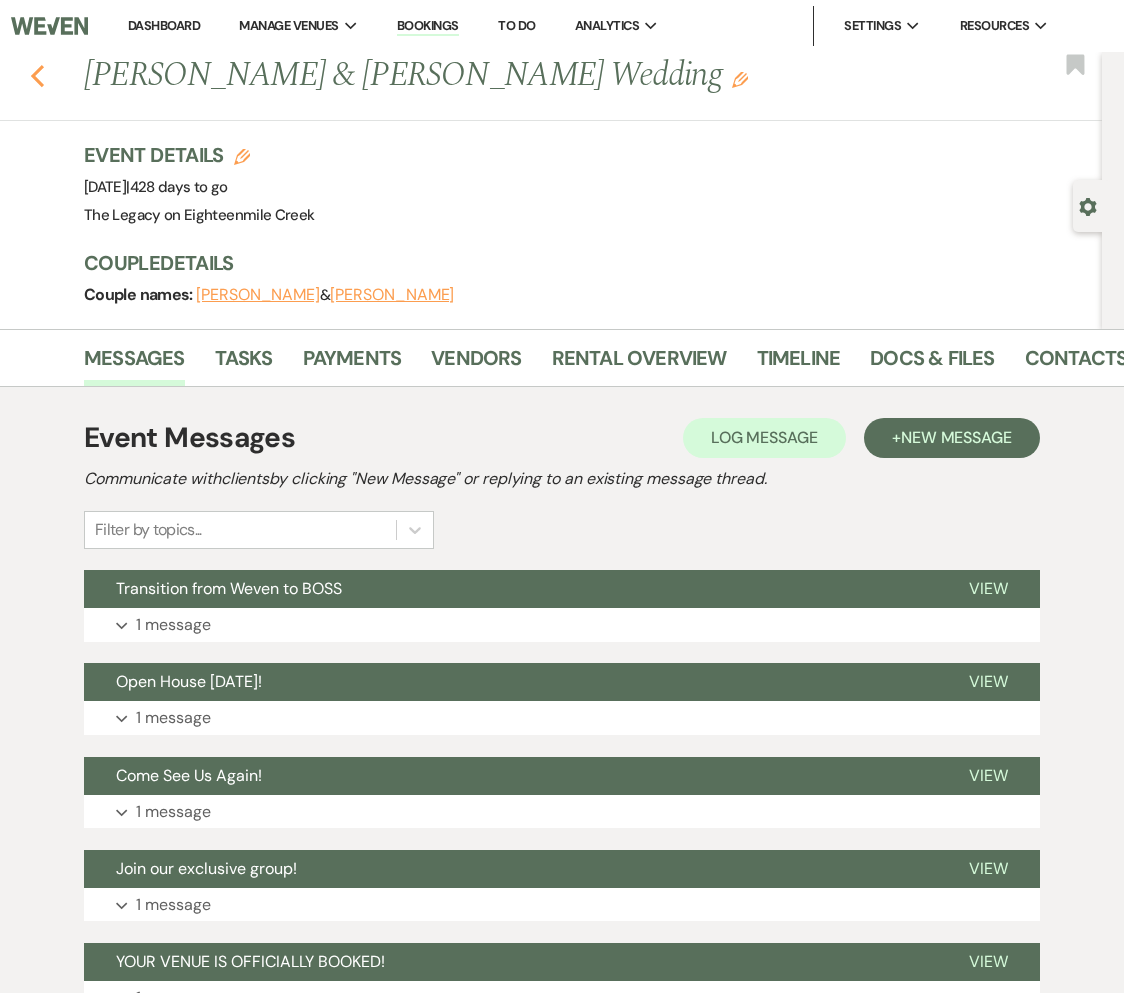 click on "Previous" 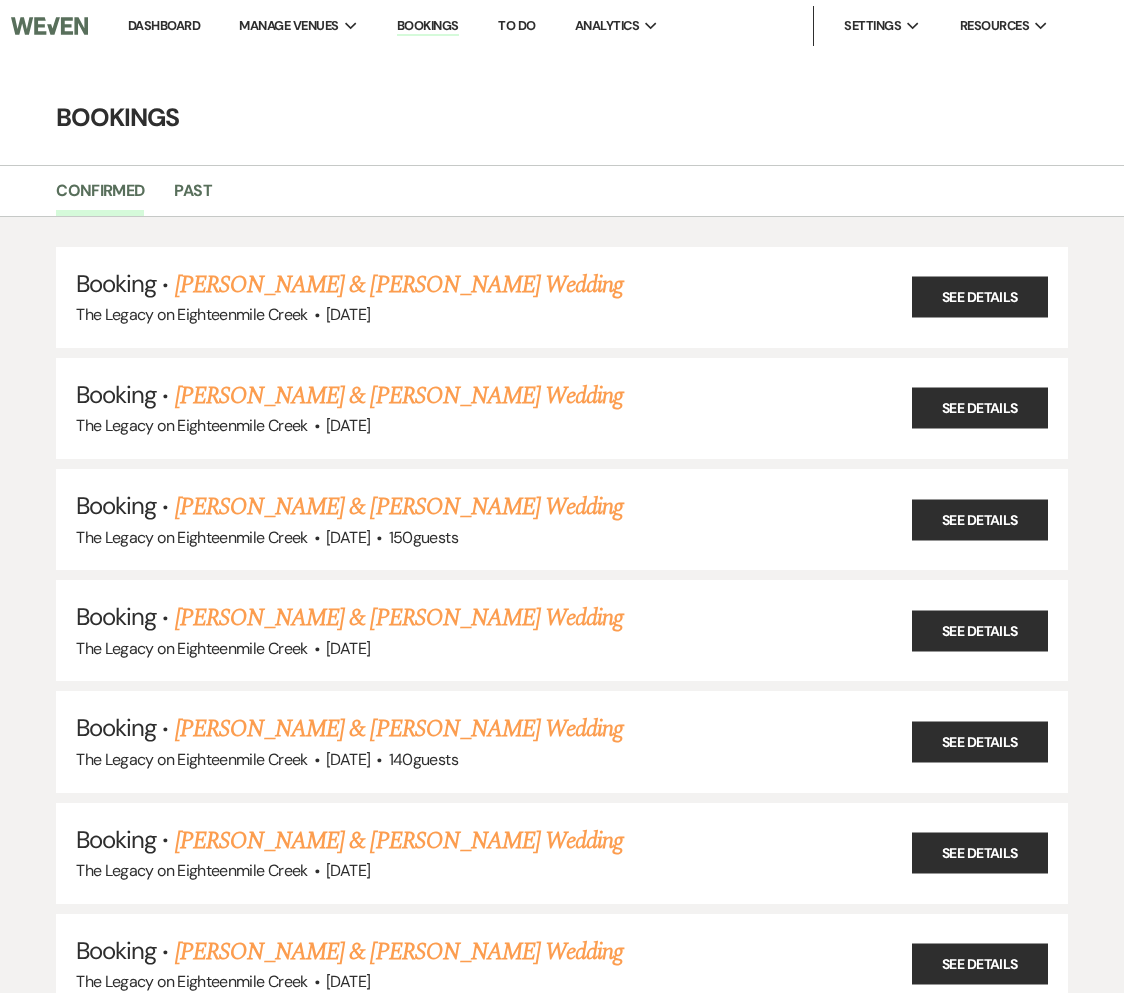 scroll, scrollTop: 10932, scrollLeft: 0, axis: vertical 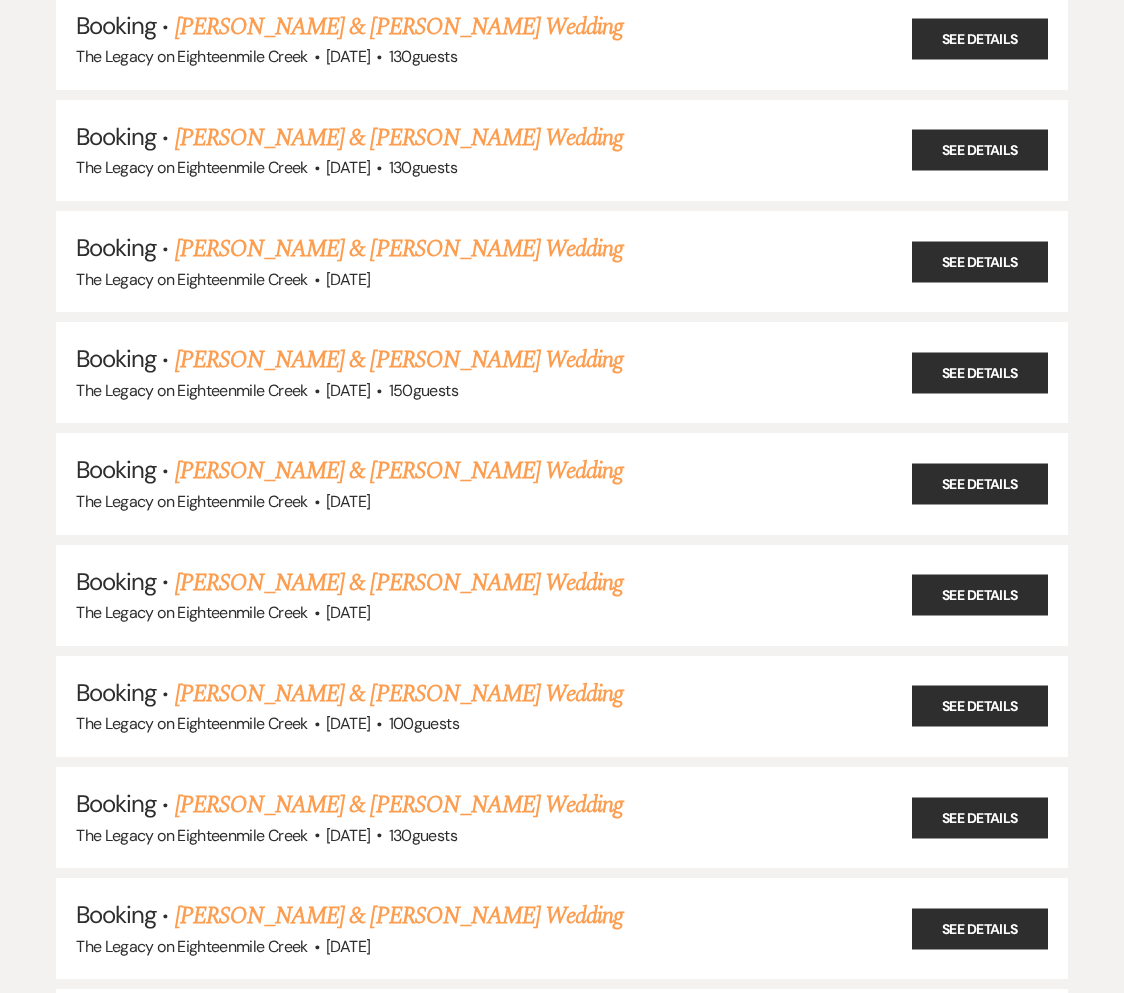 click on "[PERSON_NAME] & [PERSON_NAME] Wedding" at bounding box center [399, 360] 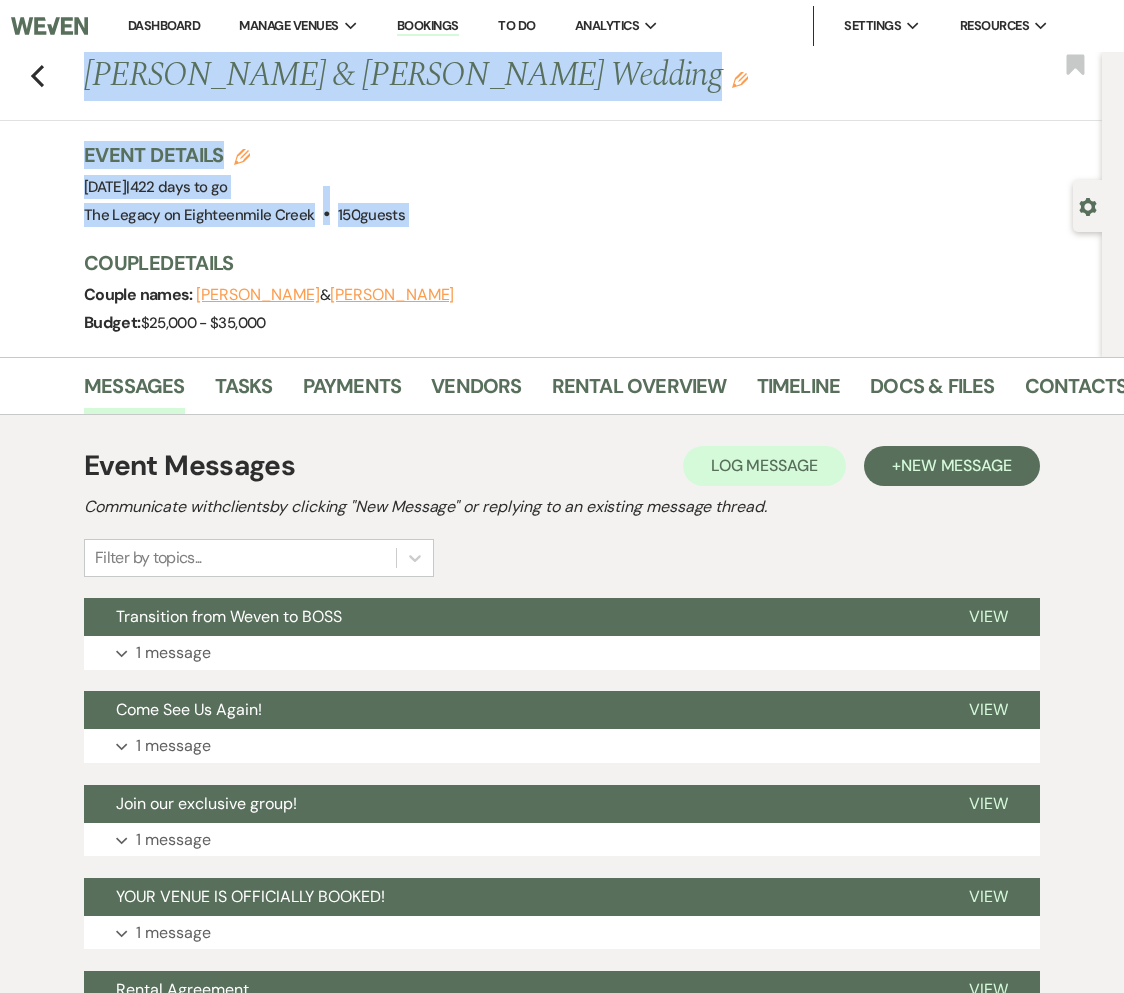 drag, startPoint x: 83, startPoint y: 71, endPoint x: 420, endPoint y: 243, distance: 378.35565 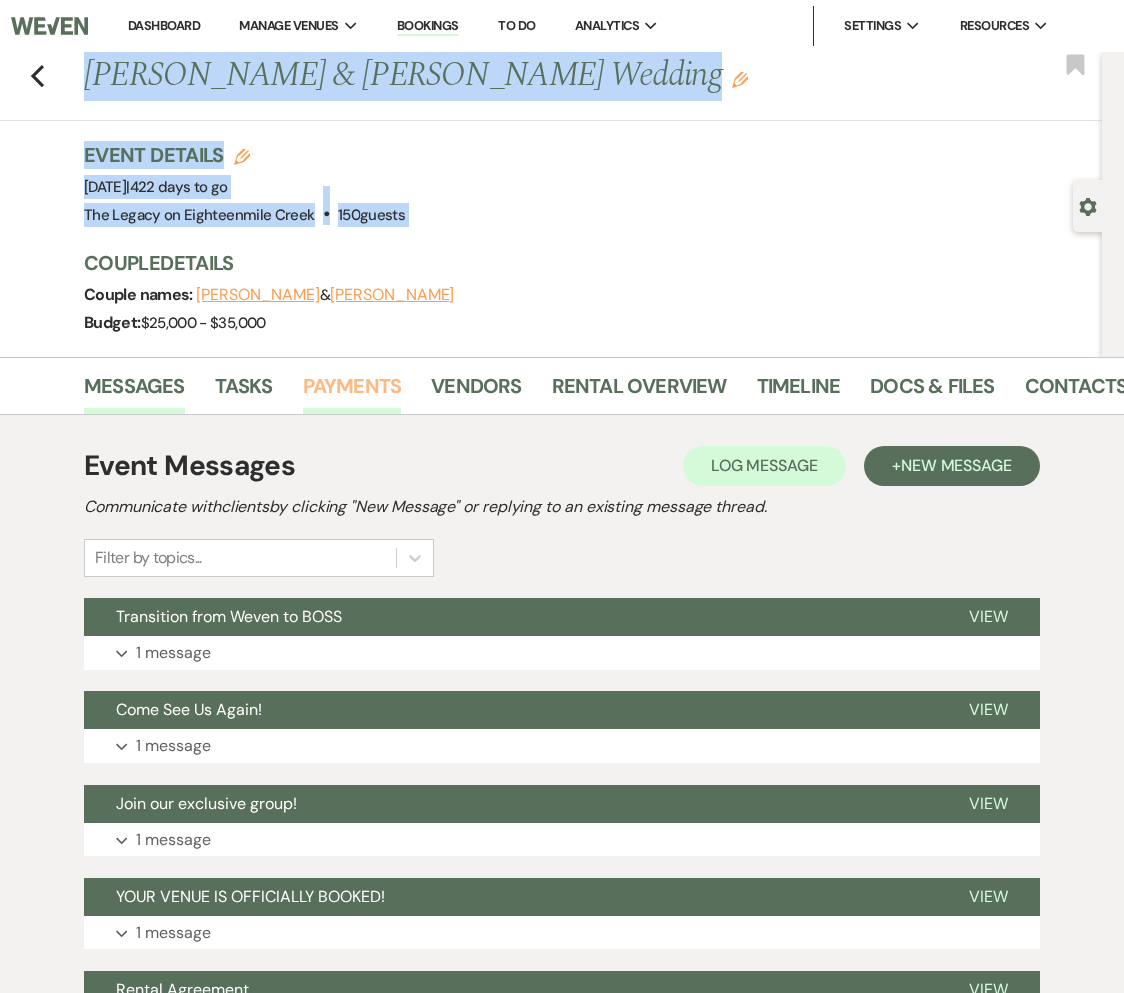click on "Payments" at bounding box center (352, 392) 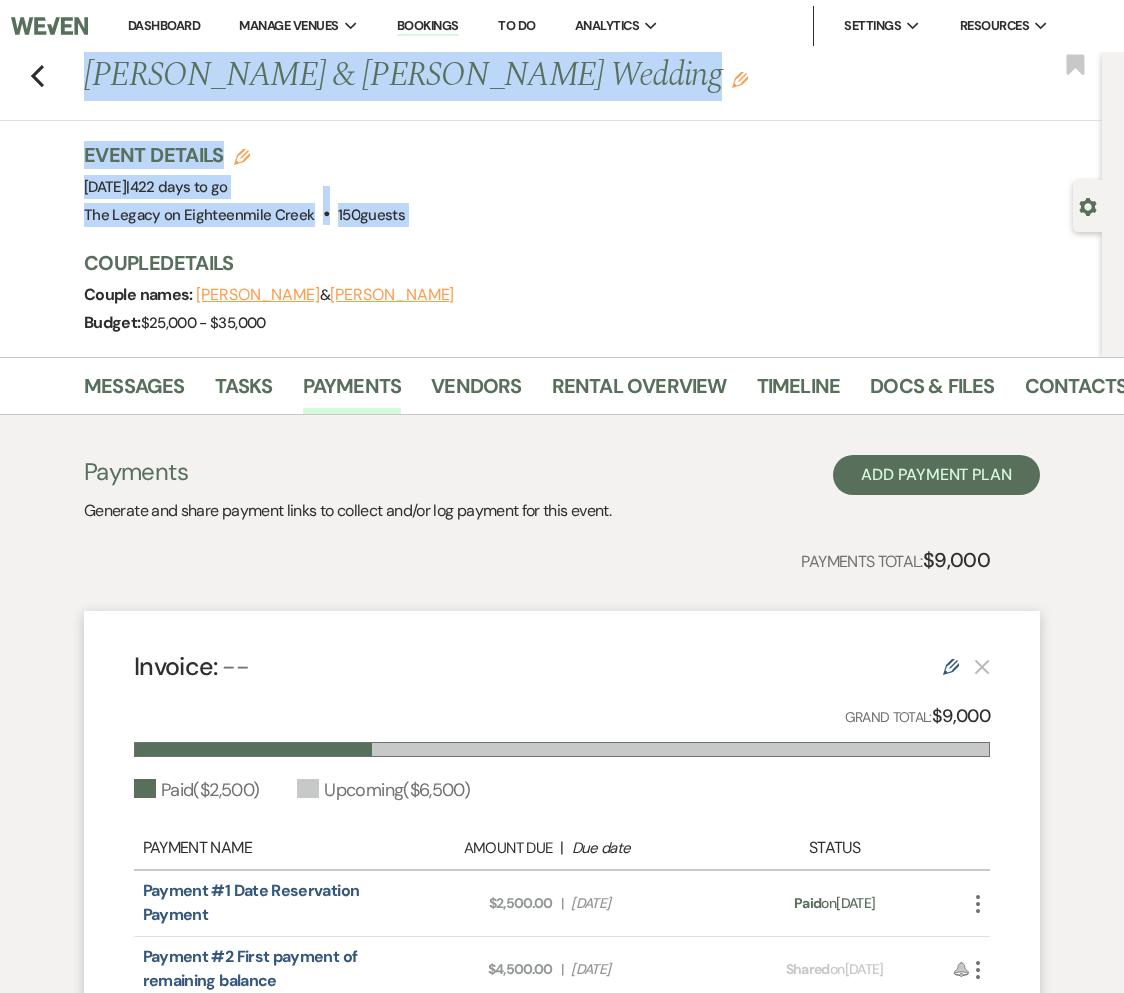 drag, startPoint x: 936, startPoint y: 903, endPoint x: 112, endPoint y: 897, distance: 824.02185 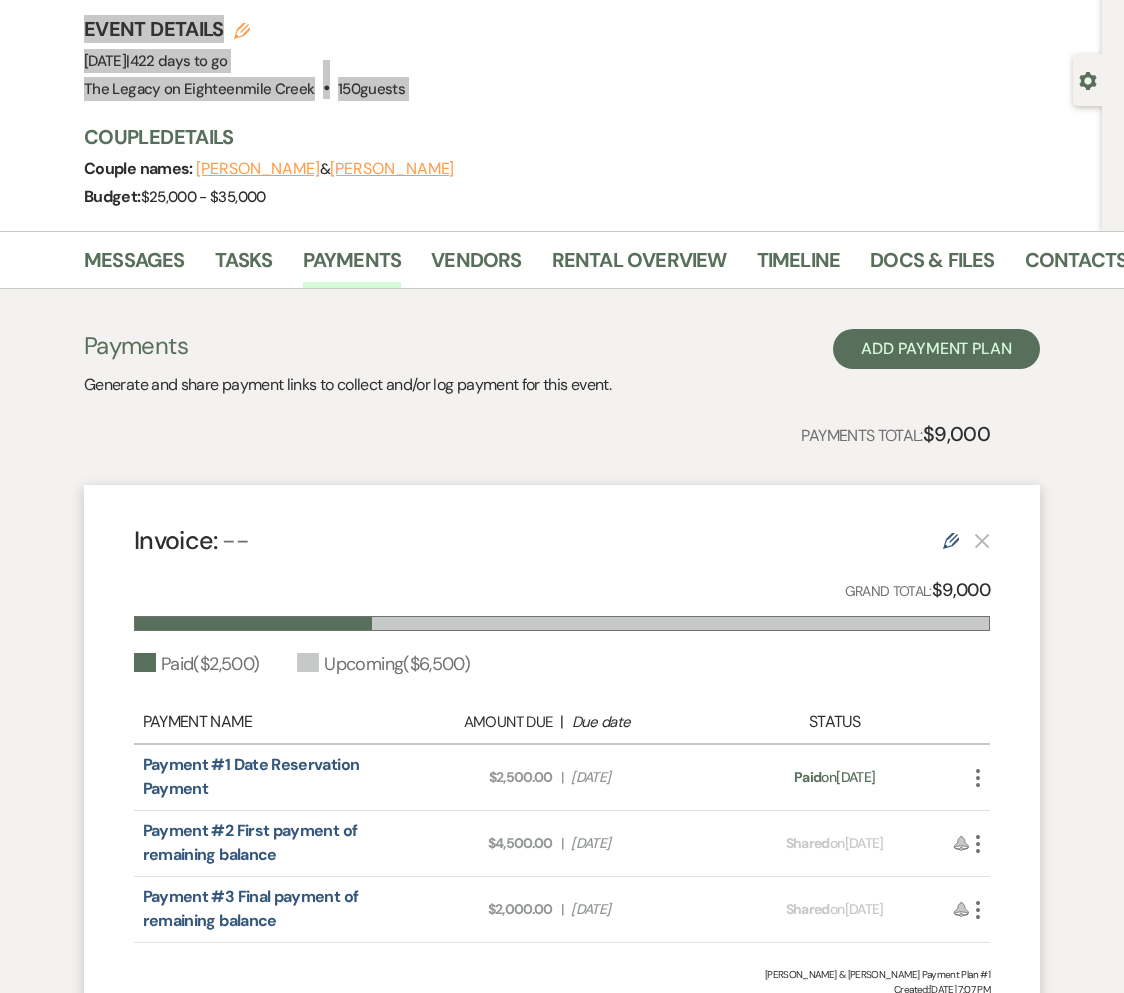 scroll, scrollTop: 317, scrollLeft: 0, axis: vertical 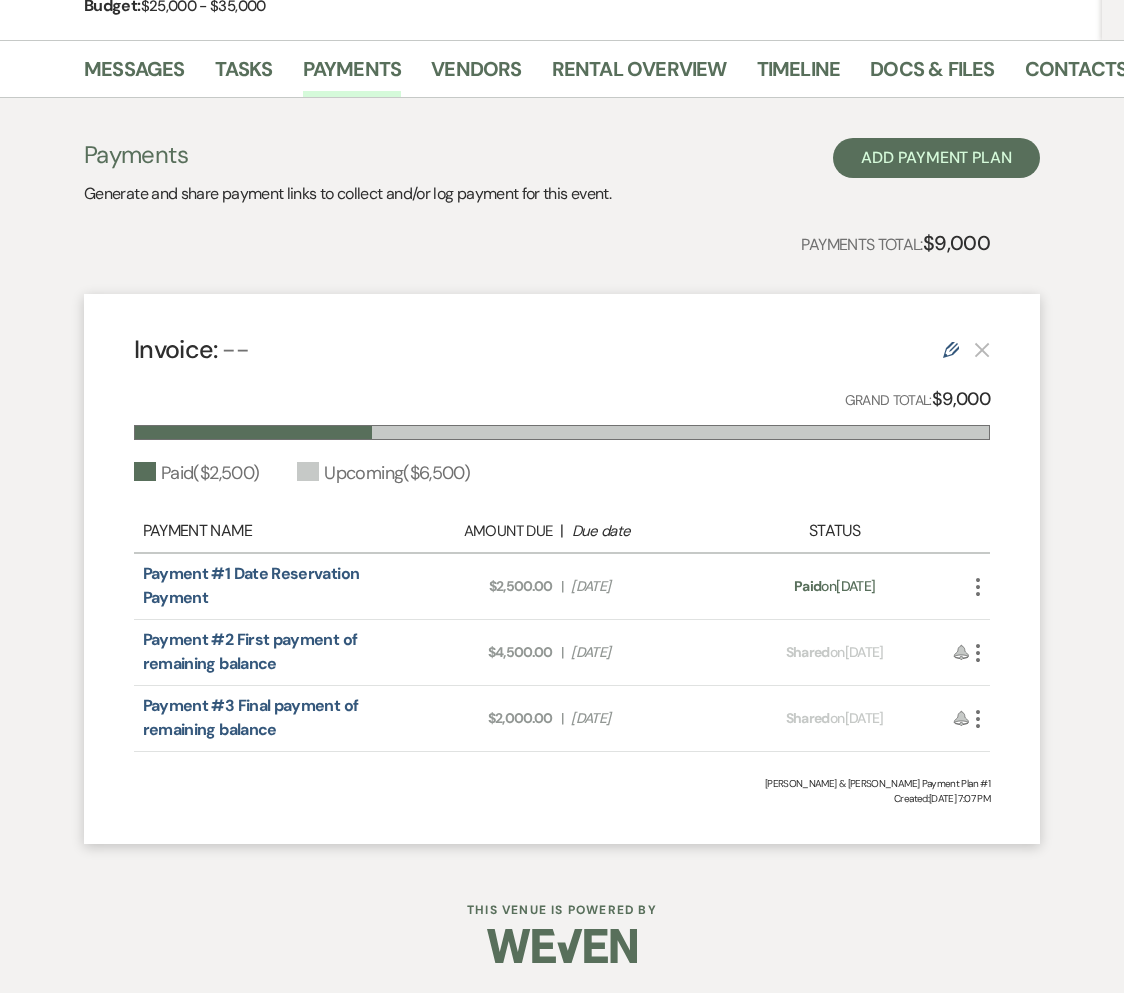 click on "Due Date   [DATE]" at bounding box center [645, 652] 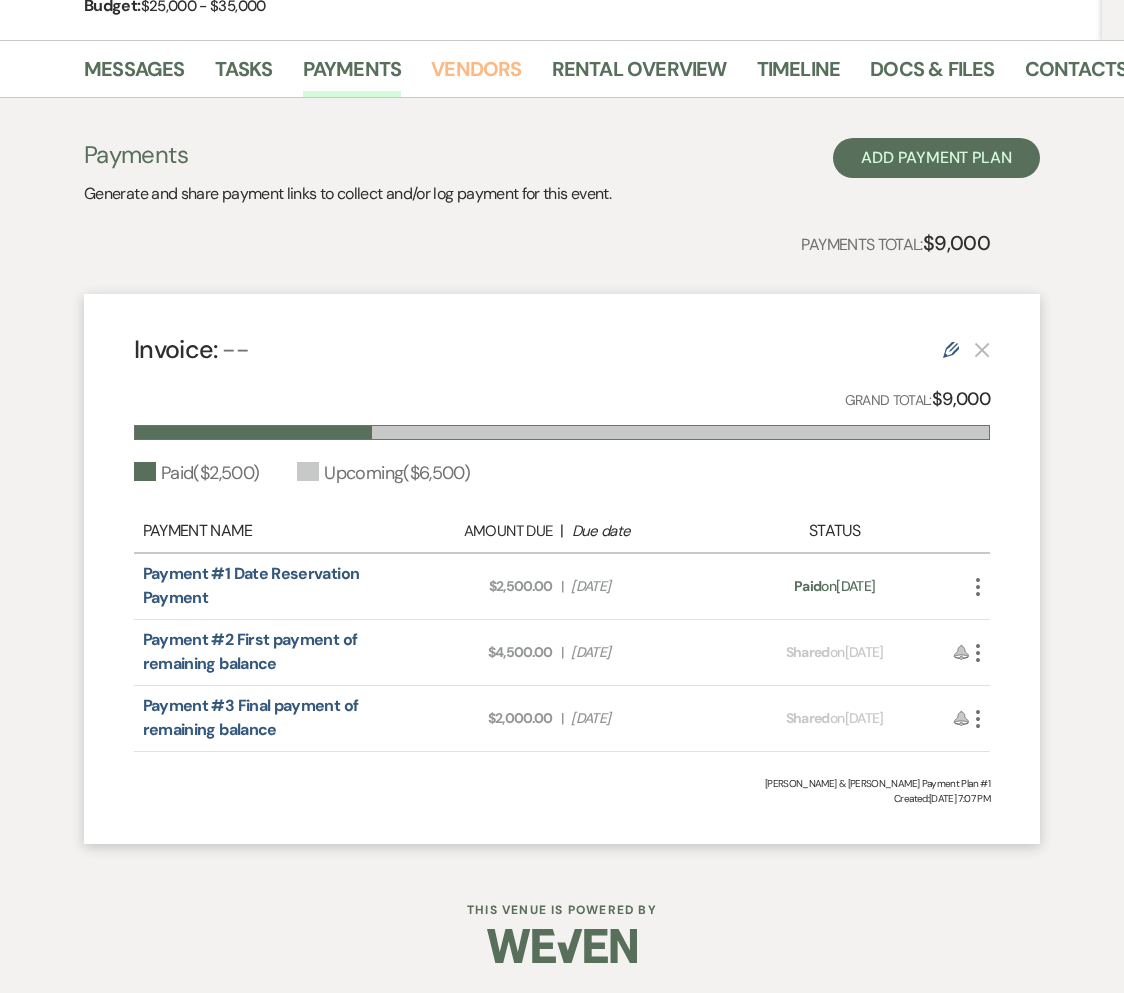 click on "Vendors" at bounding box center (476, 75) 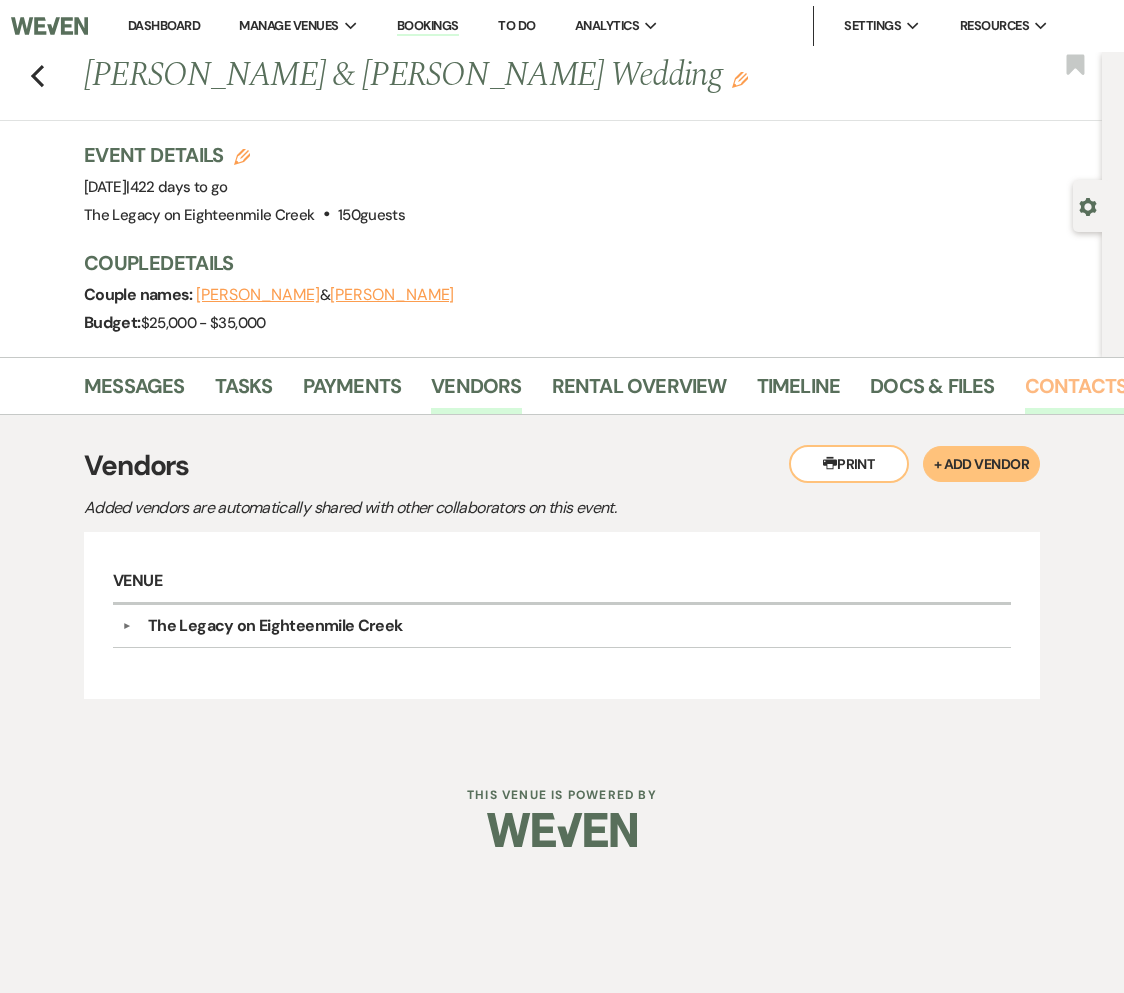 click on "Contacts" at bounding box center [1076, 392] 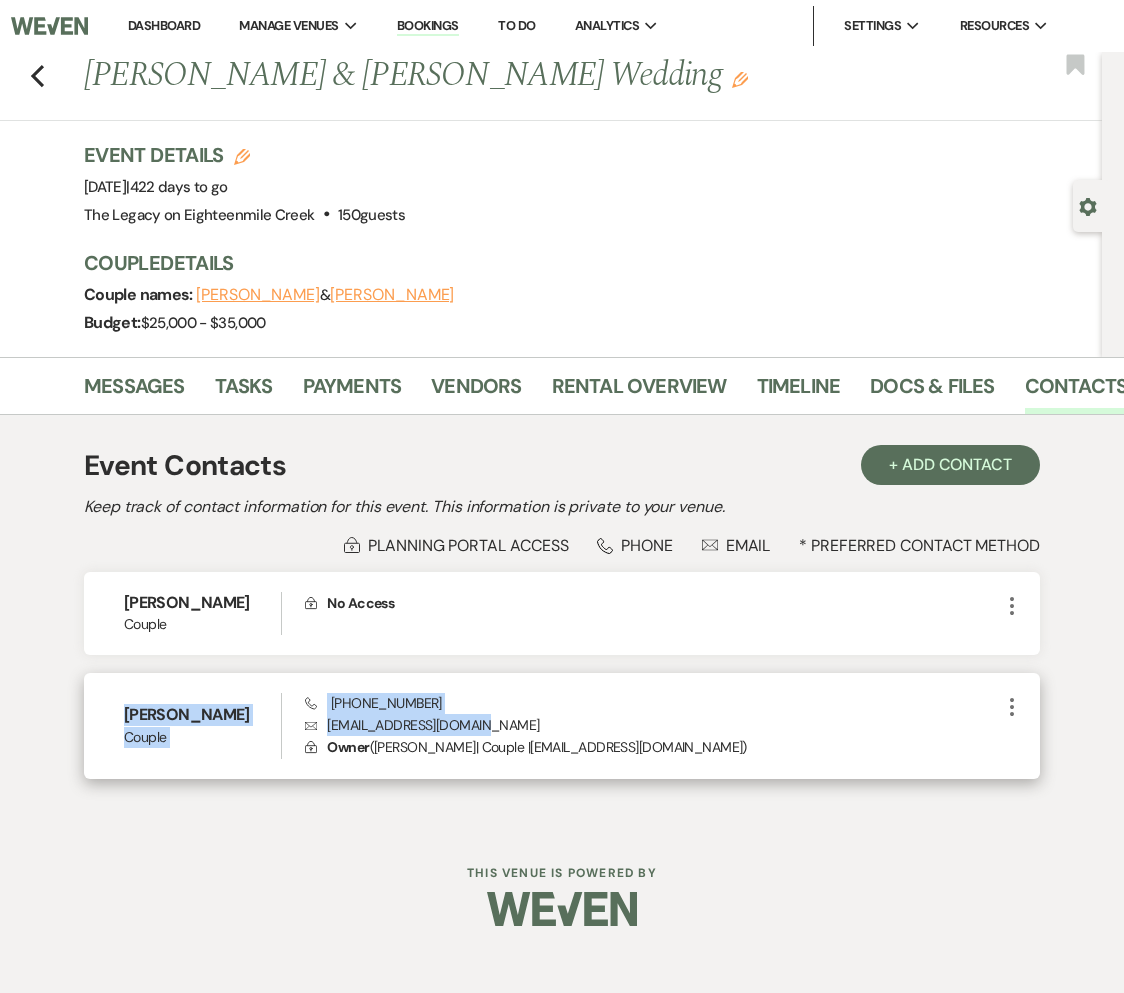 drag, startPoint x: 499, startPoint y: 721, endPoint x: 95, endPoint y: 705, distance: 404.3167 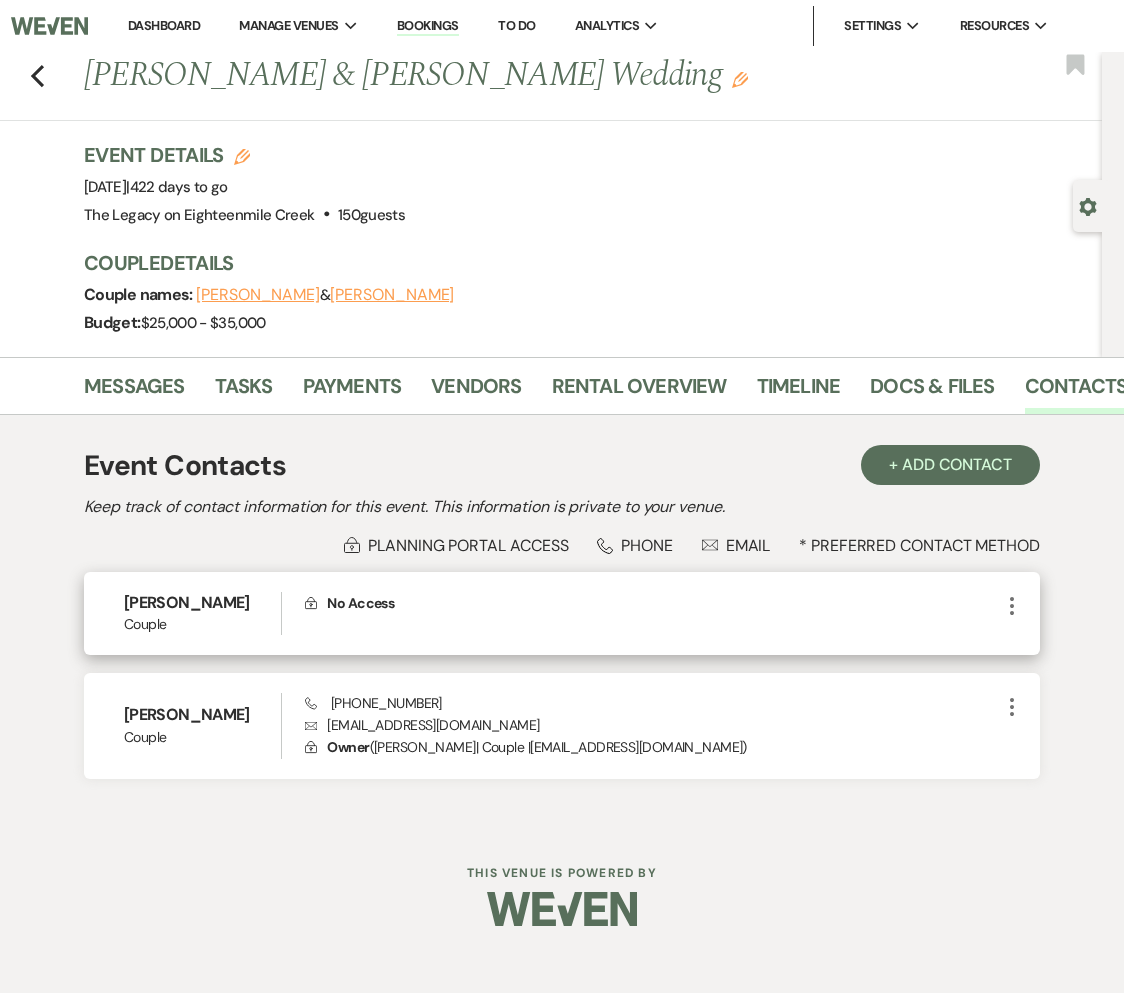 click on "Couple" at bounding box center (202, 624) 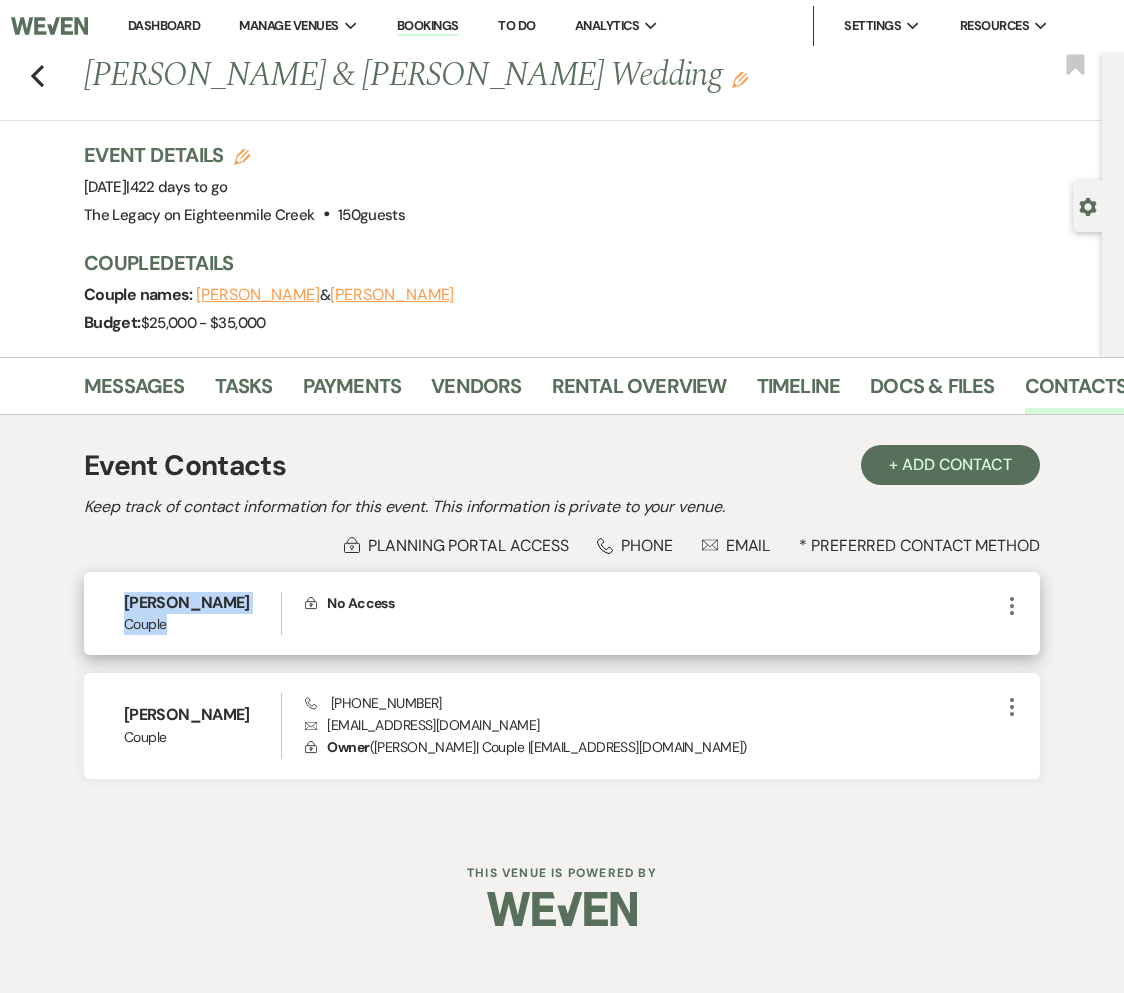 drag, startPoint x: 159, startPoint y: 622, endPoint x: 97, endPoint y: 591, distance: 69.31811 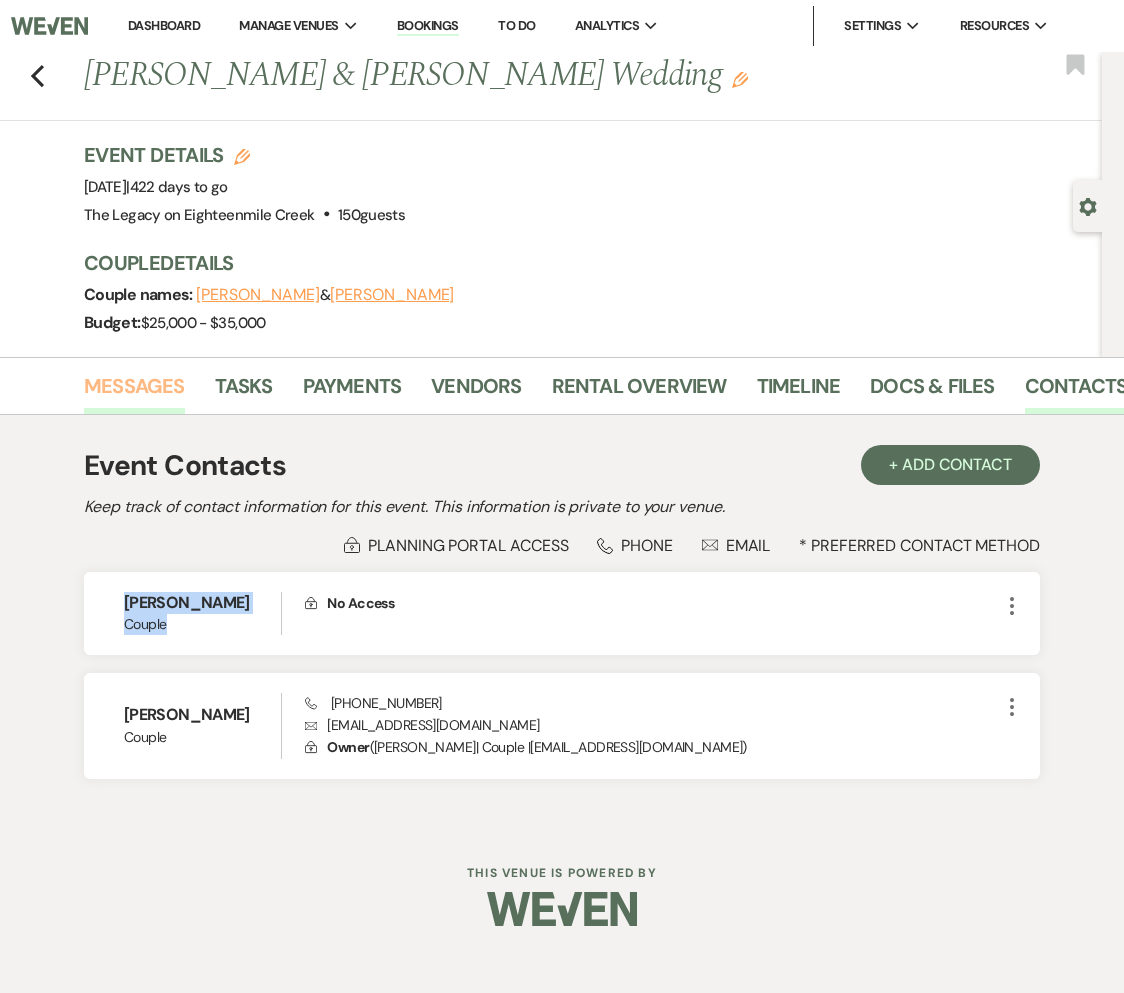 click on "Messages" at bounding box center [134, 392] 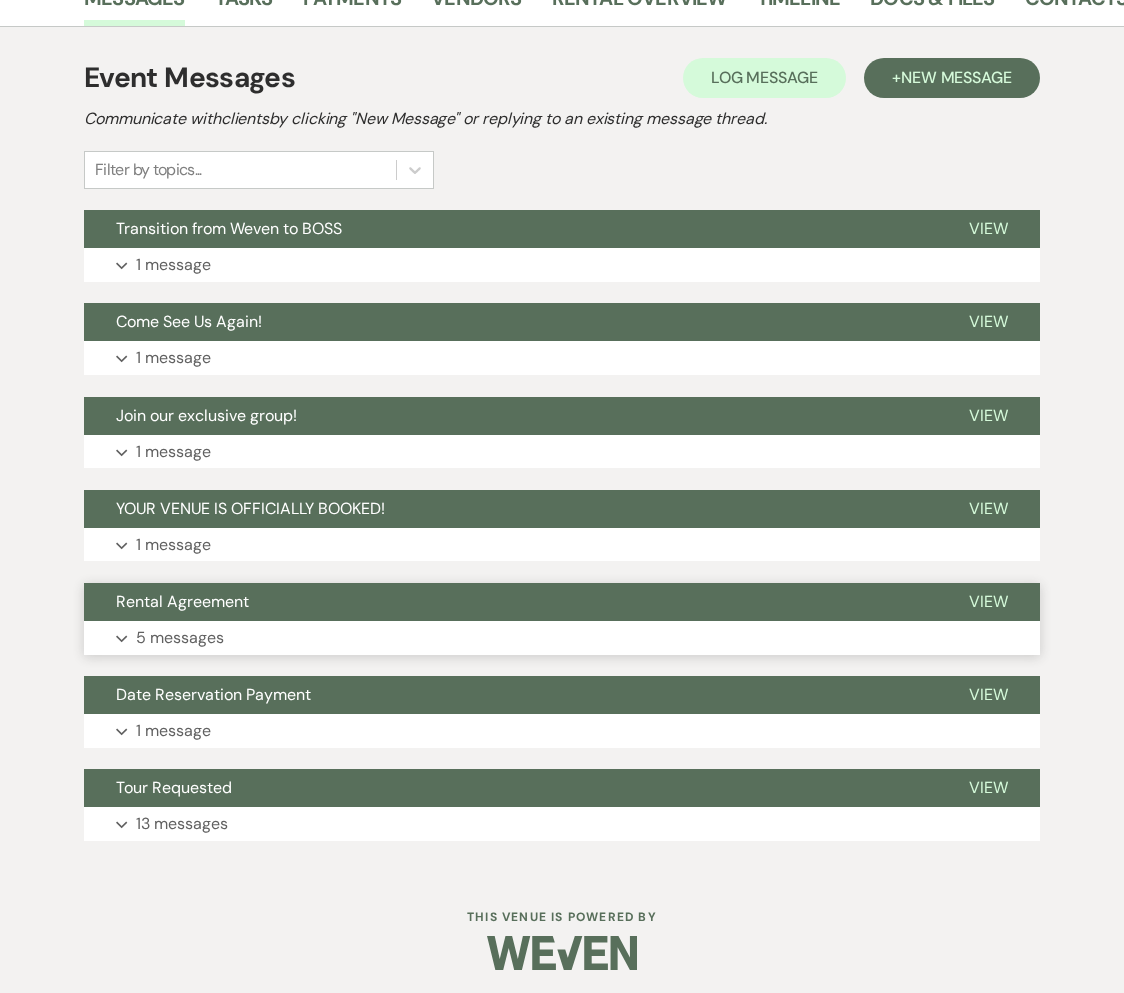 click on "Rental Agreement" at bounding box center [510, 602] 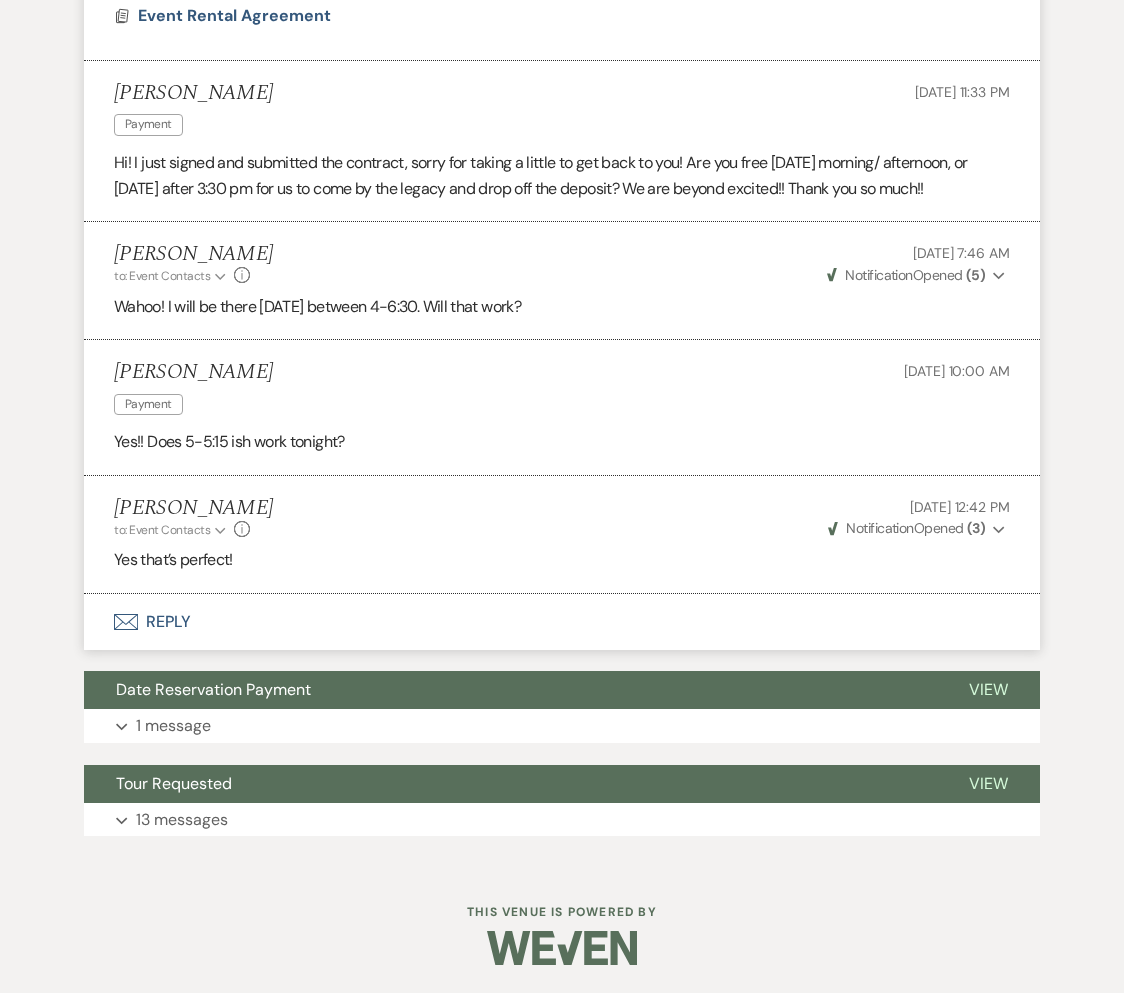 scroll, scrollTop: 1628, scrollLeft: 0, axis: vertical 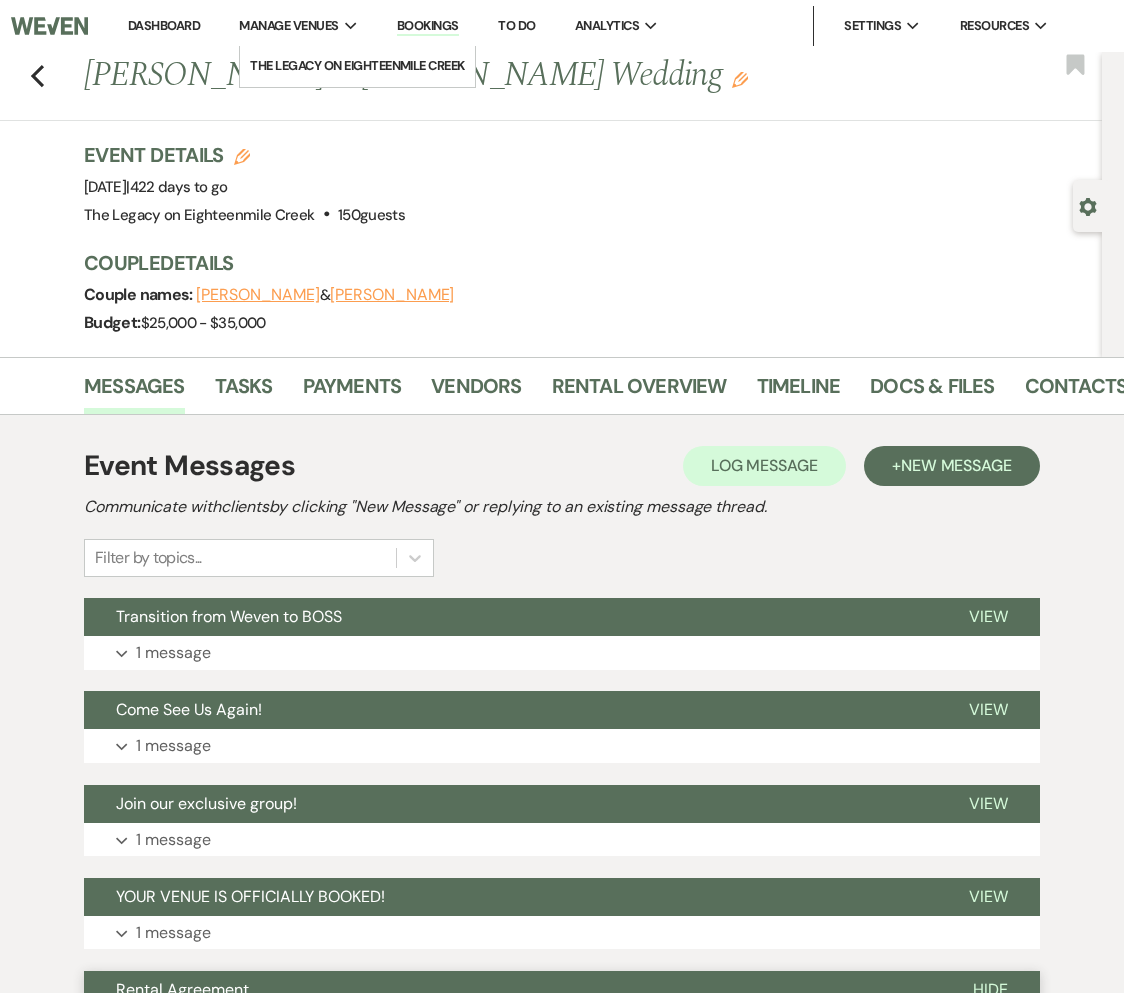 click on "Manage Venues" at bounding box center [288, 26] 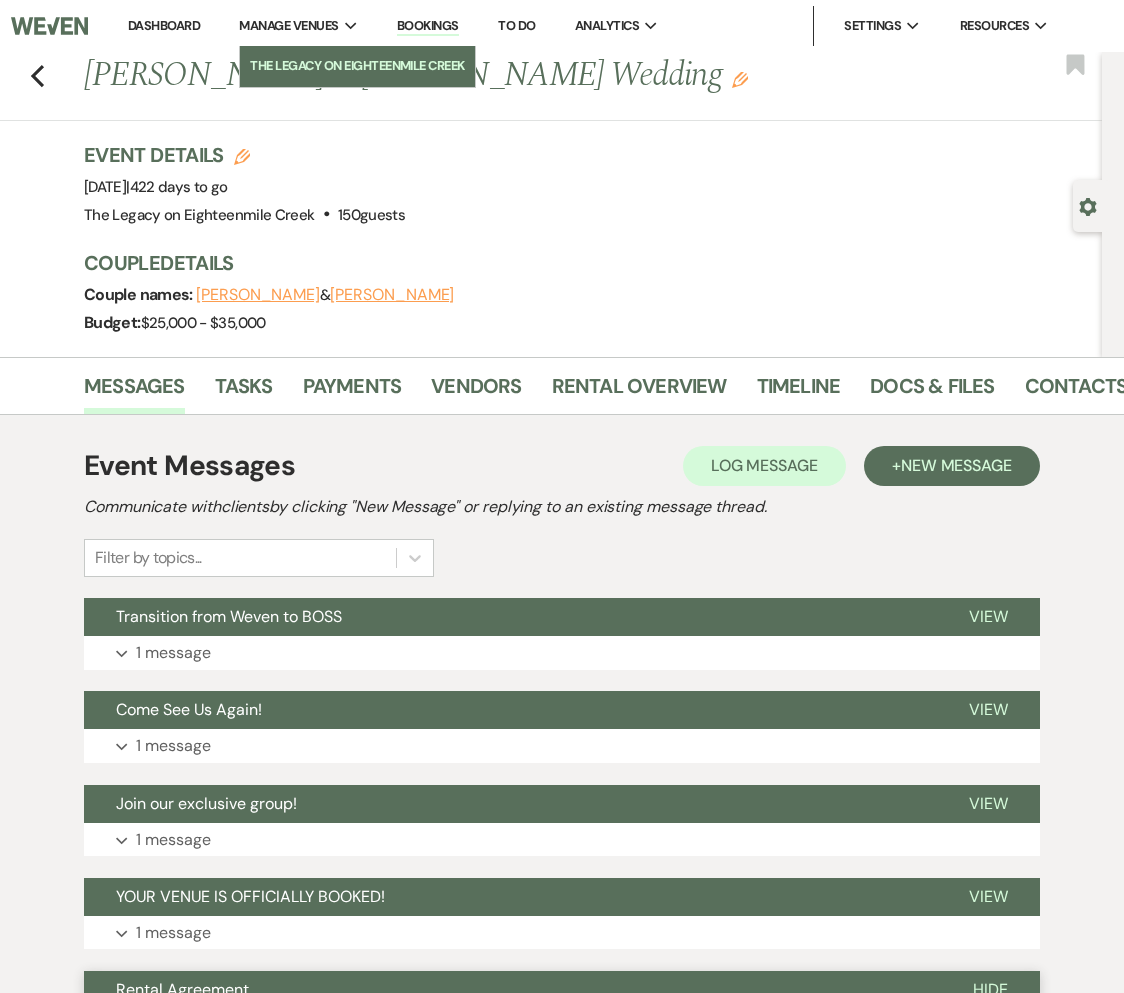 click on "The Legacy on Eighteenmile Creek" at bounding box center (357, 66) 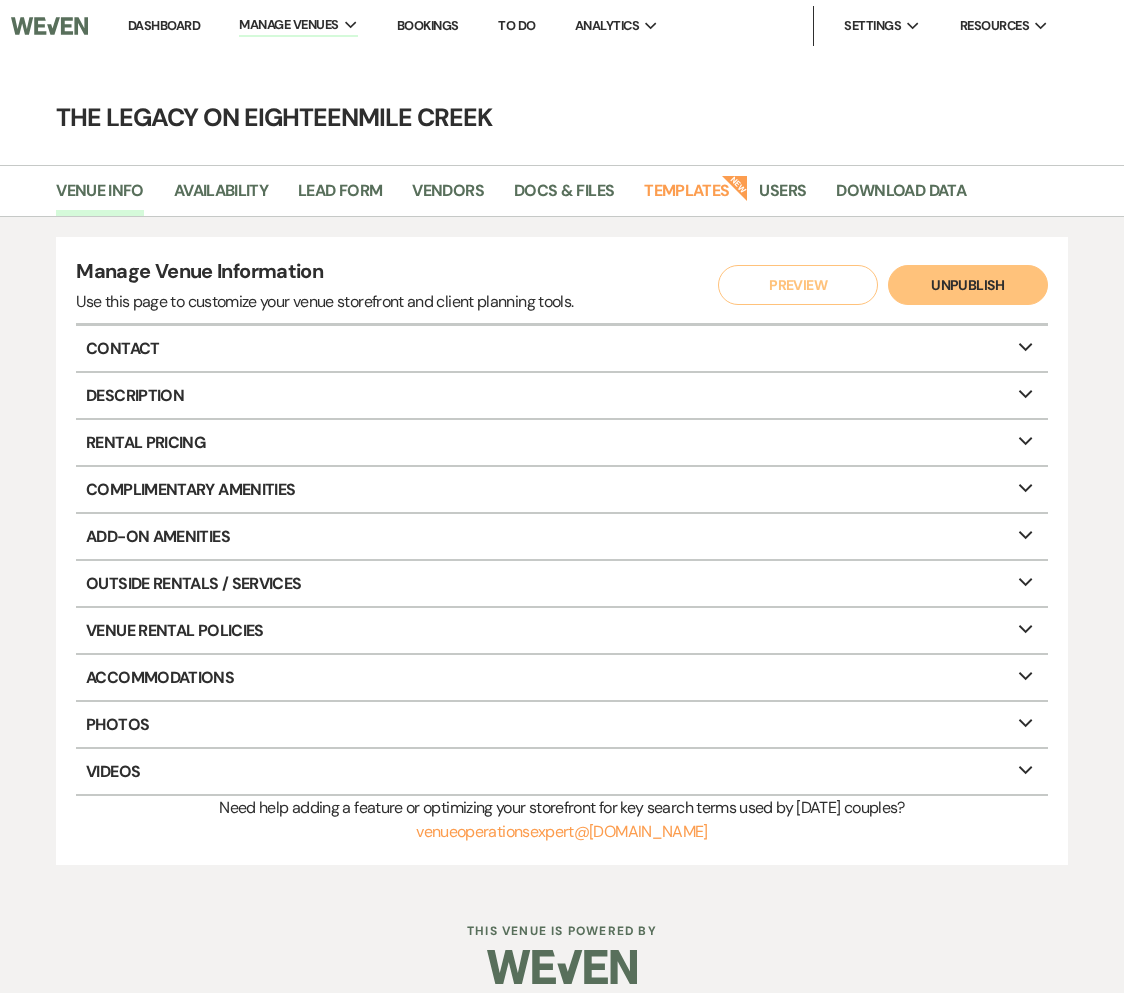 click on "Venue Info Availability Lead Form Vendors Docs & Files Templates New Users Download Data" at bounding box center [562, 191] 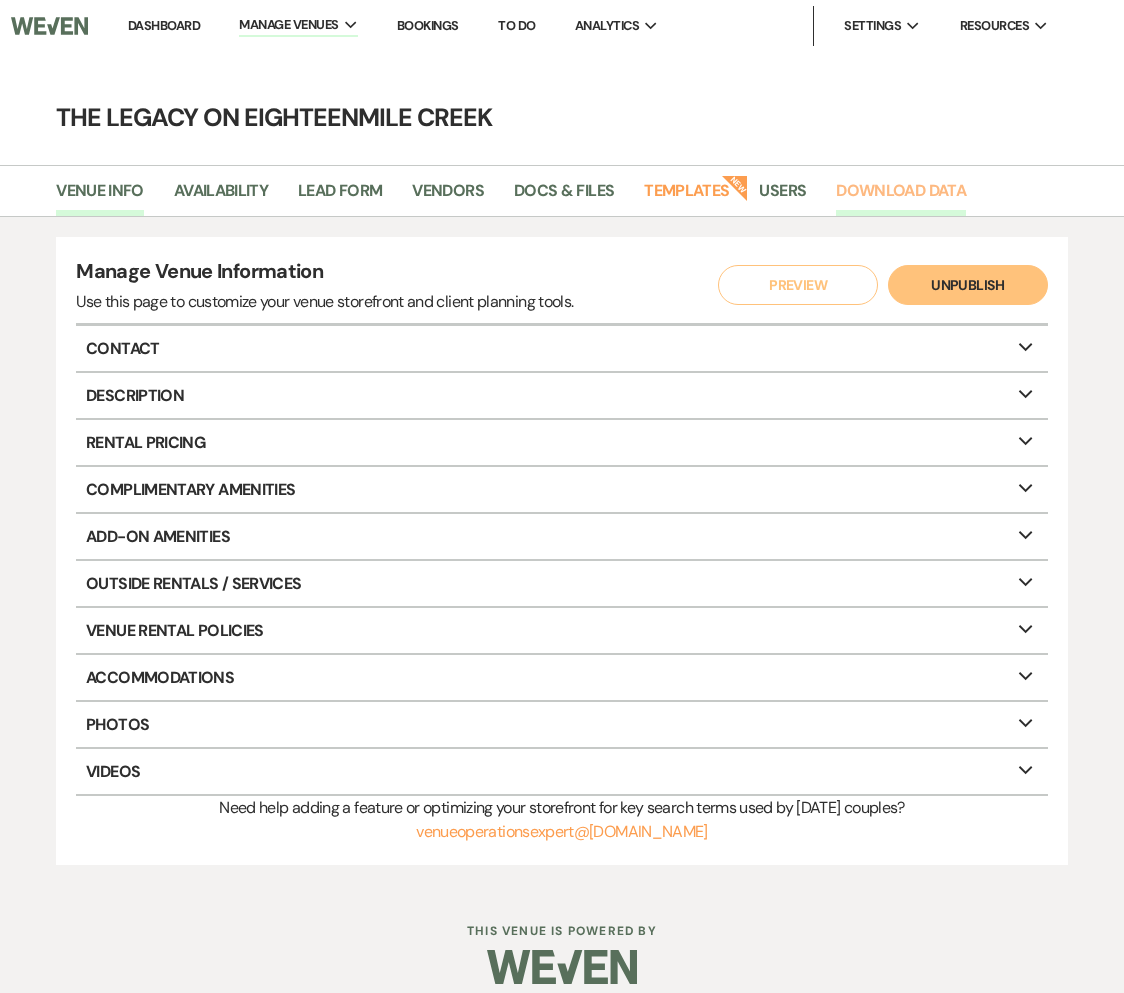 click on "Download Data" at bounding box center (901, 197) 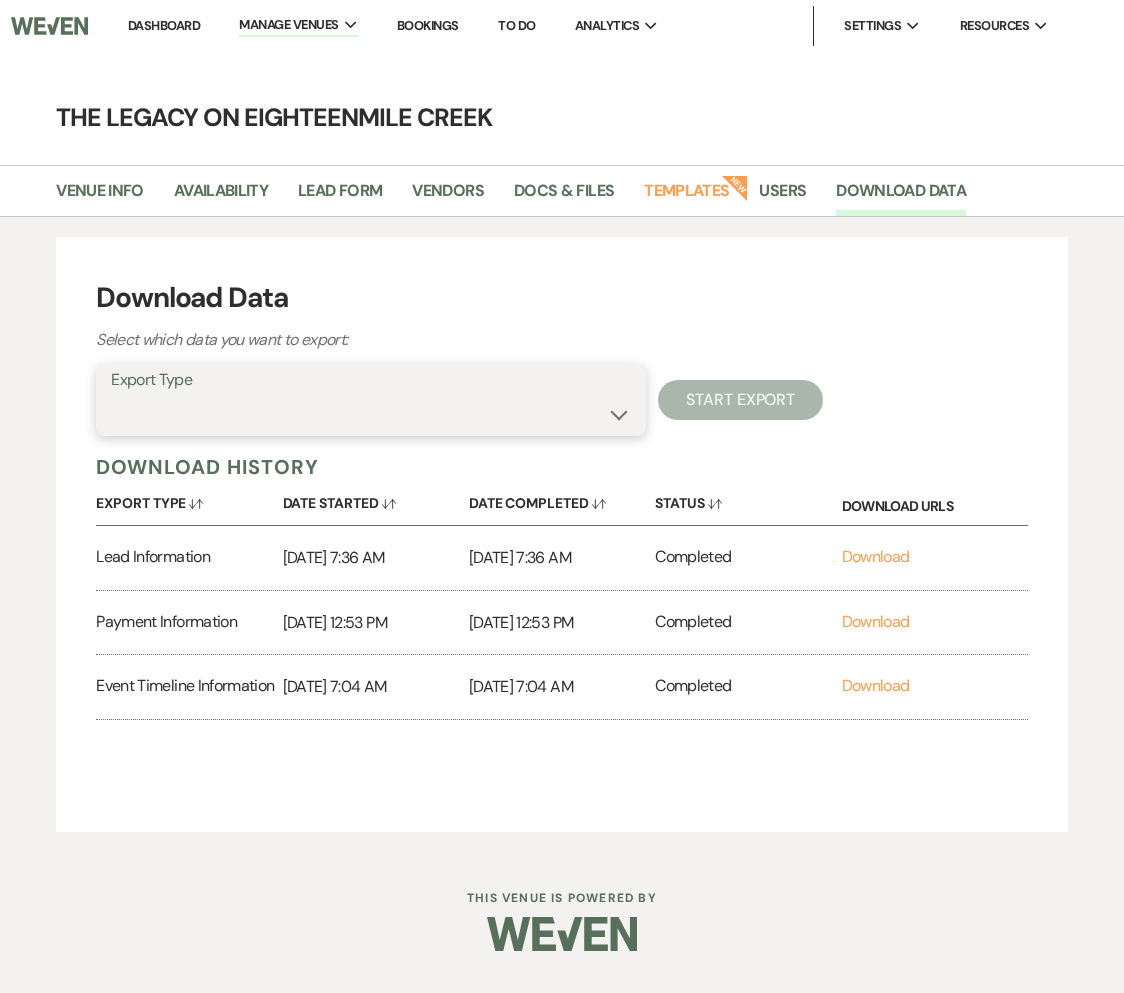 click on "Lead Information Contacts Information Event Timeline Information Payment Information Lead Notes More coming soon..." at bounding box center (371, 414) 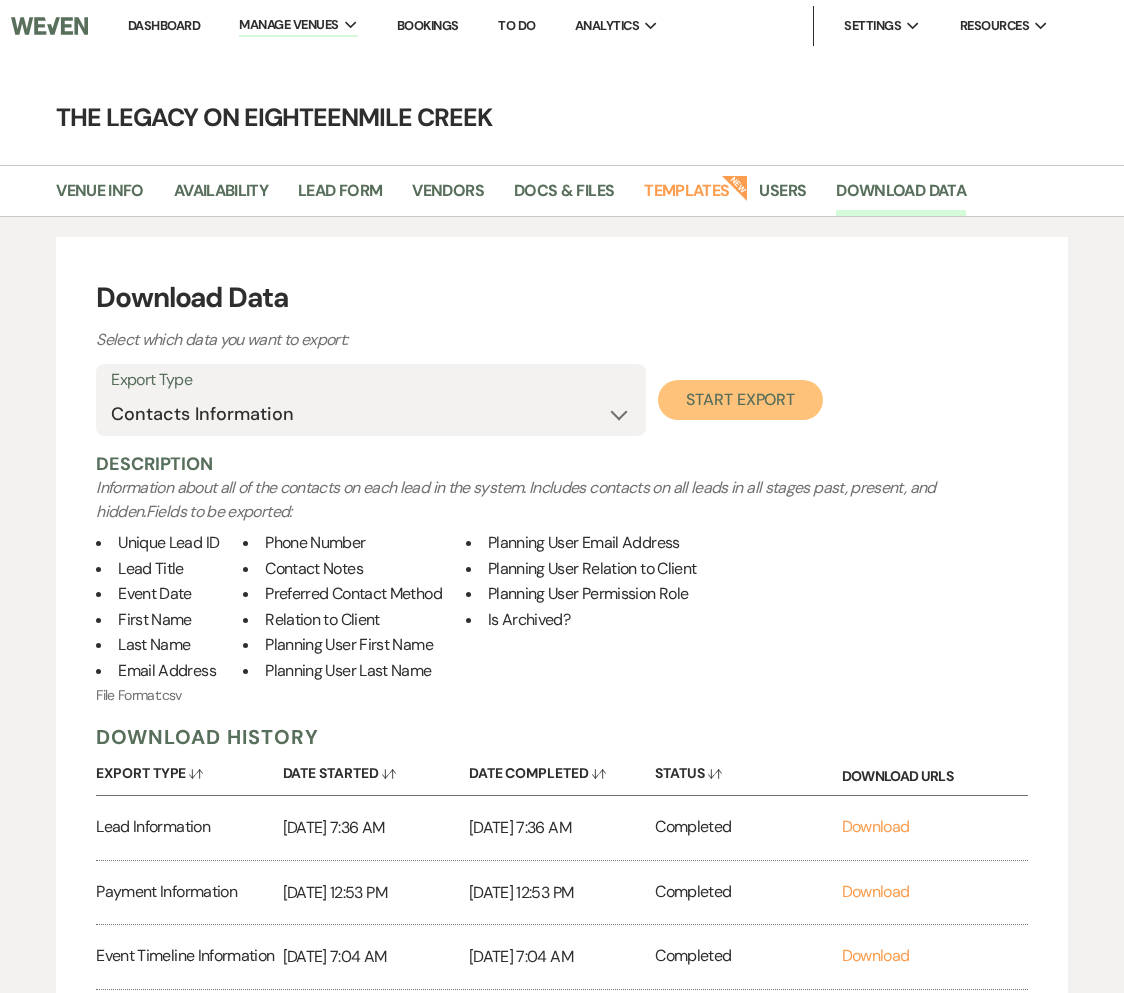 click on "Start Export" at bounding box center (740, 400) 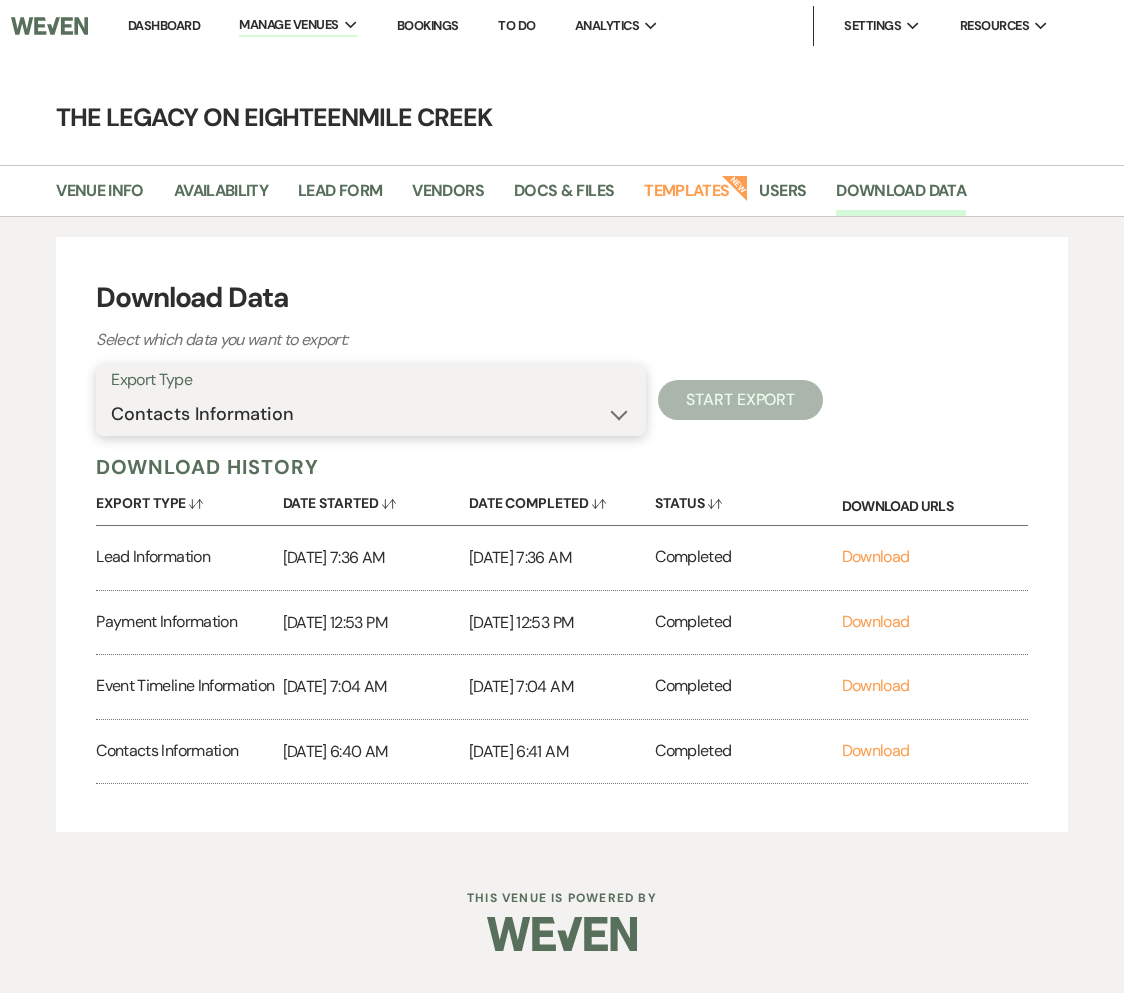 click on "Lead Information Contacts Information Event Timeline Information Payment Information Lead Notes More coming soon..." at bounding box center [371, 414] 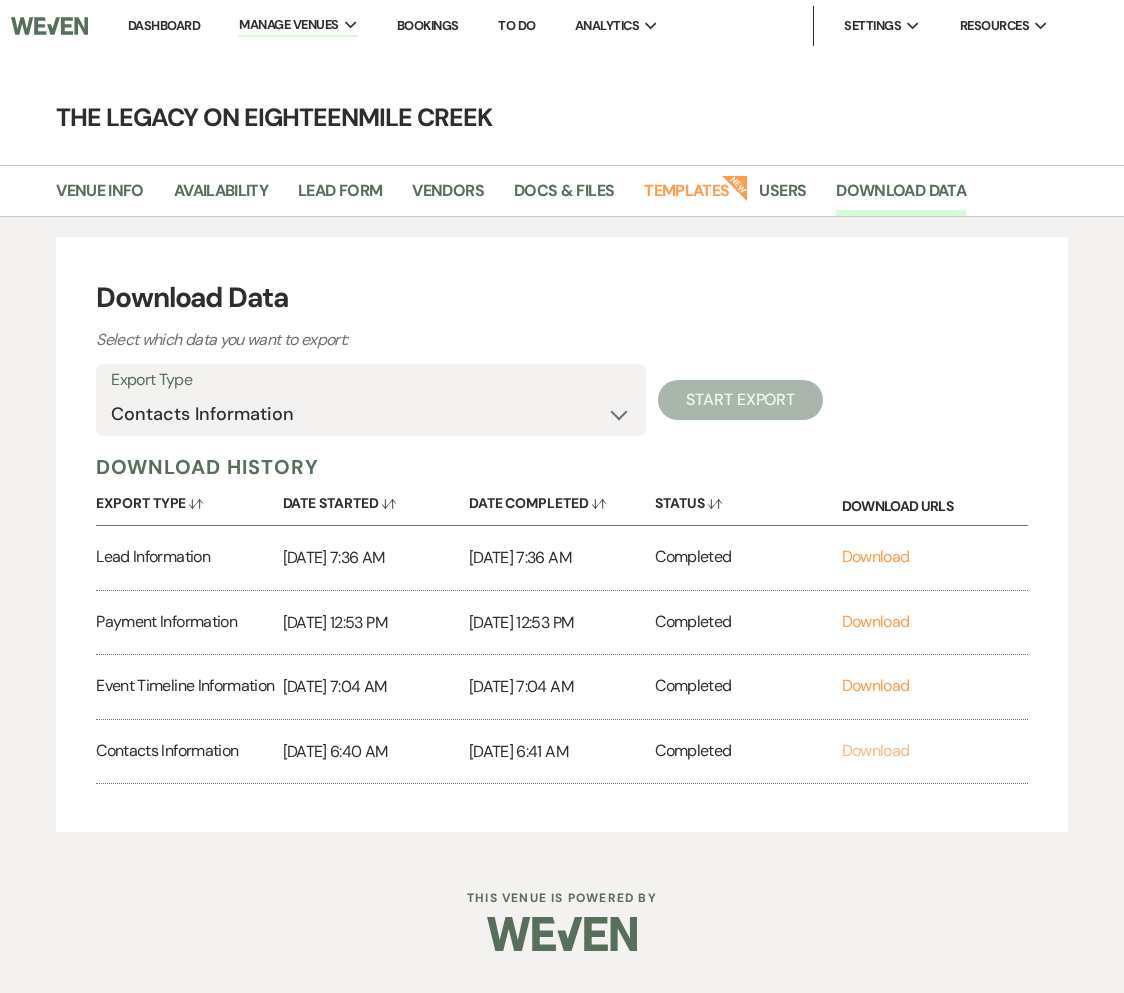 click on "Download" at bounding box center [876, 750] 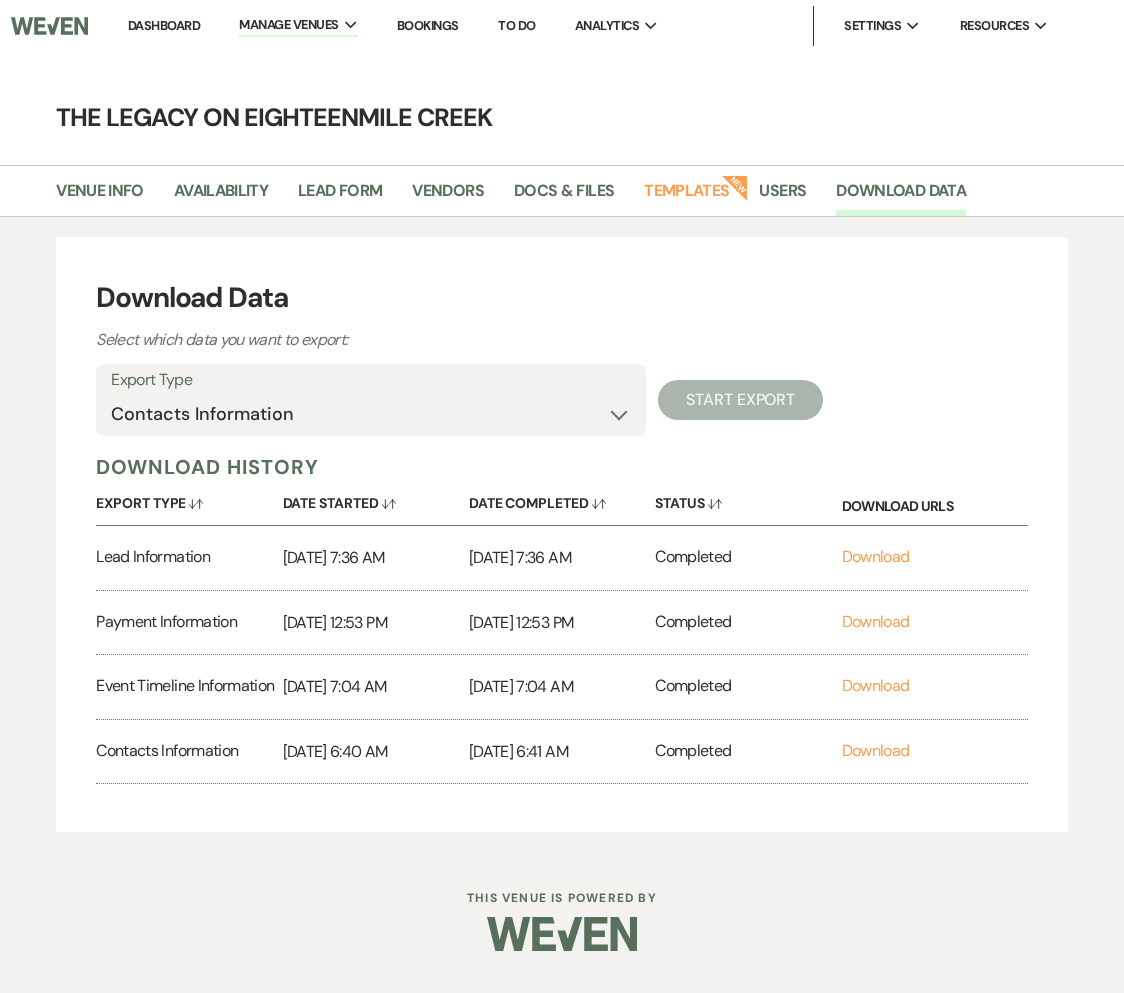 click on "Bookings" at bounding box center (428, 25) 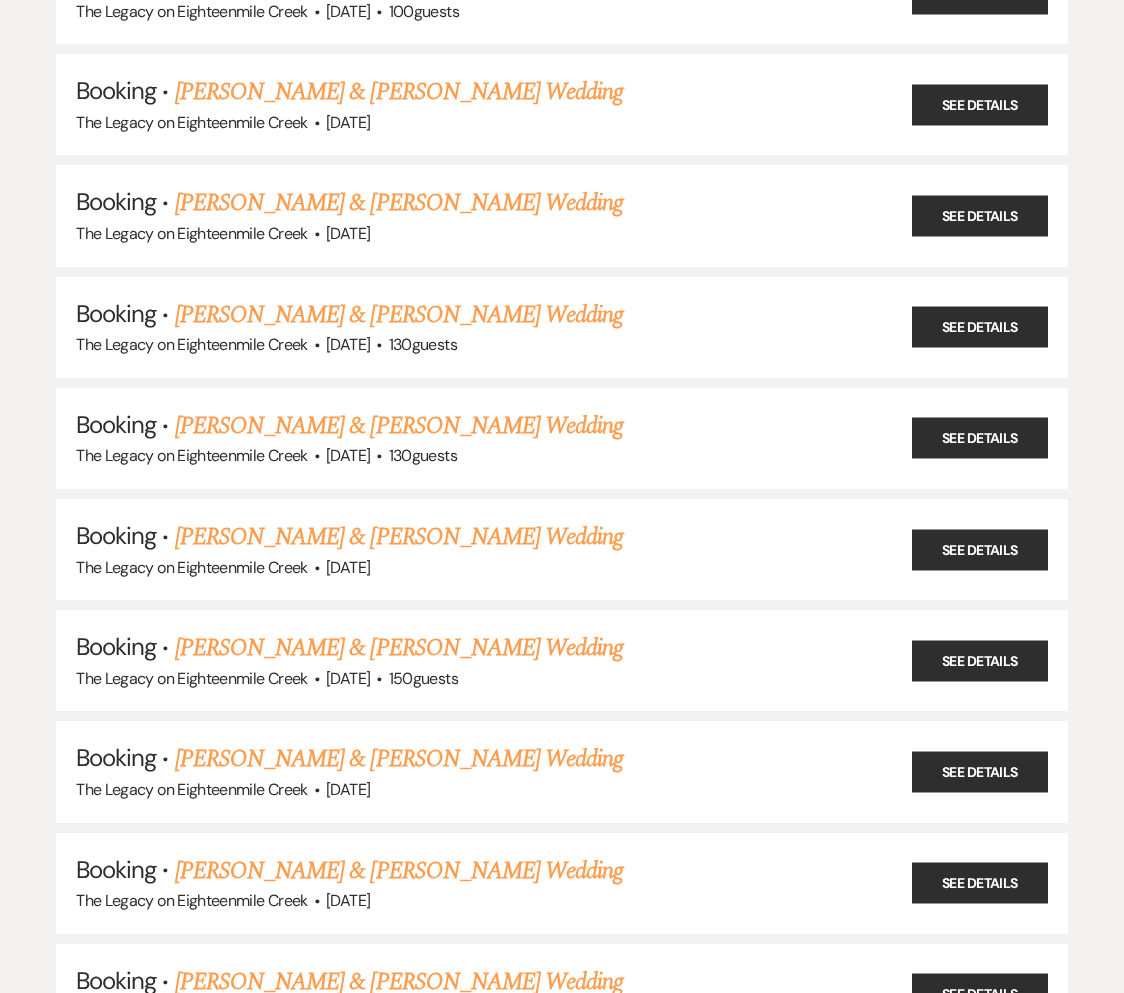 scroll, scrollTop: 10643, scrollLeft: 0, axis: vertical 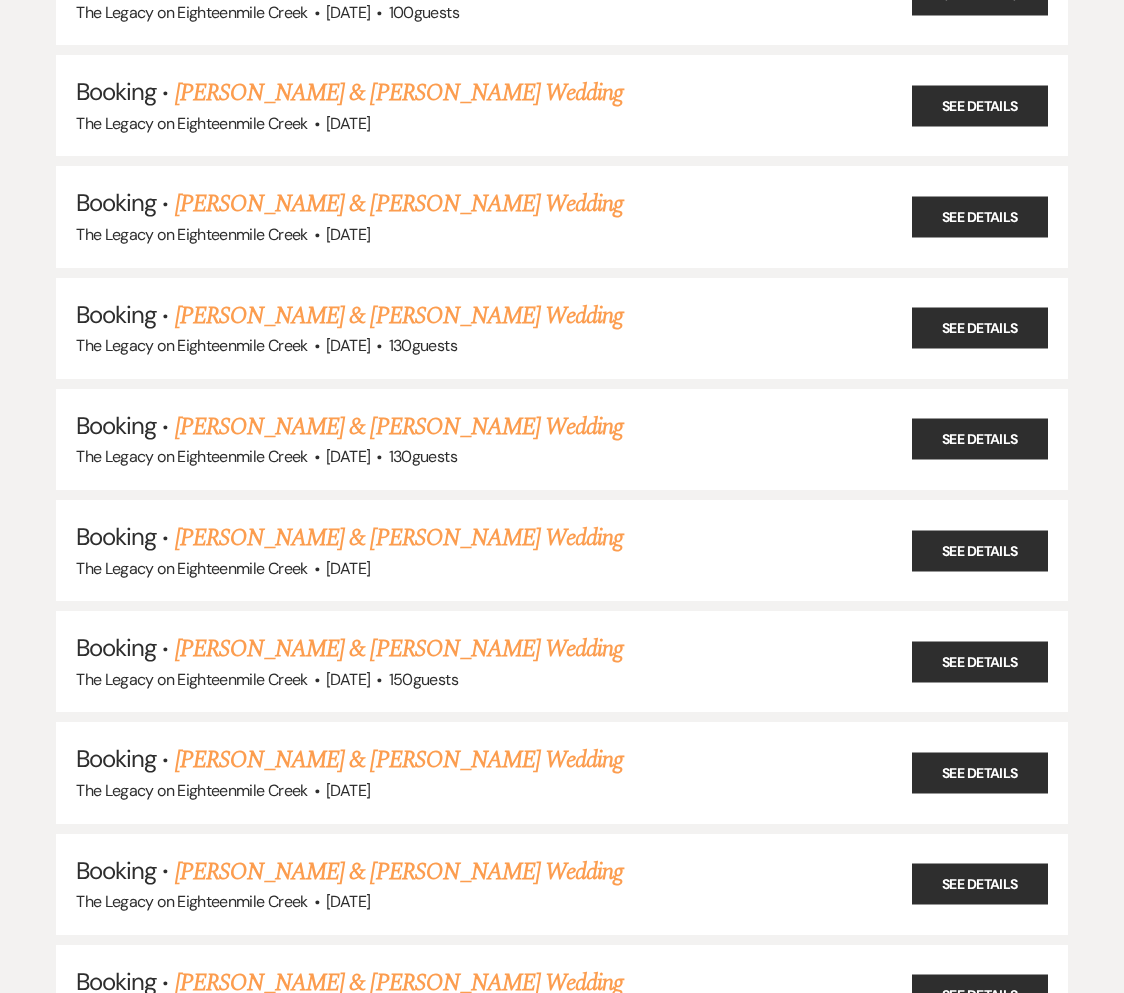 click on "[PERSON_NAME] & [PERSON_NAME] Wedding" at bounding box center (399, 538) 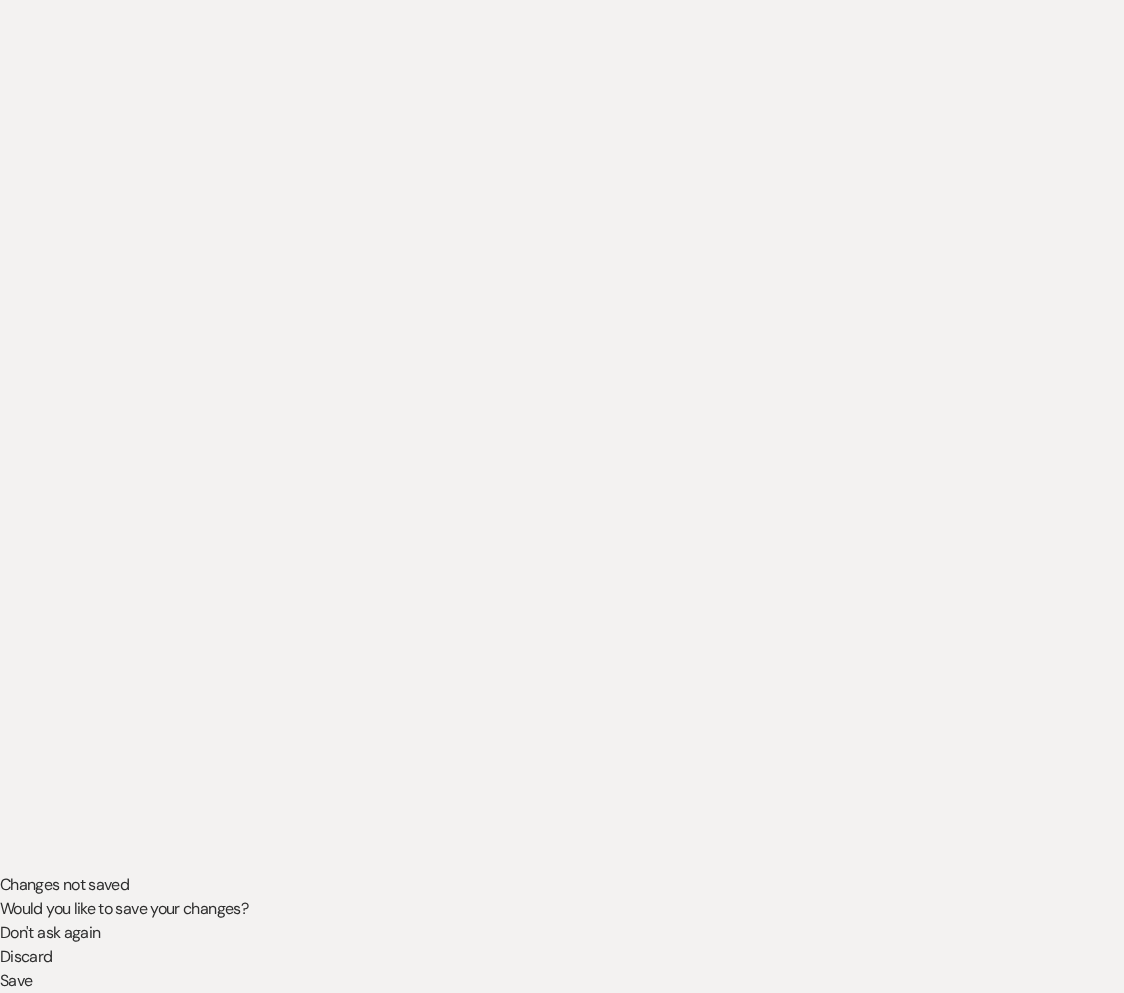 scroll, scrollTop: 0, scrollLeft: 0, axis: both 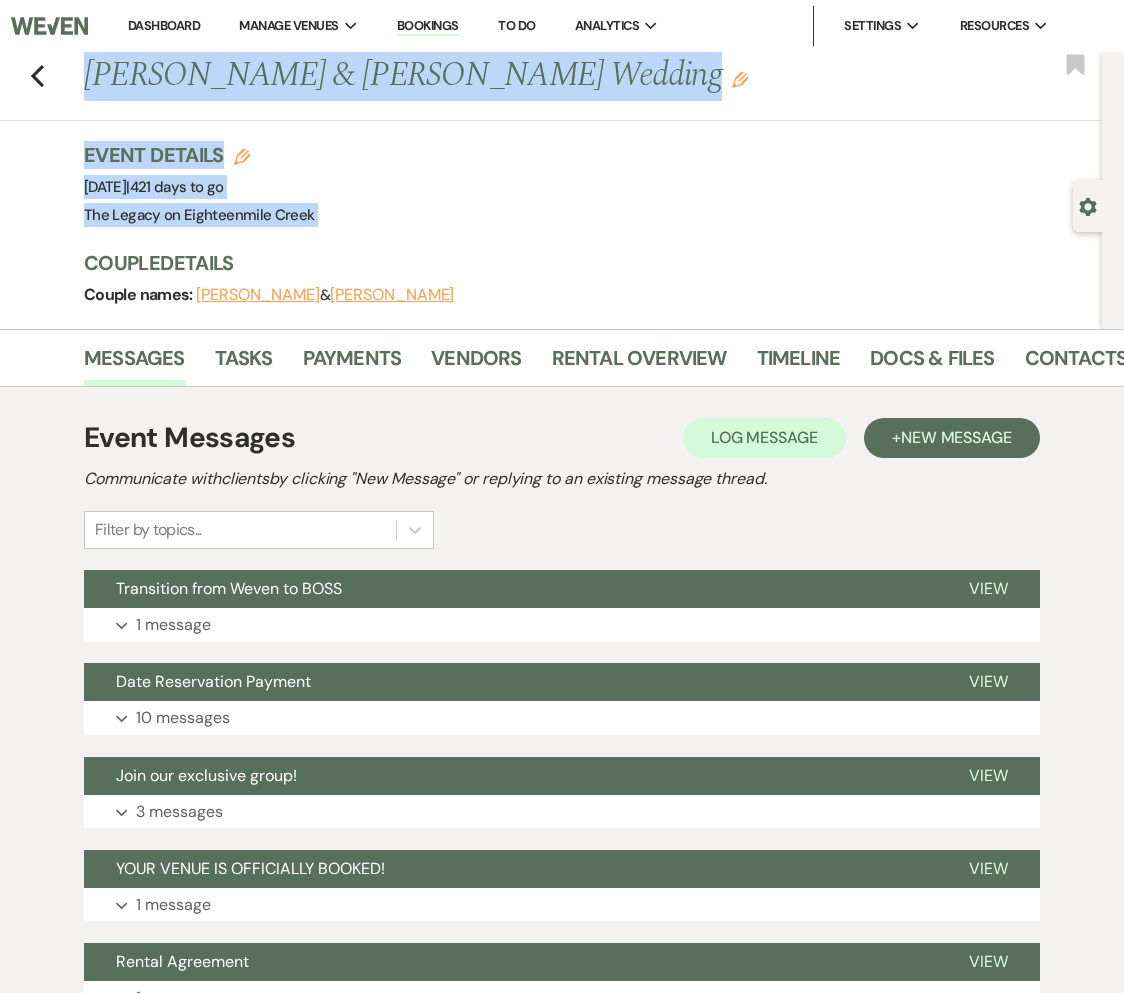 drag, startPoint x: 84, startPoint y: 79, endPoint x: 285, endPoint y: 240, distance: 257.53058 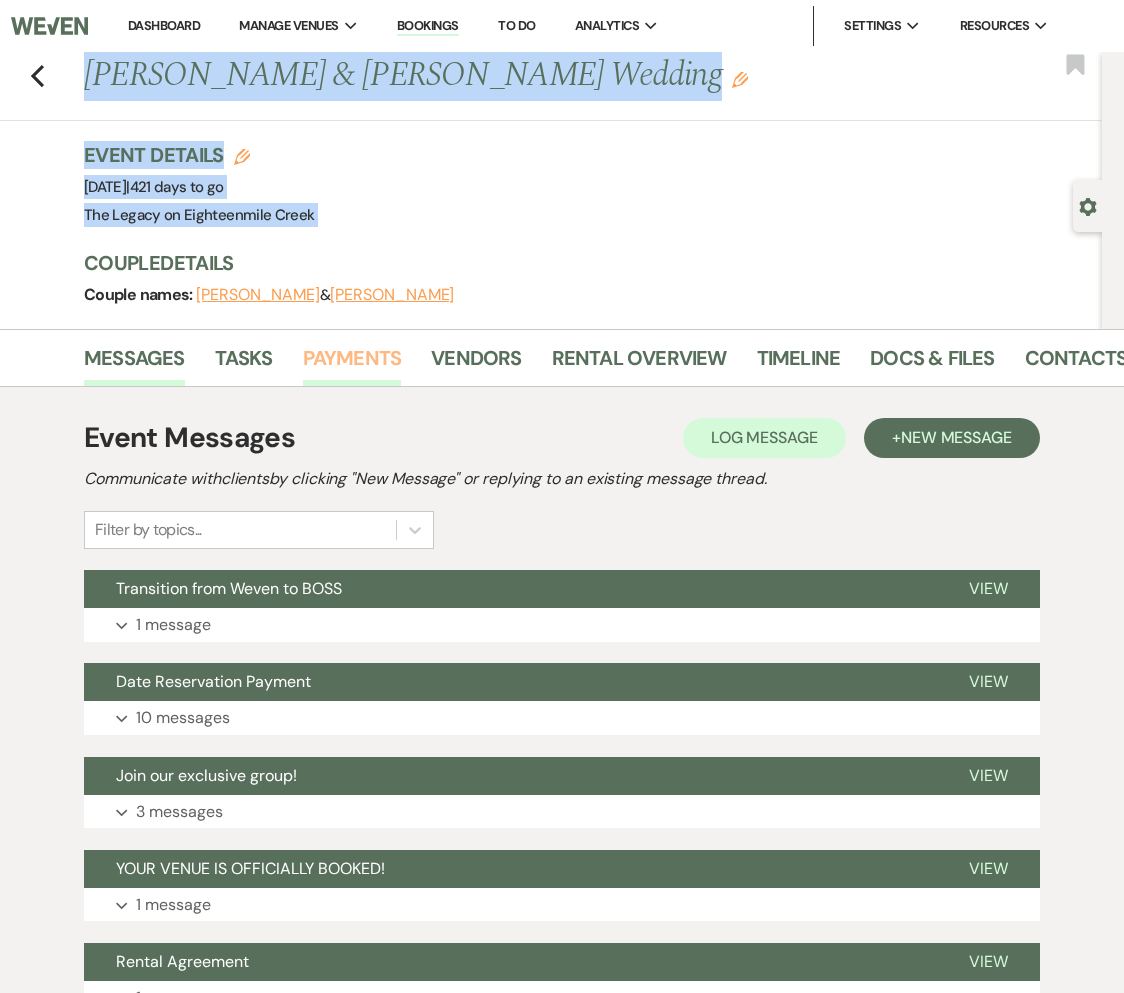click on "Payments" at bounding box center [352, 364] 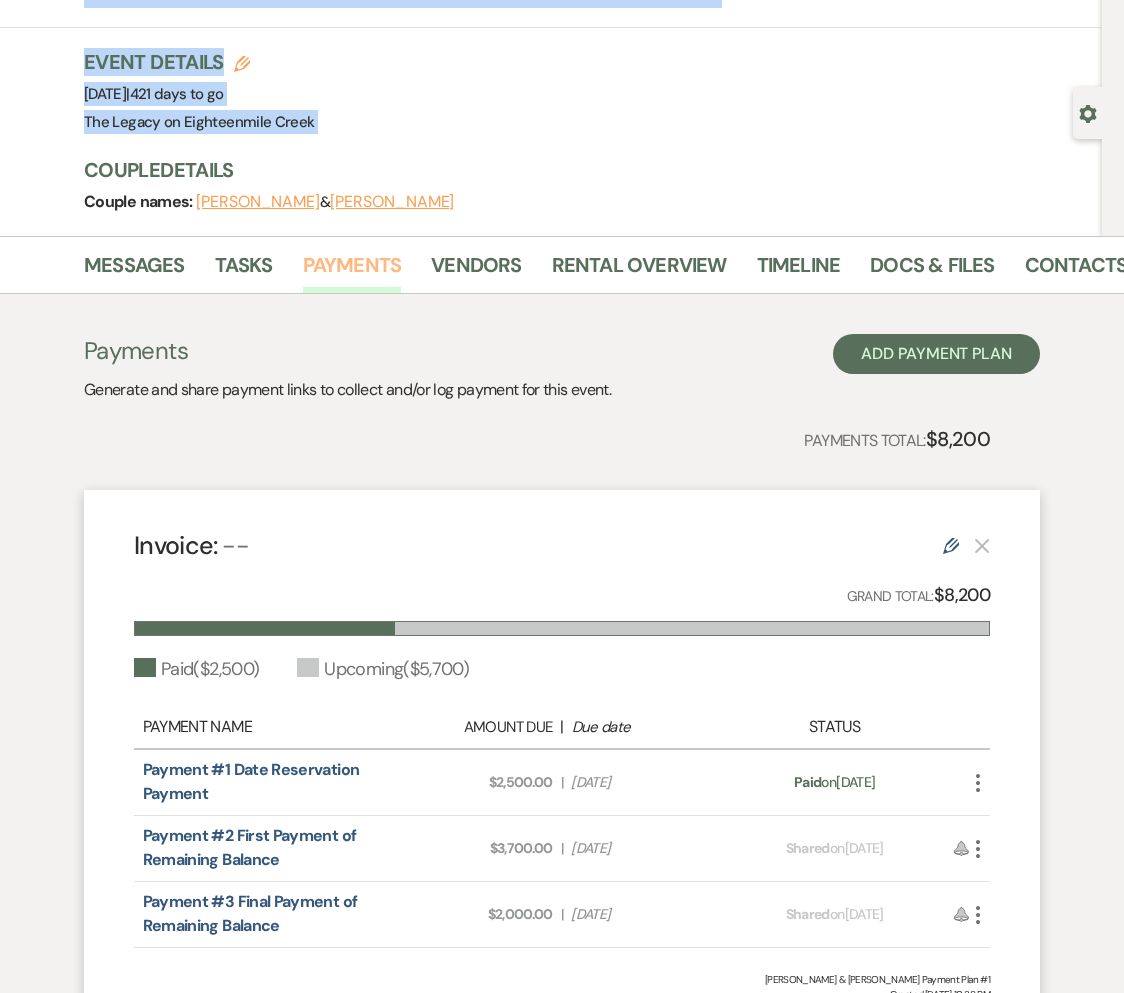 scroll, scrollTop: 123, scrollLeft: 0, axis: vertical 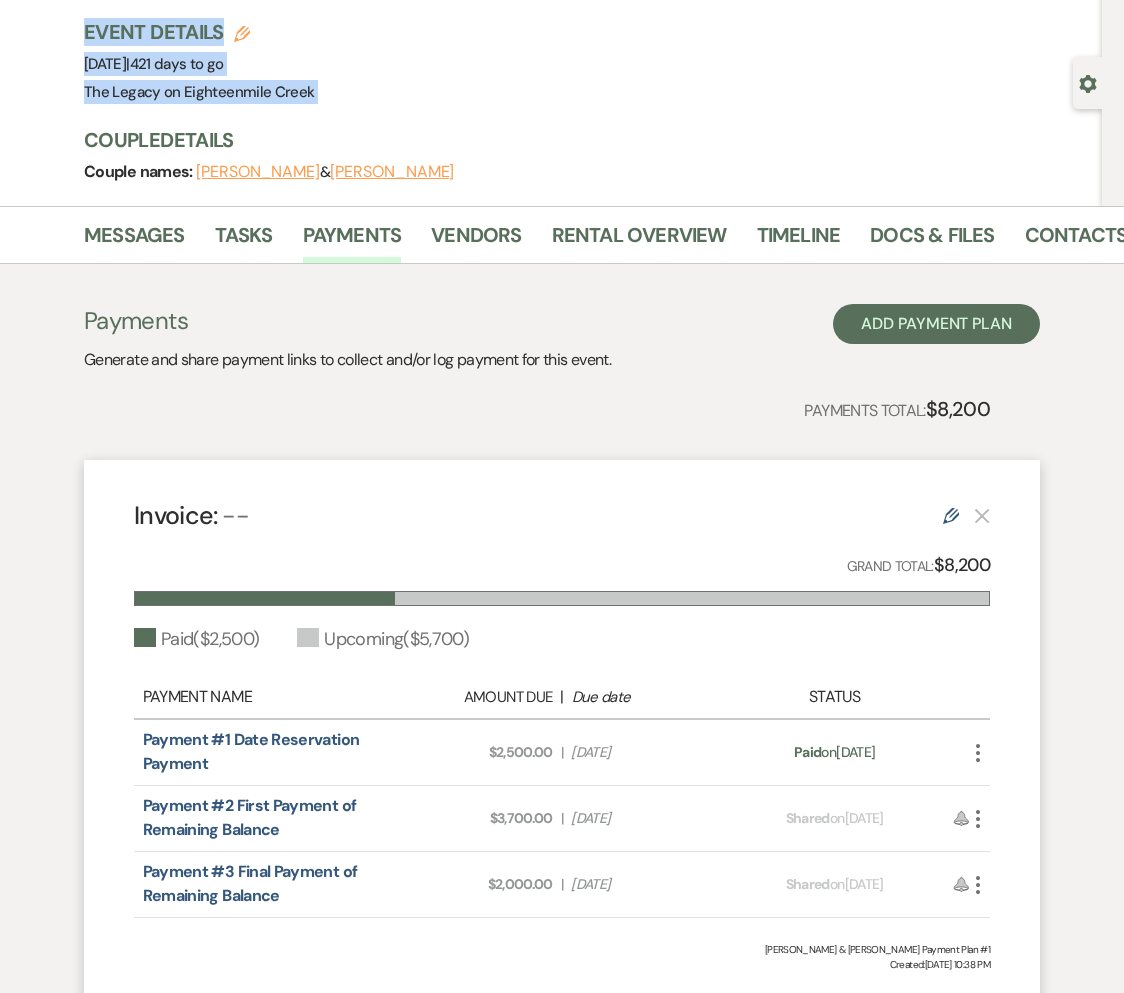 drag, startPoint x: 933, startPoint y: 755, endPoint x: 135, endPoint y: 743, distance: 798.0902 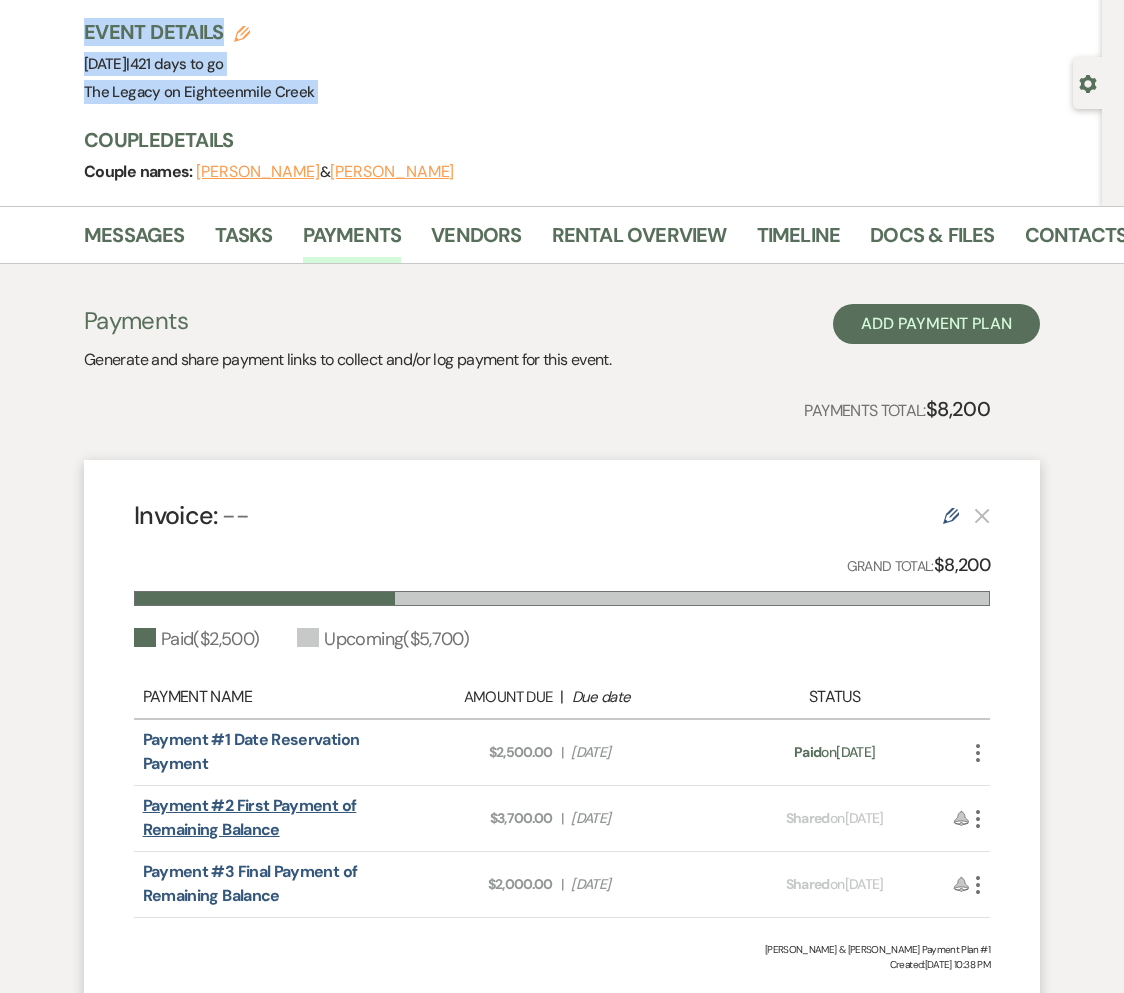 drag, startPoint x: 702, startPoint y: 821, endPoint x: 148, endPoint y: 802, distance: 554.32574 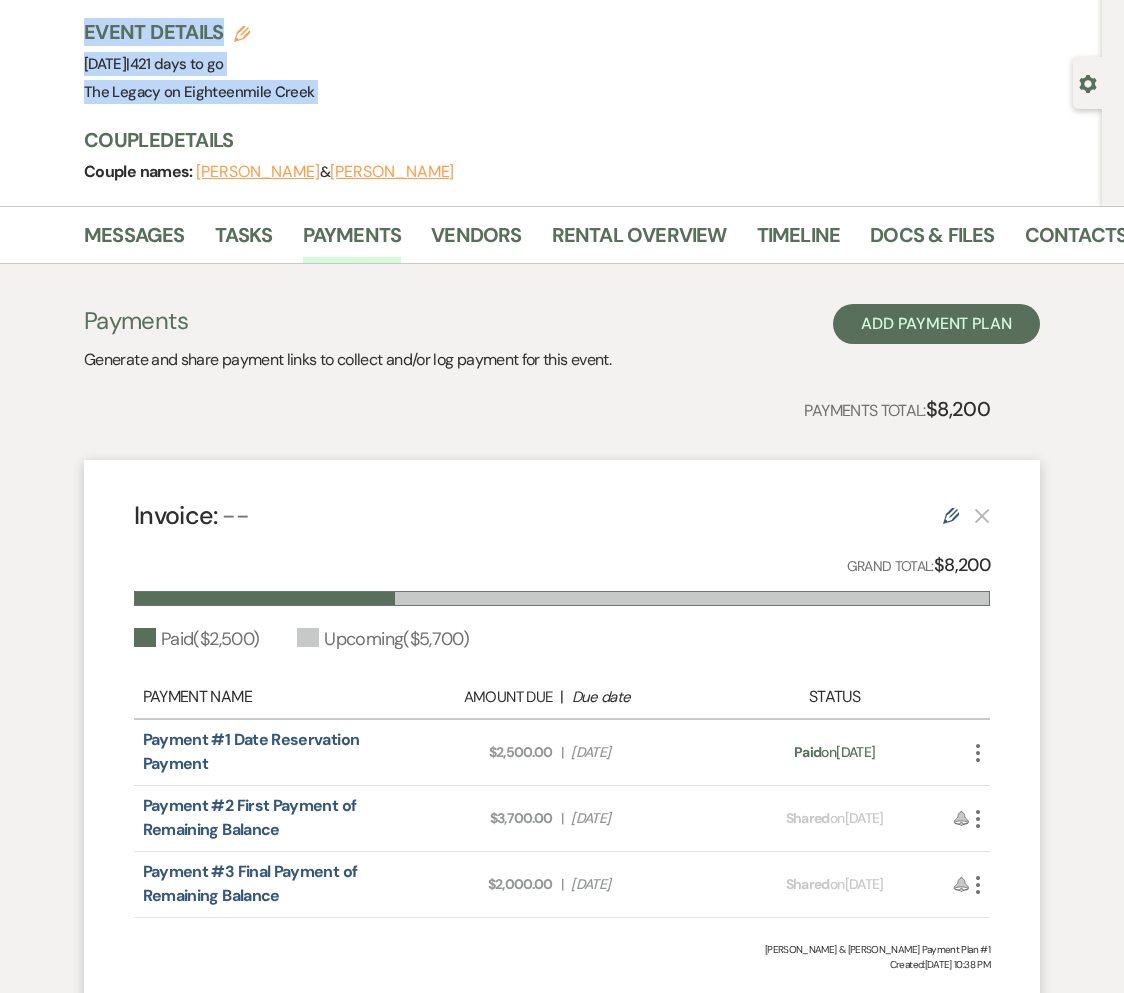 click on "Due Date   [DATE]" at bounding box center (645, 884) 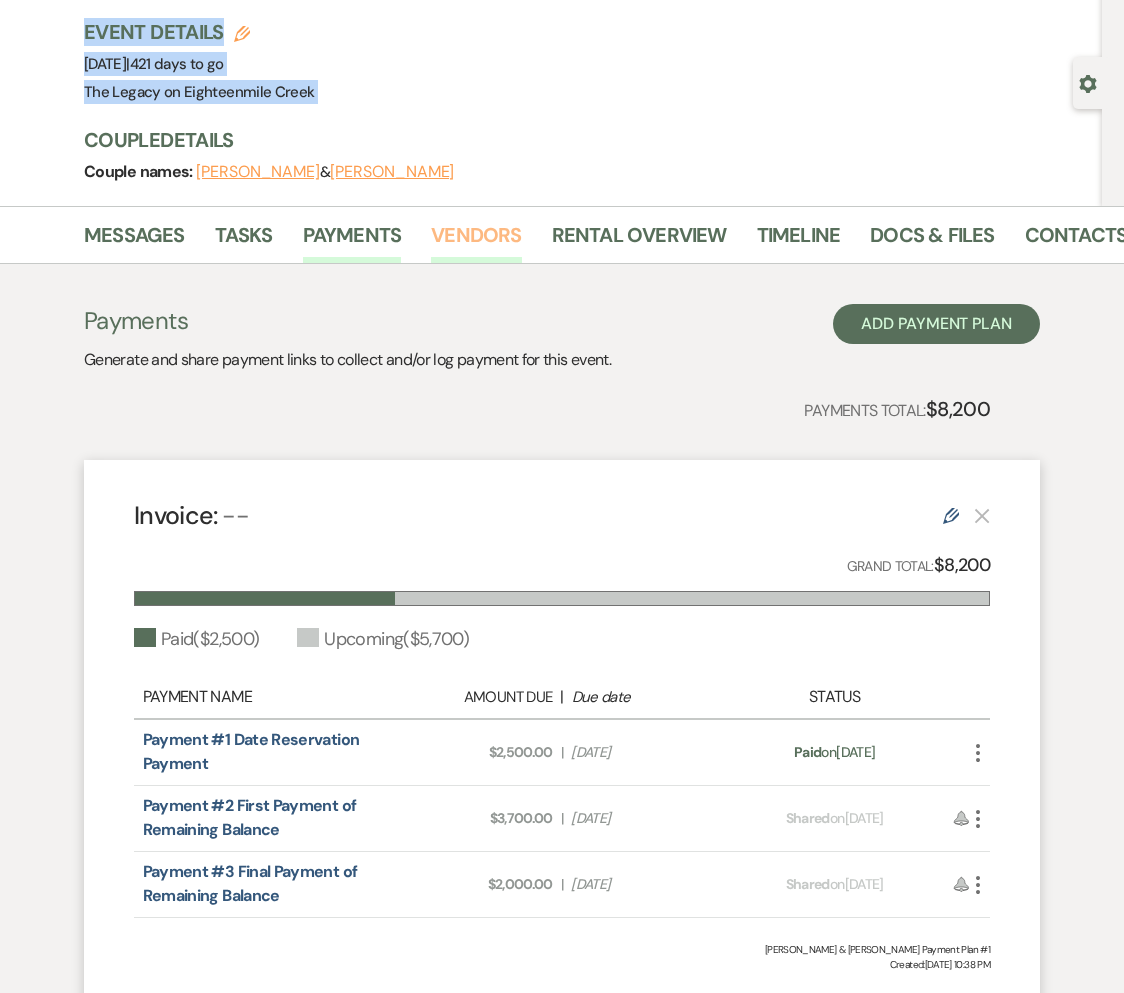 click on "Vendors" at bounding box center [476, 241] 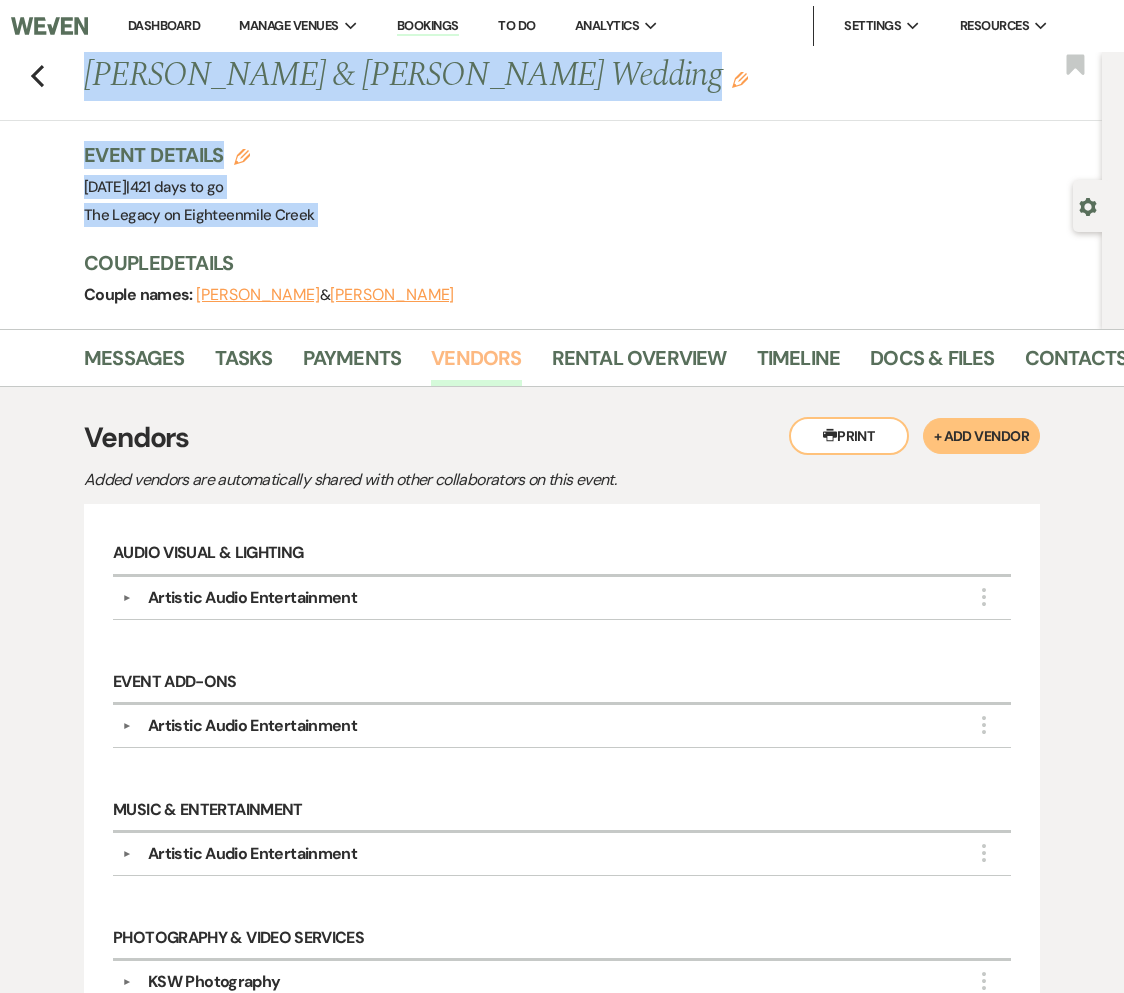scroll, scrollTop: 181, scrollLeft: 0, axis: vertical 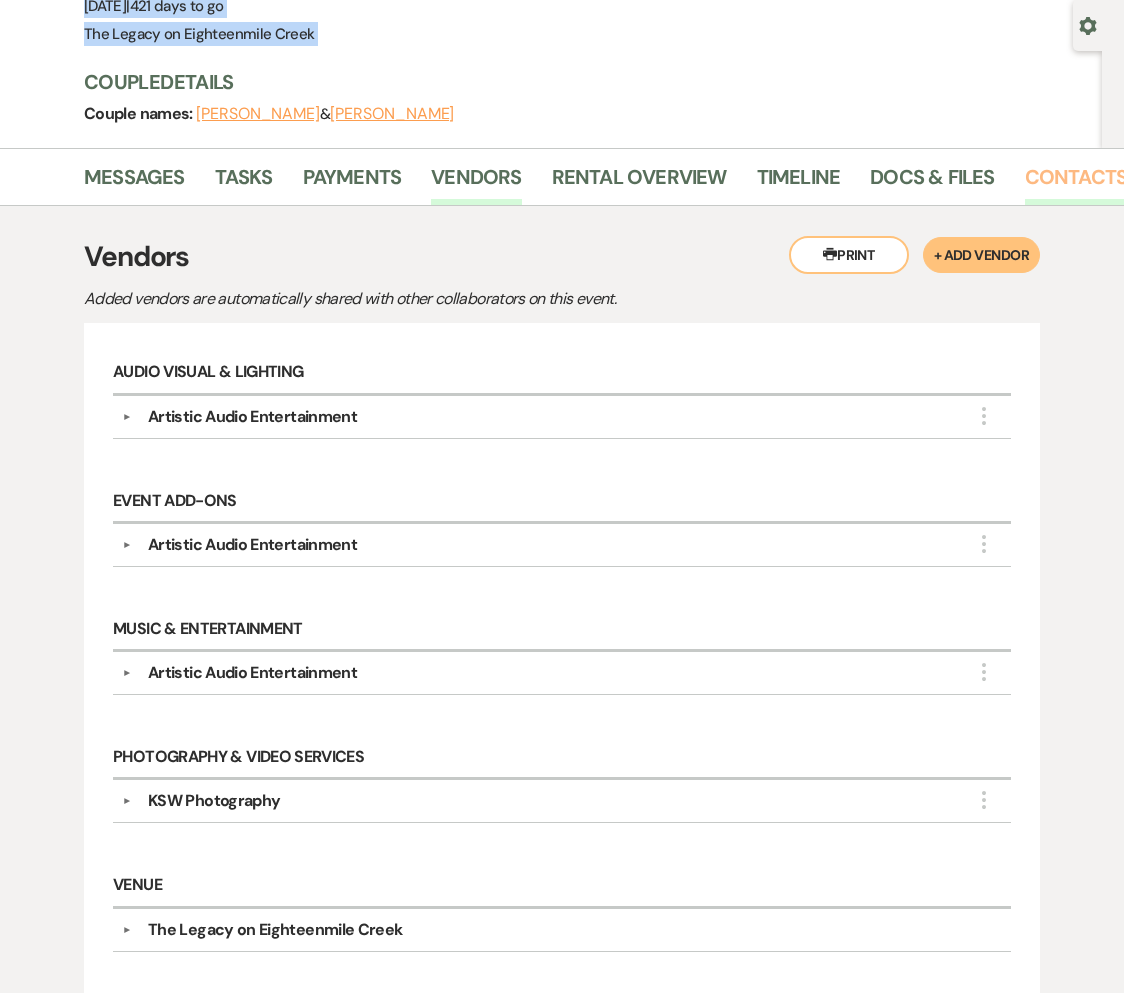 click on "Contacts" at bounding box center (1076, 183) 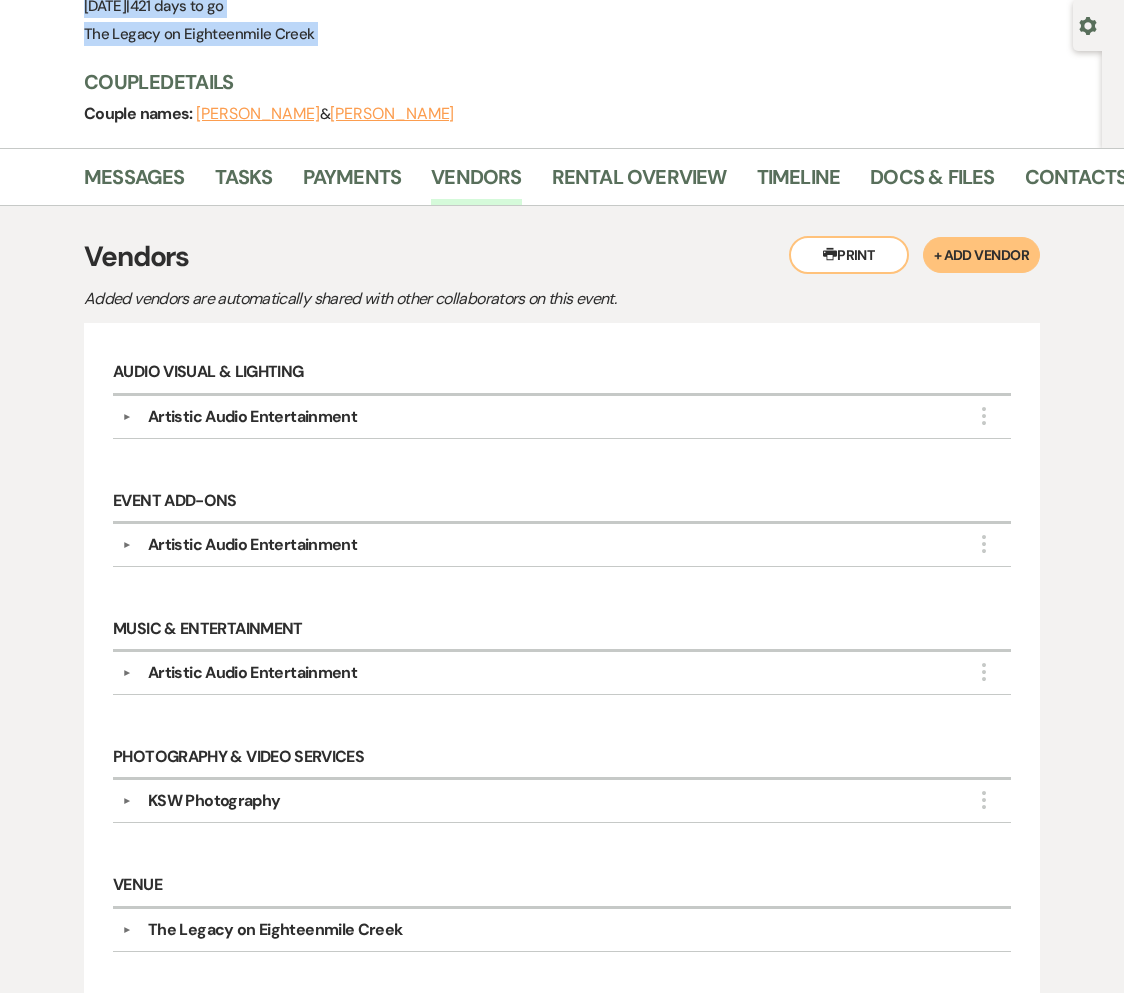 scroll, scrollTop: 0, scrollLeft: 0, axis: both 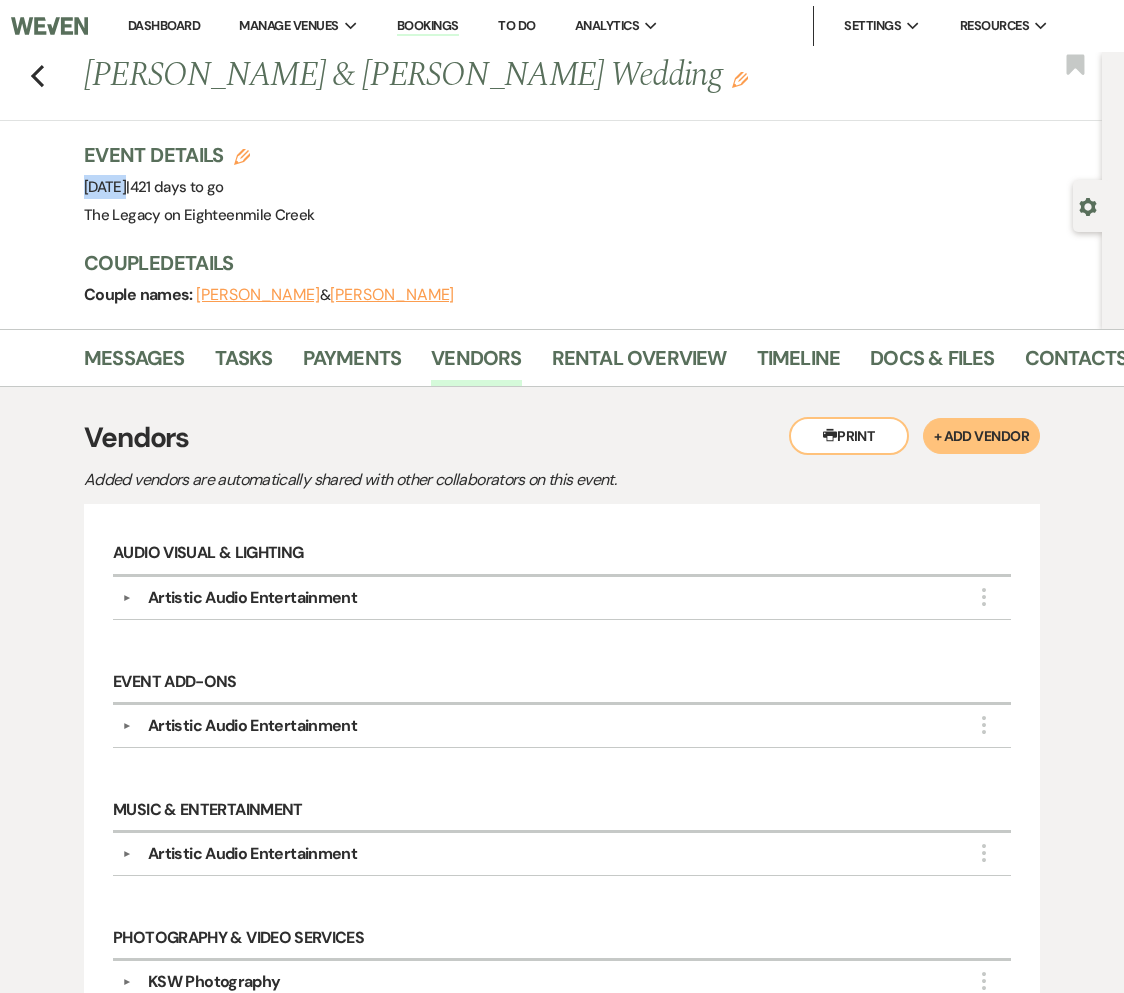 click on "Event Details Edit Event Date:   [DATE]  |  421 days to go Venue:   [GEOGRAPHIC_DATA] Venue Address:   [STREET_ADDRESS][PERSON_NAME]" at bounding box center [583, 185] 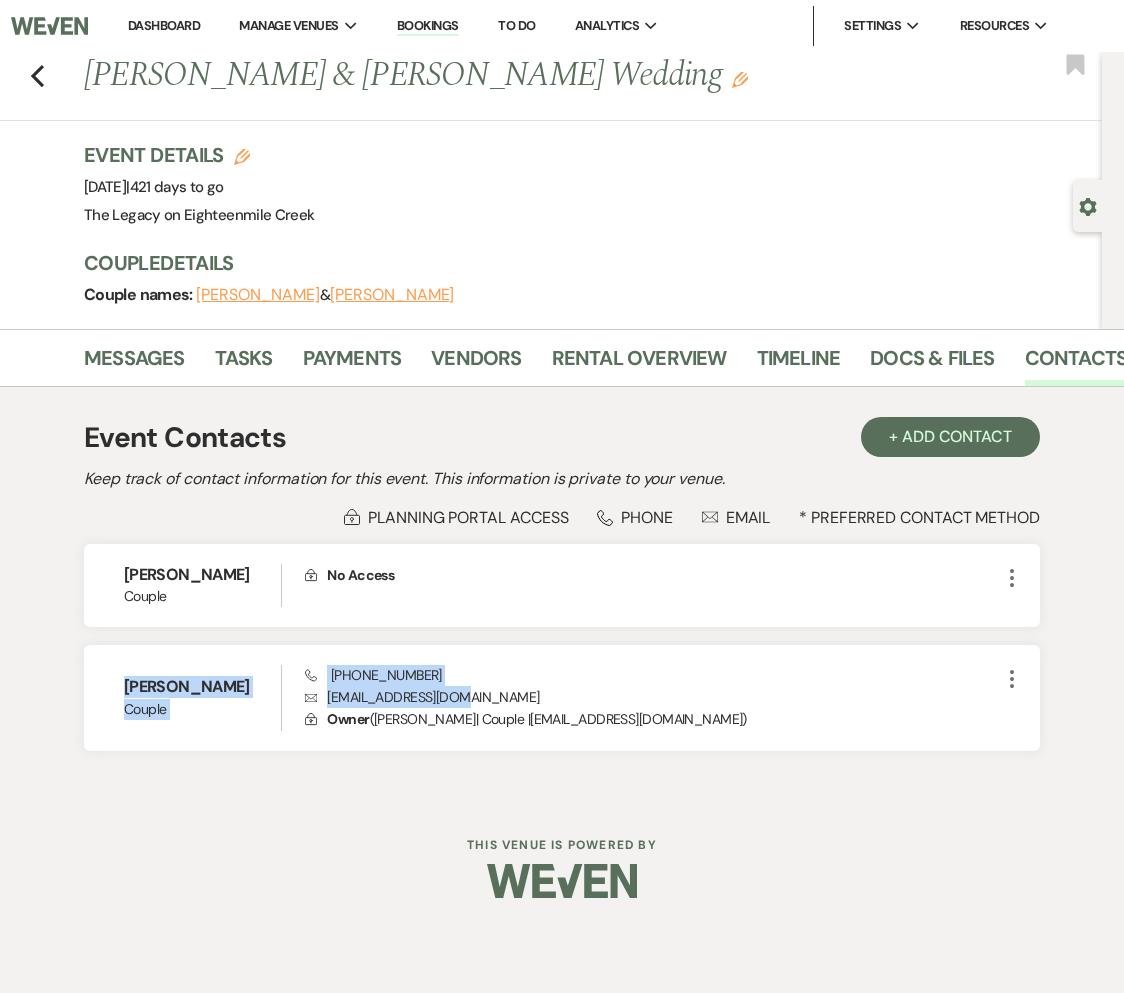 drag, startPoint x: 472, startPoint y: 695, endPoint x: -17, endPoint y: 690, distance: 489.02557 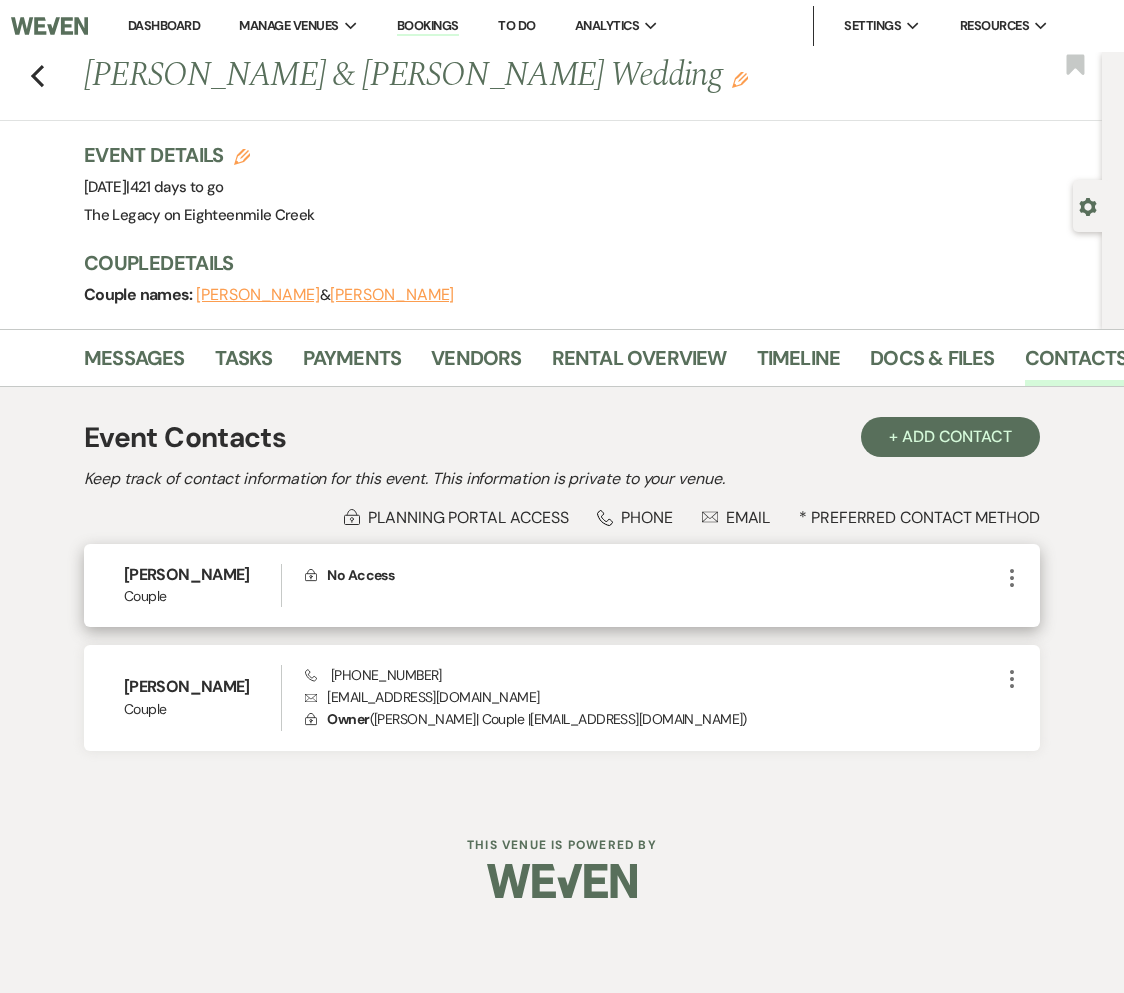 click on "[PERSON_NAME] Couple   Lock No Access More" at bounding box center [562, 585] 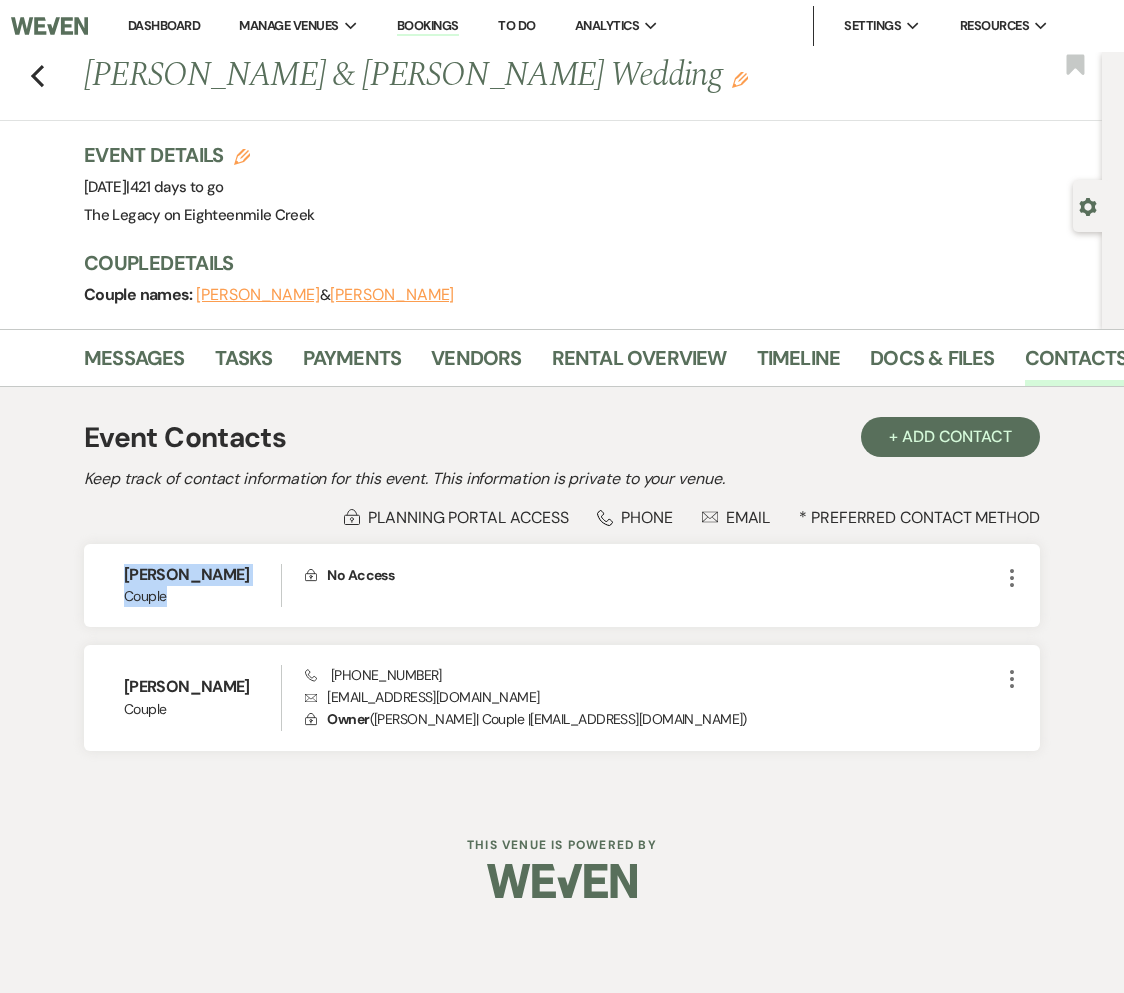 drag, startPoint x: 183, startPoint y: 593, endPoint x: 78, endPoint y: 559, distance: 110.36757 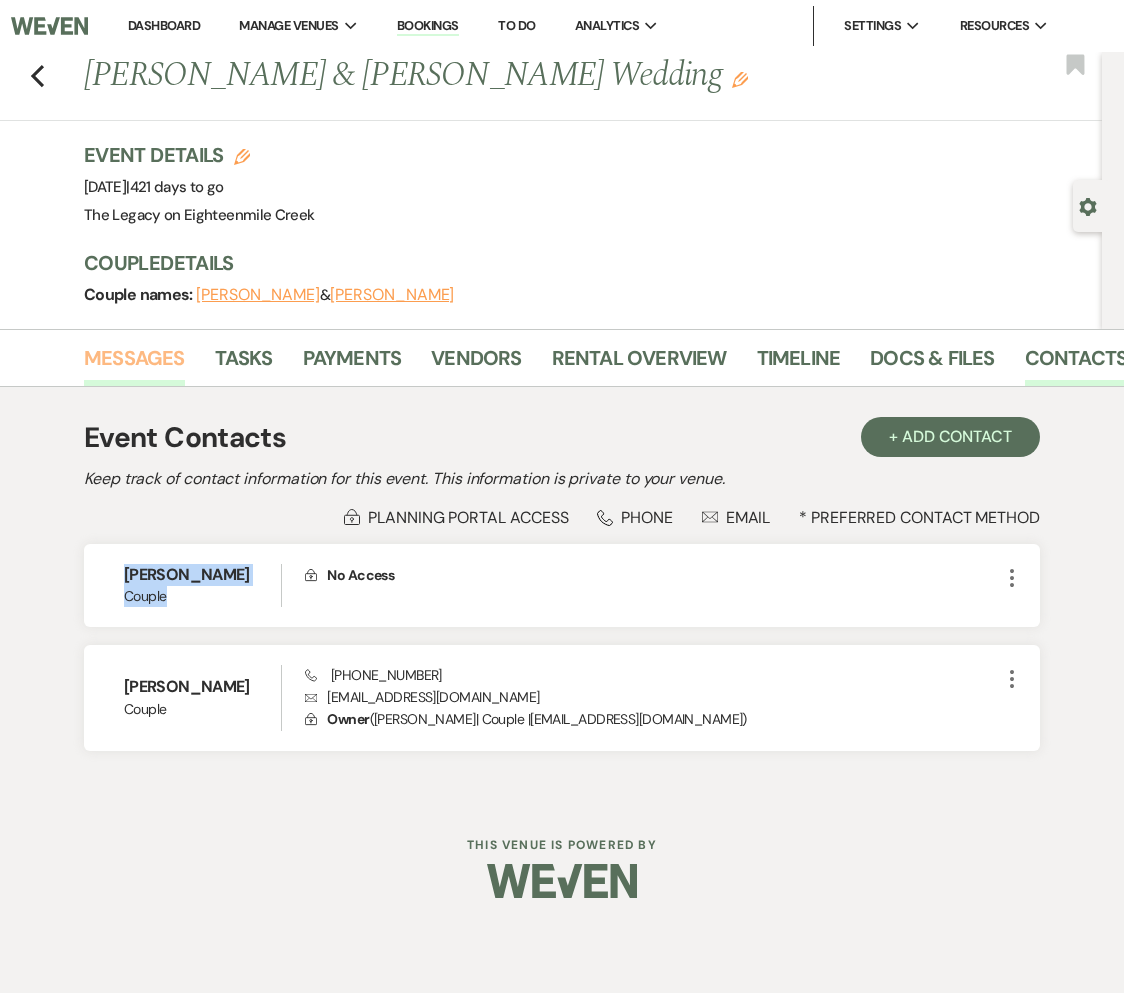 click on "Messages" at bounding box center [134, 364] 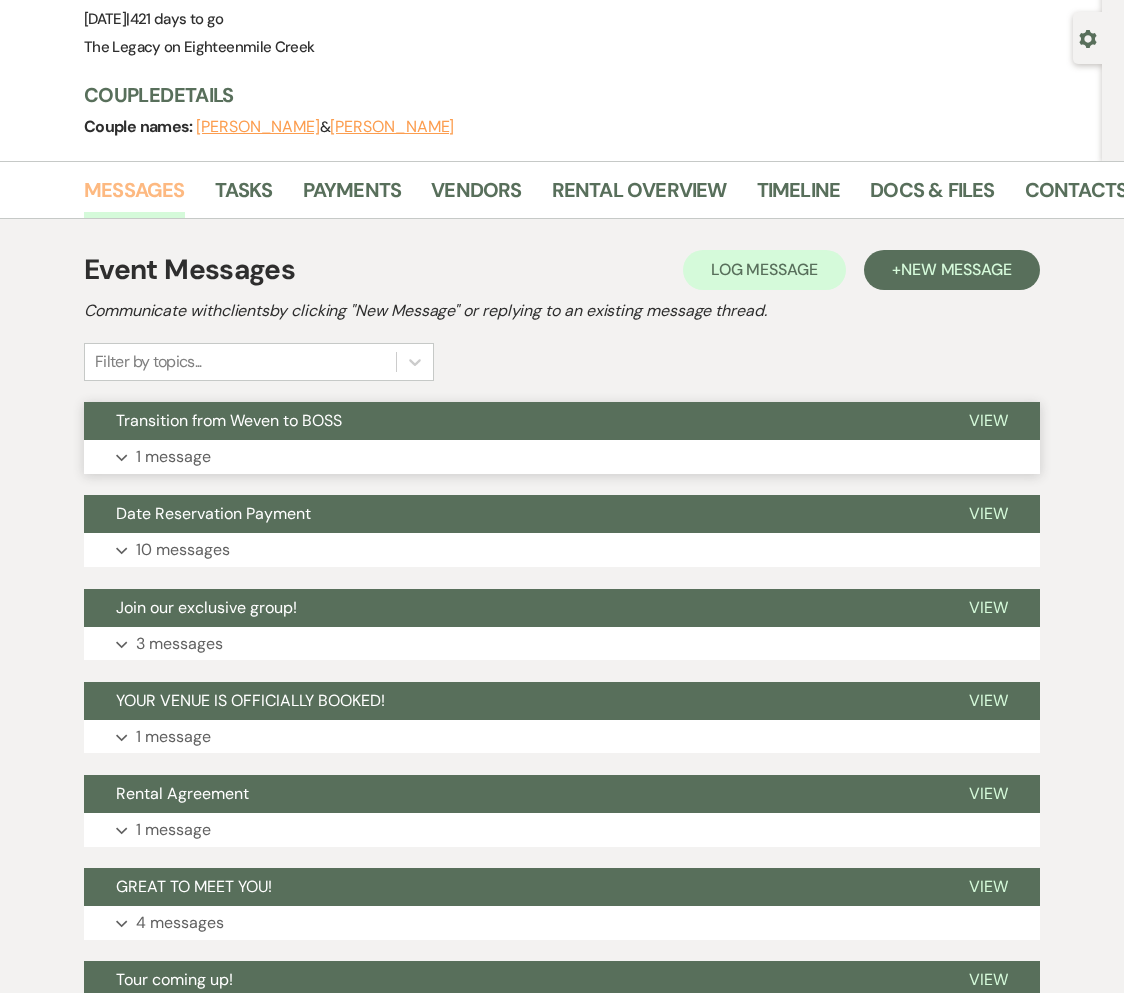 scroll, scrollTop: 171, scrollLeft: 0, axis: vertical 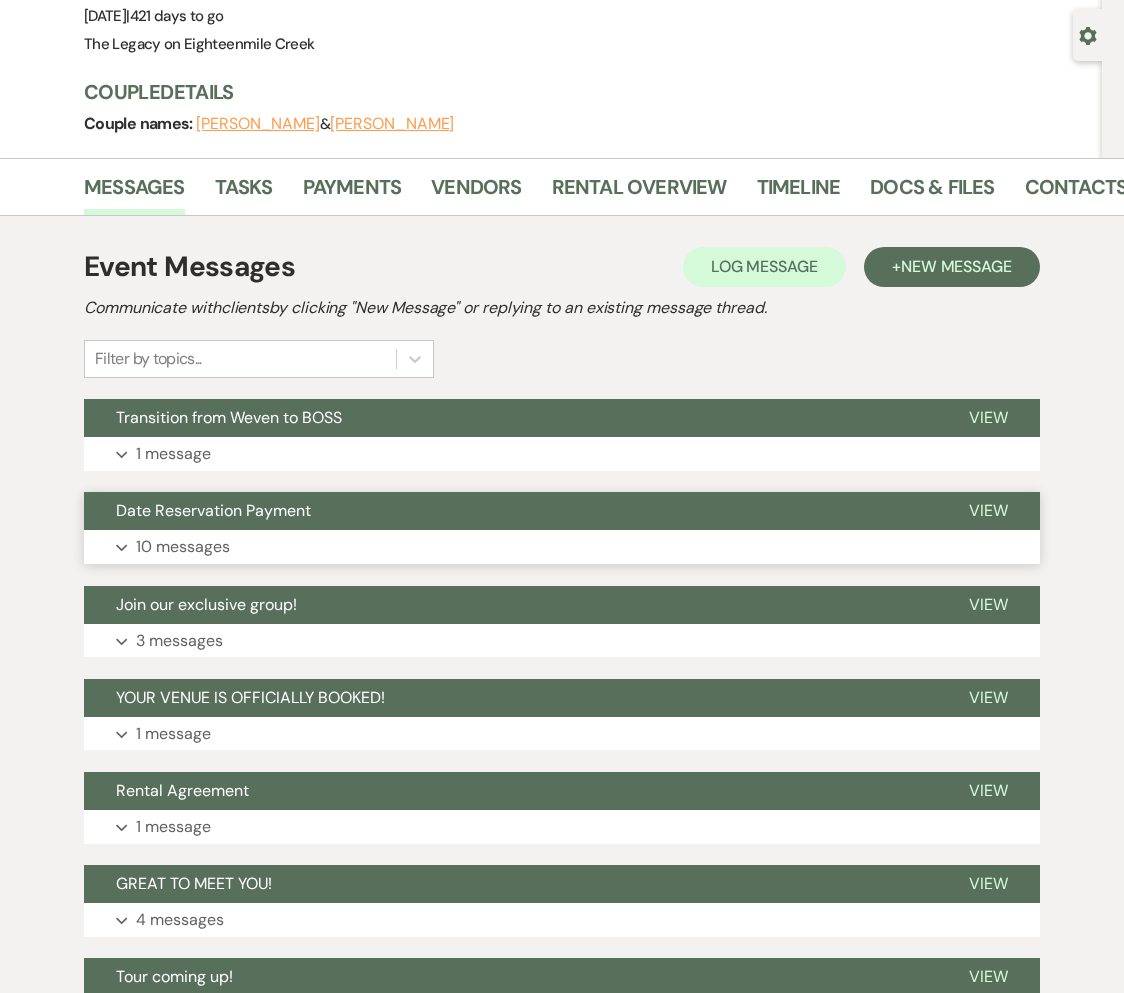 click on "Date Reservation Payment" at bounding box center [510, 511] 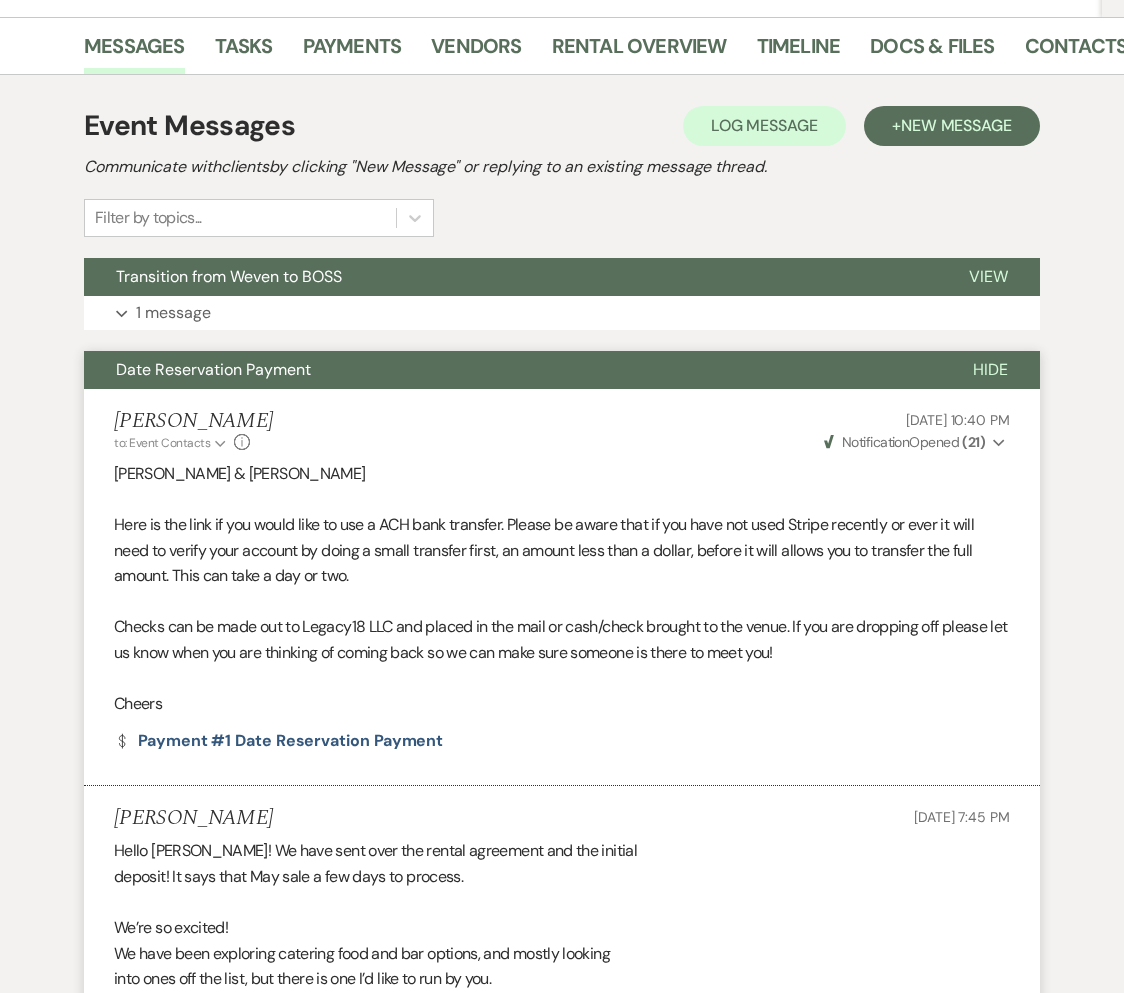 scroll, scrollTop: 0, scrollLeft: 0, axis: both 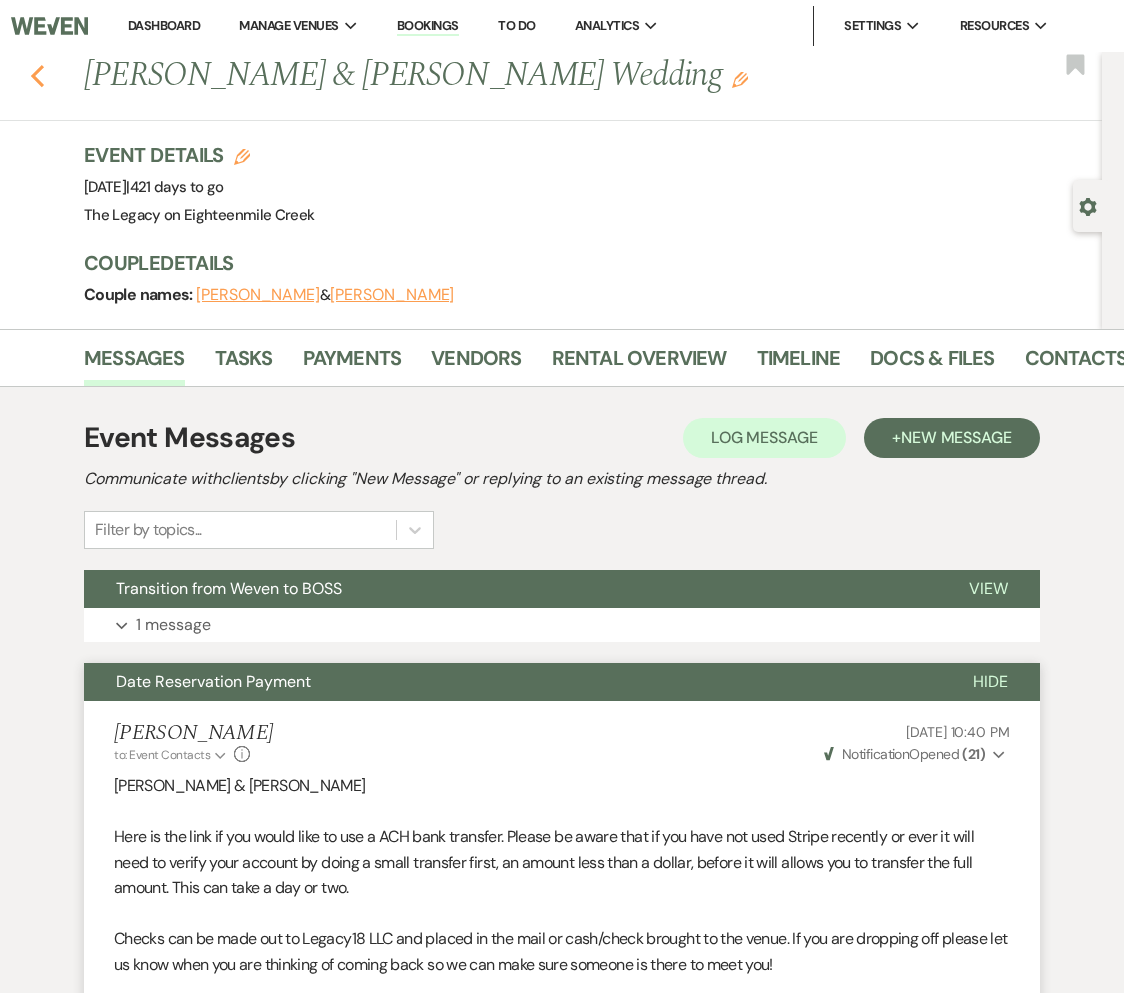 click on "Previous" 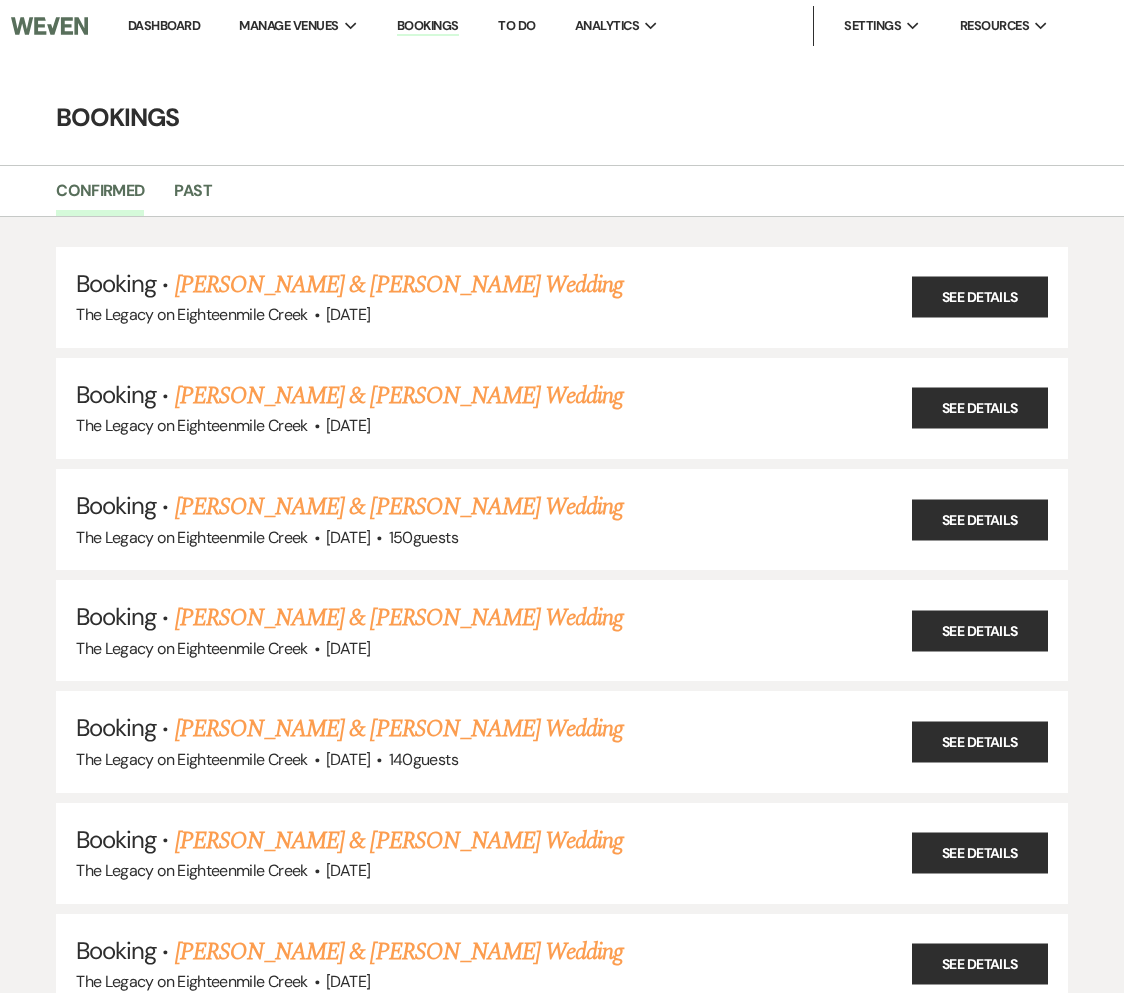 scroll, scrollTop: 10643, scrollLeft: 0, axis: vertical 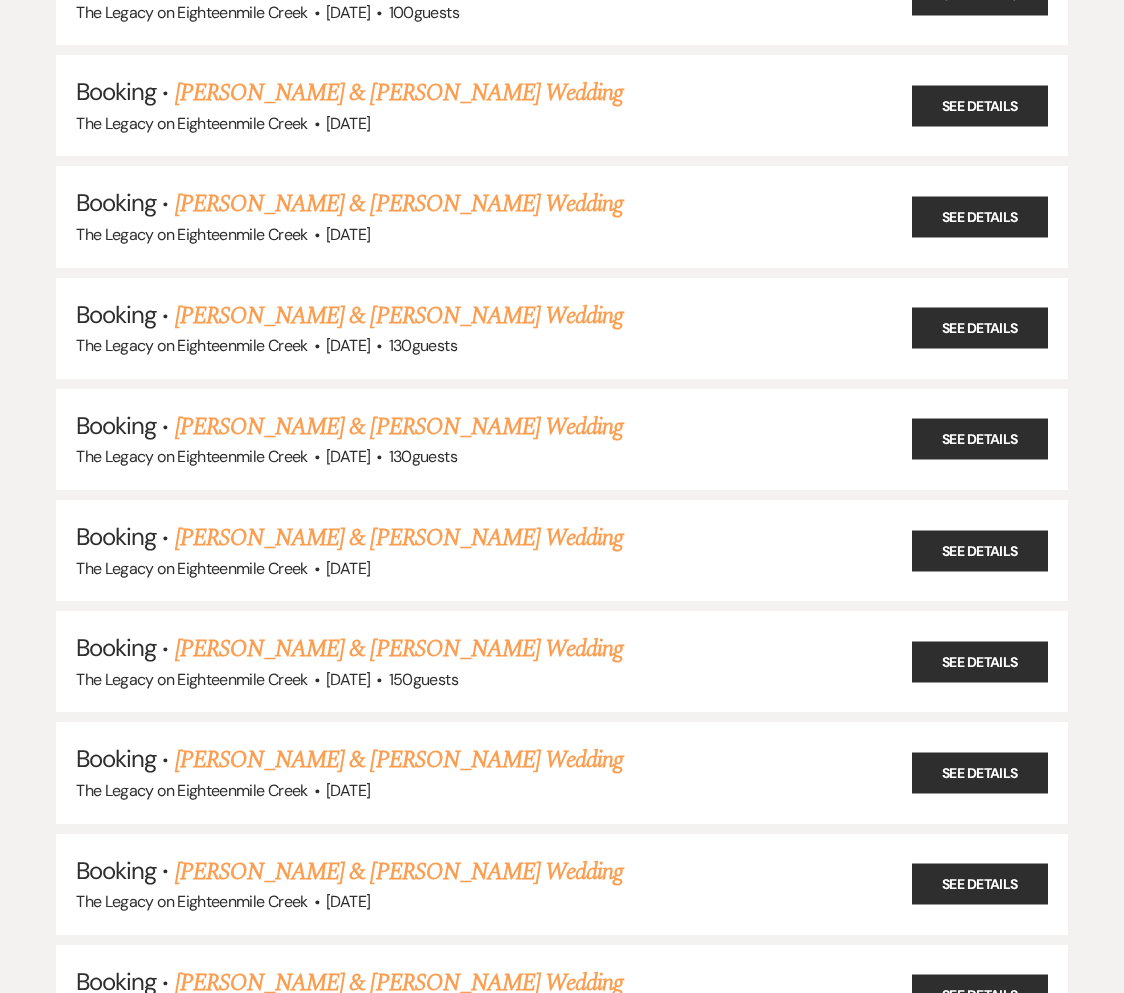 click on "[PERSON_NAME] & [PERSON_NAME] Wedding" at bounding box center [399, 427] 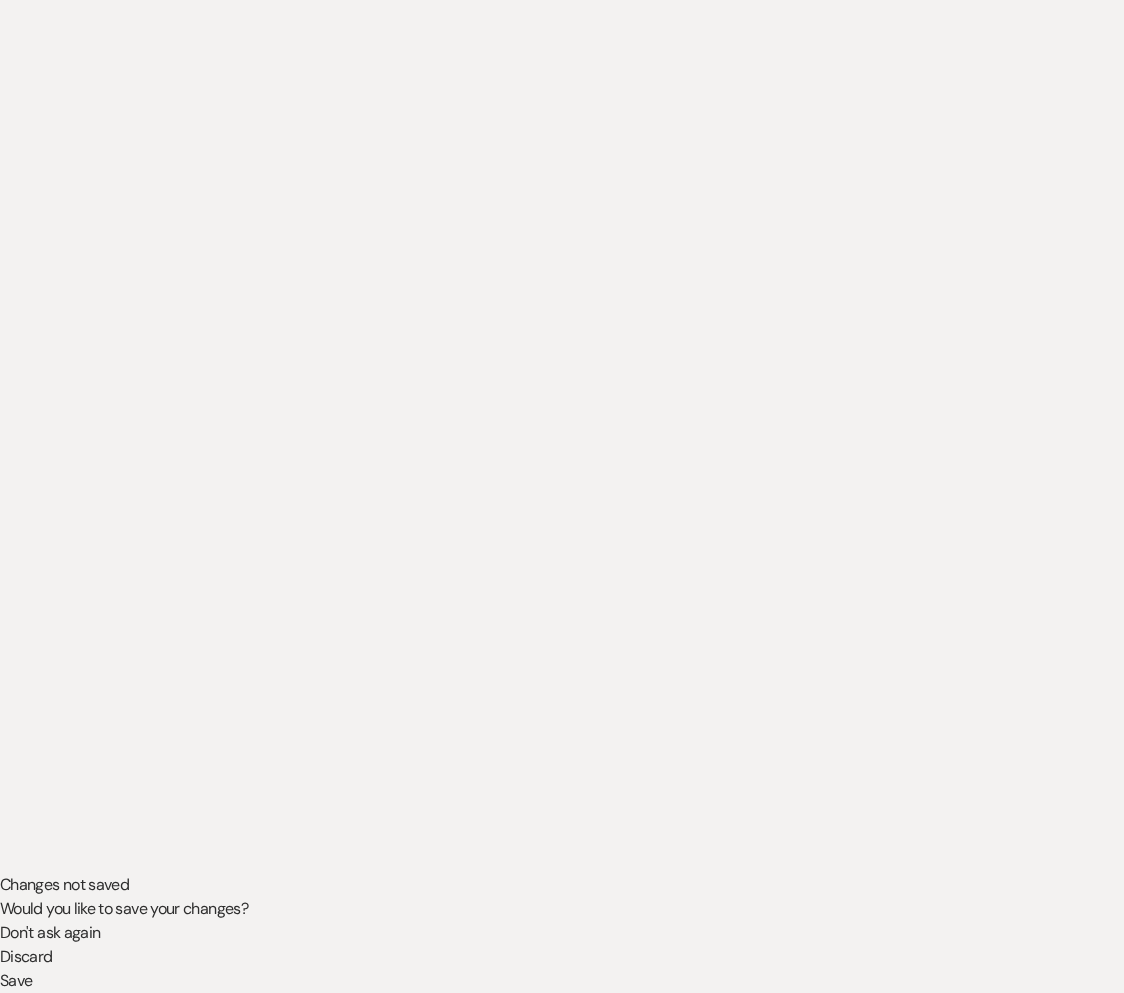 scroll, scrollTop: 0, scrollLeft: 0, axis: both 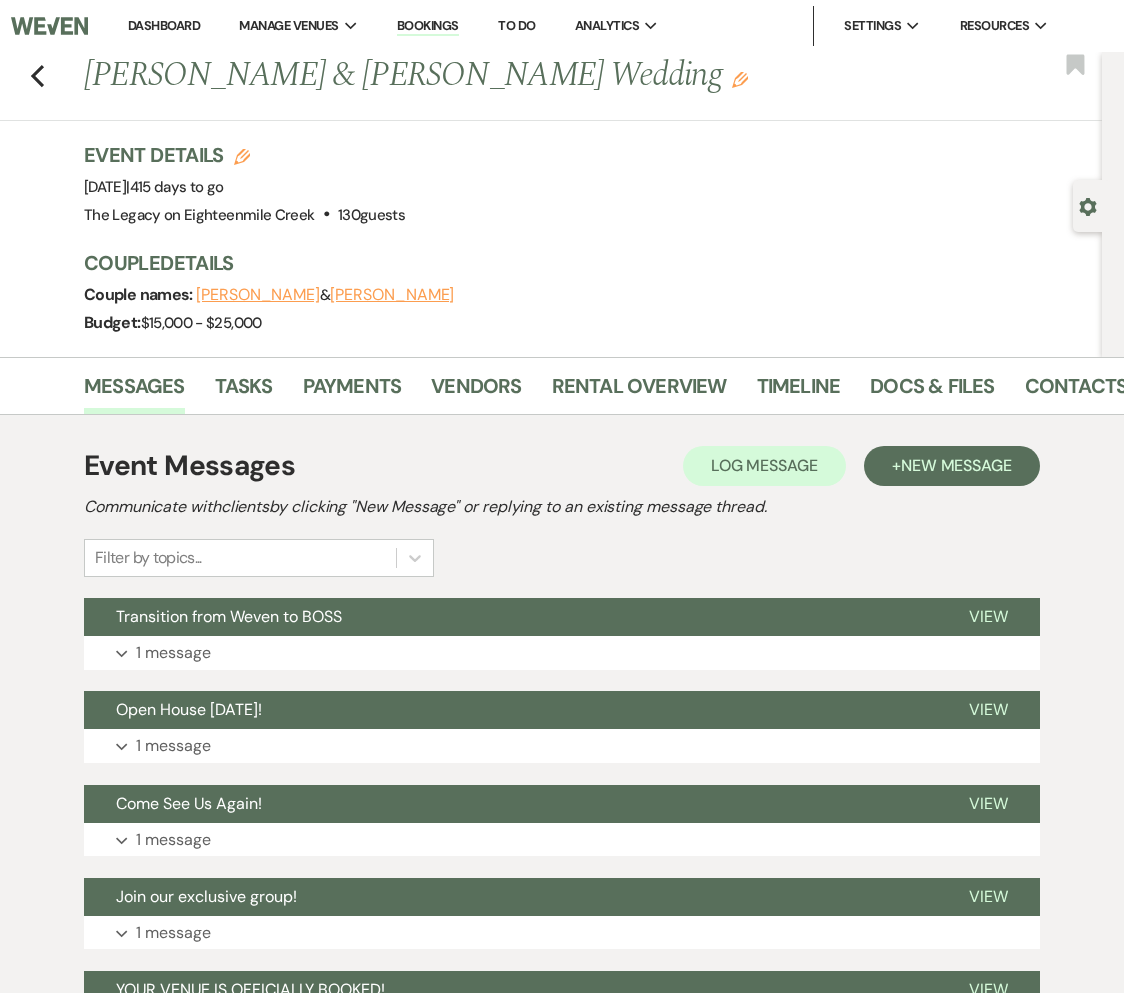 drag, startPoint x: 89, startPoint y: 69, endPoint x: 363, endPoint y: 233, distance: 319.33054 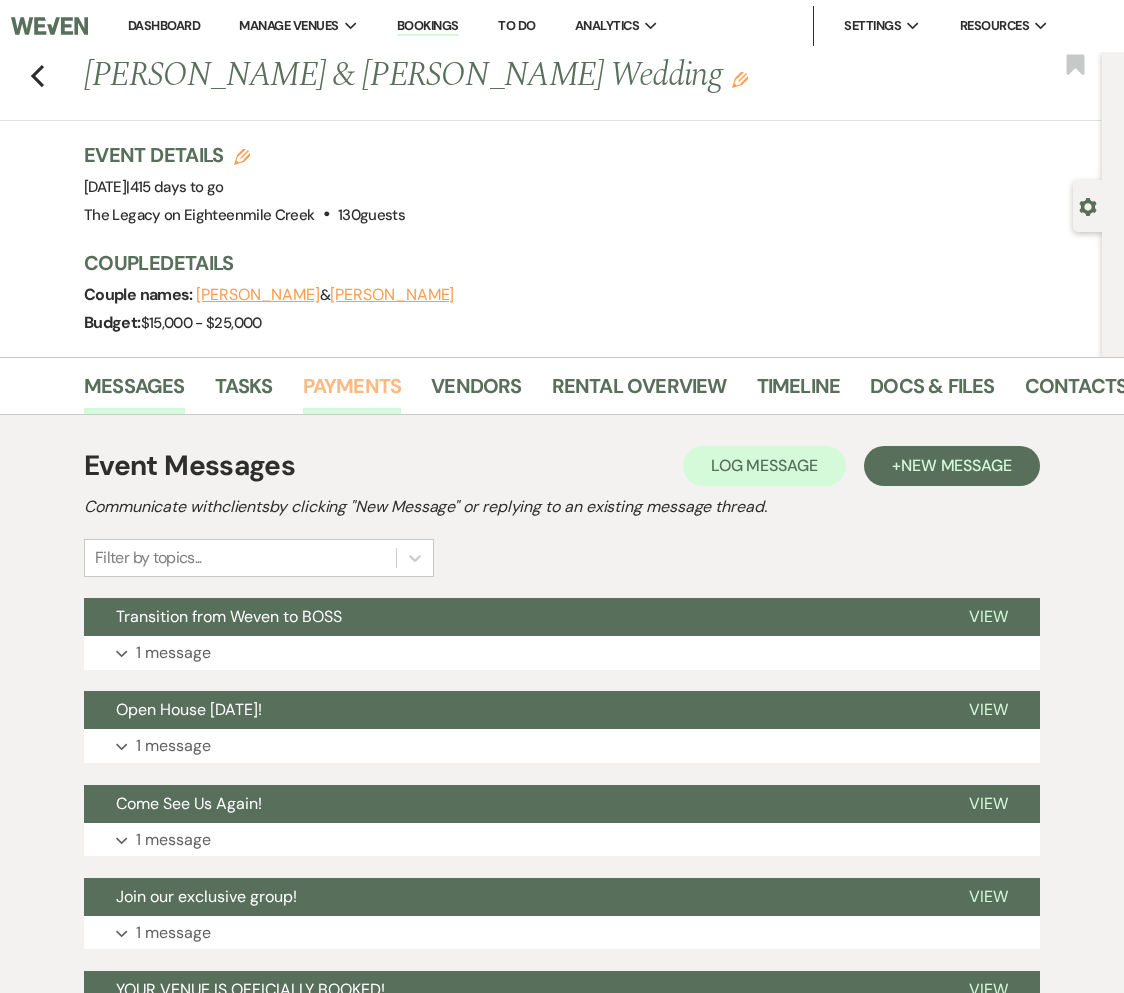 click on "Payments" at bounding box center (352, 392) 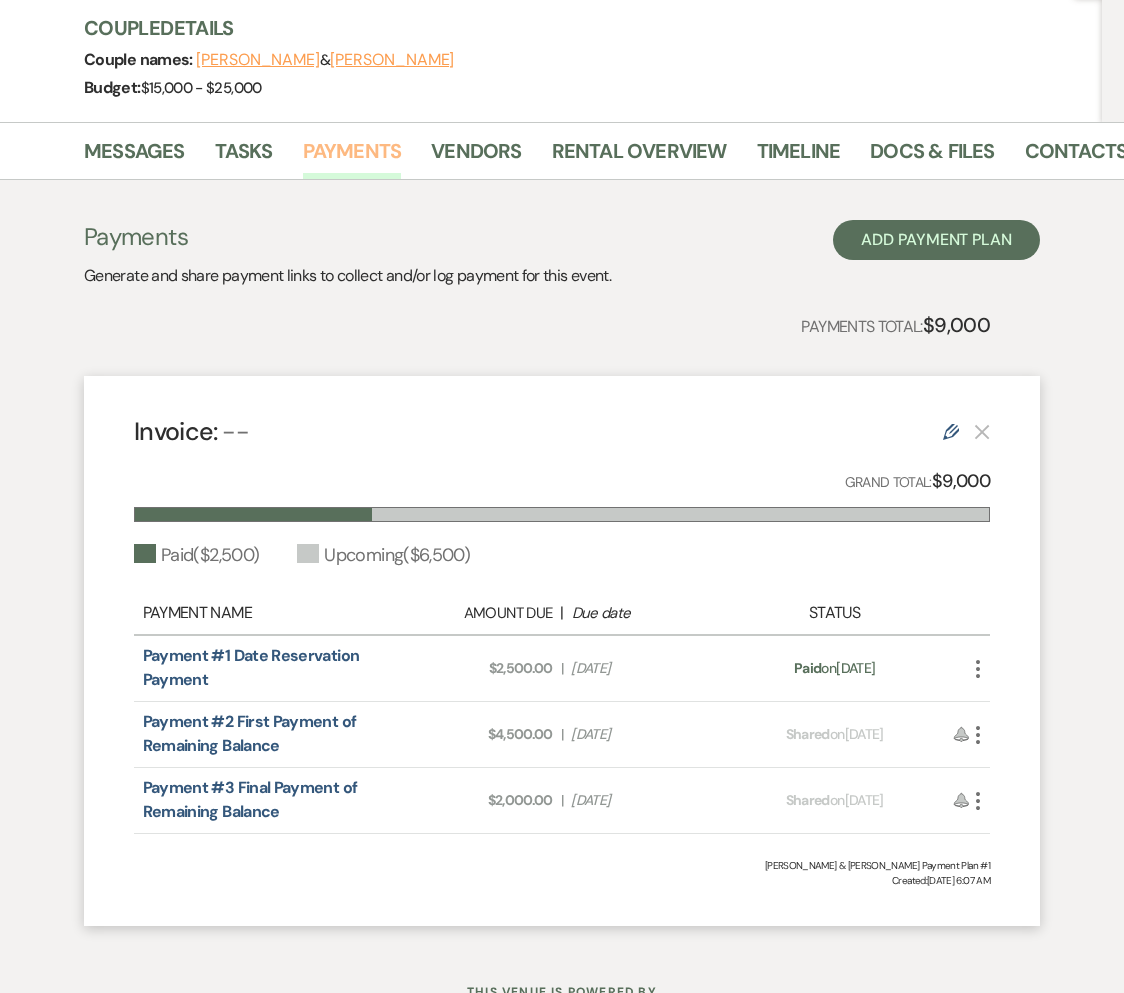 scroll, scrollTop: 317, scrollLeft: 0, axis: vertical 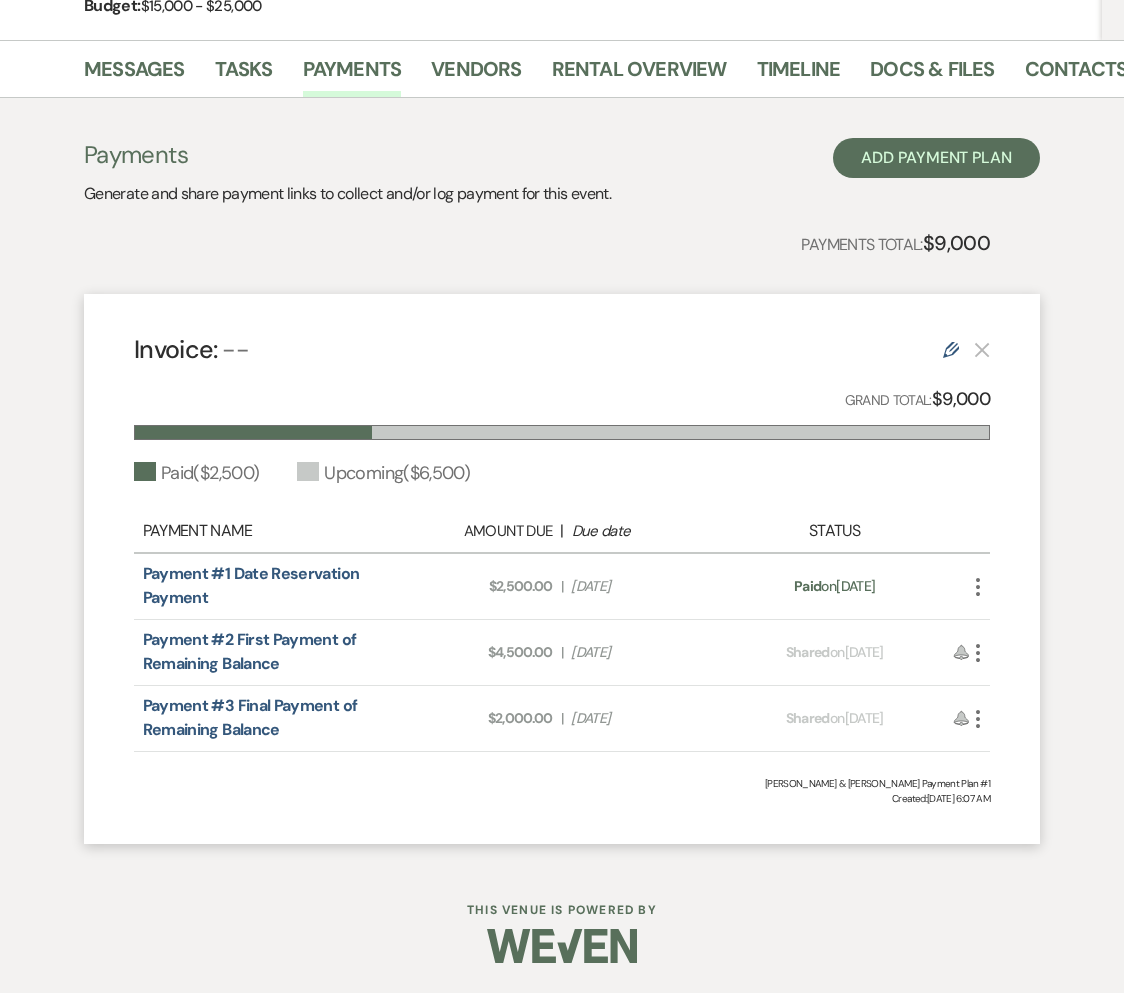 drag, startPoint x: 916, startPoint y: 590, endPoint x: -17, endPoint y: 563, distance: 933.39056 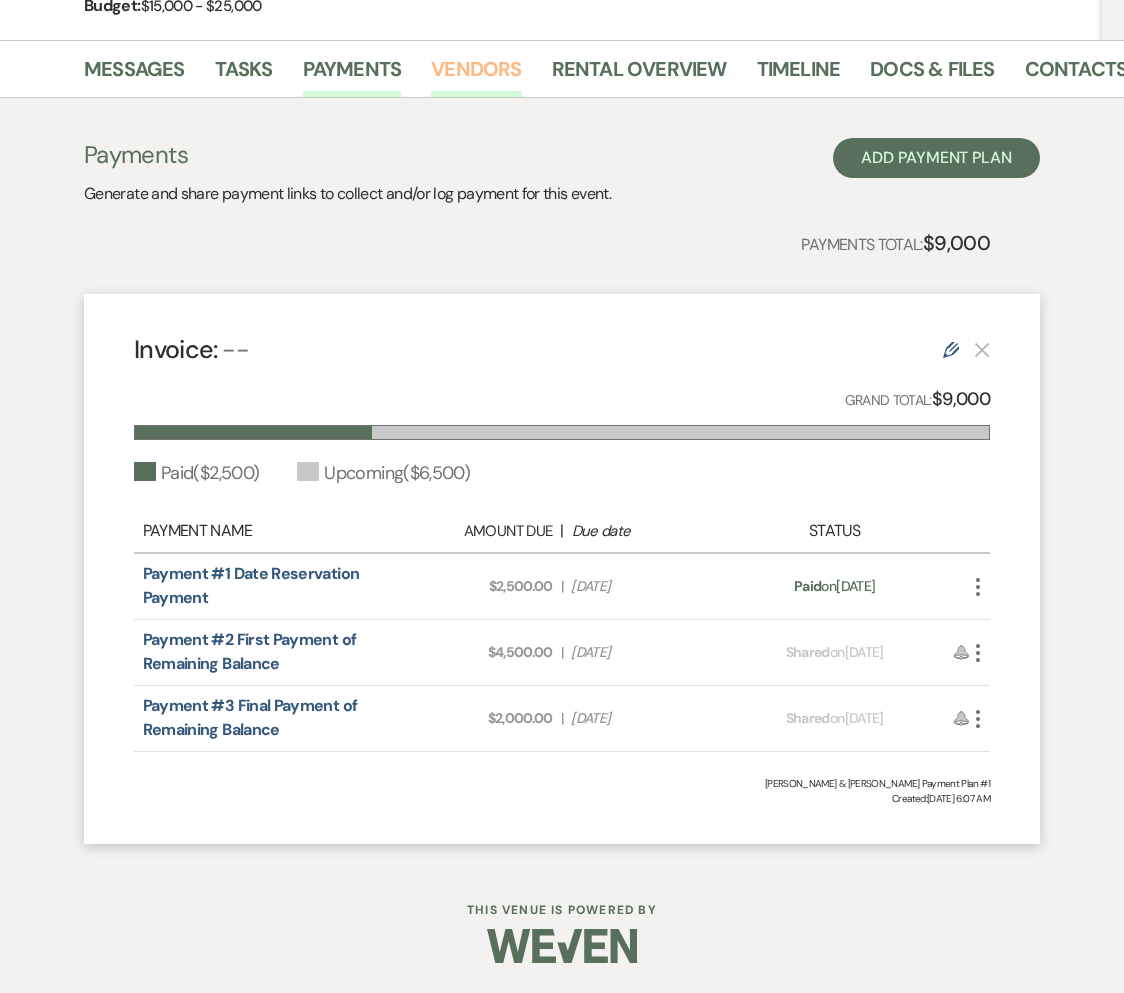 click on "Vendors" at bounding box center [476, 75] 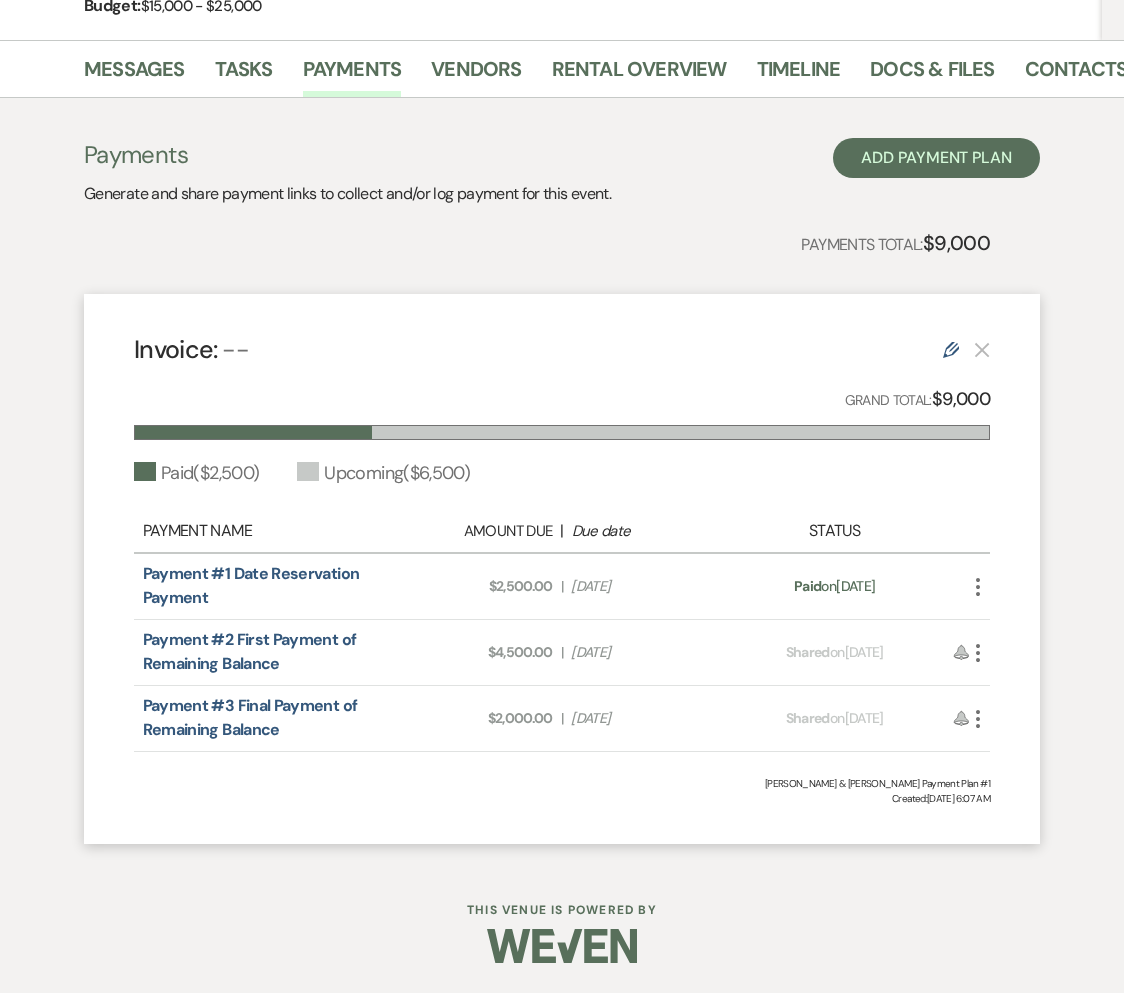 scroll, scrollTop: 0, scrollLeft: 0, axis: both 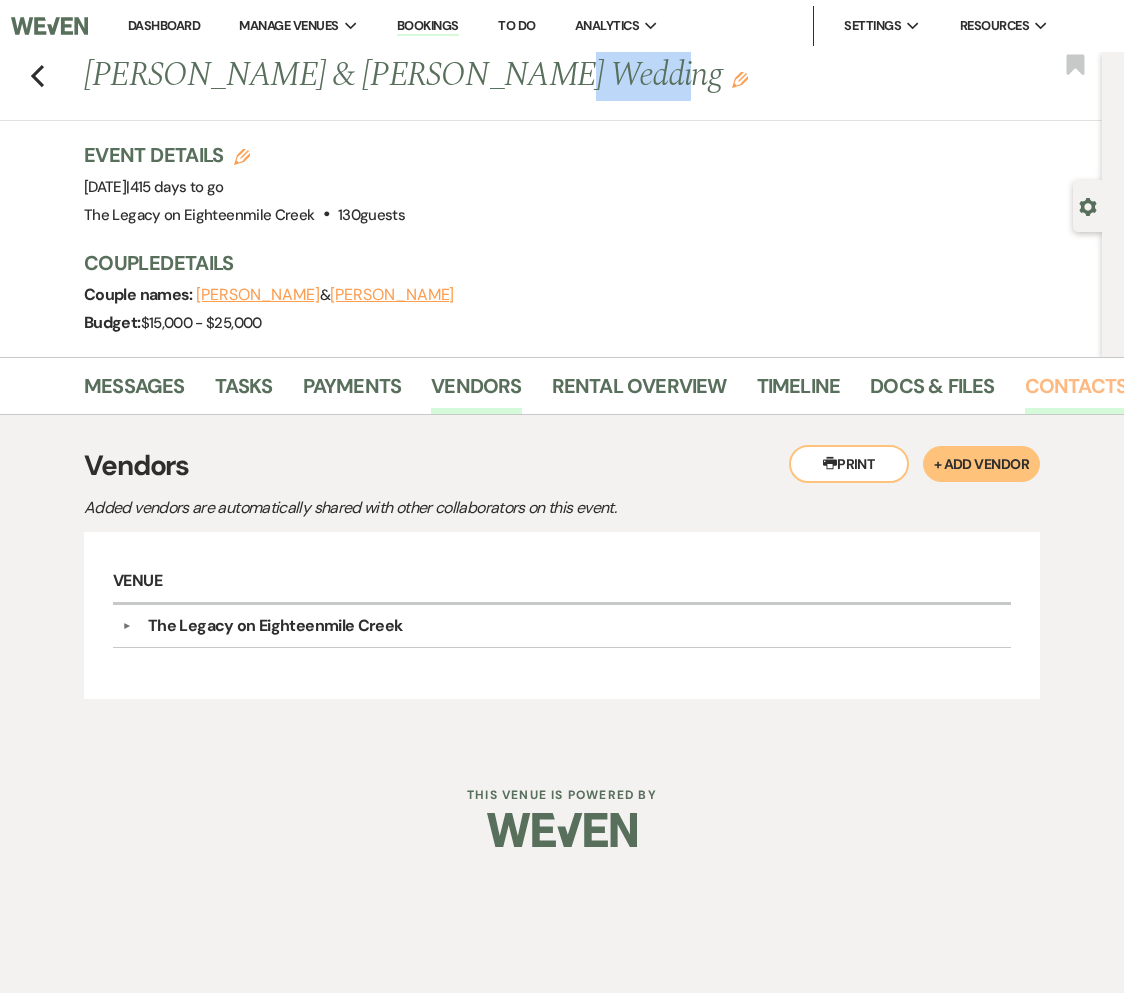 click on "Contacts" at bounding box center [1076, 392] 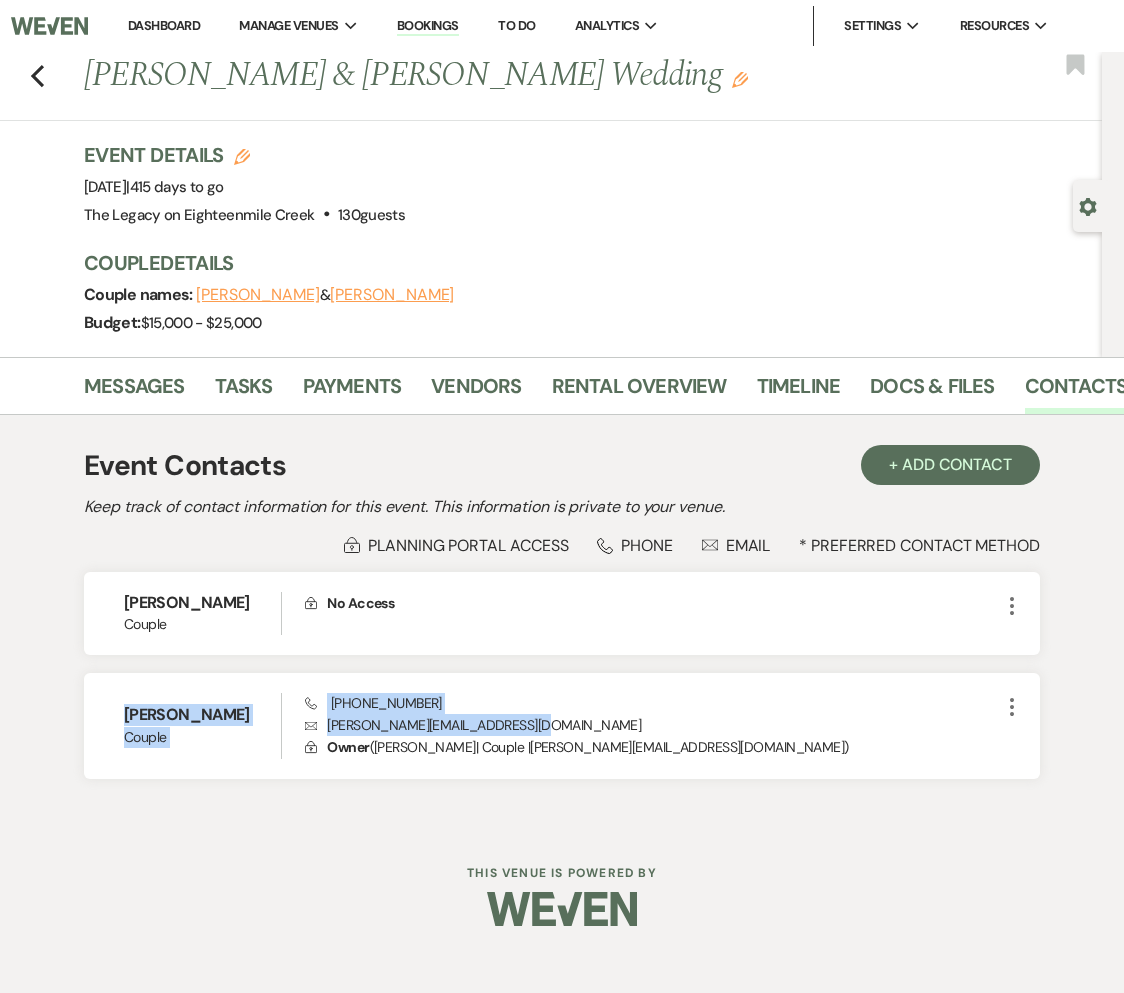 drag, startPoint x: 546, startPoint y: 728, endPoint x: 34, endPoint y: 706, distance: 512.4724 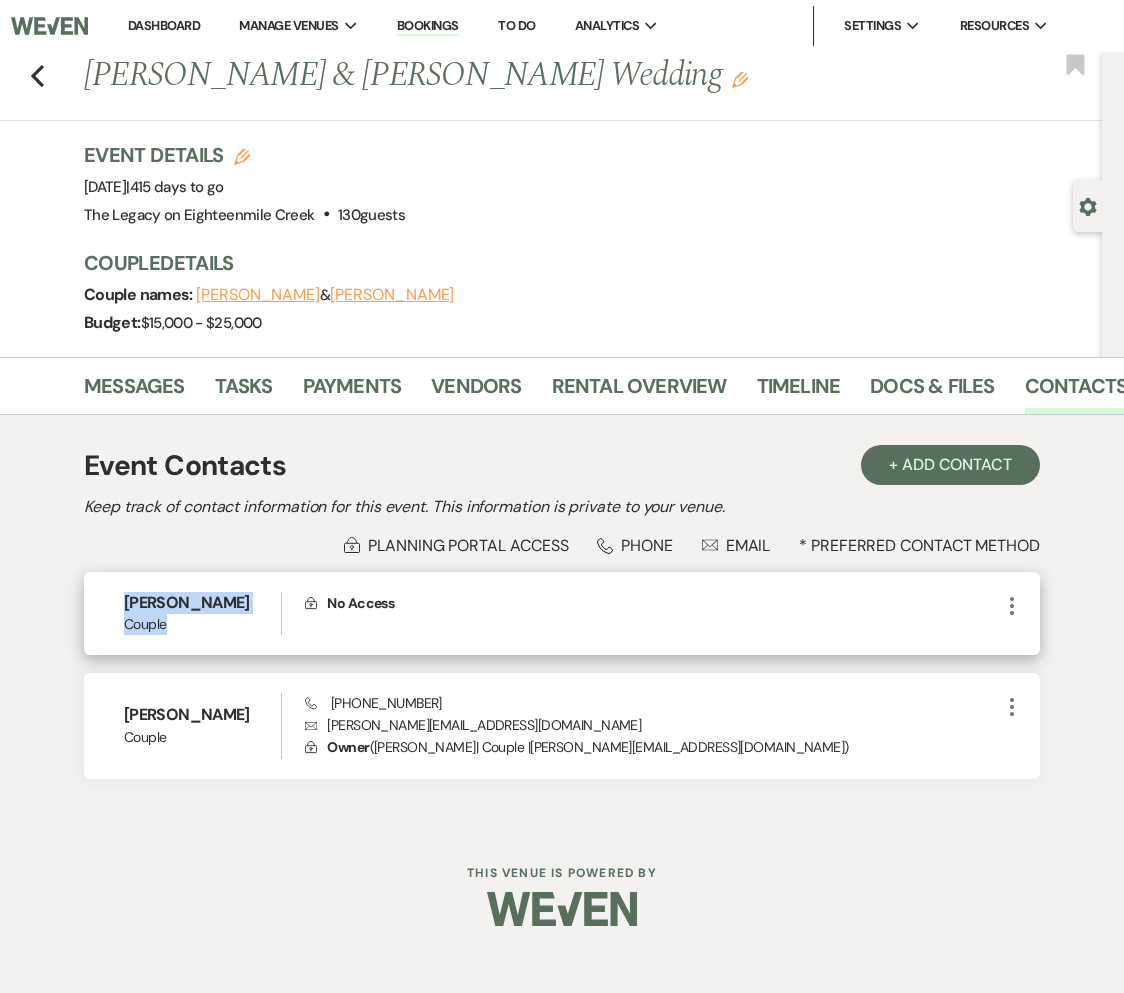 drag, startPoint x: 176, startPoint y: 626, endPoint x: 107, endPoint y: 579, distance: 83.48653 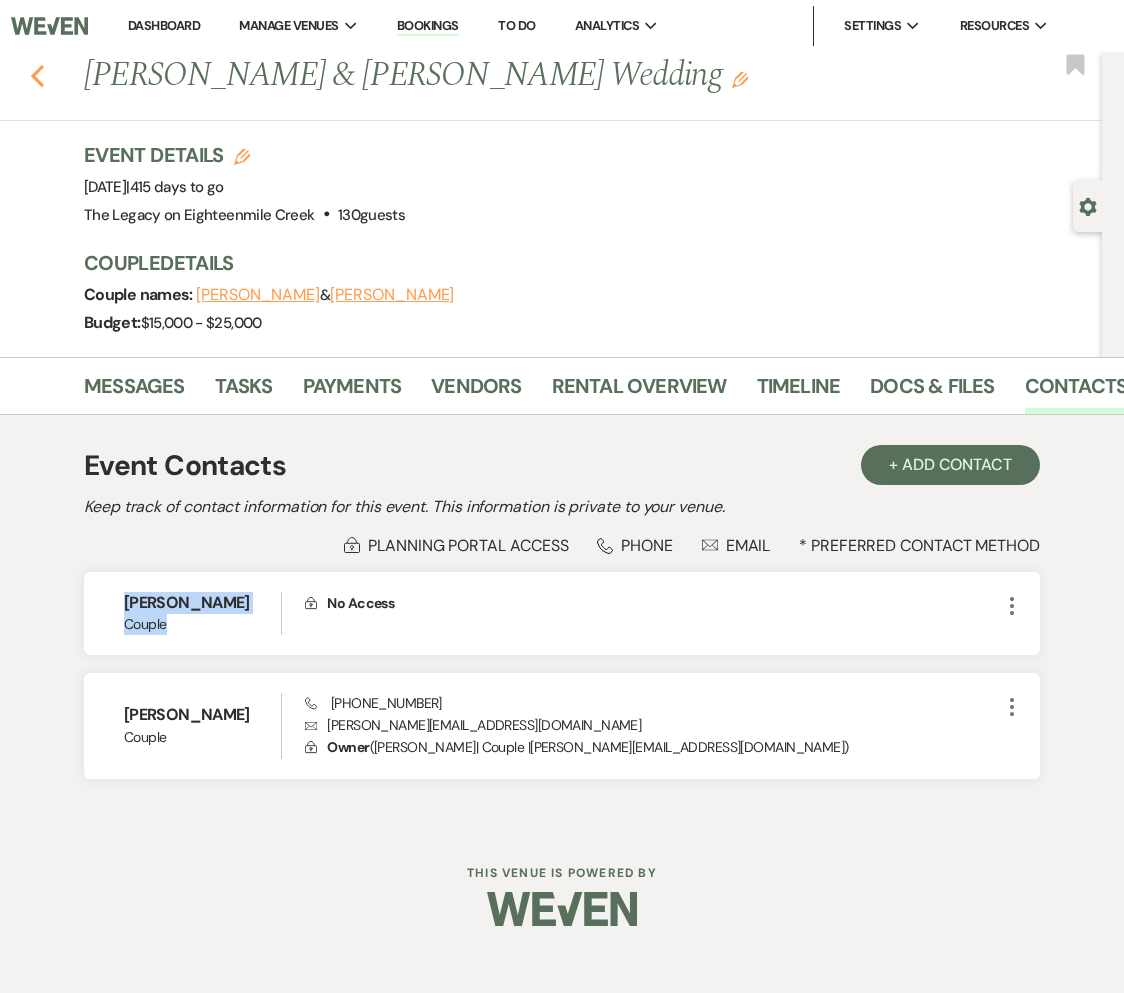 click on "Previous" 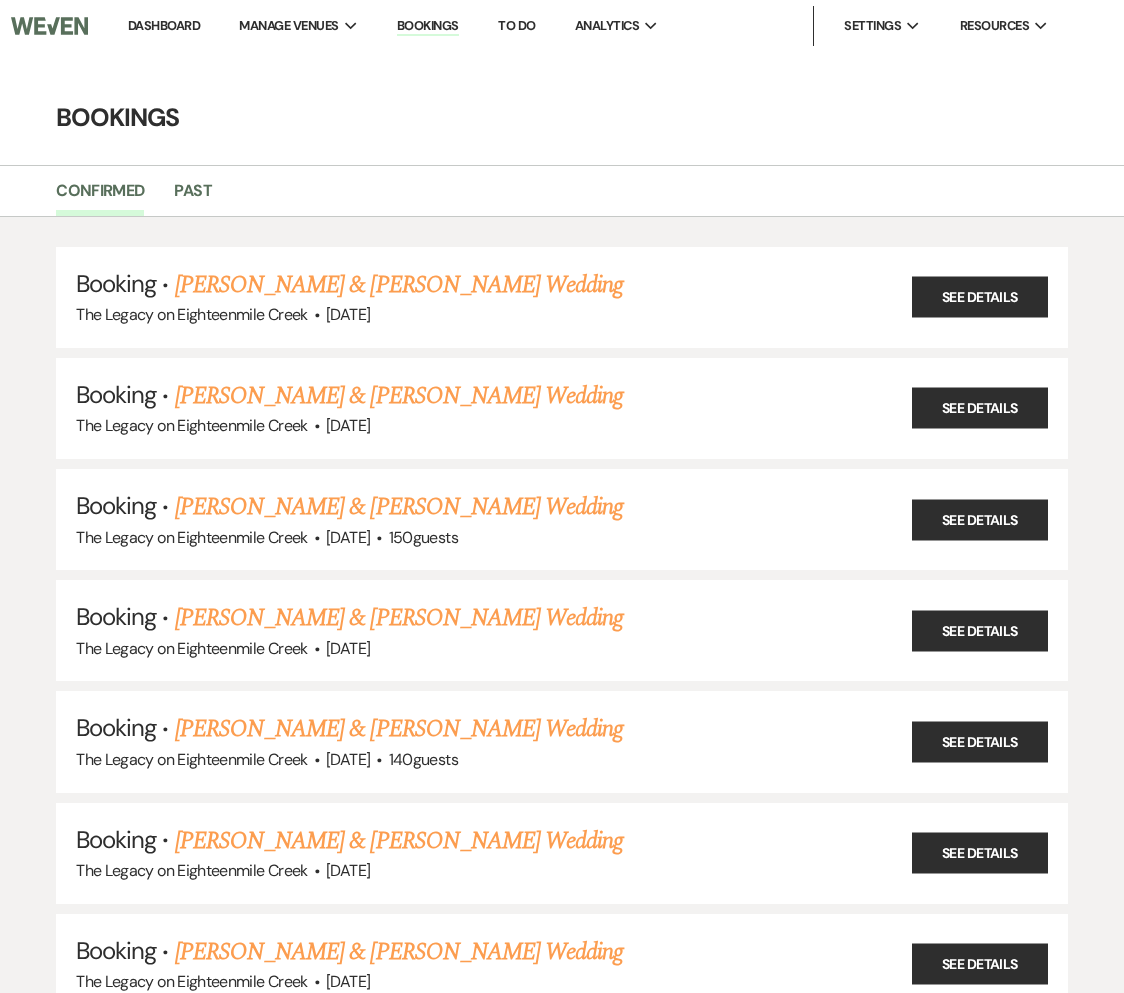 scroll, scrollTop: 10643, scrollLeft: 0, axis: vertical 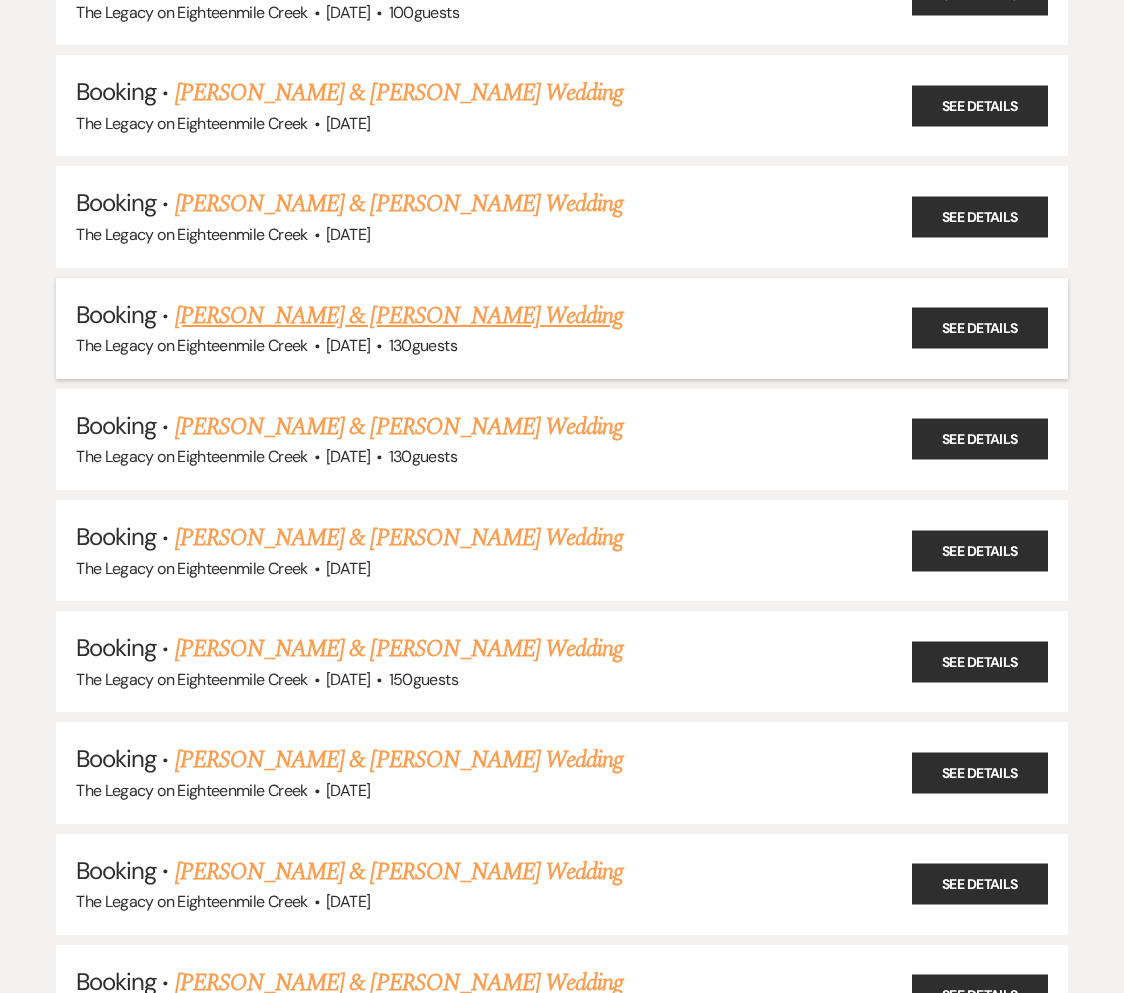click on "[PERSON_NAME] & [PERSON_NAME] Wedding" at bounding box center (399, 316) 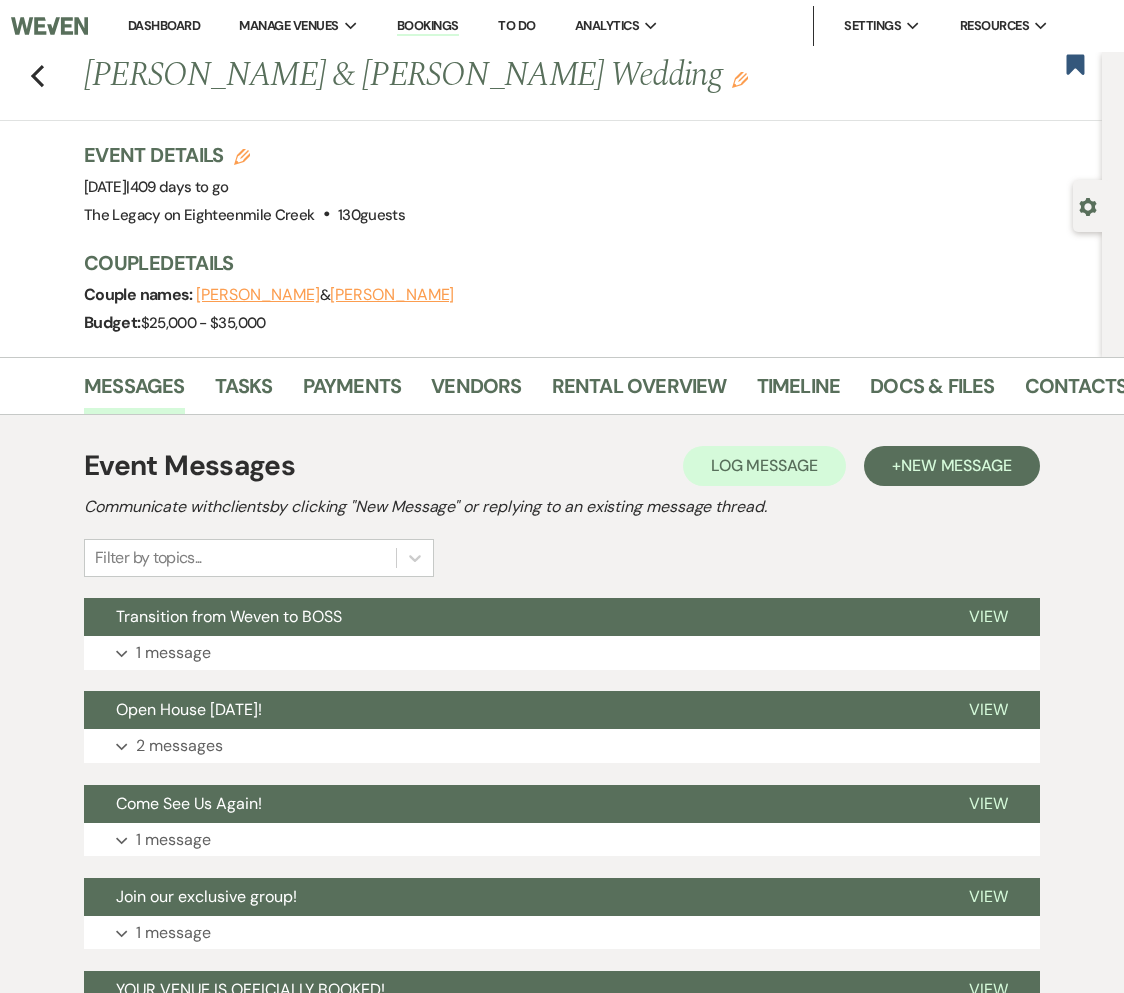 drag, startPoint x: 89, startPoint y: 73, endPoint x: 423, endPoint y: 221, distance: 365.32178 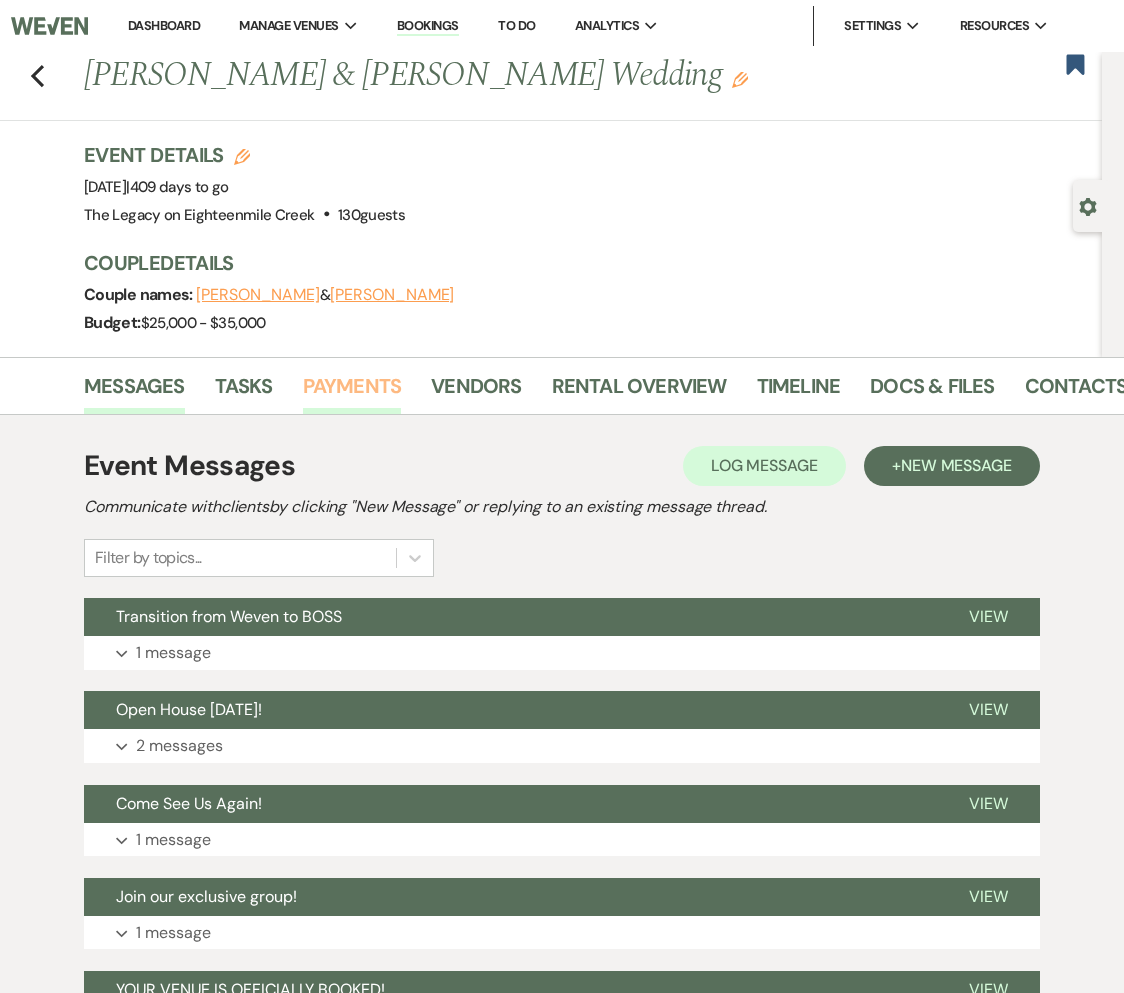 click on "Payments" at bounding box center [352, 392] 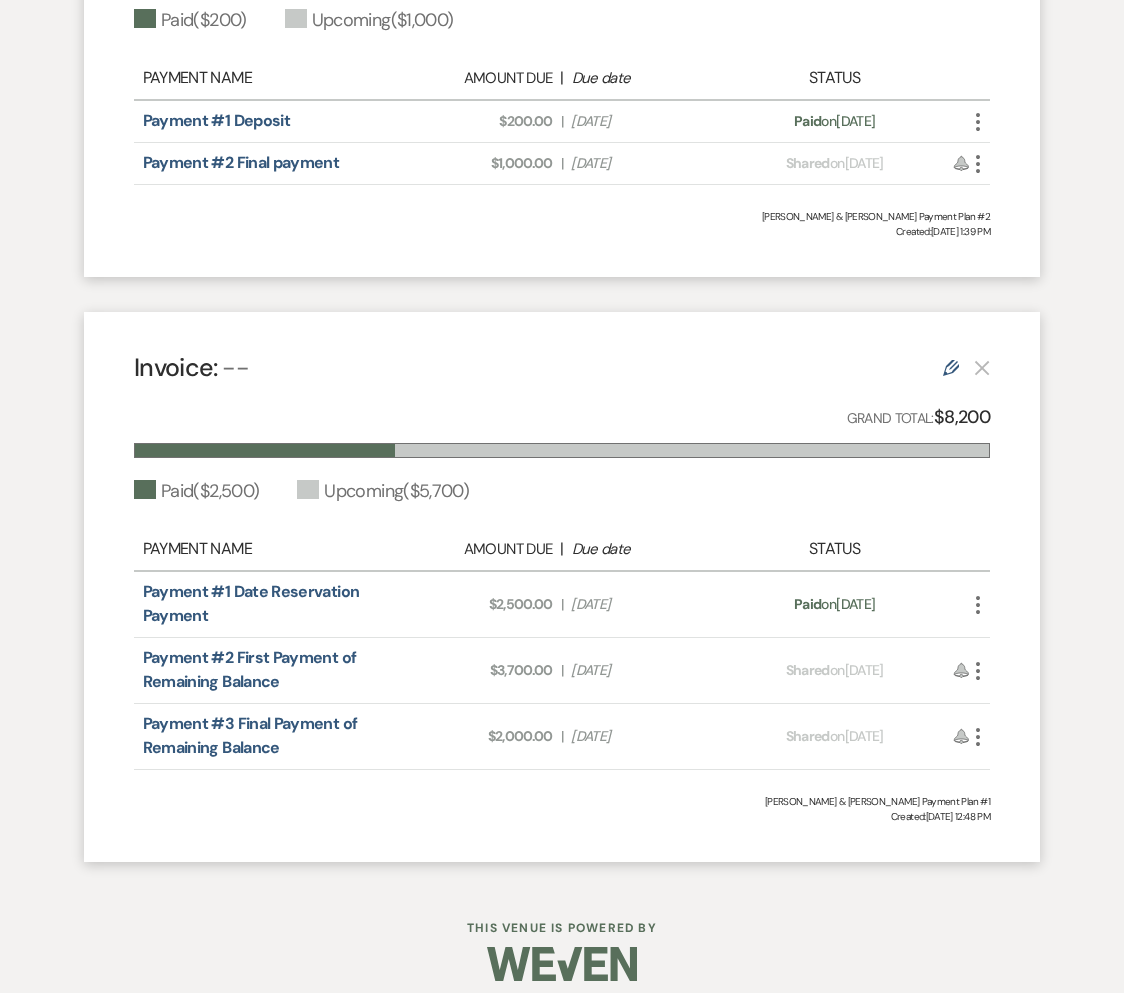 scroll, scrollTop: 788, scrollLeft: 0, axis: vertical 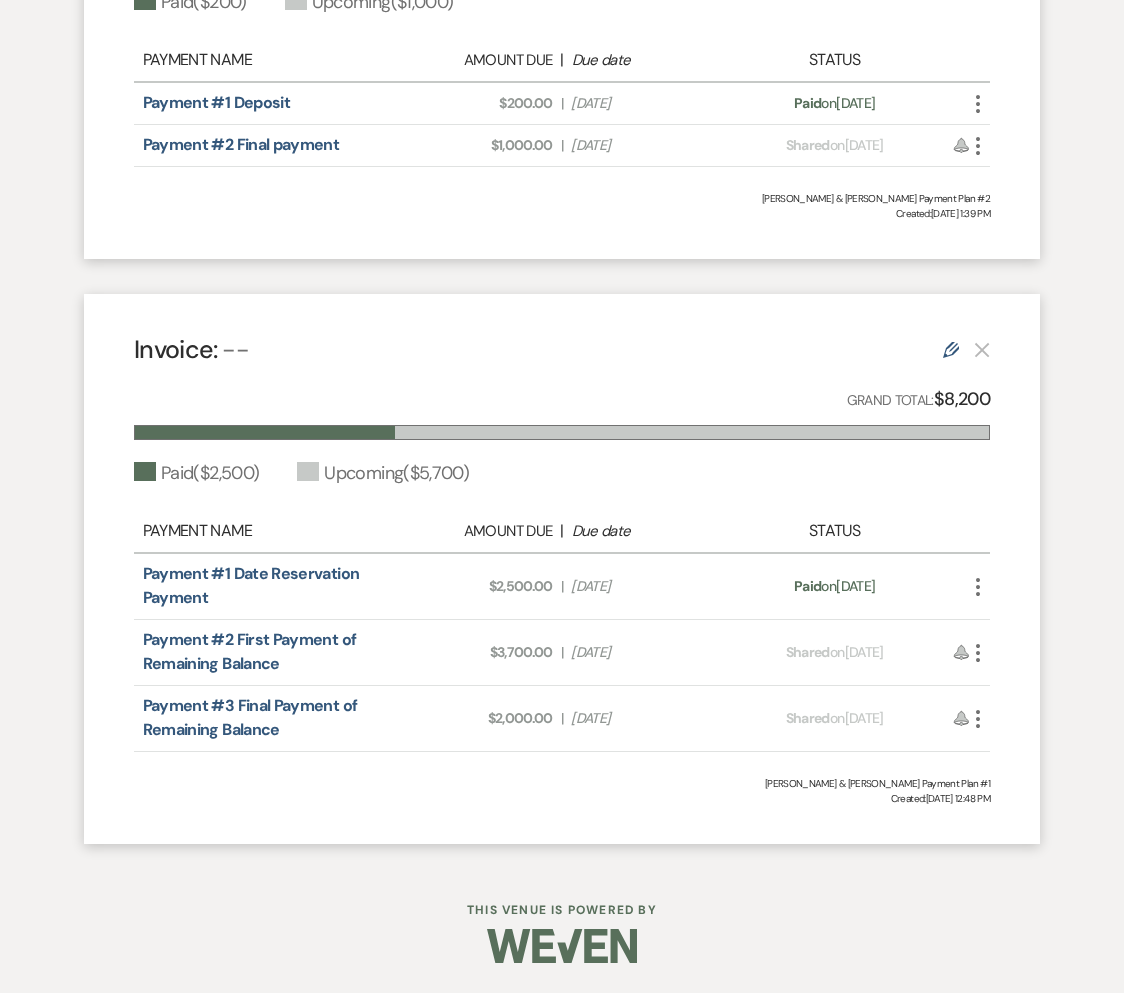 drag, startPoint x: 922, startPoint y: 582, endPoint x: 18, endPoint y: 572, distance: 904.0553 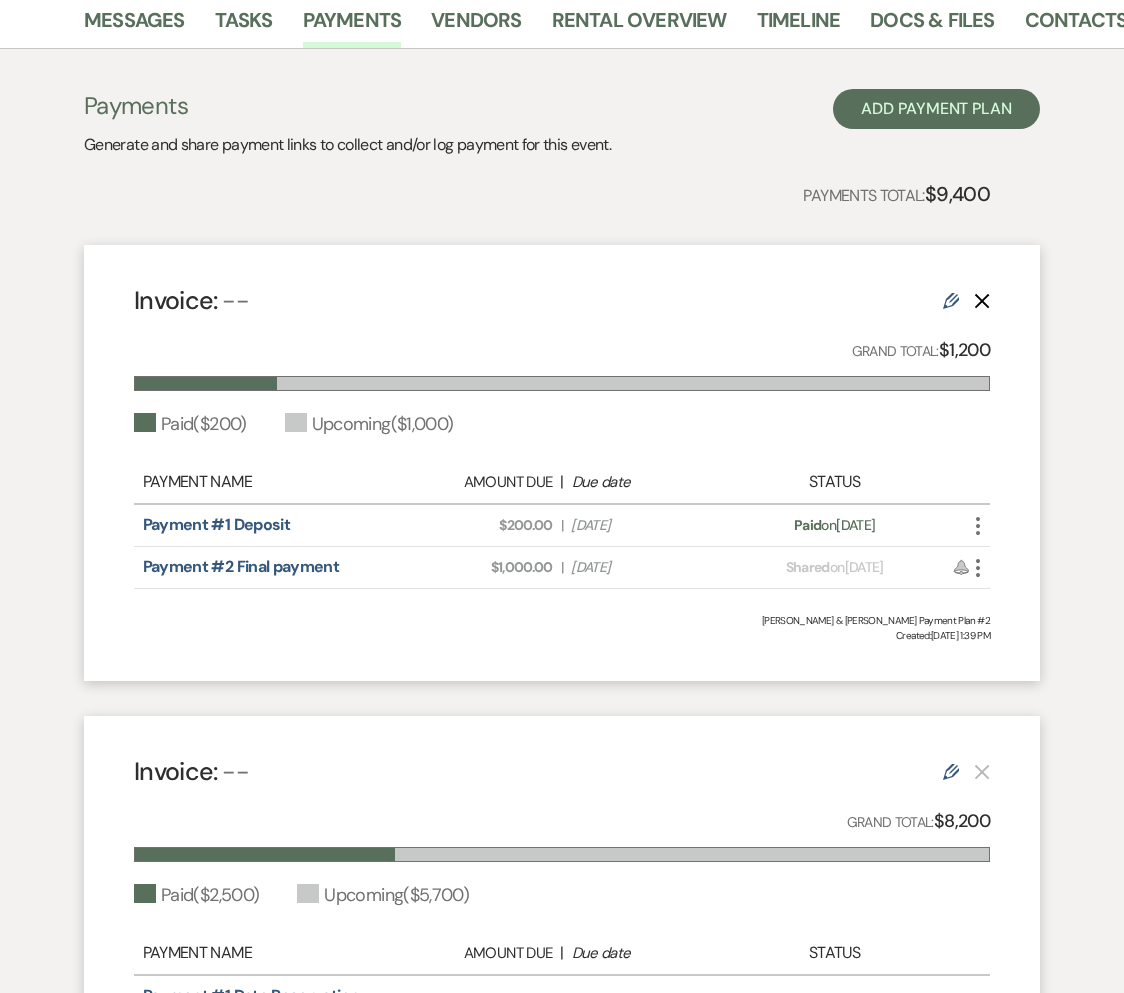 scroll, scrollTop: 368, scrollLeft: 0, axis: vertical 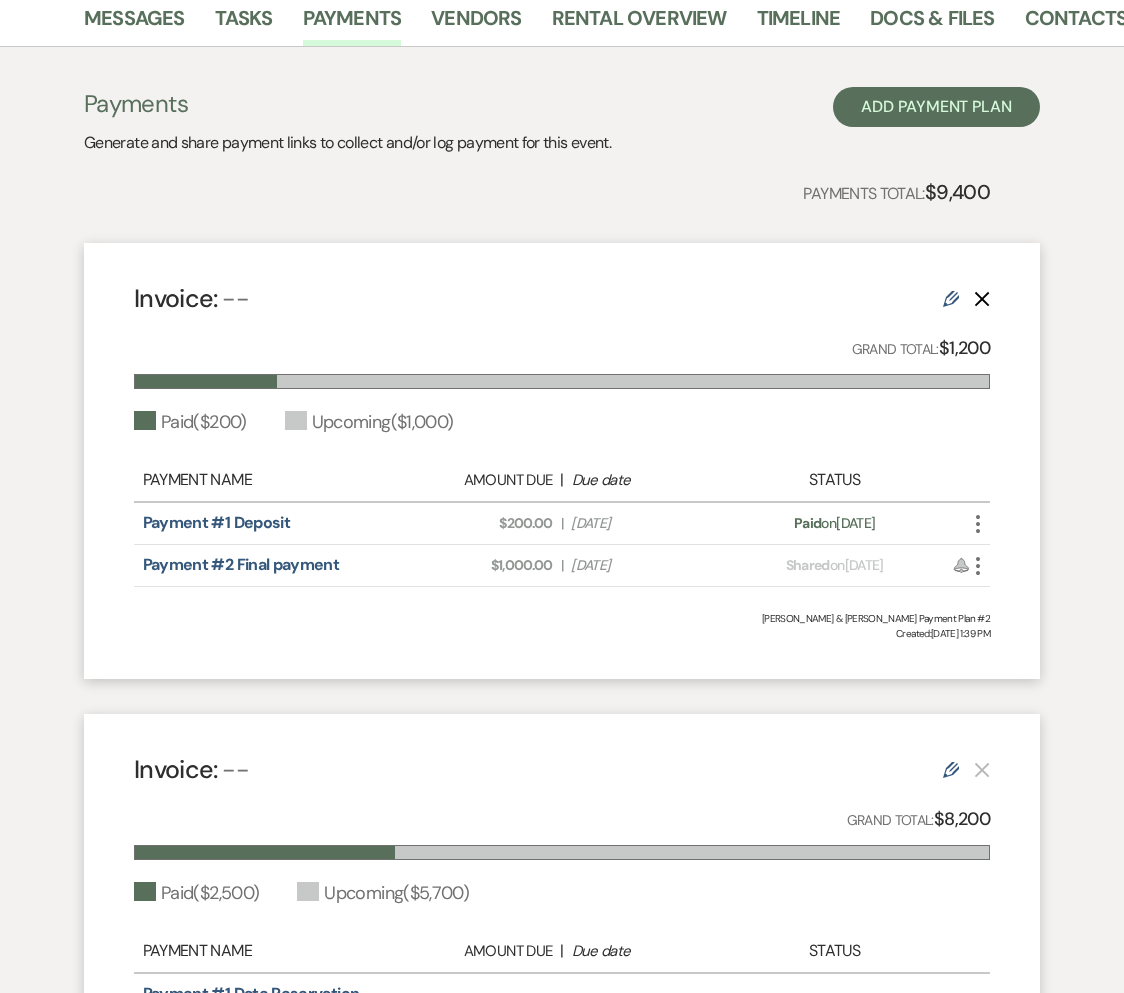 click on "Payment #1 Deposit Amount Due:   $200.00 | Due Date   [DATE] Payment status:   Paid  on  [DATE] More" at bounding box center (562, 524) 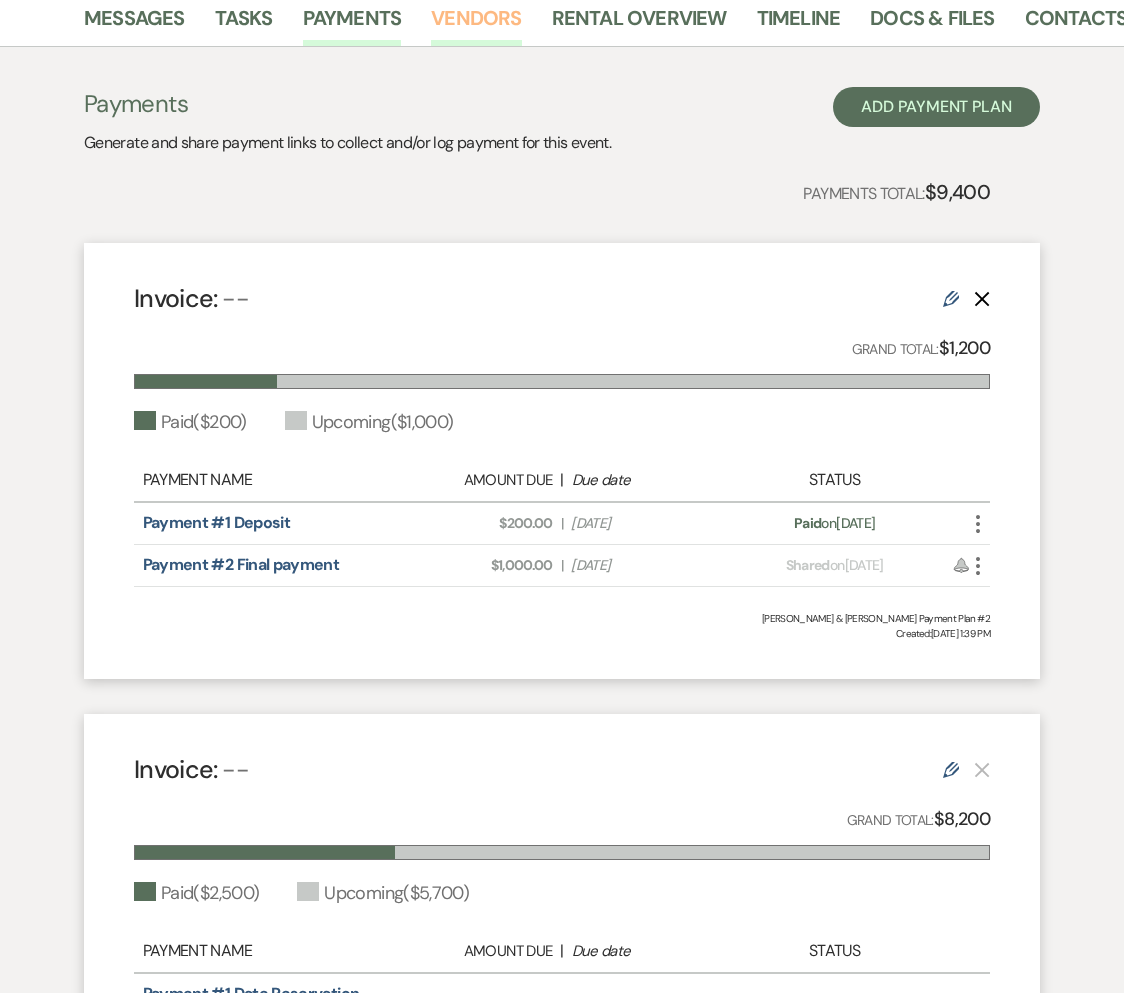 click on "Vendors" at bounding box center (476, 24) 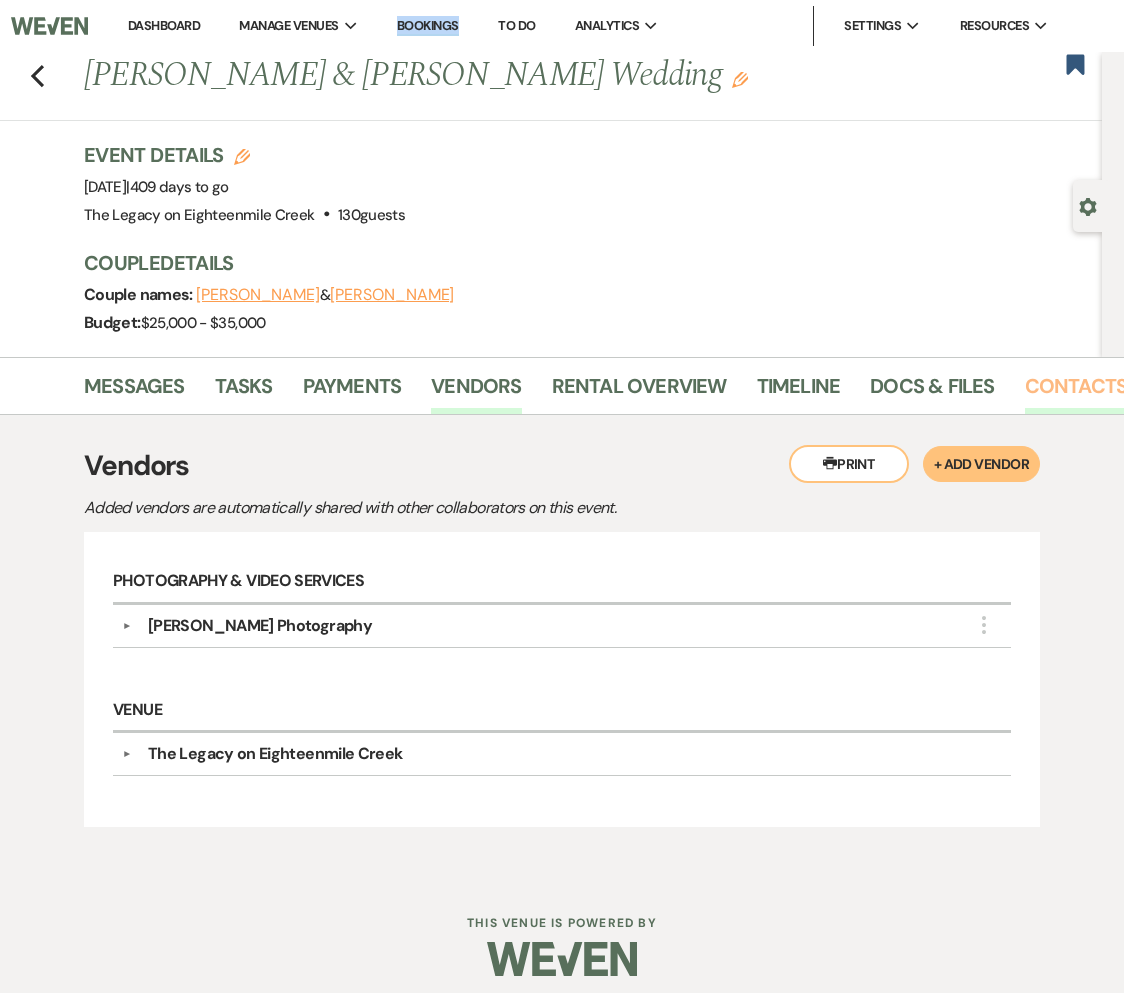 click on "Contacts" at bounding box center [1076, 392] 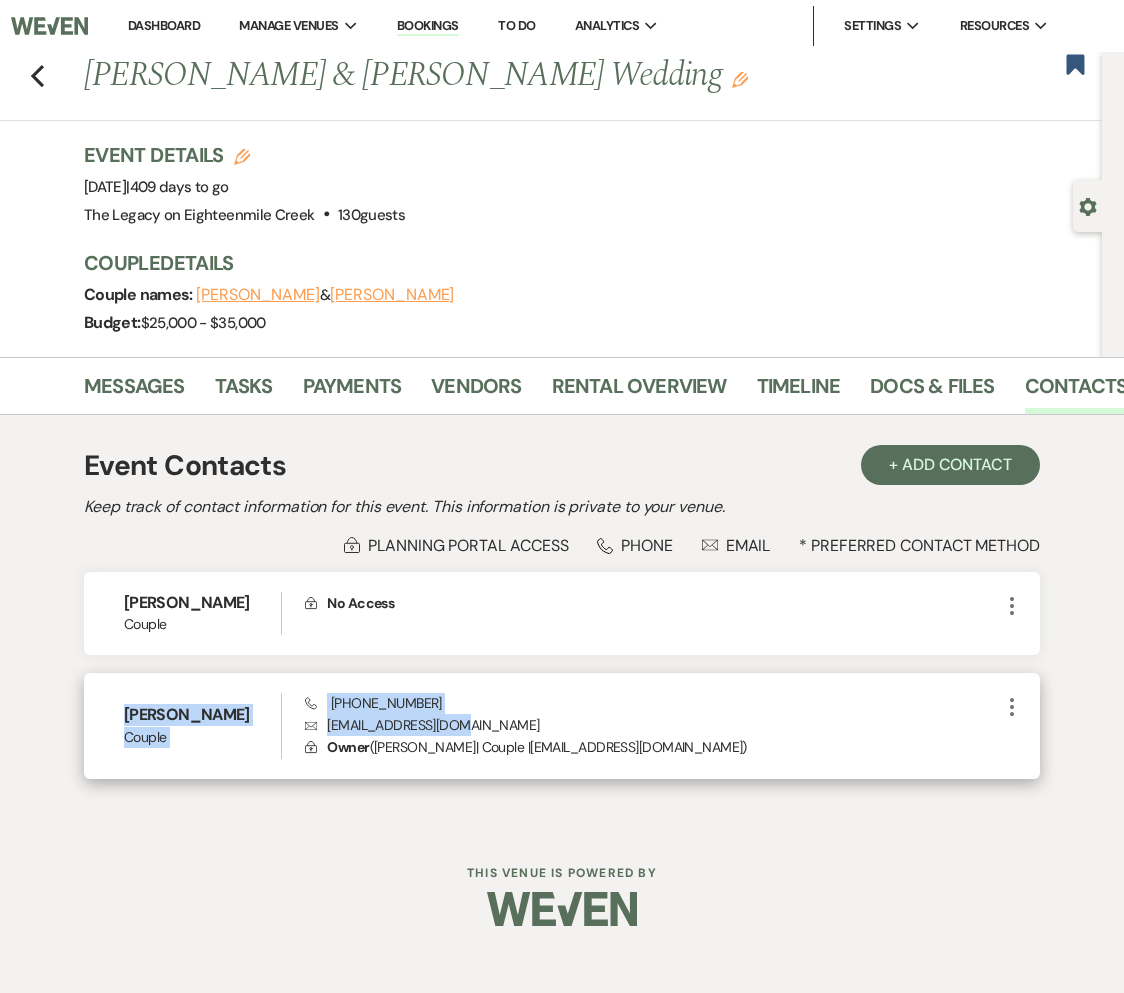 drag, startPoint x: 485, startPoint y: 720, endPoint x: 97, endPoint y: 716, distance: 388.02063 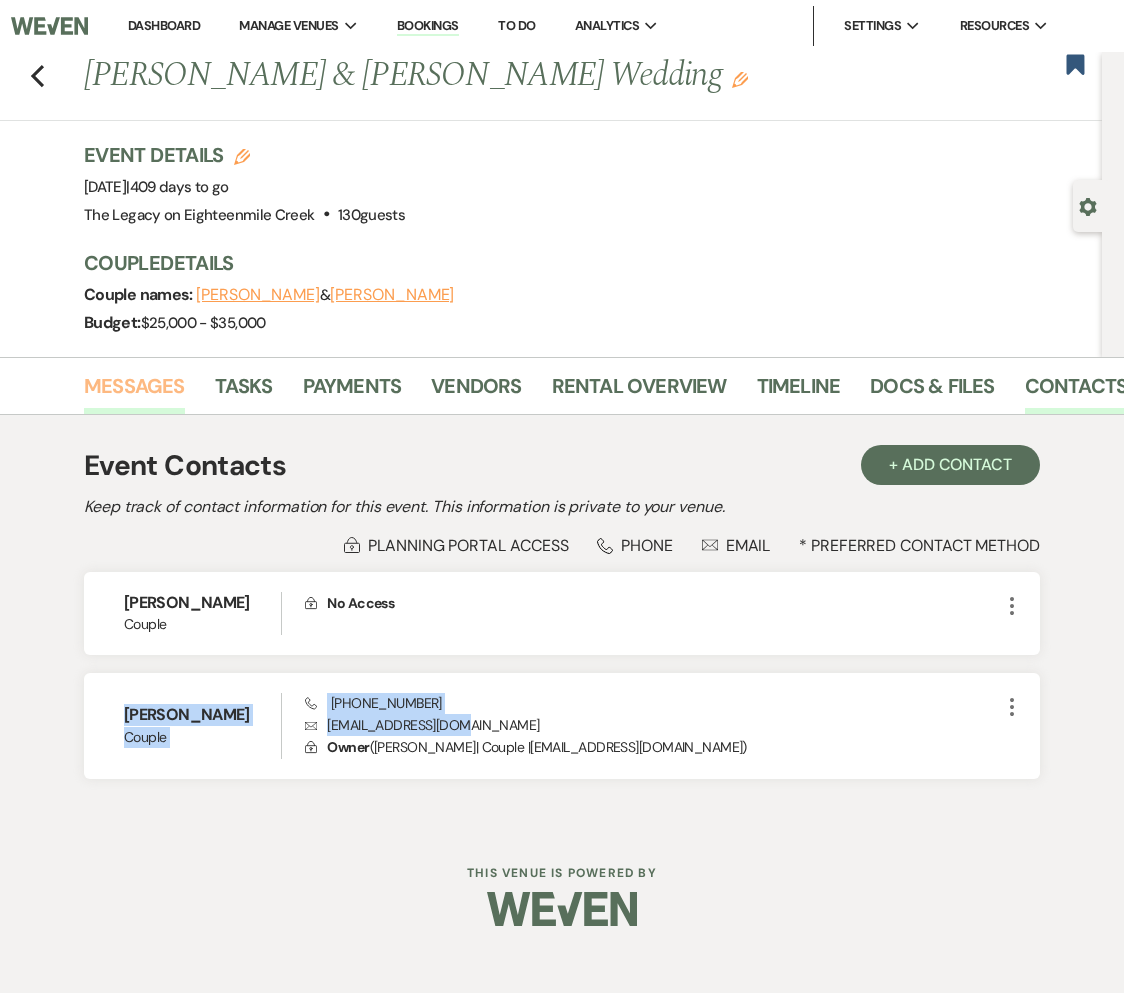 click on "Messages" at bounding box center (134, 392) 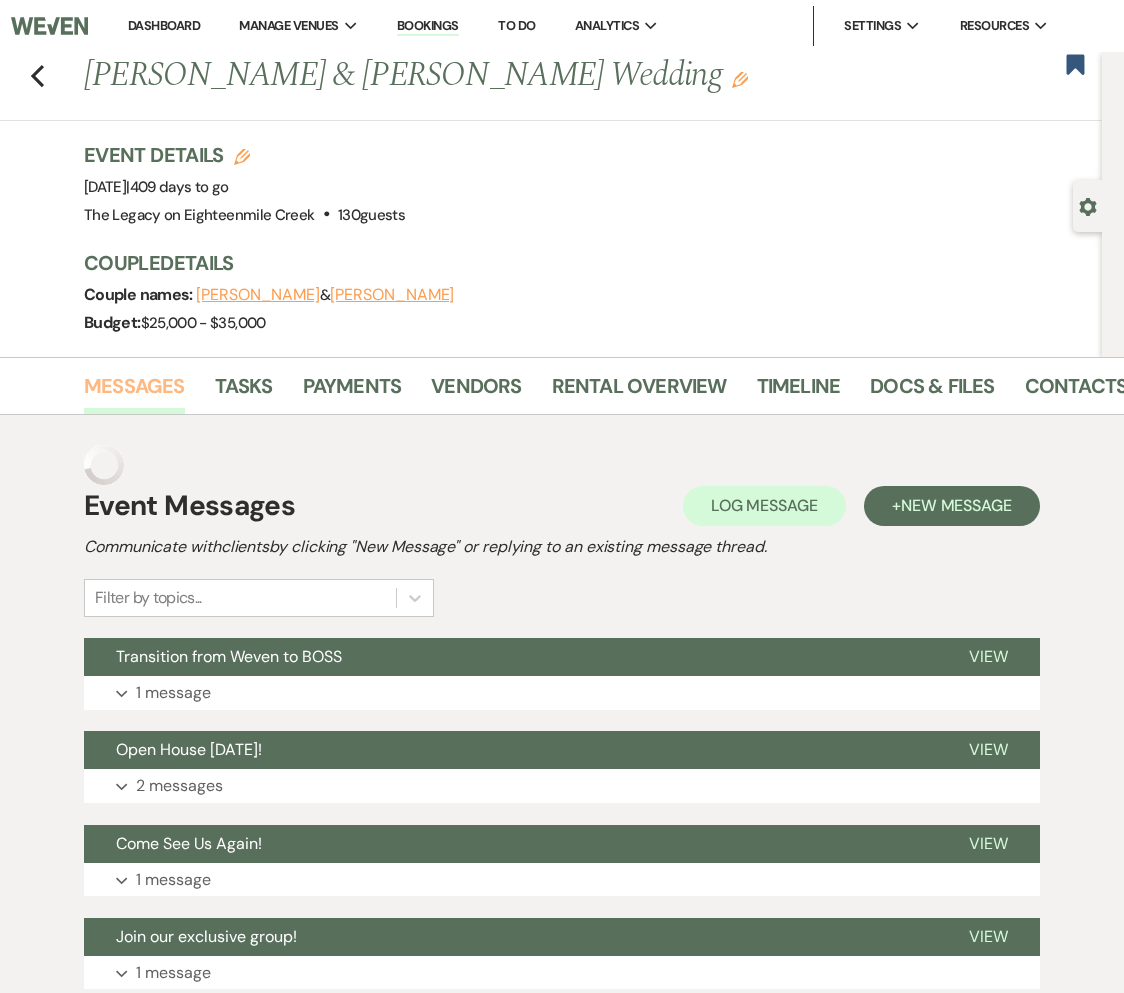click on "Messages" at bounding box center (134, 392) 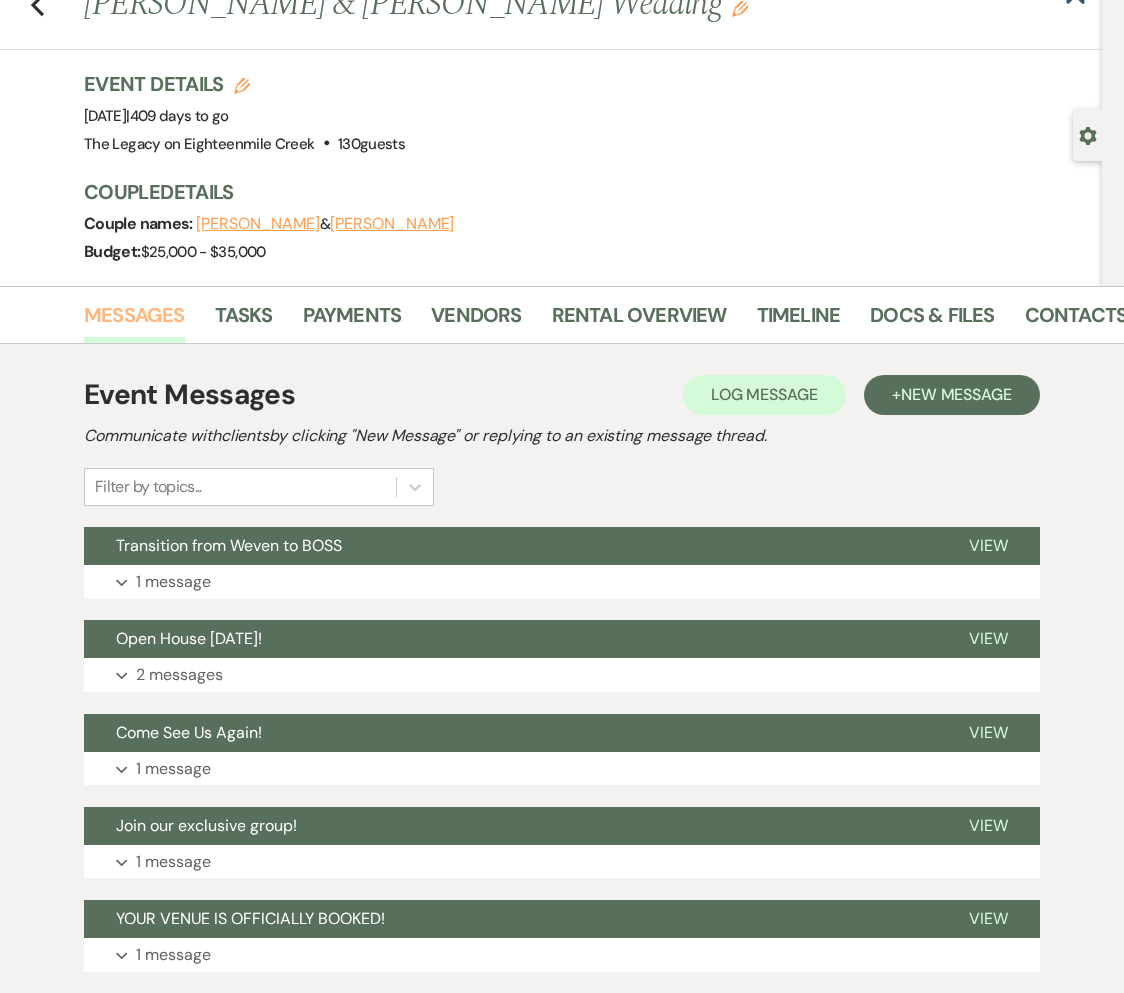 scroll, scrollTop: 0, scrollLeft: 0, axis: both 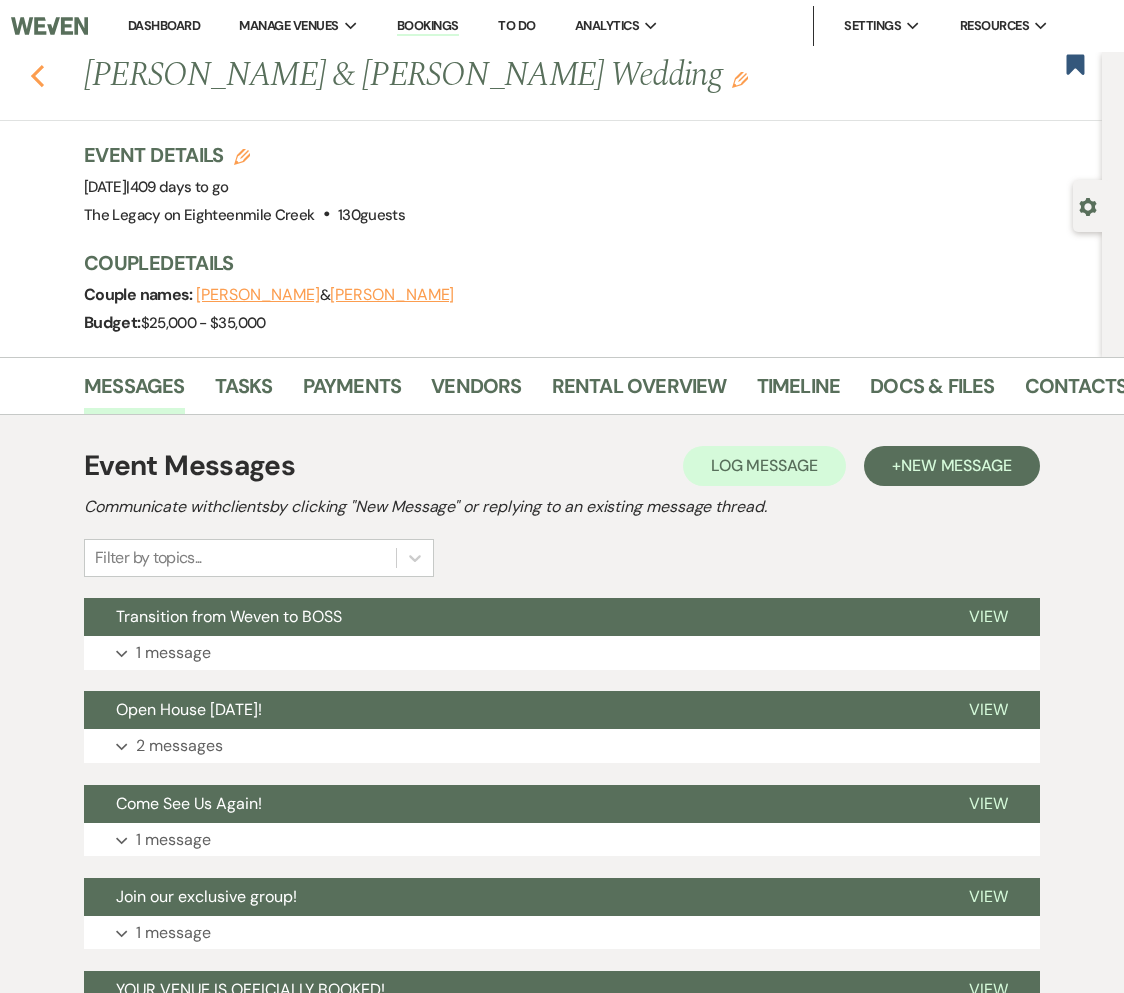 click on "Previous" 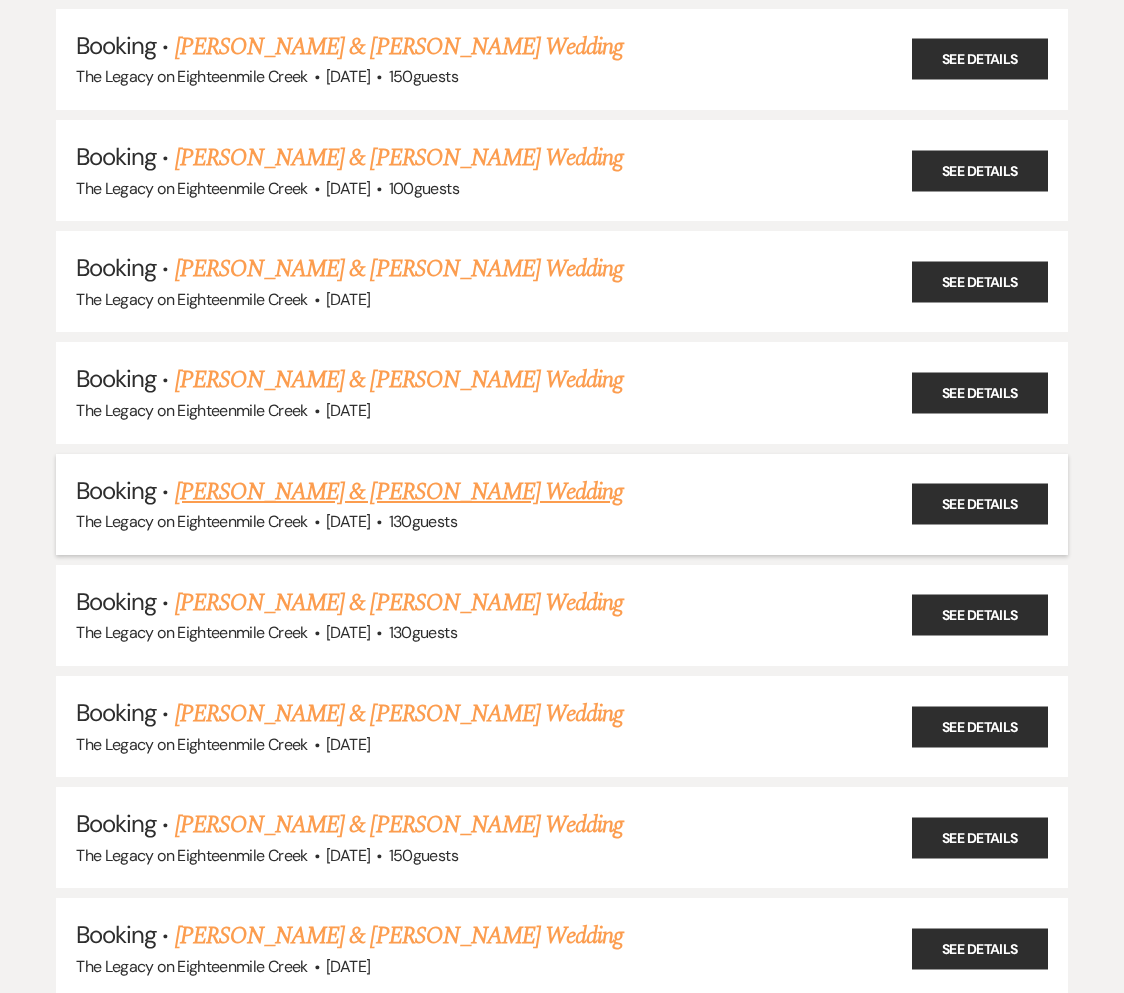 scroll, scrollTop: 10464, scrollLeft: 0, axis: vertical 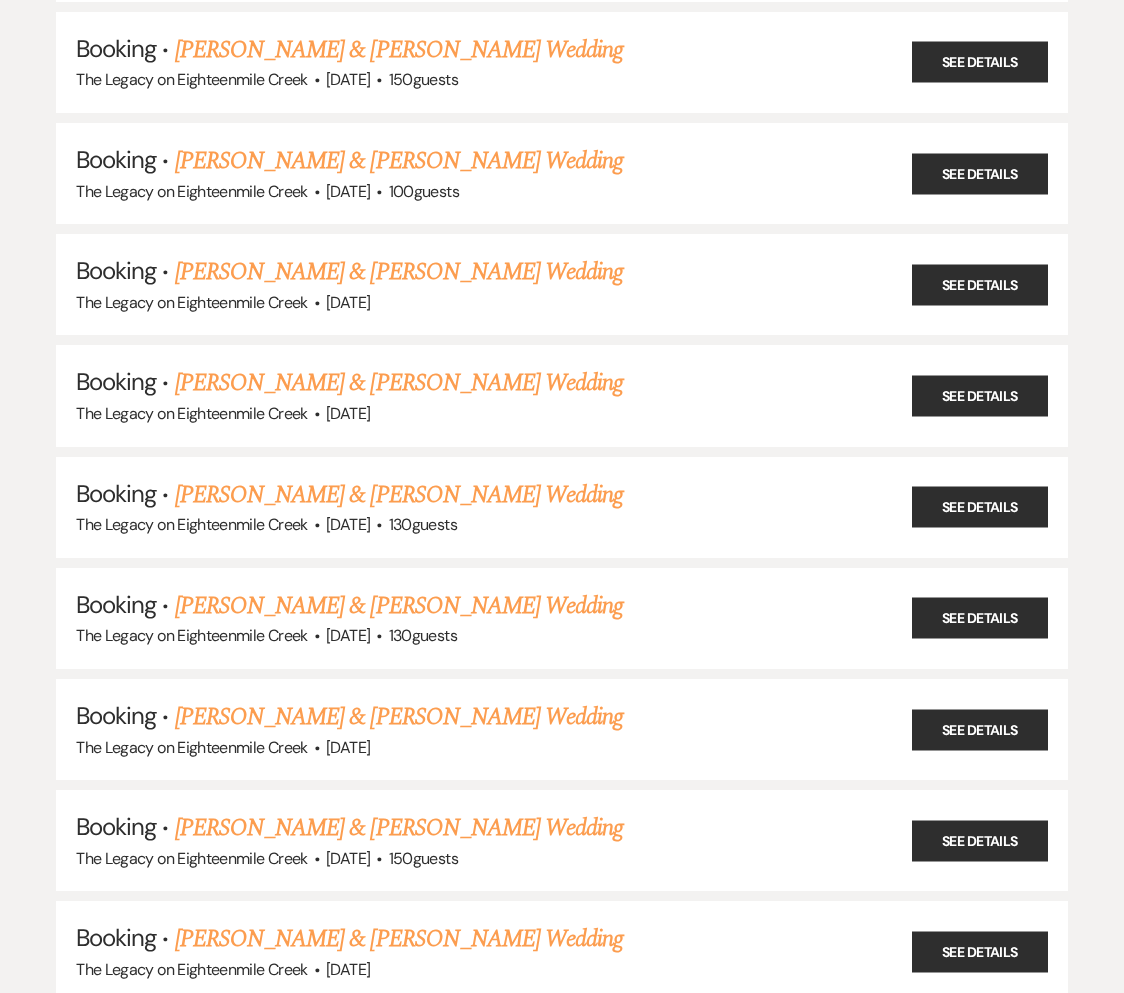 click on "[PERSON_NAME] & [PERSON_NAME] Wedding" at bounding box center (399, 383) 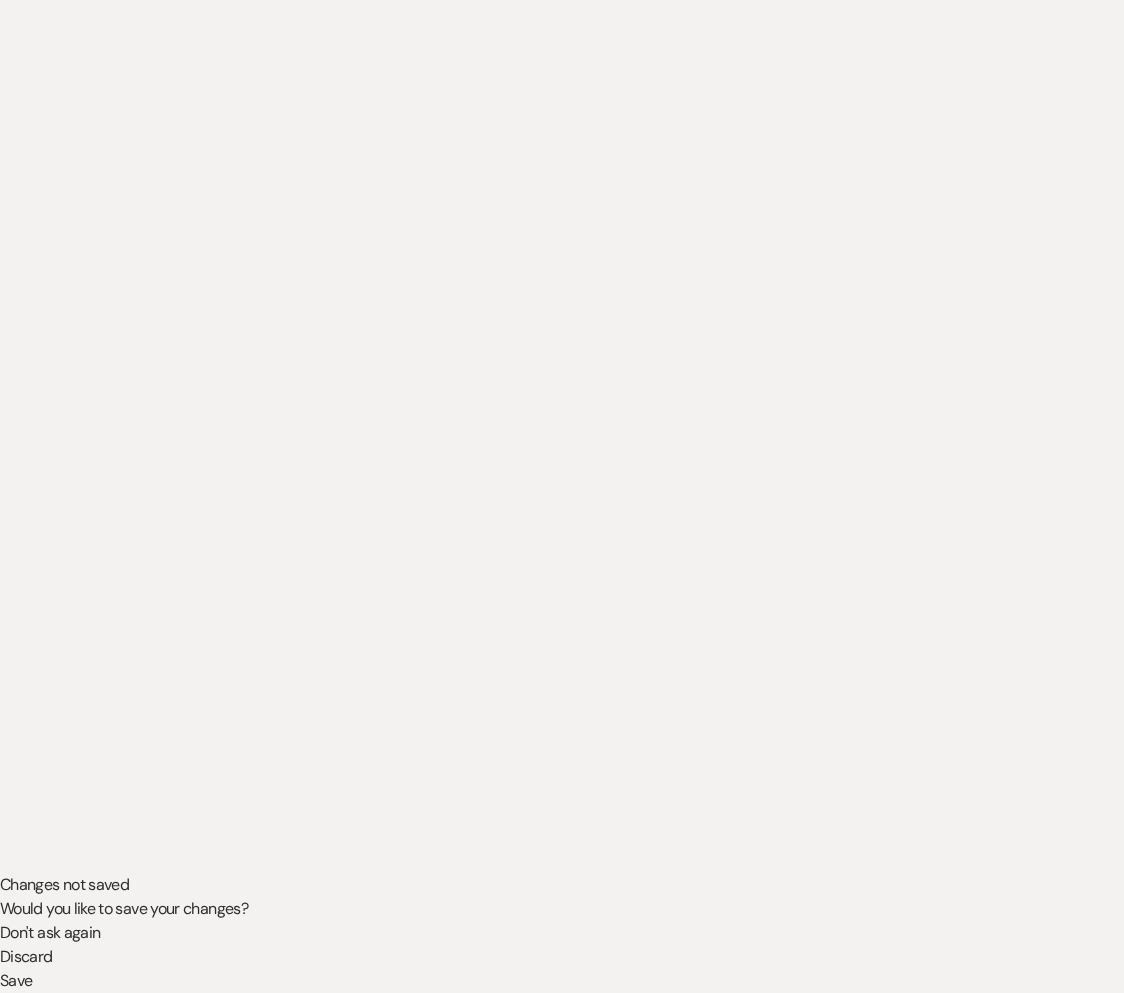 scroll, scrollTop: 0, scrollLeft: 0, axis: both 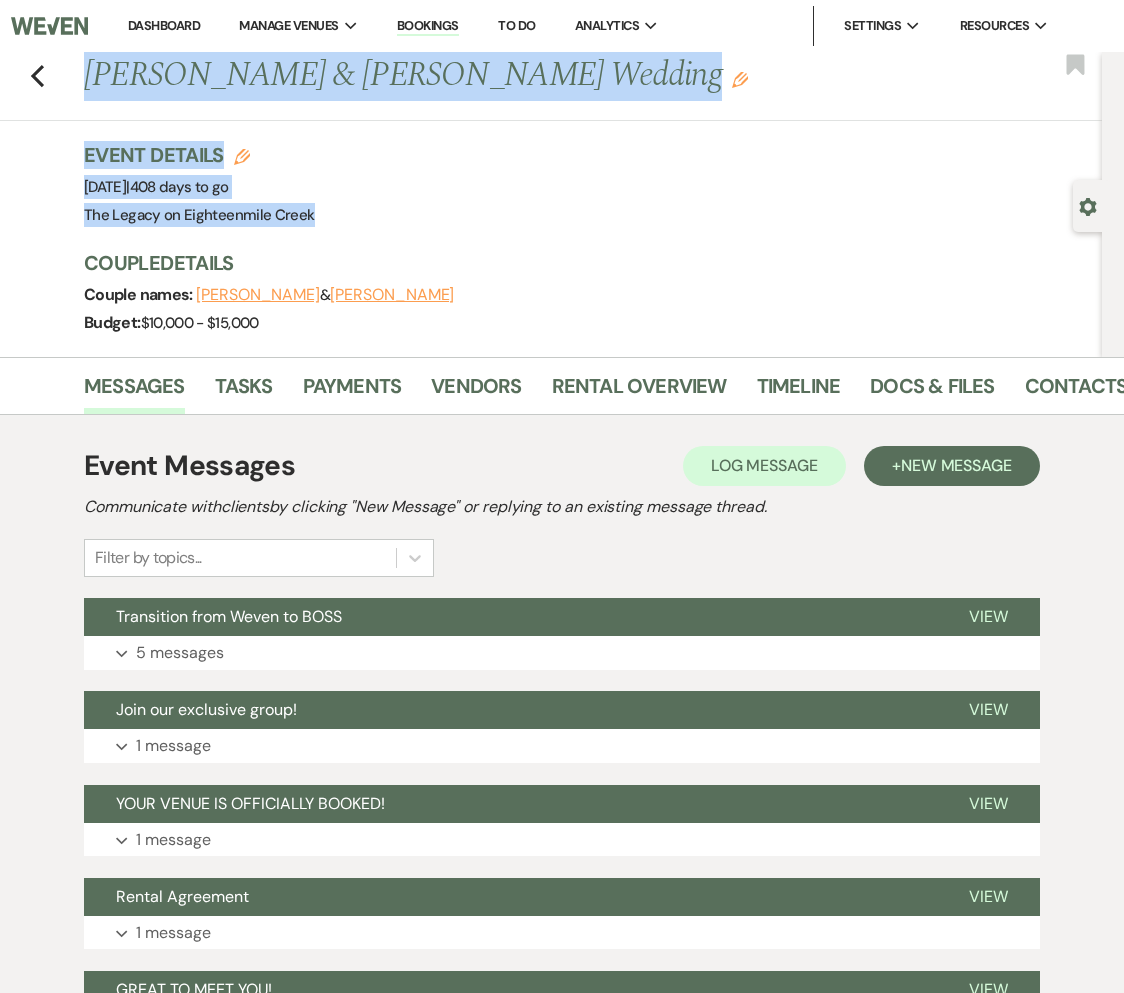drag, startPoint x: 83, startPoint y: 73, endPoint x: 415, endPoint y: 215, distance: 361.09277 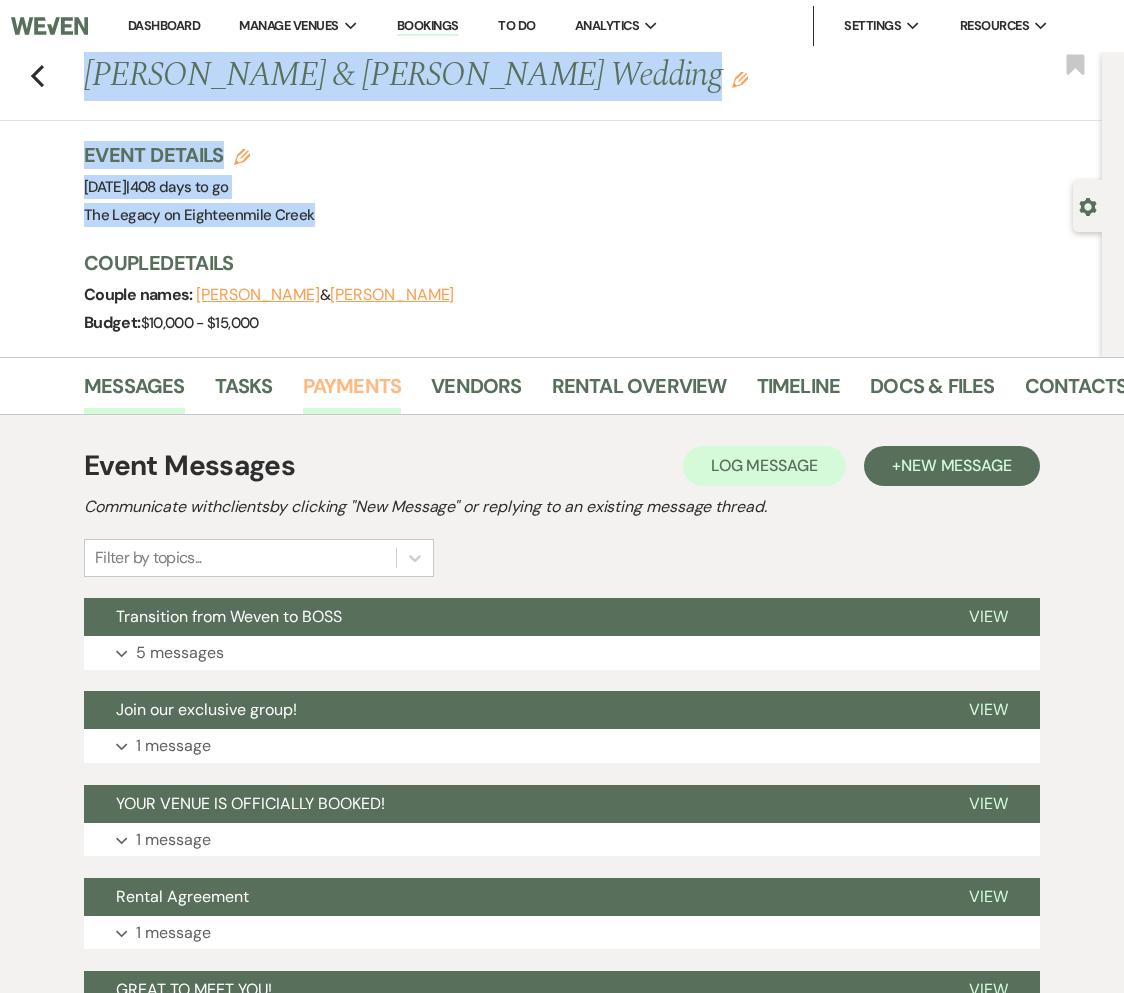 click on "Payments" at bounding box center [352, 392] 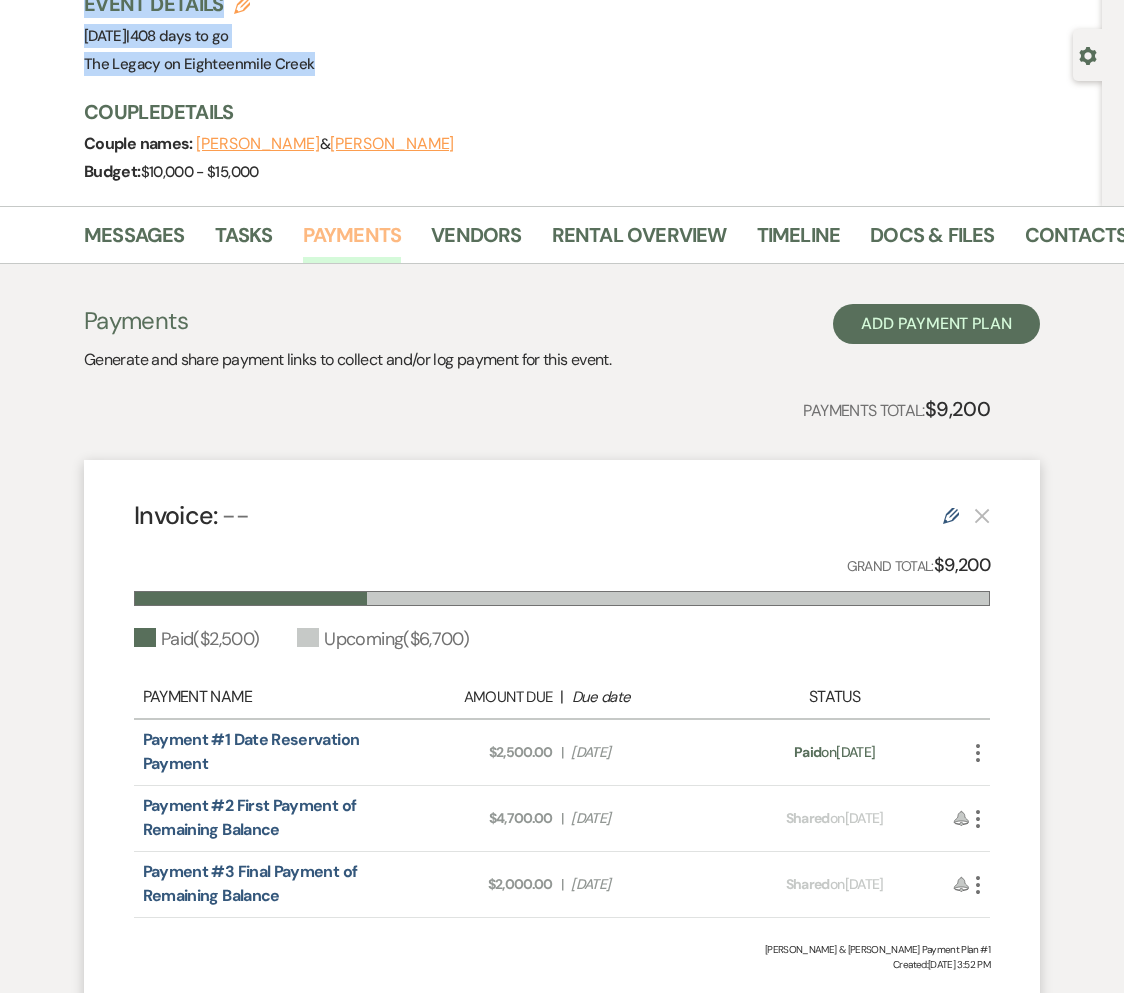 scroll, scrollTop: 237, scrollLeft: 0, axis: vertical 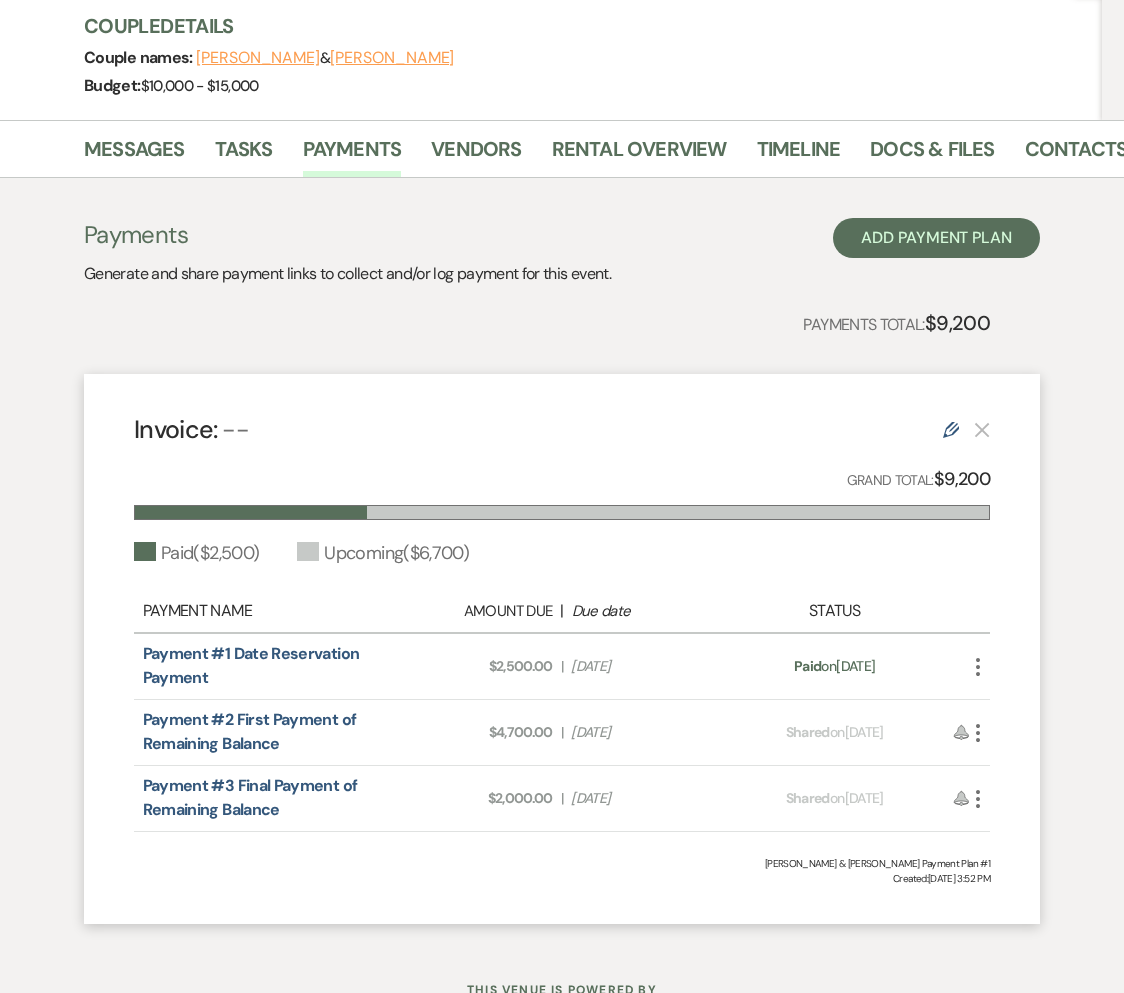click on "Payment status:   Paid  on  [DATE]" at bounding box center (835, 666) 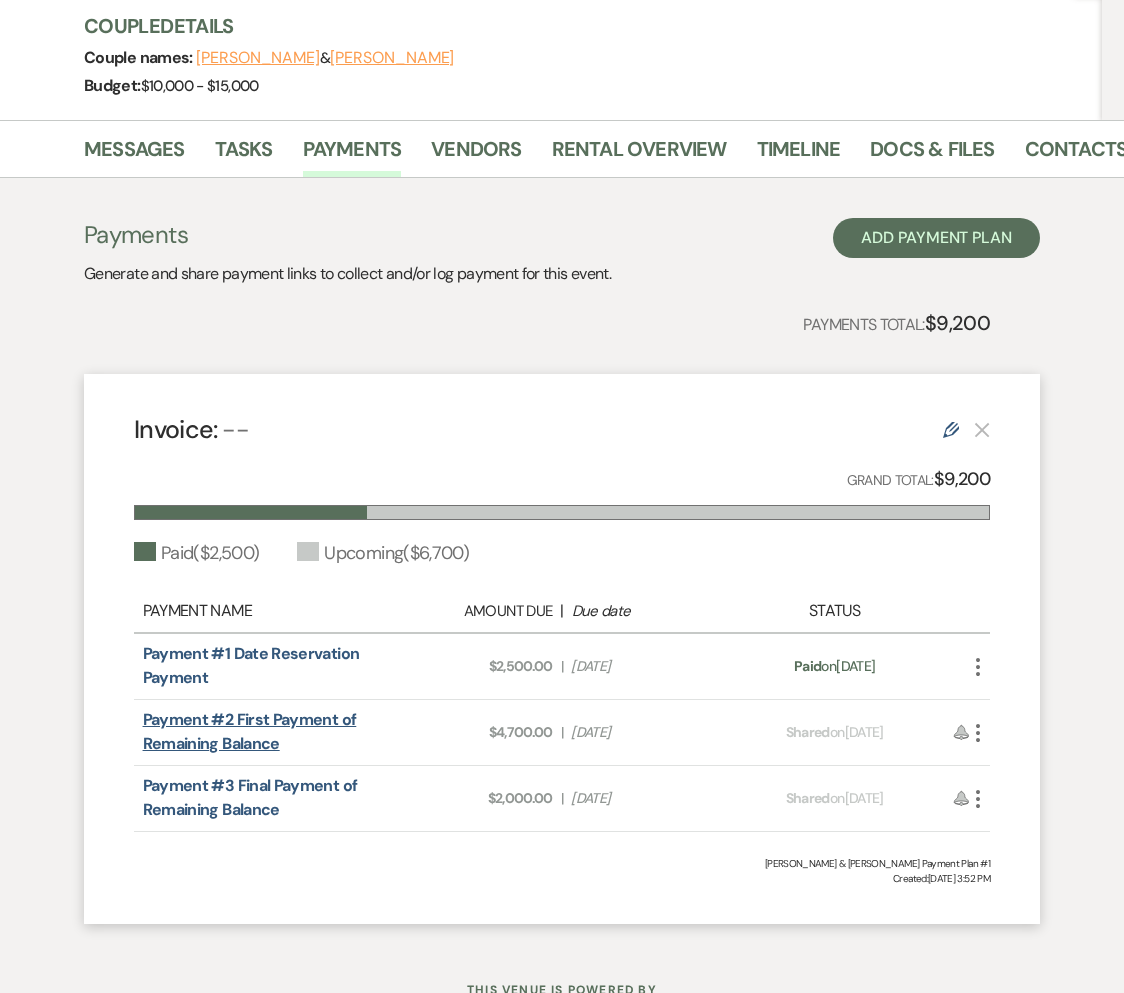 drag, startPoint x: 679, startPoint y: 730, endPoint x: 144, endPoint y: 725, distance: 535.0234 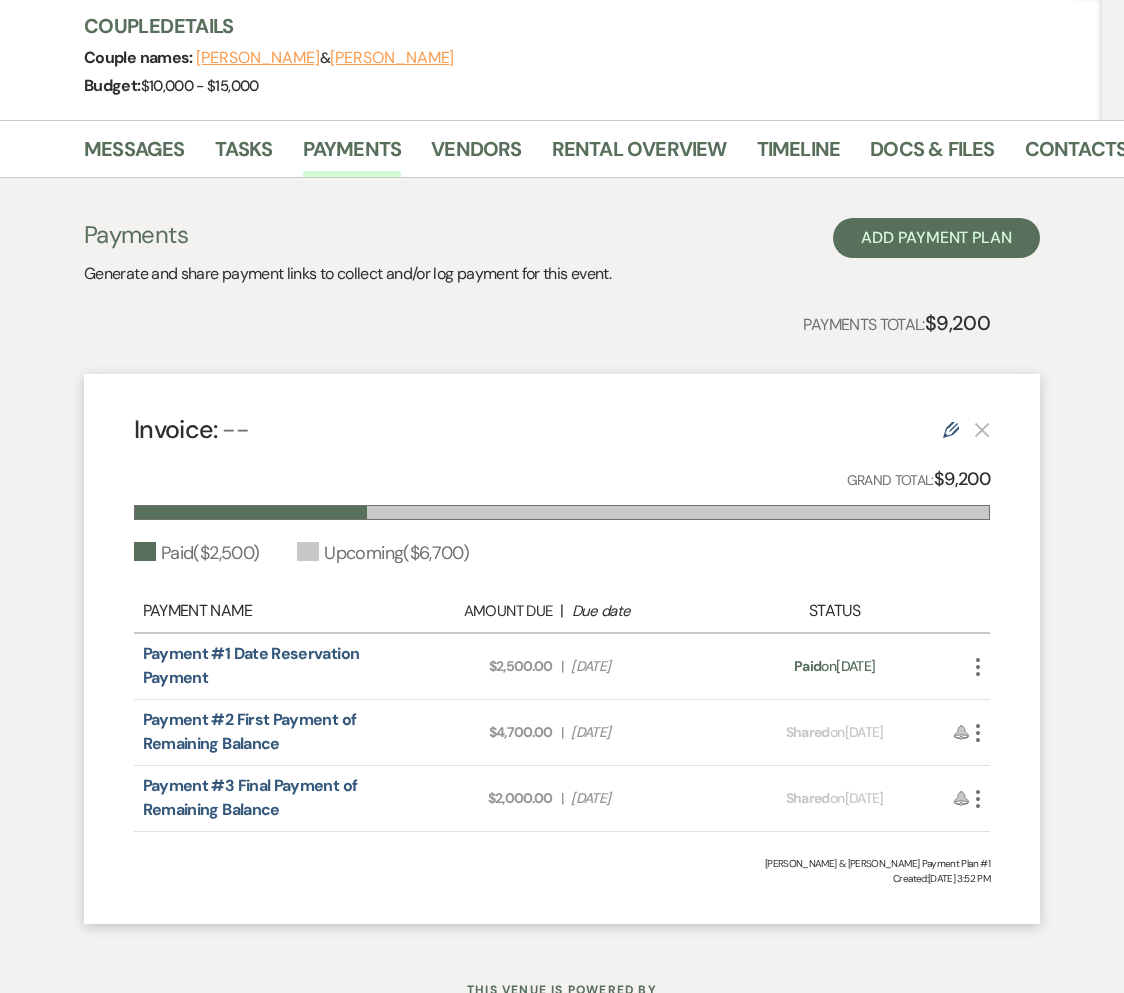 click on "Due Date   [DATE]" at bounding box center (645, 798) 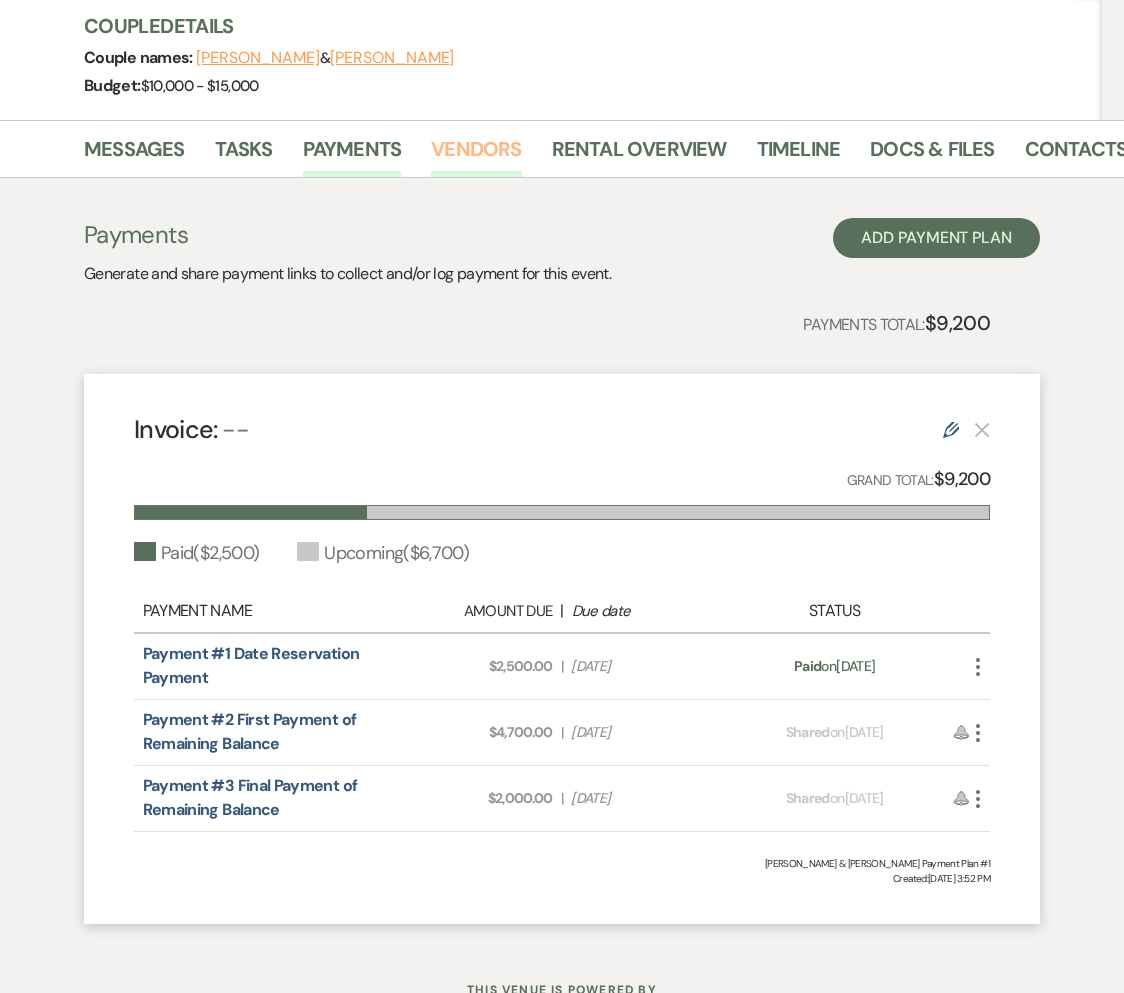 click on "Vendors" at bounding box center (476, 155) 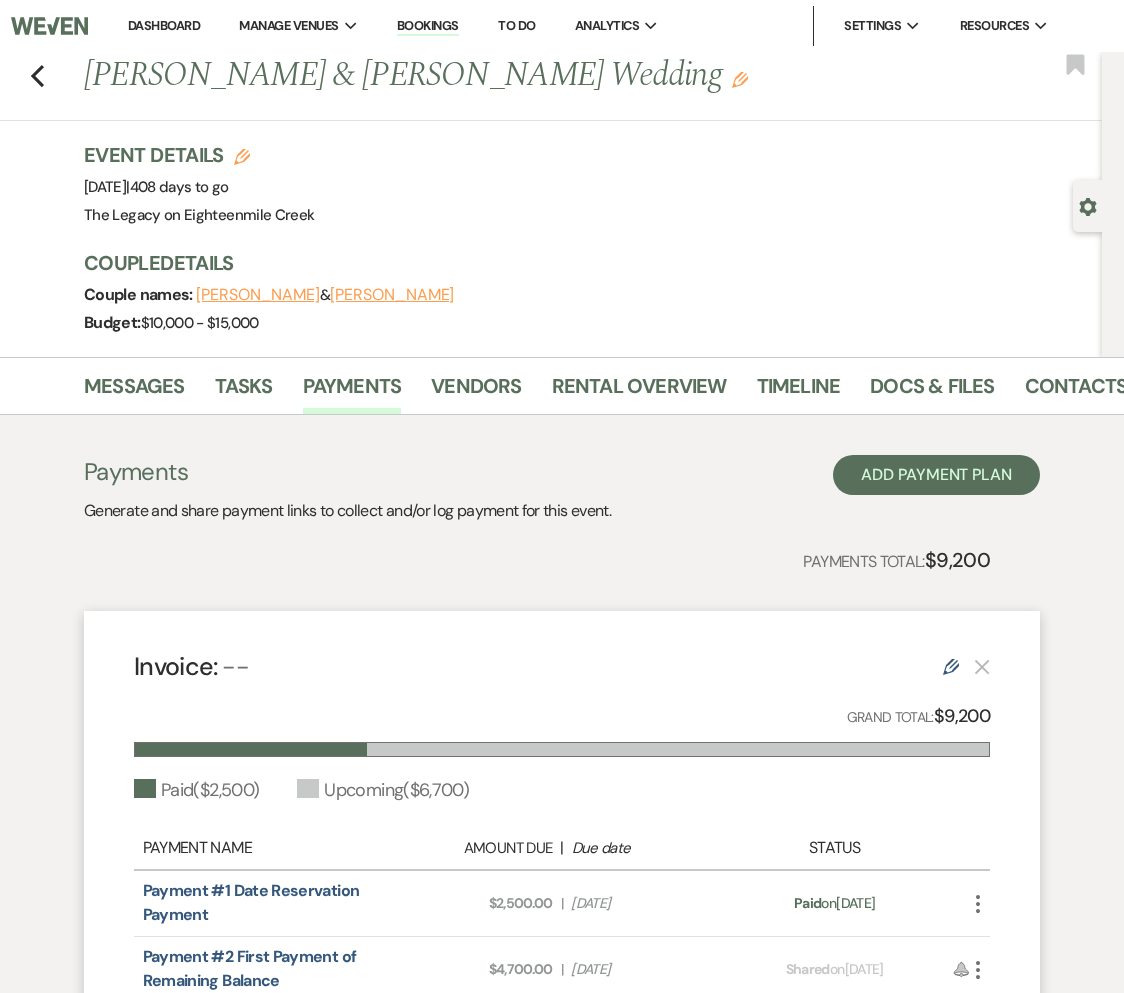 click on "Event Details Edit Event Date:   [DATE]  |  408 days to go Venue:   [GEOGRAPHIC_DATA] Venue Address:   [STREET_ADDRESS][PERSON_NAME]" at bounding box center (583, 185) 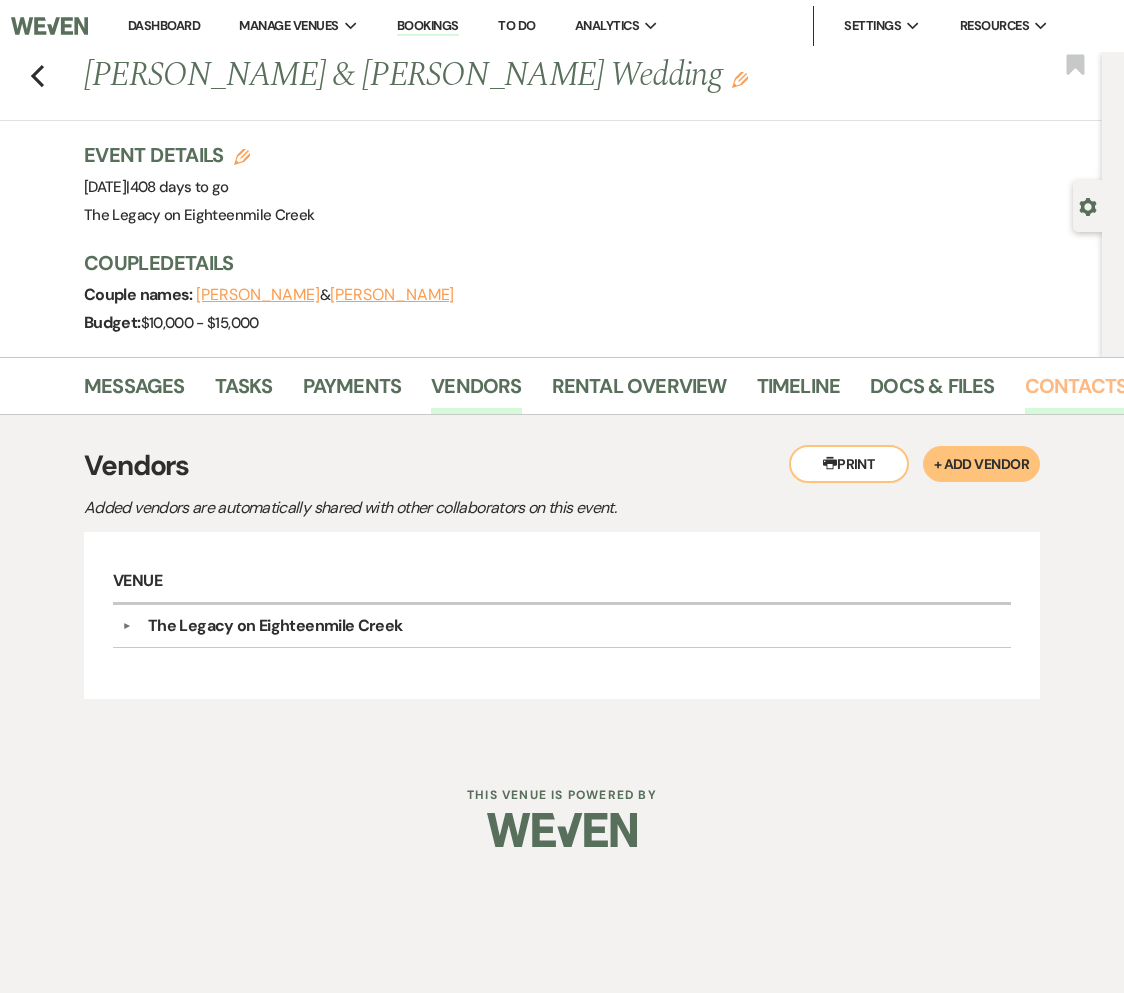 click on "Contacts" at bounding box center (1076, 392) 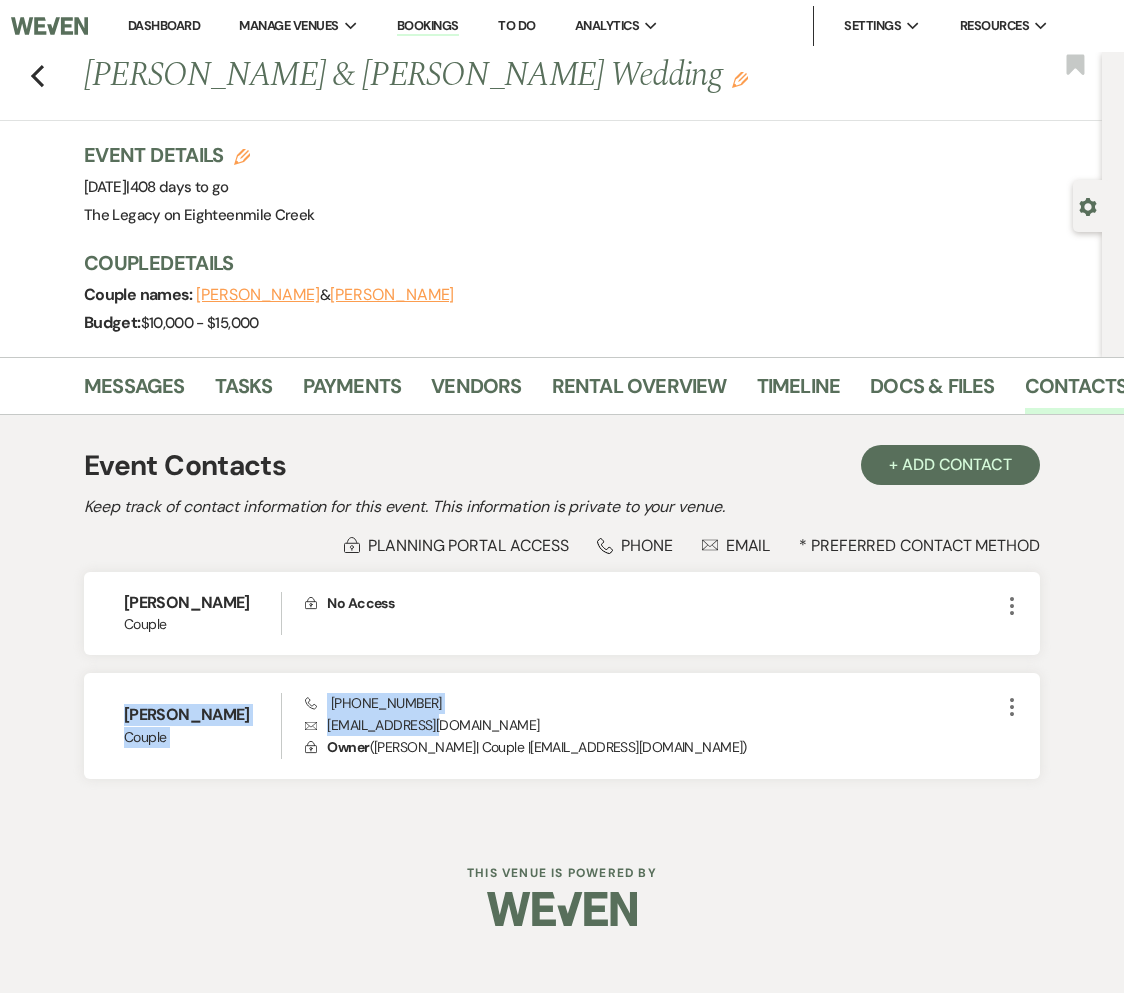 drag, startPoint x: 442, startPoint y: 727, endPoint x: 55, endPoint y: 715, distance: 387.186 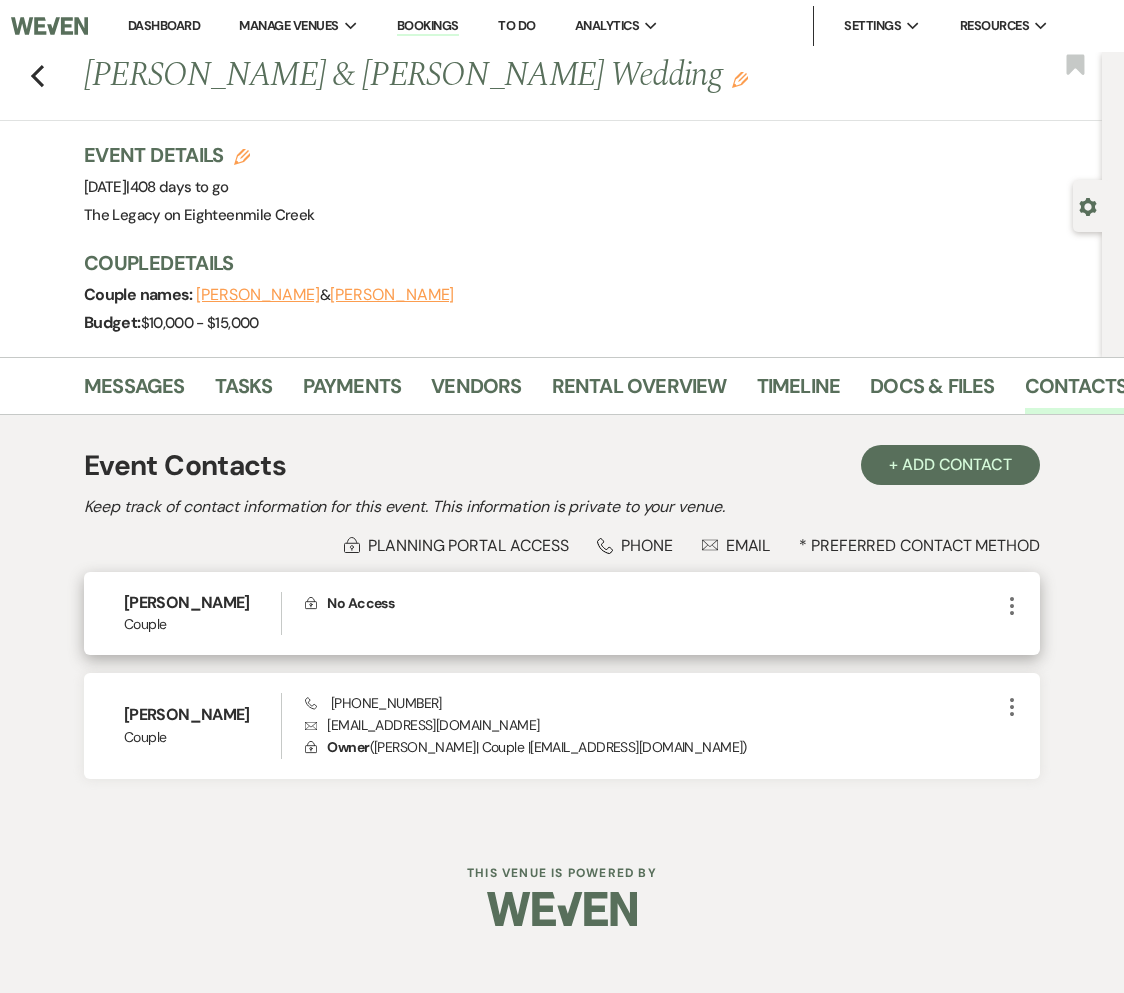 click on "Couple" at bounding box center (202, 624) 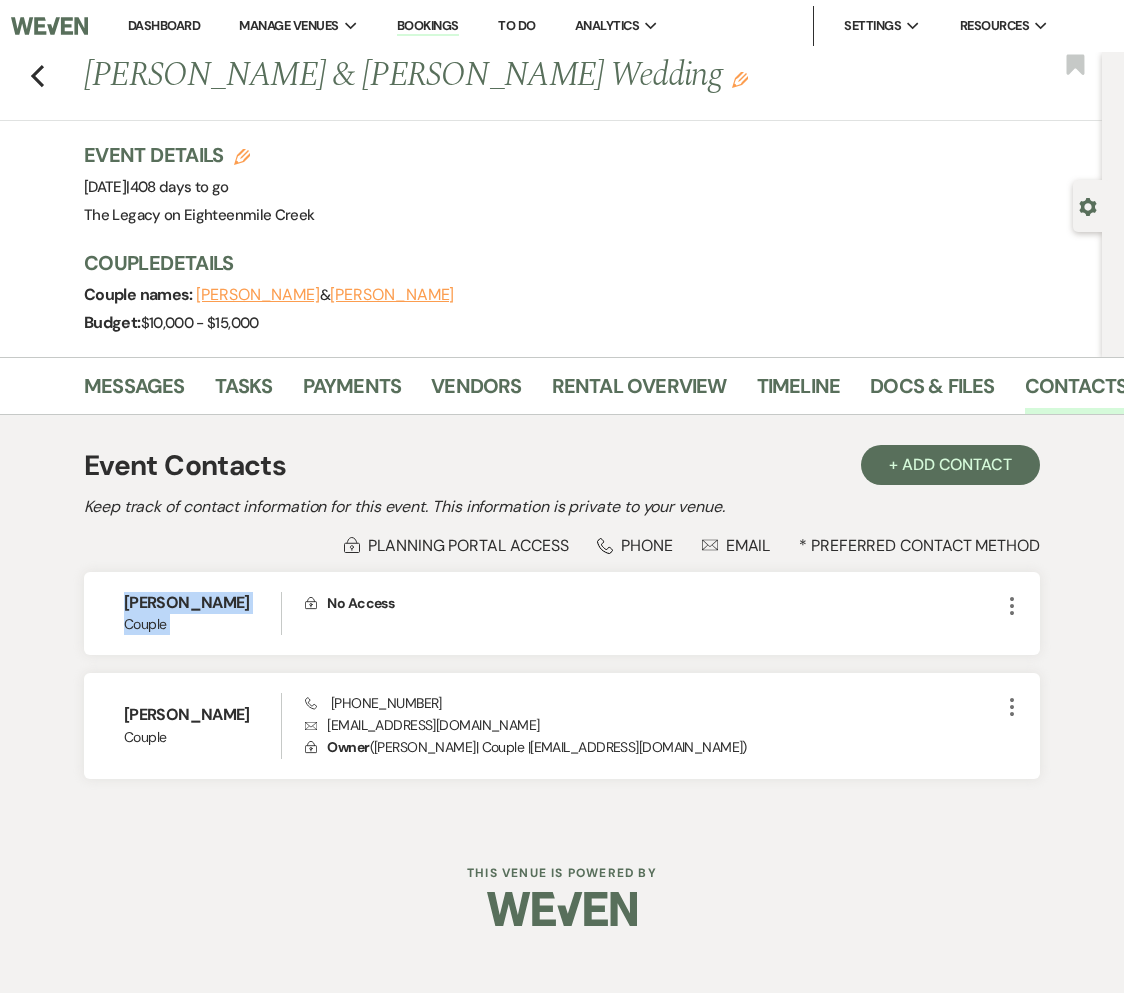 drag, startPoint x: 176, startPoint y: 621, endPoint x: 77, endPoint y: 569, distance: 111.82576 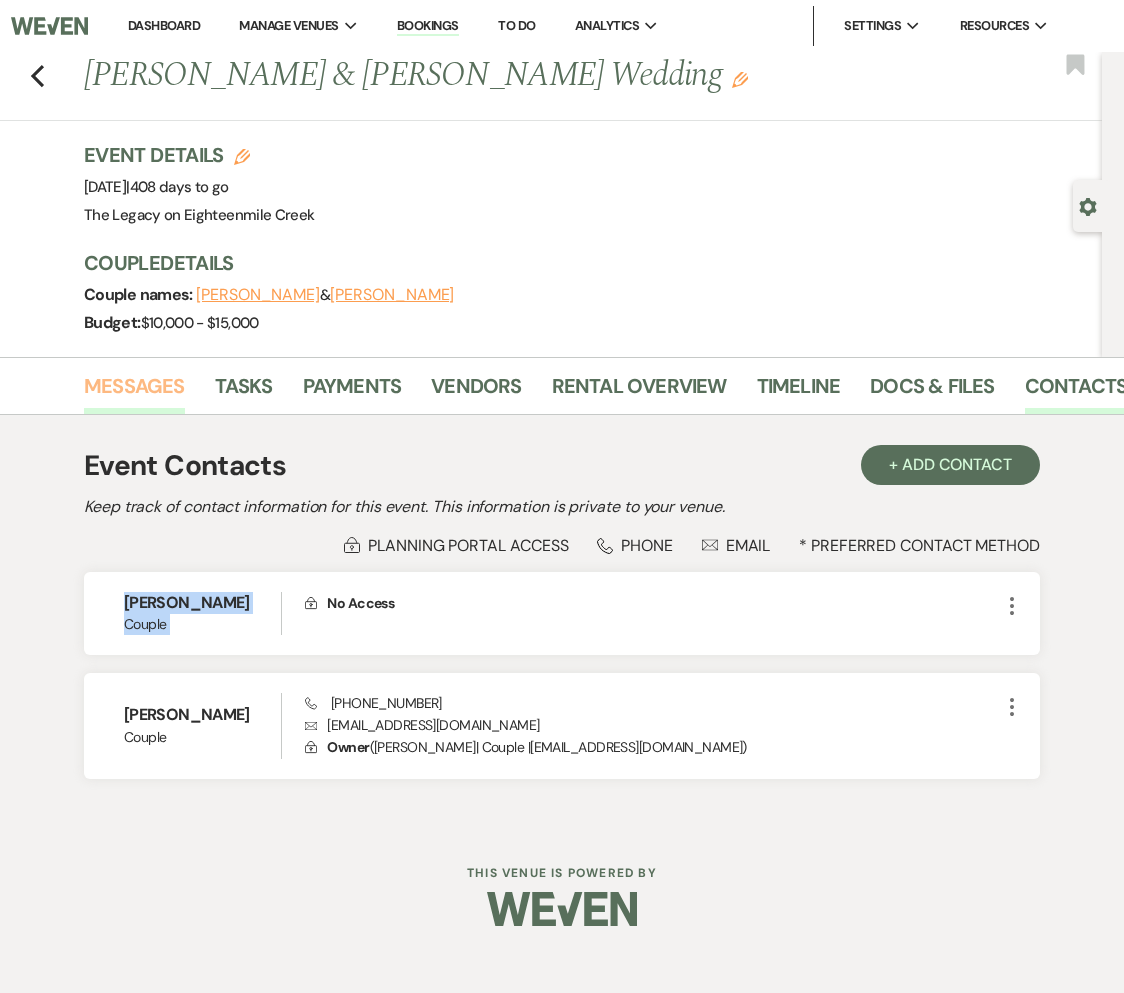 click on "Messages" at bounding box center [134, 392] 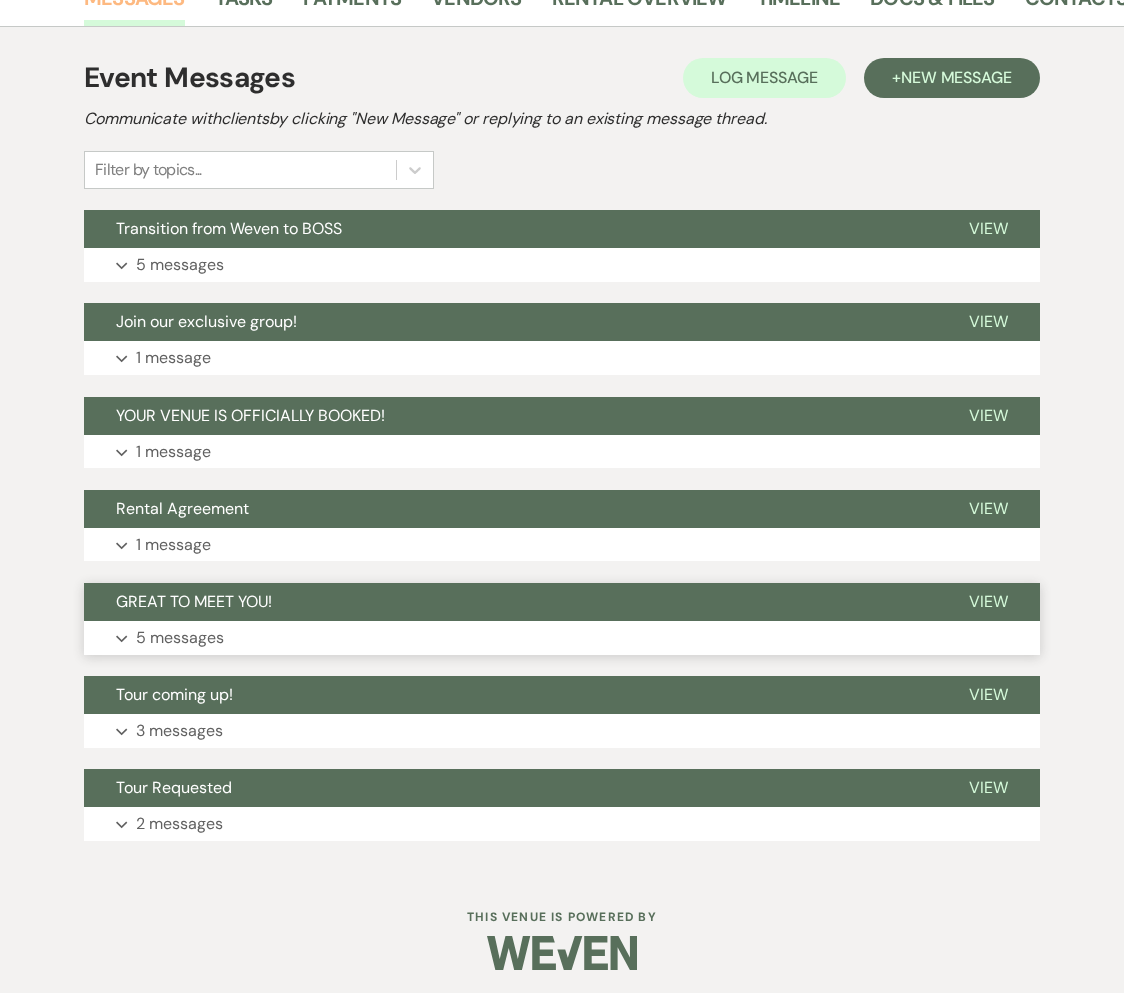 scroll, scrollTop: 380, scrollLeft: 0, axis: vertical 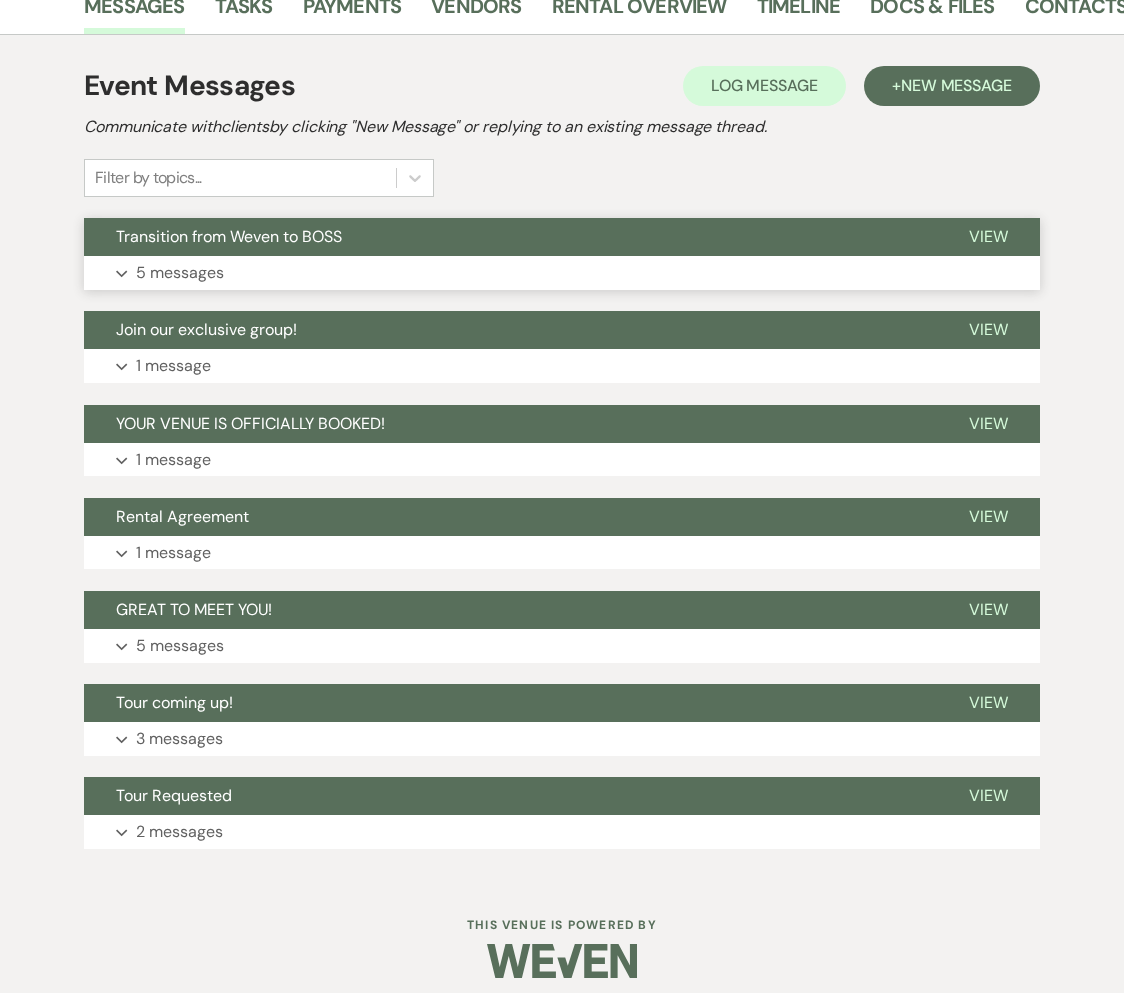 drag, startPoint x: 399, startPoint y: 234, endPoint x: 398, endPoint y: 254, distance: 20.024984 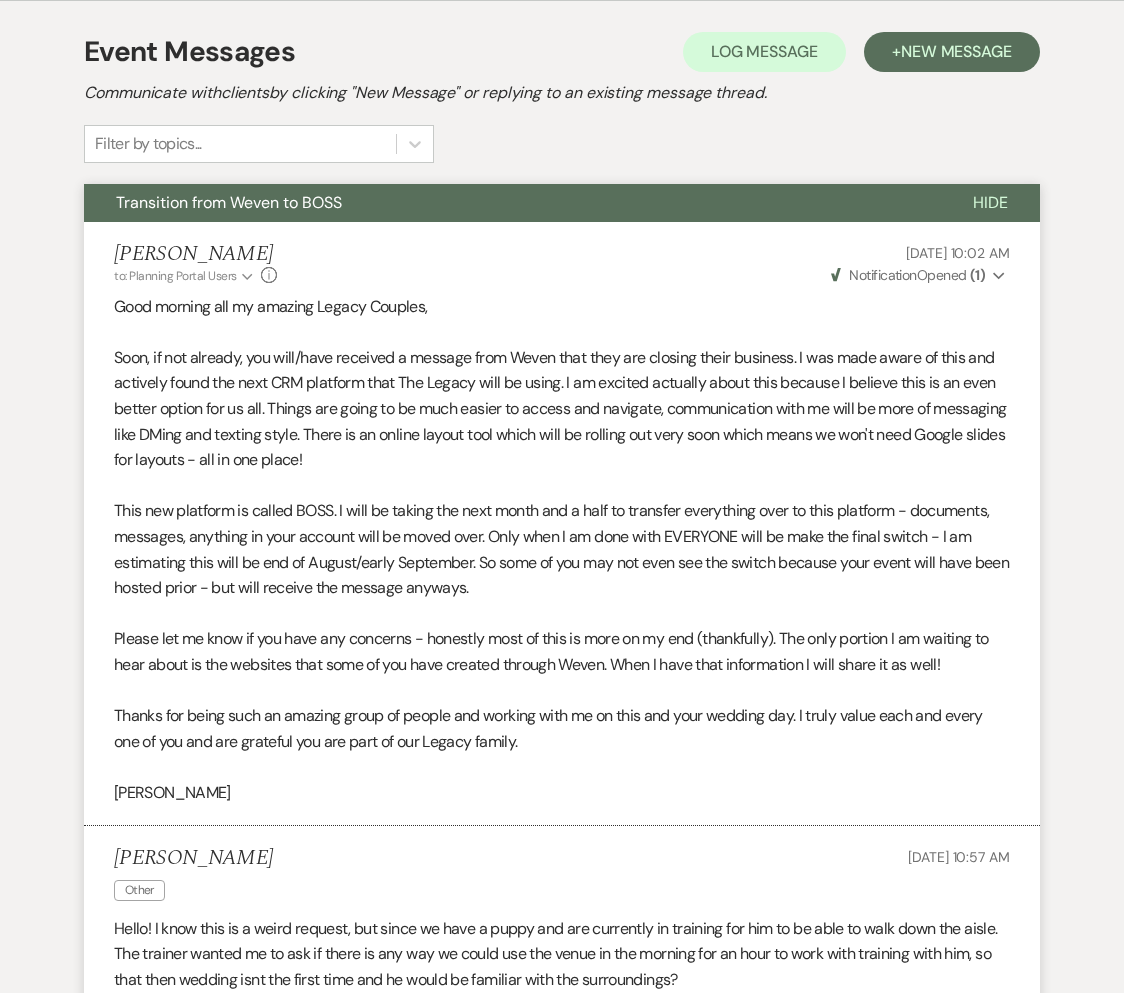scroll, scrollTop: 0, scrollLeft: 0, axis: both 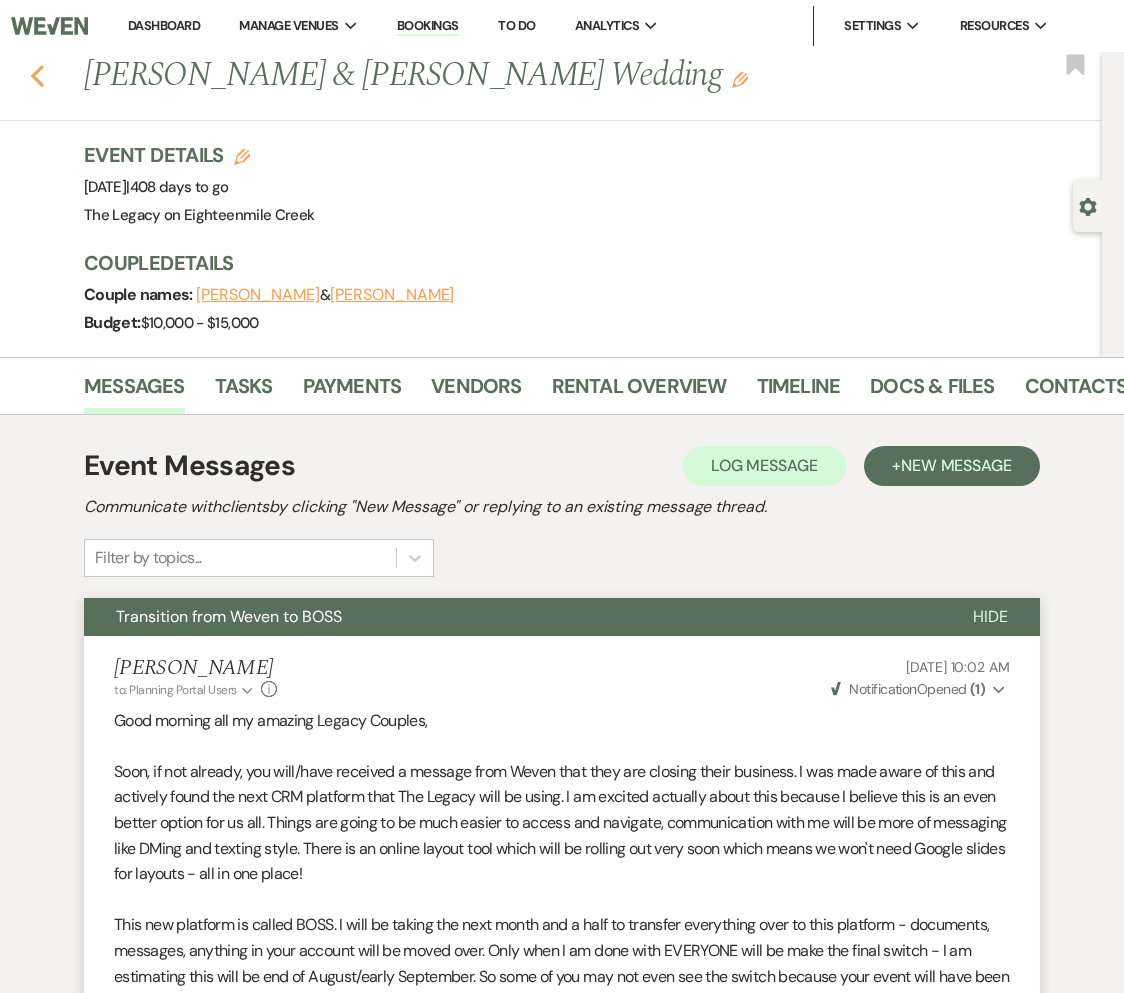 click on "Previous" 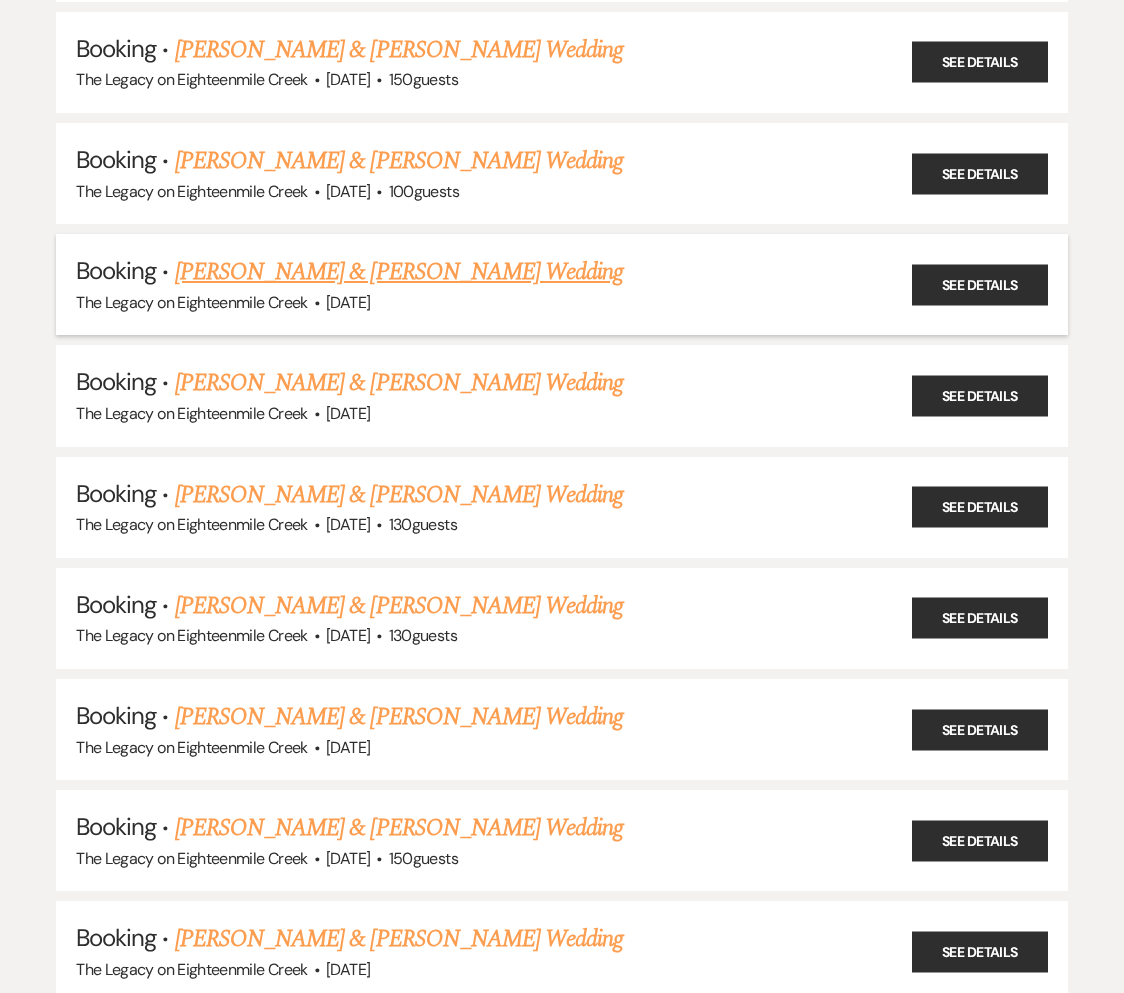 click on "[PERSON_NAME] & [PERSON_NAME] Wedding" at bounding box center (399, 272) 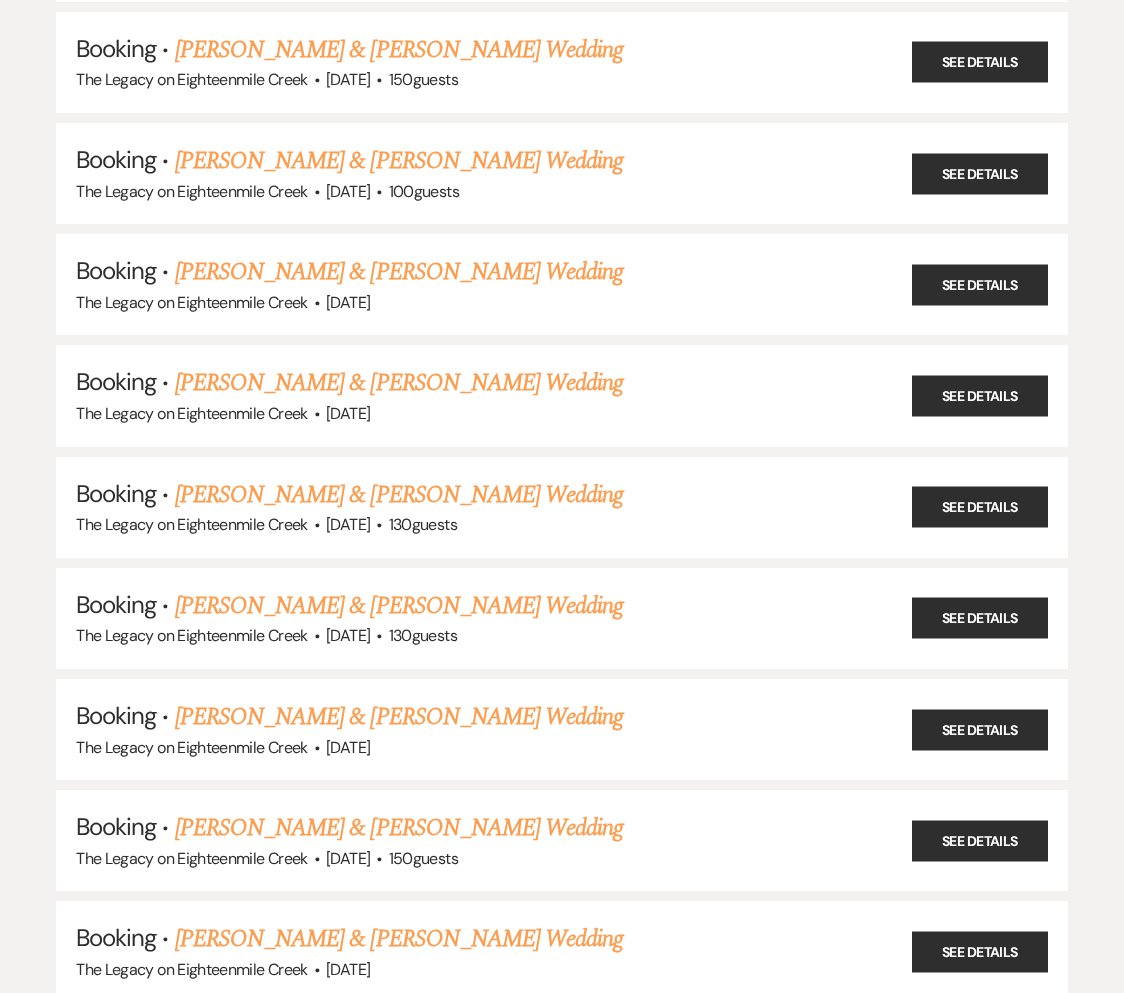 scroll, scrollTop: 0, scrollLeft: 0, axis: both 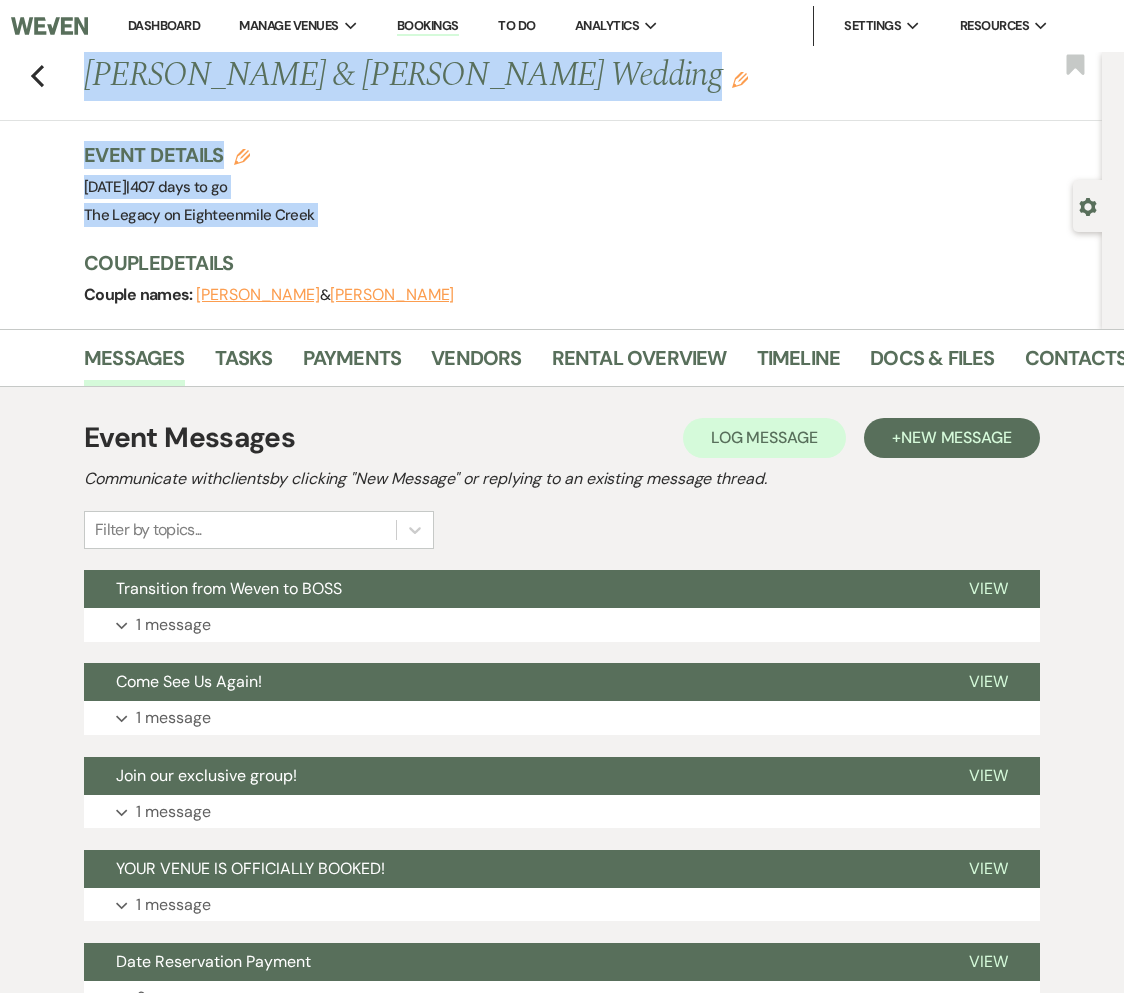 drag, startPoint x: 88, startPoint y: 74, endPoint x: 380, endPoint y: 217, distance: 325.13535 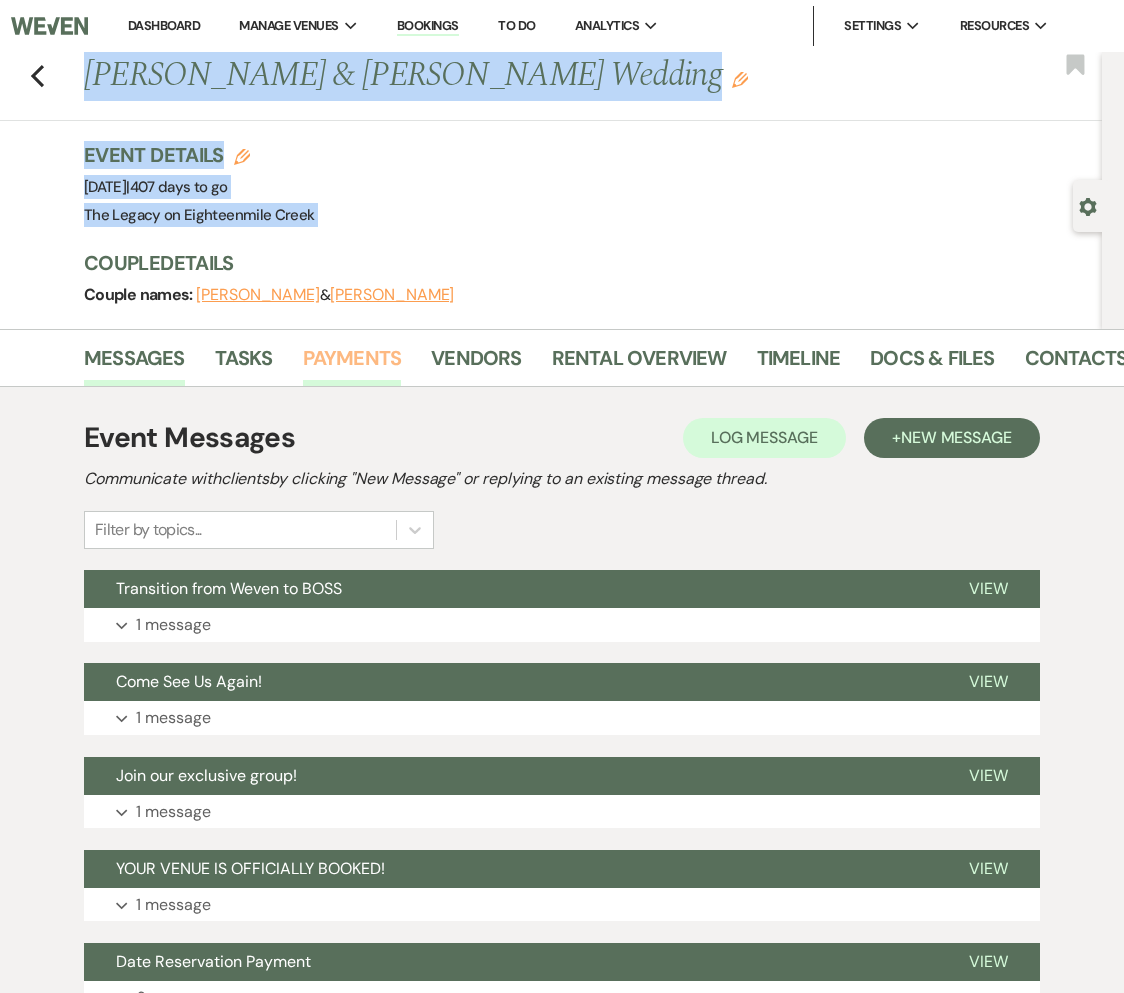 click on "Payments" at bounding box center [352, 364] 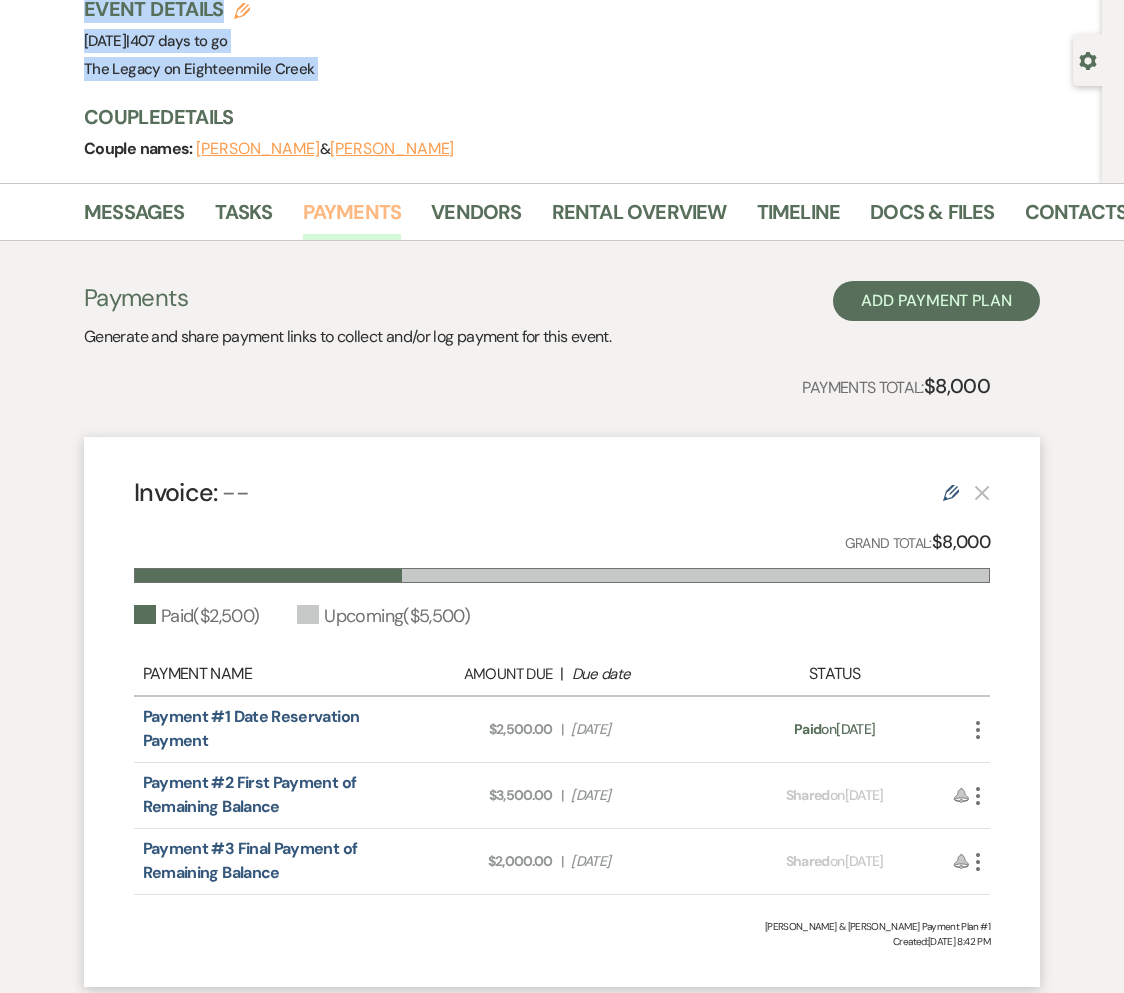 scroll, scrollTop: 151, scrollLeft: 0, axis: vertical 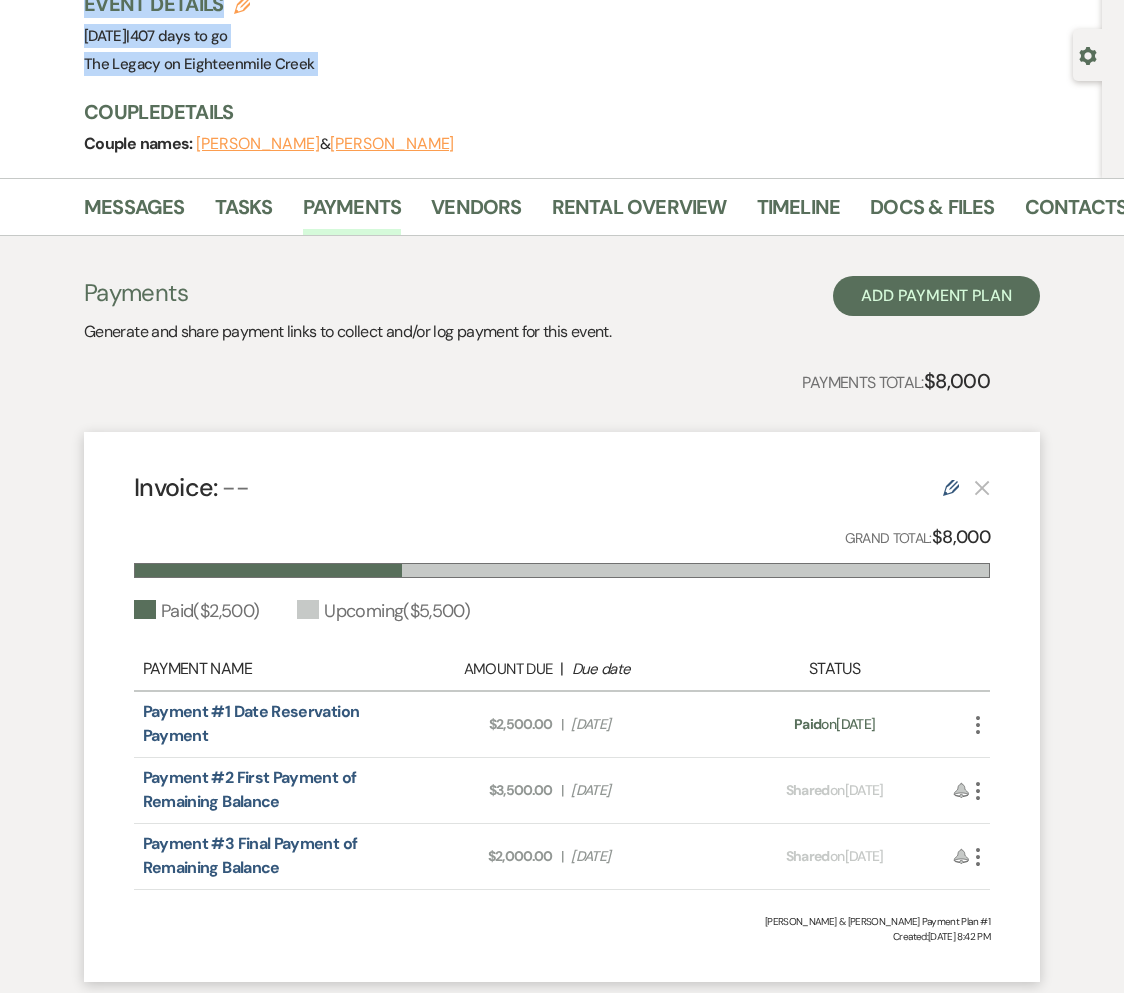drag, startPoint x: 928, startPoint y: 726, endPoint x: 24, endPoint y: 698, distance: 904.43353 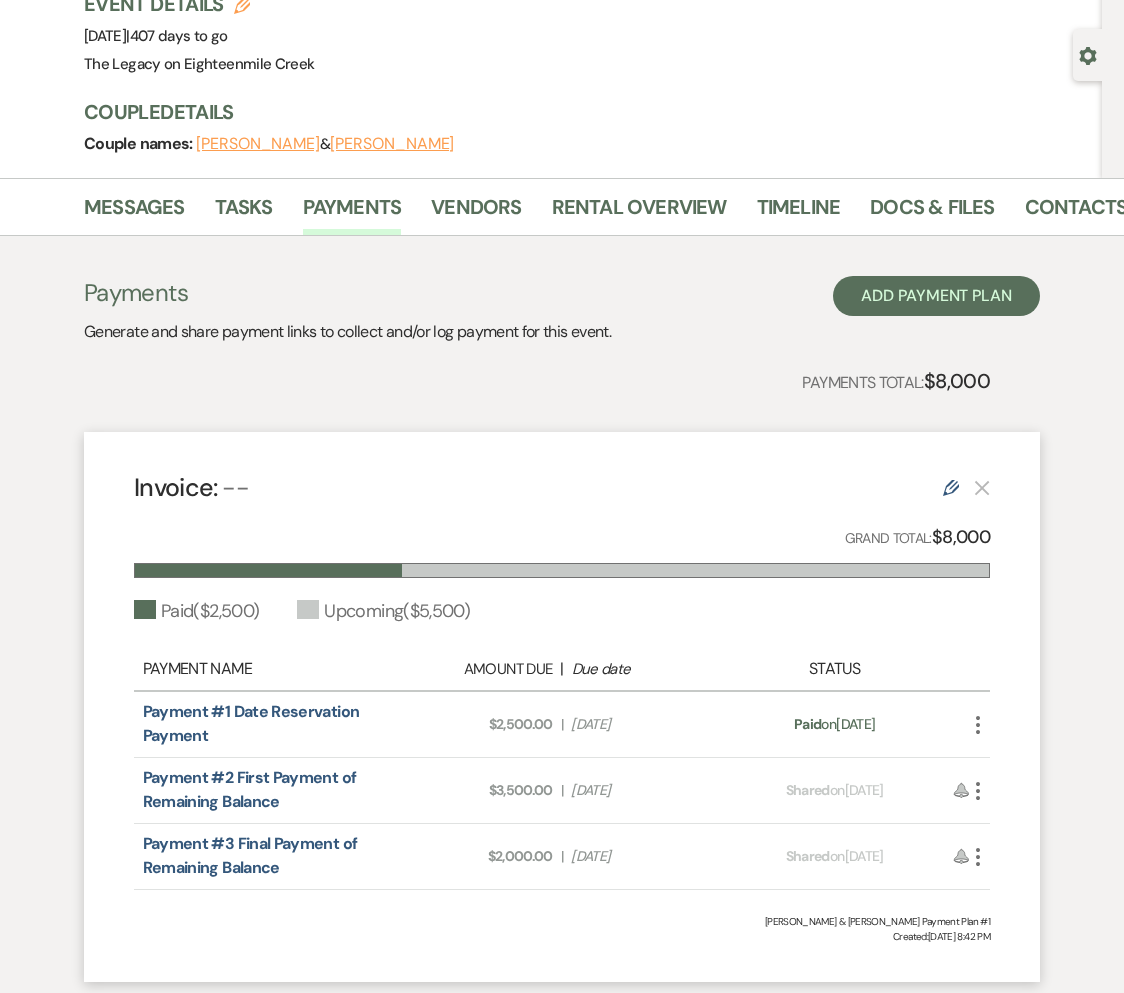 click on "Due Date   [DATE]" at bounding box center (645, 790) 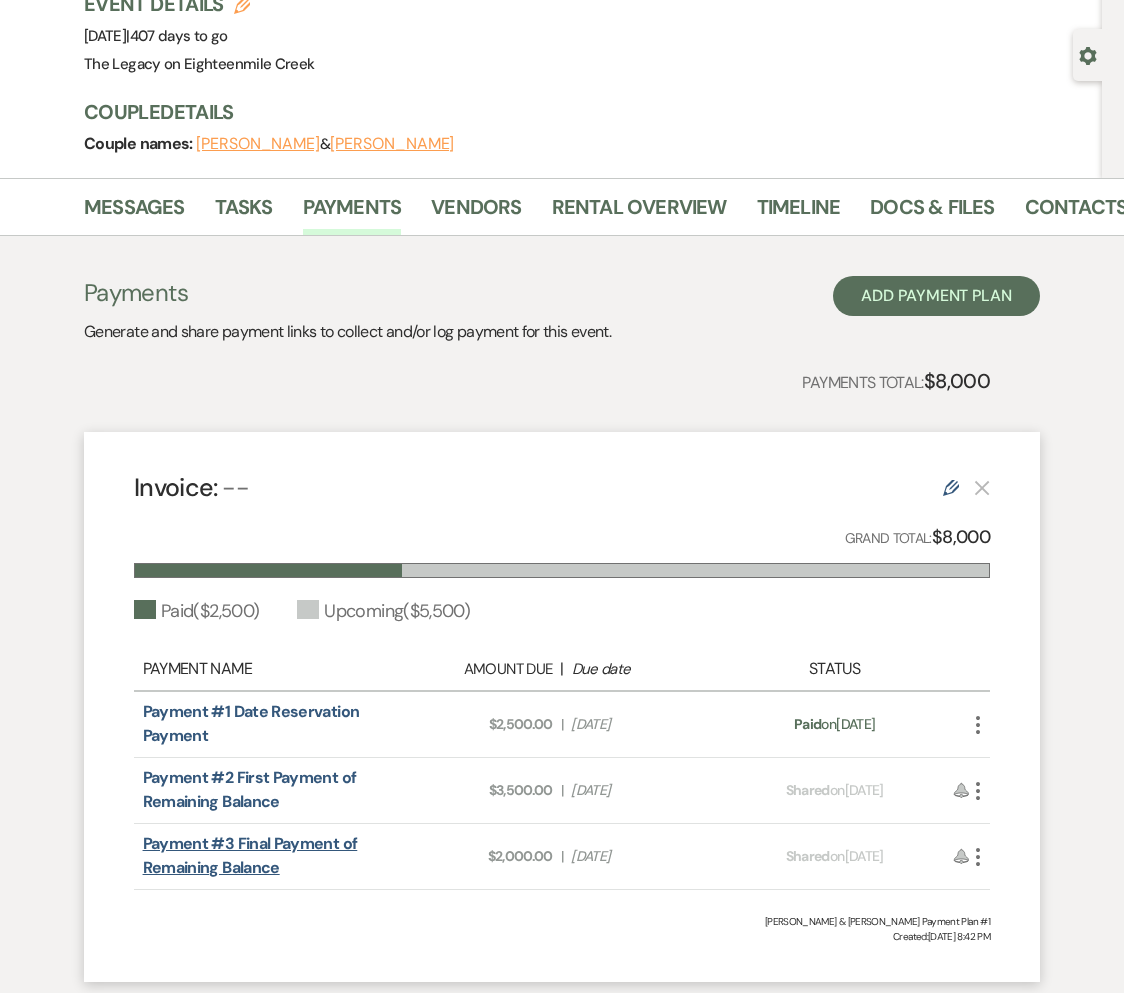 drag, startPoint x: 692, startPoint y: 857, endPoint x: 148, endPoint y: 843, distance: 544.1801 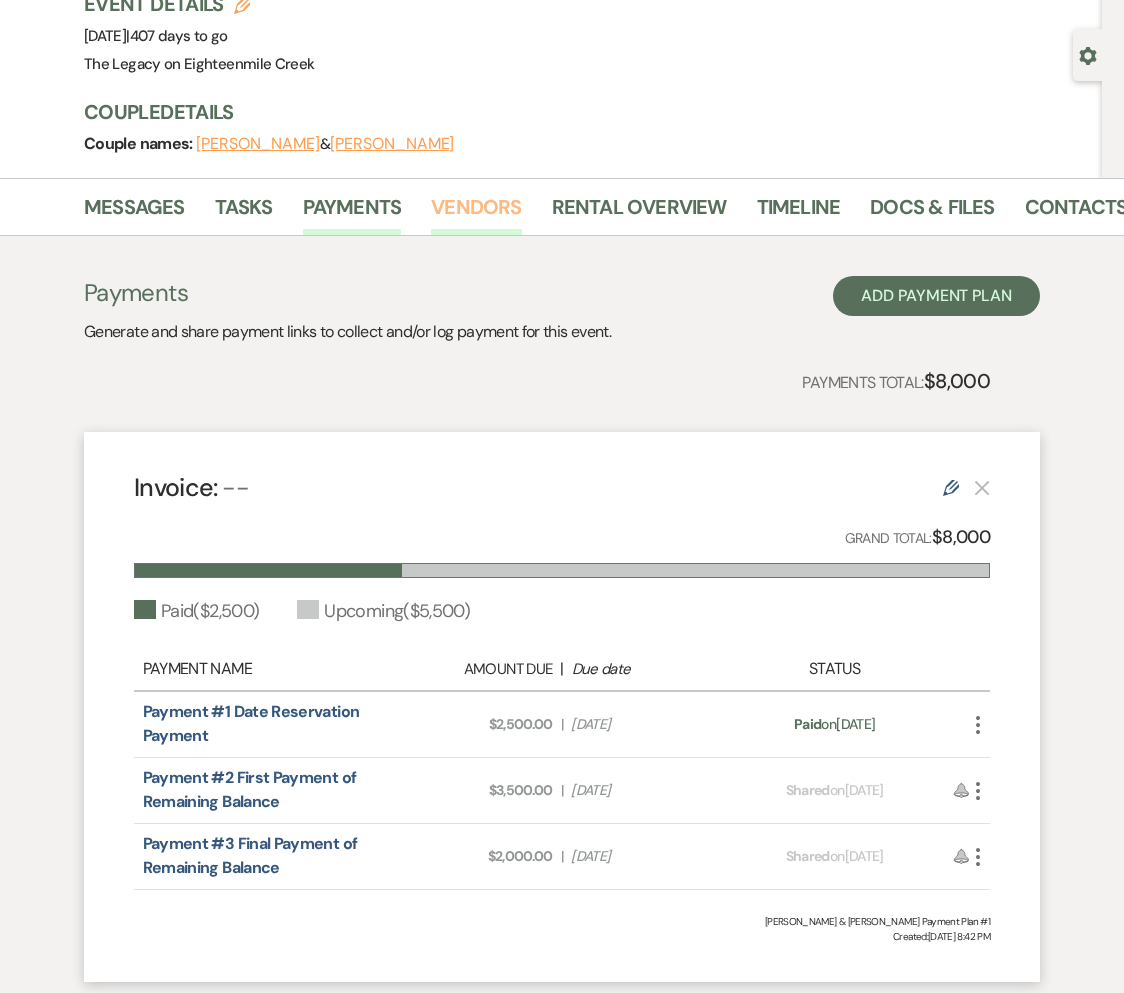 click on "Vendors" at bounding box center (476, 213) 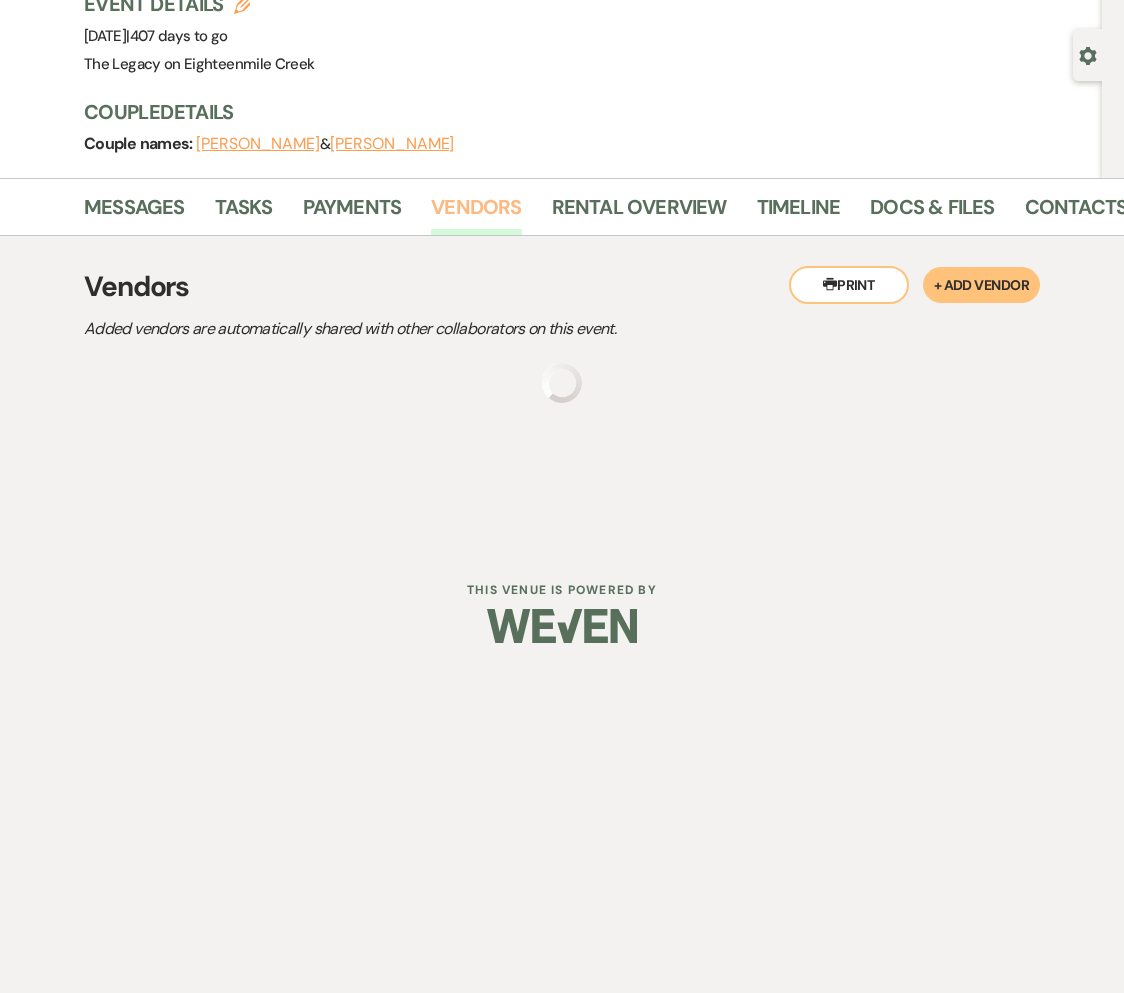 scroll, scrollTop: 0, scrollLeft: 0, axis: both 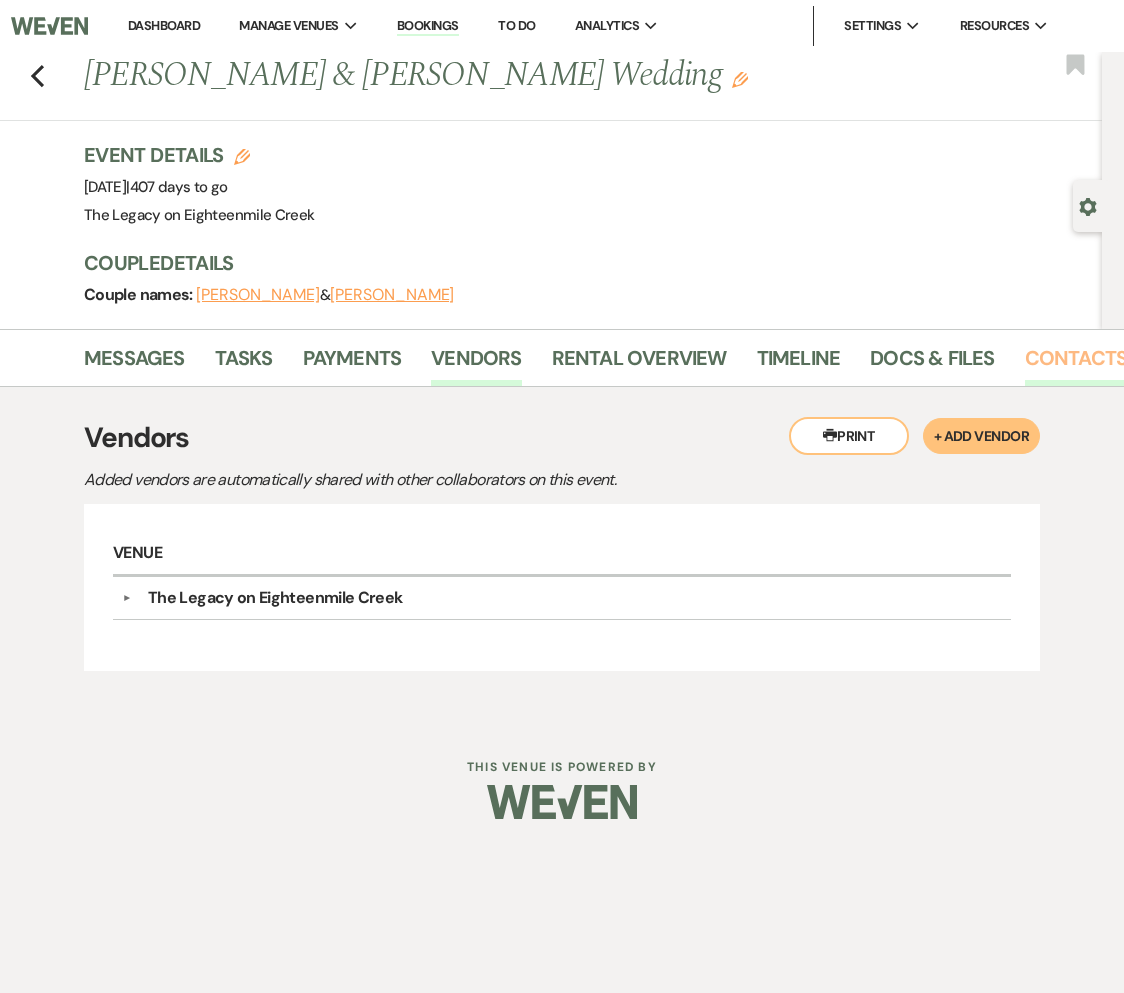 click on "Contacts" at bounding box center [1076, 364] 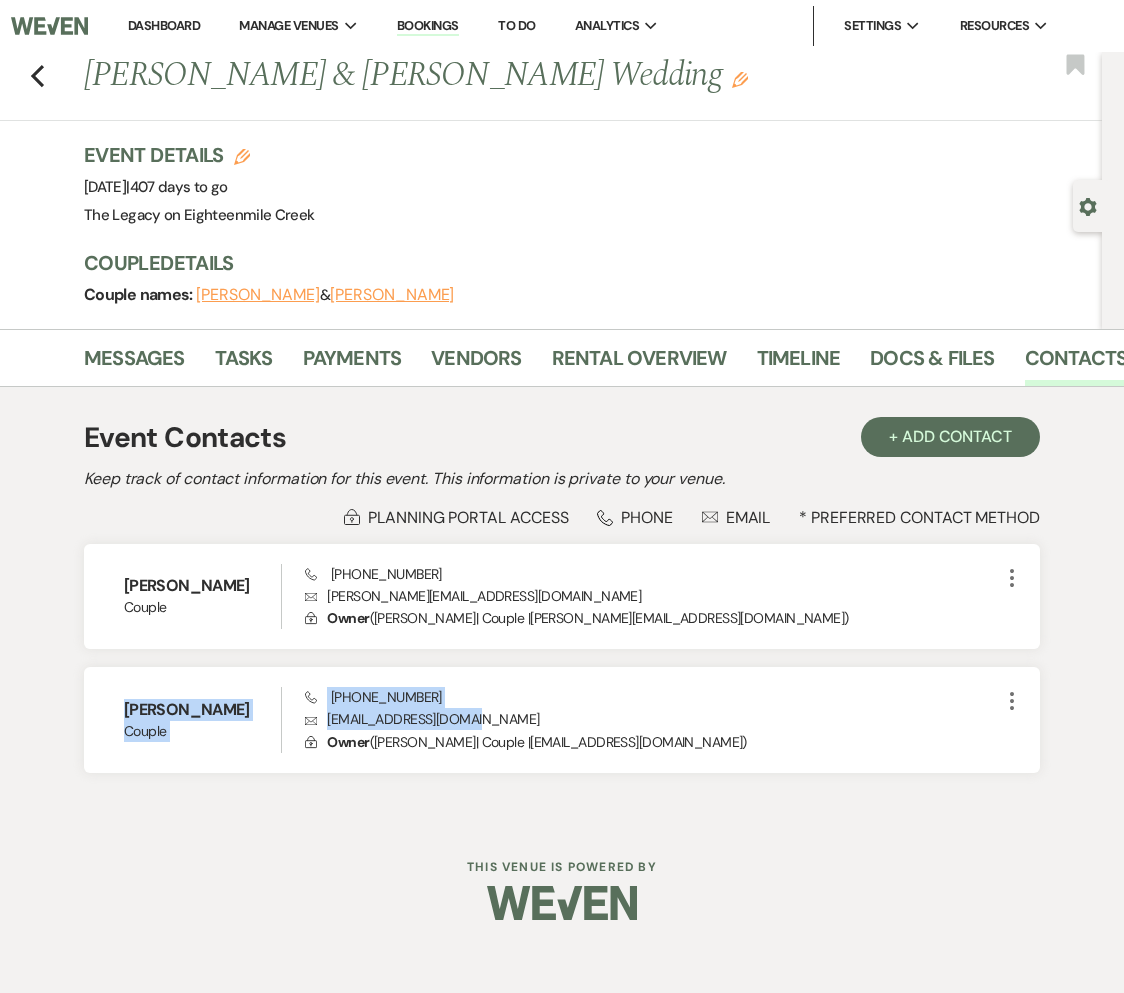drag, startPoint x: 485, startPoint y: 721, endPoint x: -17, endPoint y: 704, distance: 502.28778 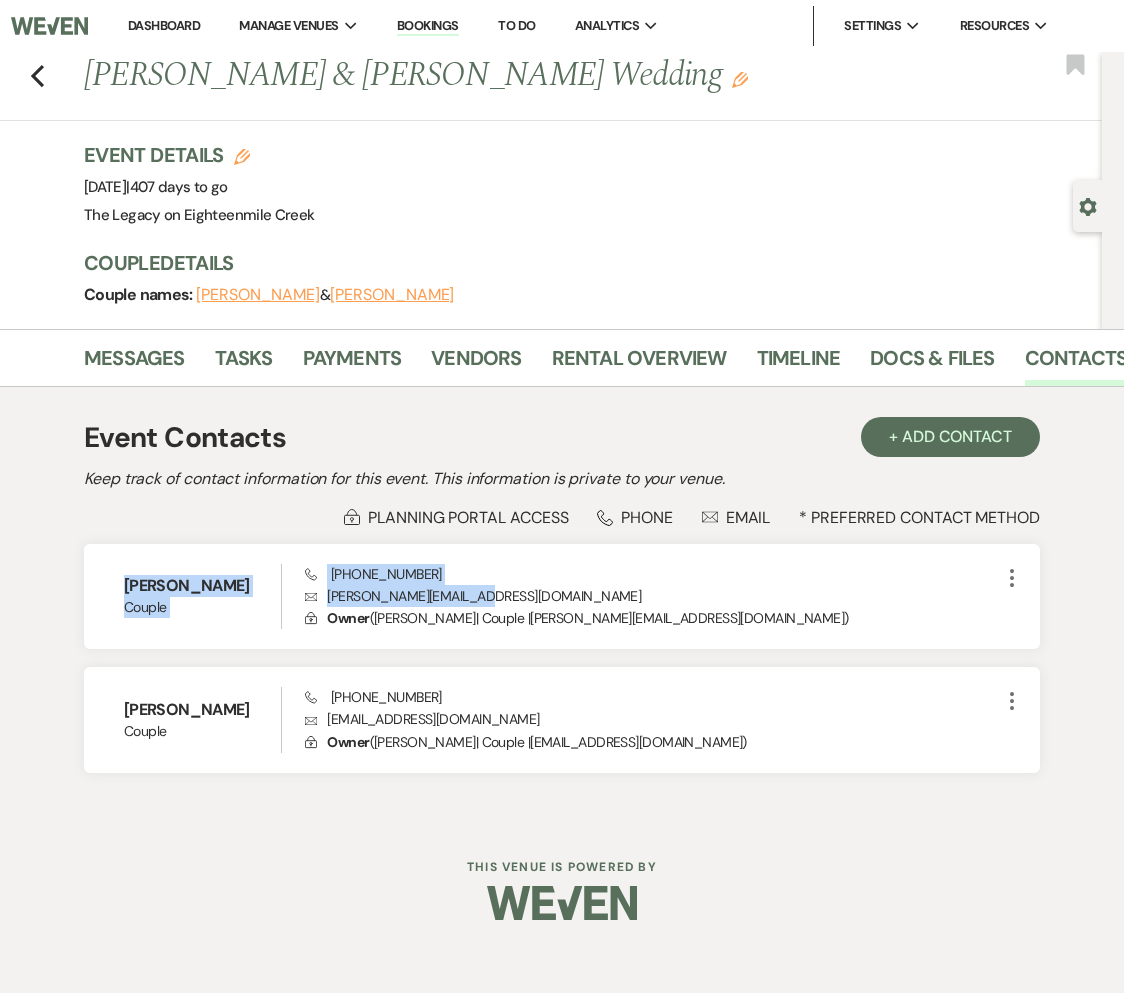 drag, startPoint x: 418, startPoint y: 589, endPoint x: -8, endPoint y: 564, distance: 426.73294 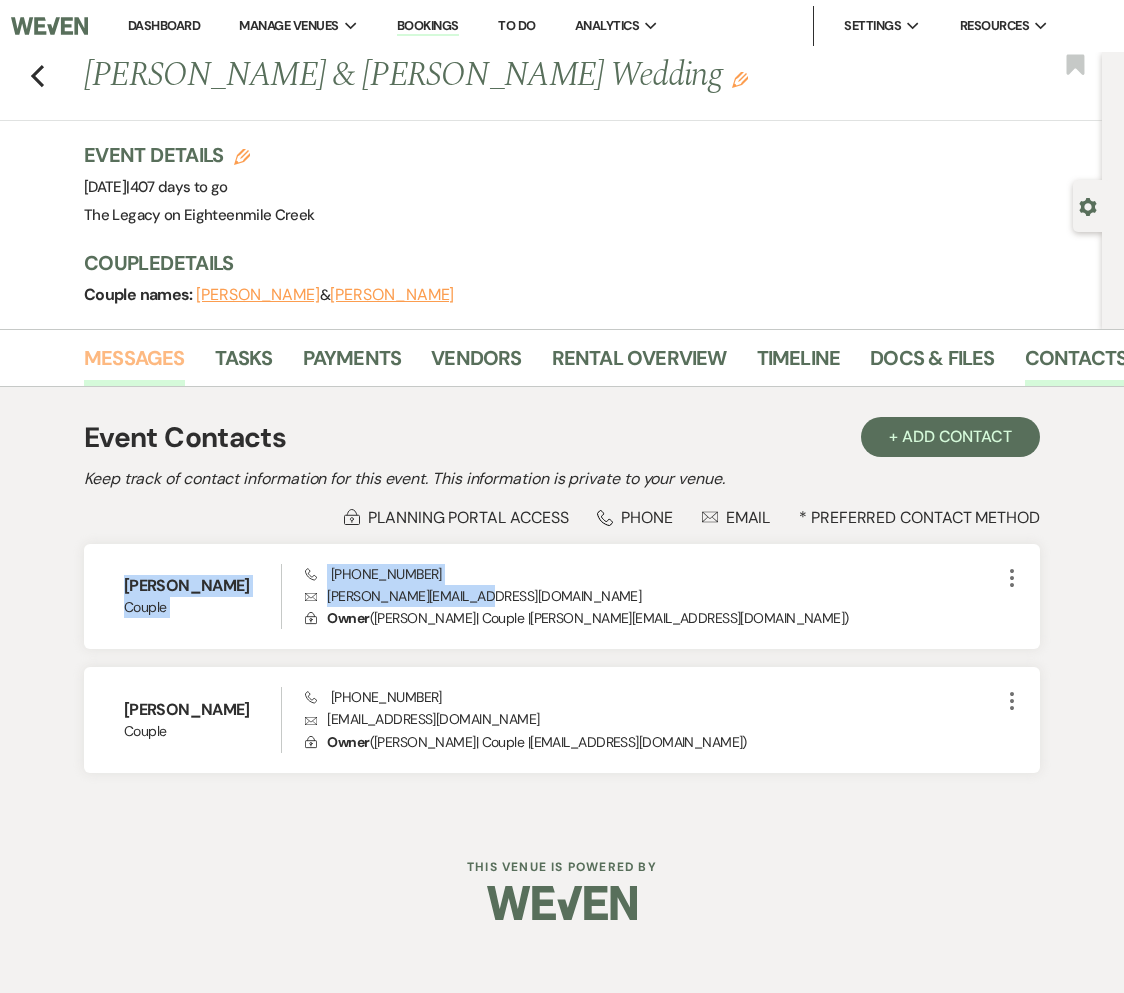 click on "Messages" at bounding box center (134, 364) 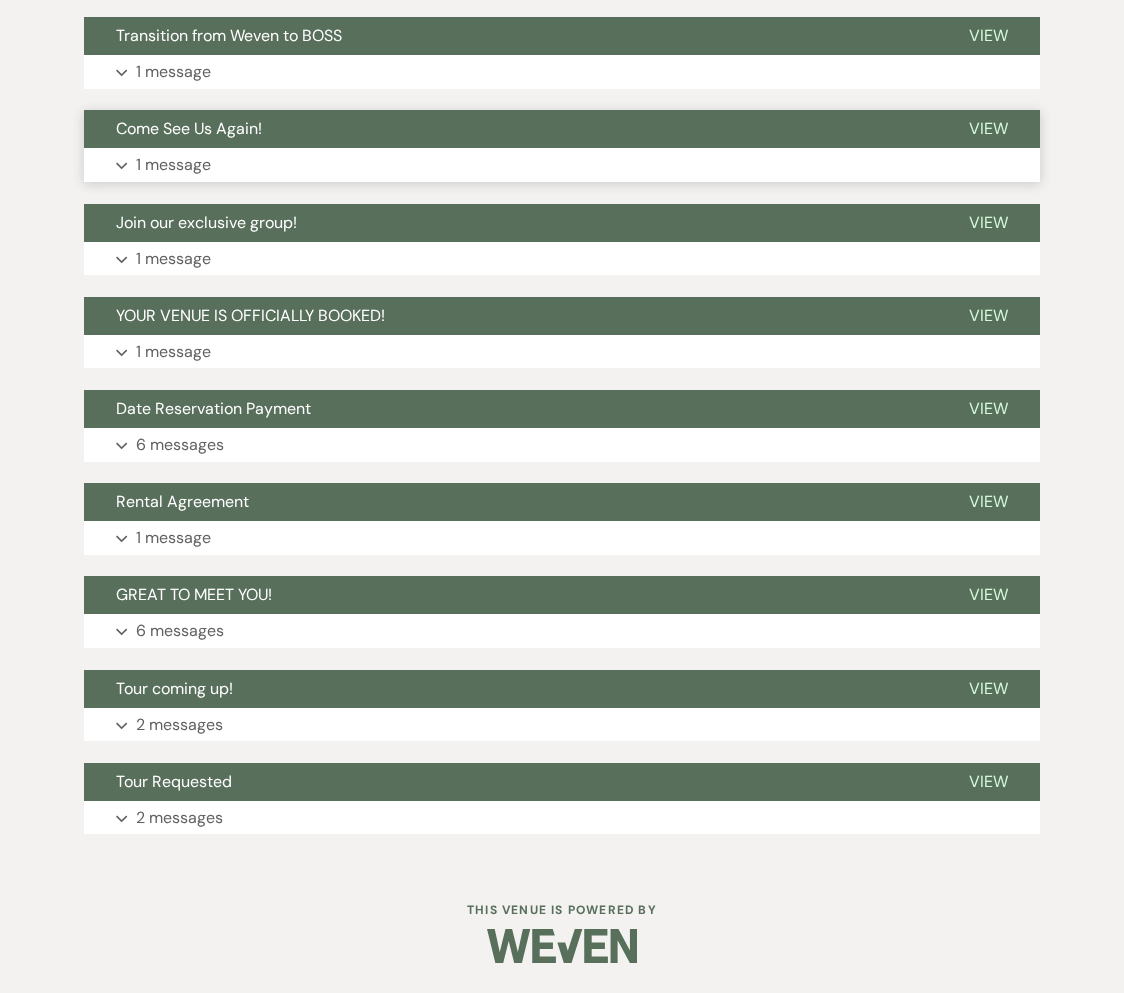 scroll, scrollTop: 0, scrollLeft: 0, axis: both 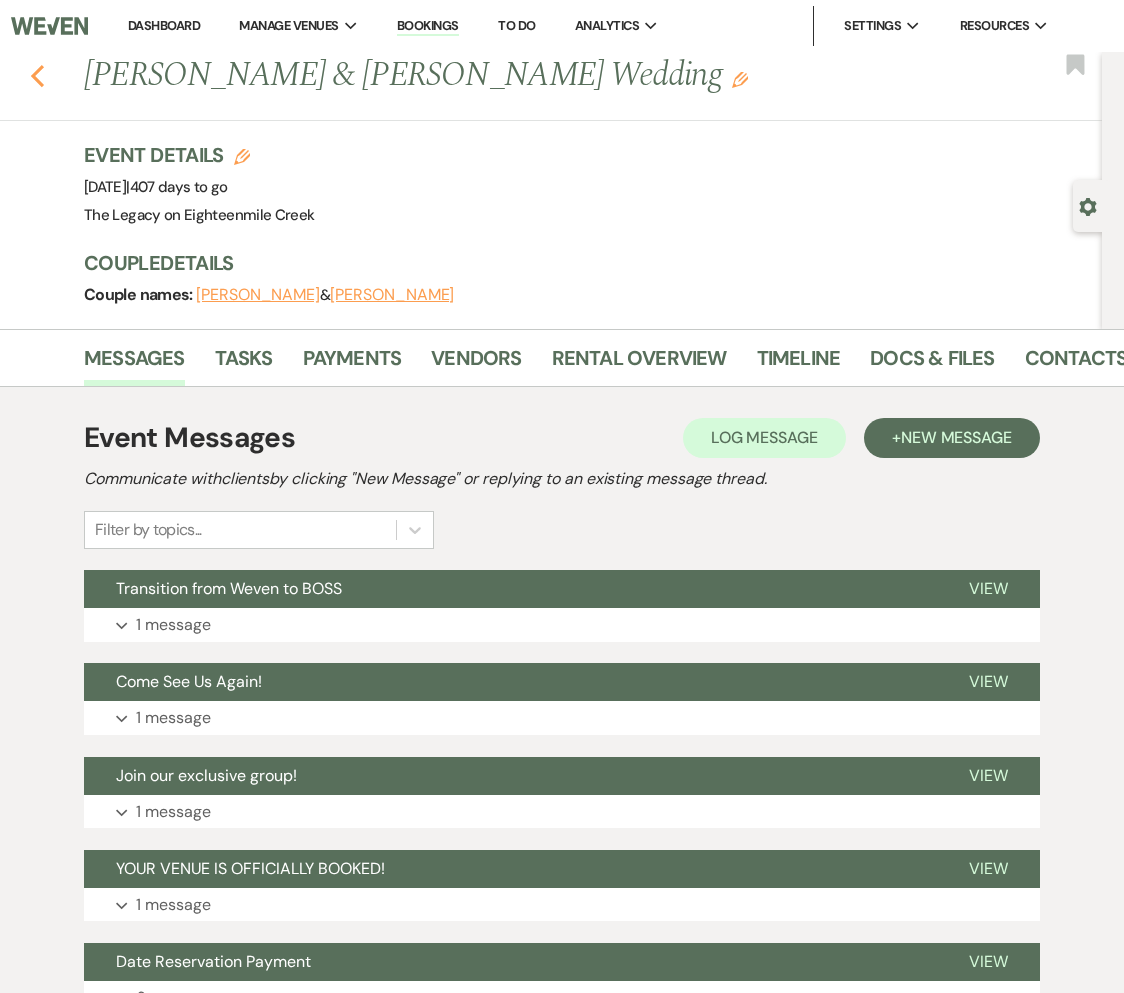 click 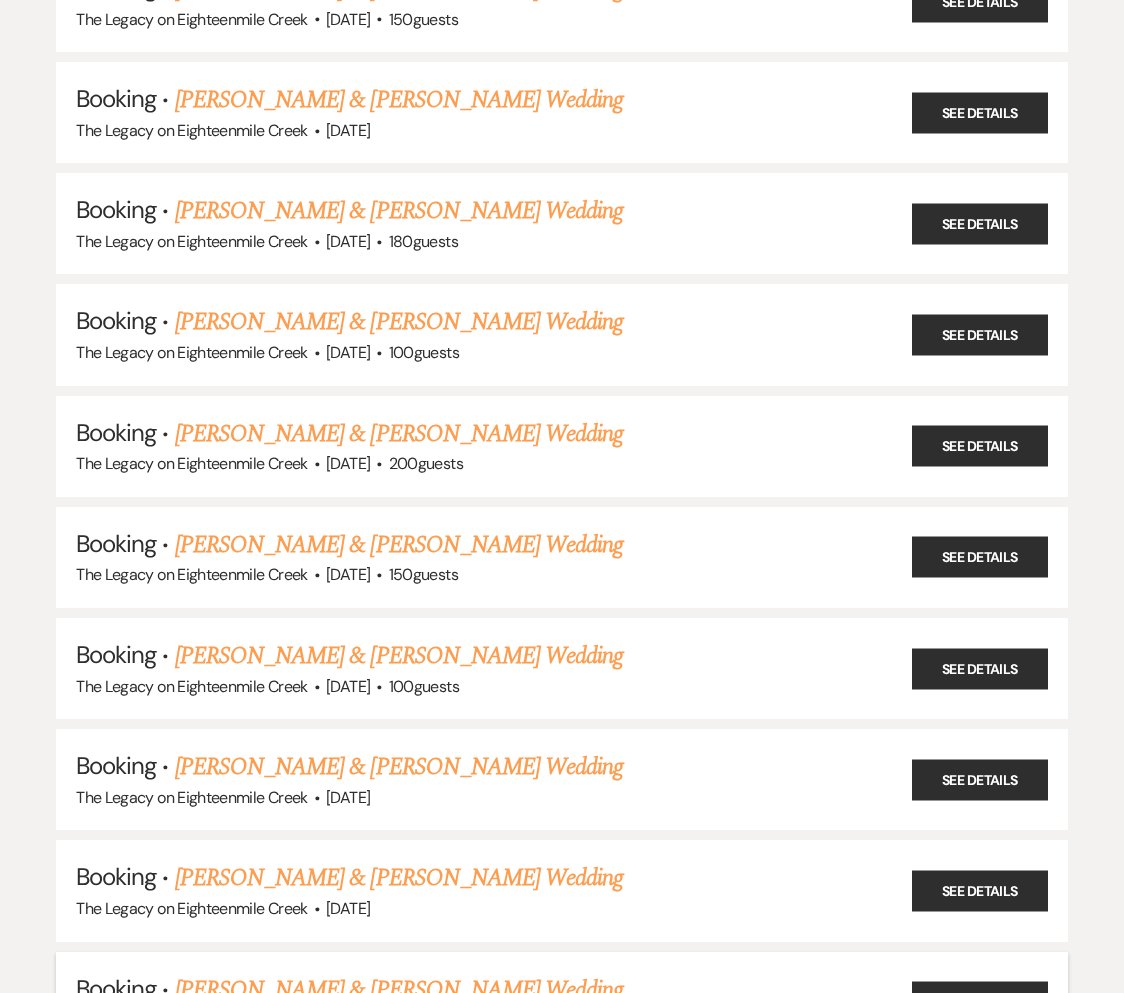 scroll, scrollTop: 9964, scrollLeft: 0, axis: vertical 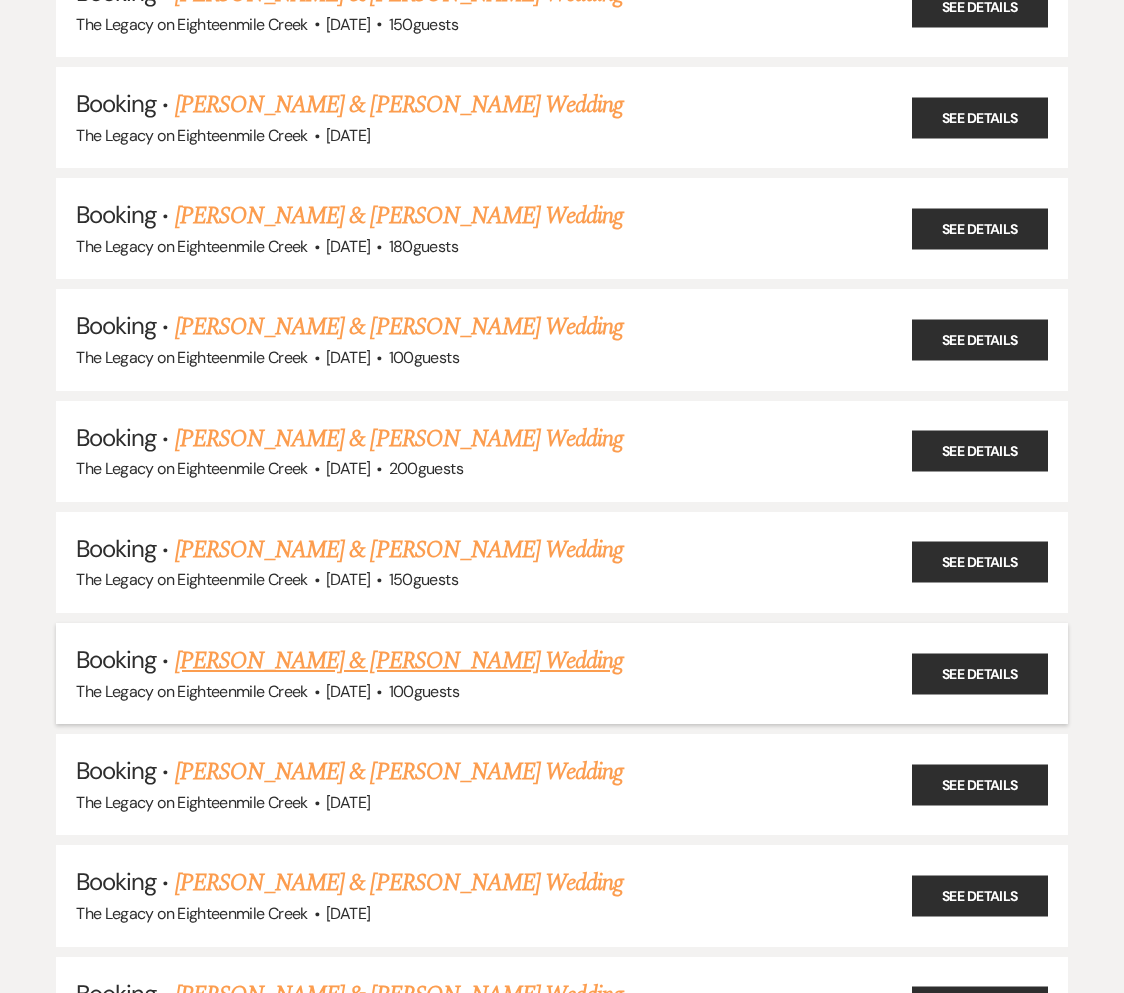 click on "[PERSON_NAME] & [PERSON_NAME] Wedding" at bounding box center [399, 661] 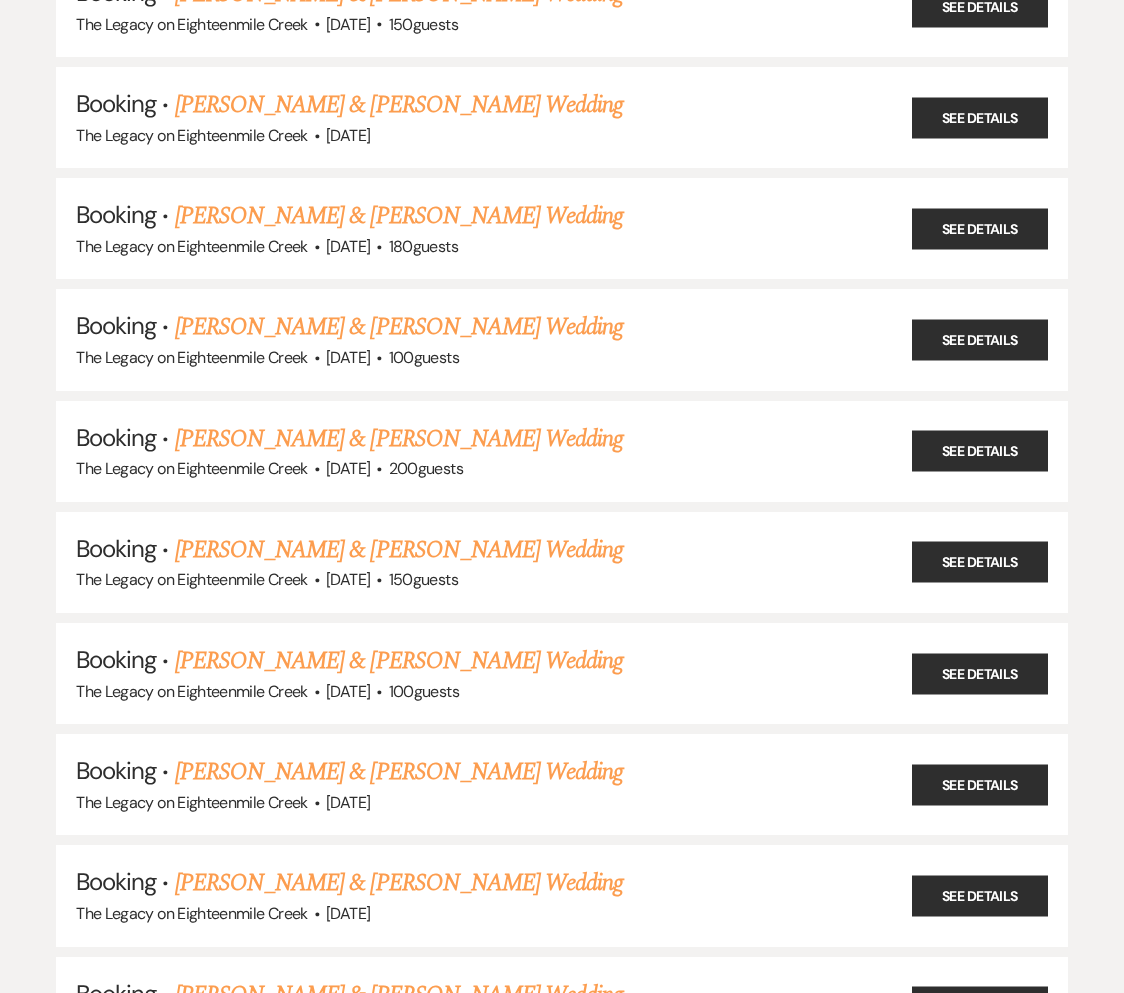 scroll, scrollTop: 0, scrollLeft: 0, axis: both 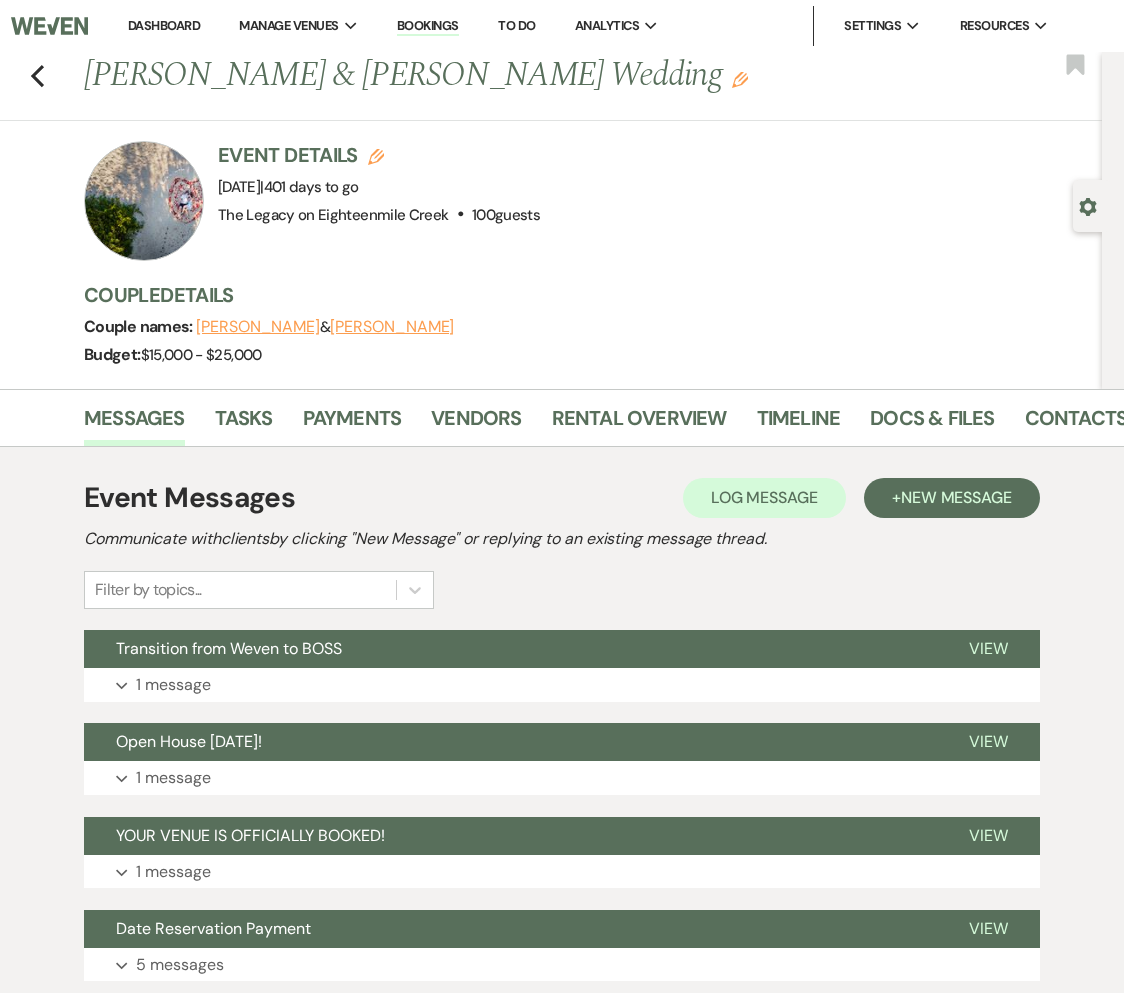 drag, startPoint x: 82, startPoint y: 76, endPoint x: 541, endPoint y: 226, distance: 482.88818 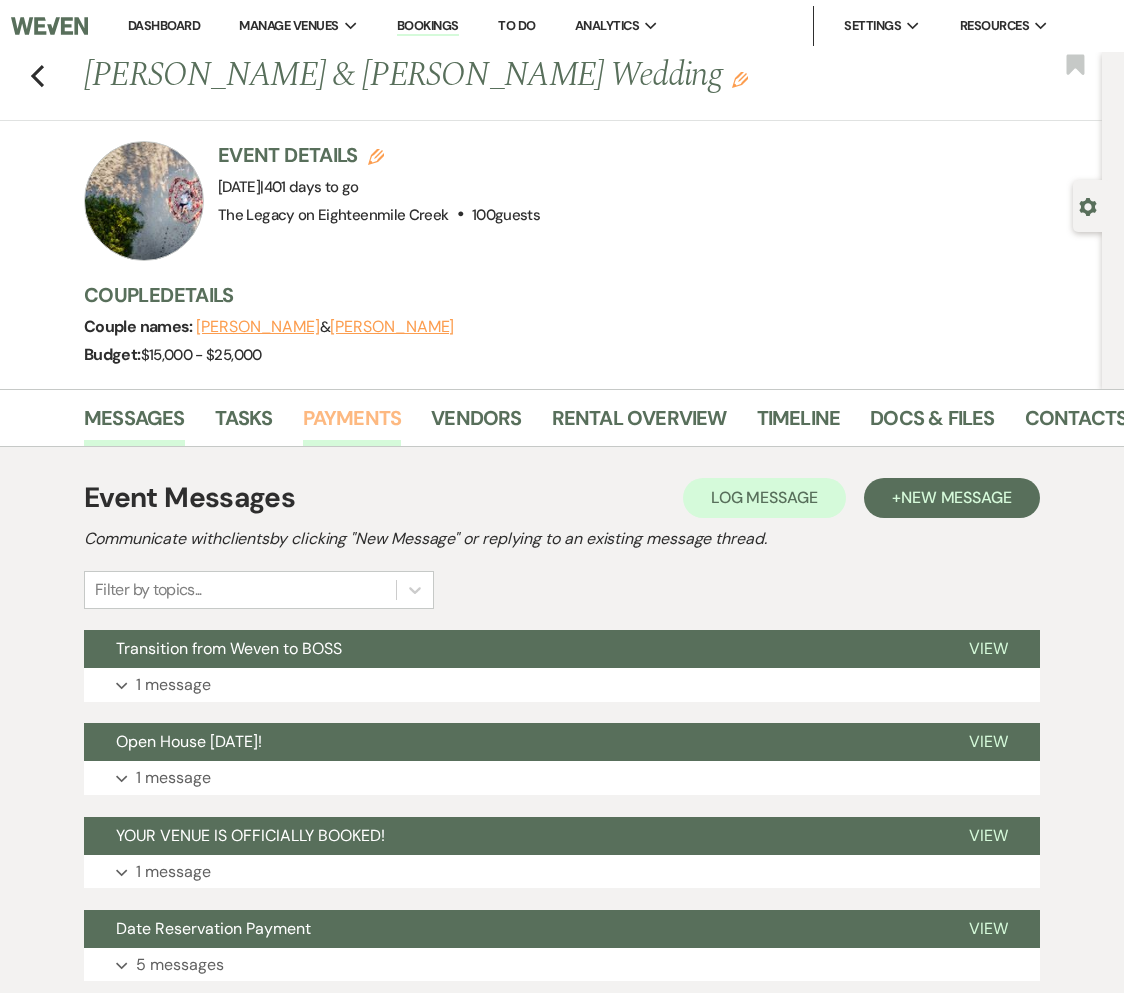 click on "Payments" at bounding box center [352, 424] 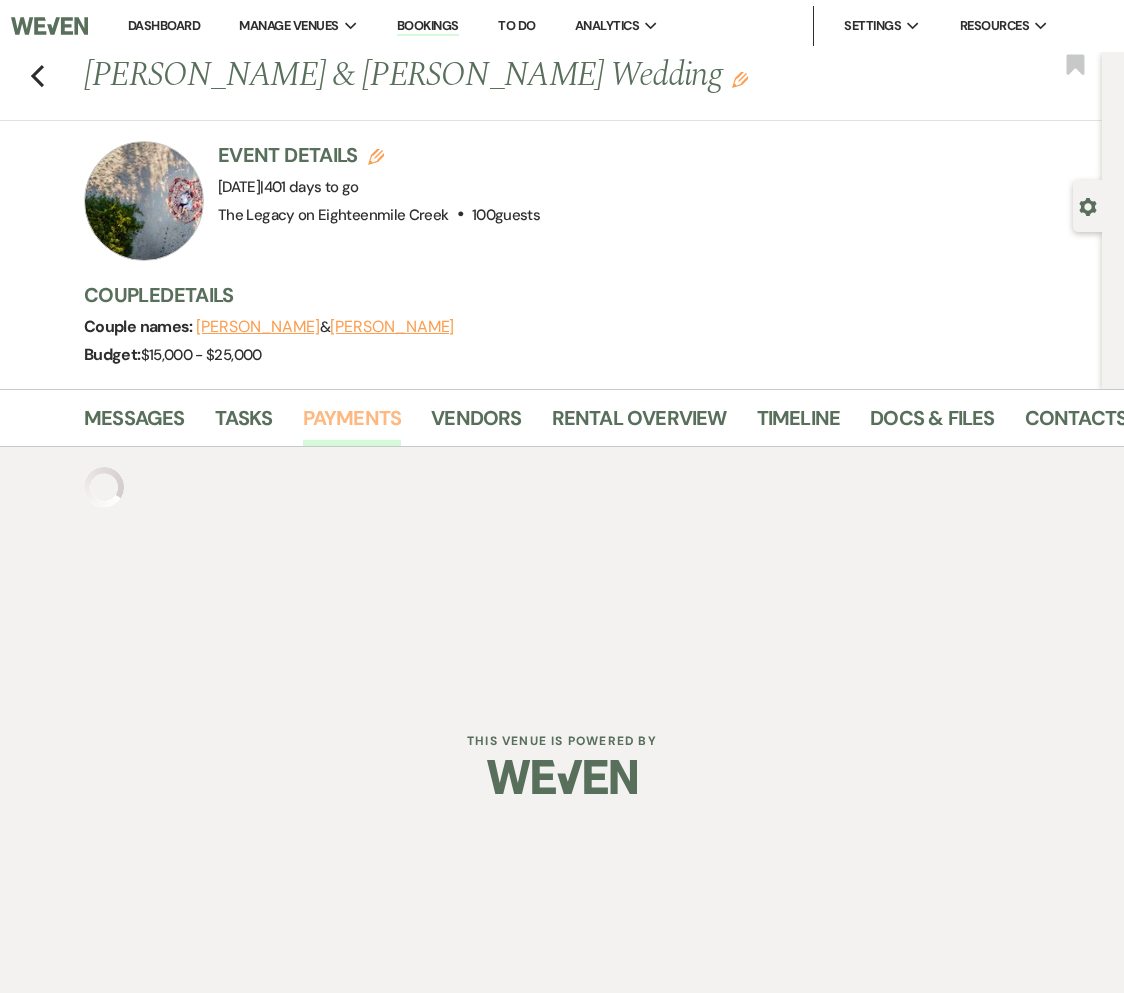 click on "Payments" at bounding box center [352, 424] 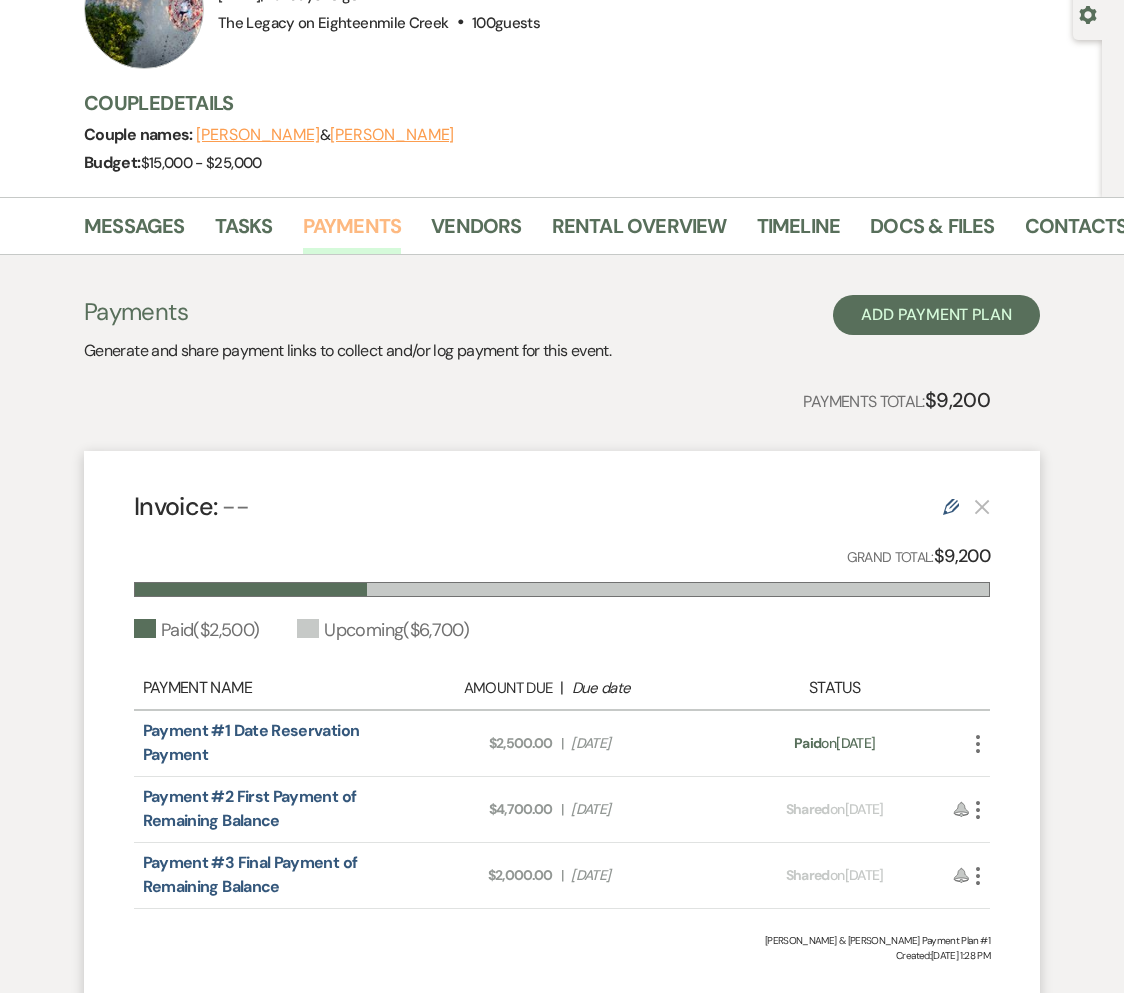 scroll, scrollTop: 314, scrollLeft: 0, axis: vertical 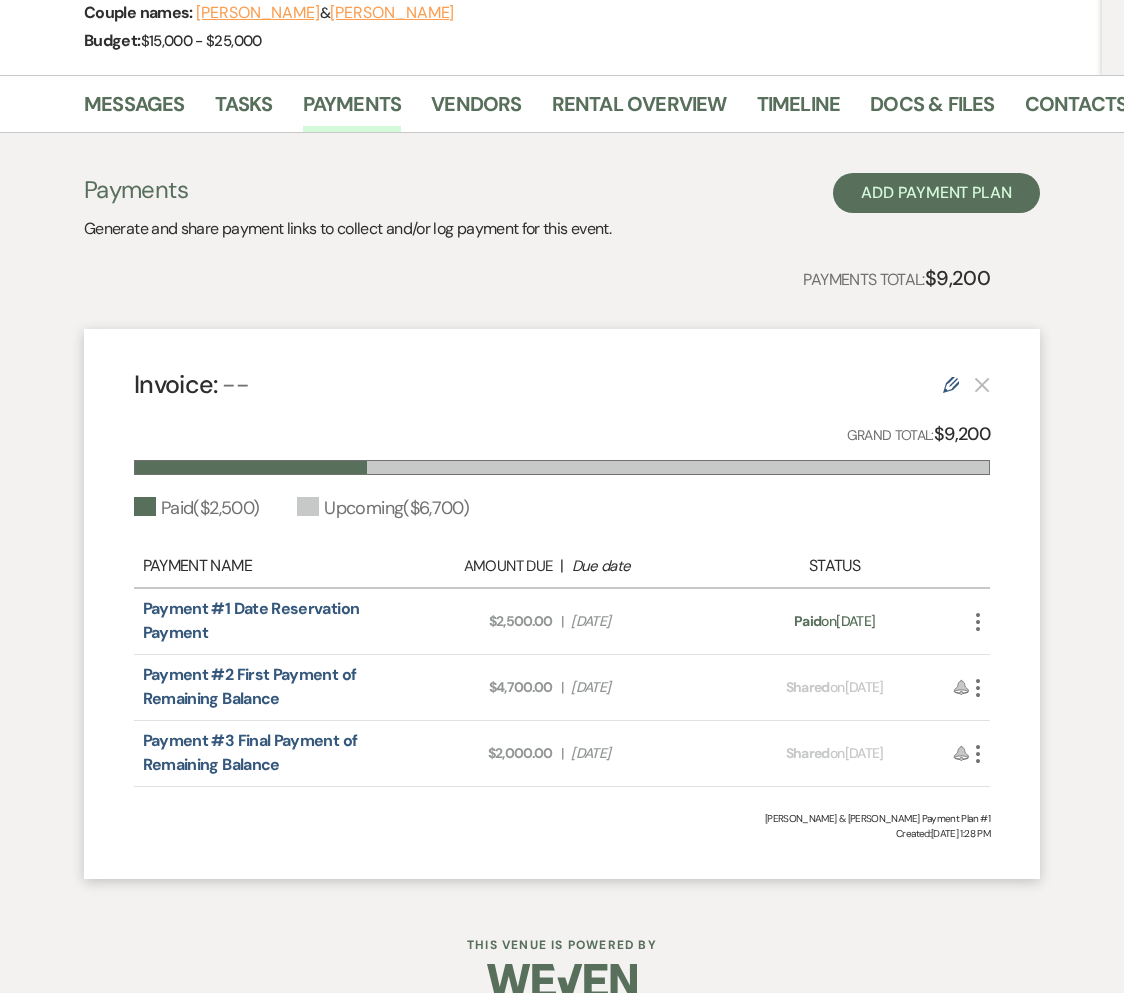 click on "Payment status:   Paid  on  [DATE]" at bounding box center [835, 621] 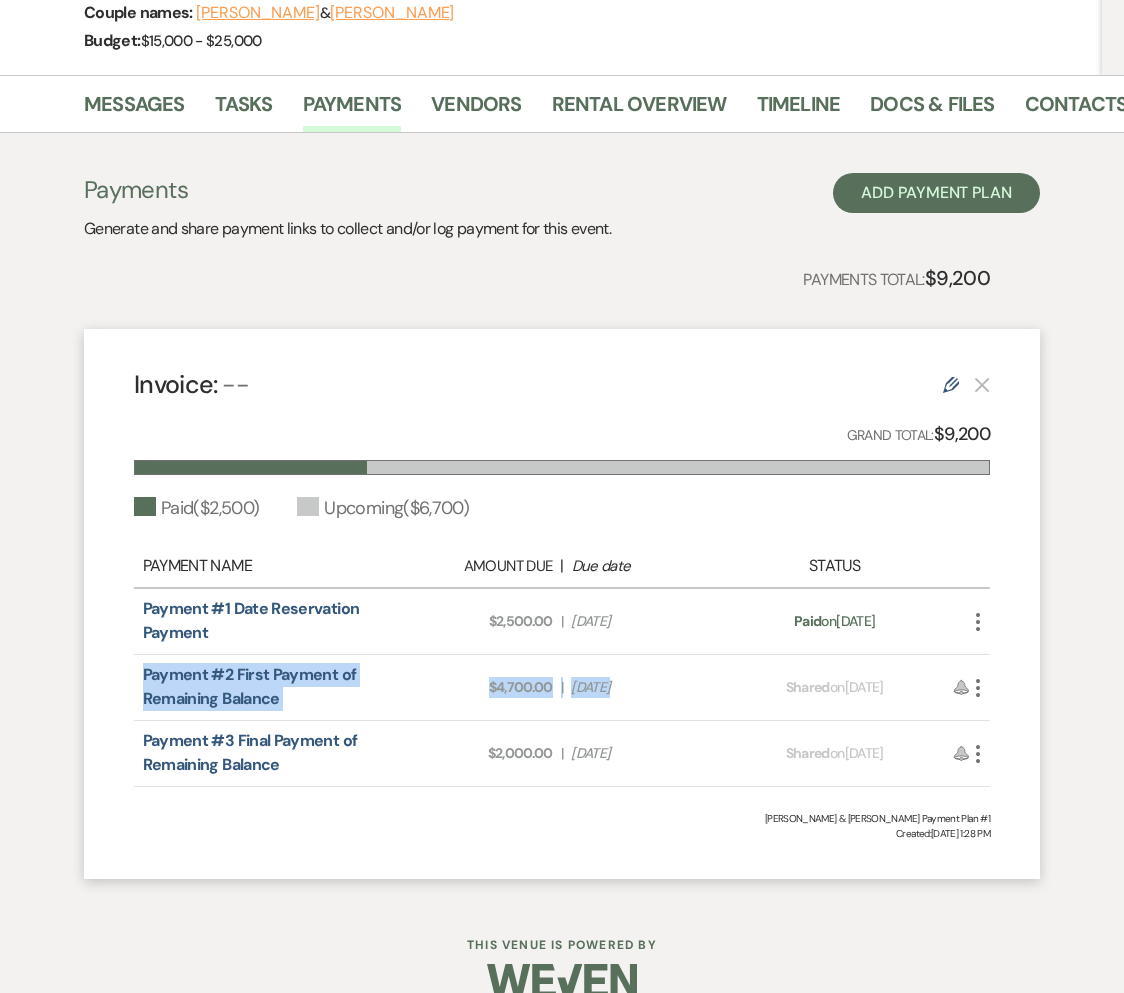 drag, startPoint x: 664, startPoint y: 689, endPoint x: 88, endPoint y: 690, distance: 576.00085 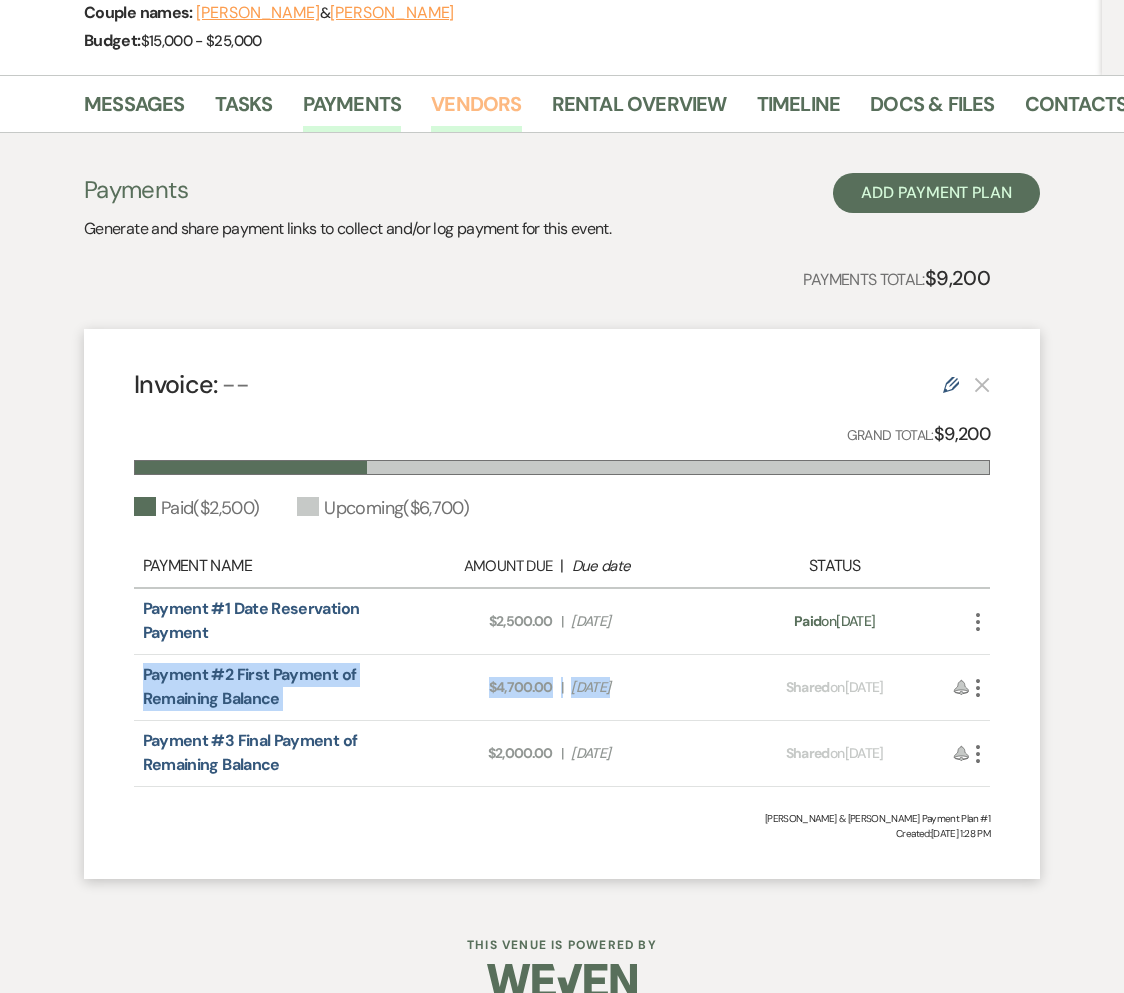 click on "Vendors" at bounding box center (476, 110) 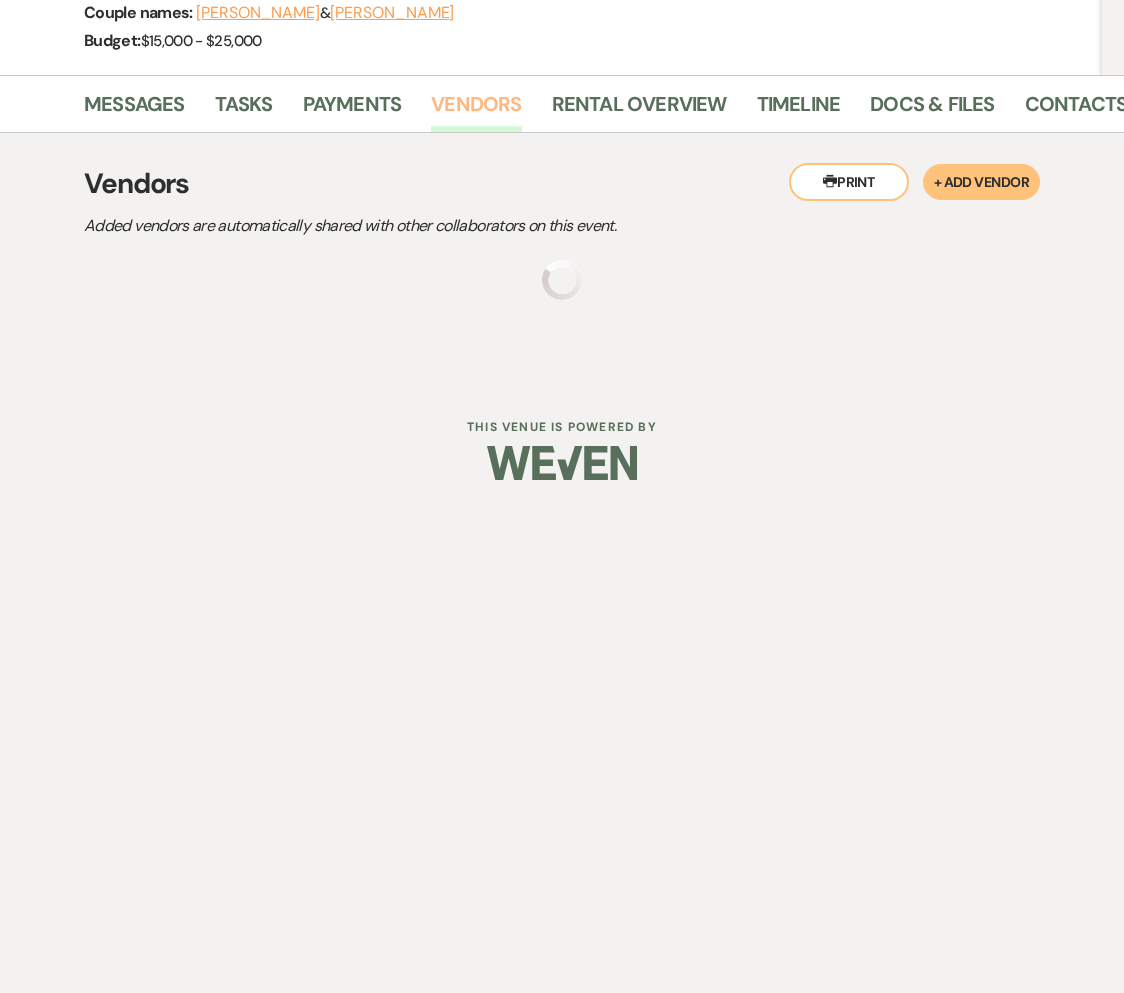 click on "[PERSON_NAME] & [PERSON_NAME] Wedding Edit" at bounding box center [487, -238] 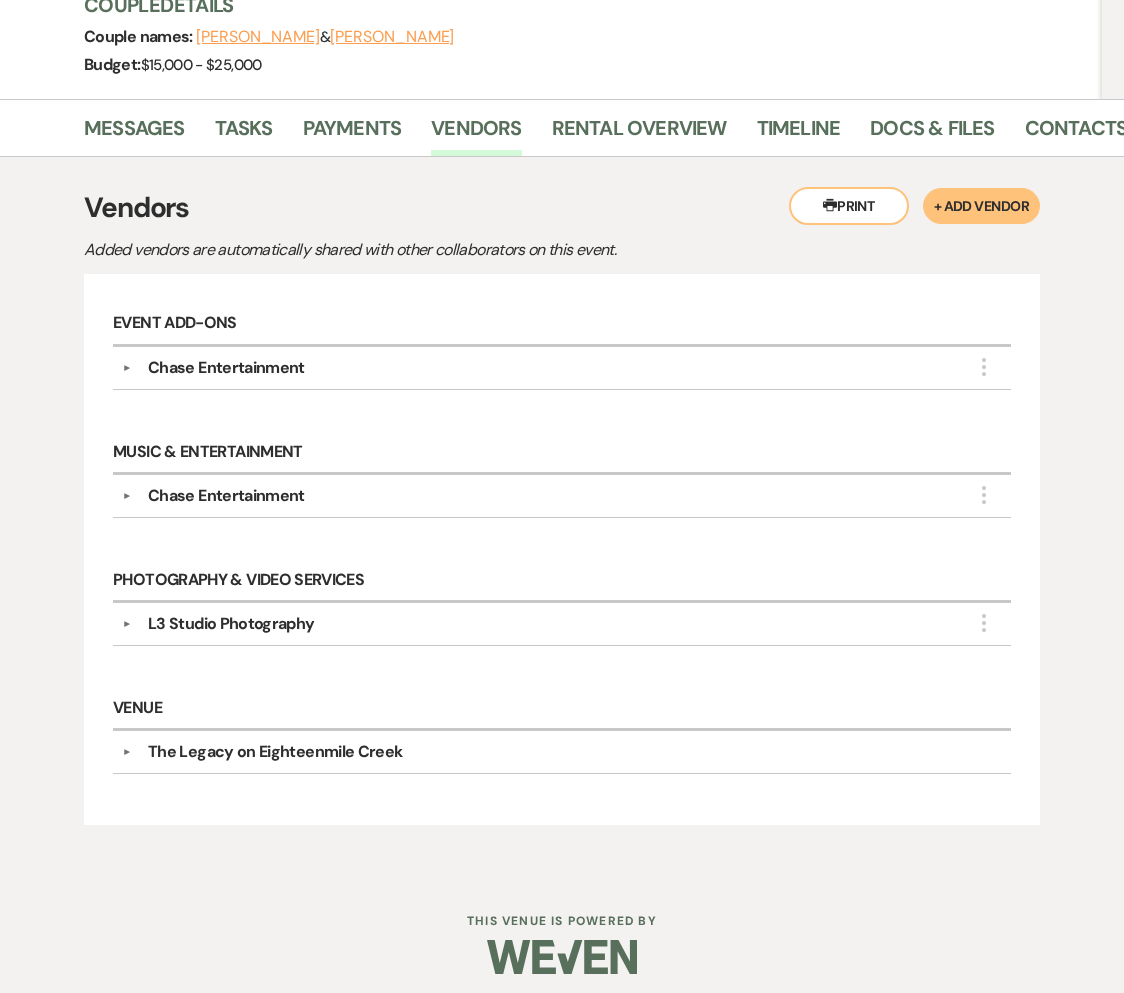 scroll, scrollTop: 295, scrollLeft: 0, axis: vertical 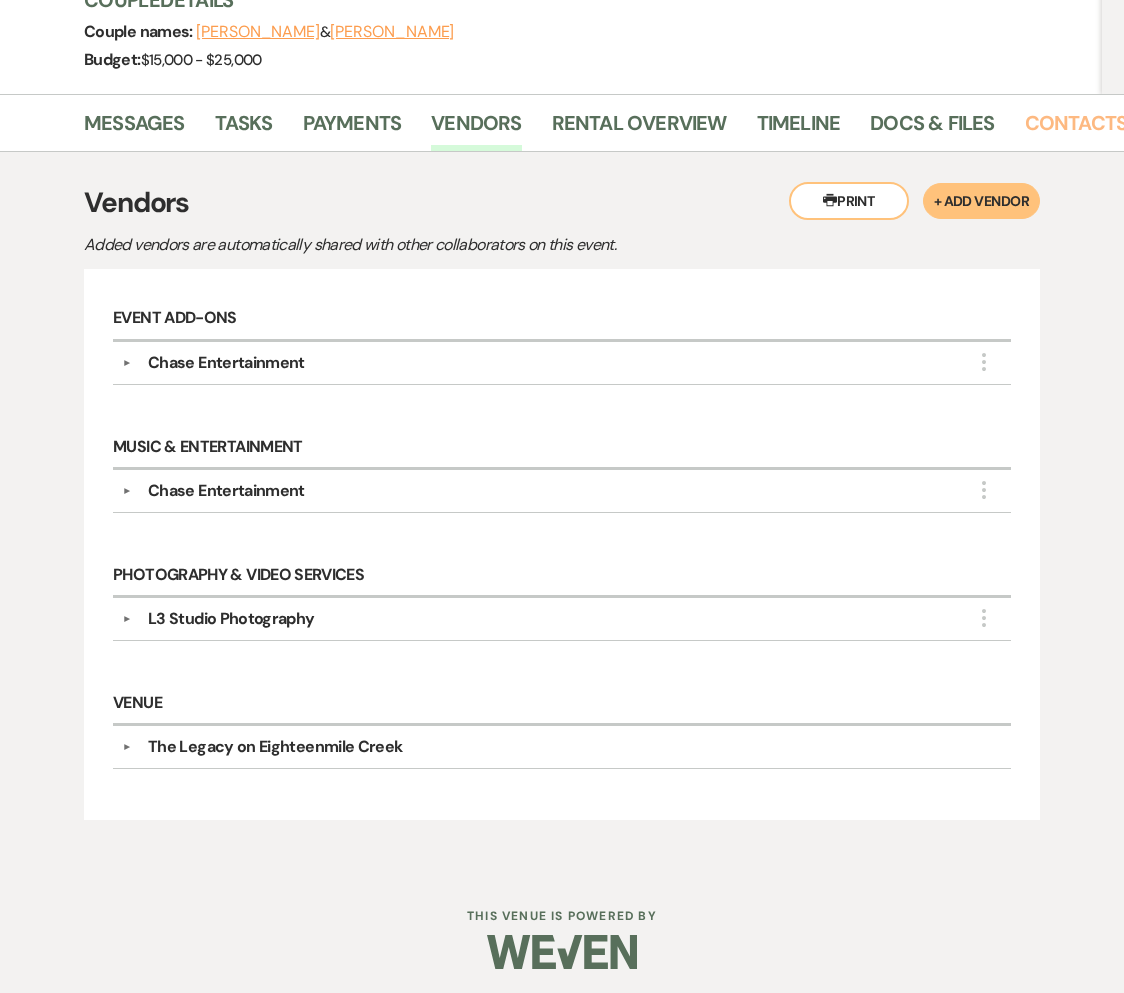 click on "Contacts" at bounding box center [1076, 129] 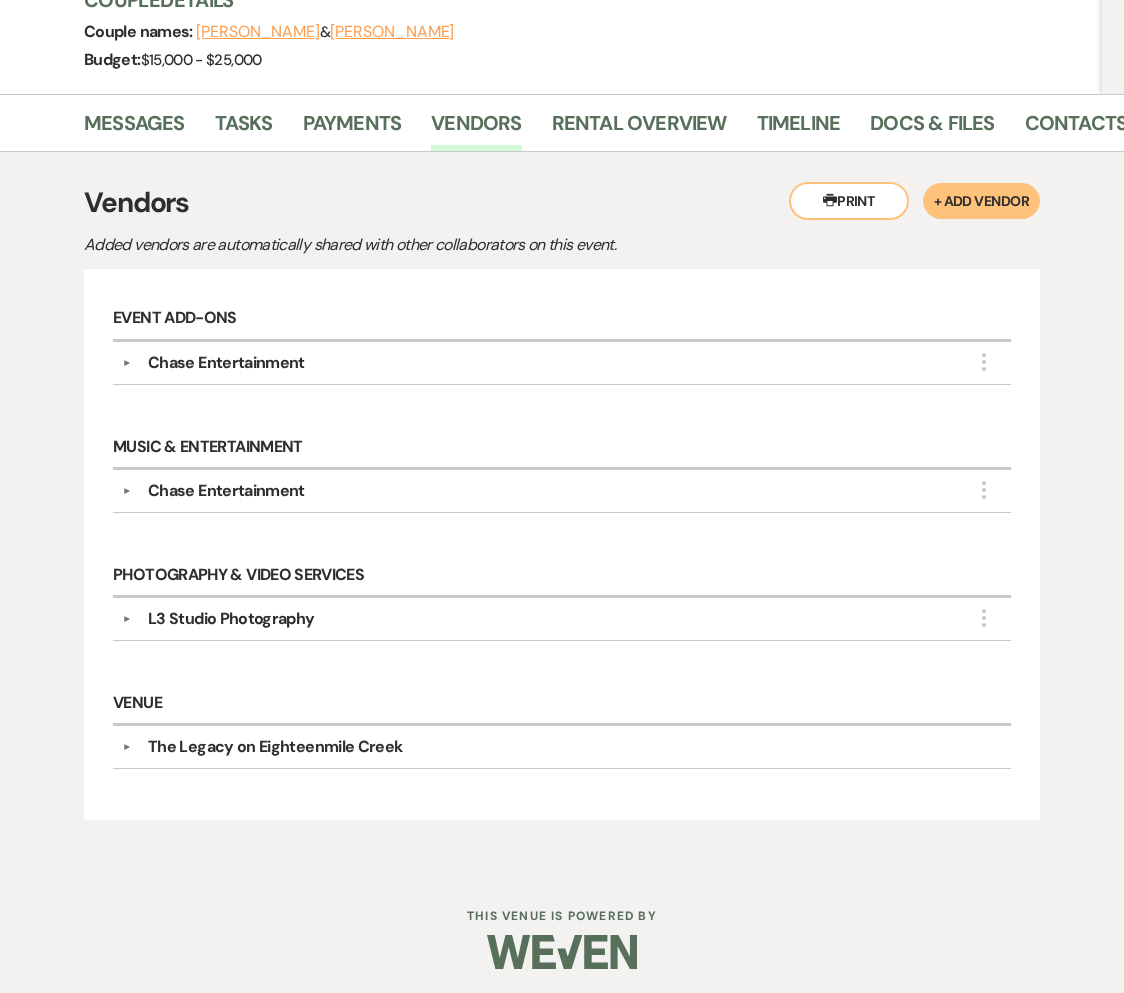 click on "Previous [PERSON_NAME] & [PERSON_NAME] Wedding Edit Bookmark Gear Settings Event Details Edit Event Date:   [DATE]  |  401 days to go Venue:   The Legacy on Eighteenmile Creek . 100  guests Venue Address:   [STREET_ADDRESS][PERSON_NAME] Guest count:   100  guests Couple  Details Couple names:   [PERSON_NAME]  &  [PERSON_NAME] Budget:  $15,000 - $25,000" at bounding box center (551, -75) 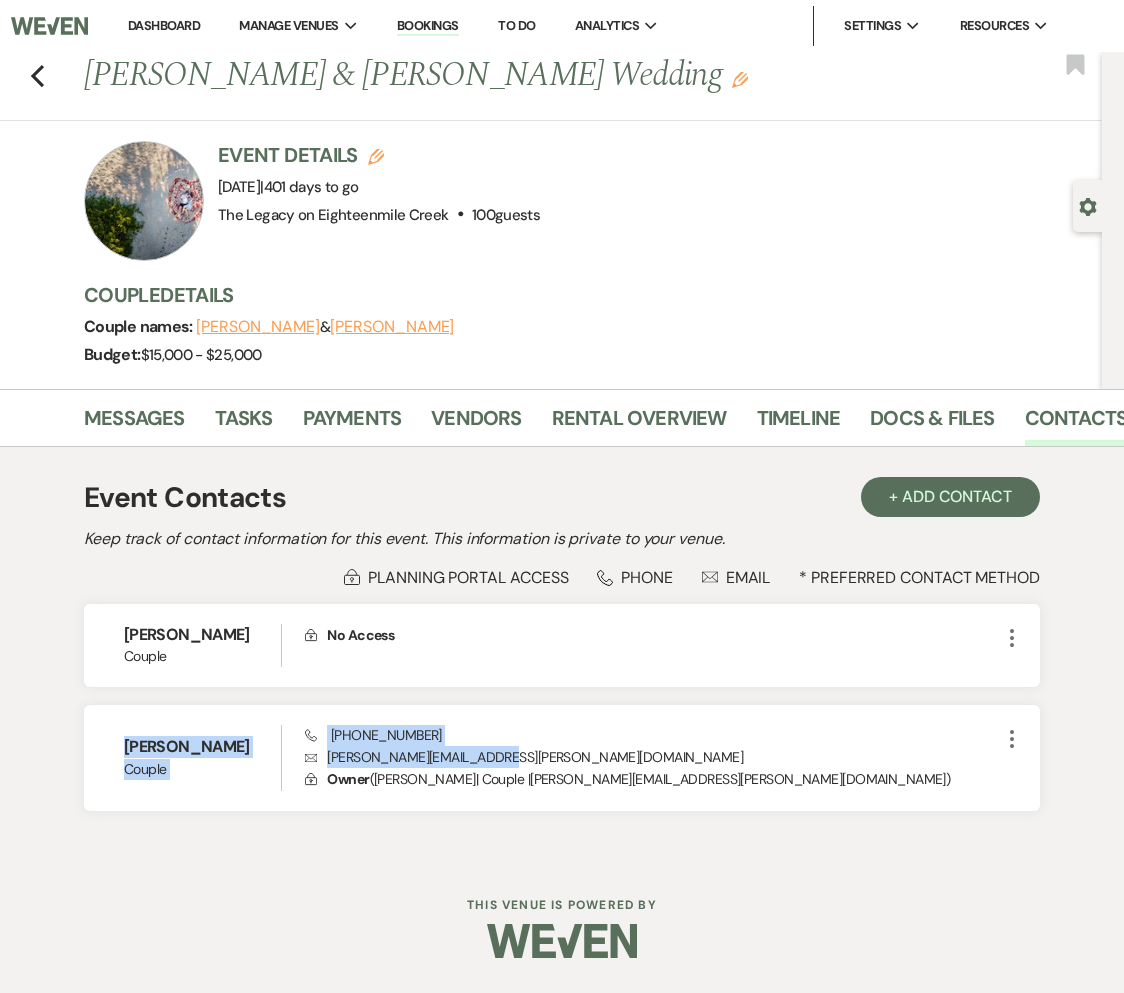 drag, startPoint x: 518, startPoint y: 752, endPoint x: 23, endPoint y: 757, distance: 495.02524 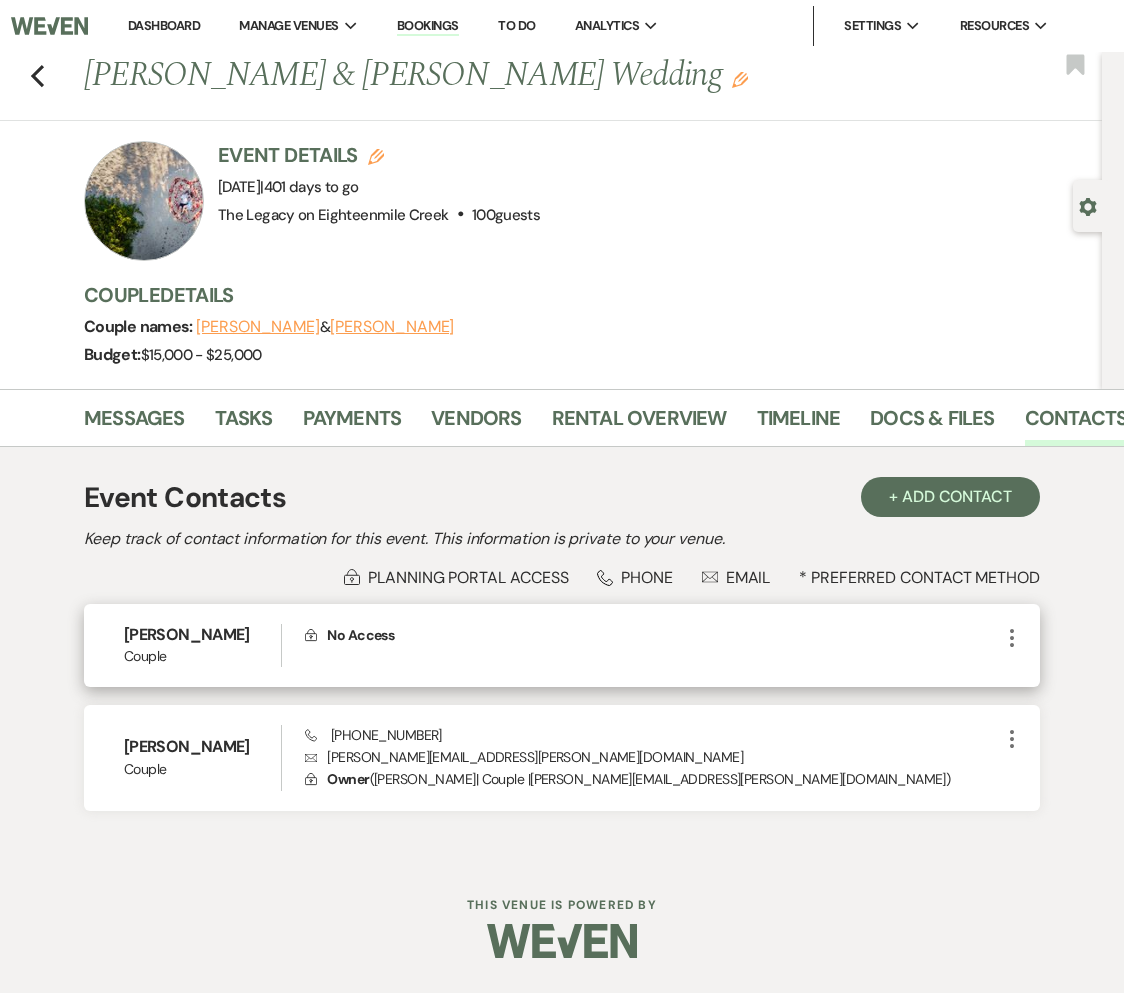 click on "Couple" at bounding box center (202, 656) 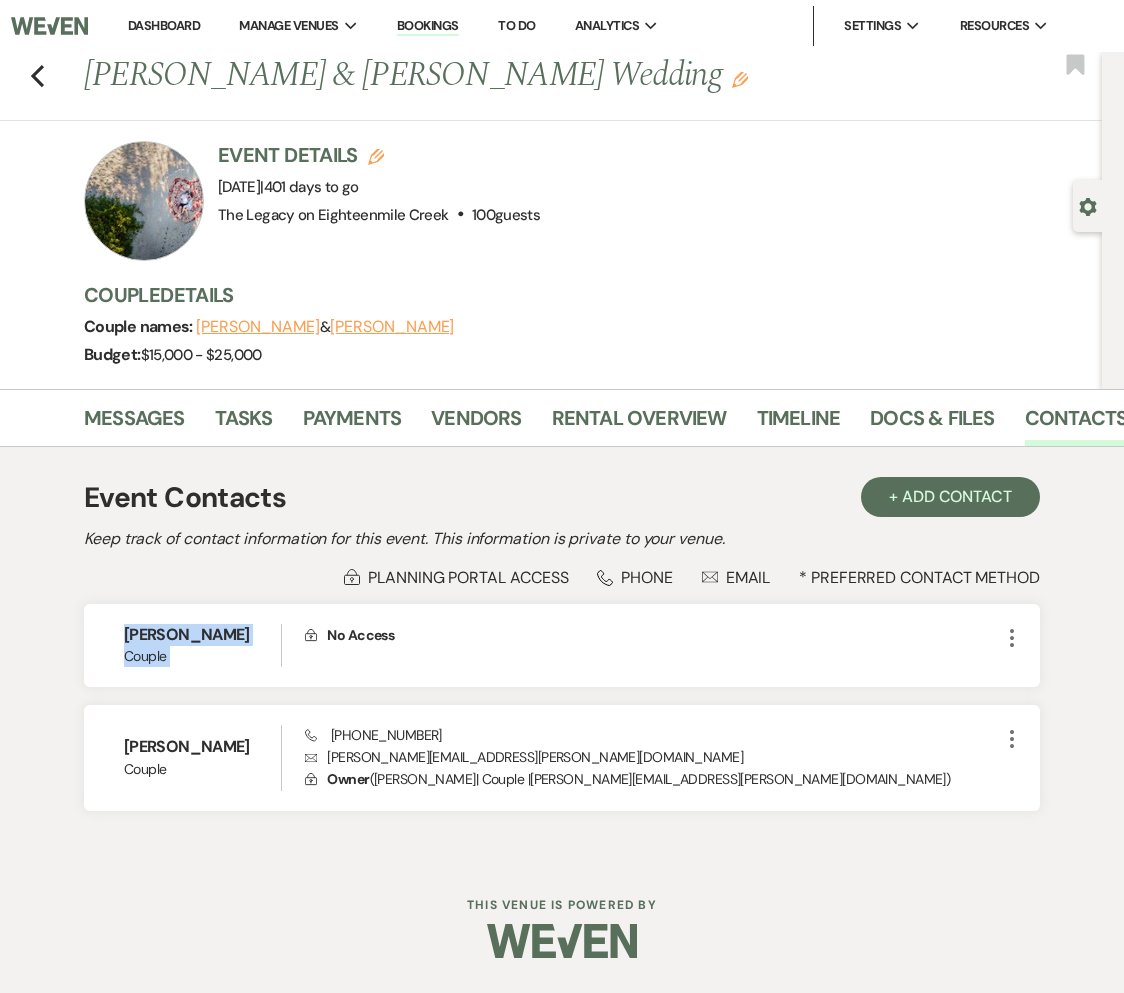 drag, startPoint x: 121, startPoint y: 641, endPoint x: 76, endPoint y: 605, distance: 57.628117 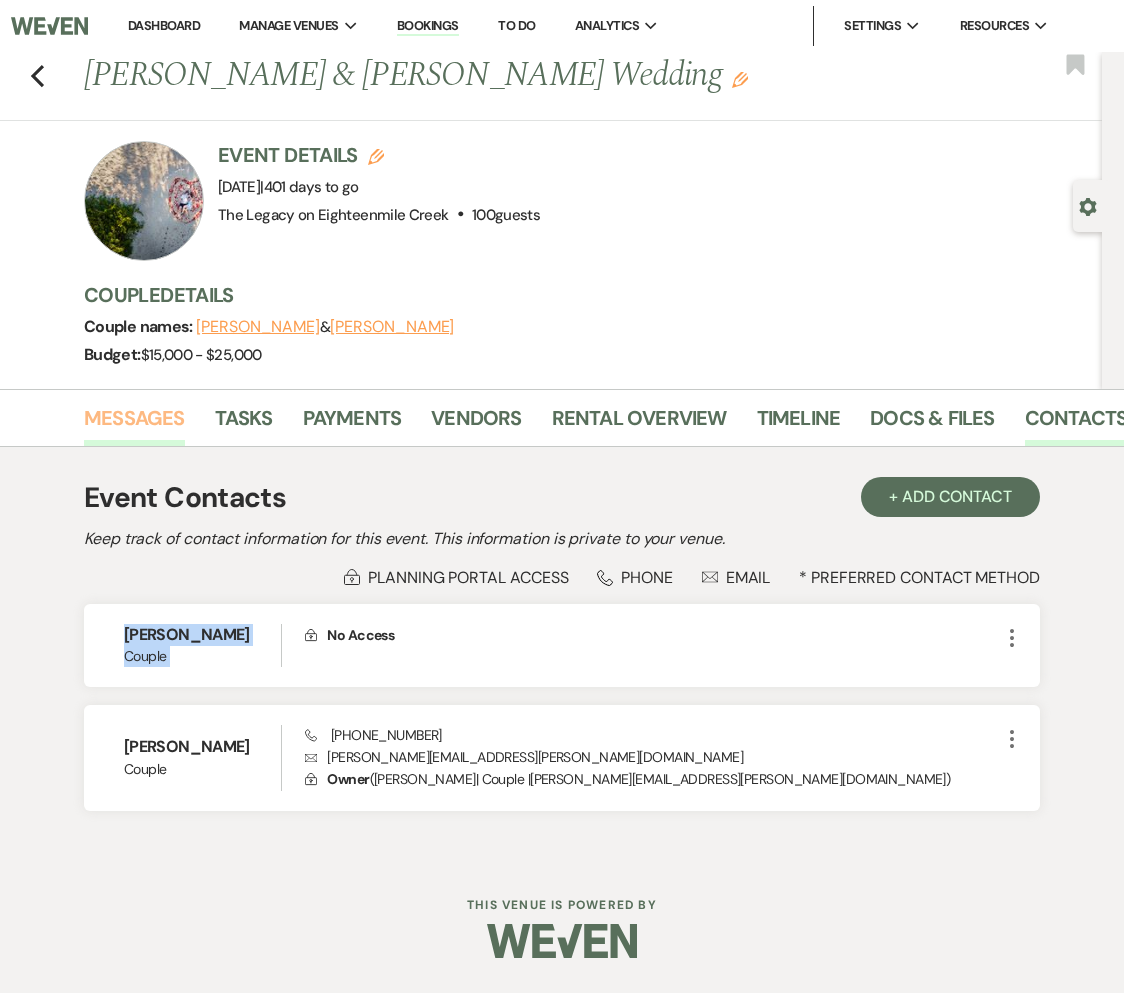 click on "Messages" at bounding box center [134, 424] 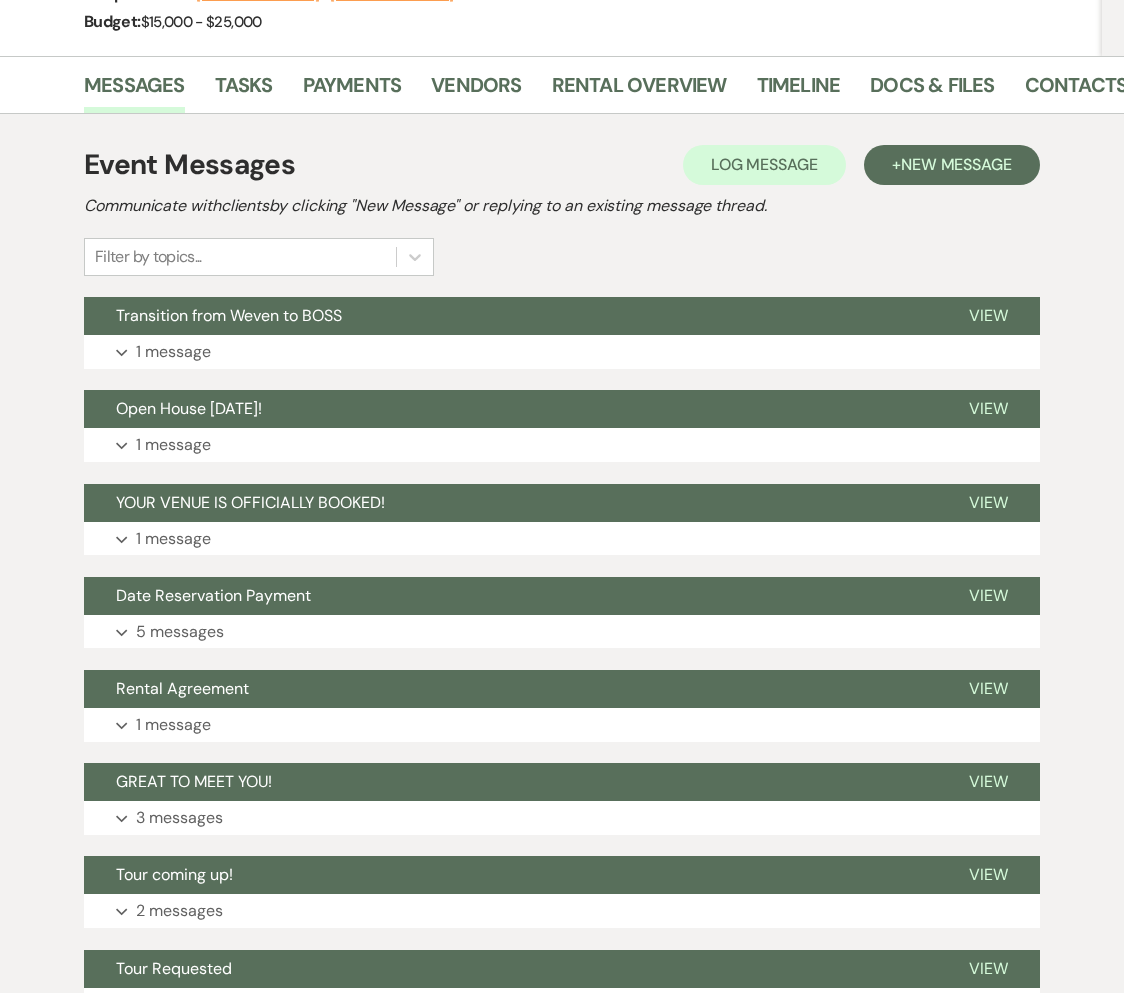 scroll, scrollTop: 0, scrollLeft: 0, axis: both 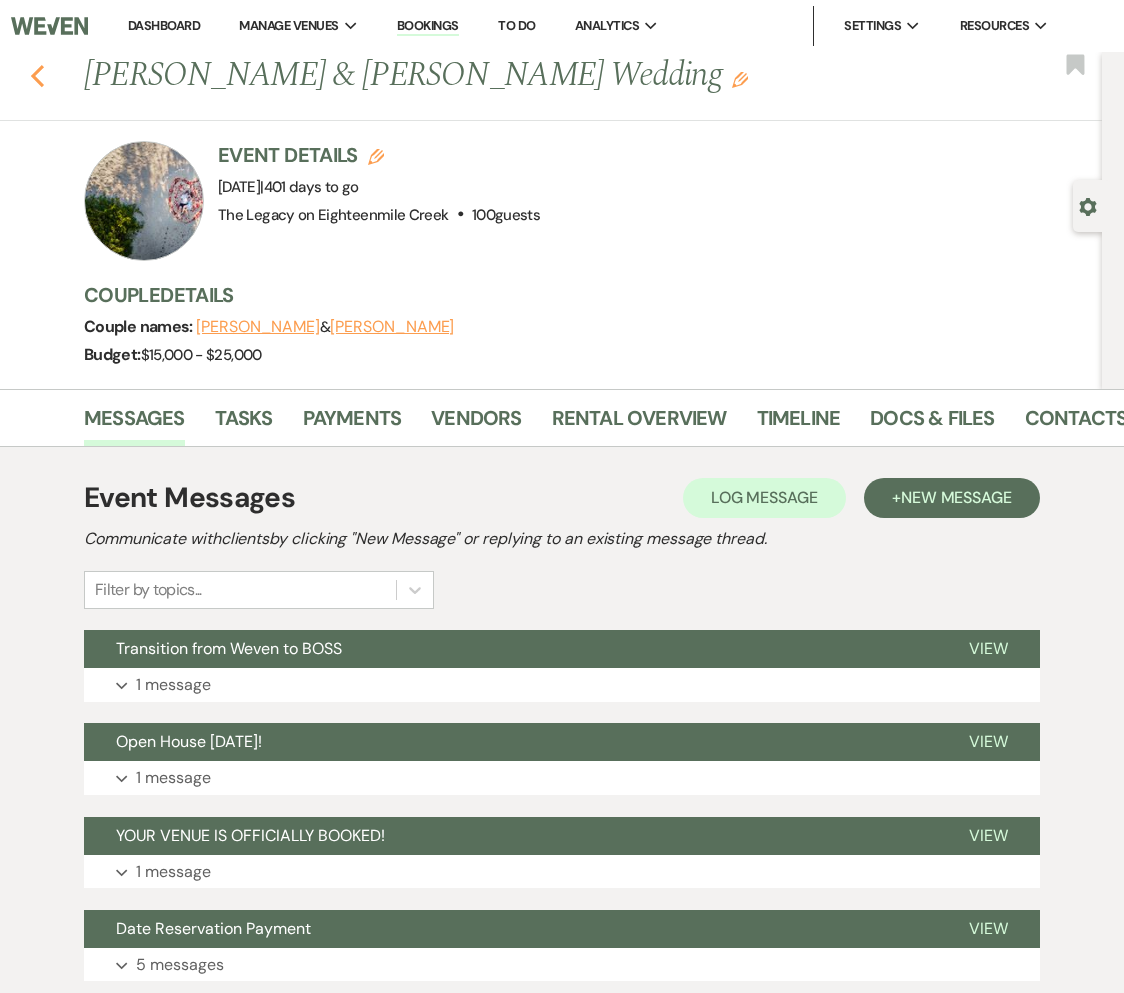 click on "Previous" 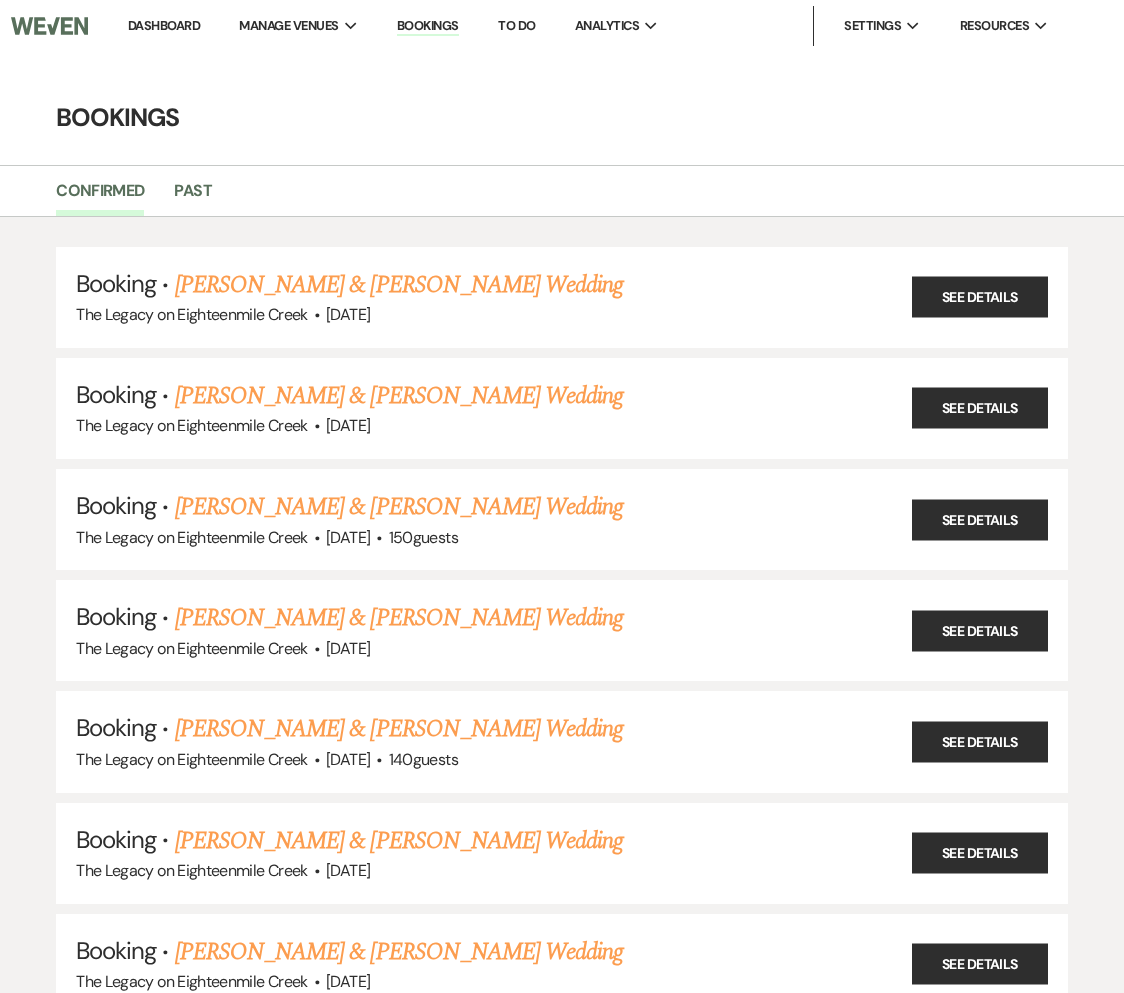 scroll, scrollTop: 9964, scrollLeft: 0, axis: vertical 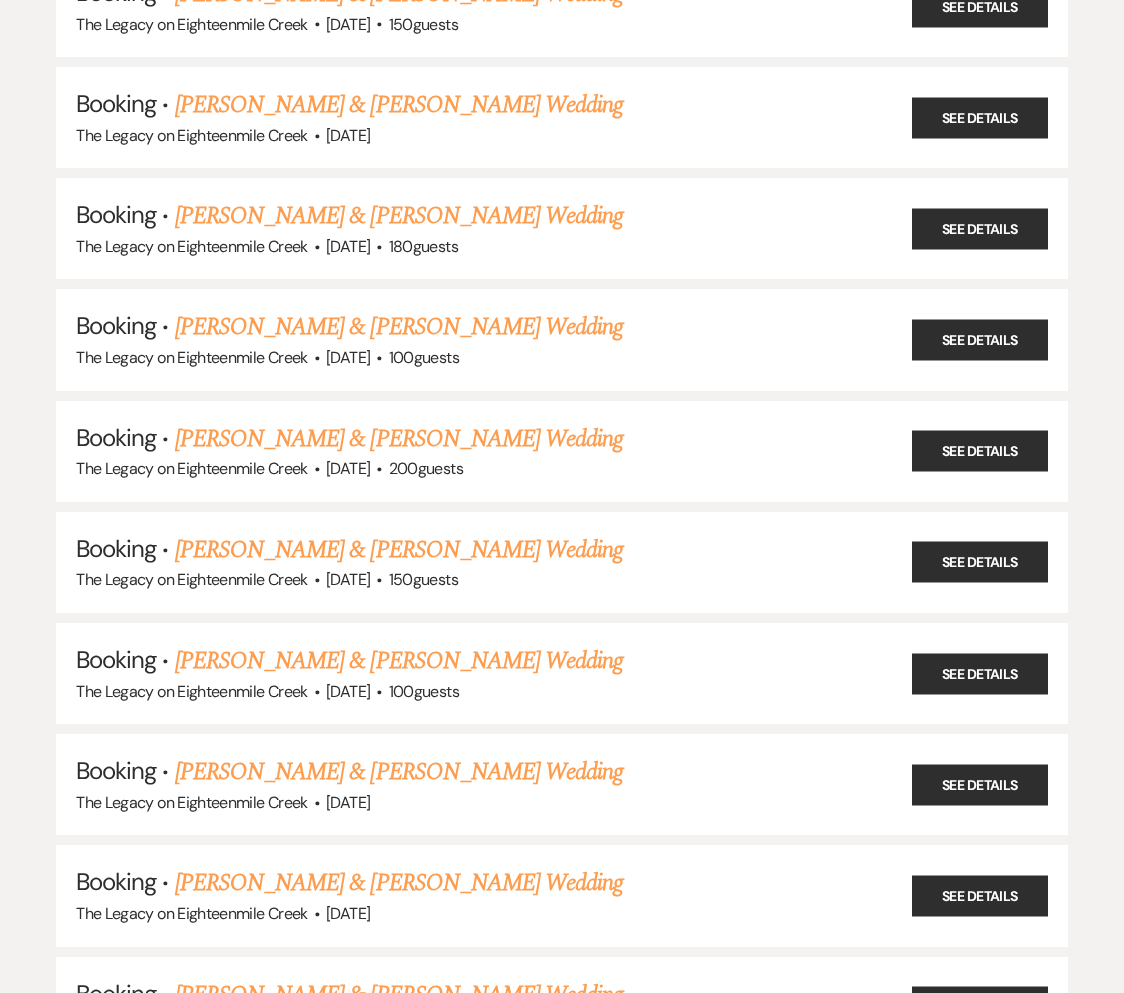 drag, startPoint x: 32, startPoint y: 72, endPoint x: 50, endPoint y: 115, distance: 46.615448 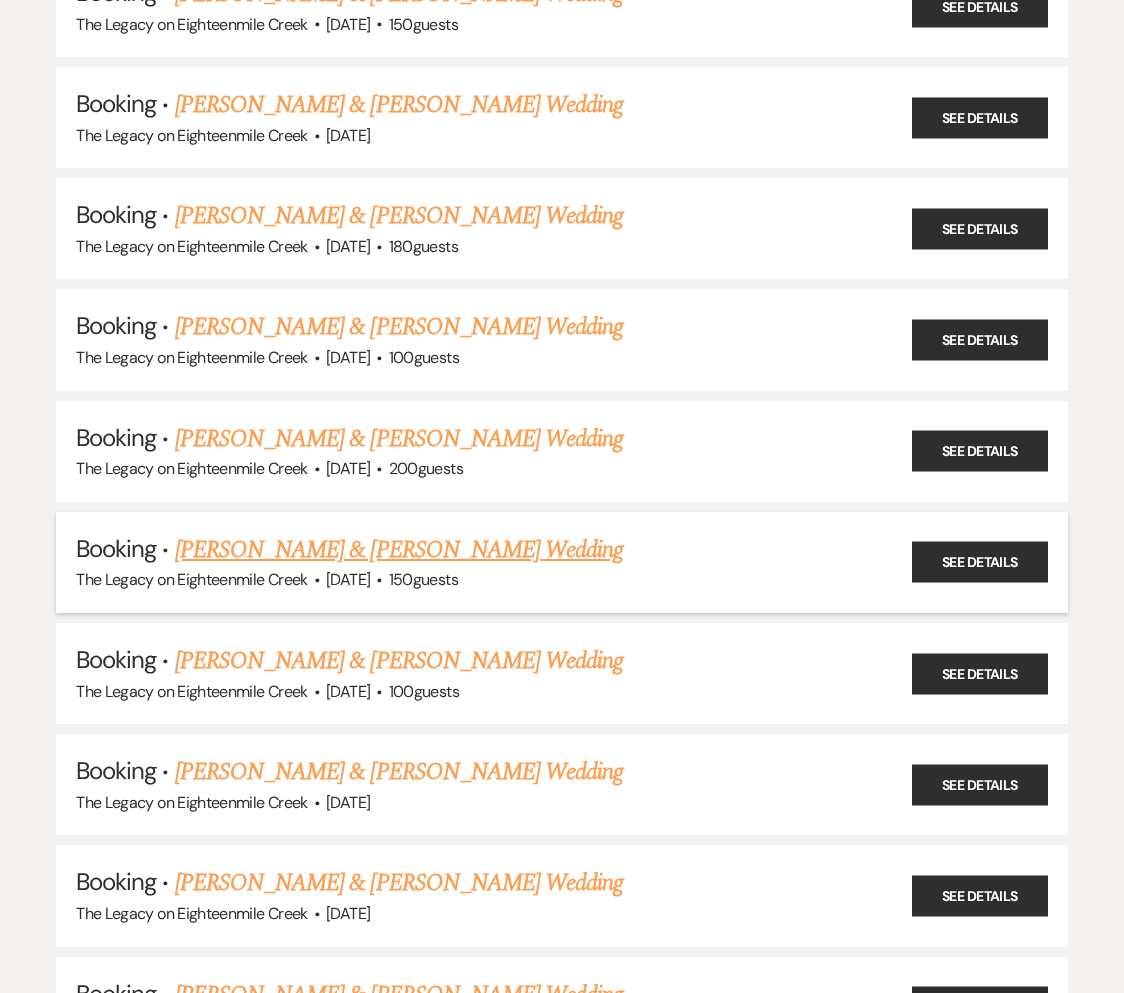 click on "[PERSON_NAME] & [PERSON_NAME] Wedding" at bounding box center (399, 550) 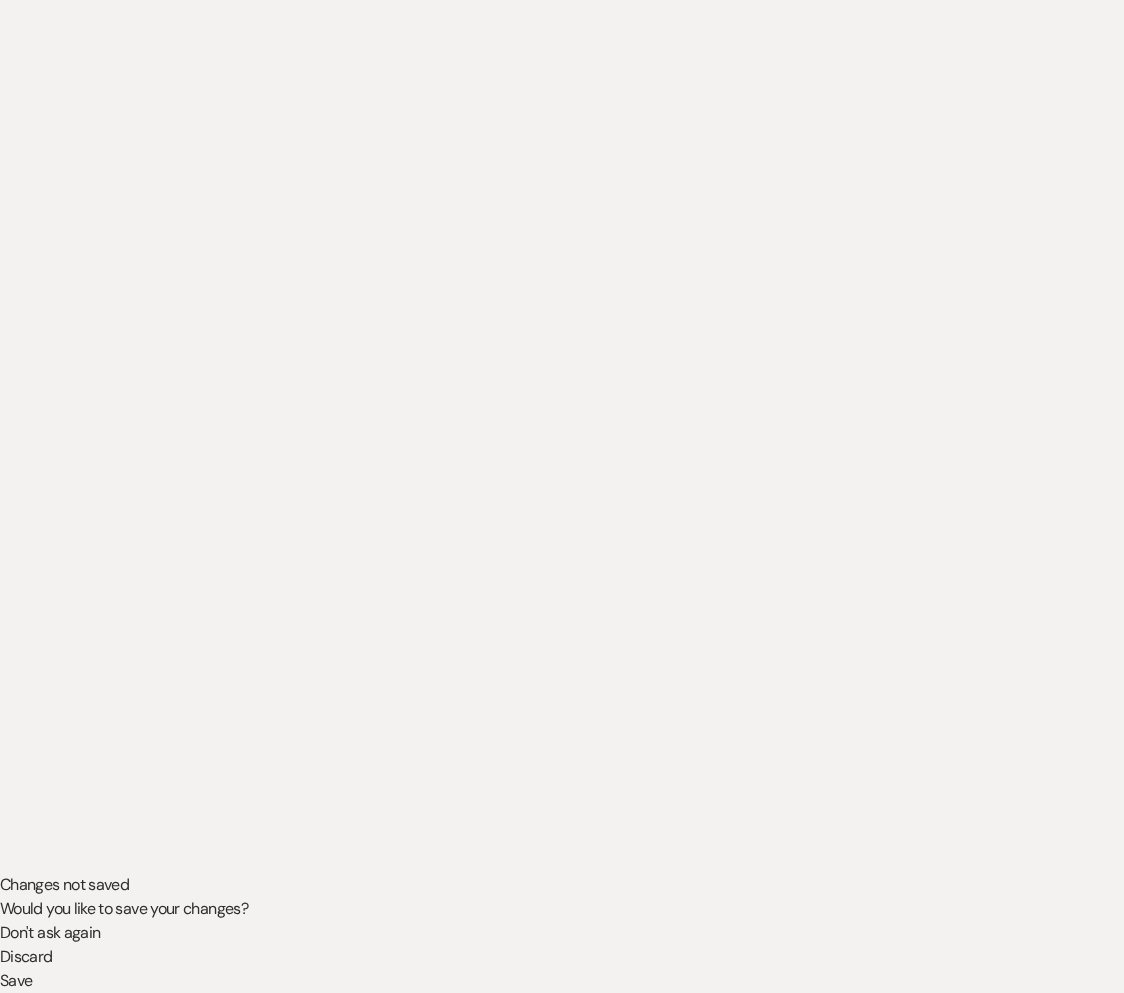 scroll, scrollTop: 0, scrollLeft: 0, axis: both 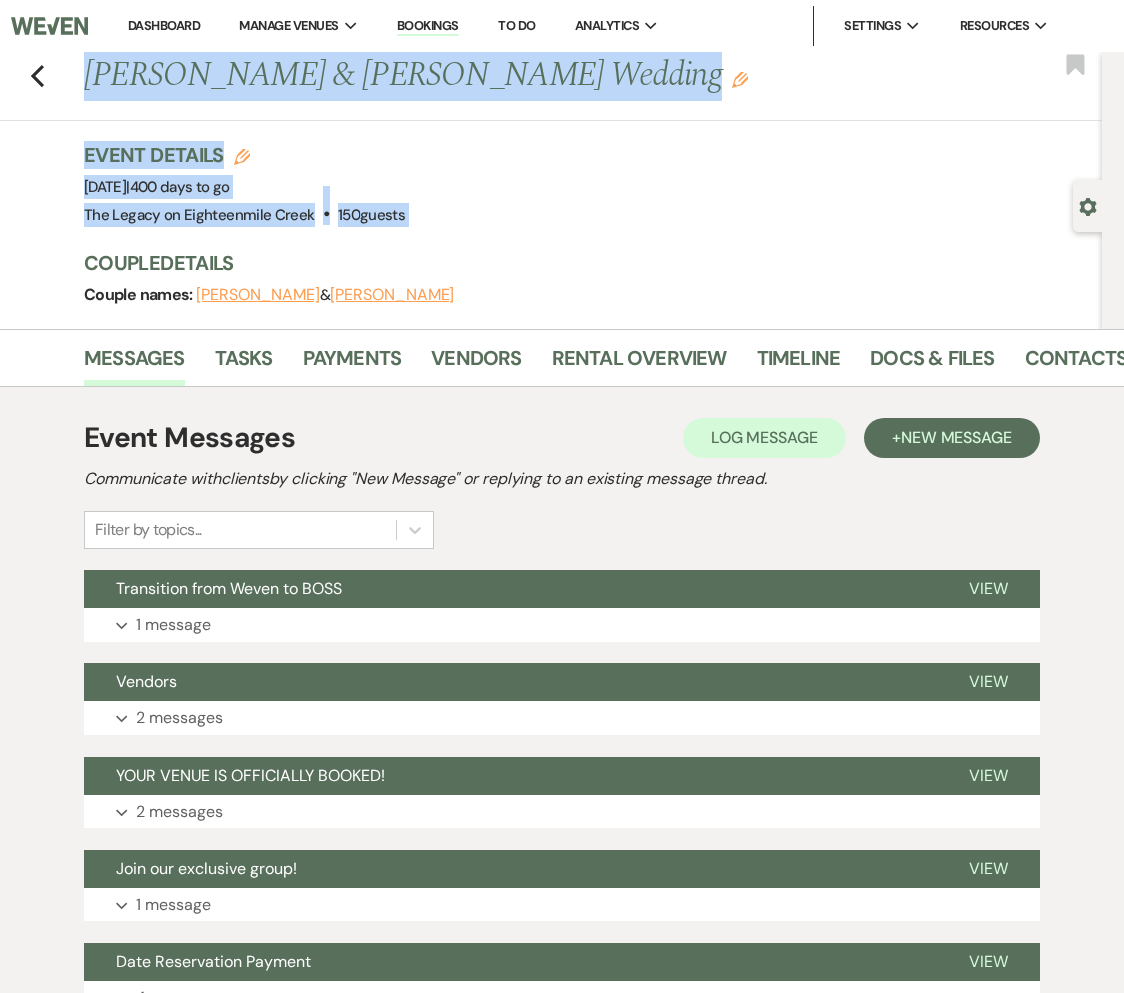 drag, startPoint x: 86, startPoint y: 71, endPoint x: 389, endPoint y: 235, distance: 344.53592 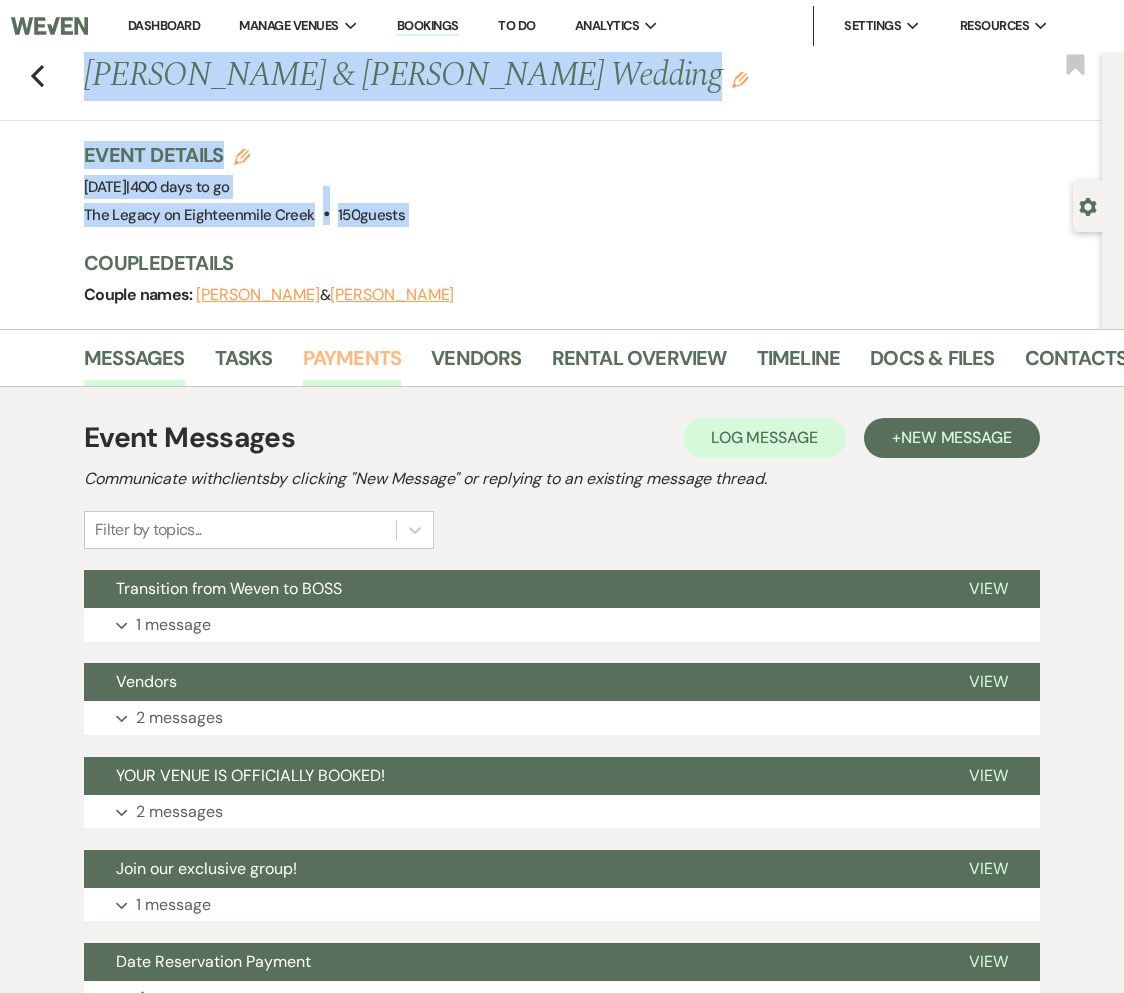 click on "Payments" at bounding box center (352, 364) 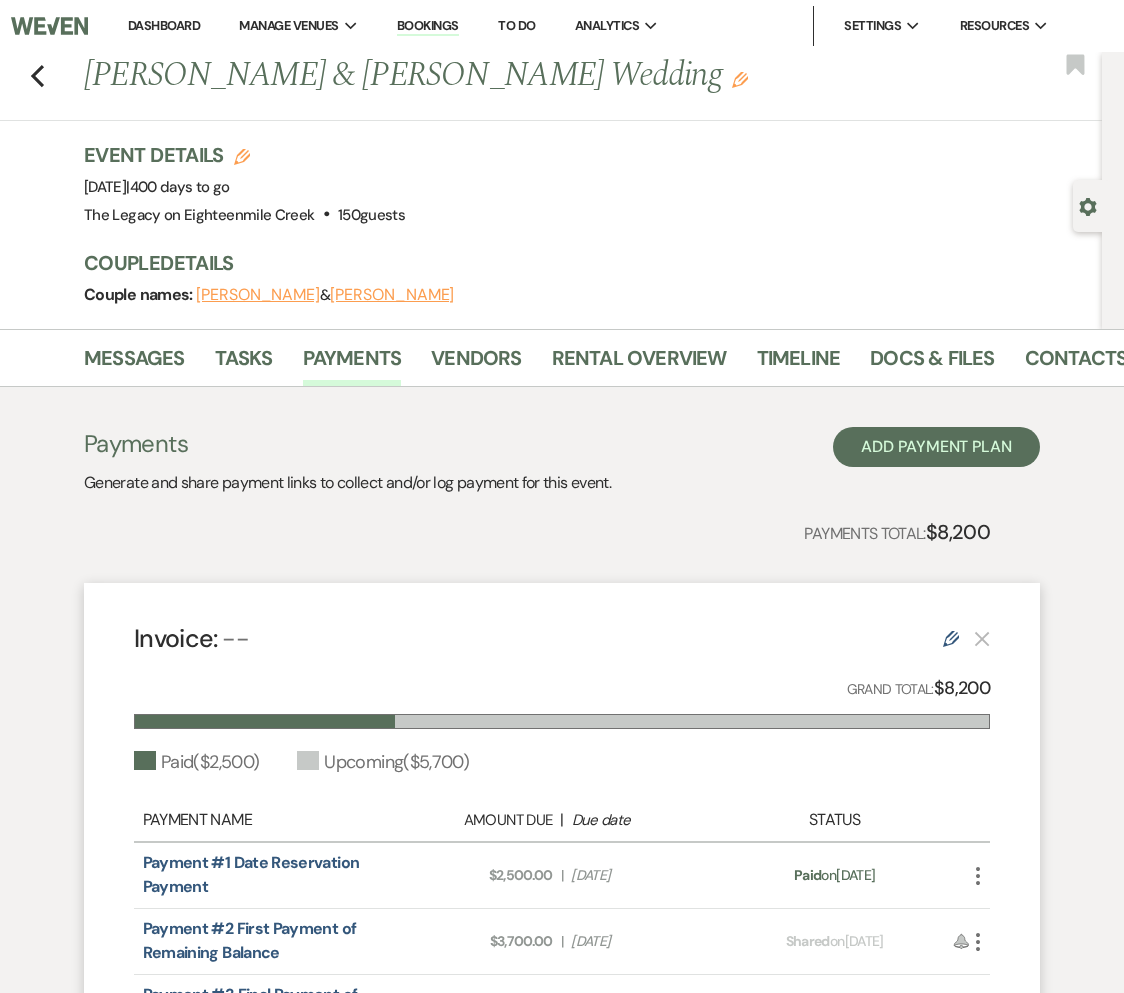 click on "Payment status:   Paid  on  [DATE]" at bounding box center (835, 875) 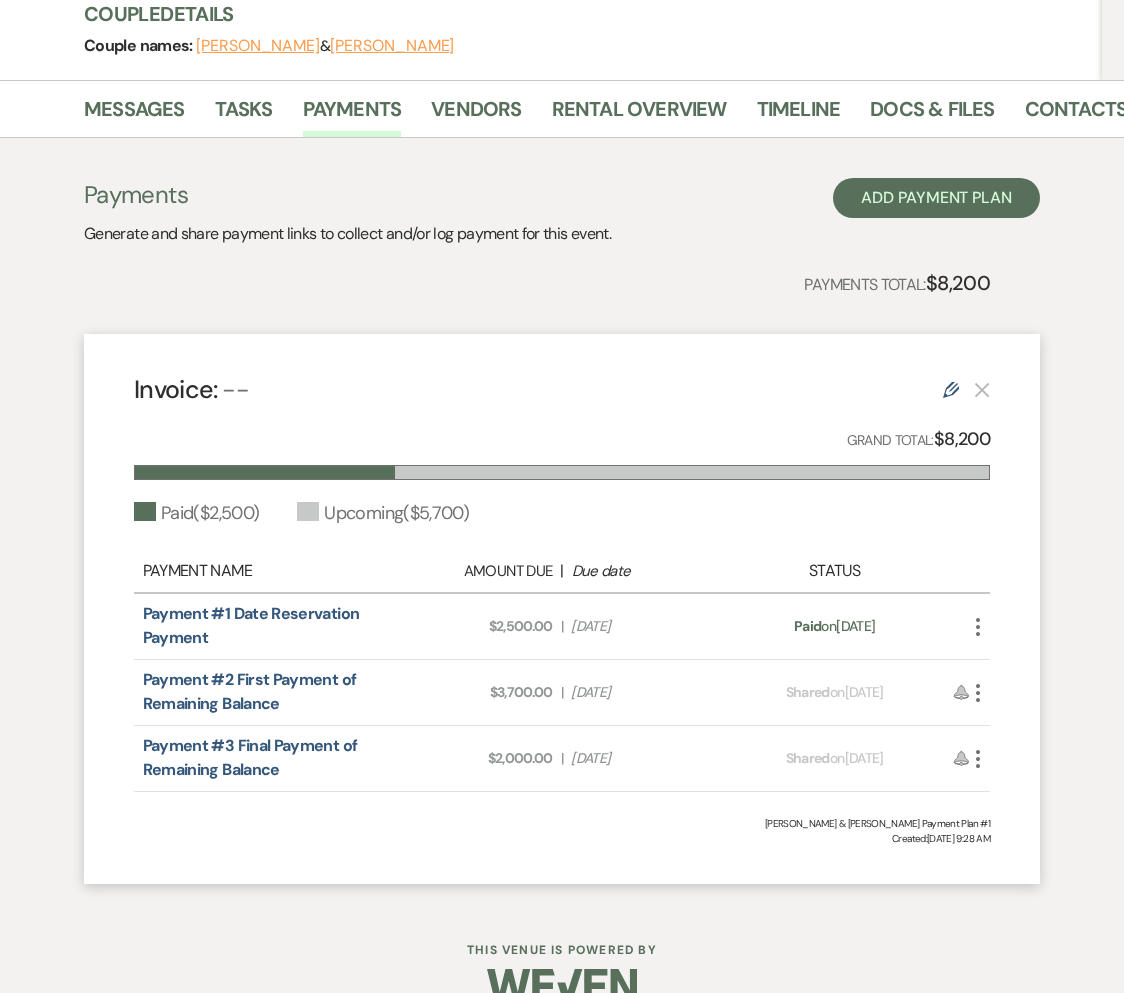 click on "Due Date   [DATE]" at bounding box center (645, 692) 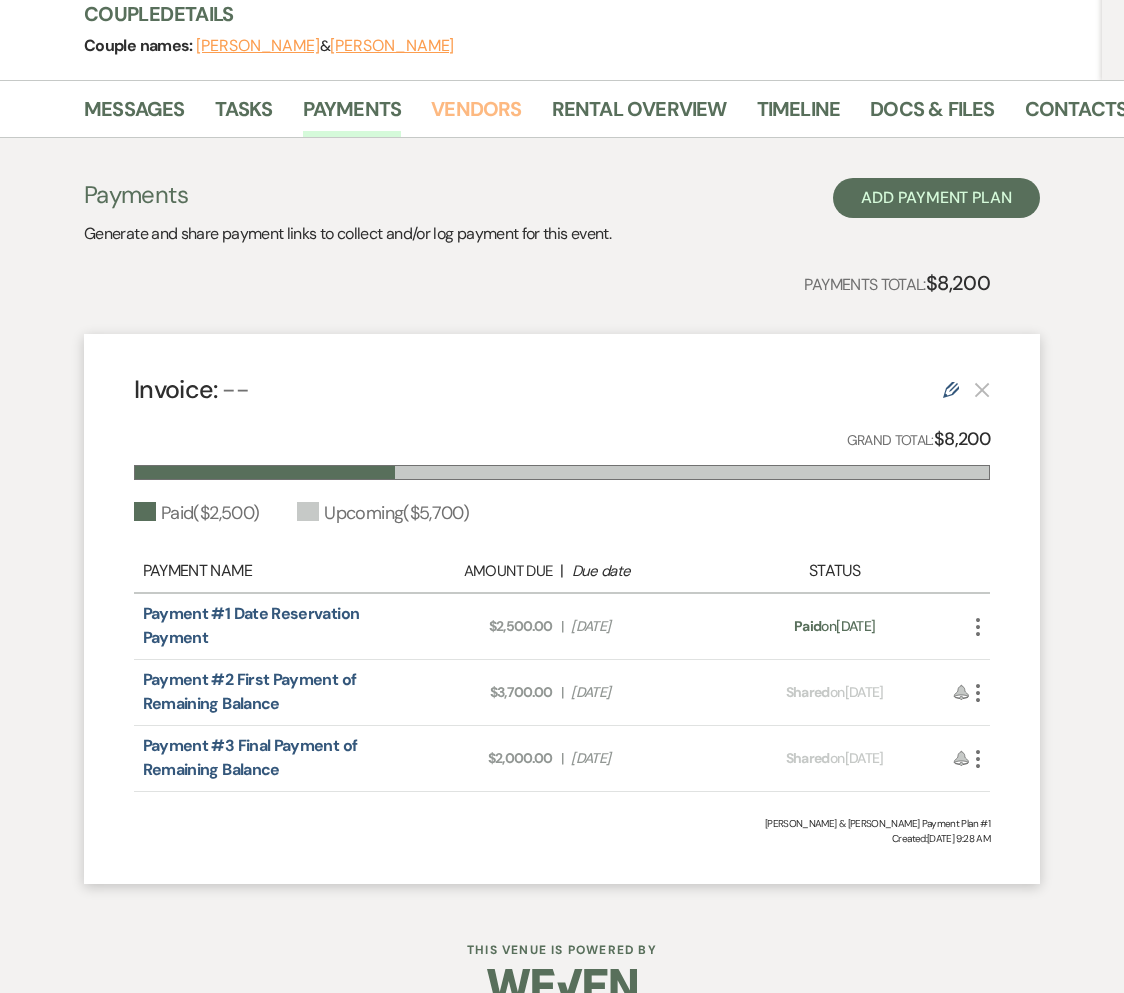 click on "Vendors" at bounding box center [476, 115] 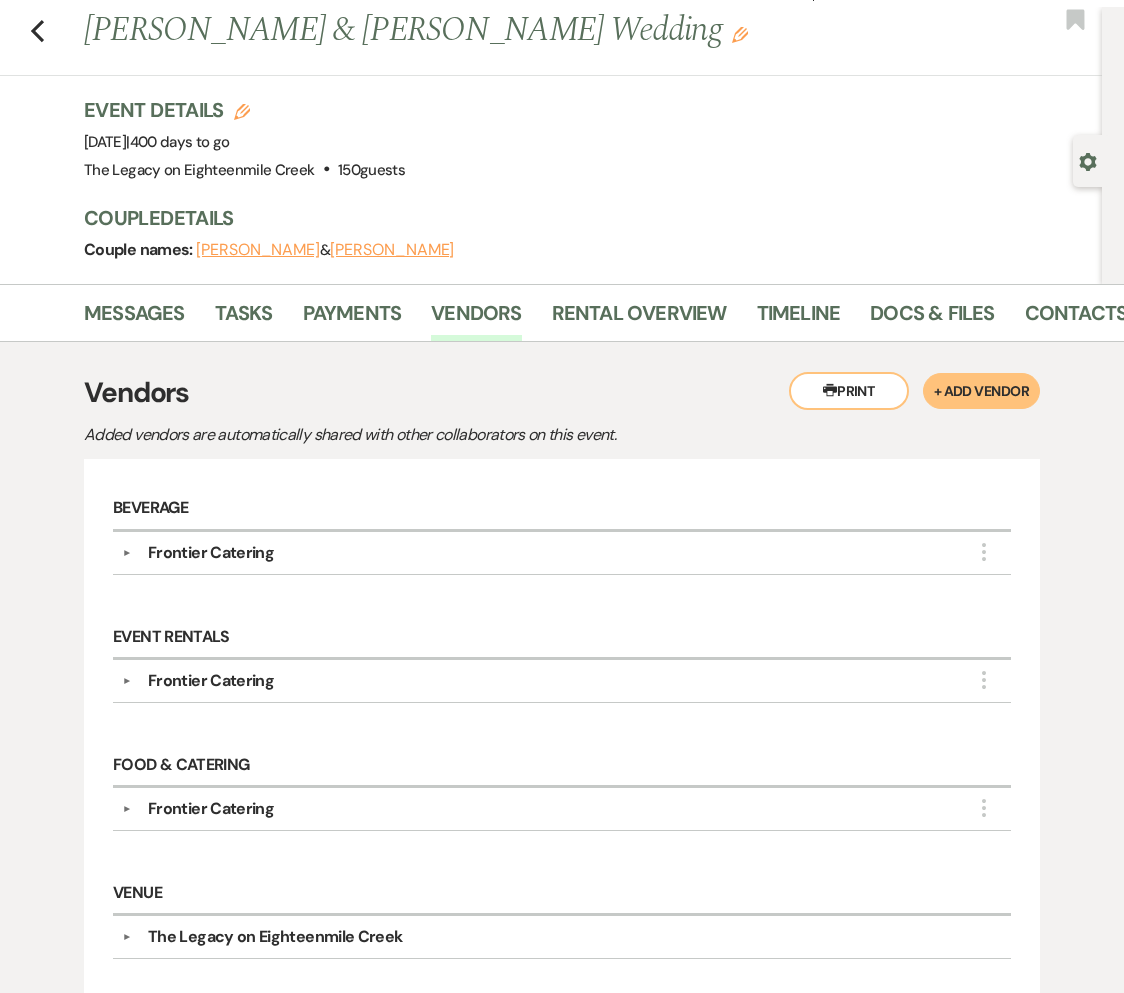 scroll, scrollTop: 0, scrollLeft: 0, axis: both 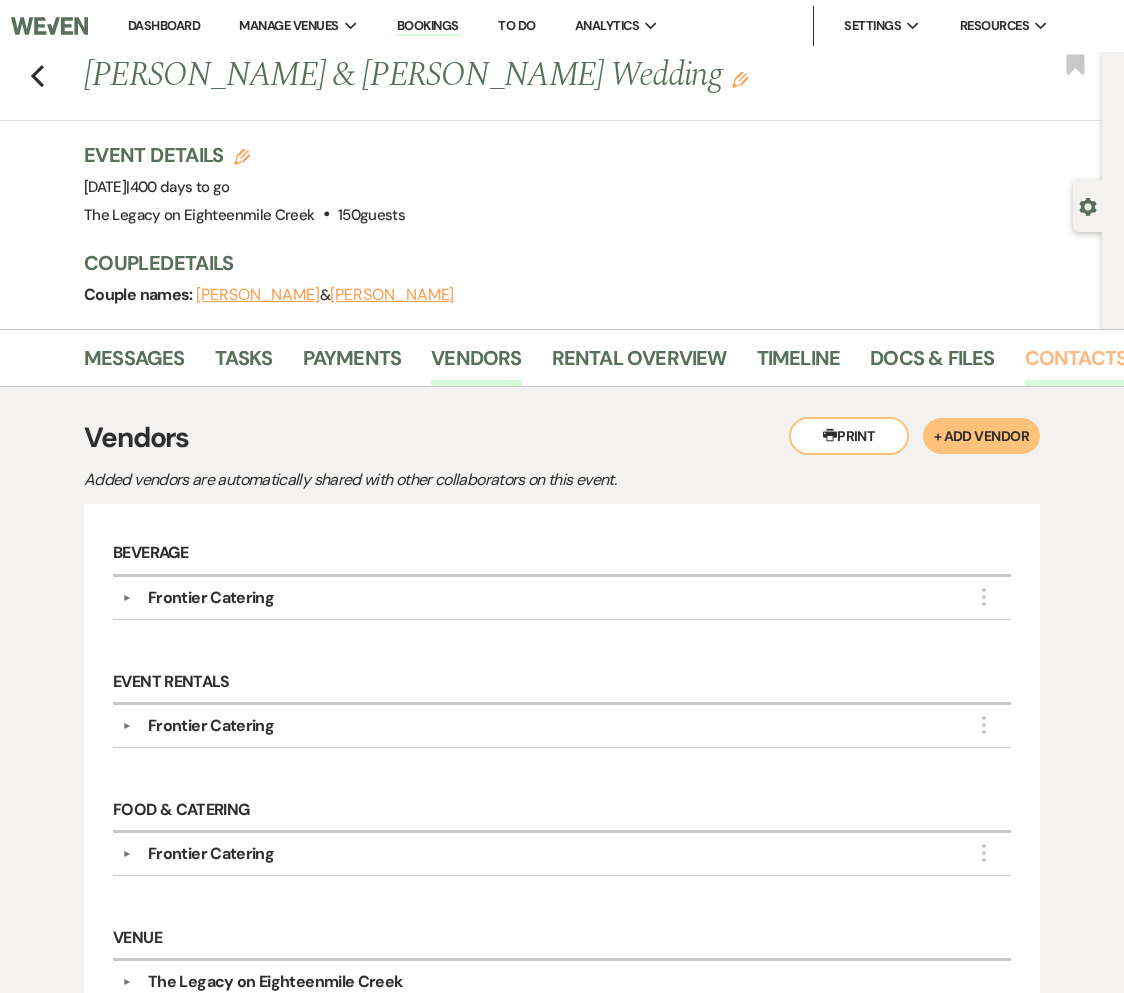 click on "Contacts" at bounding box center [1076, 364] 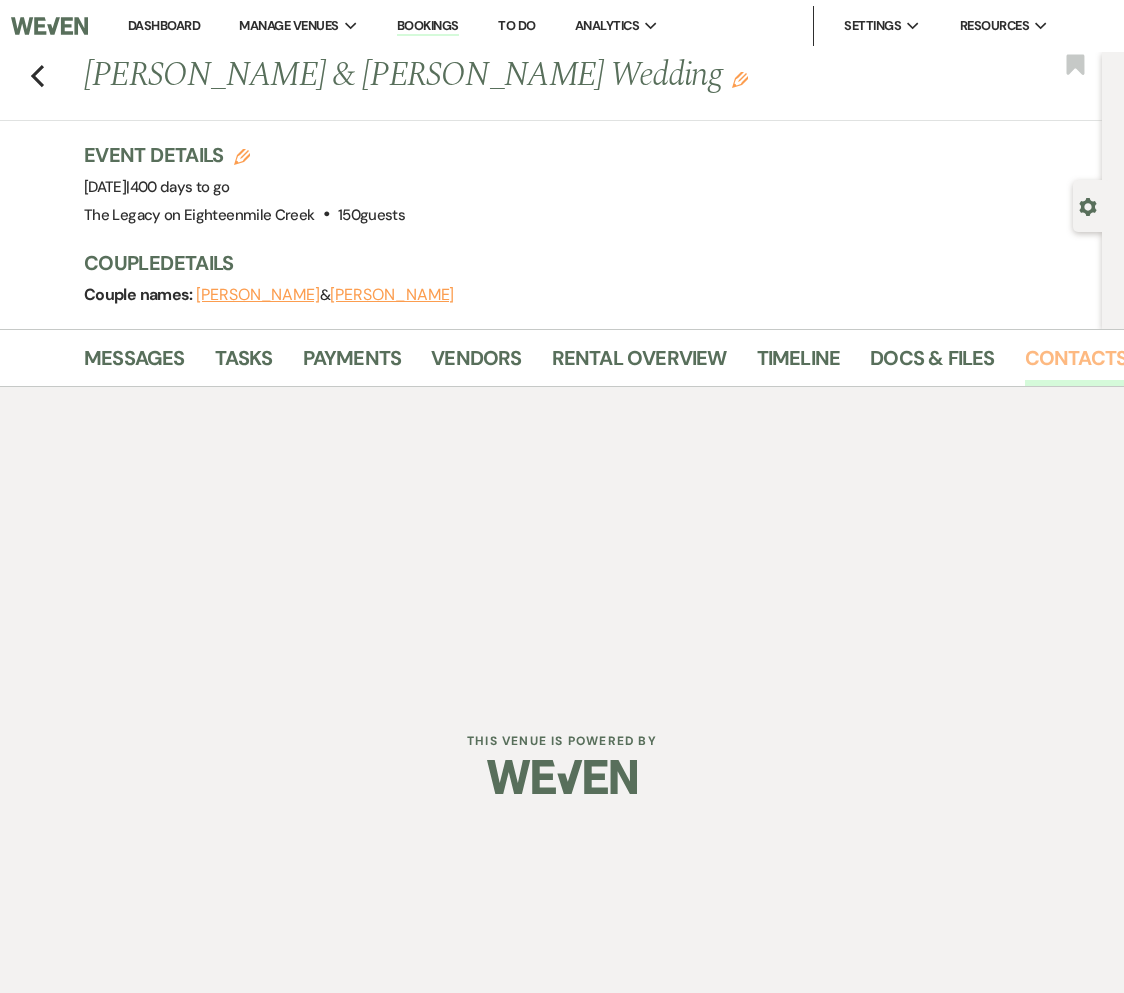 click on "Contacts" at bounding box center [1076, 364] 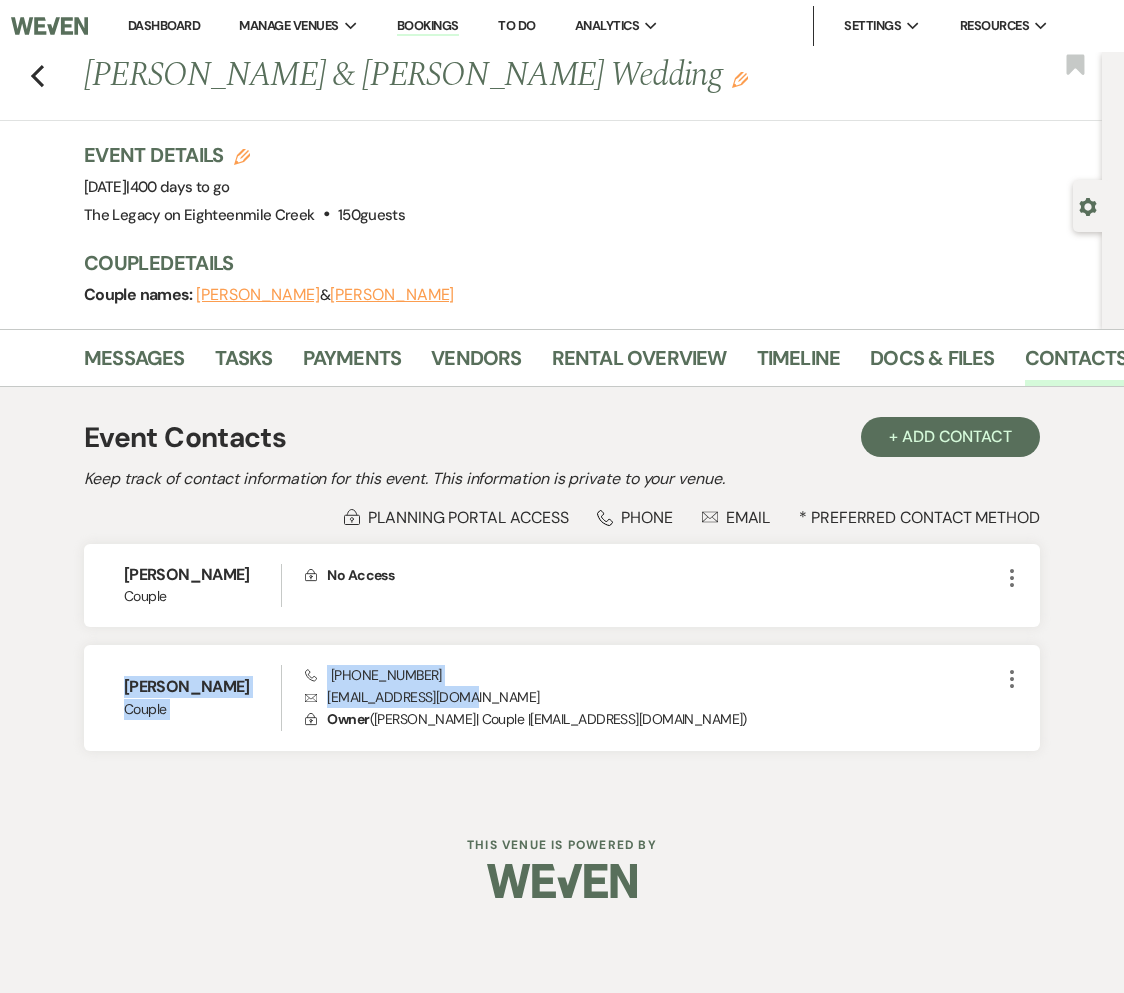 drag, startPoint x: 473, startPoint y: 696, endPoint x: 36, endPoint y: 678, distance: 437.37054 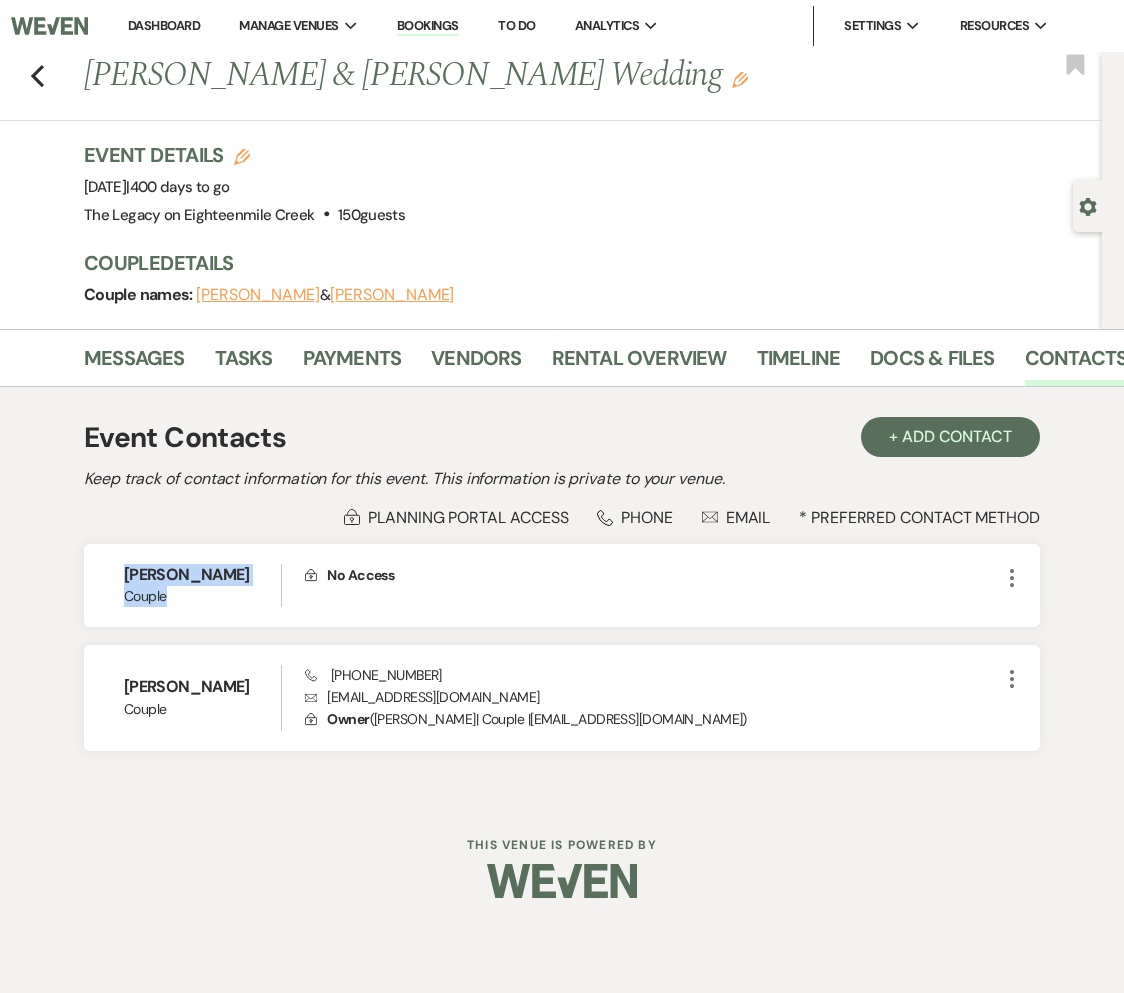 drag, startPoint x: 131, startPoint y: 580, endPoint x: 39, endPoint y: 540, distance: 100.31949 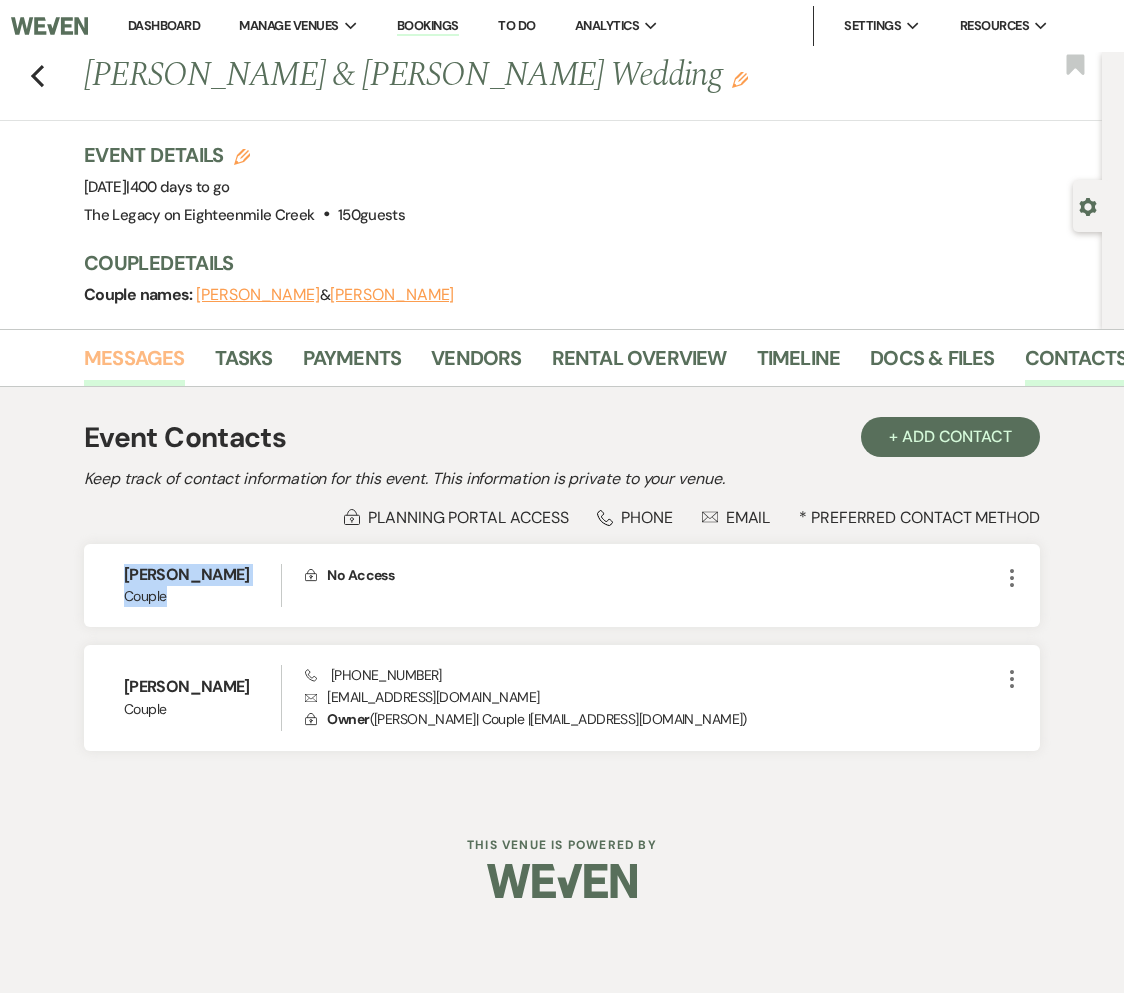 click on "Messages" at bounding box center (134, 364) 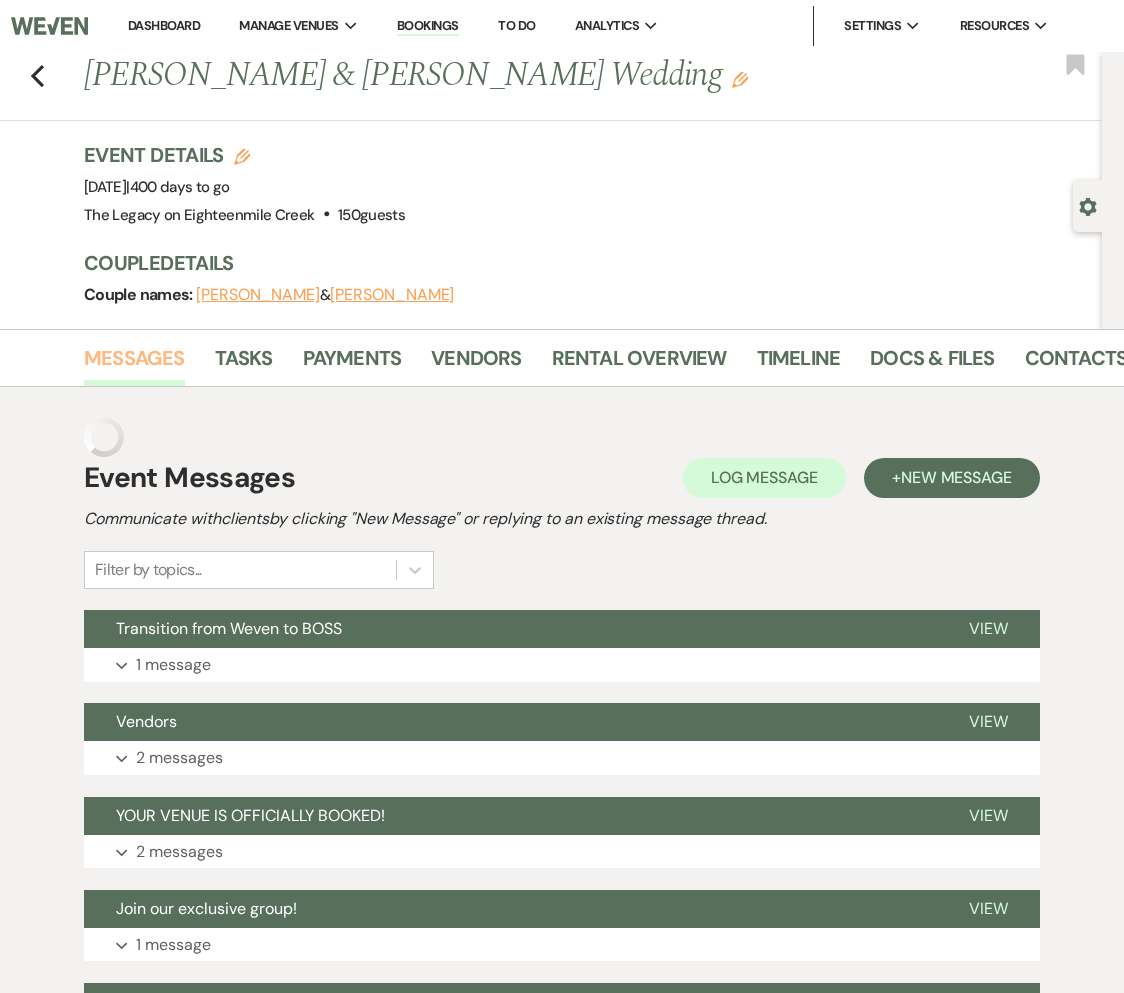 click on "Messages" at bounding box center [134, 364] 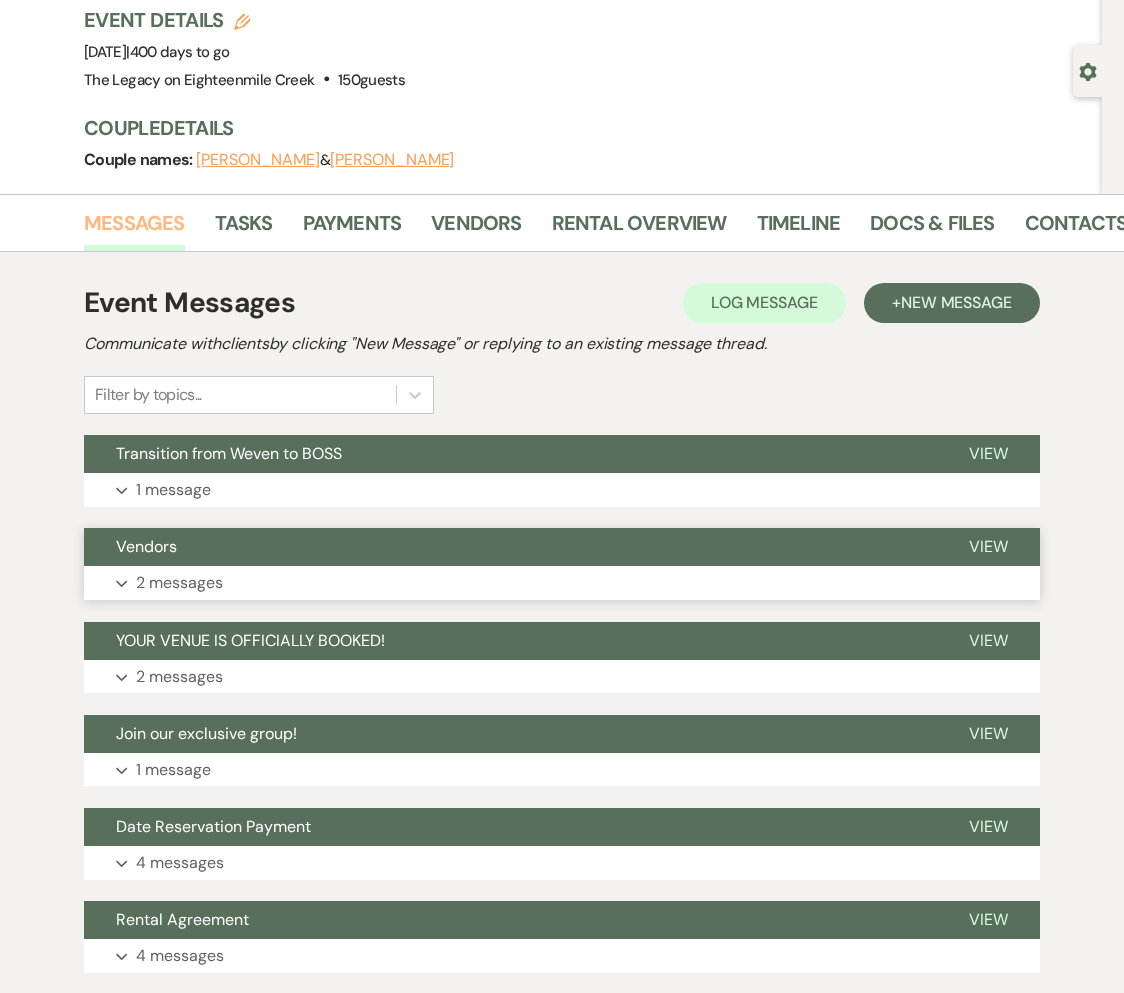 scroll, scrollTop: 137, scrollLeft: 0, axis: vertical 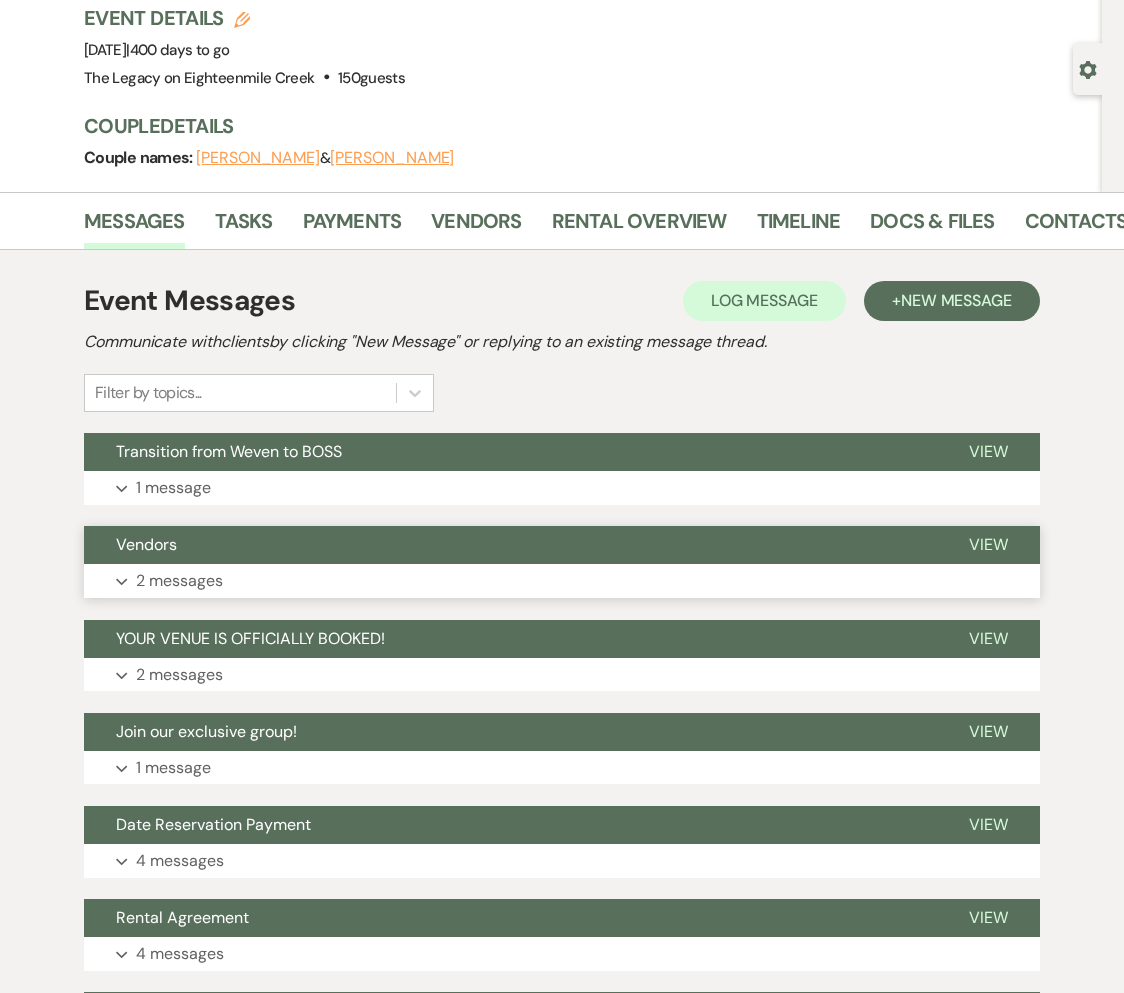 click on "Vendors" at bounding box center (510, 545) 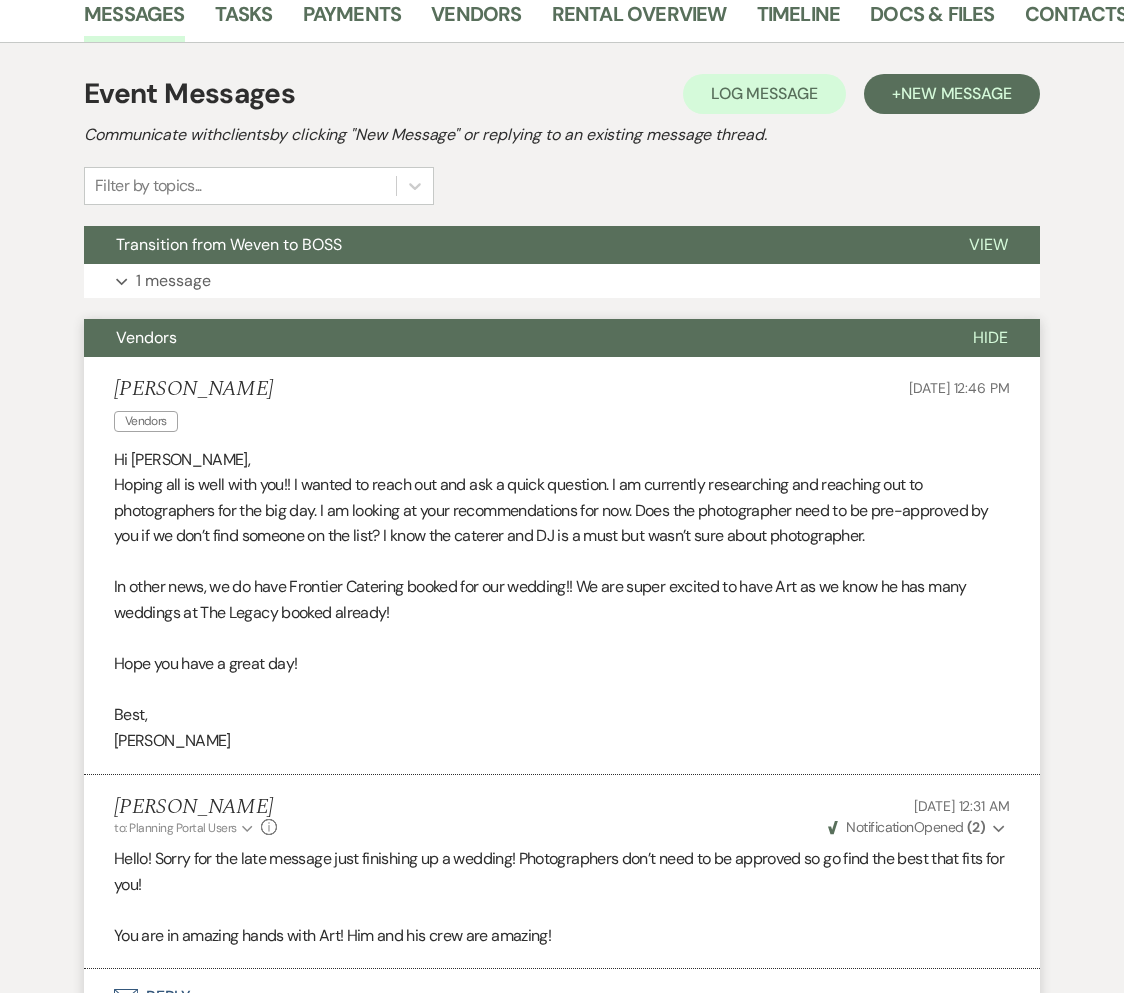 scroll, scrollTop: 1187, scrollLeft: 0, axis: vertical 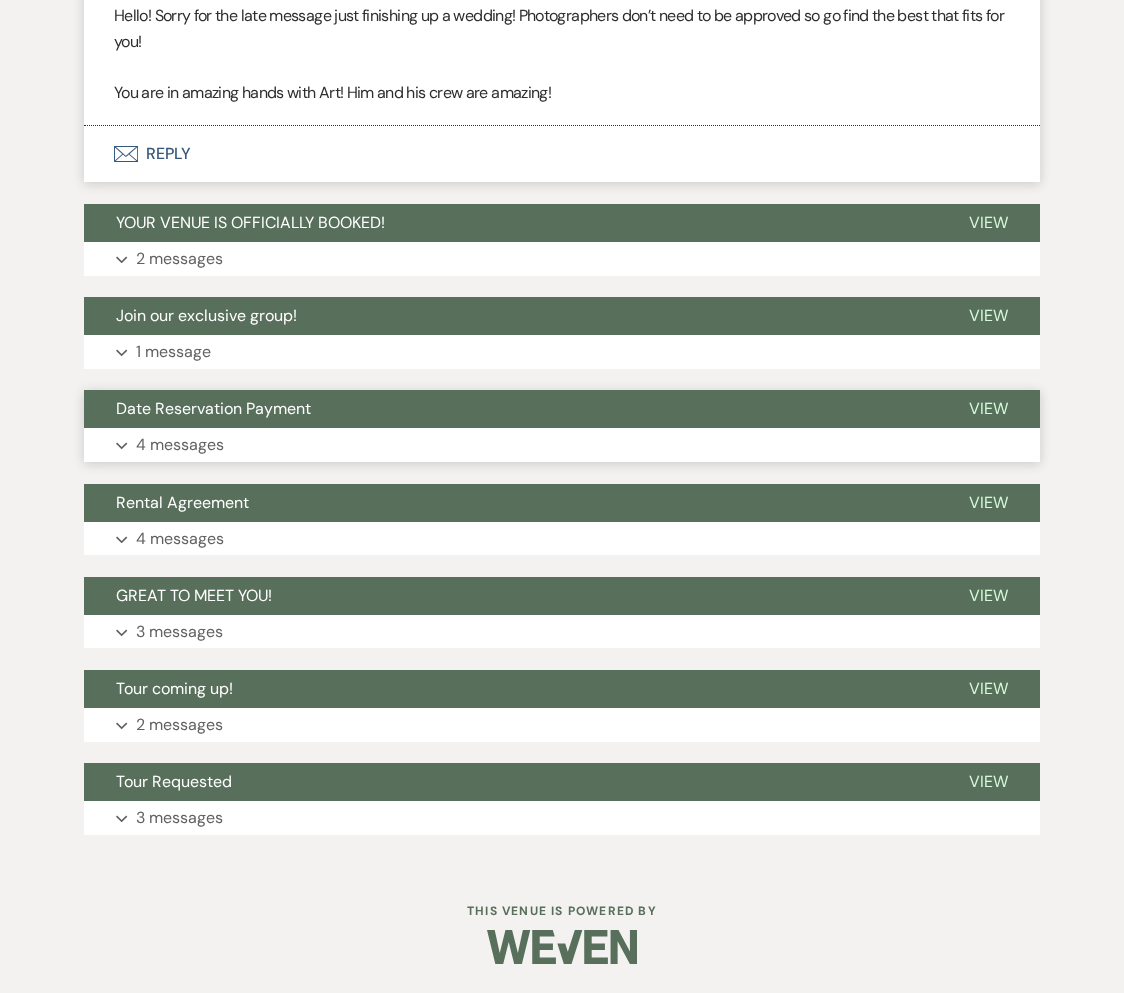 click on "Date Reservation Payment" at bounding box center [510, 409] 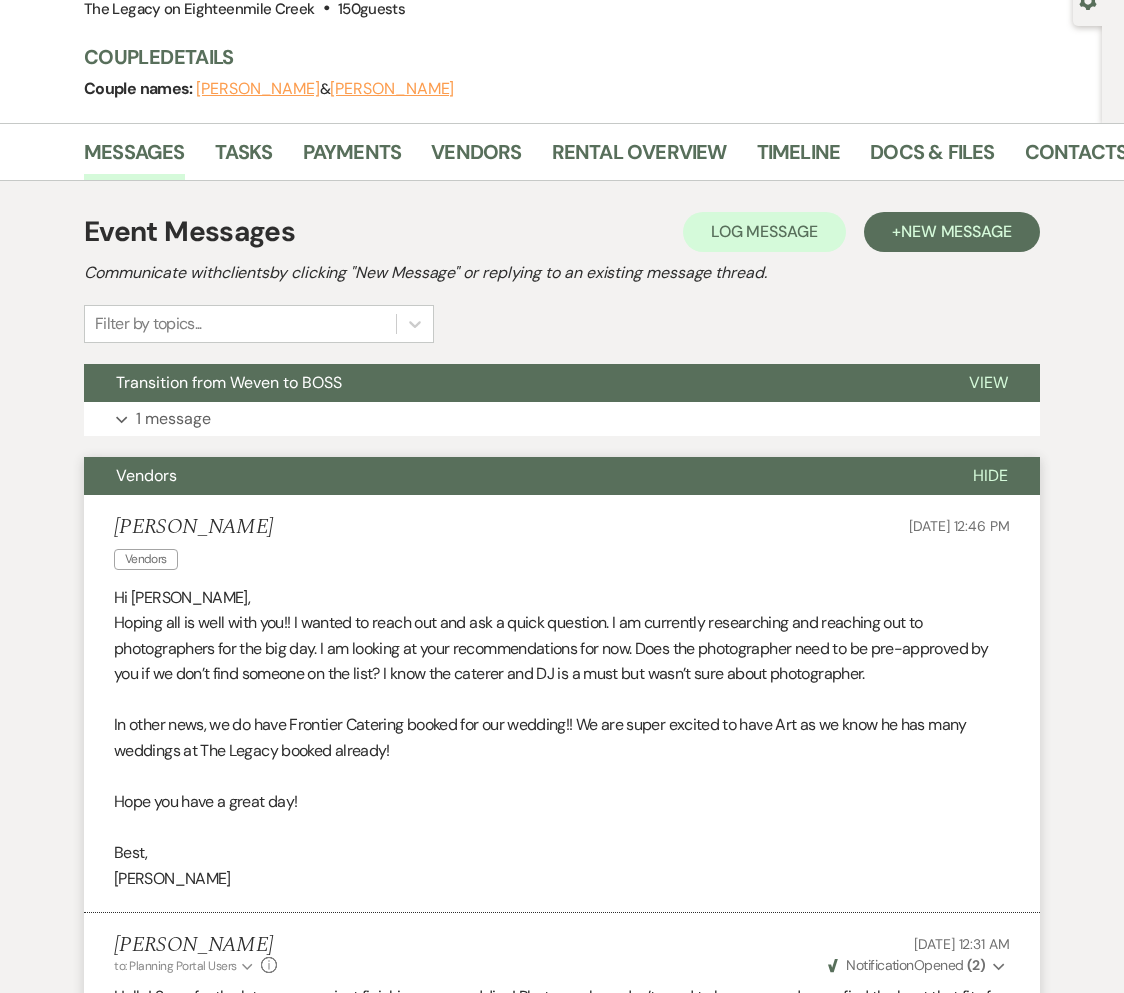 scroll, scrollTop: 0, scrollLeft: 0, axis: both 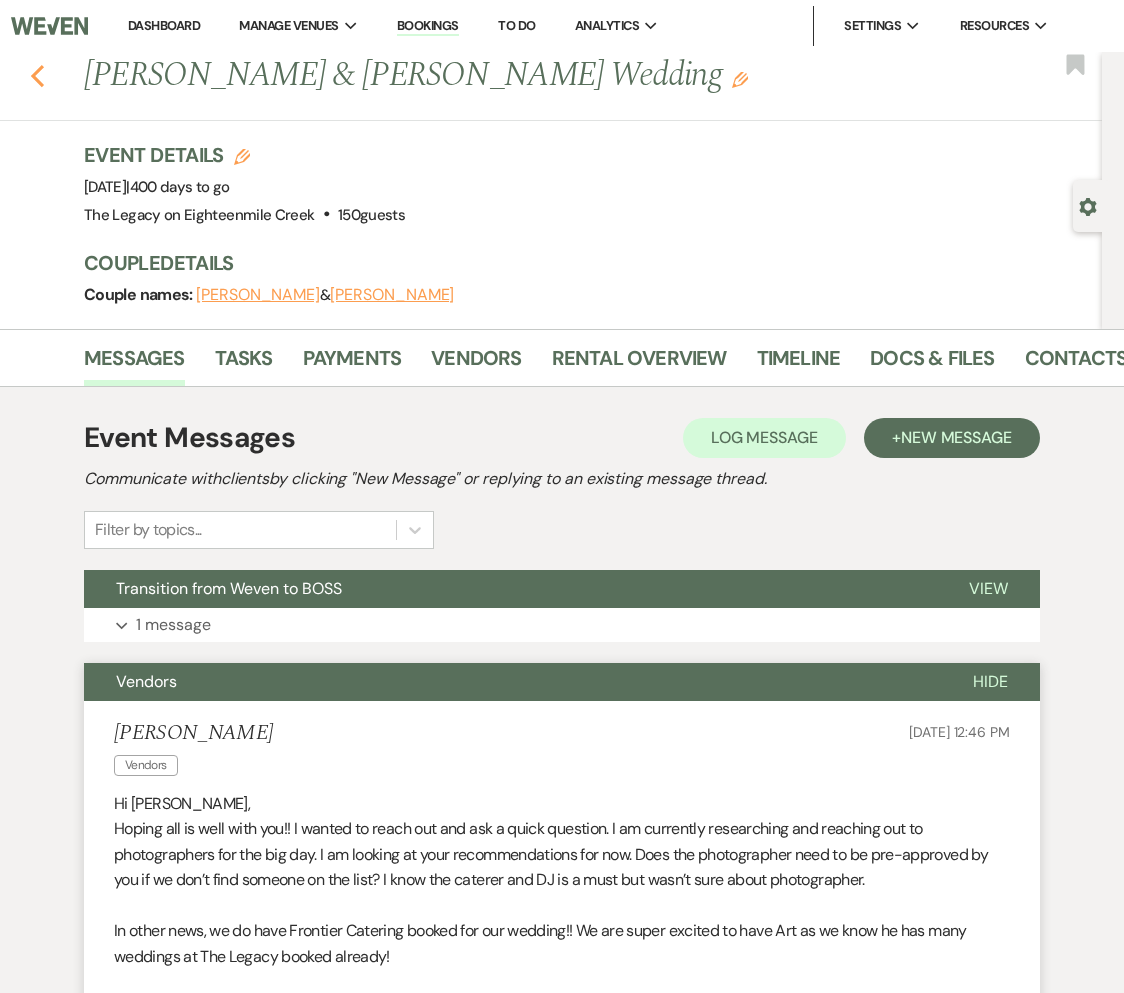 click 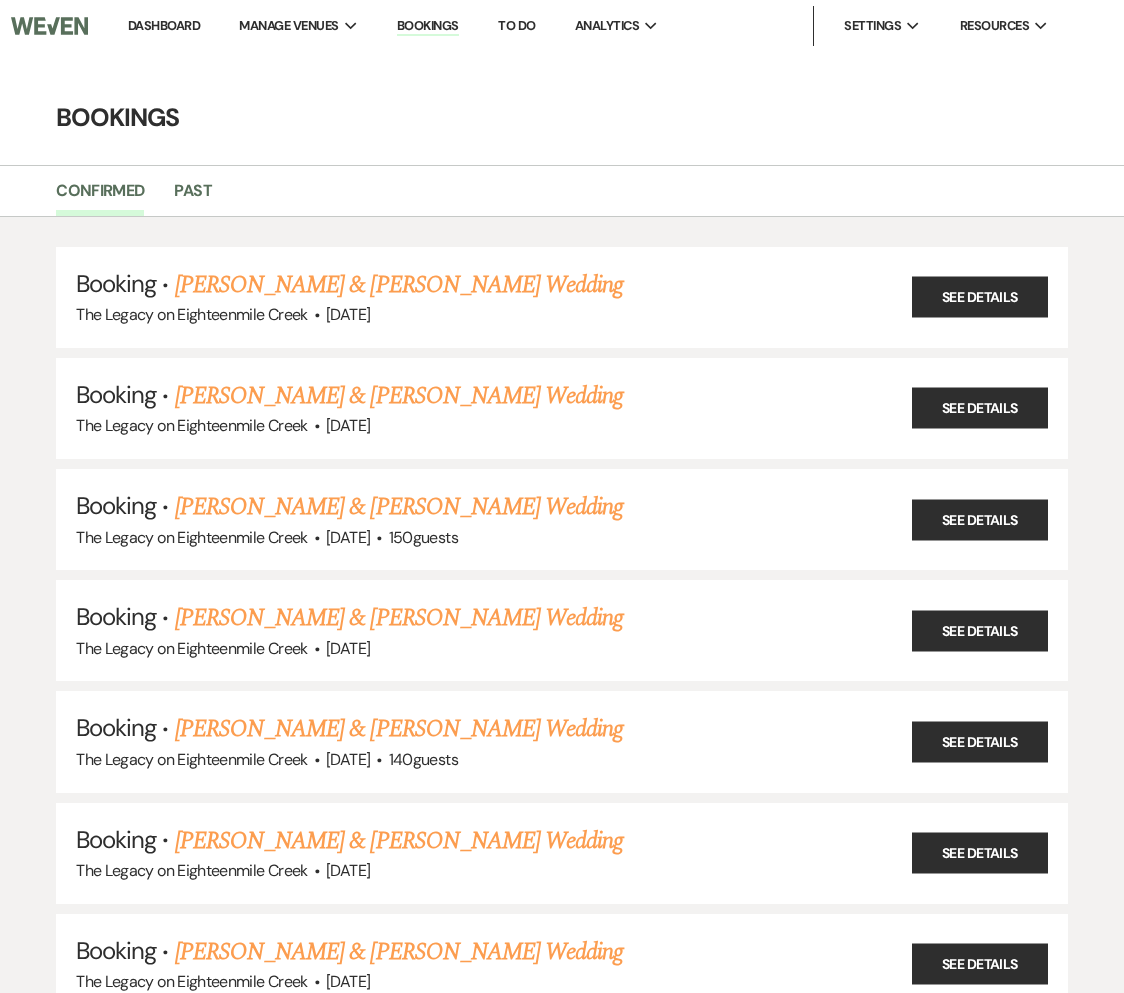 scroll, scrollTop: 9964, scrollLeft: 0, axis: vertical 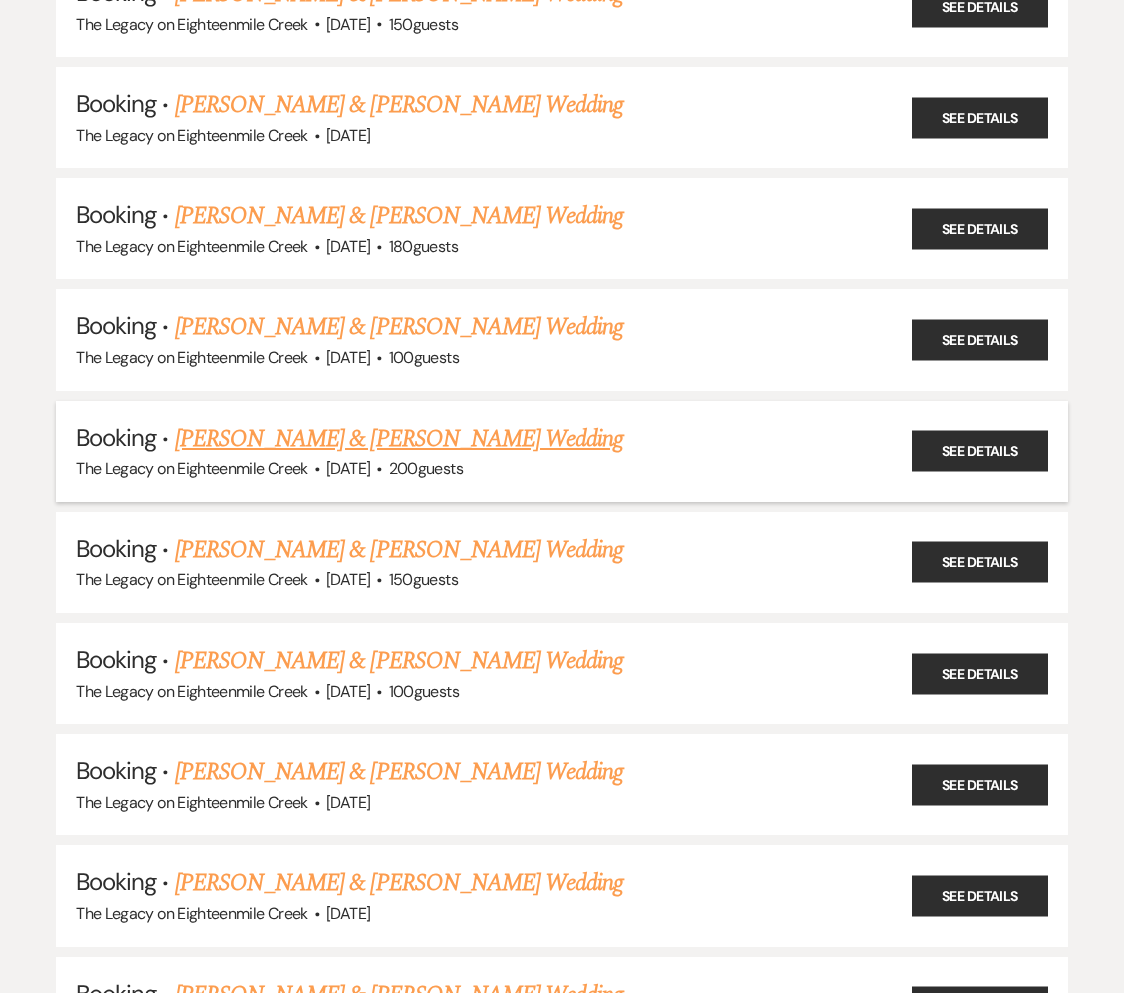 click on "[PERSON_NAME] & [PERSON_NAME] Wedding" at bounding box center [399, 439] 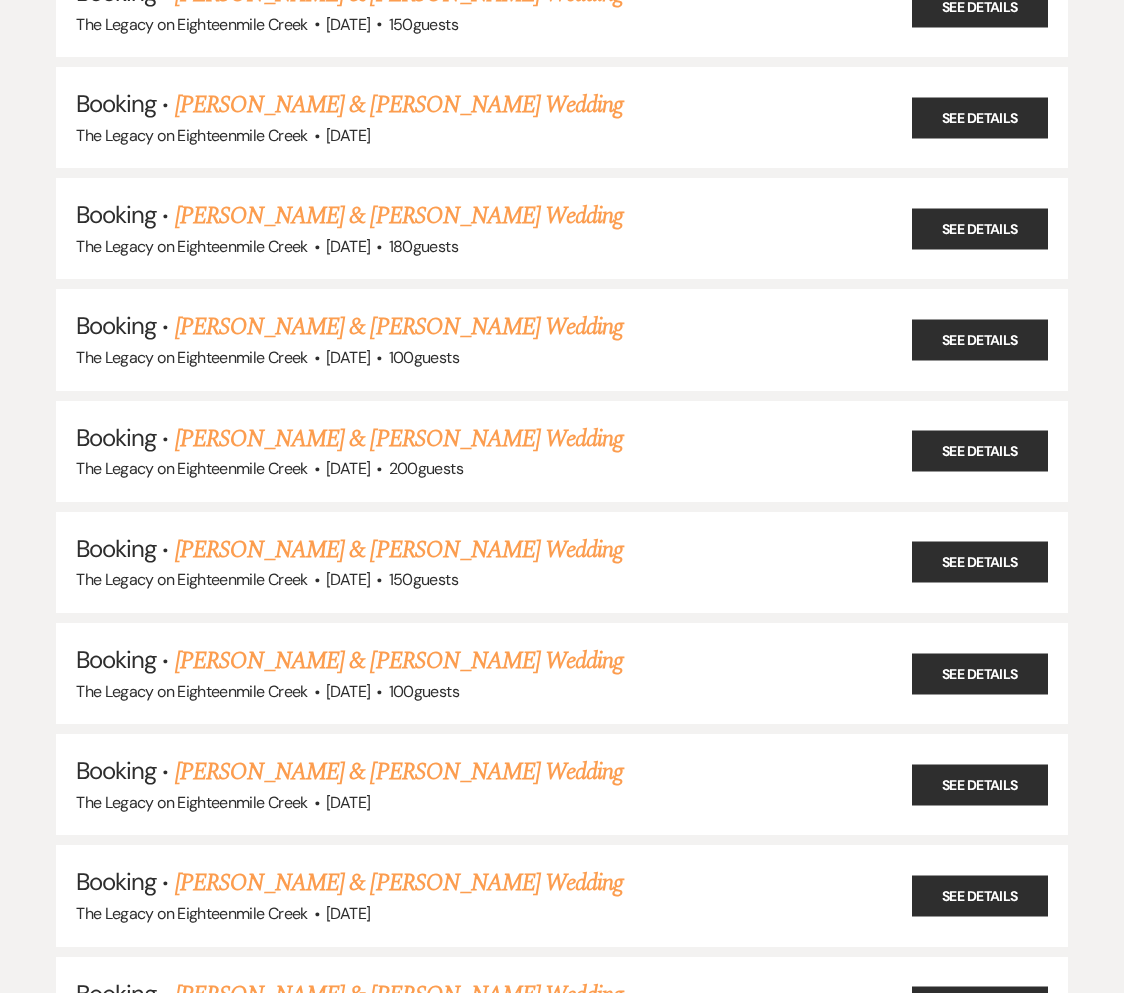 scroll, scrollTop: 0, scrollLeft: 0, axis: both 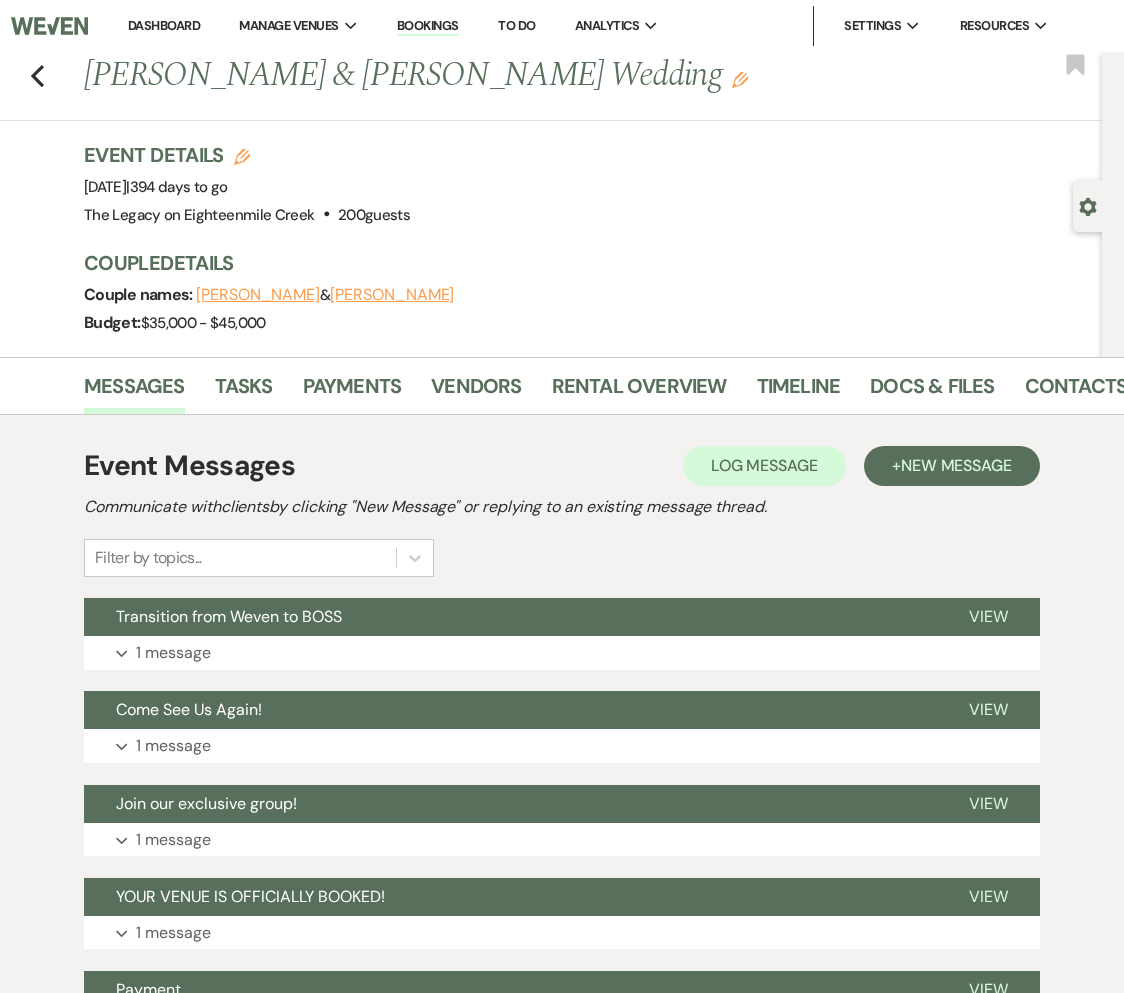 drag, startPoint x: 86, startPoint y: 66, endPoint x: 394, endPoint y: 231, distance: 349.41235 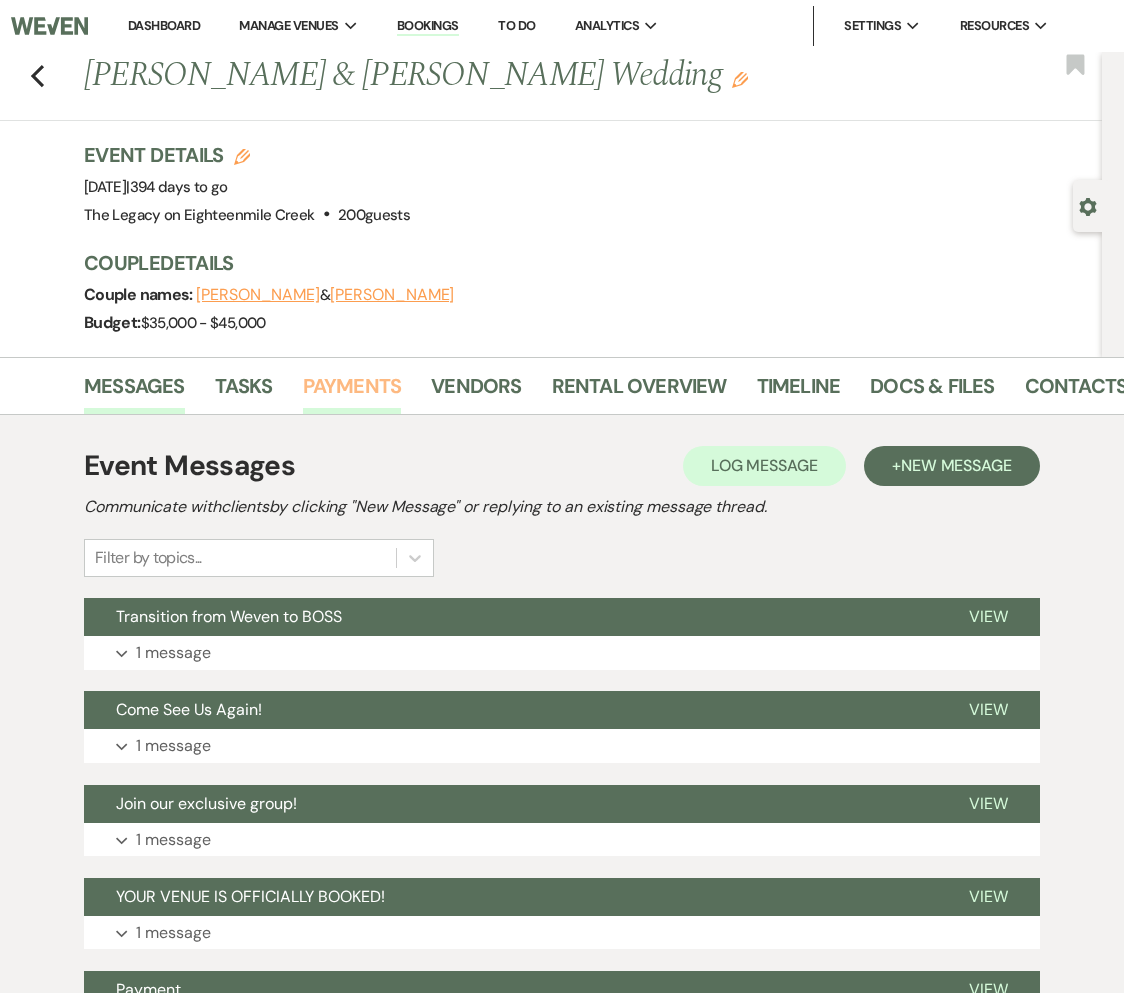 click on "Payments" at bounding box center [352, 392] 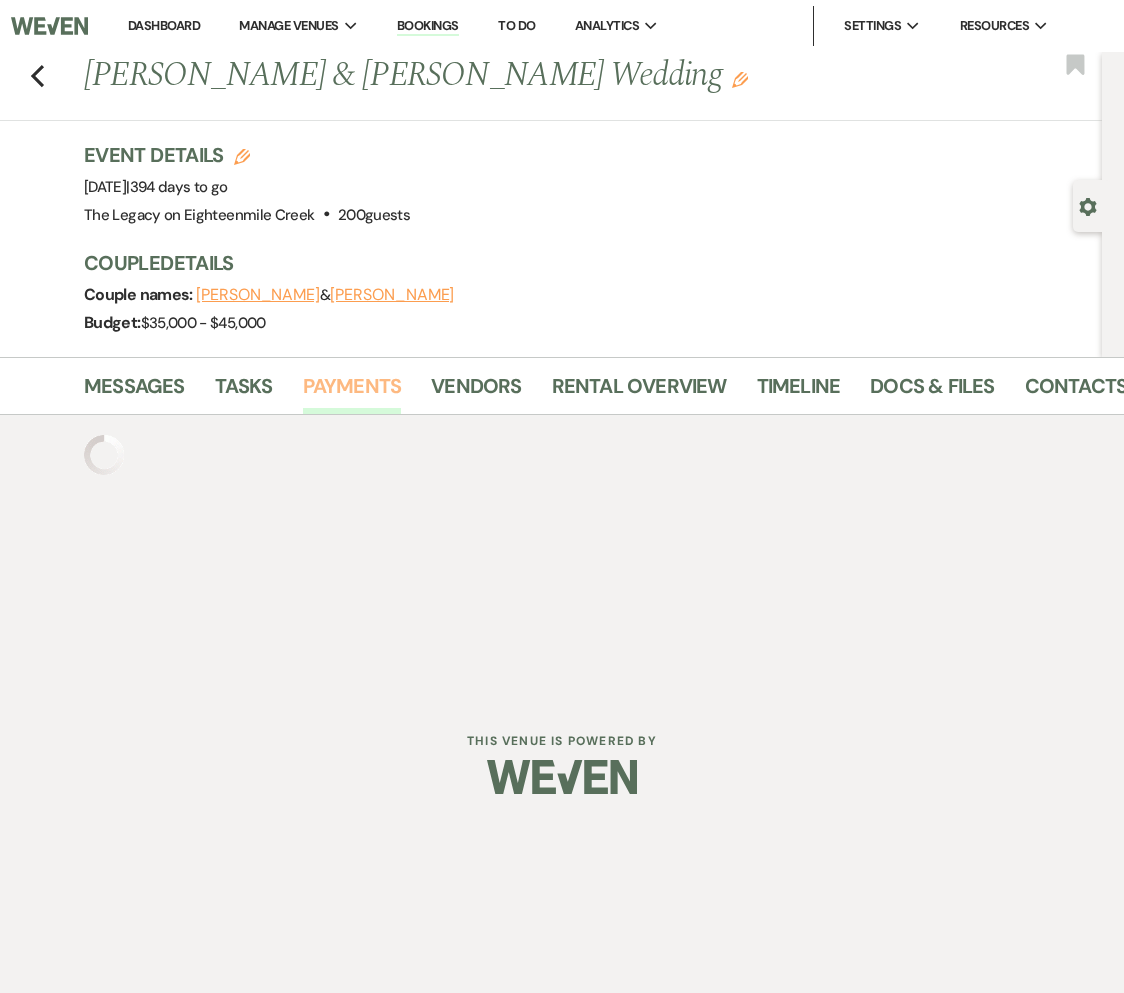 click on "Payments" at bounding box center [352, 392] 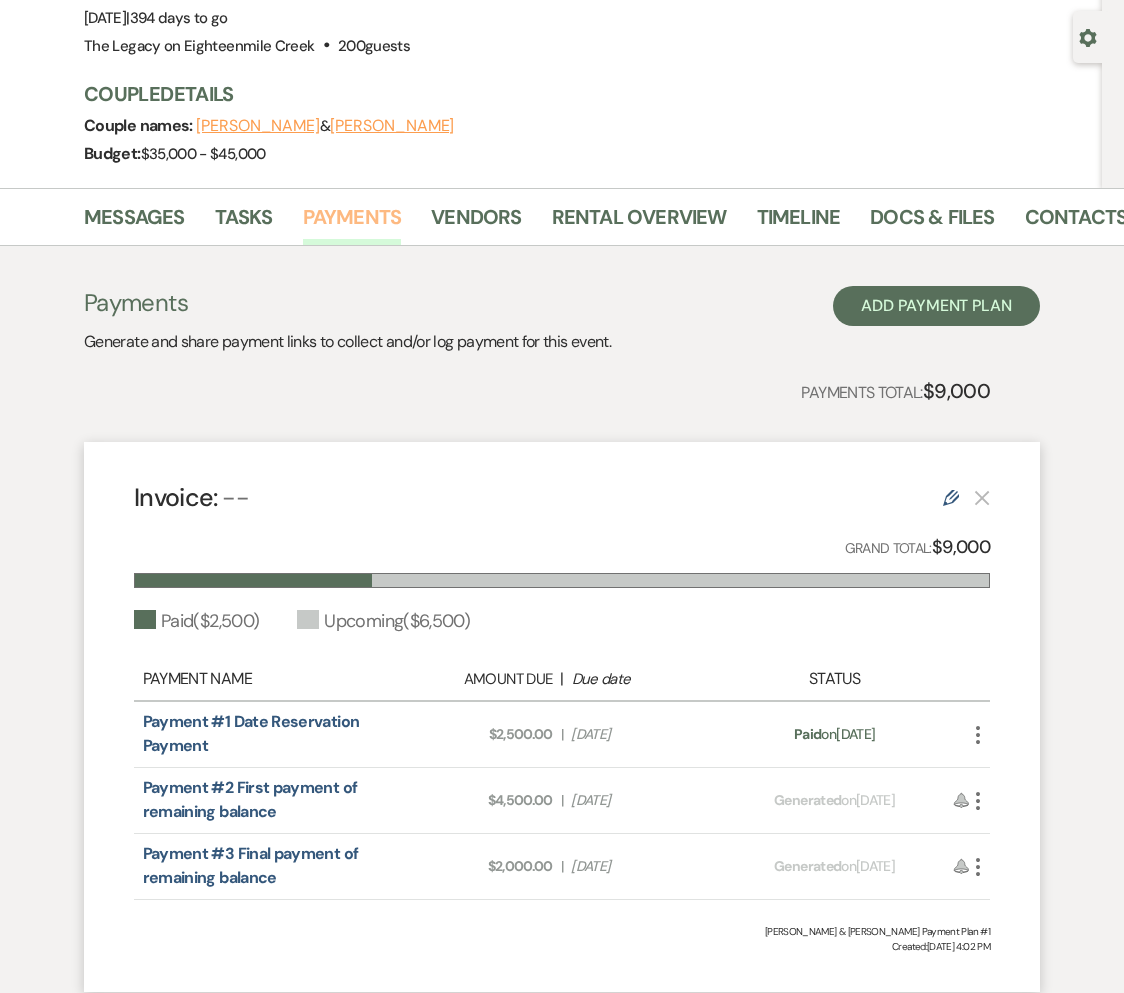 scroll, scrollTop: 283, scrollLeft: 0, axis: vertical 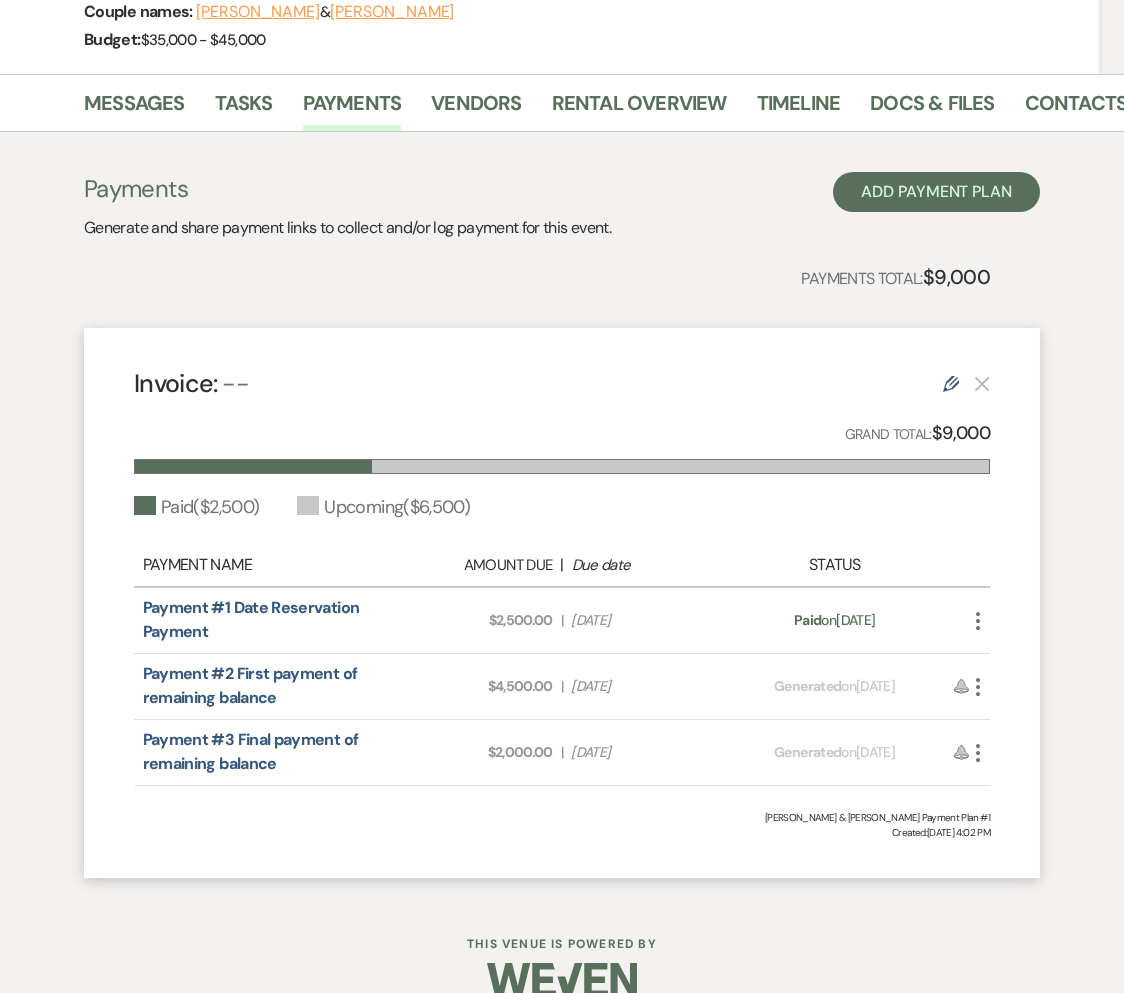 drag, startPoint x: 922, startPoint y: 622, endPoint x: 79, endPoint y: 598, distance: 843.34155 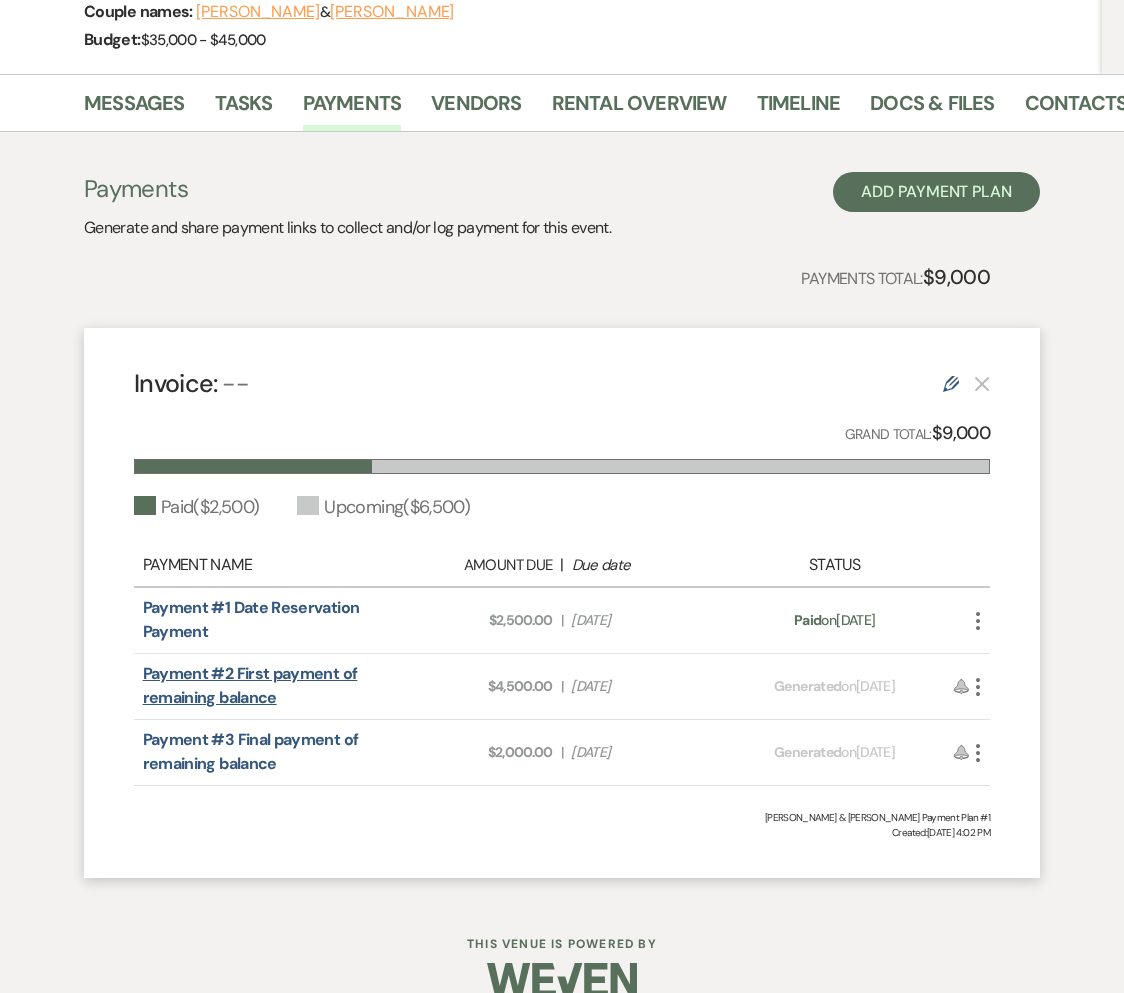 drag, startPoint x: 687, startPoint y: 687, endPoint x: 154, endPoint y: 670, distance: 533.27106 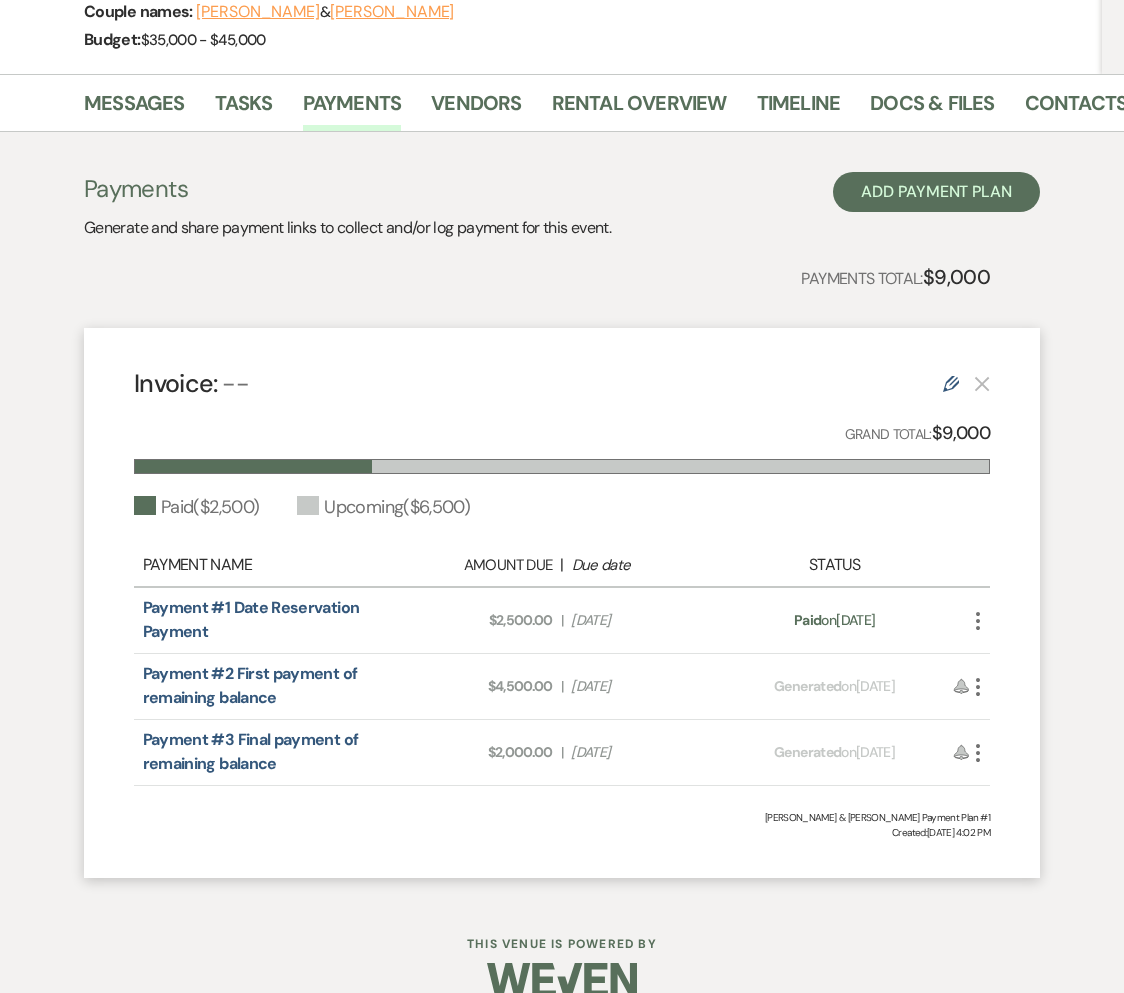 click on "Due Date   [DATE]" at bounding box center [645, 752] 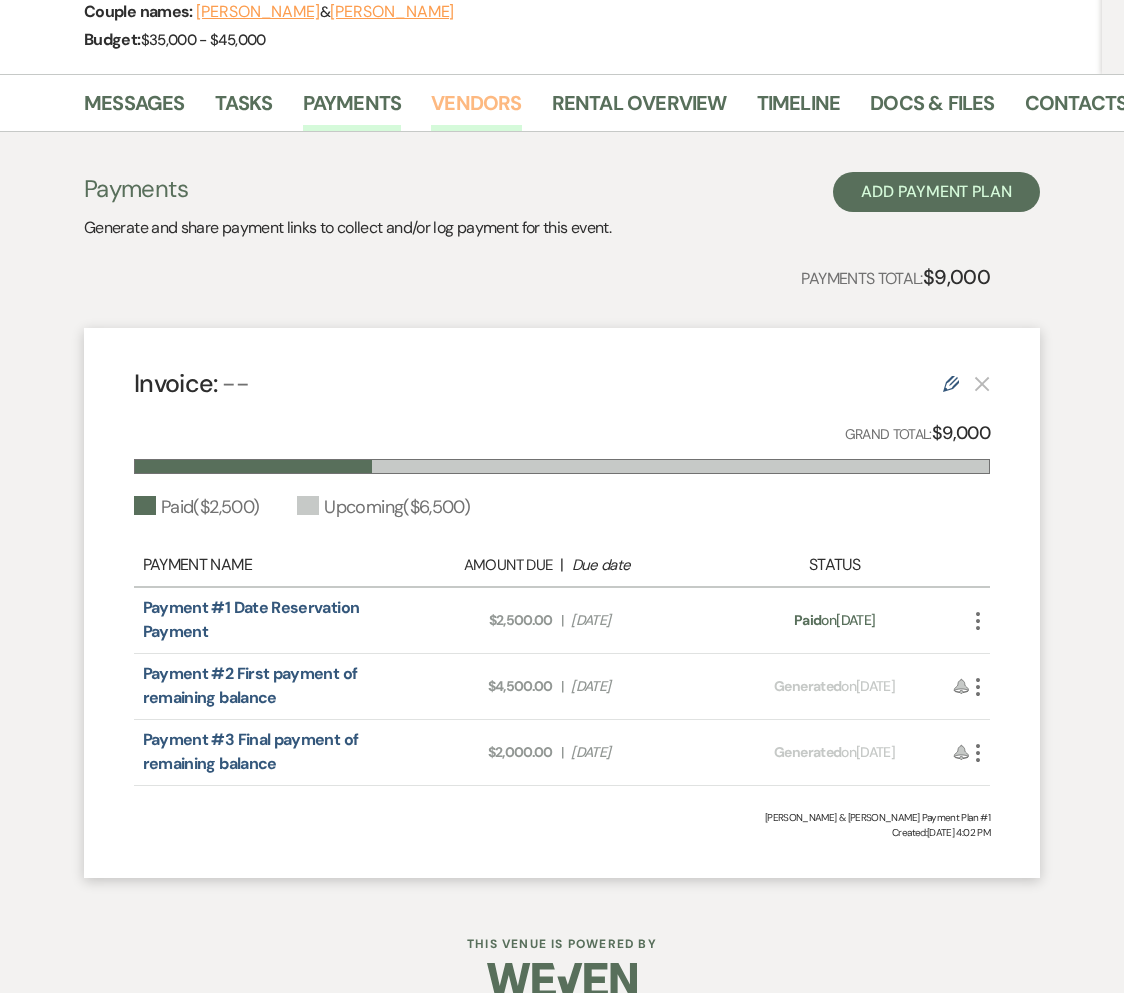 click on "Vendors" at bounding box center [476, 109] 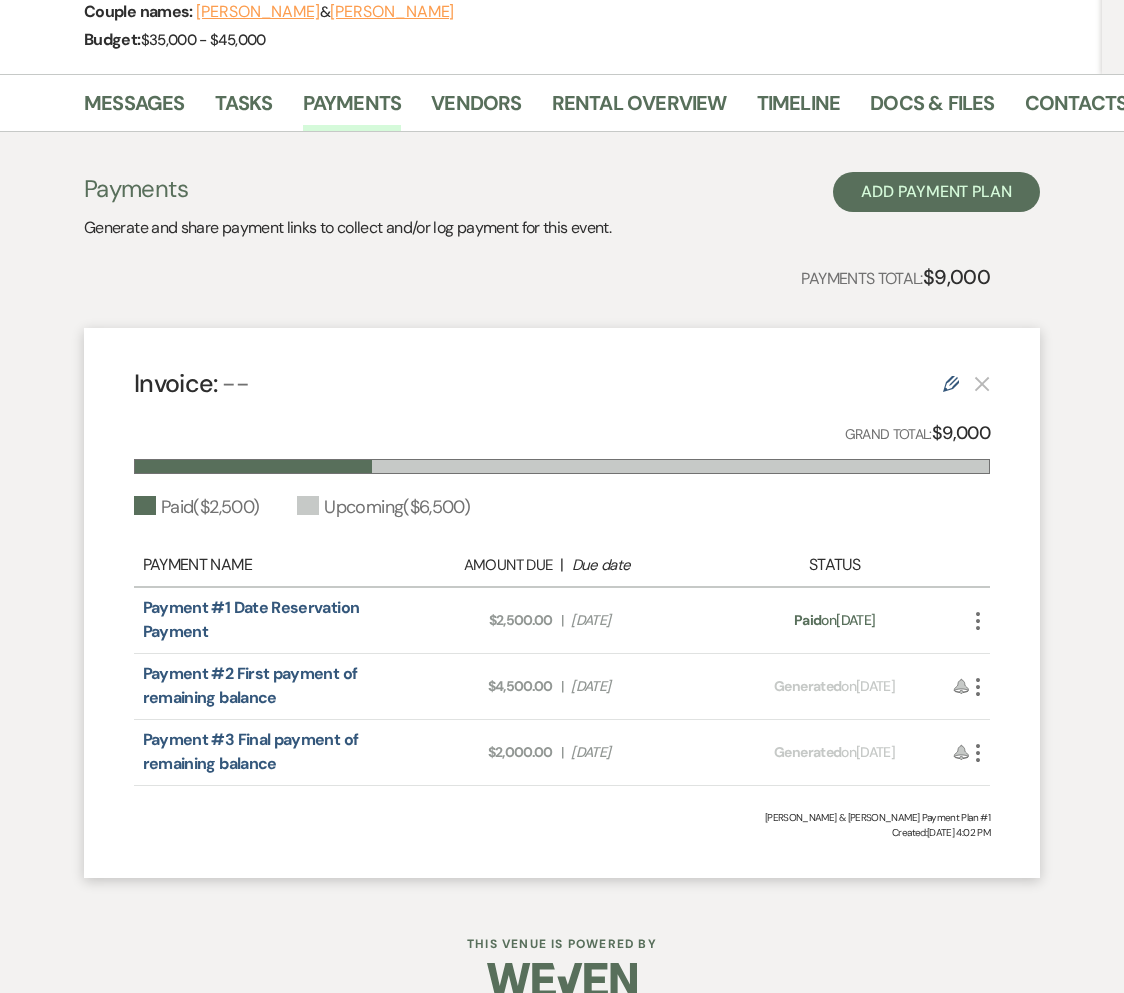 click on "[PERSON_NAME] & [PERSON_NAME] Wedding Edit" at bounding box center [487, -207] 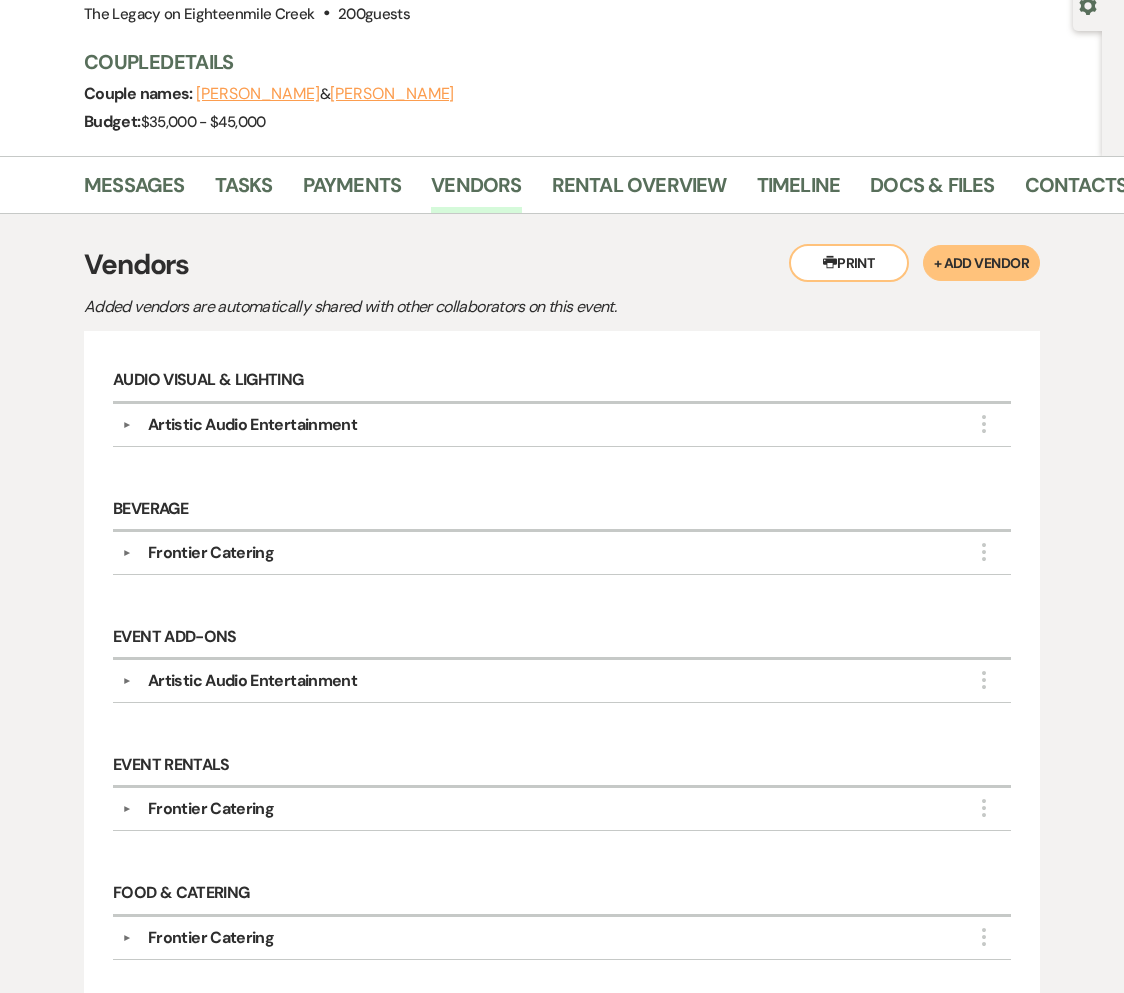 scroll, scrollTop: 0, scrollLeft: 0, axis: both 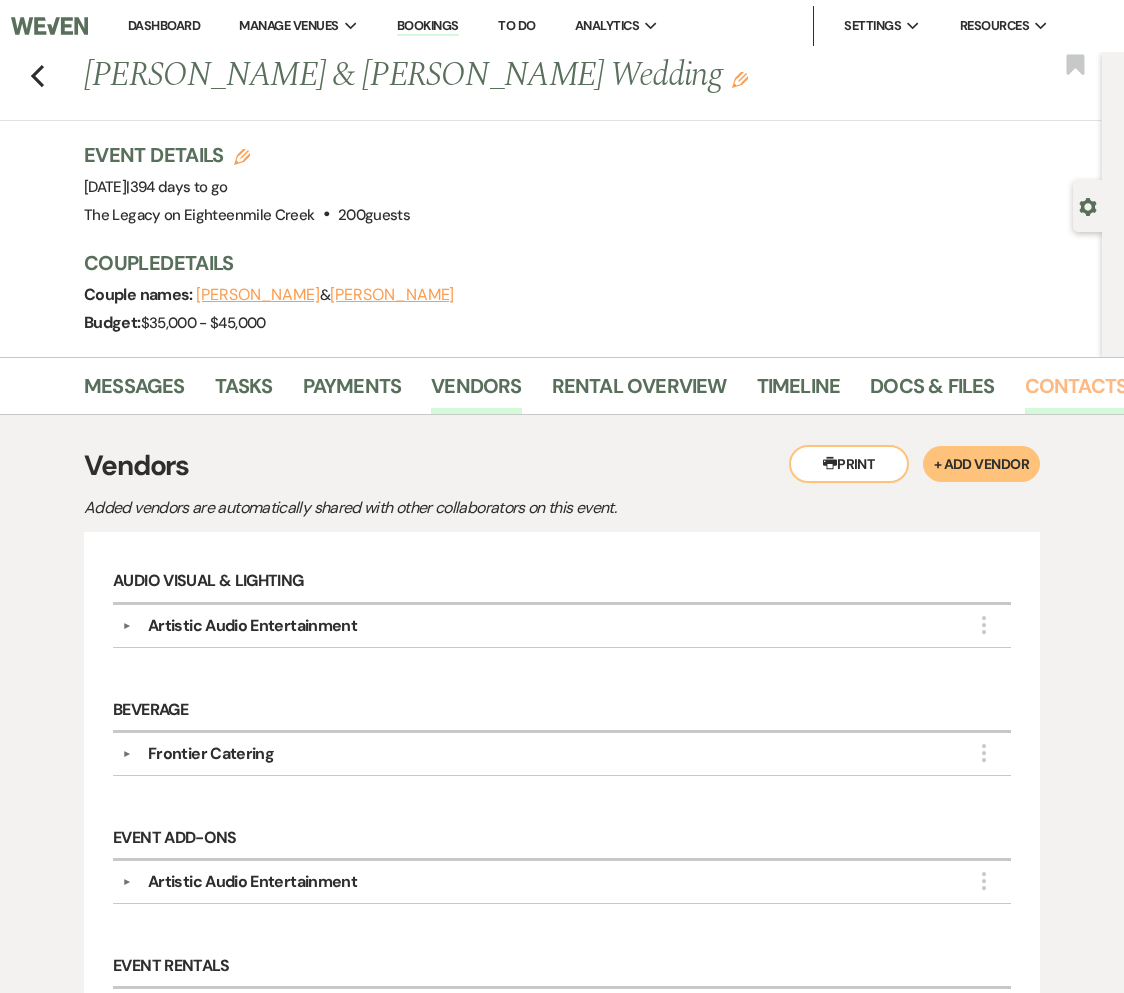 click on "Contacts" at bounding box center (1076, 392) 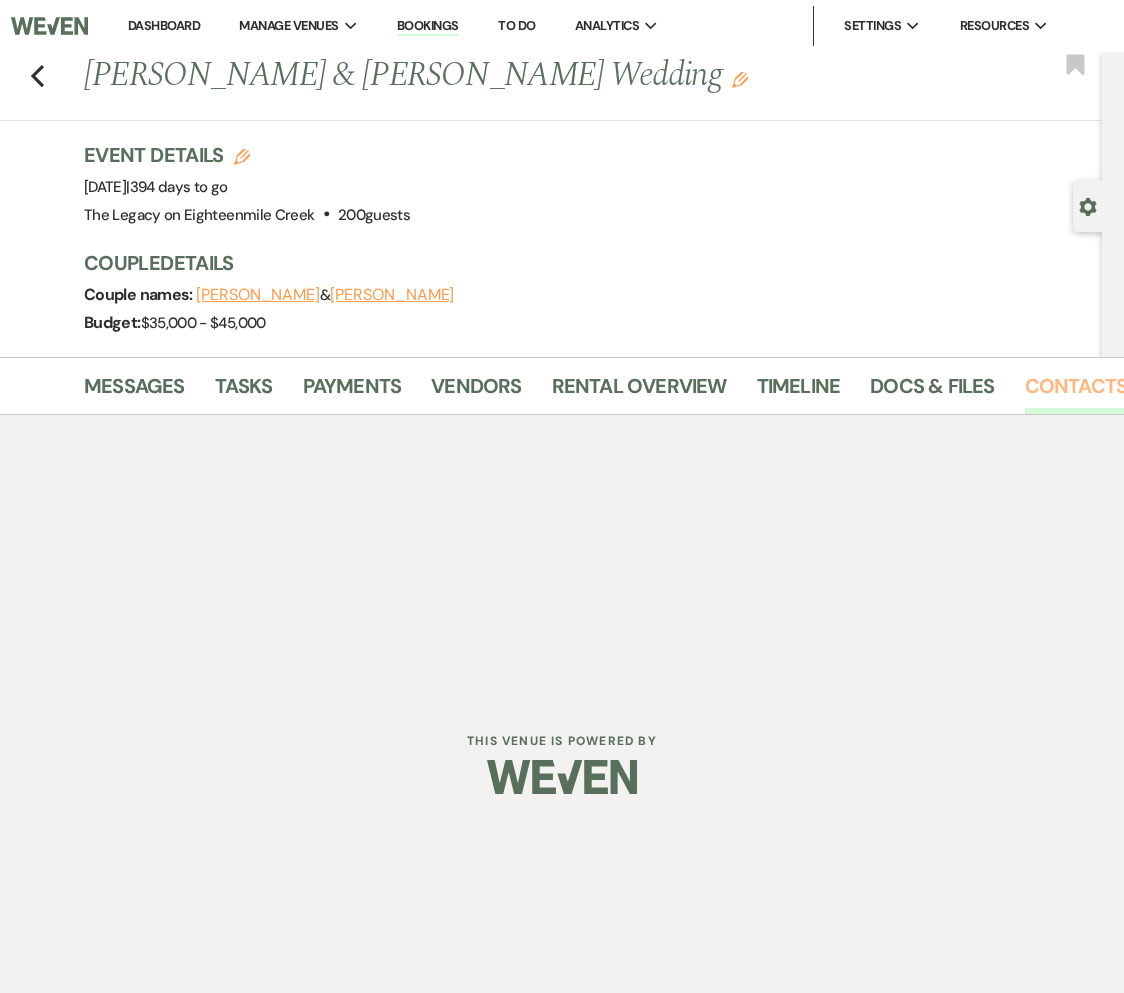 click on "Contacts" at bounding box center (1076, 392) 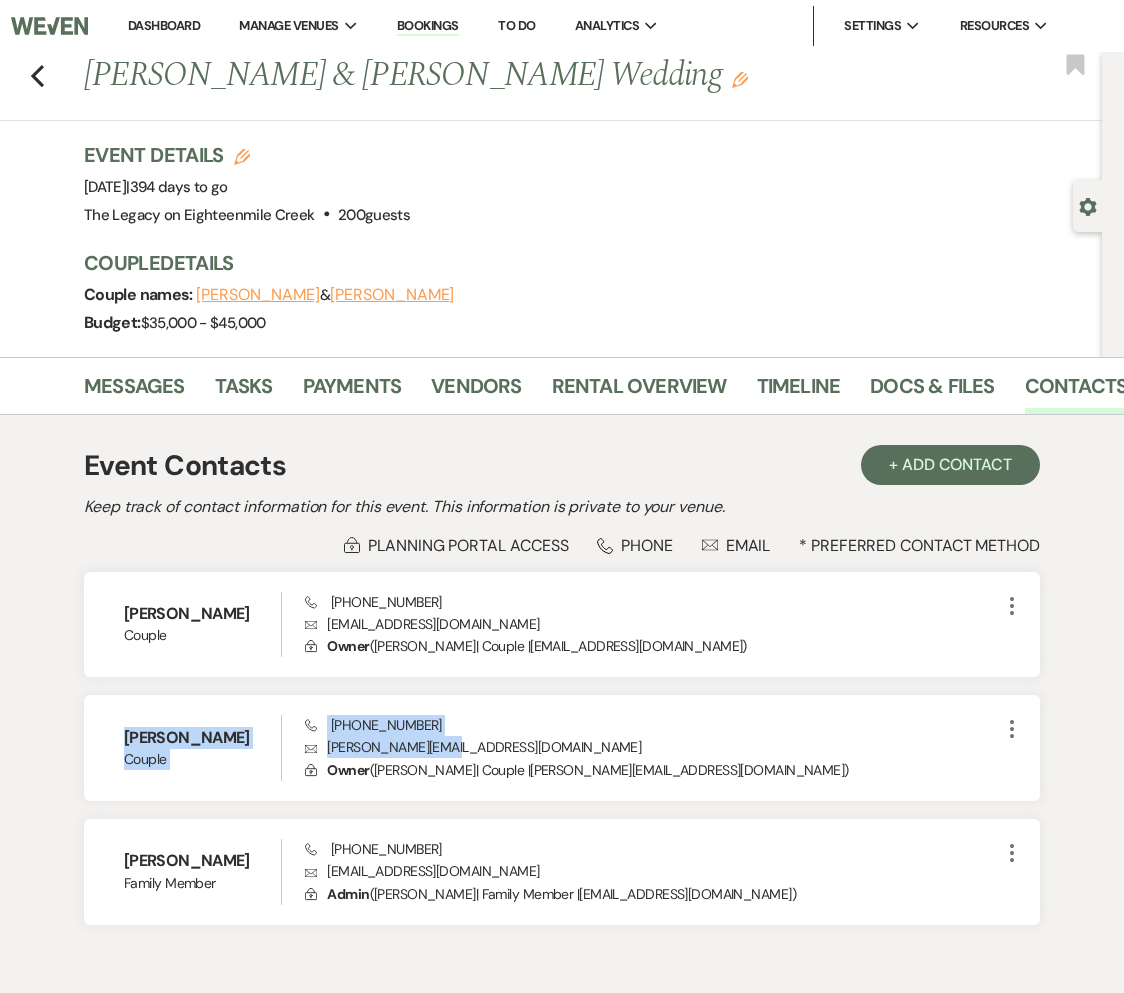 drag, startPoint x: 476, startPoint y: 749, endPoint x: 61, endPoint y: 729, distance: 415.48166 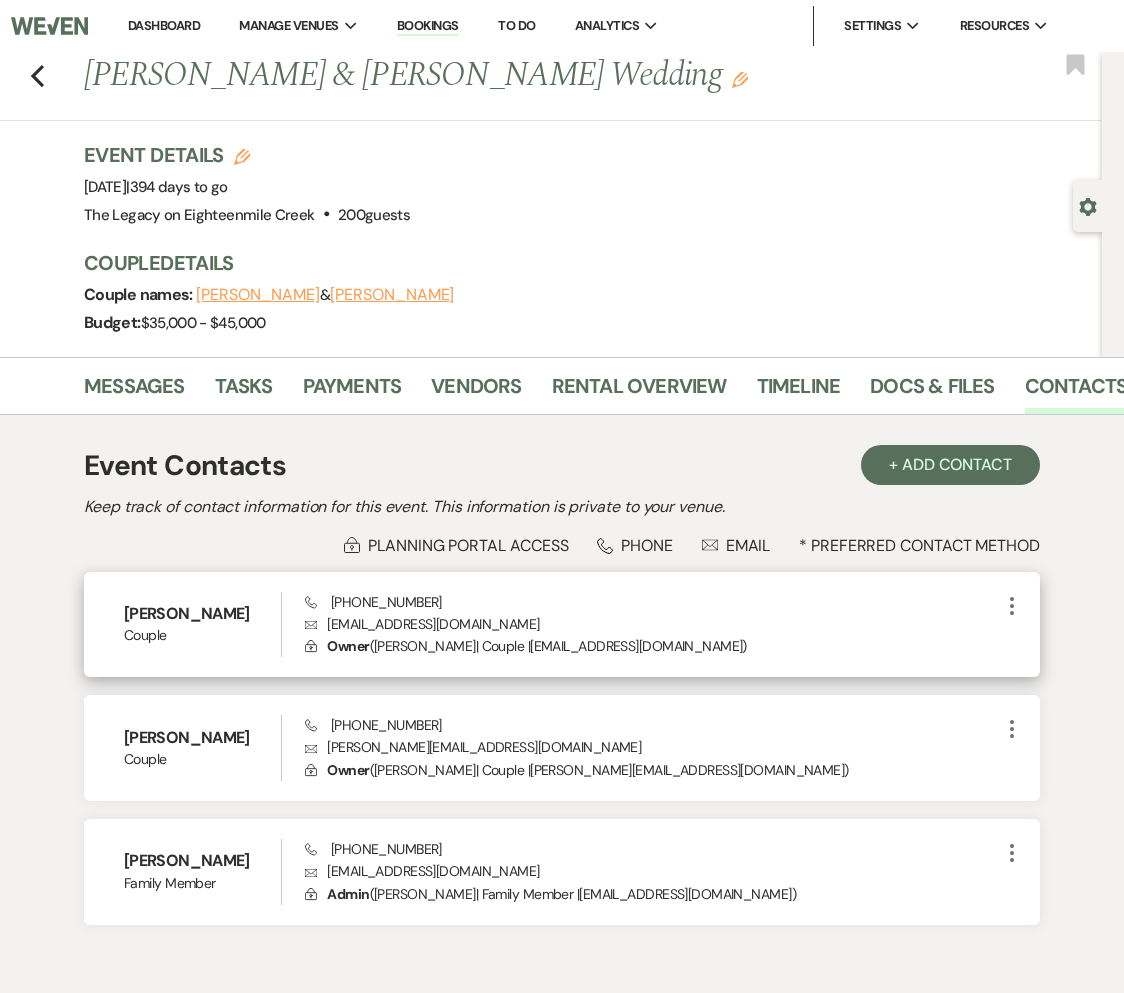 click on "Envelope [EMAIL_ADDRESS][DOMAIN_NAME]" at bounding box center [652, 624] 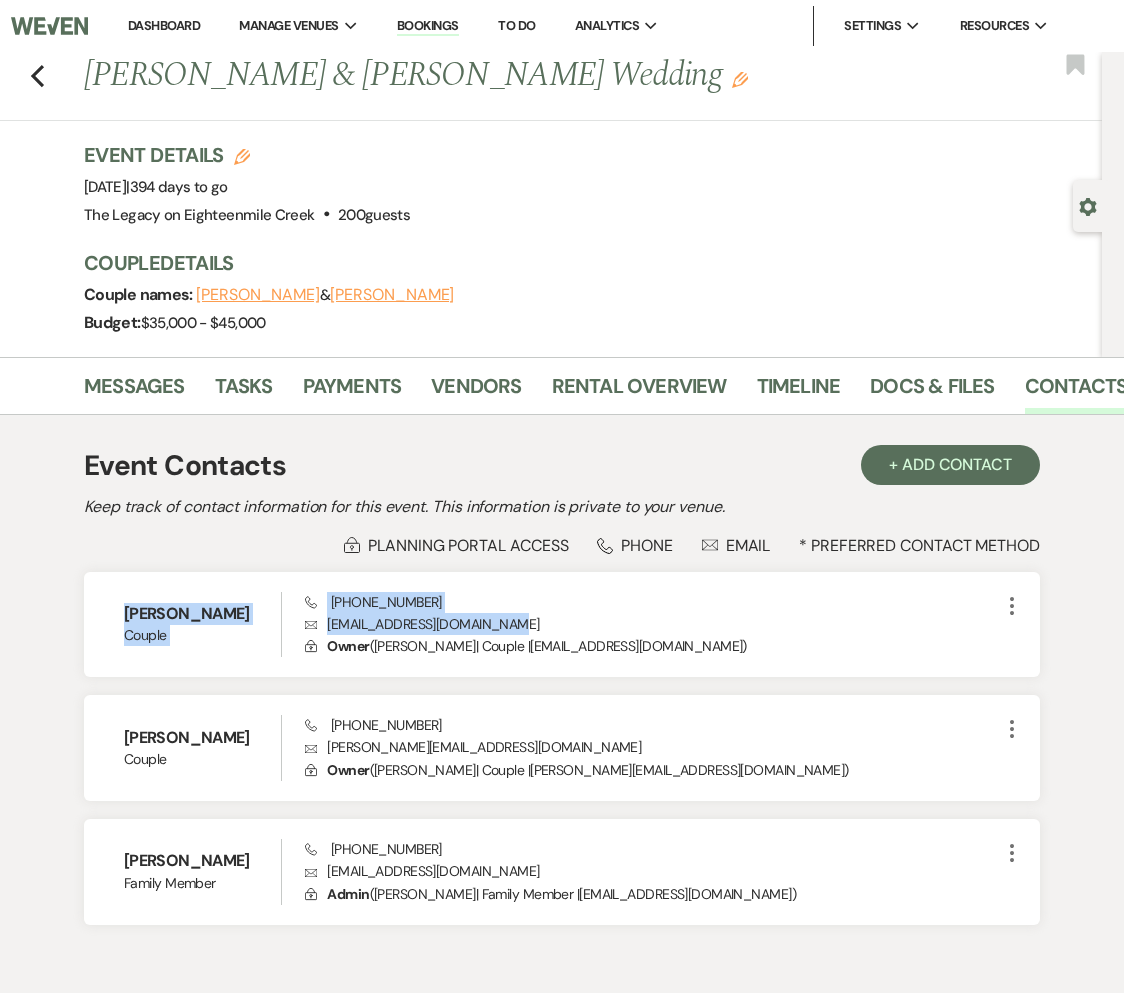 drag, startPoint x: 536, startPoint y: 621, endPoint x: 67, endPoint y: 592, distance: 469.89572 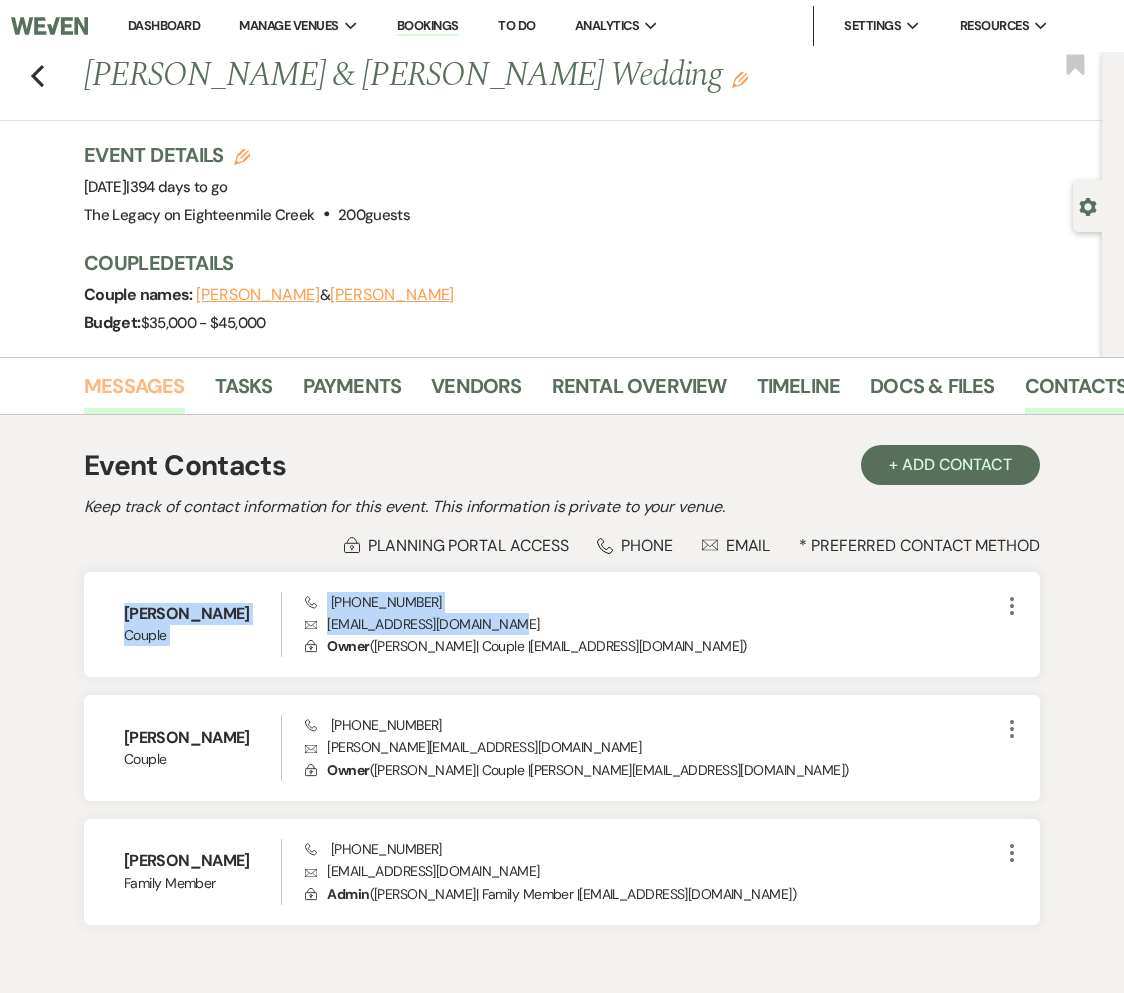 click on "Messages" at bounding box center [134, 392] 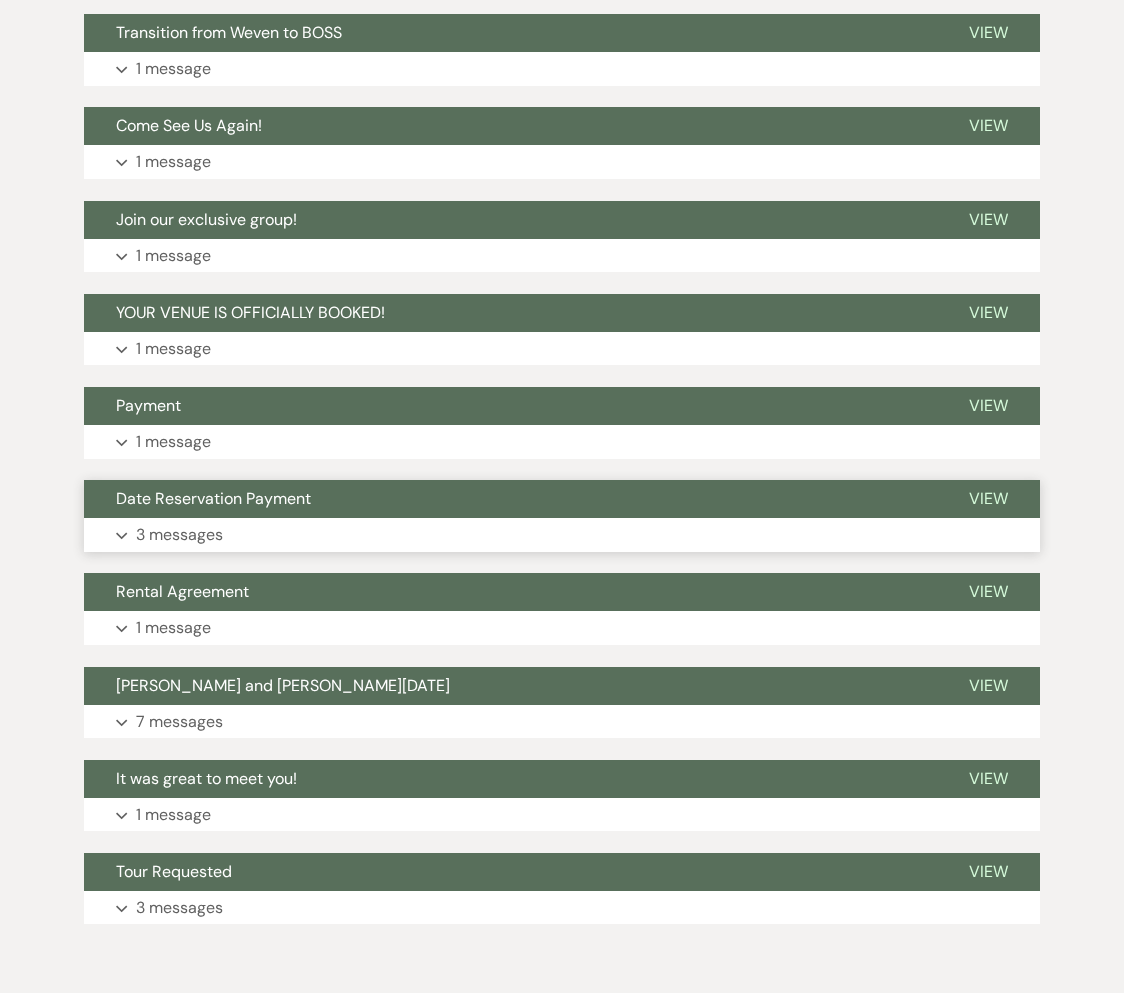 scroll, scrollTop: 586, scrollLeft: 0, axis: vertical 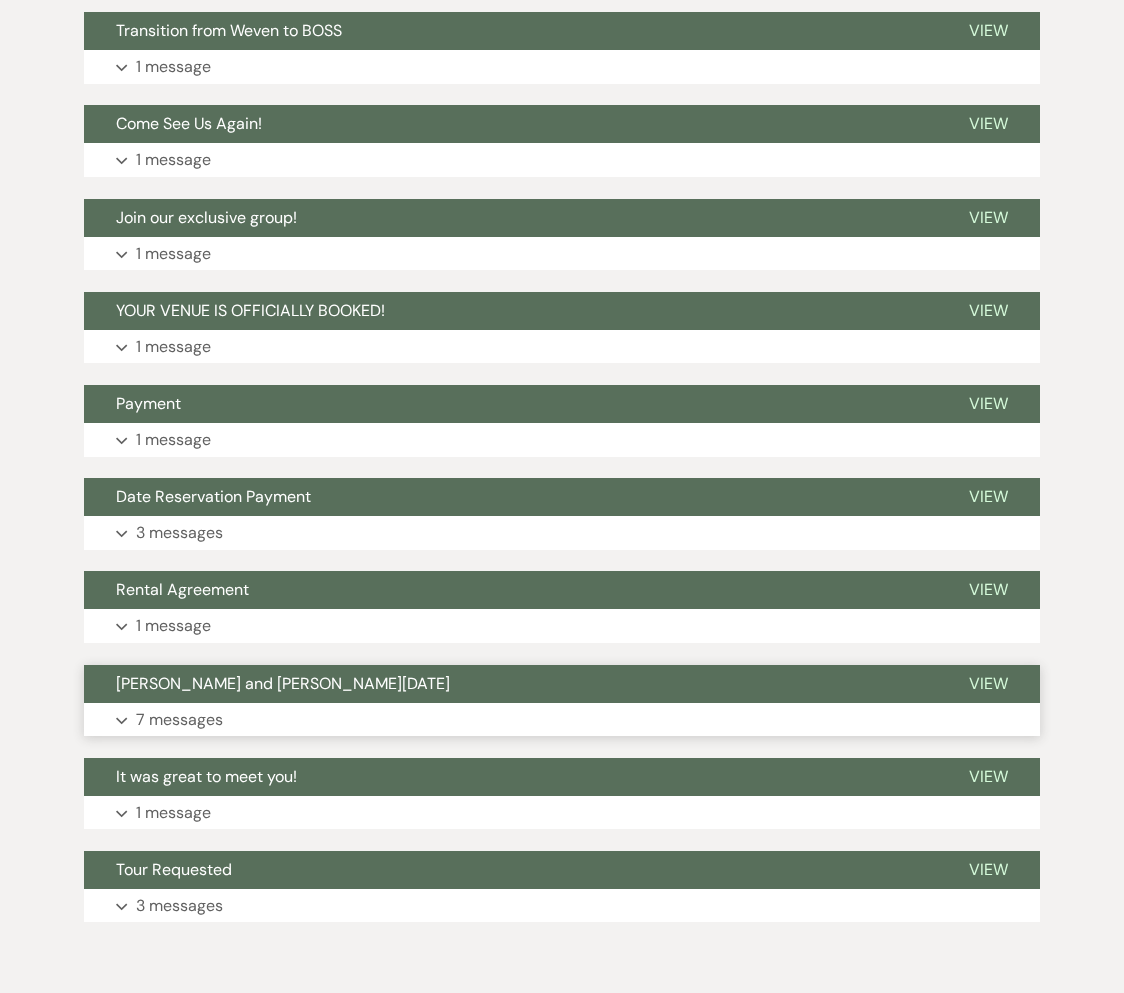 click on "[PERSON_NAME] and [PERSON_NAME][DATE]" at bounding box center (510, 684) 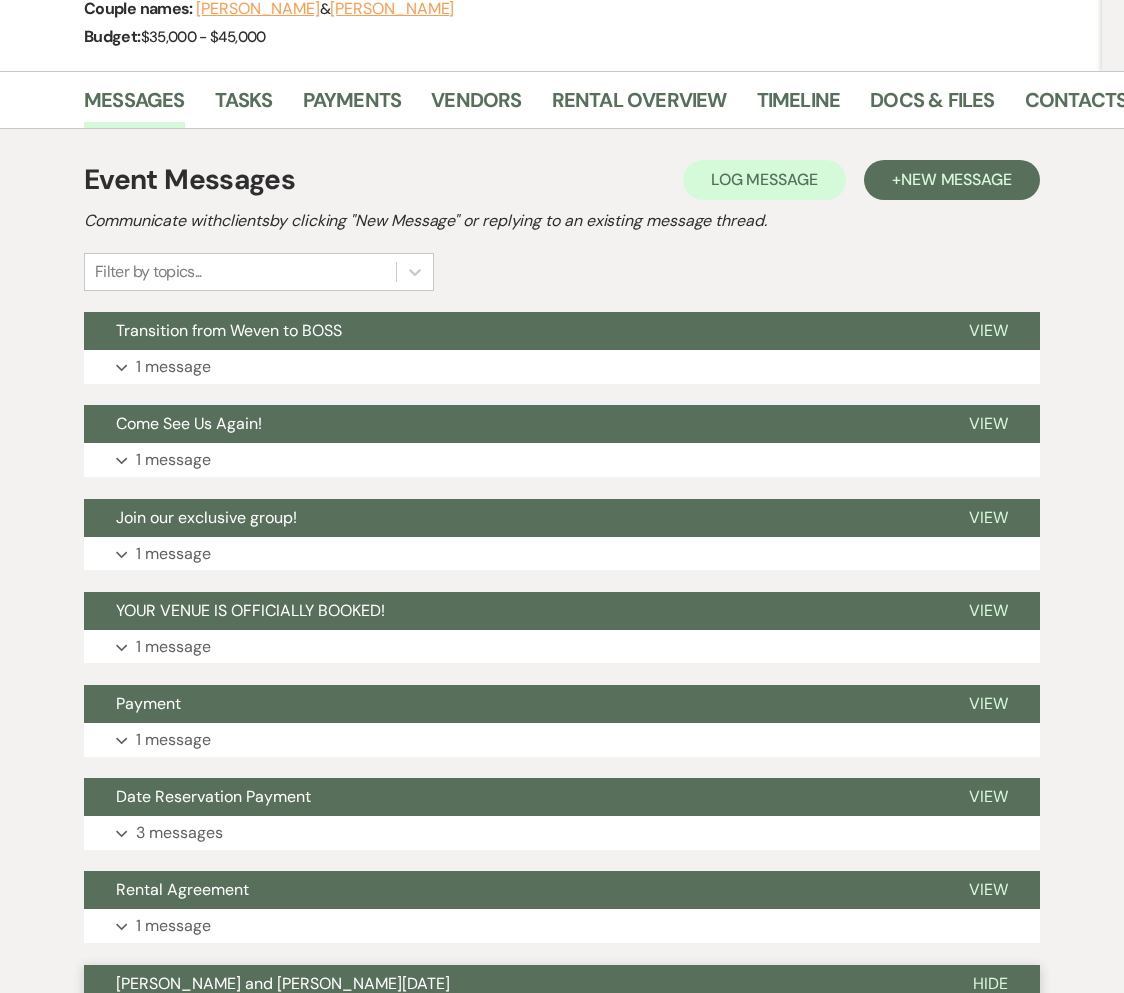 scroll, scrollTop: 0, scrollLeft: 0, axis: both 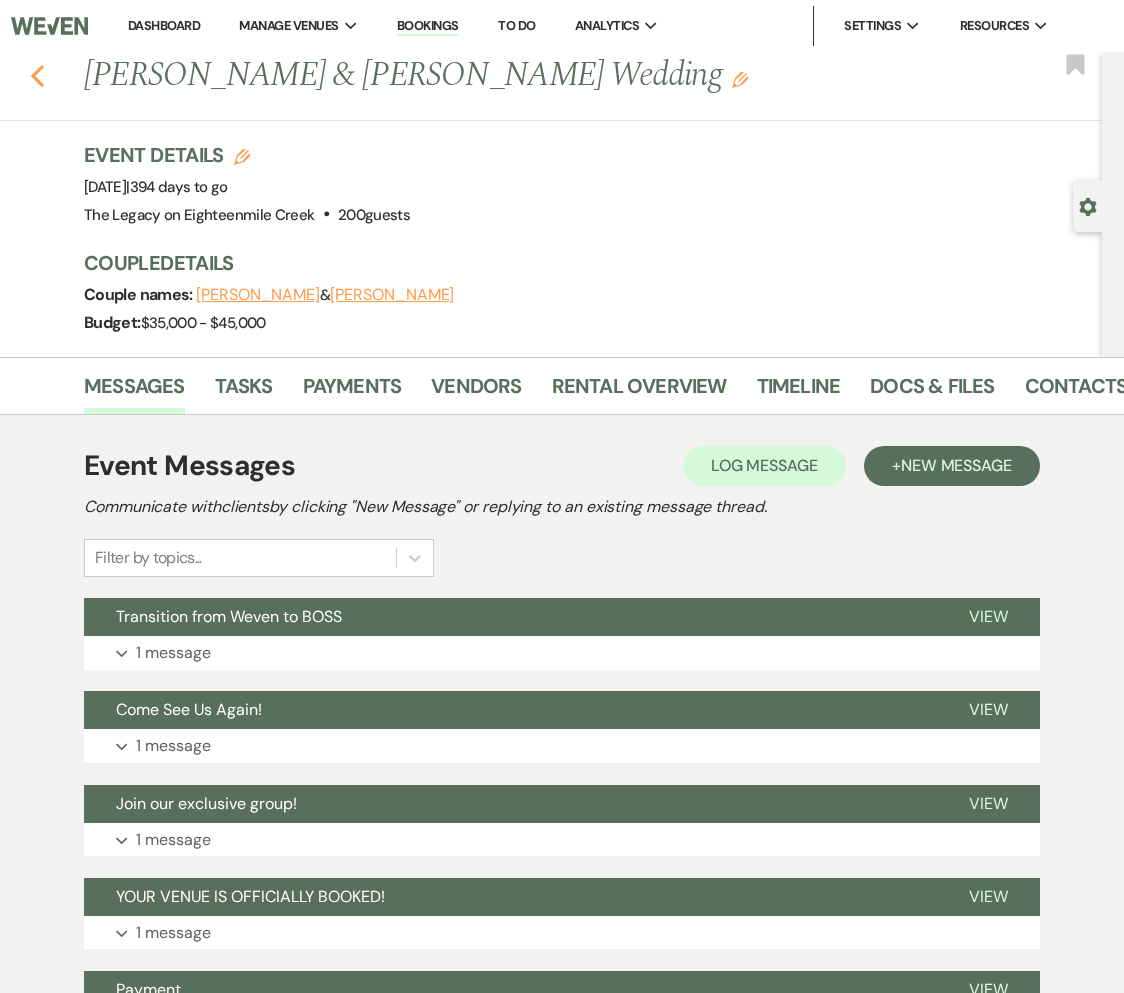 click on "Previous" 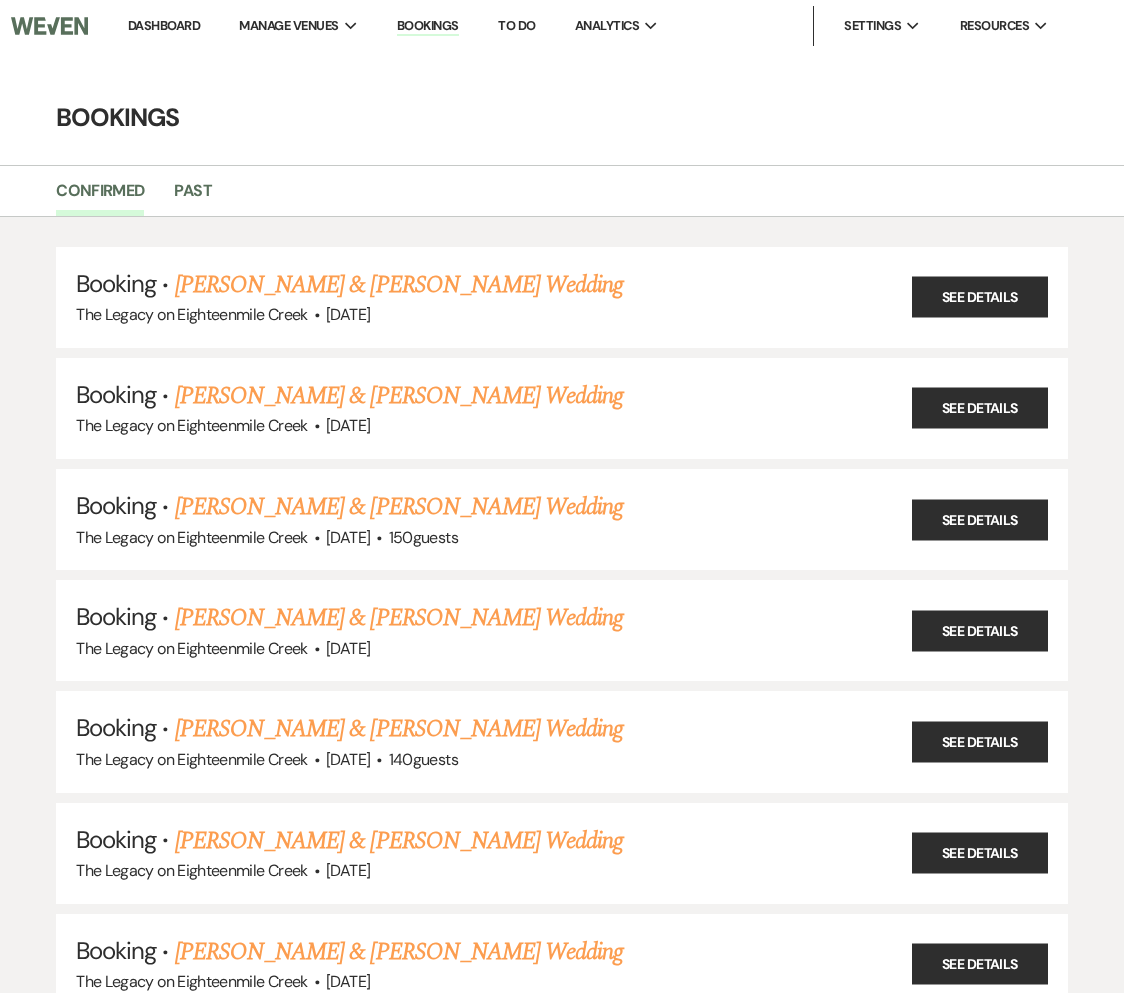 scroll, scrollTop: 9964, scrollLeft: 0, axis: vertical 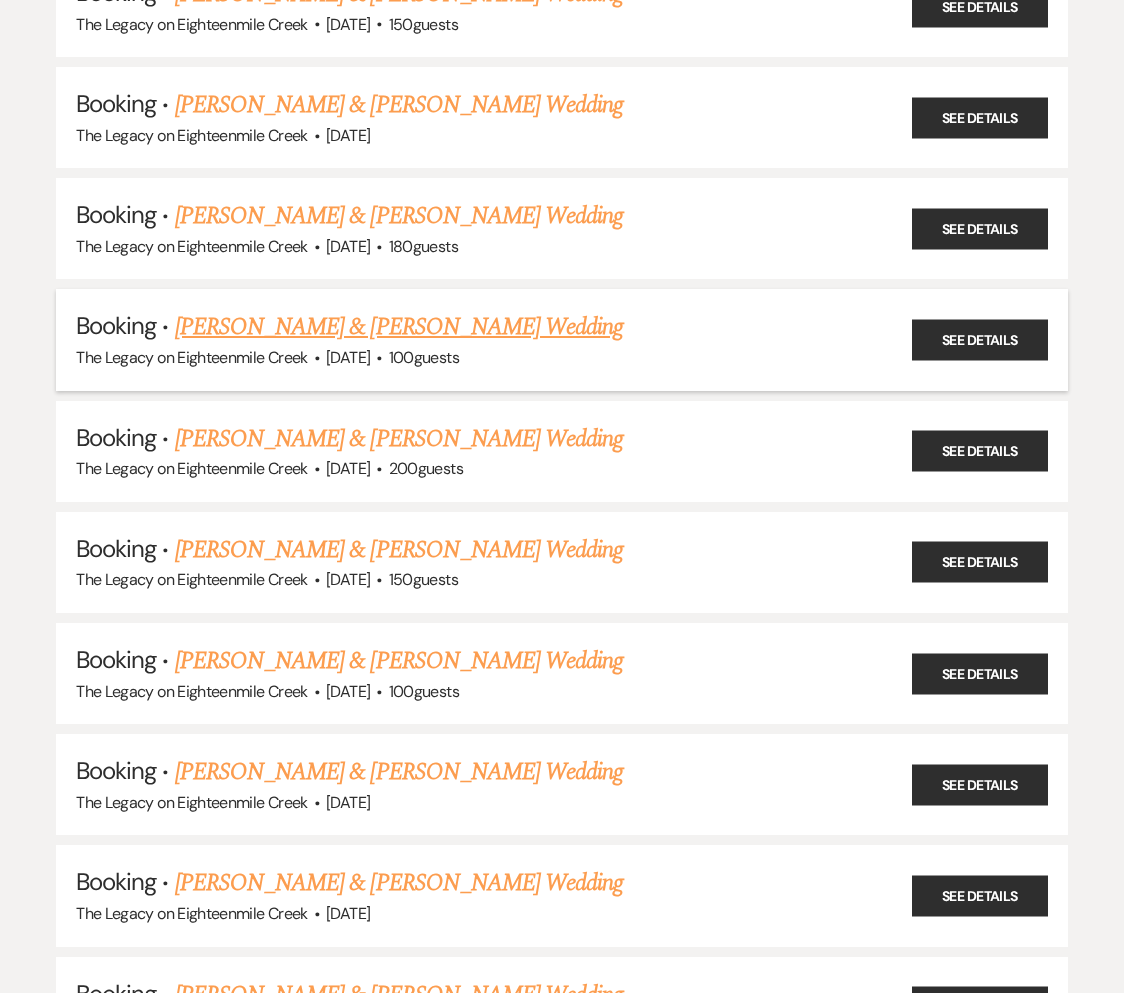 click on "[PERSON_NAME] & [PERSON_NAME] Wedding" at bounding box center [399, 327] 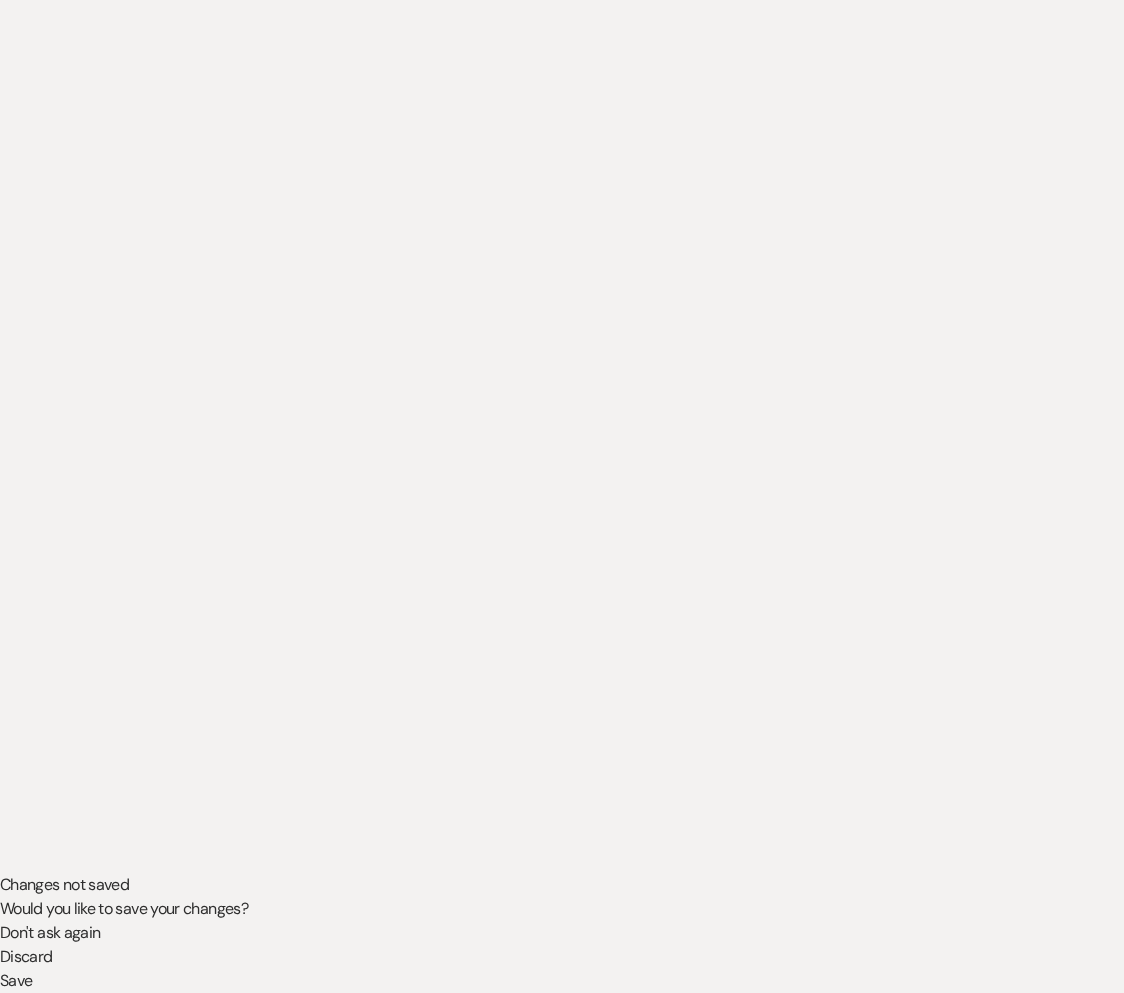 scroll, scrollTop: 0, scrollLeft: 0, axis: both 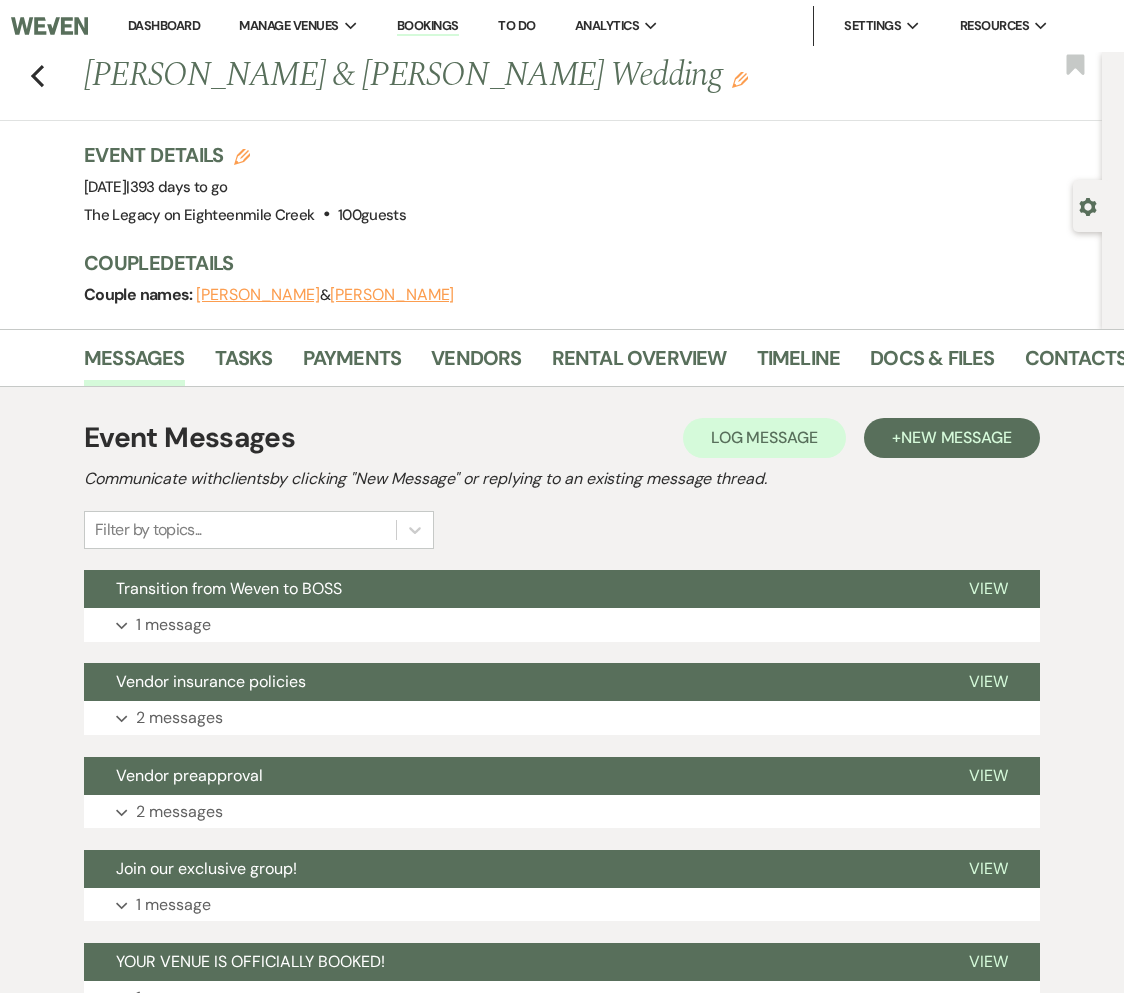 drag, startPoint x: 84, startPoint y: 72, endPoint x: 417, endPoint y: 219, distance: 364.00275 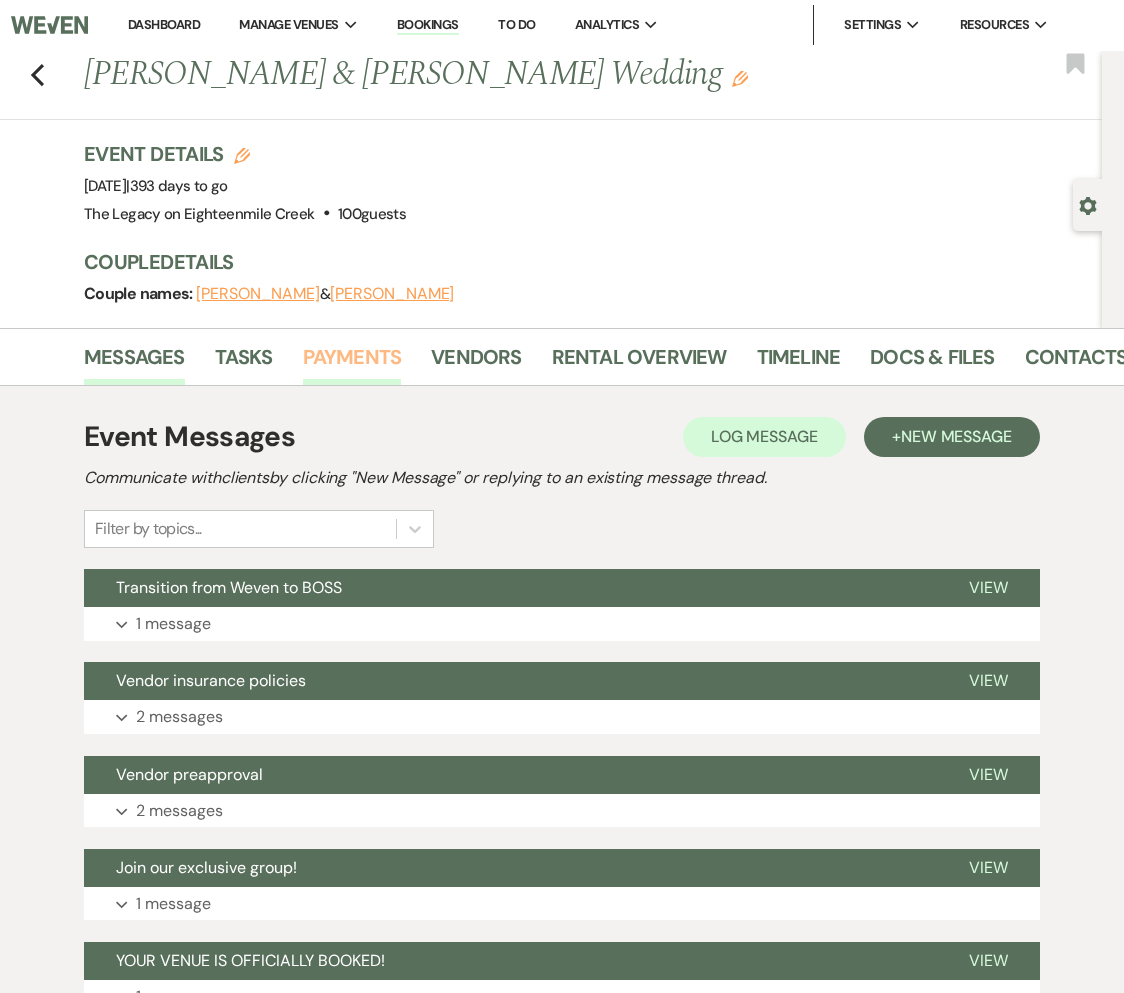 click on "Payments" at bounding box center (352, 363) 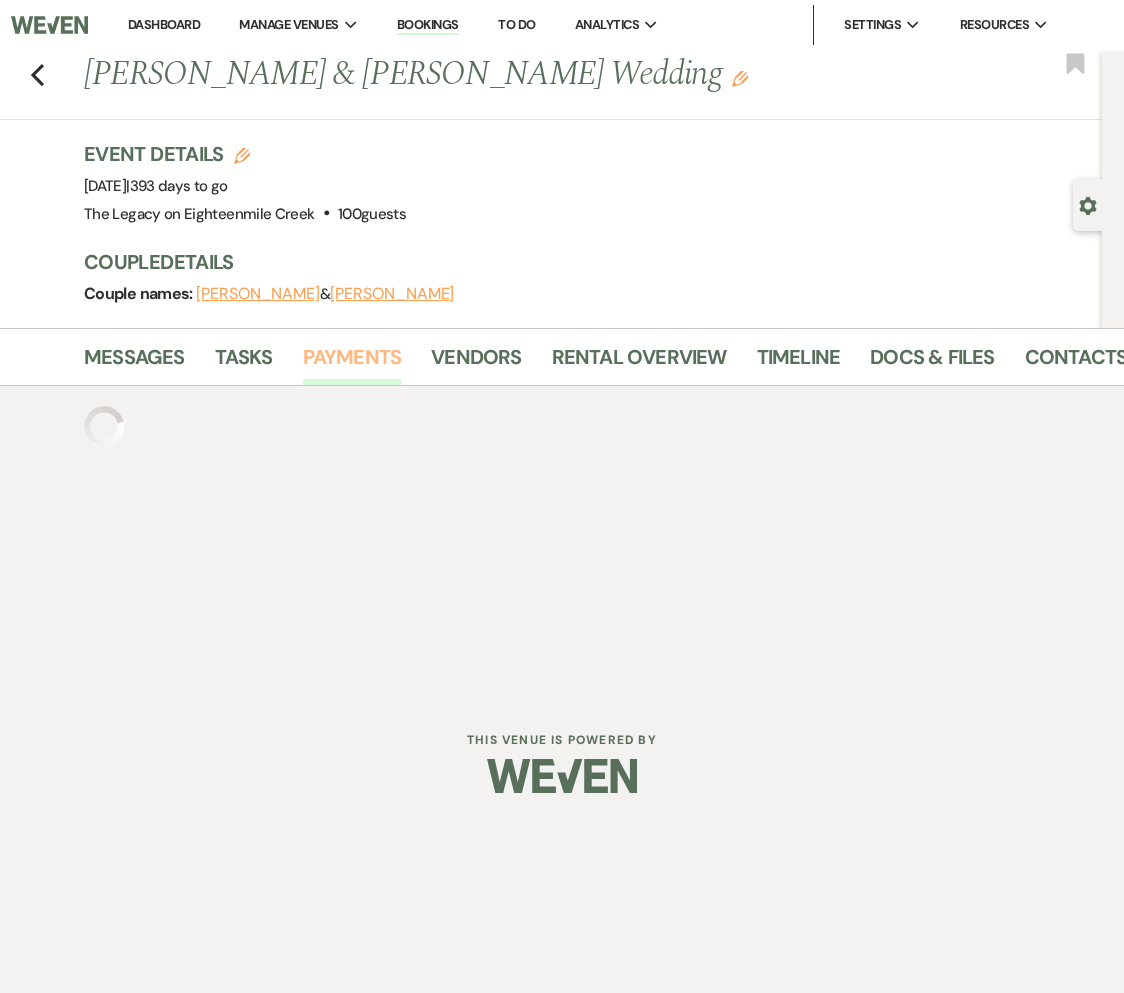 scroll, scrollTop: 0, scrollLeft: 0, axis: both 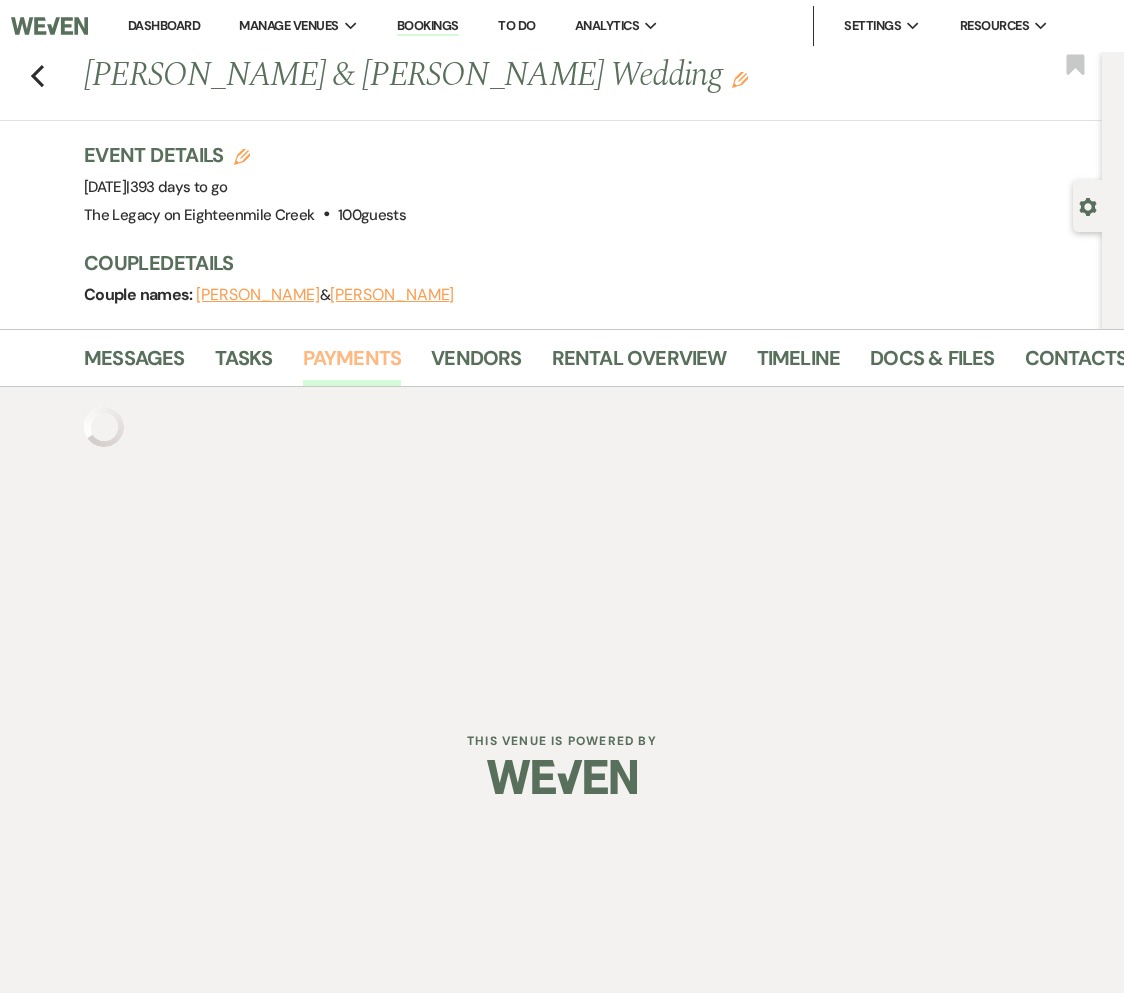 drag, startPoint x: 364, startPoint y: 359, endPoint x: 355, endPoint y: 398, distance: 40.024994 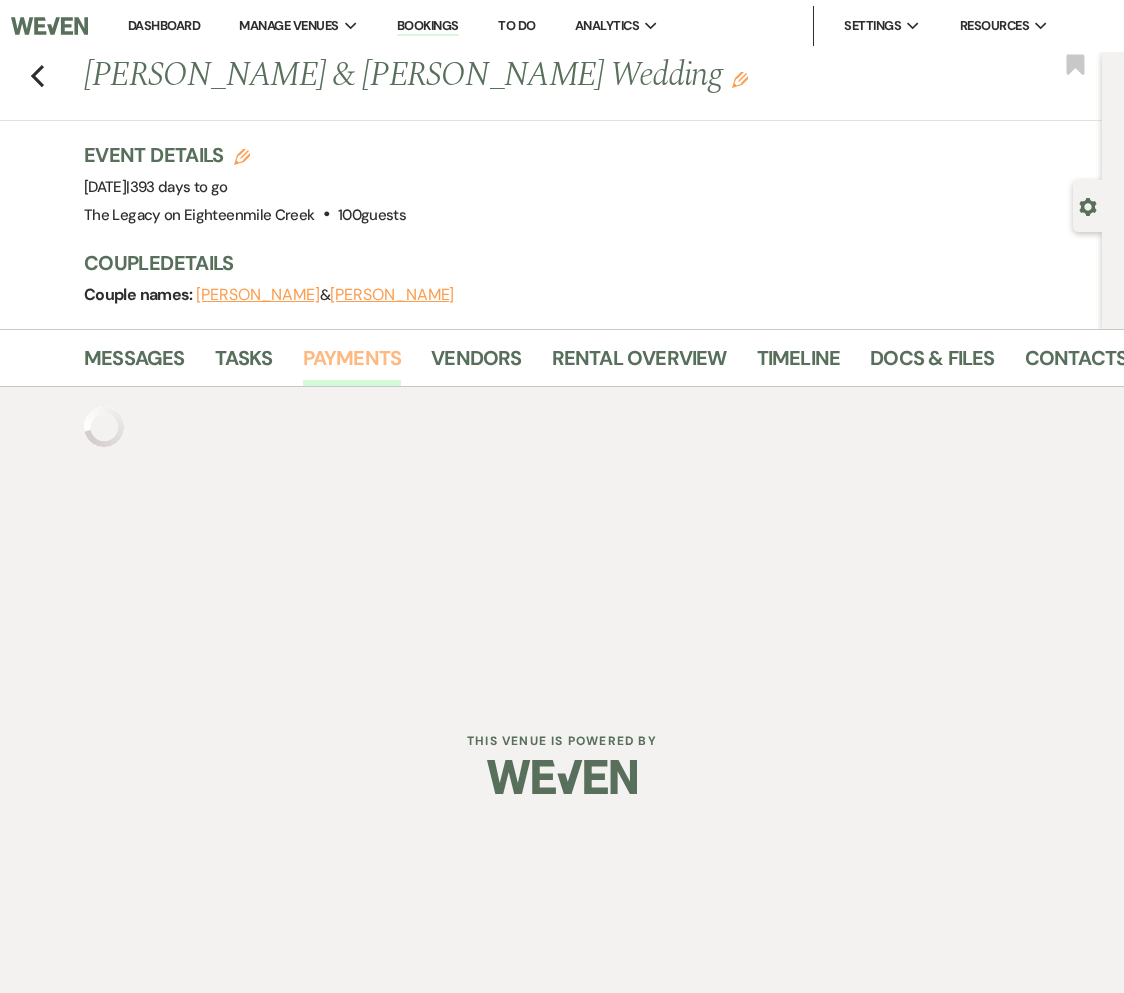click on "Payments" at bounding box center [352, 364] 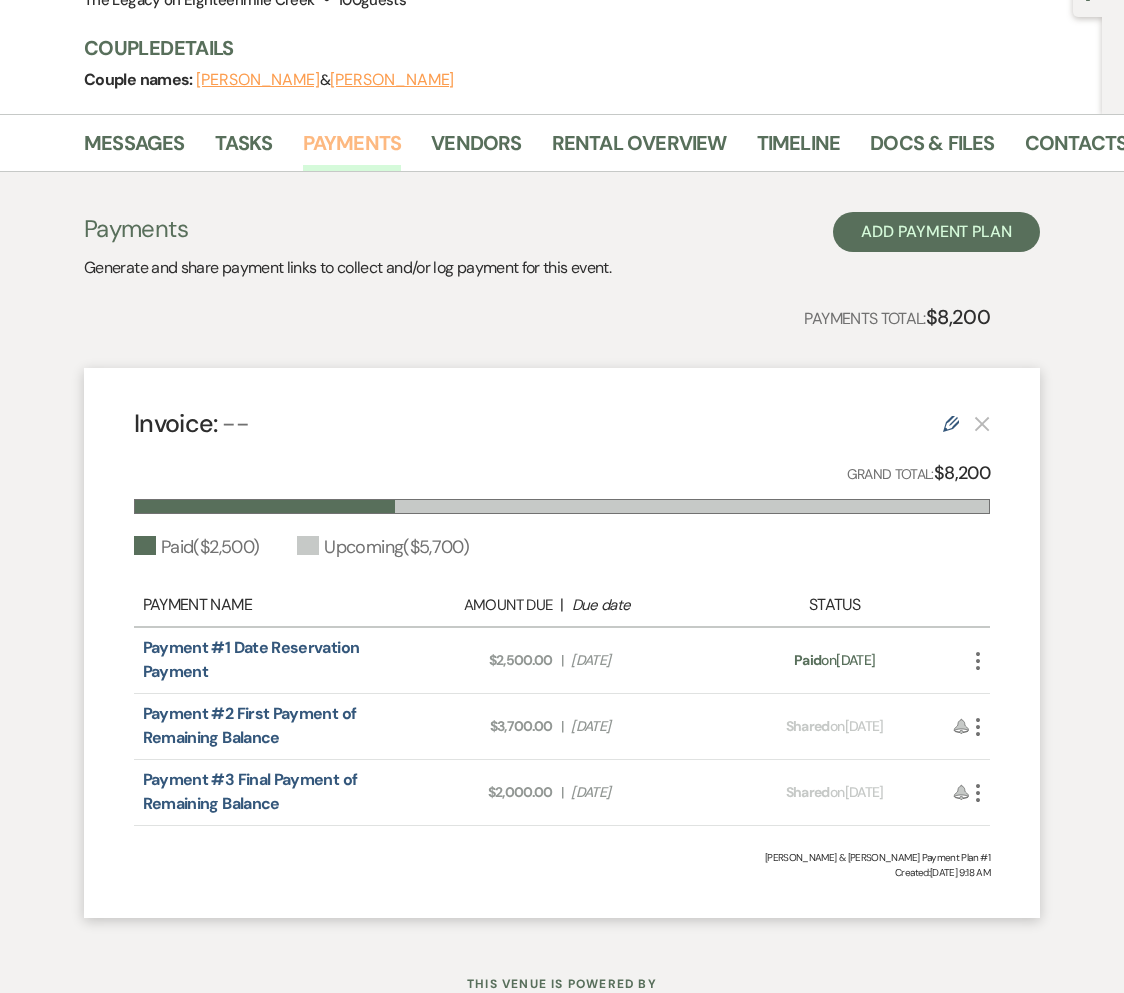 scroll, scrollTop: 289, scrollLeft: 0, axis: vertical 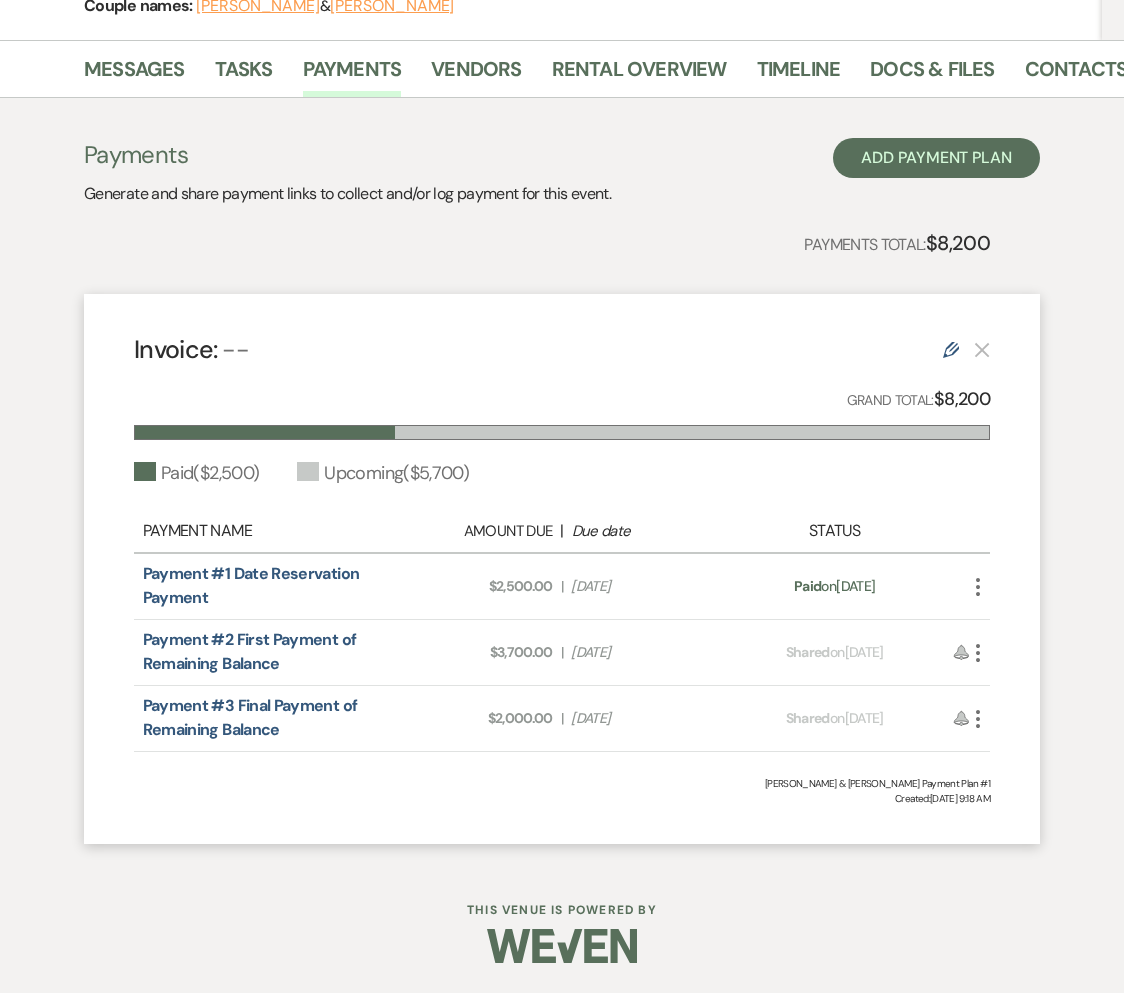 drag, startPoint x: 915, startPoint y: 584, endPoint x: 140, endPoint y: 585, distance: 775.0007 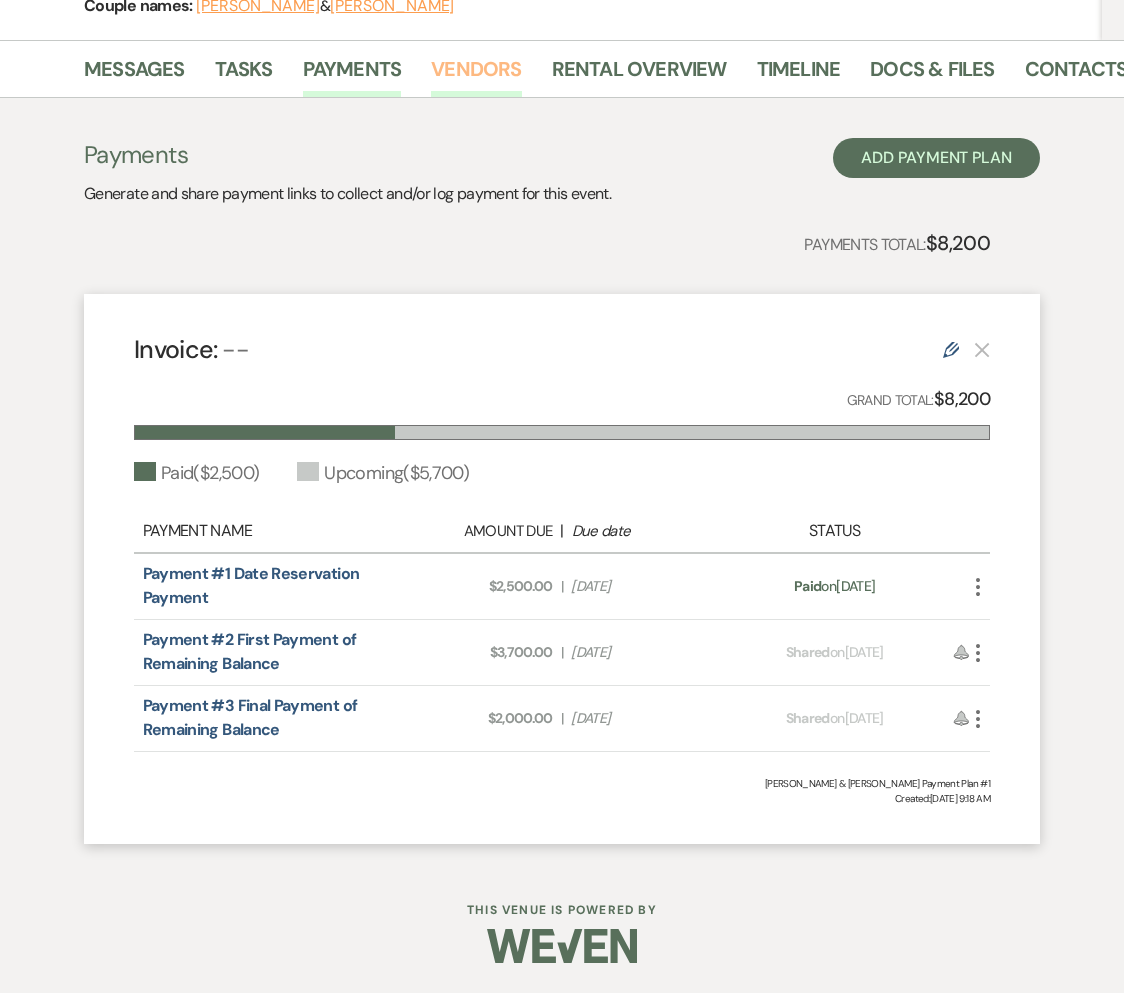 click on "Vendors" at bounding box center (476, 75) 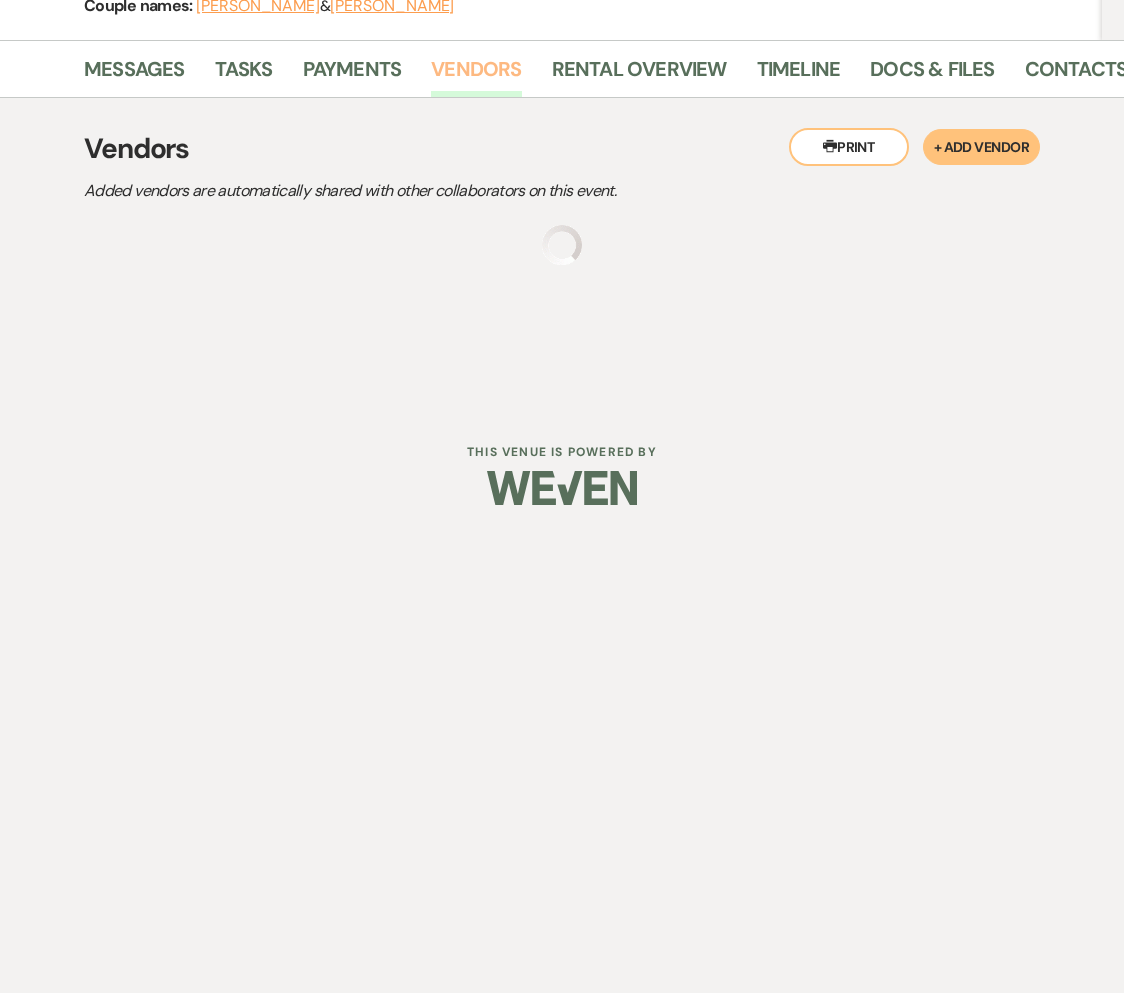 click on "[PERSON_NAME] & [PERSON_NAME] Wedding Edit" at bounding box center (487, -213) 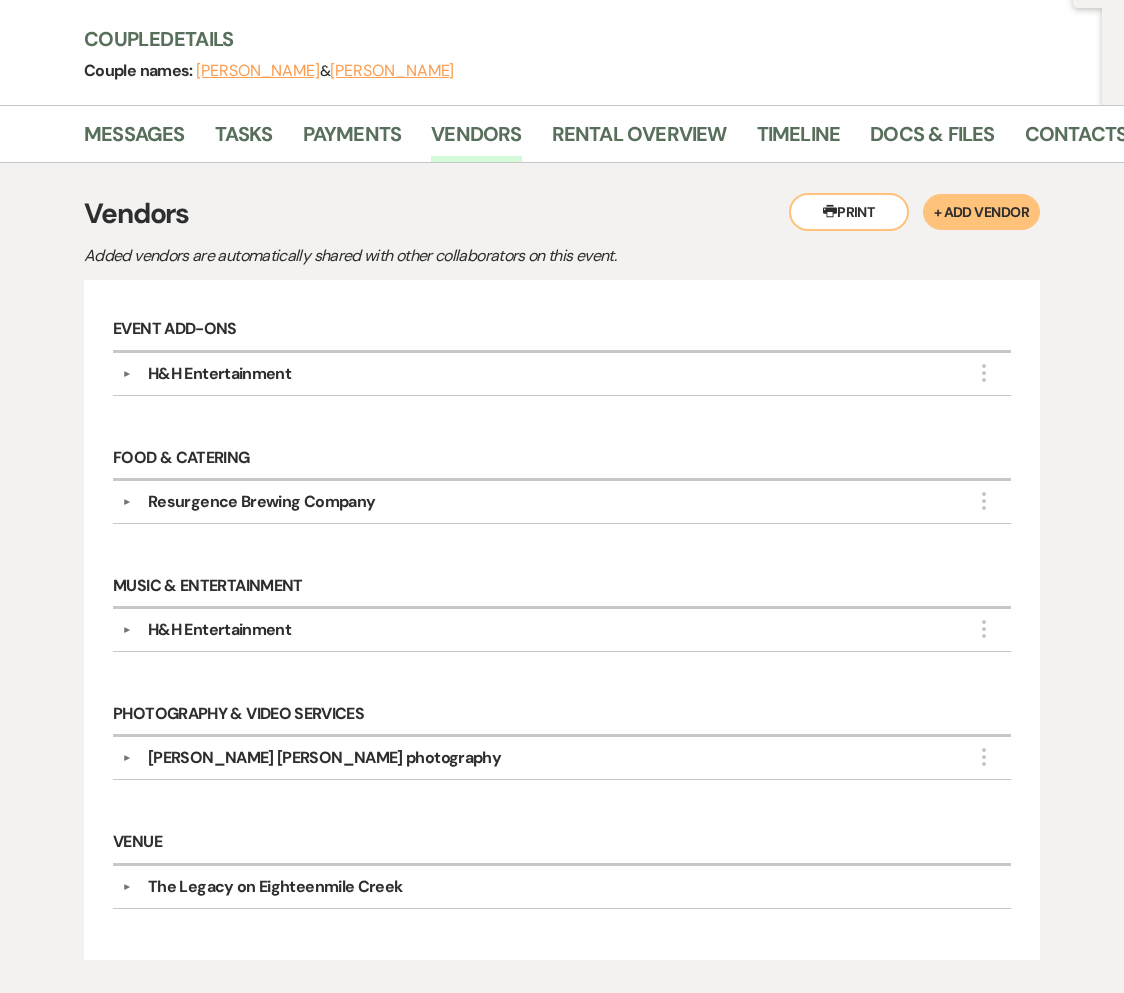 scroll, scrollTop: 125, scrollLeft: 0, axis: vertical 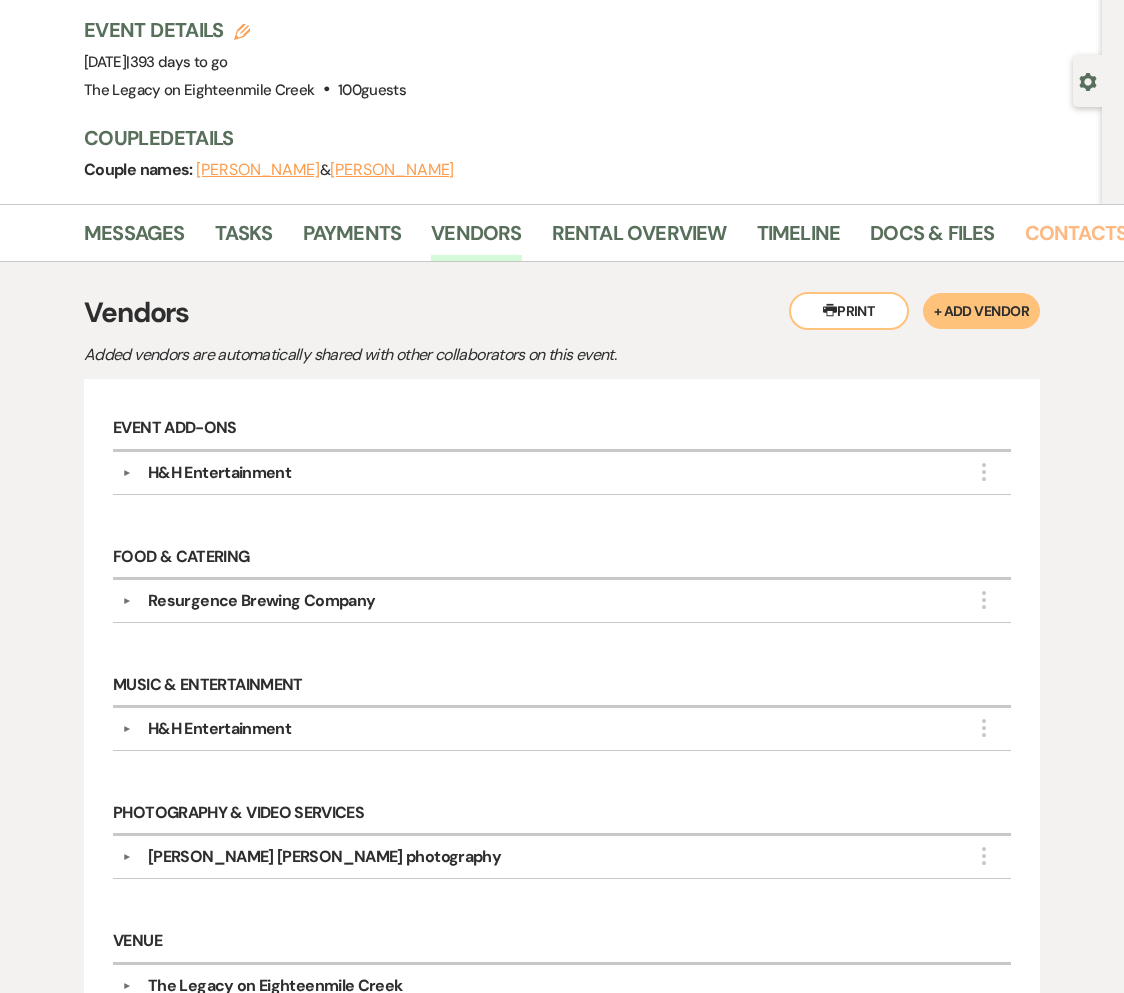 click on "Contacts" at bounding box center [1076, 239] 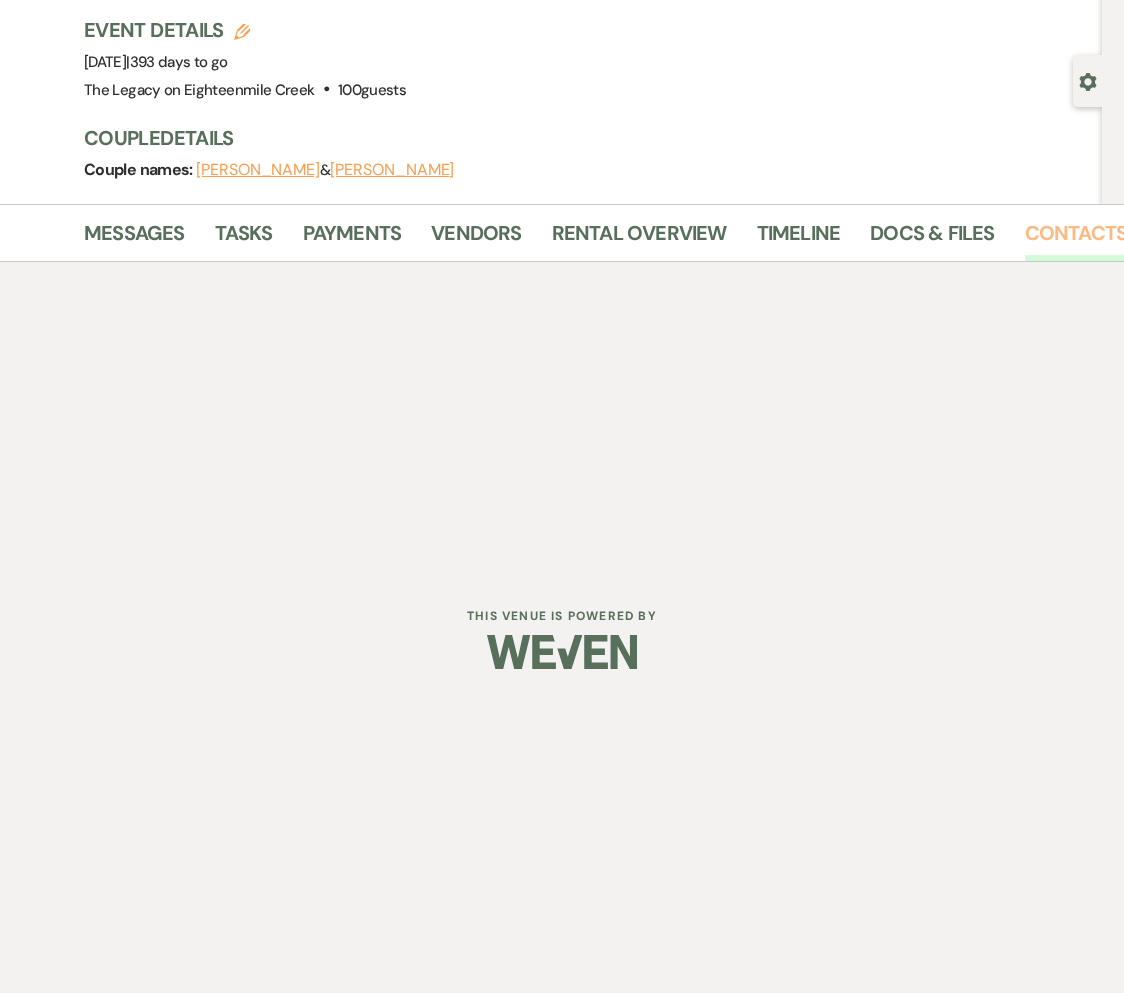 scroll, scrollTop: 0, scrollLeft: 0, axis: both 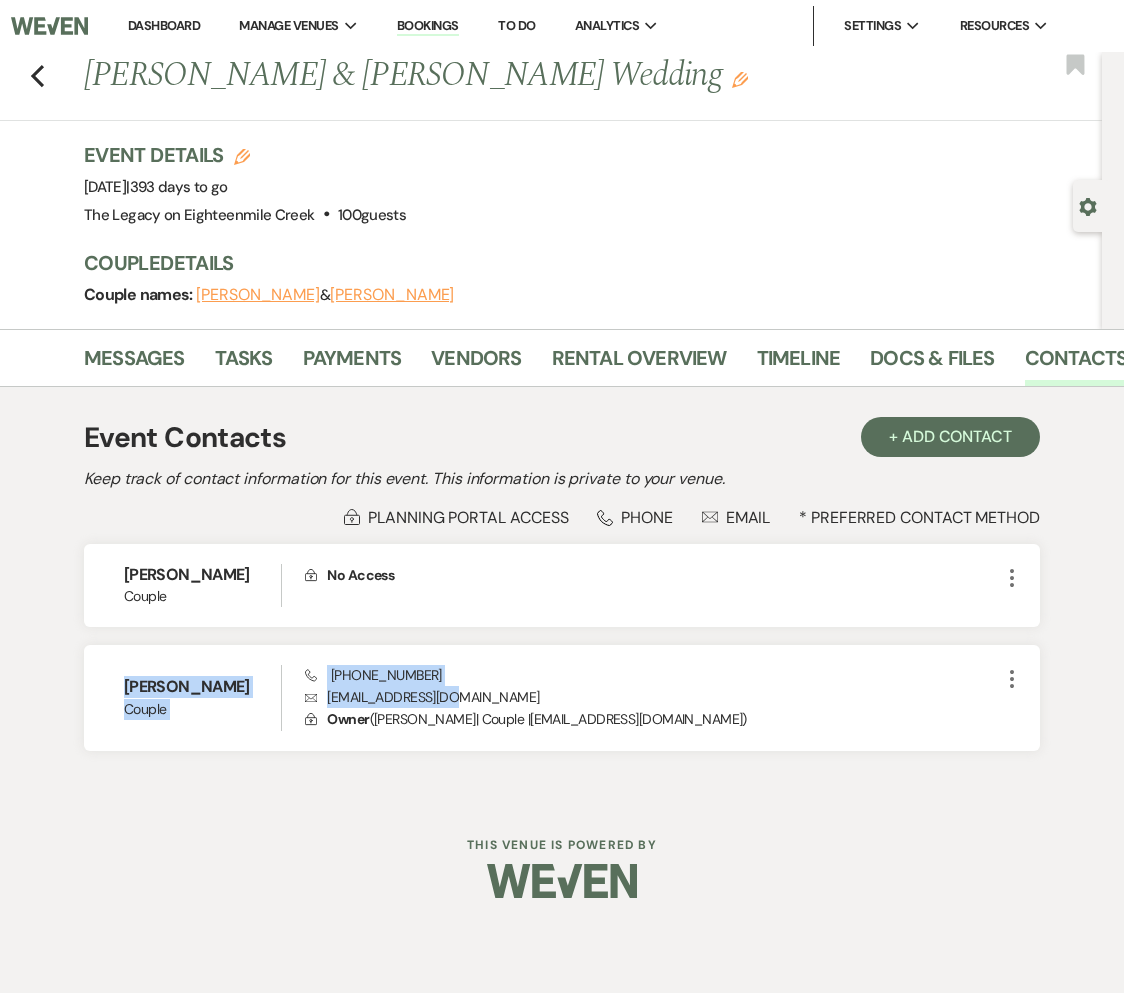 drag, startPoint x: 469, startPoint y: 697, endPoint x: -17, endPoint y: 680, distance: 486.29724 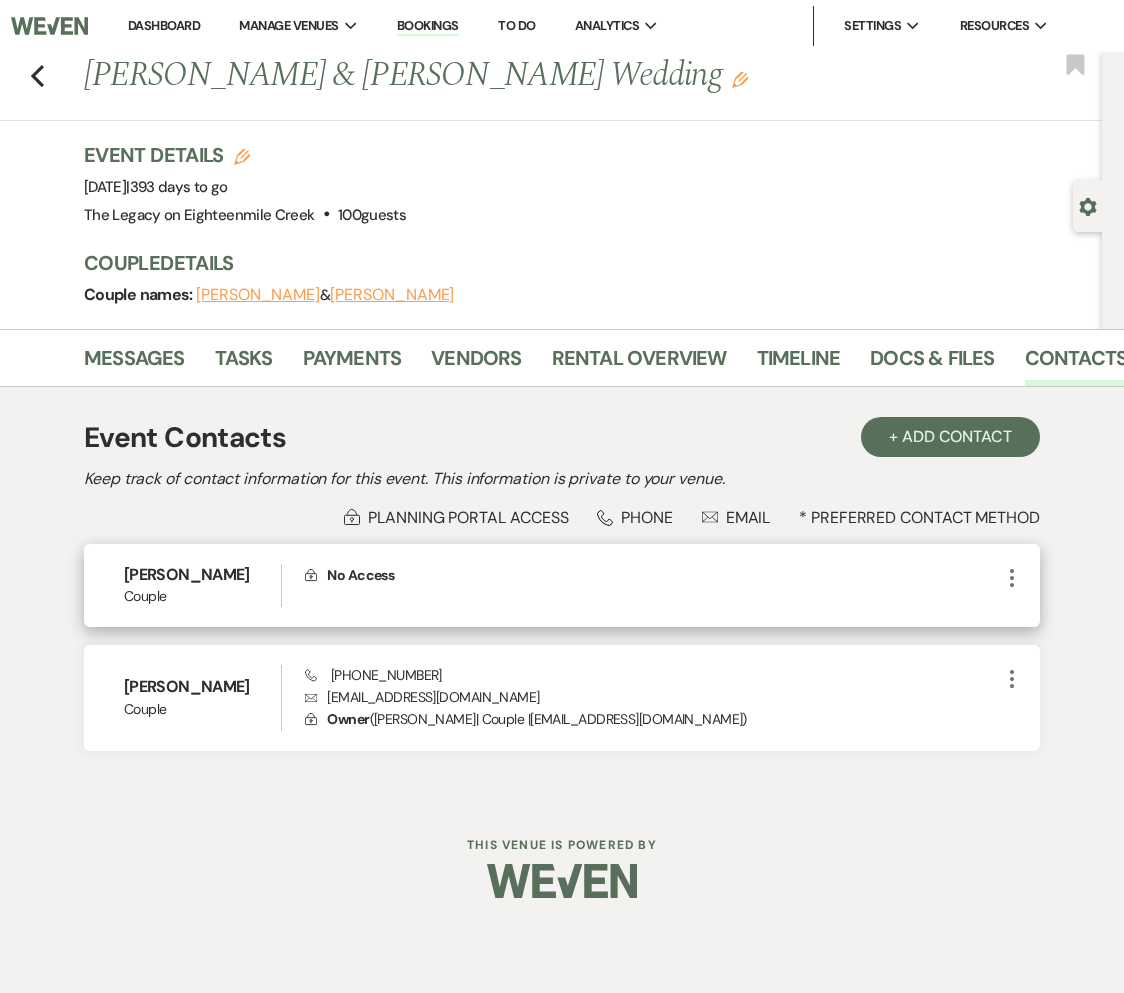 click on "Couple" at bounding box center [202, 596] 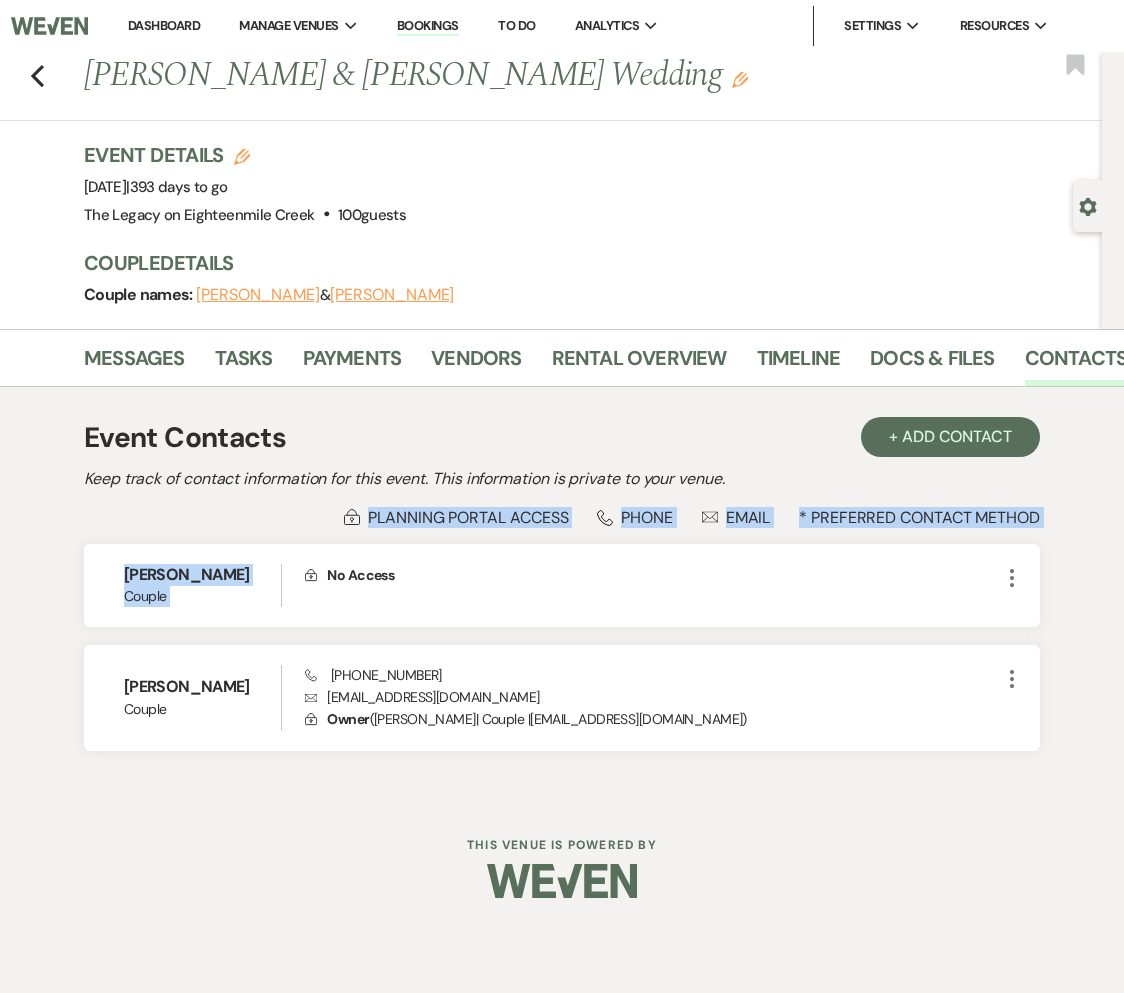 drag, startPoint x: 180, startPoint y: 598, endPoint x: 32, endPoint y: 517, distance: 168.71574 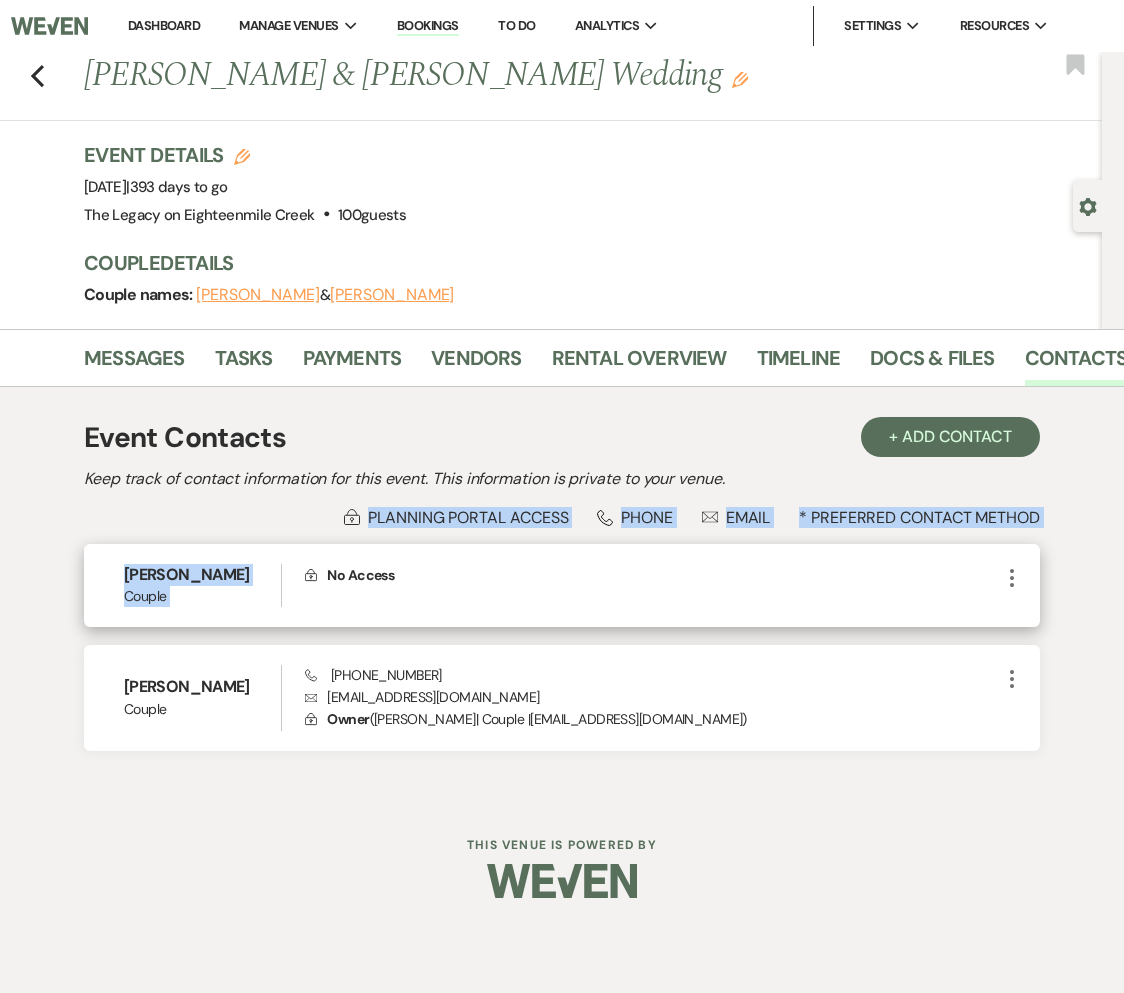 click on "Couple" at bounding box center (202, 596) 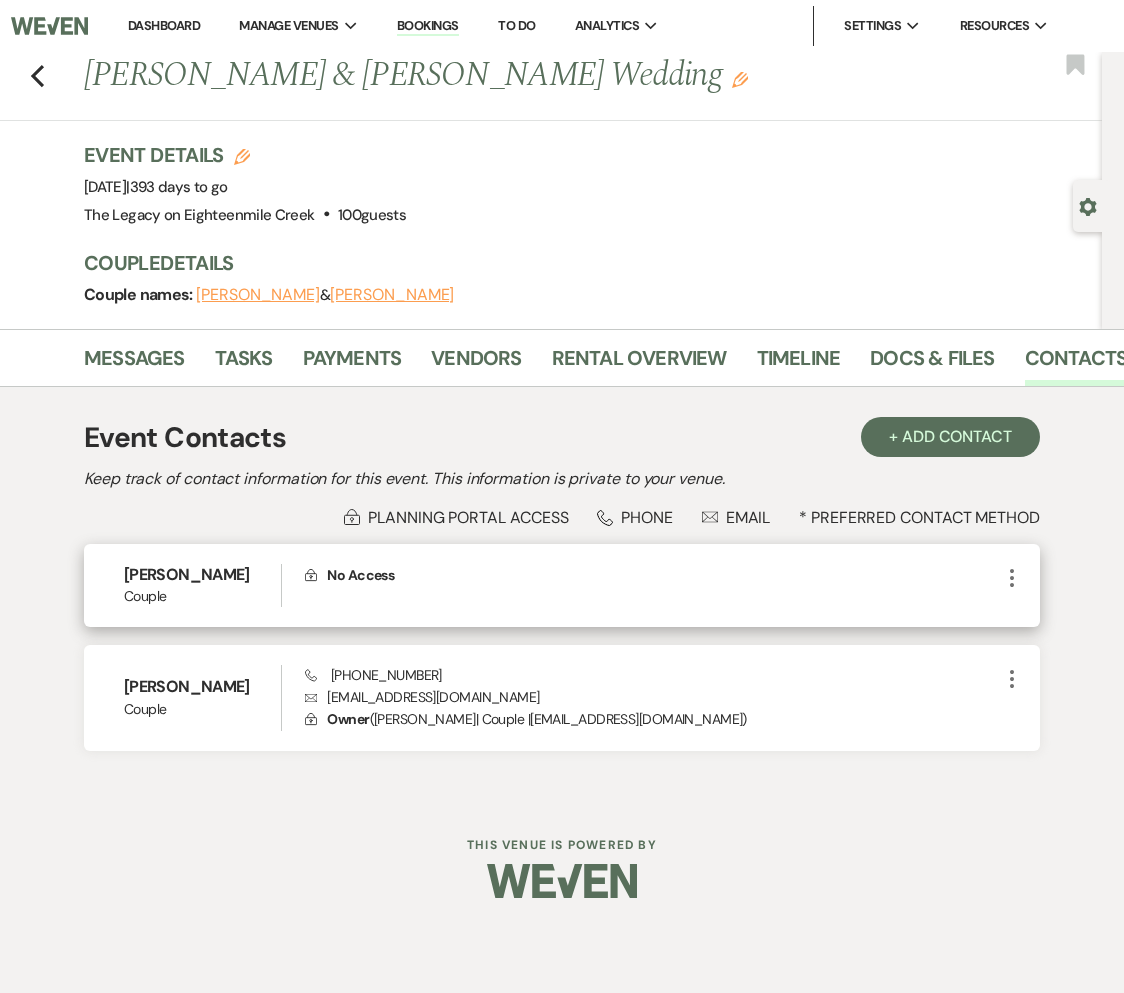 click on "[PERSON_NAME] Couple   Lock No Access More" at bounding box center [562, 585] 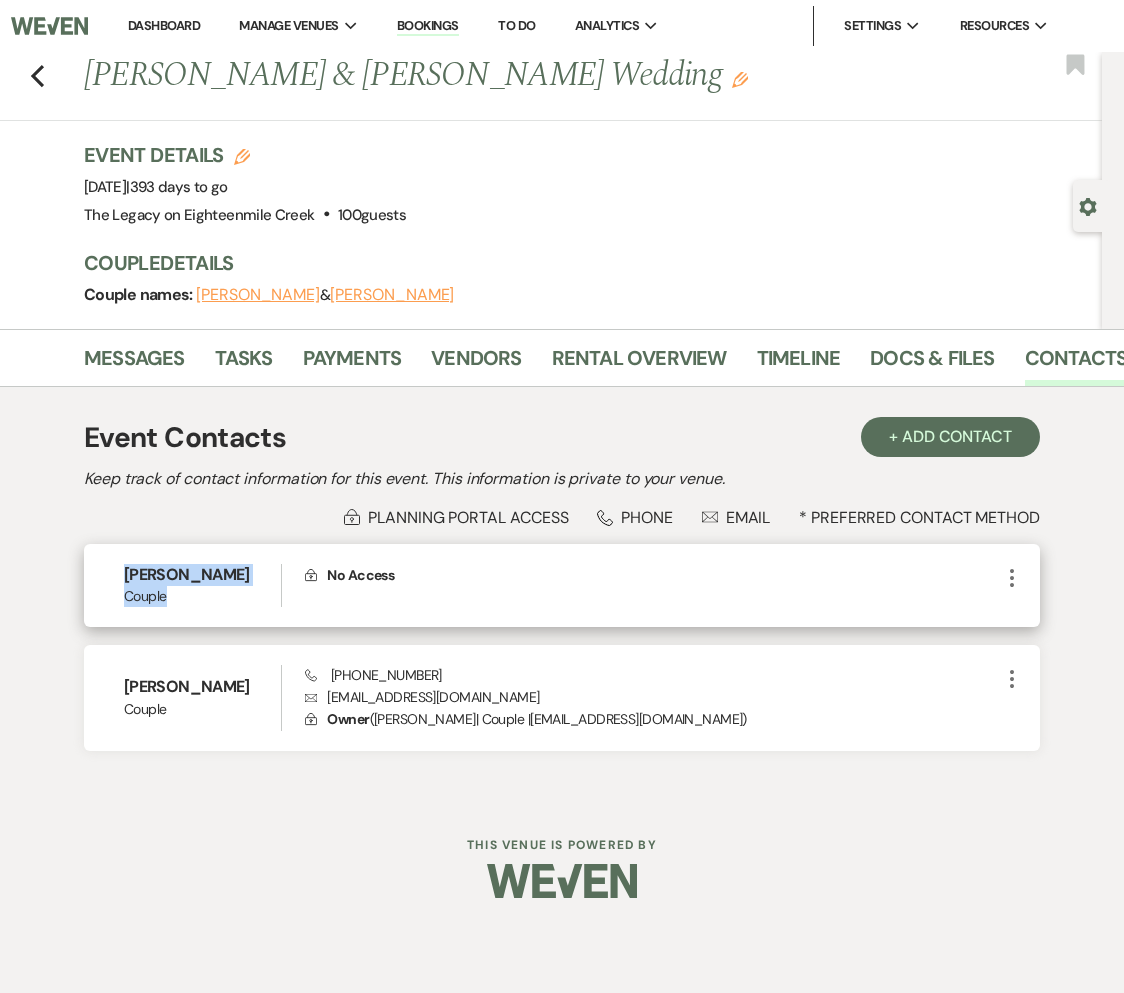 drag, startPoint x: 173, startPoint y: 595, endPoint x: 117, endPoint y: 577, distance: 58.821766 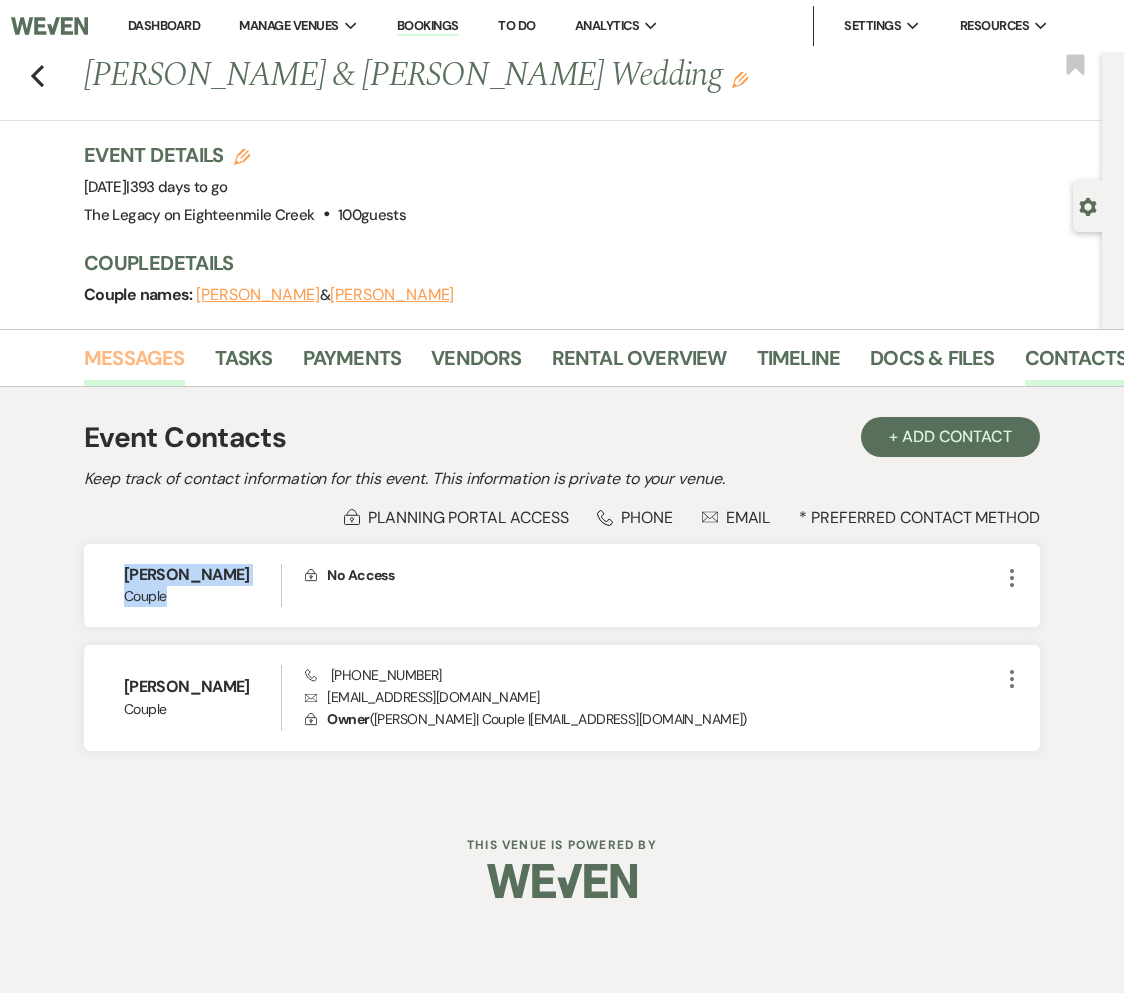 click on "Messages" at bounding box center (134, 364) 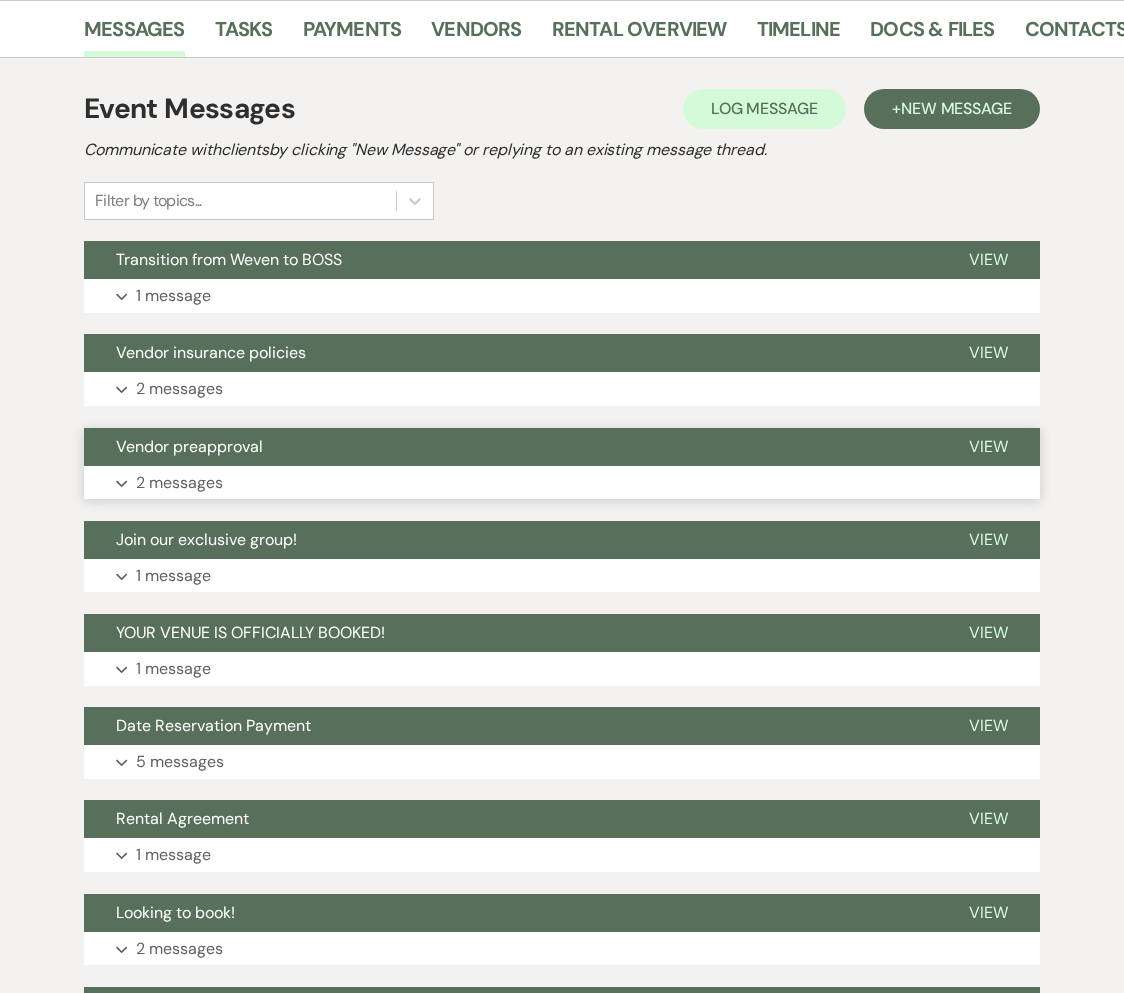 click on "Vendor preapproval" at bounding box center (510, 447) 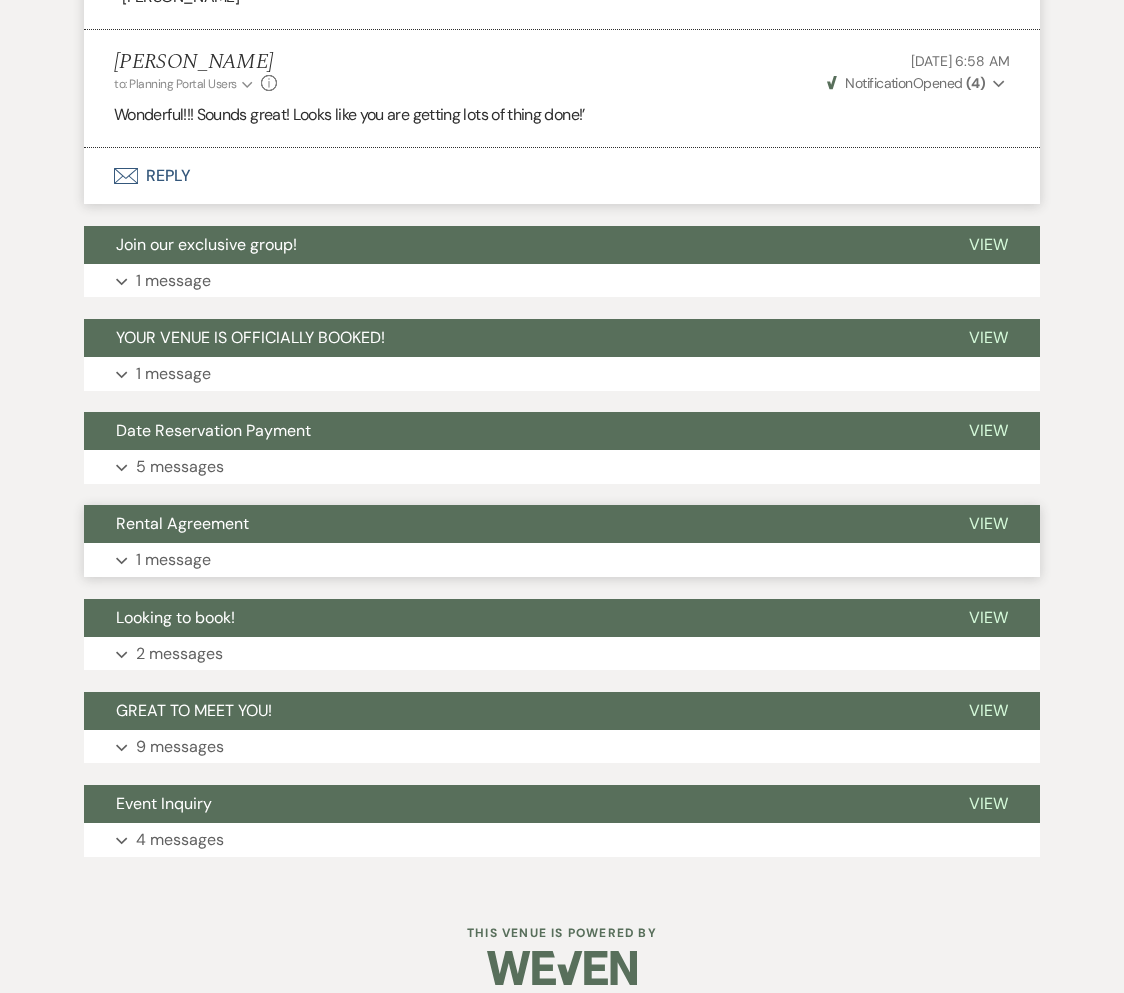 scroll, scrollTop: 1155, scrollLeft: 0, axis: vertical 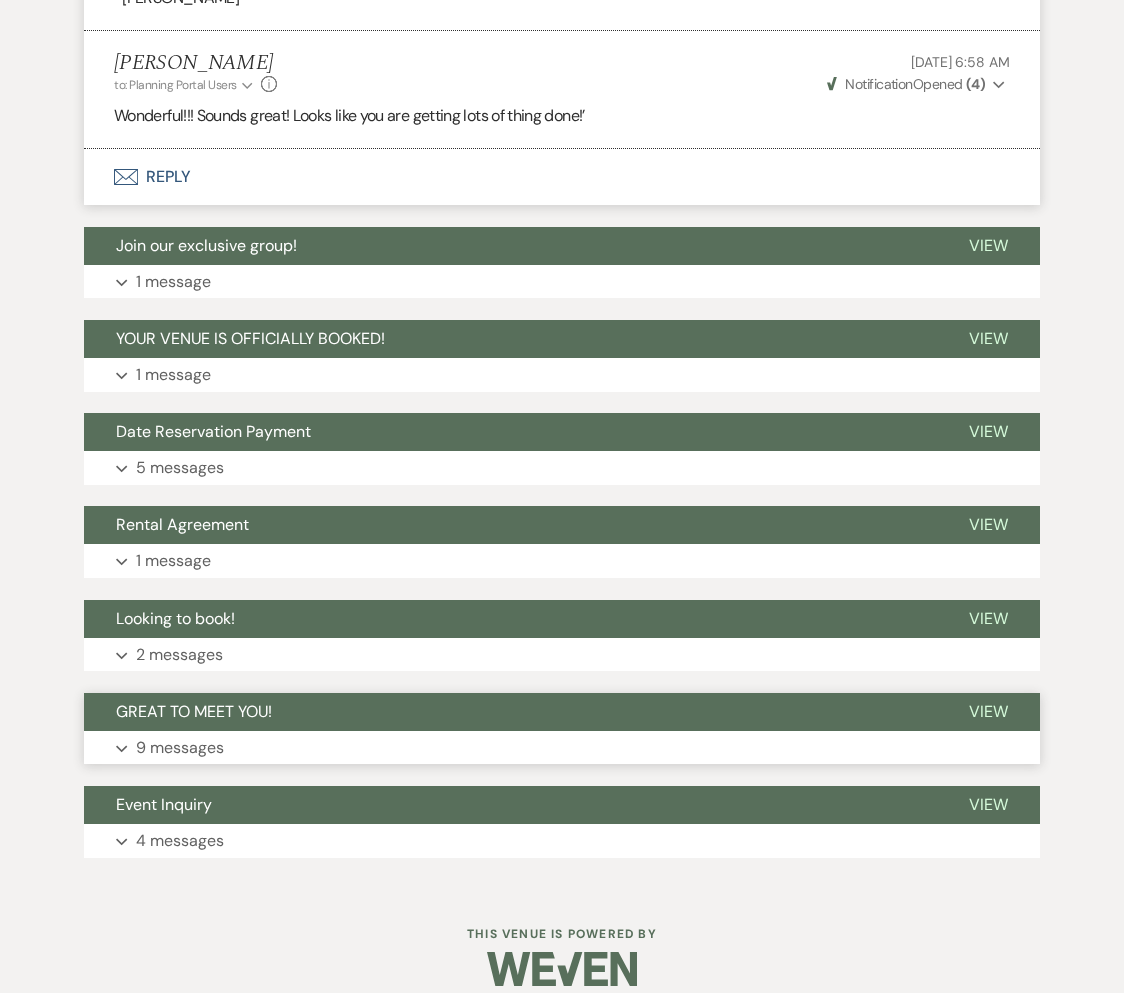 click on "GREAT TO MEET YOU!" at bounding box center [510, 712] 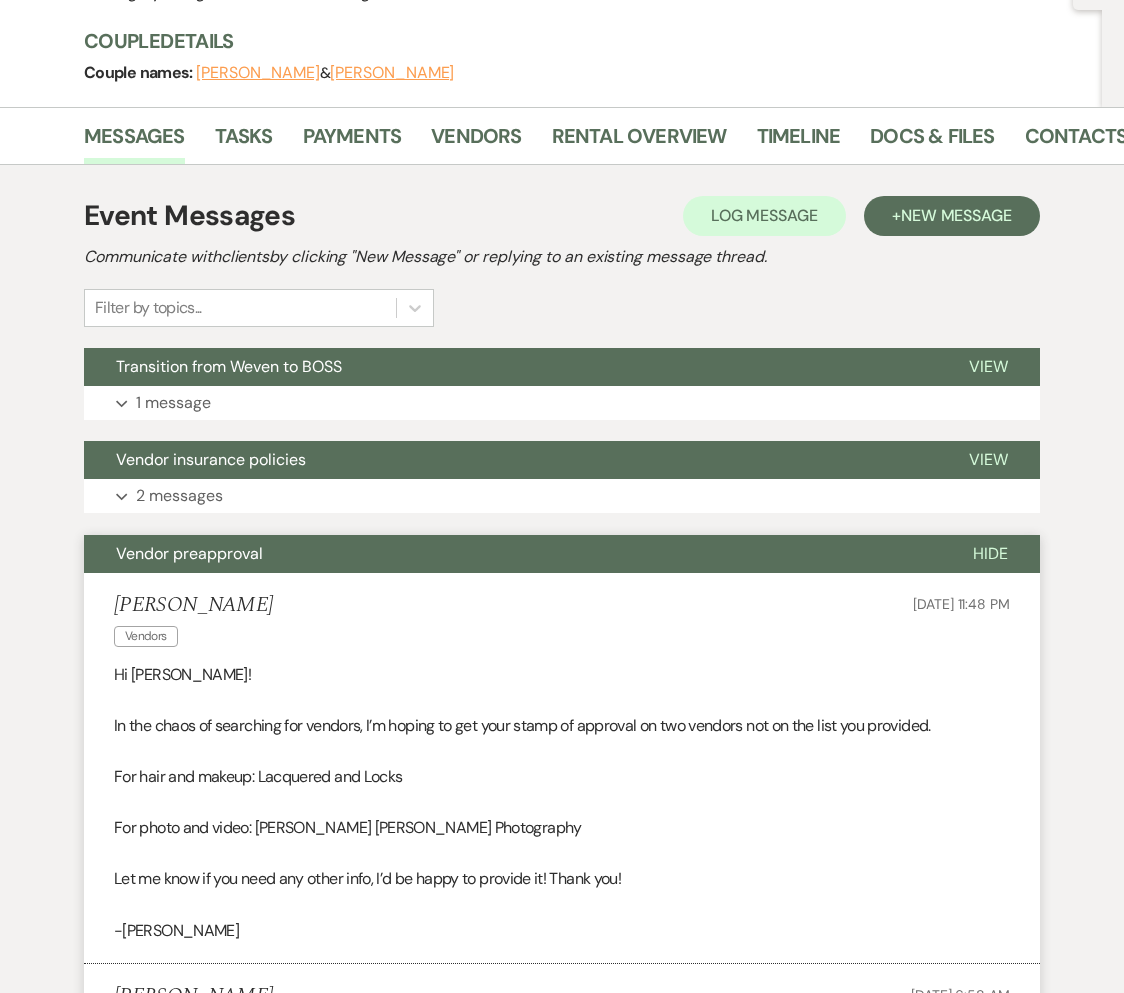 scroll, scrollTop: 0, scrollLeft: 0, axis: both 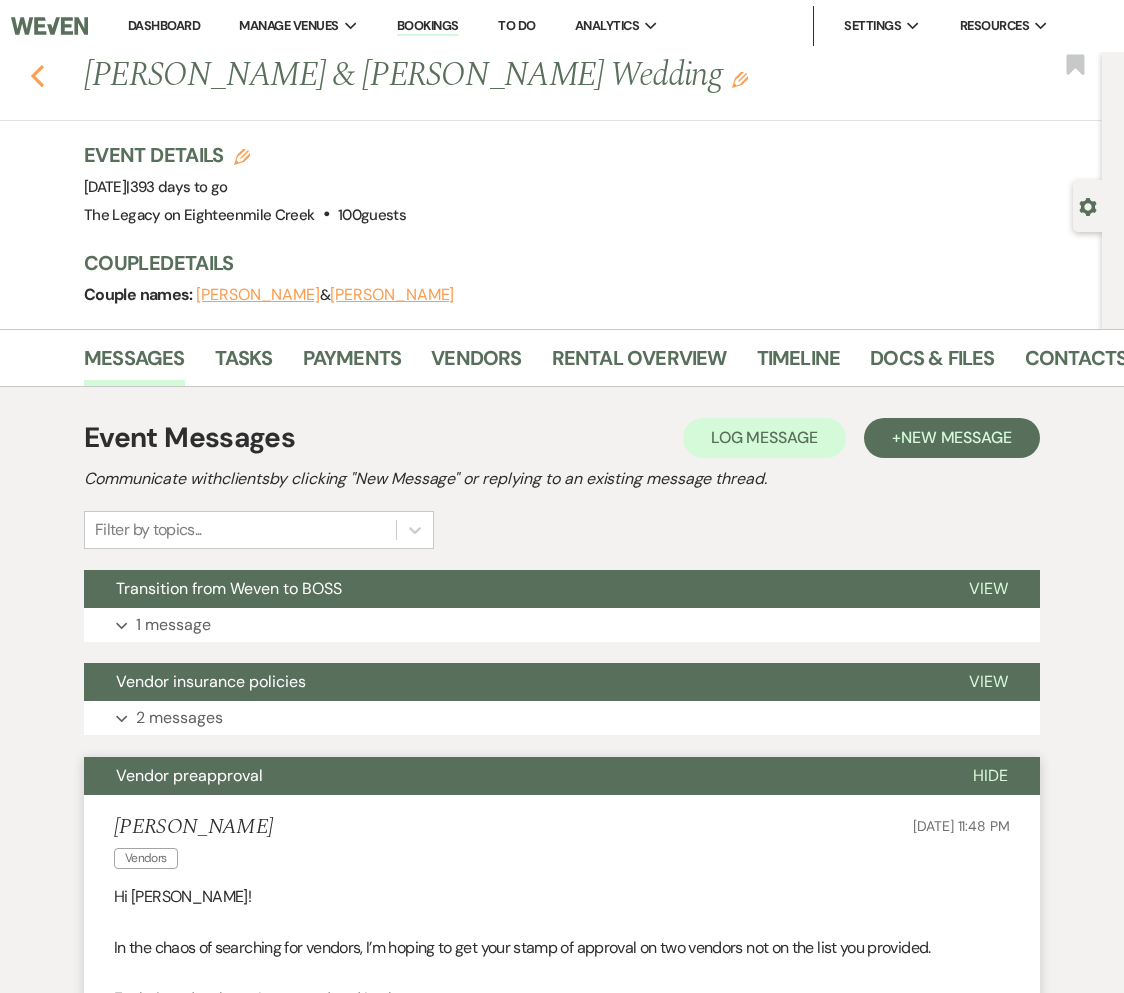 click 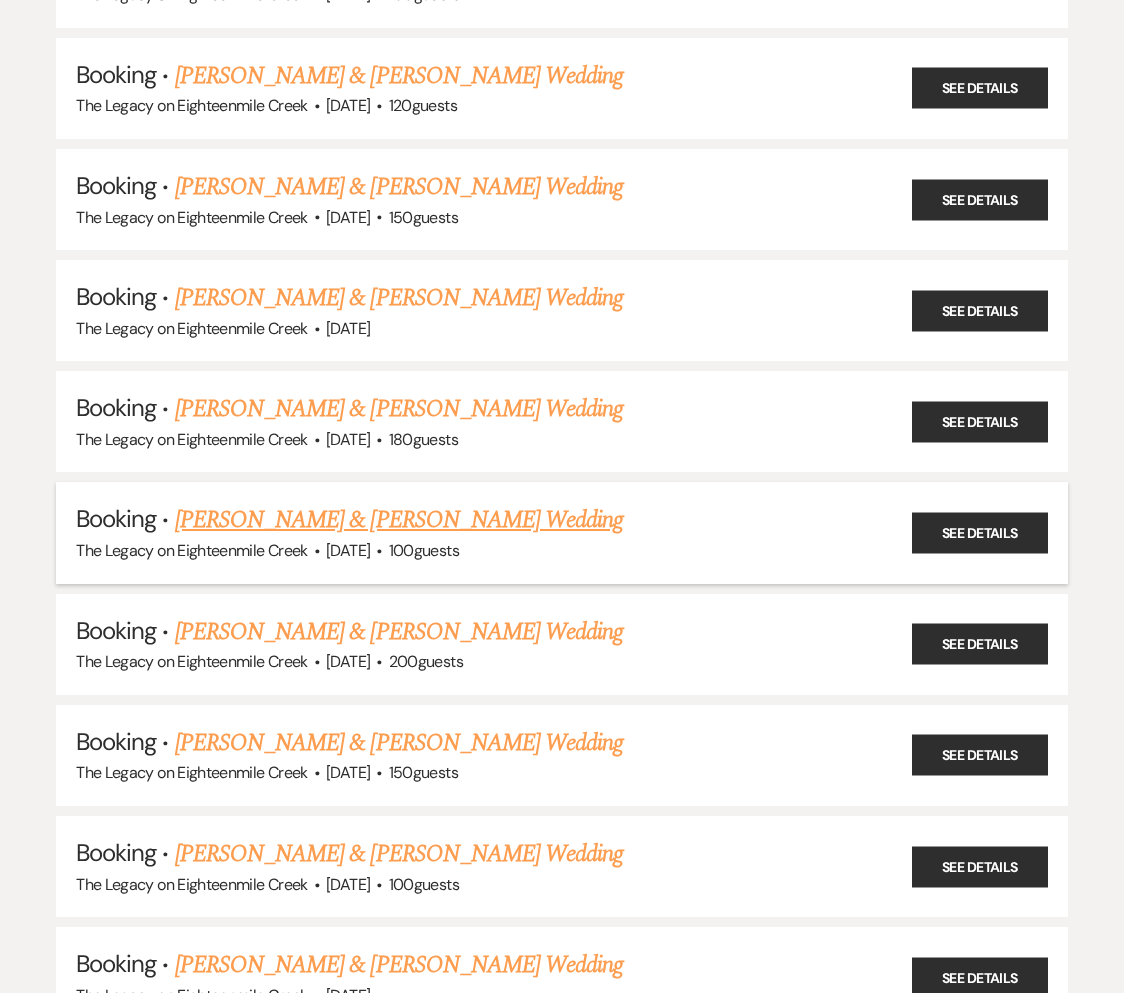 scroll, scrollTop: 9767, scrollLeft: 0, axis: vertical 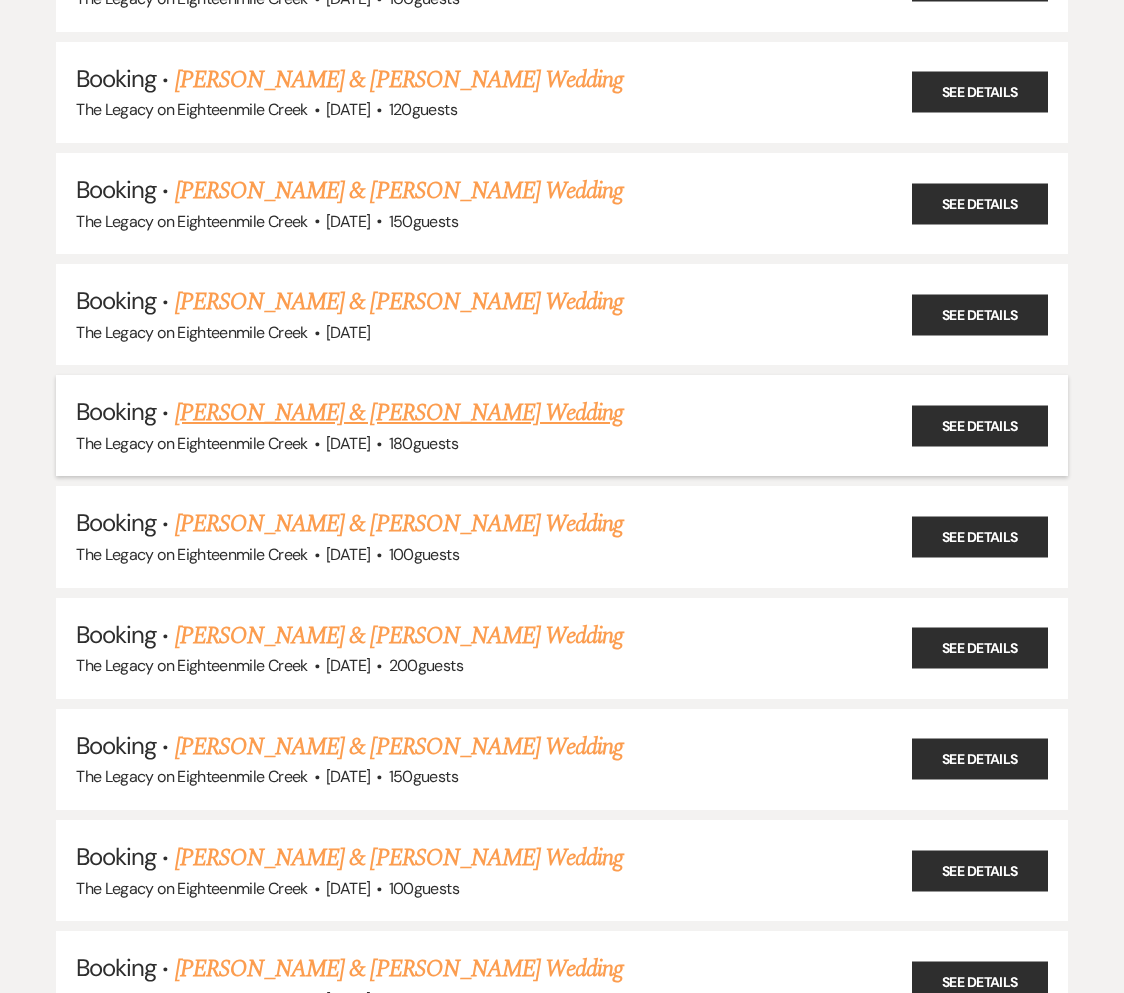 click on "[PERSON_NAME] & [PERSON_NAME] Wedding" at bounding box center (399, 413) 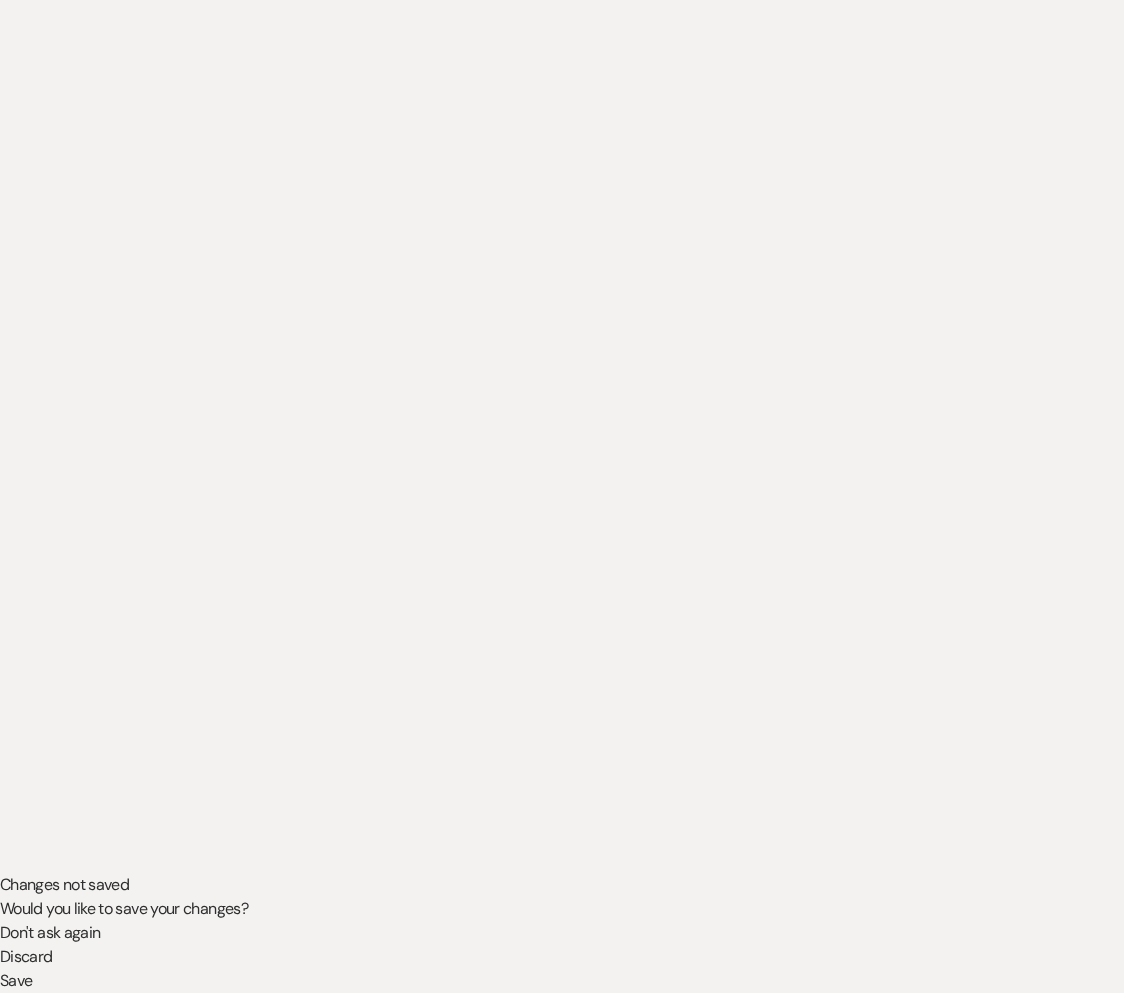 scroll, scrollTop: 0, scrollLeft: 0, axis: both 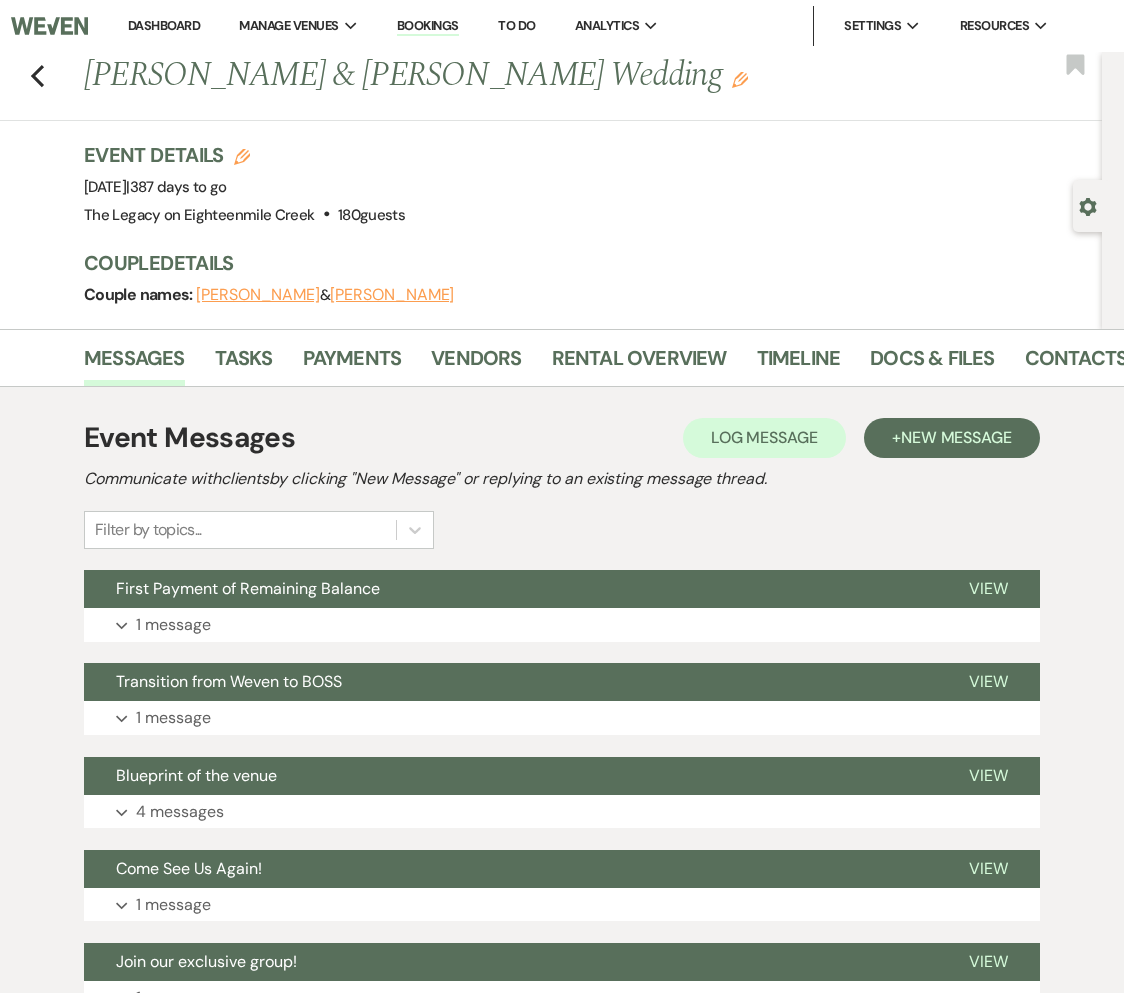 drag, startPoint x: 85, startPoint y: 69, endPoint x: 416, endPoint y: 232, distance: 368.95798 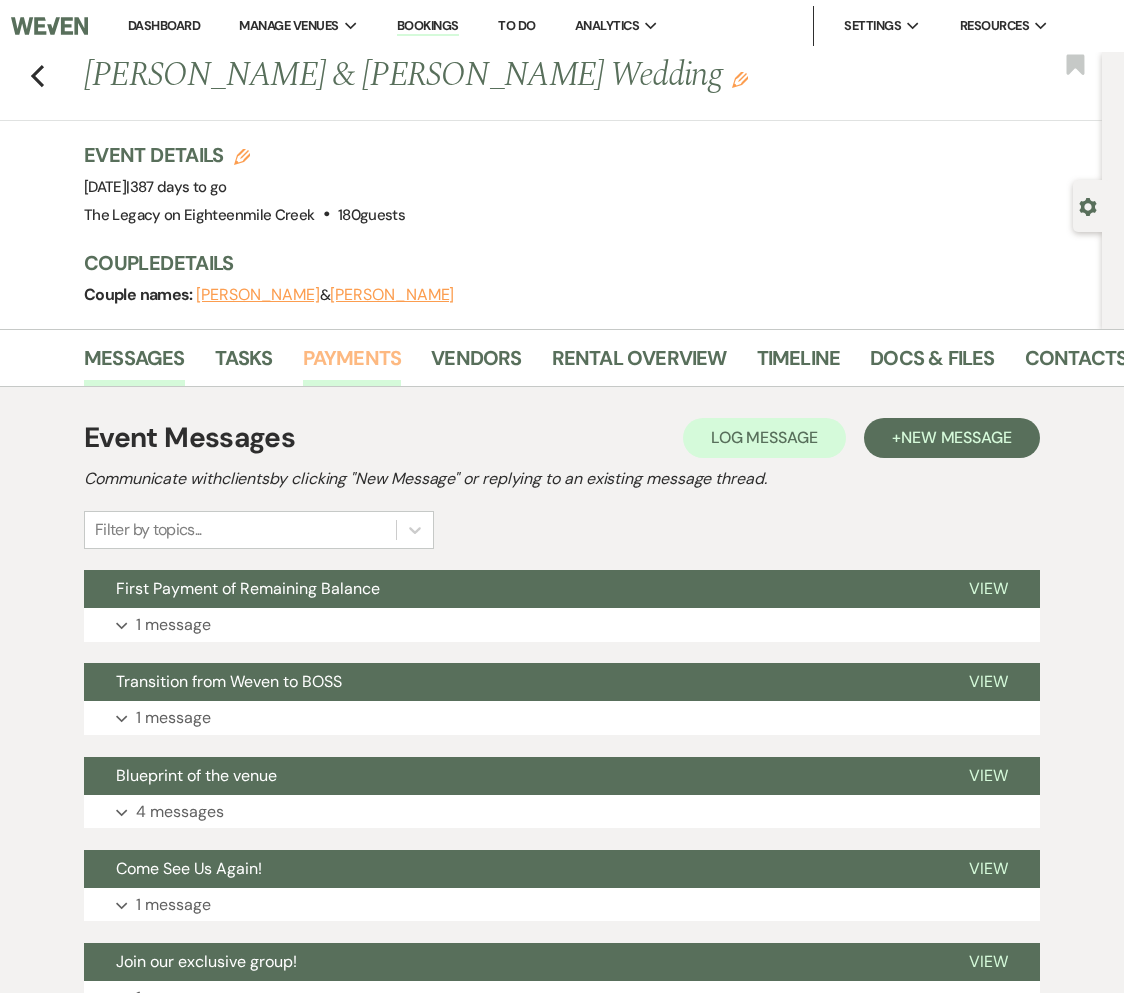 click on "Payments" at bounding box center (352, 364) 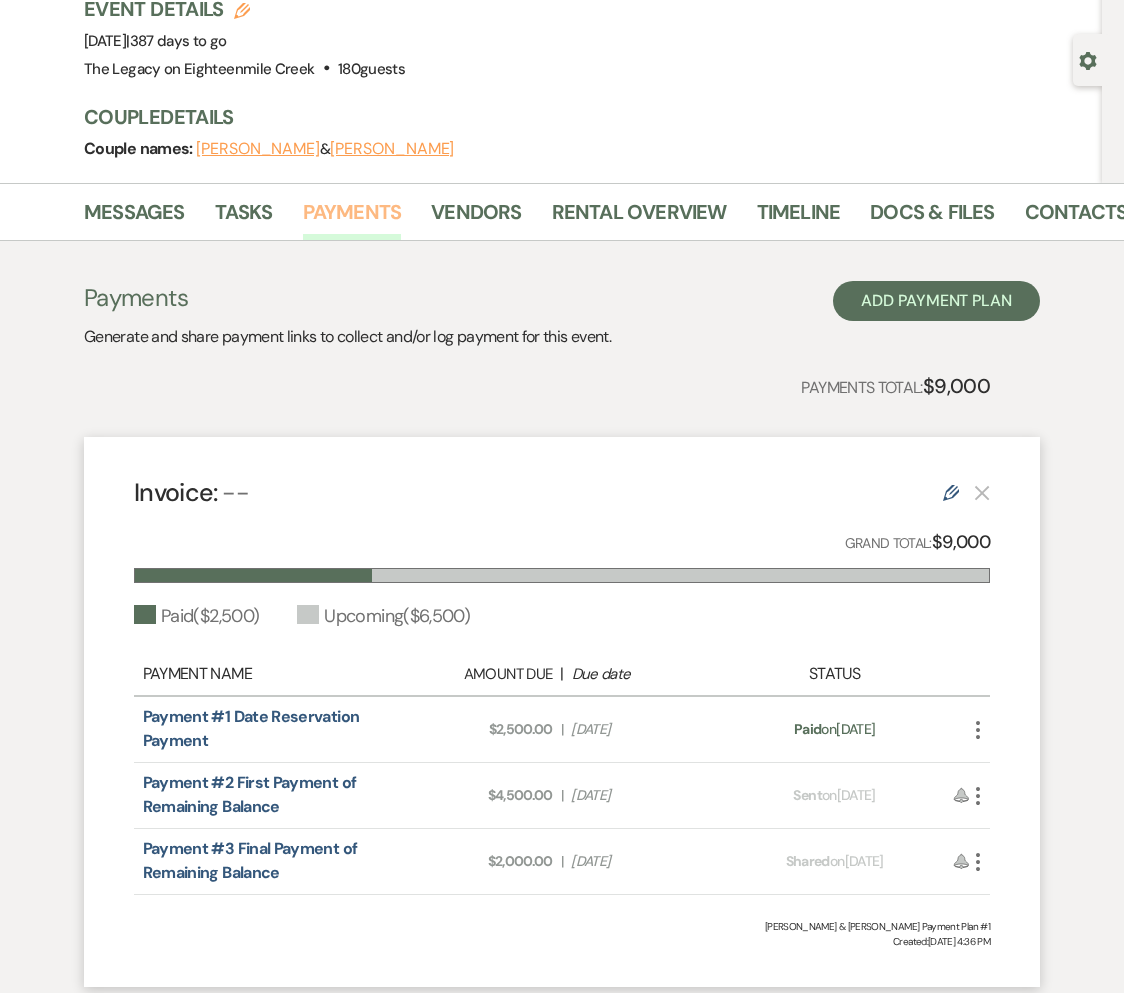 scroll, scrollTop: 289, scrollLeft: 0, axis: vertical 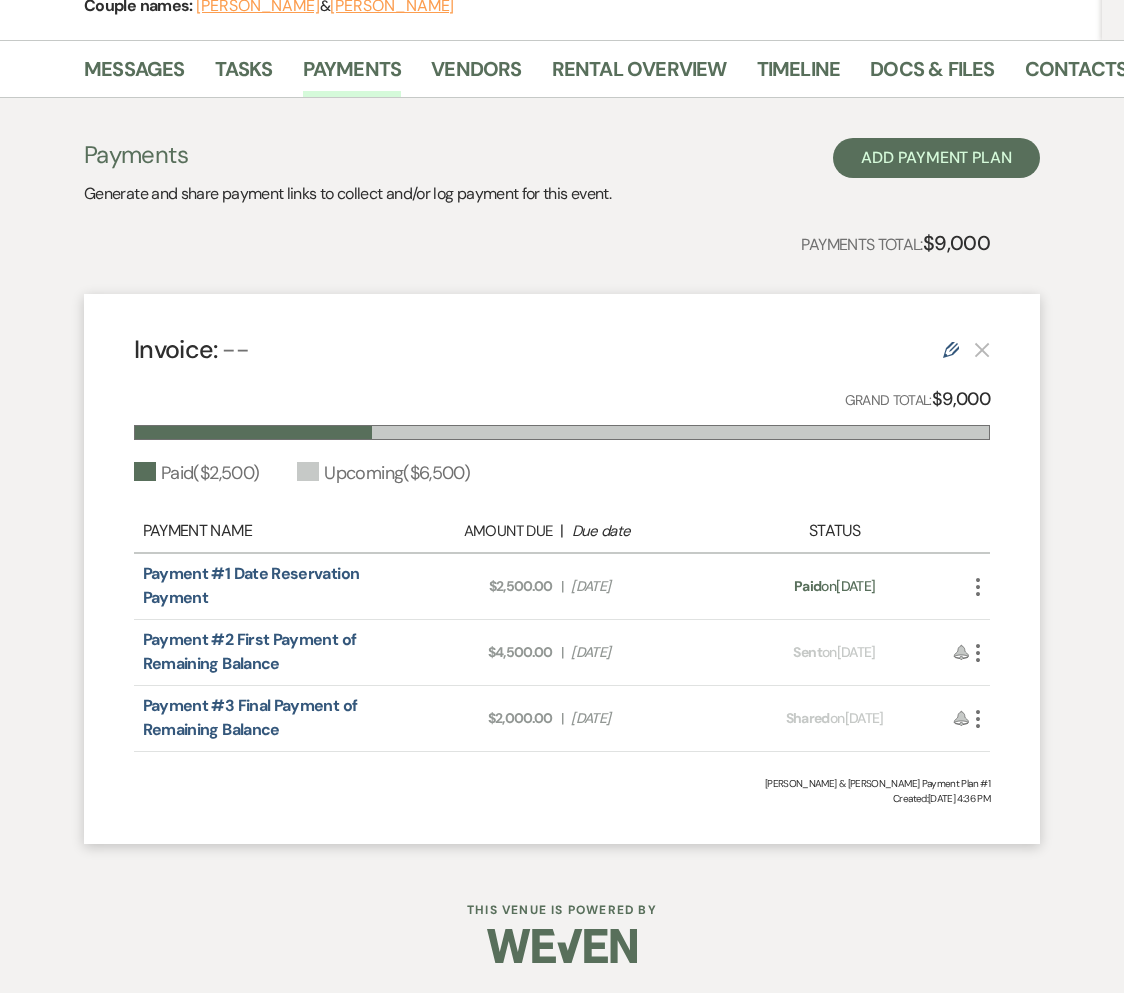 click on "Payment status:   Paid  on  [DATE]" at bounding box center (835, 586) 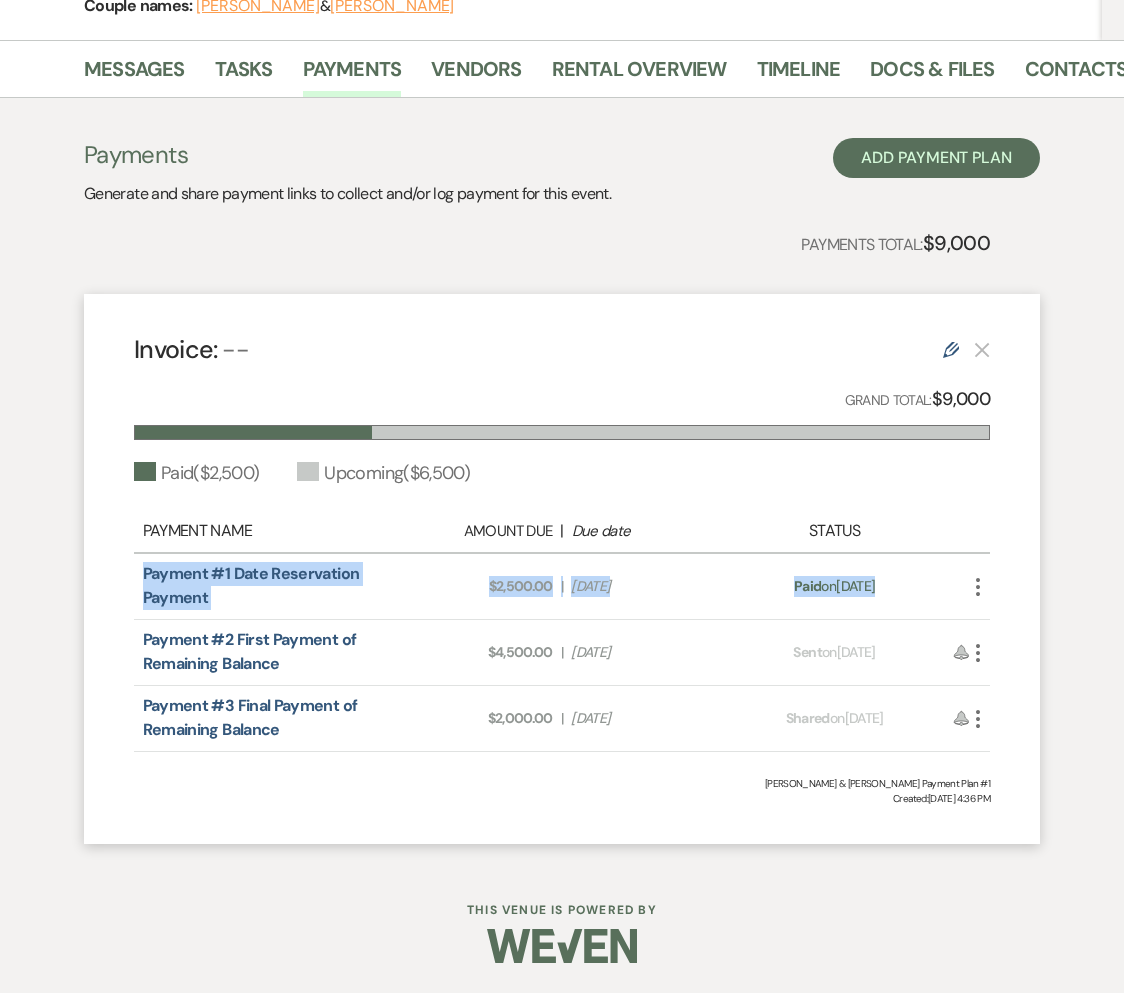 drag, startPoint x: 927, startPoint y: 588, endPoint x: 60, endPoint y: 581, distance: 867.02826 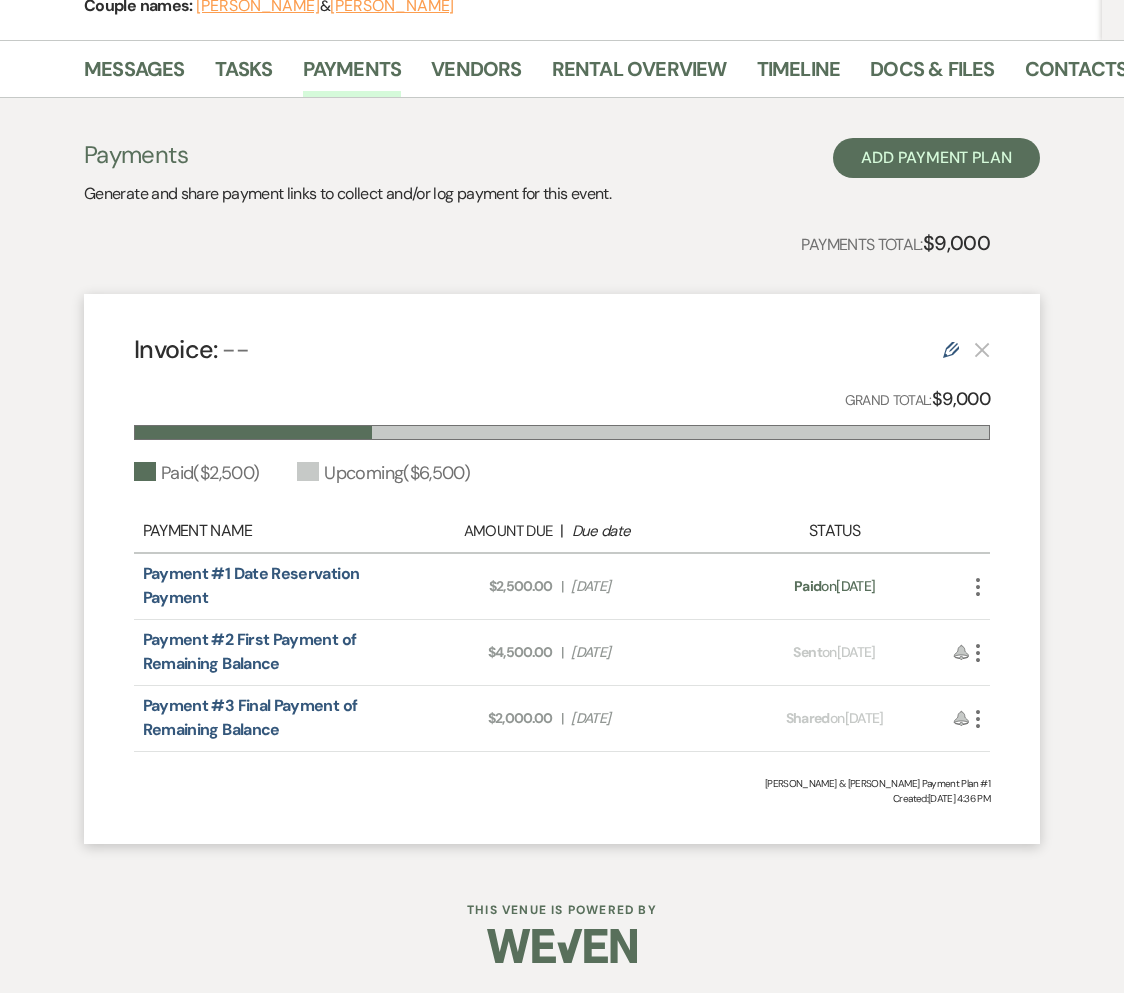 drag, startPoint x: 678, startPoint y: 656, endPoint x: 107, endPoint y: 637, distance: 571.31604 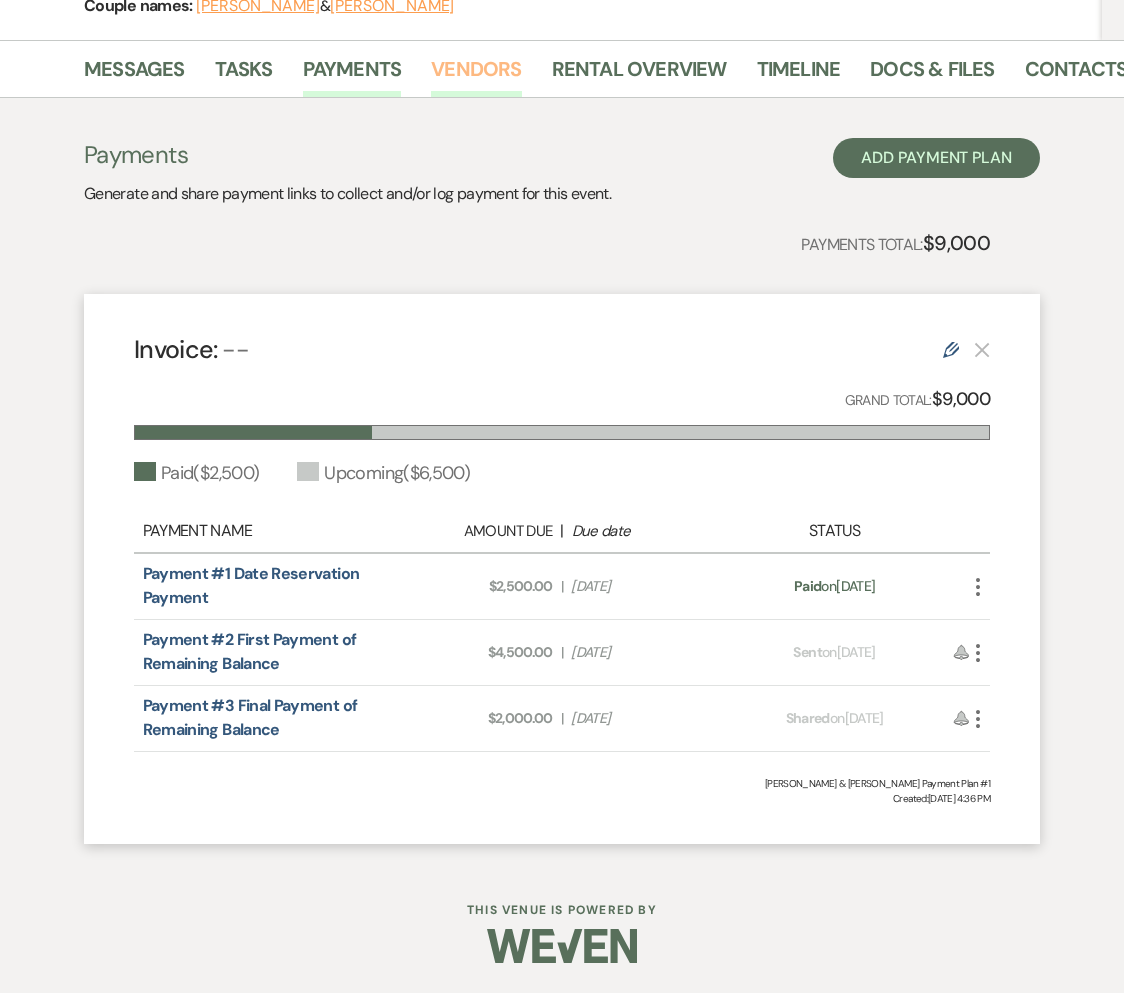 click on "Vendors" at bounding box center [476, 75] 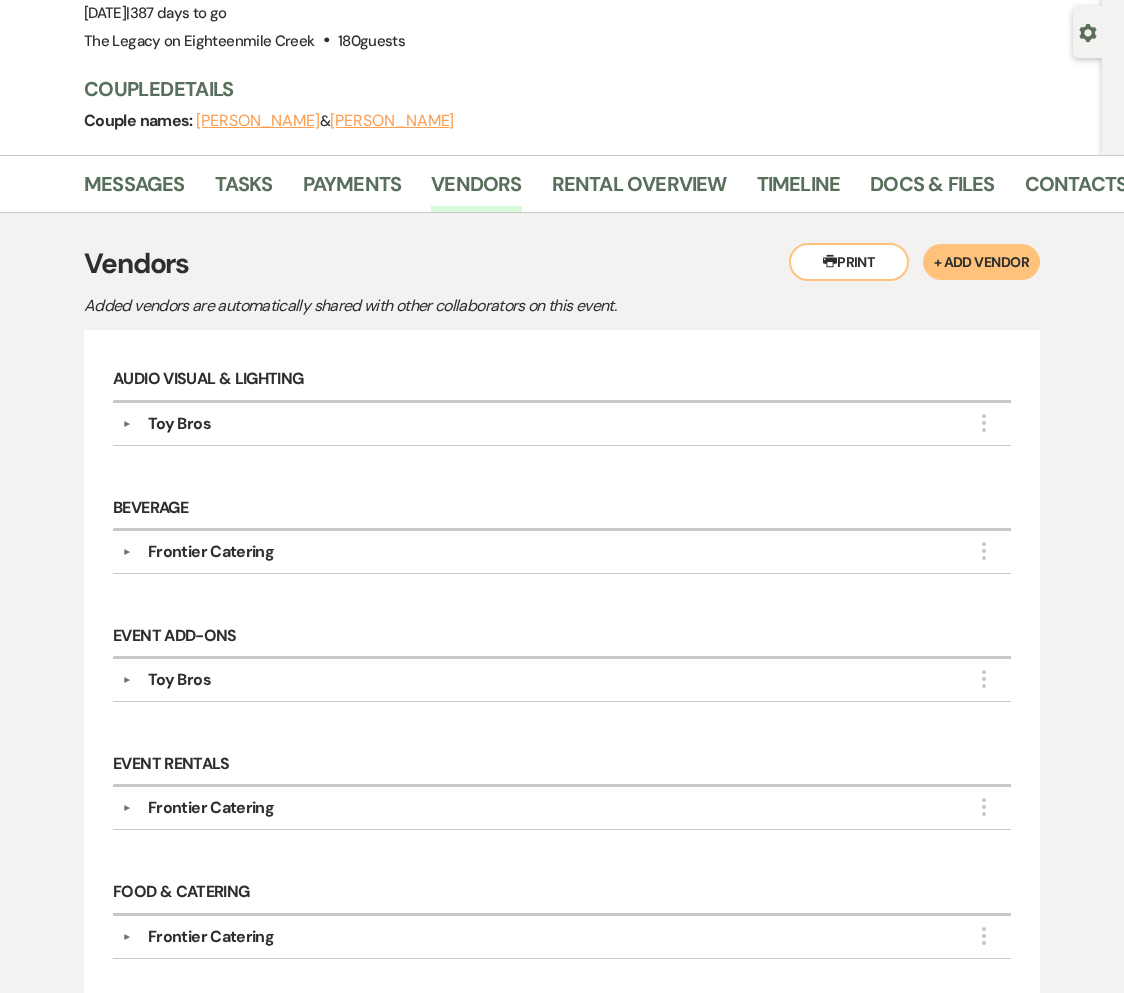 scroll, scrollTop: 0, scrollLeft: 0, axis: both 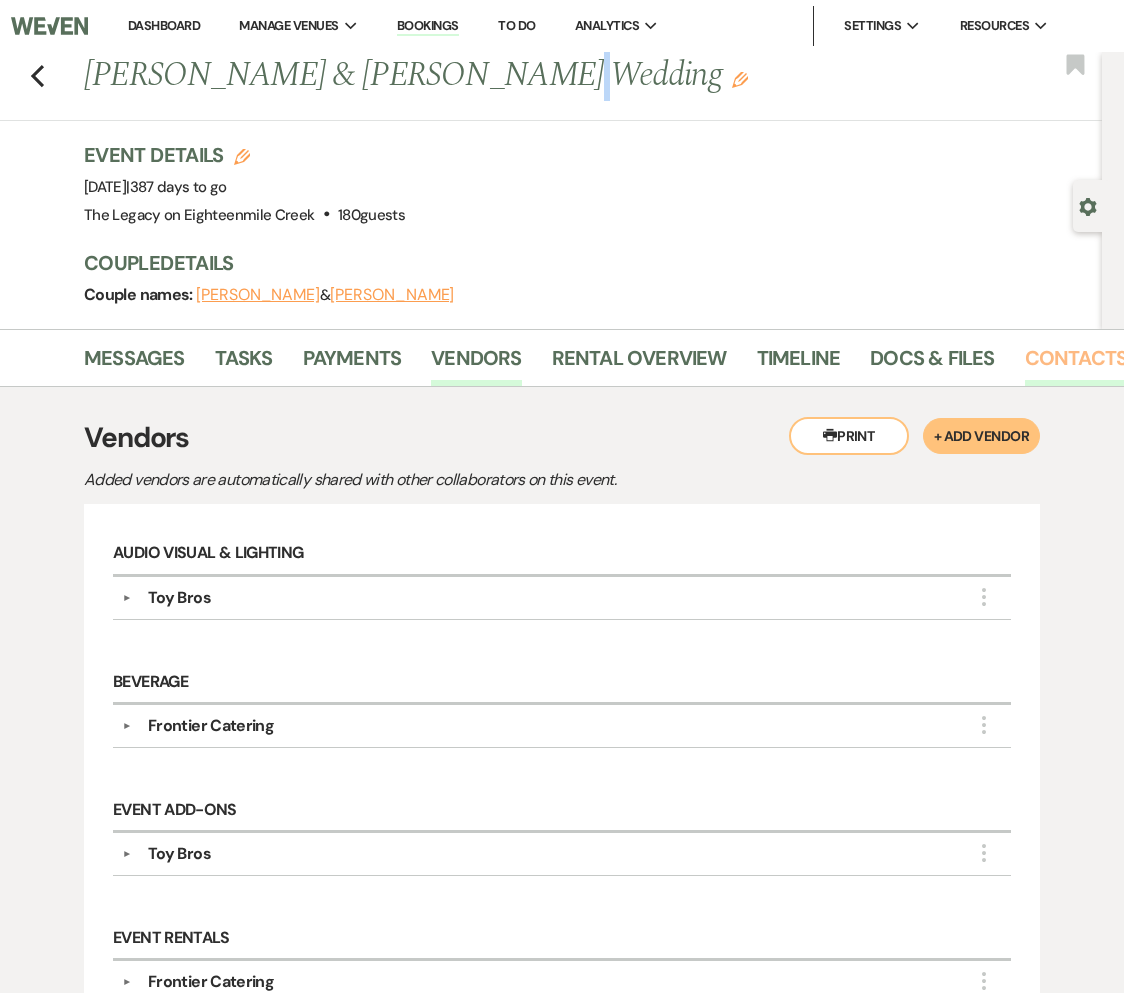 click on "Contacts" at bounding box center [1076, 364] 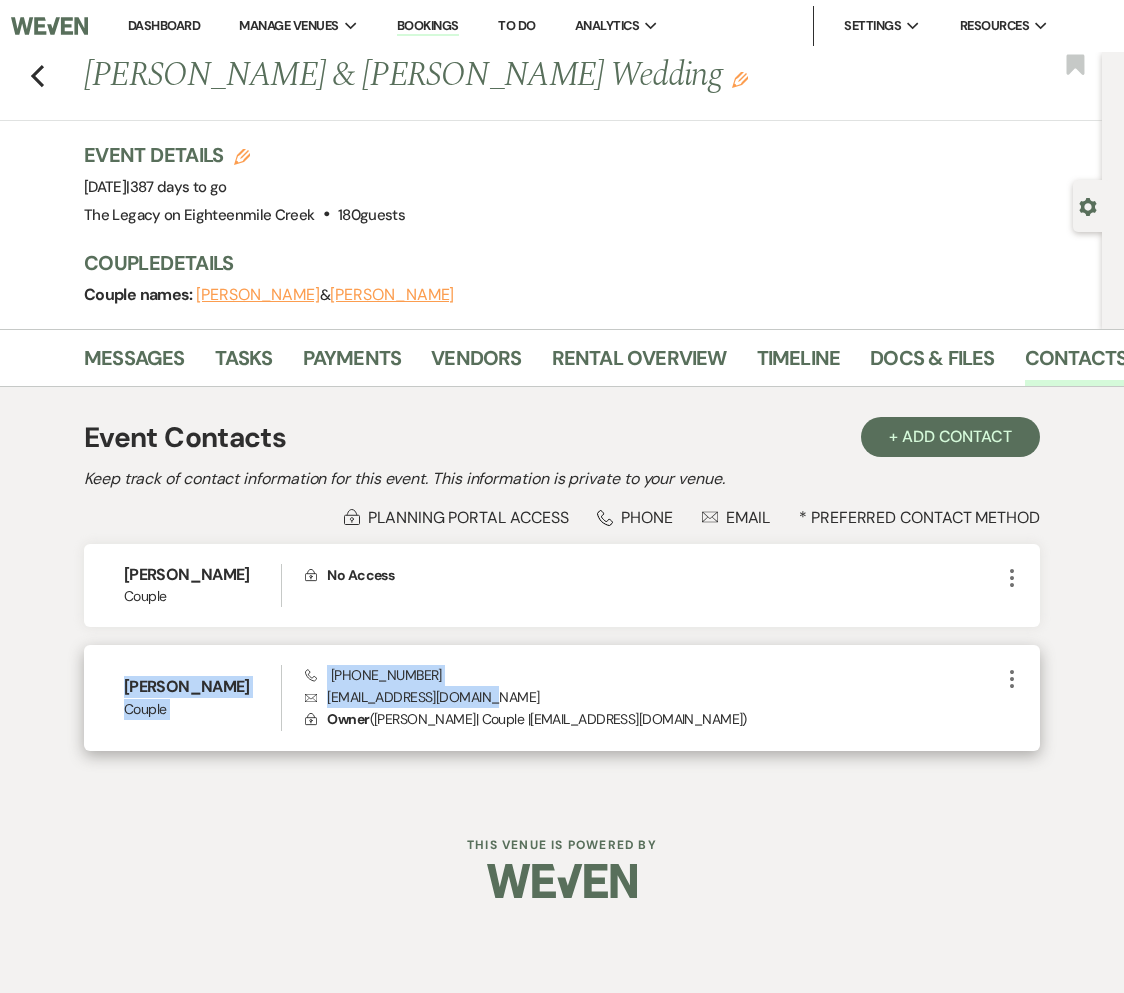 drag, startPoint x: 521, startPoint y: 697, endPoint x: 120, endPoint y: 675, distance: 401.60303 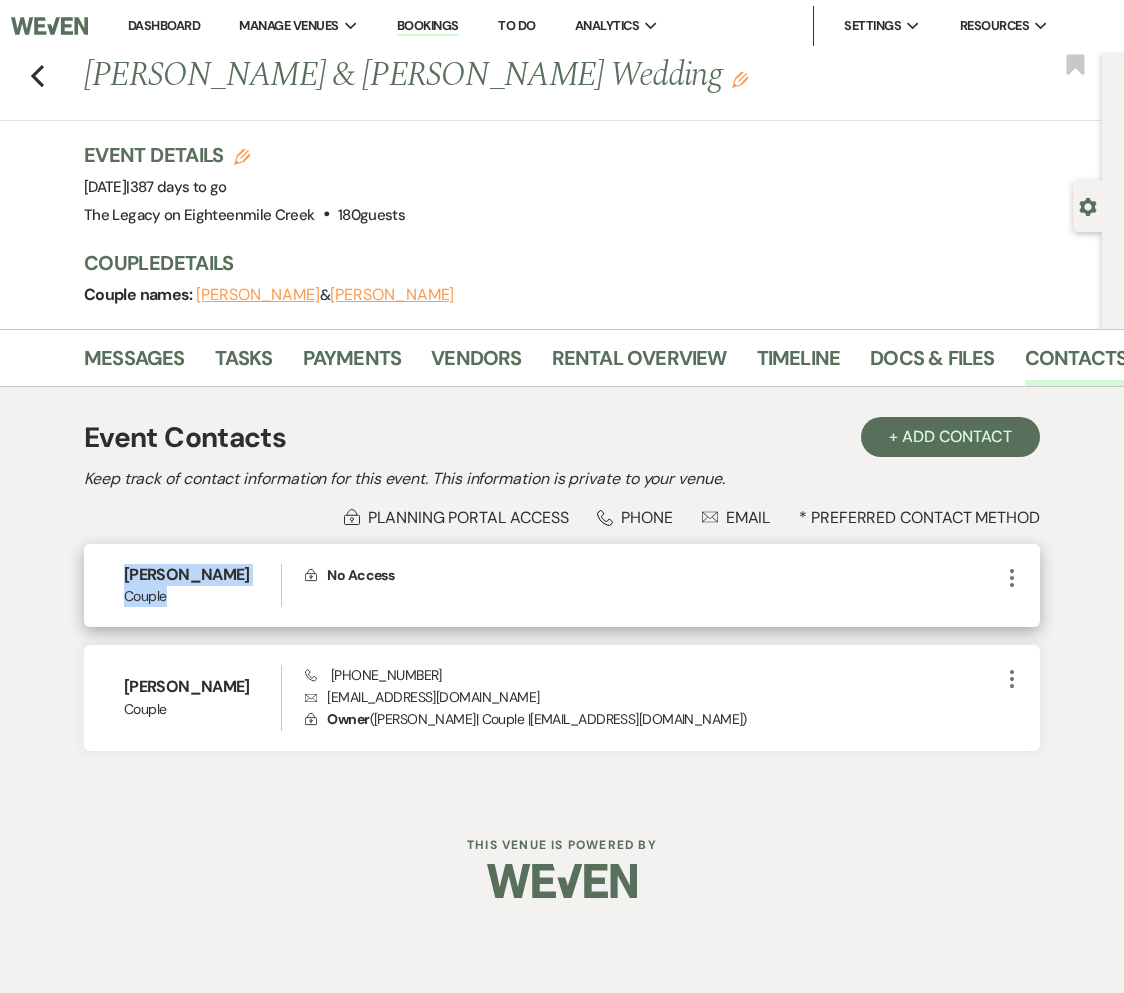 drag, startPoint x: 188, startPoint y: 596, endPoint x: 88, endPoint y: 549, distance: 110.49435 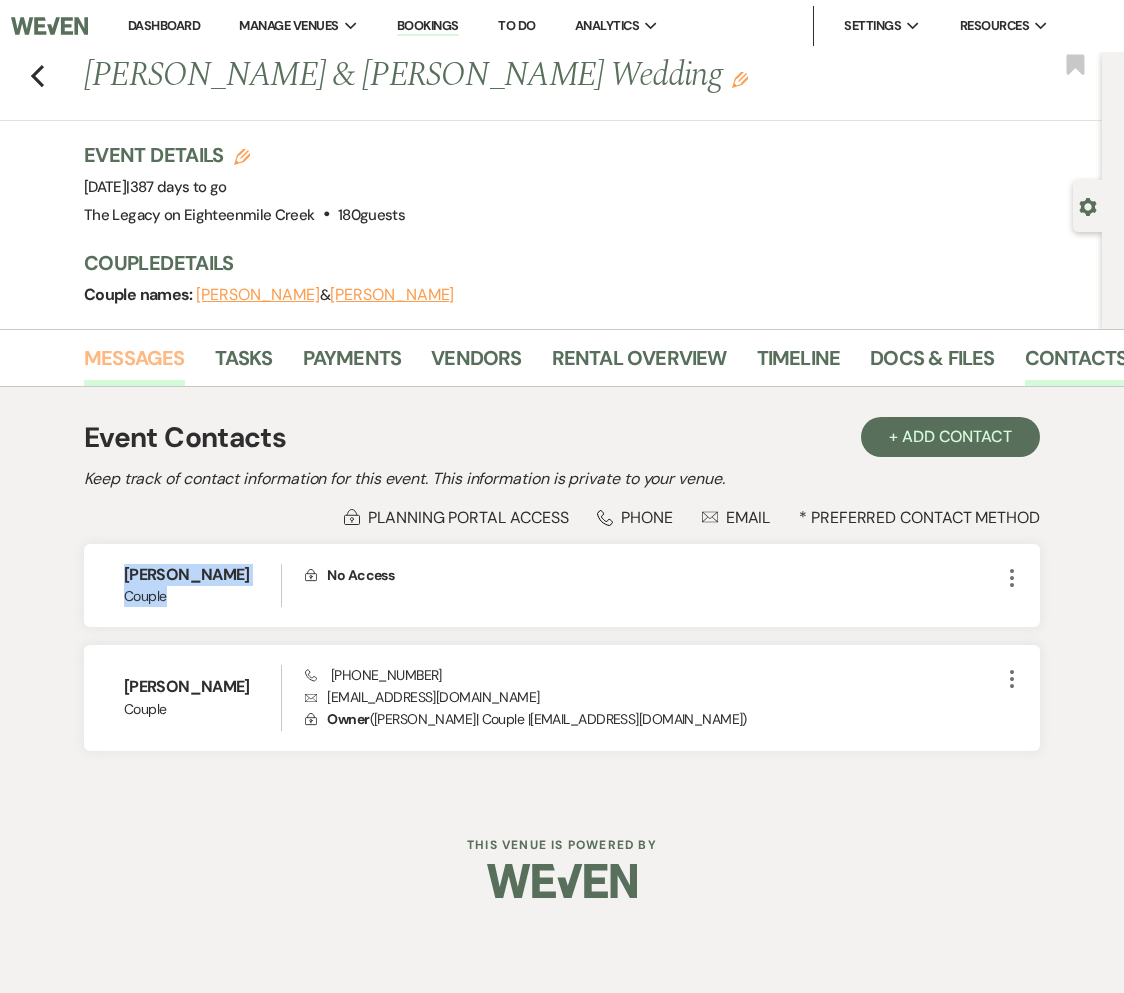 click on "Messages" at bounding box center [134, 364] 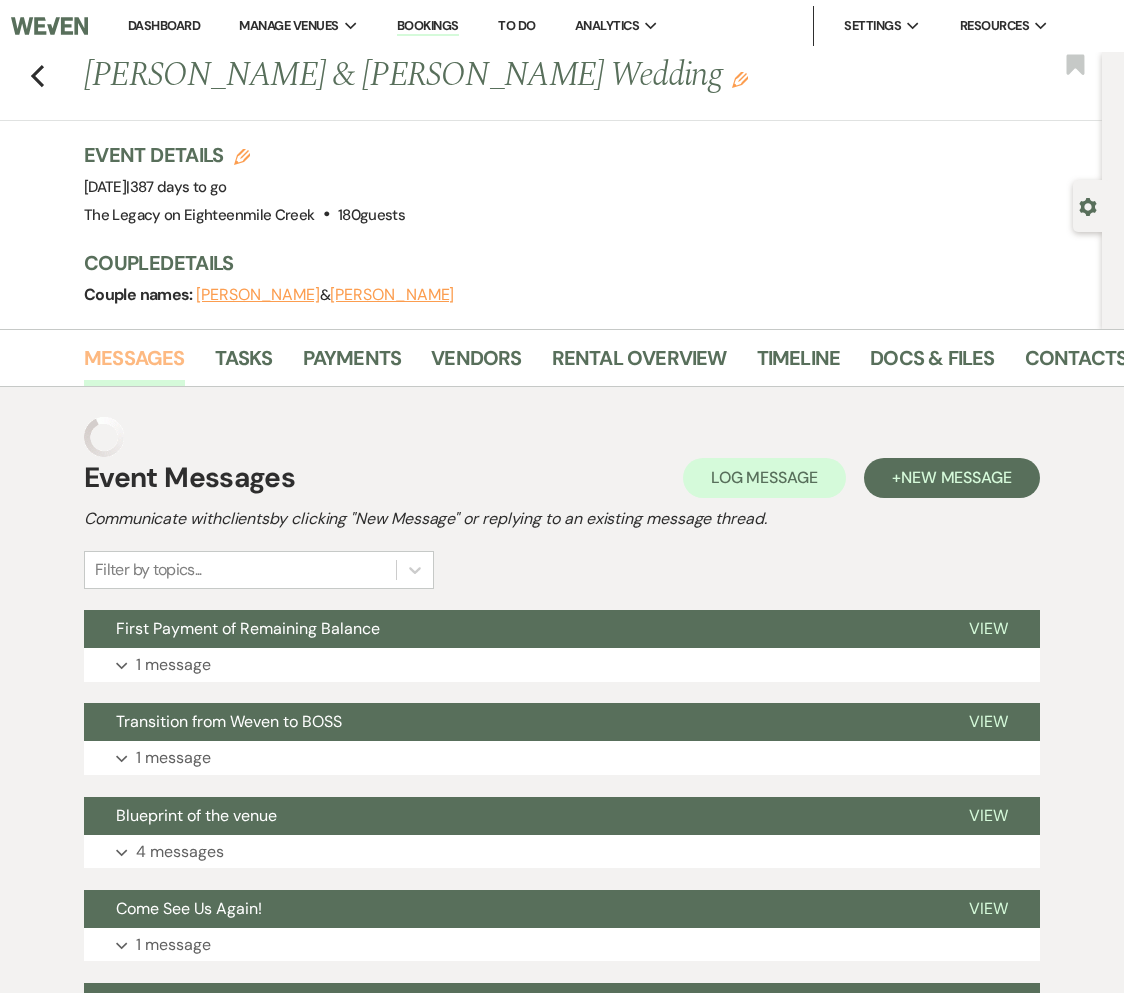 click on "Messages" at bounding box center [134, 364] 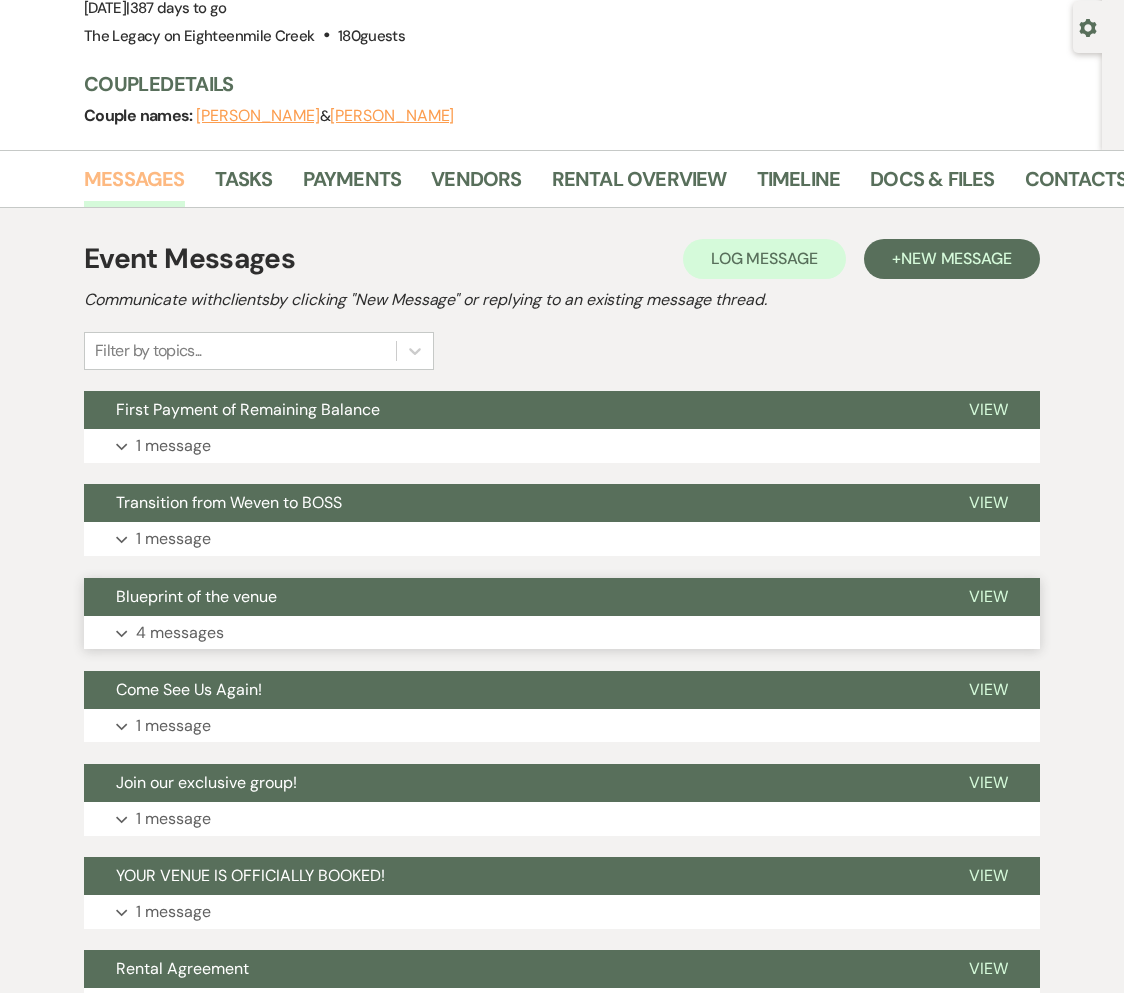scroll, scrollTop: 188, scrollLeft: 0, axis: vertical 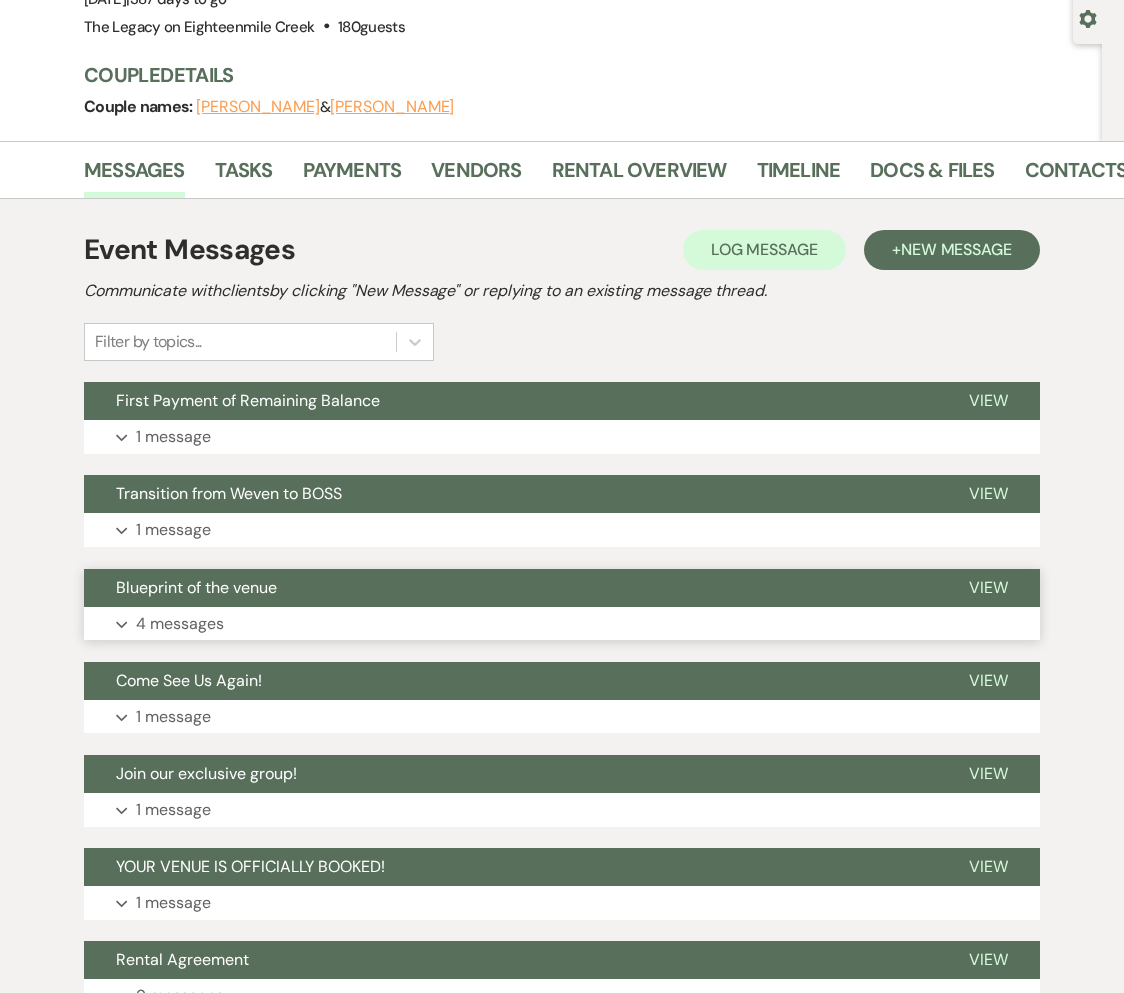 click on "Blueprint of the venue" at bounding box center [510, 588] 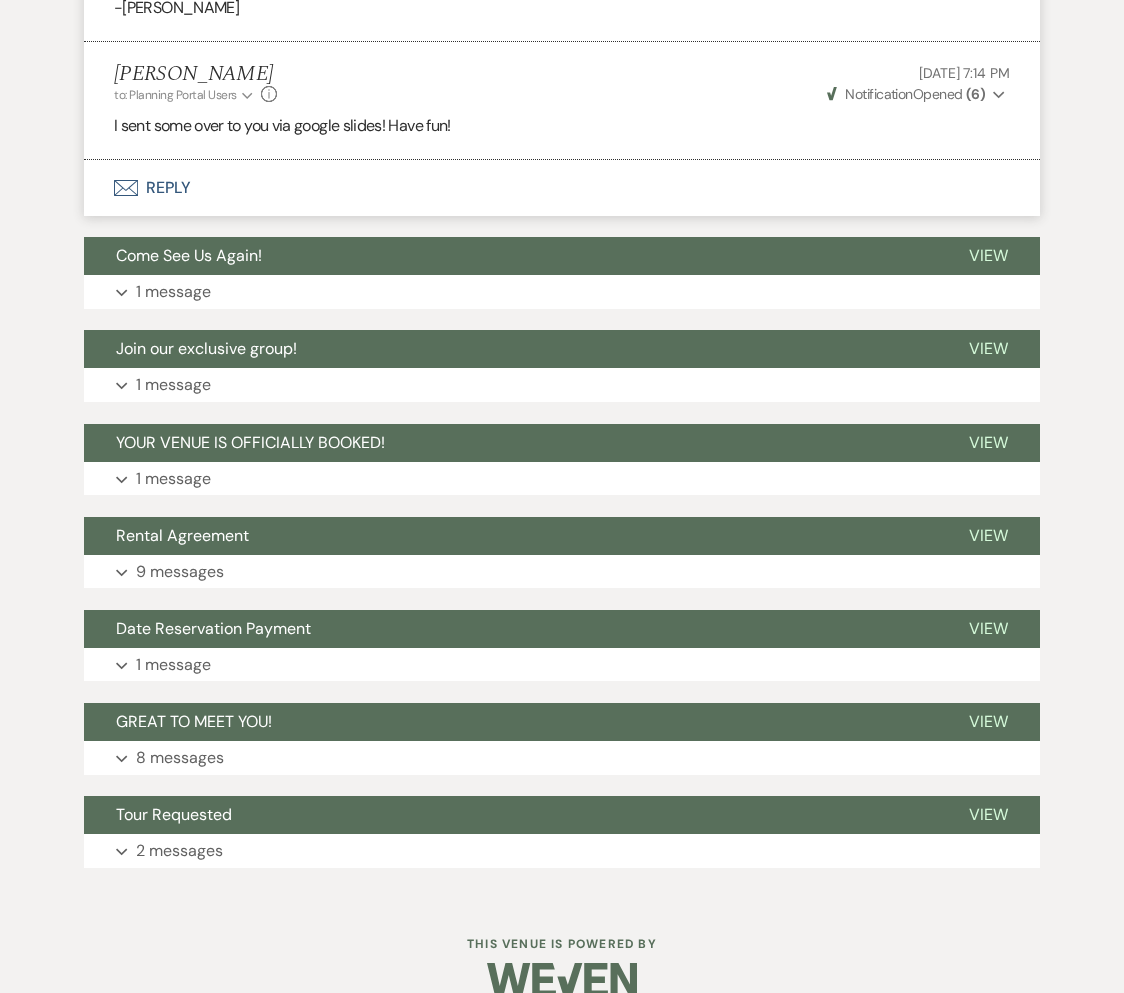 scroll, scrollTop: 1382, scrollLeft: 0, axis: vertical 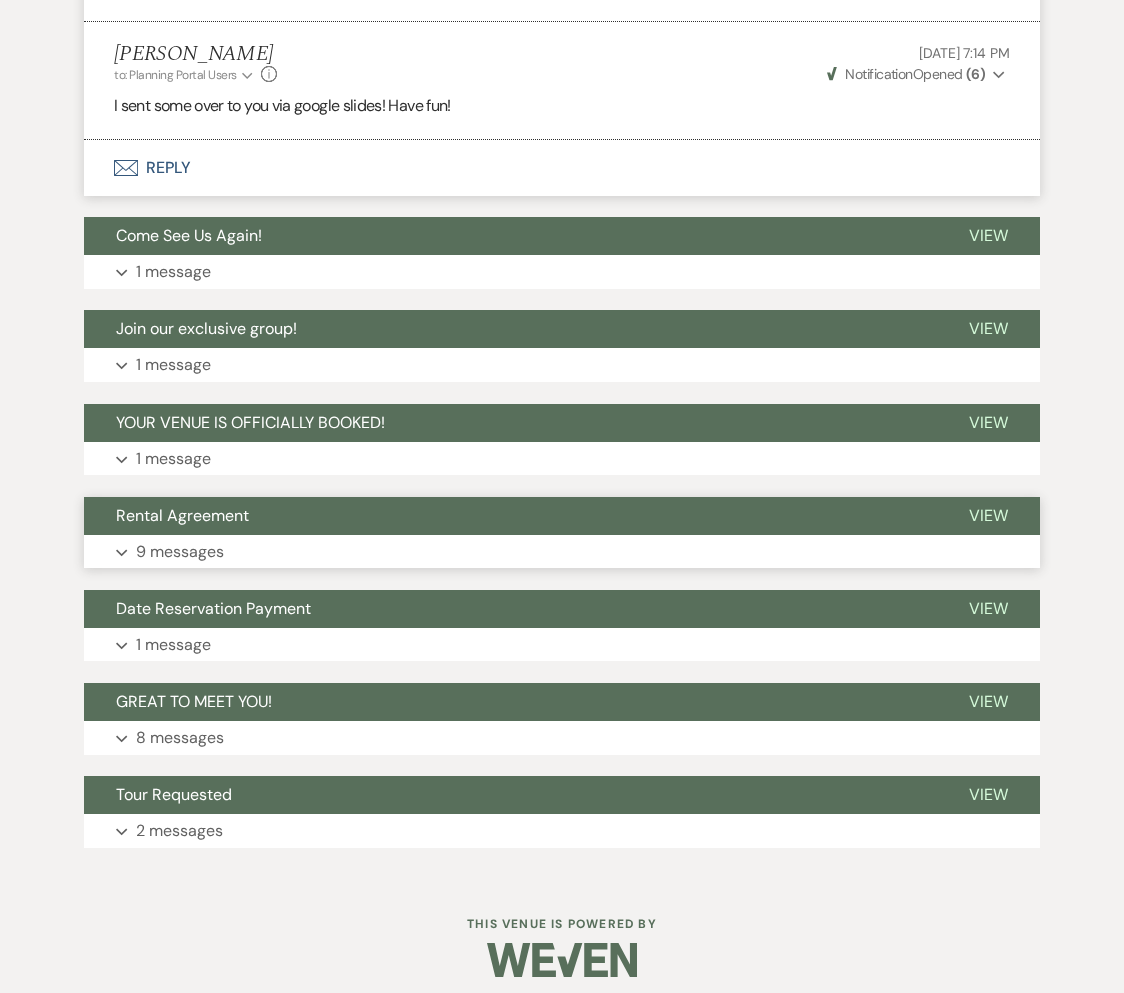 click on "Rental Agreement" at bounding box center [510, 516] 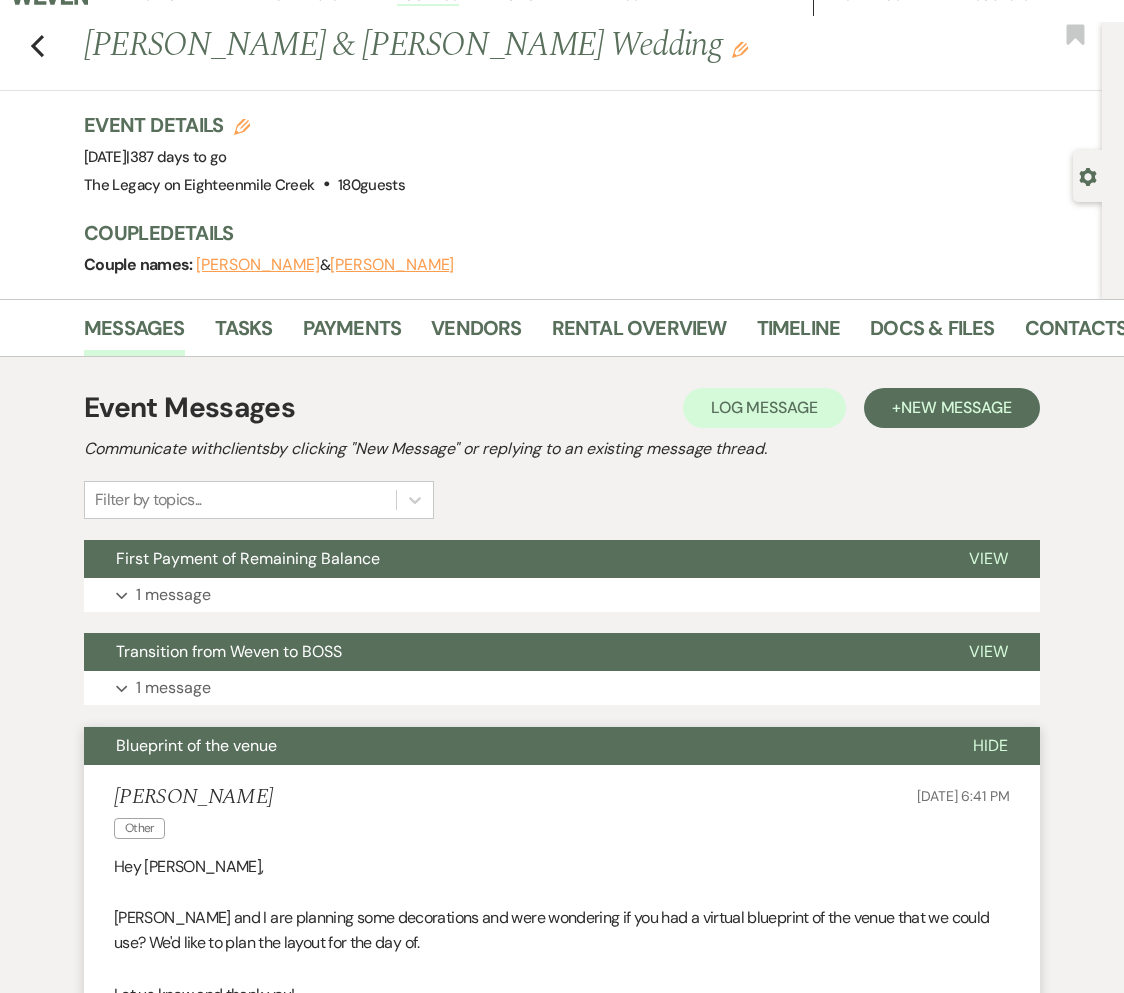scroll, scrollTop: 0, scrollLeft: 0, axis: both 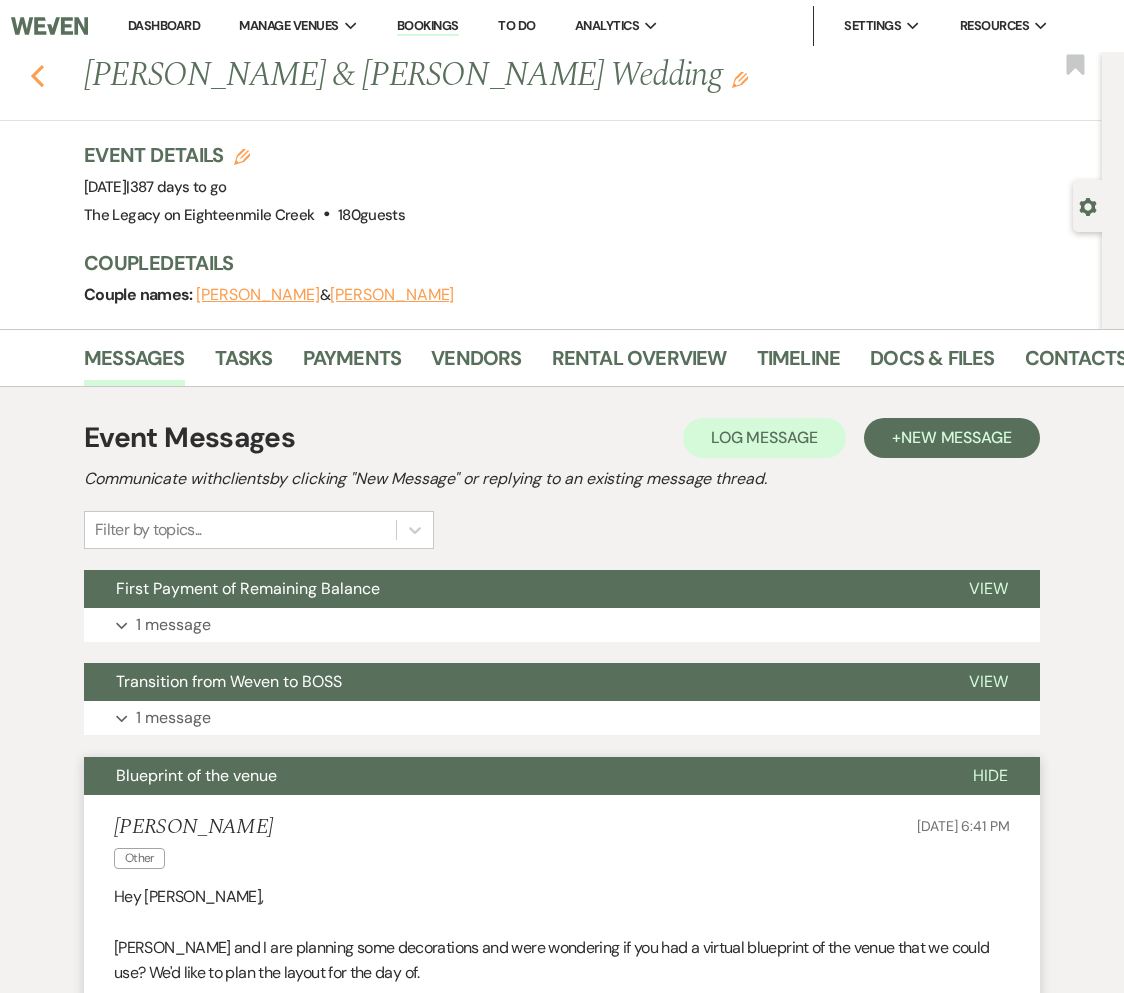 click on "Previous" 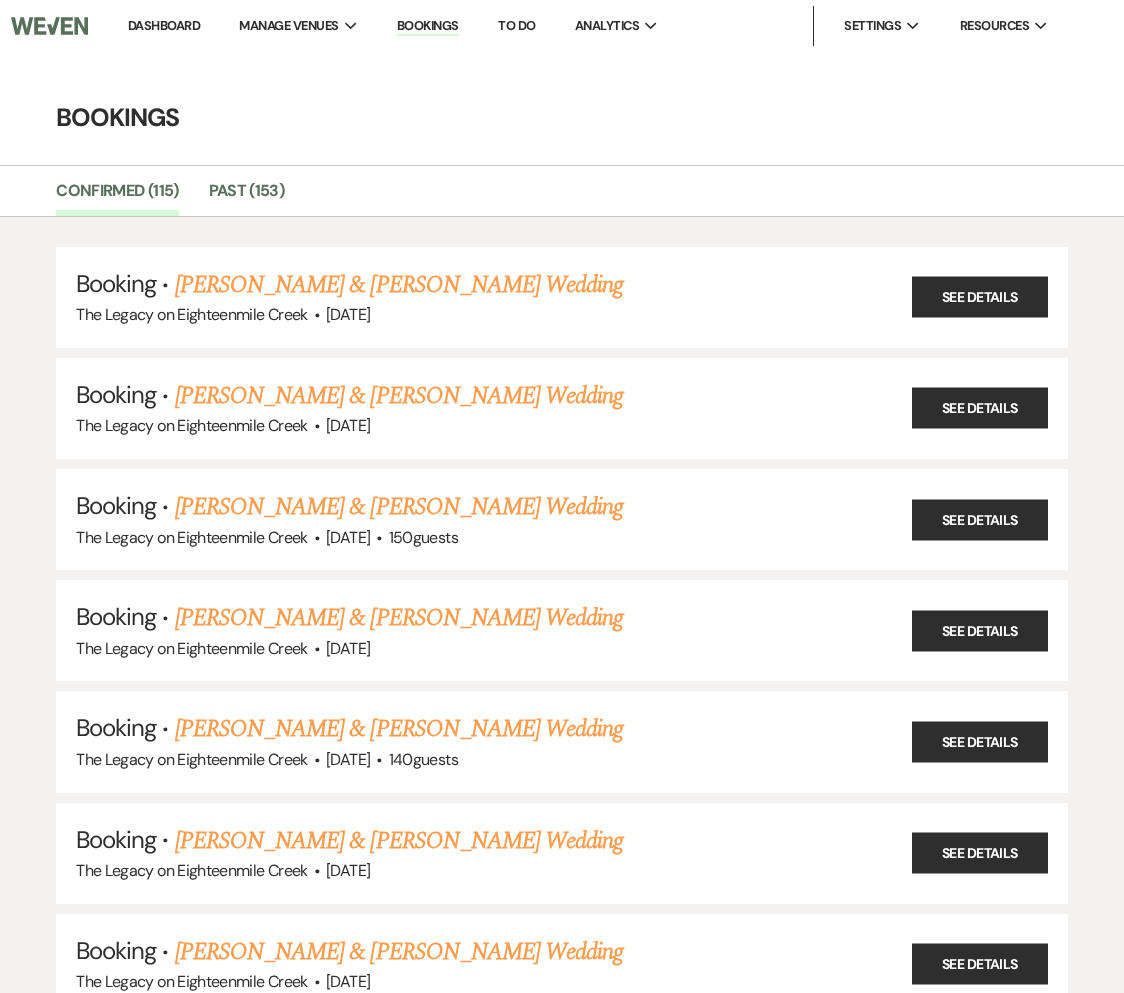 scroll, scrollTop: 9767, scrollLeft: 0, axis: vertical 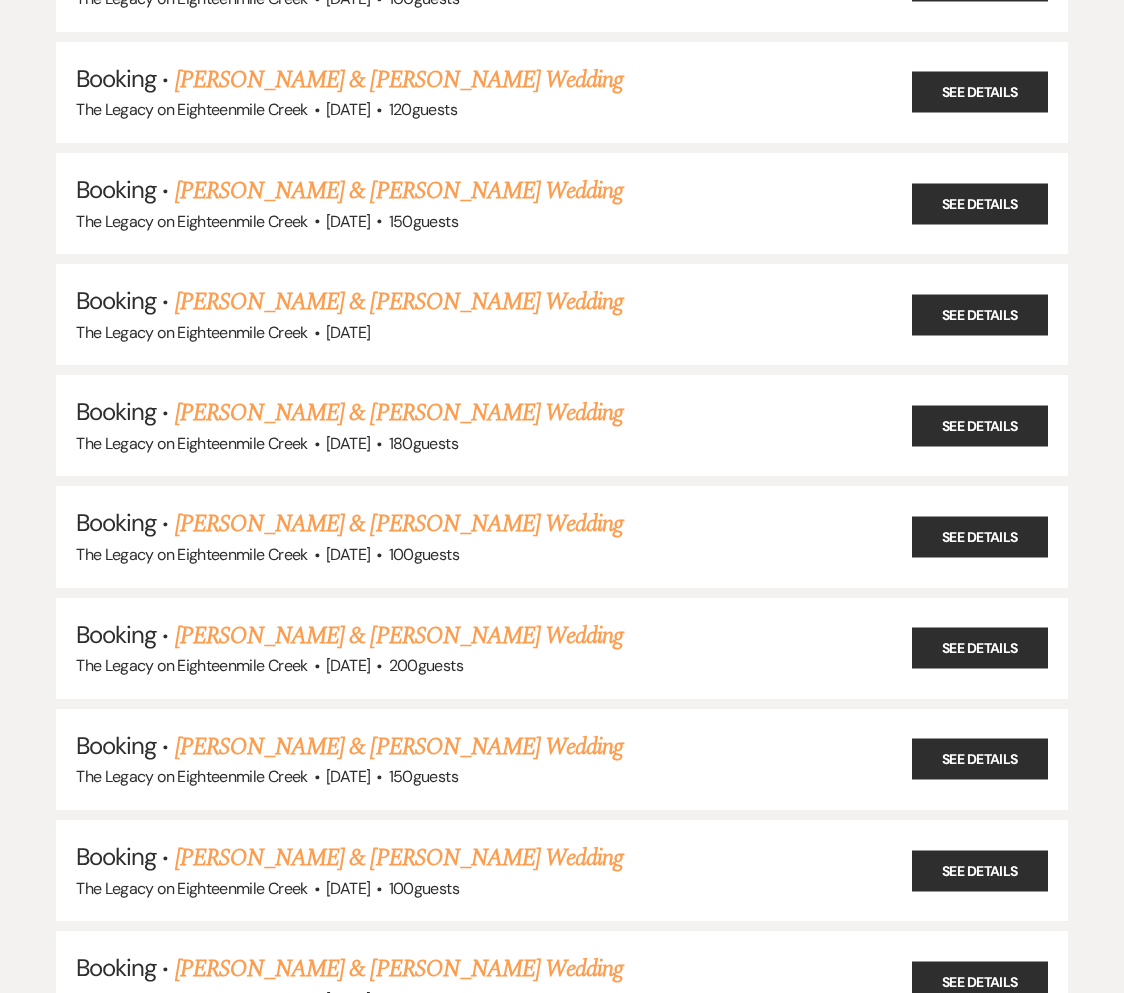 click on "[PERSON_NAME] & [PERSON_NAME] Wedding" at bounding box center [399, 302] 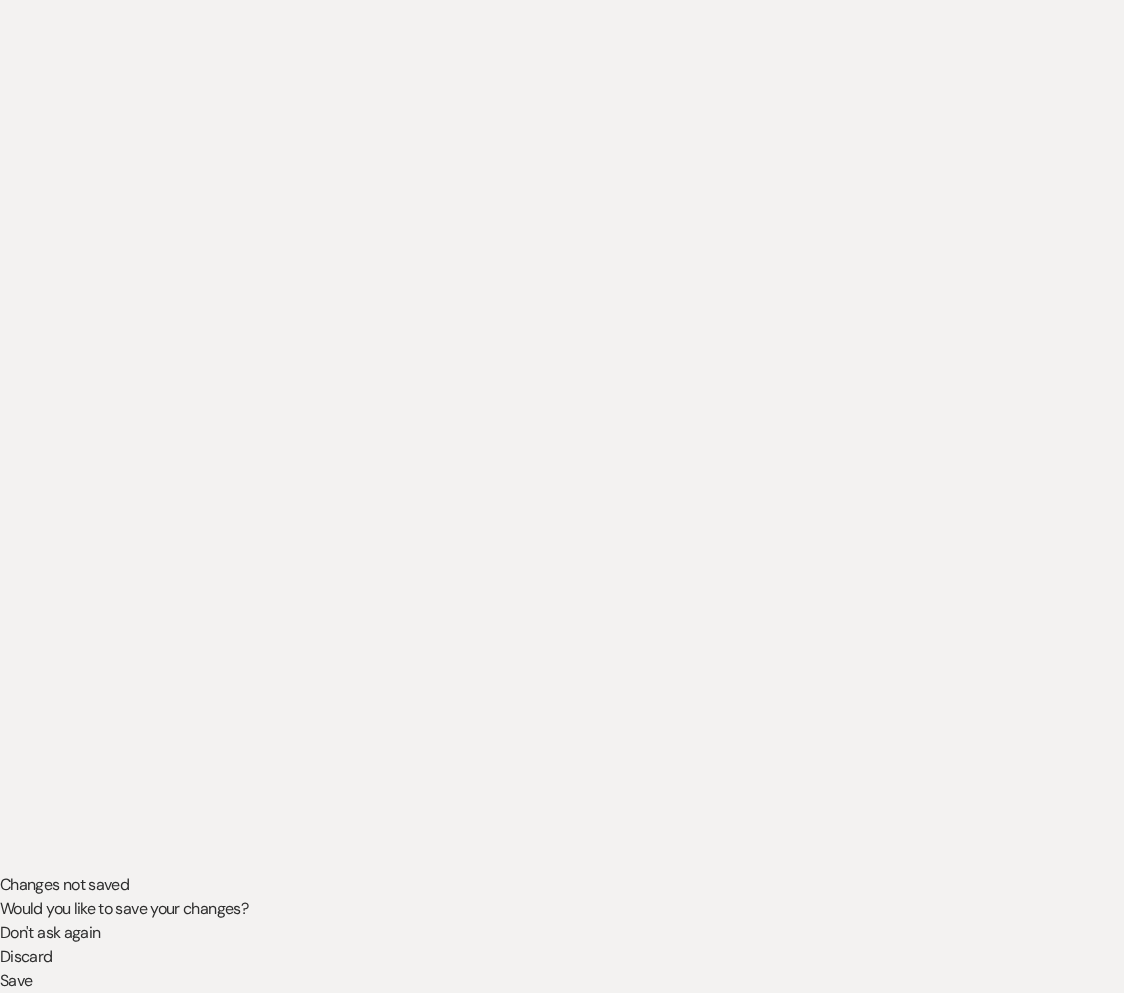 scroll, scrollTop: 0, scrollLeft: 0, axis: both 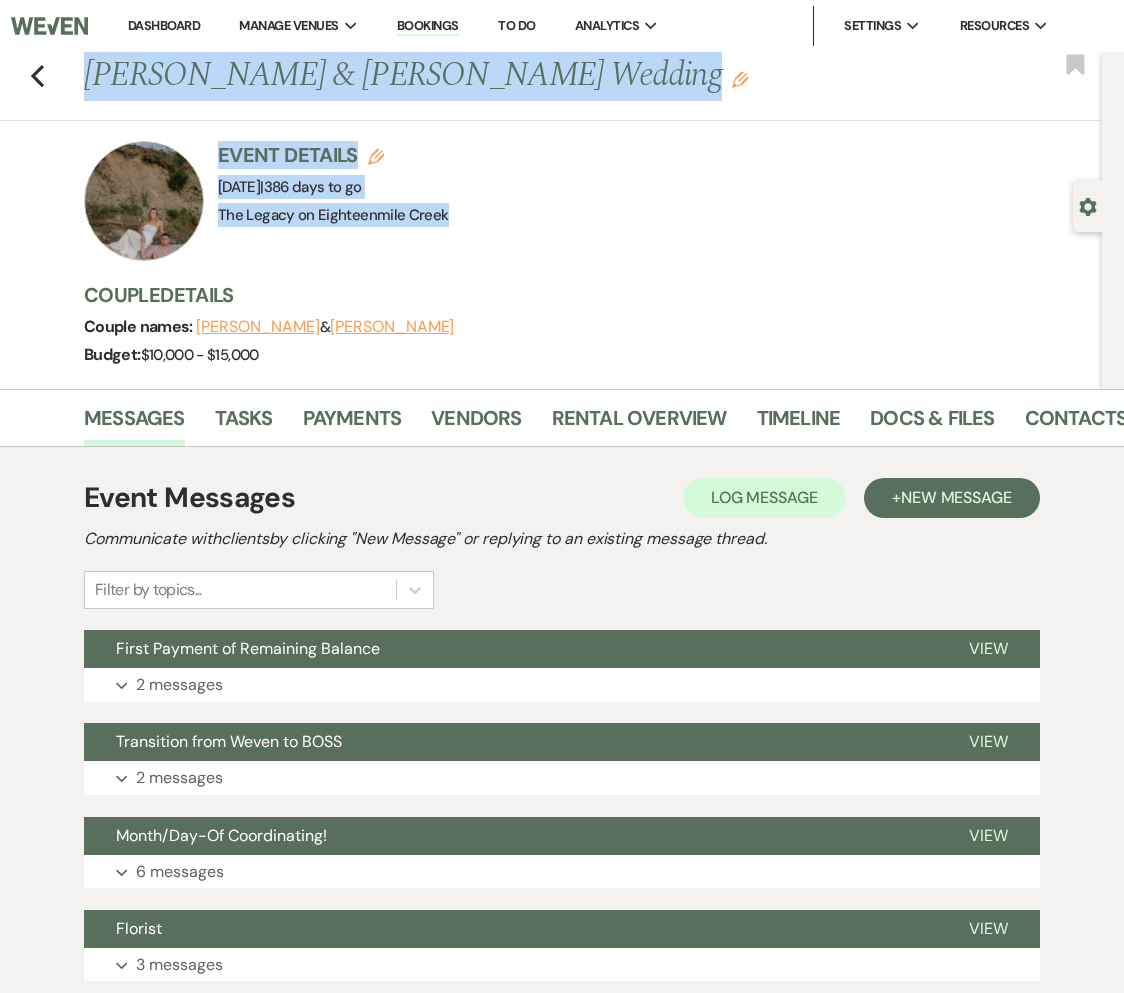 drag, startPoint x: 85, startPoint y: 67, endPoint x: 461, endPoint y: 209, distance: 401.92038 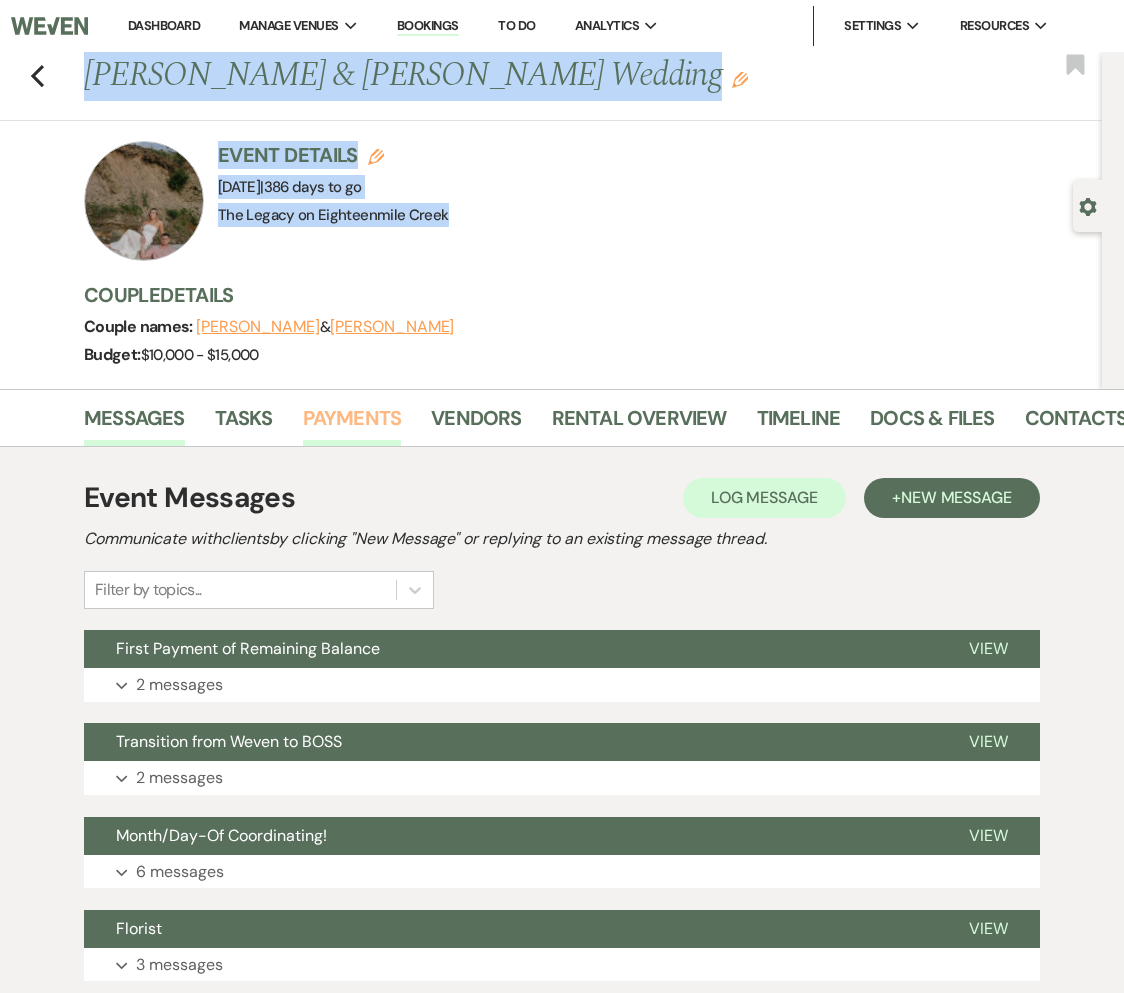 click on "Payments" at bounding box center [352, 424] 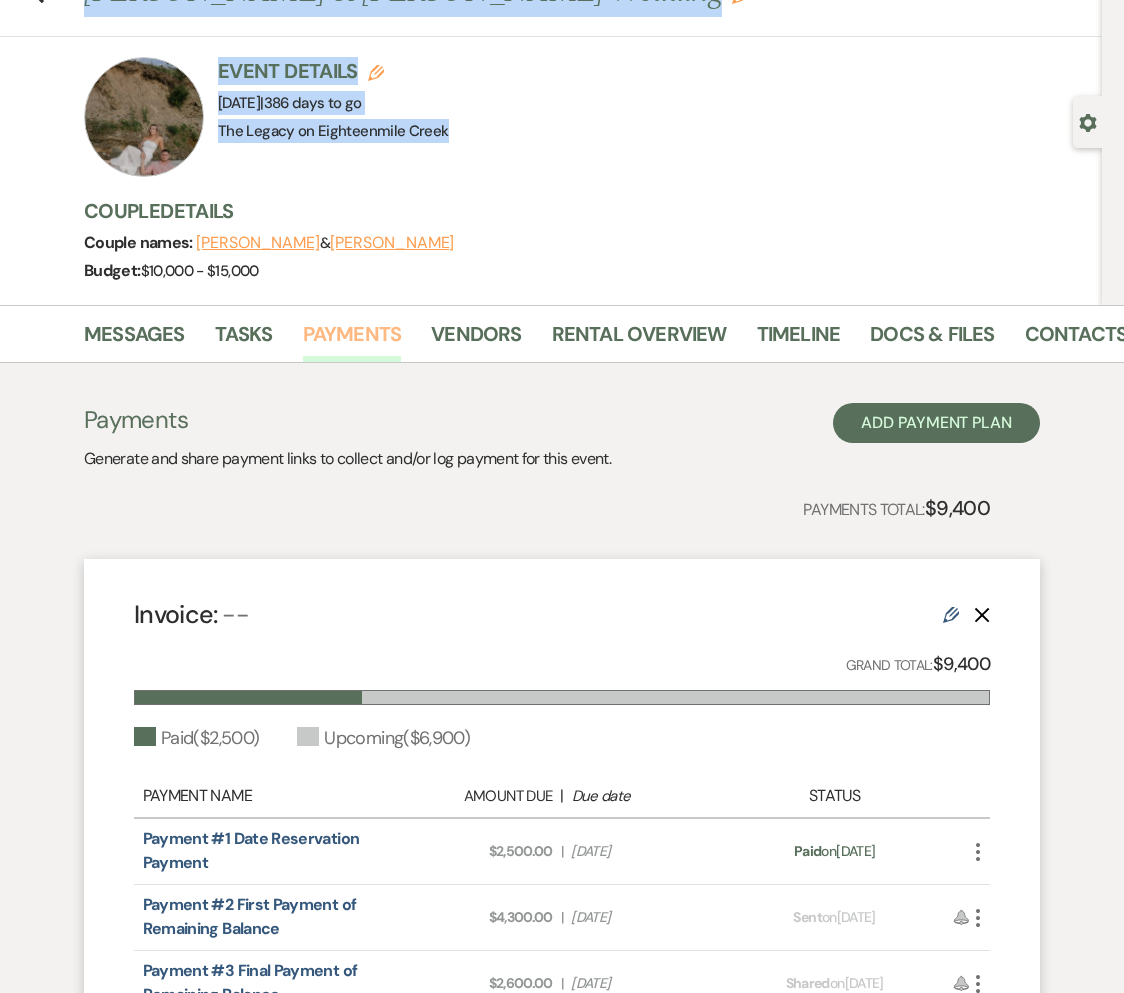 scroll, scrollTop: 201, scrollLeft: 0, axis: vertical 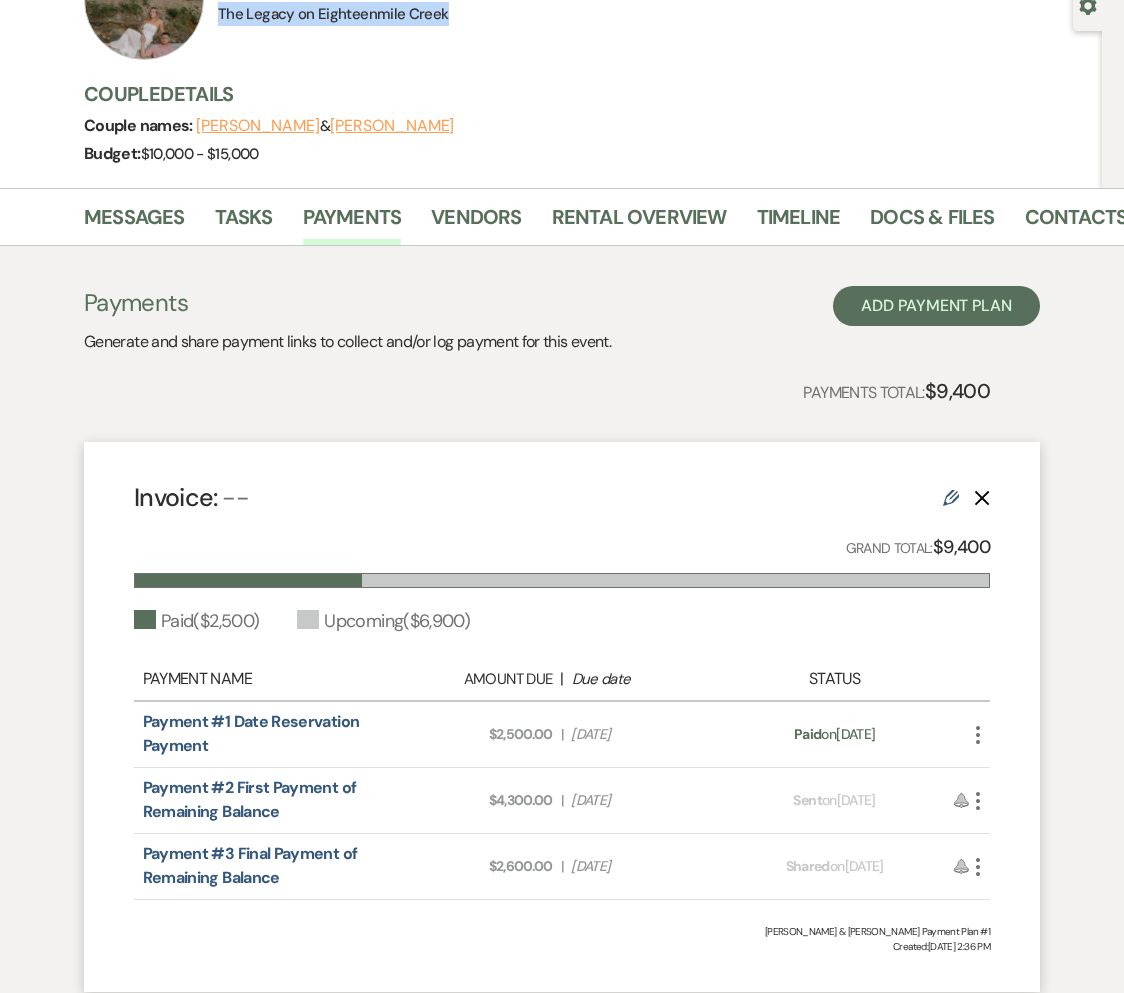 drag, startPoint x: 926, startPoint y: 728, endPoint x: 88, endPoint y: 731, distance: 838.0054 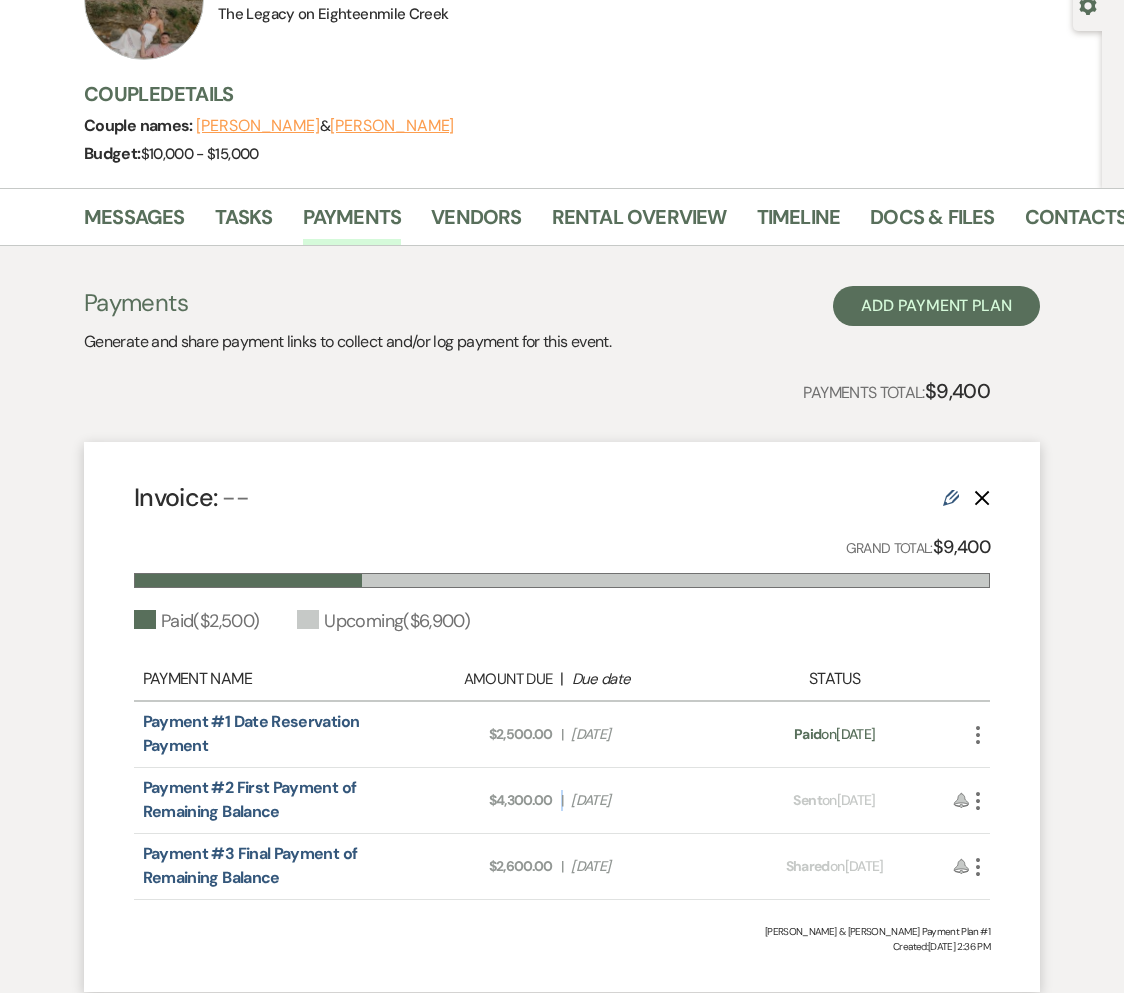 click on "Due Date   [DATE]" at bounding box center (645, 800) 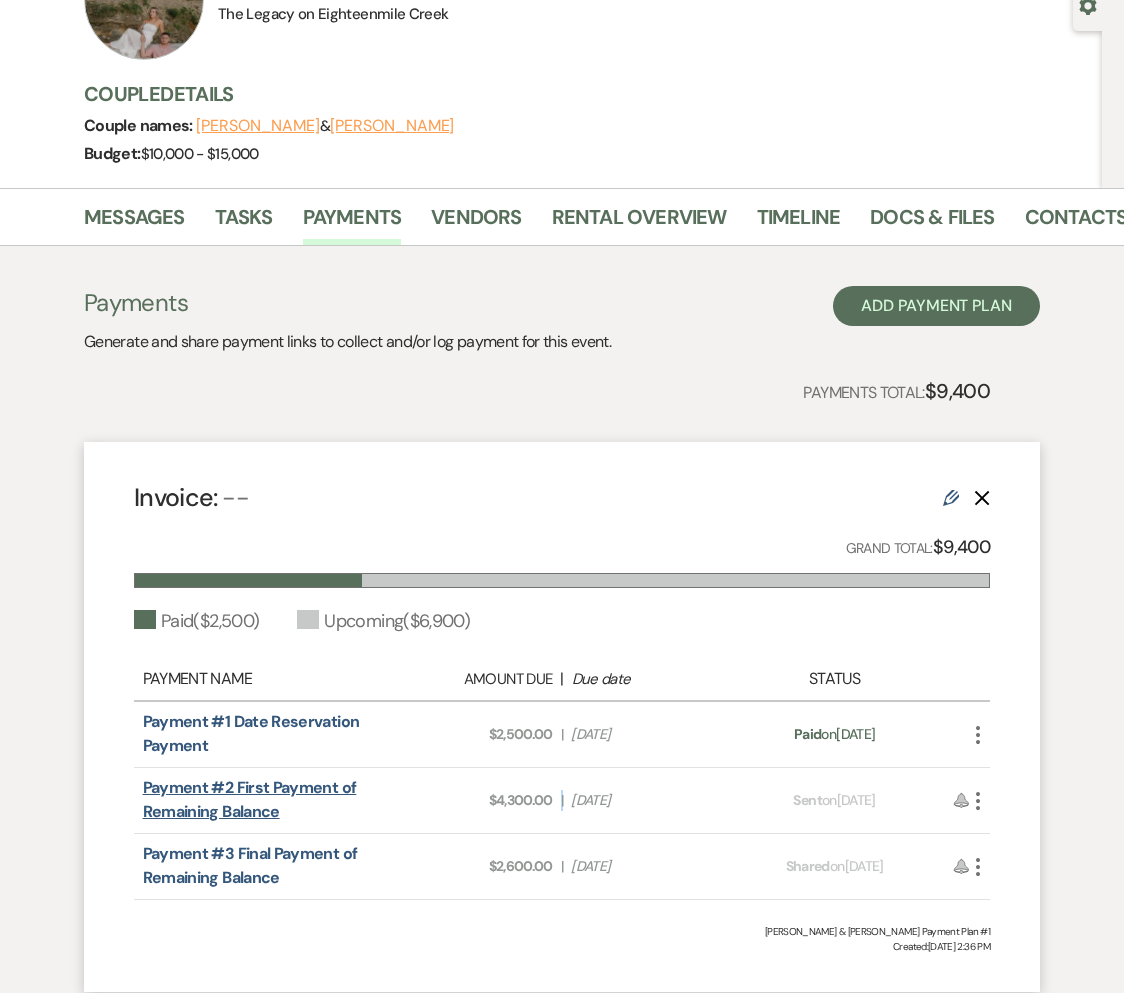 drag, startPoint x: 715, startPoint y: 798, endPoint x: 238, endPoint y: 792, distance: 477.03772 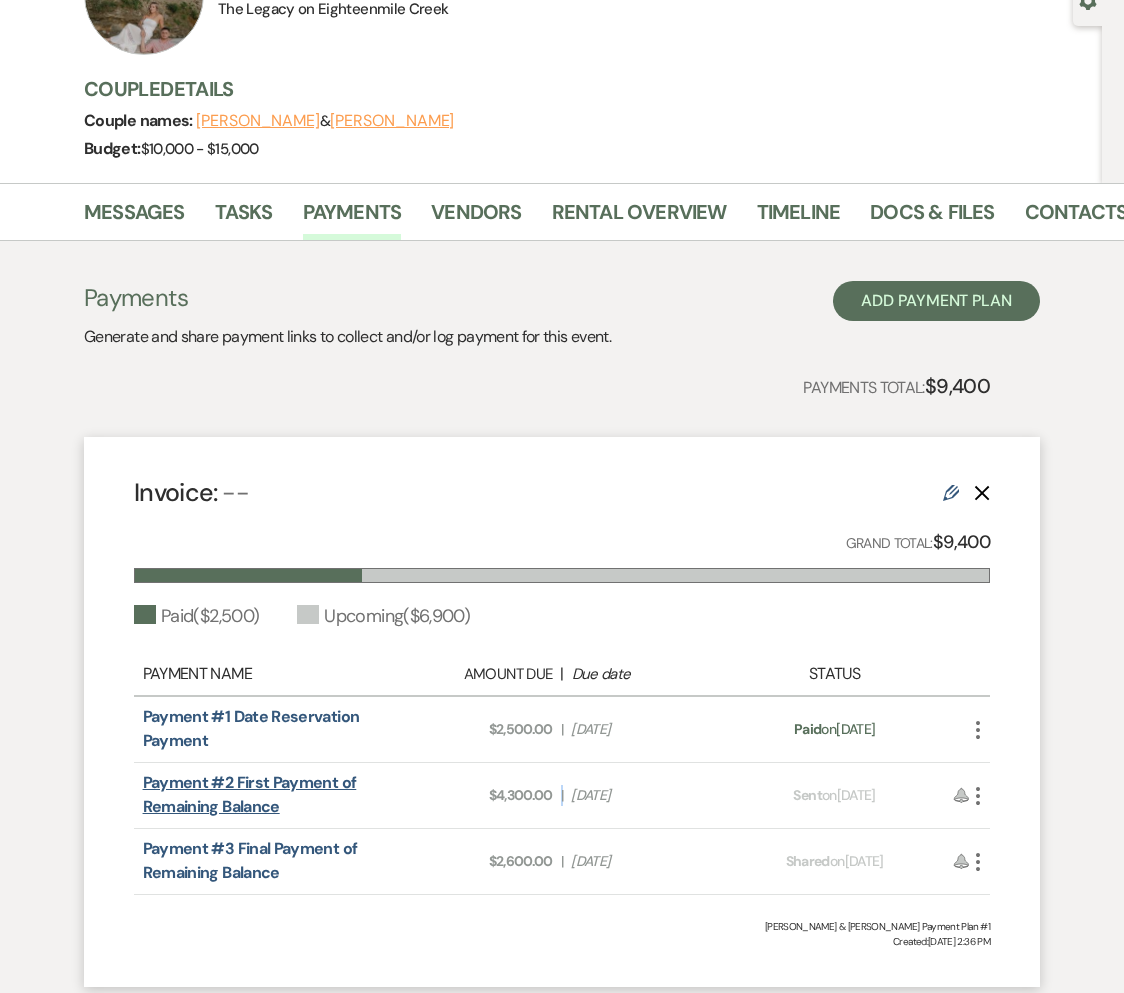 scroll, scrollTop: 210, scrollLeft: 0, axis: vertical 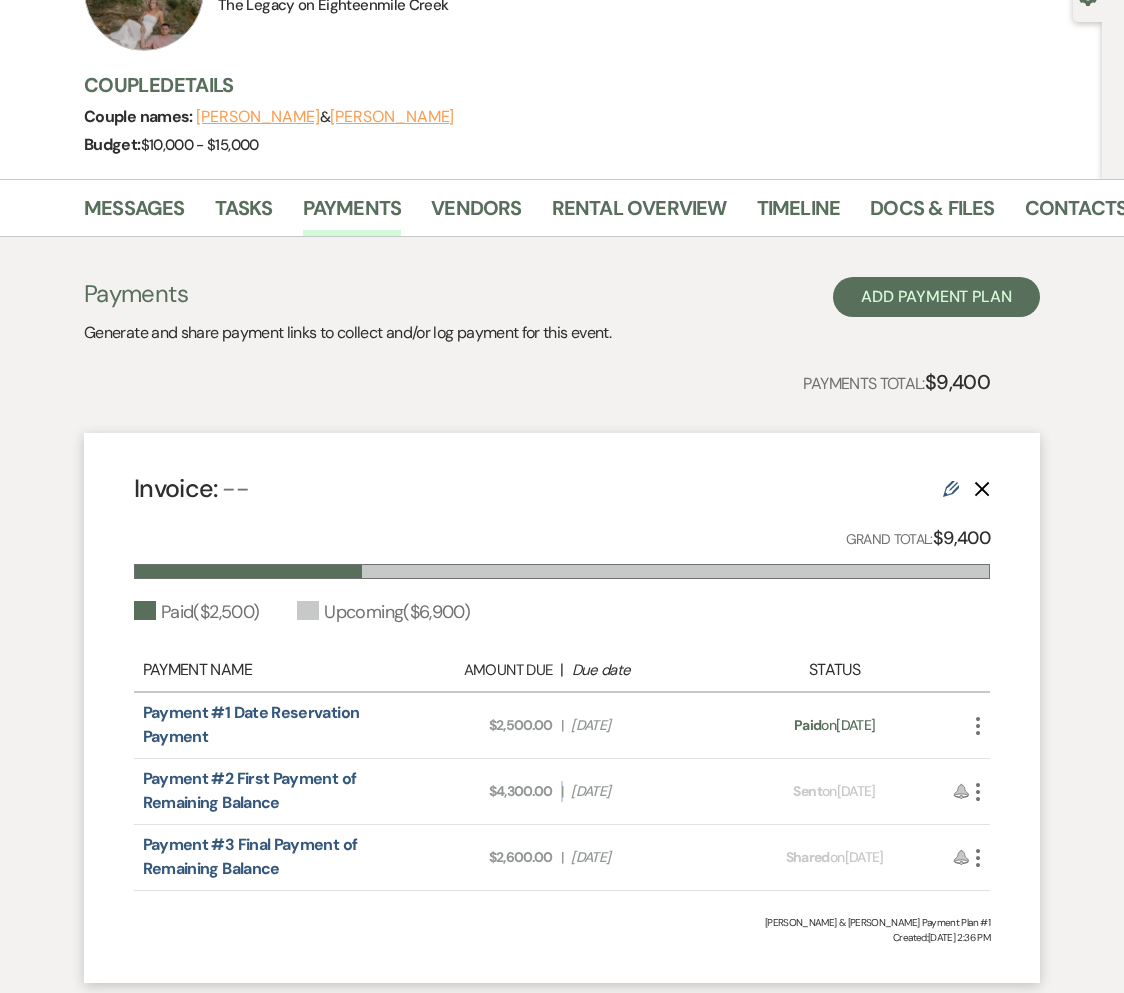 click on "Due Date   [DATE]" at bounding box center [645, 791] 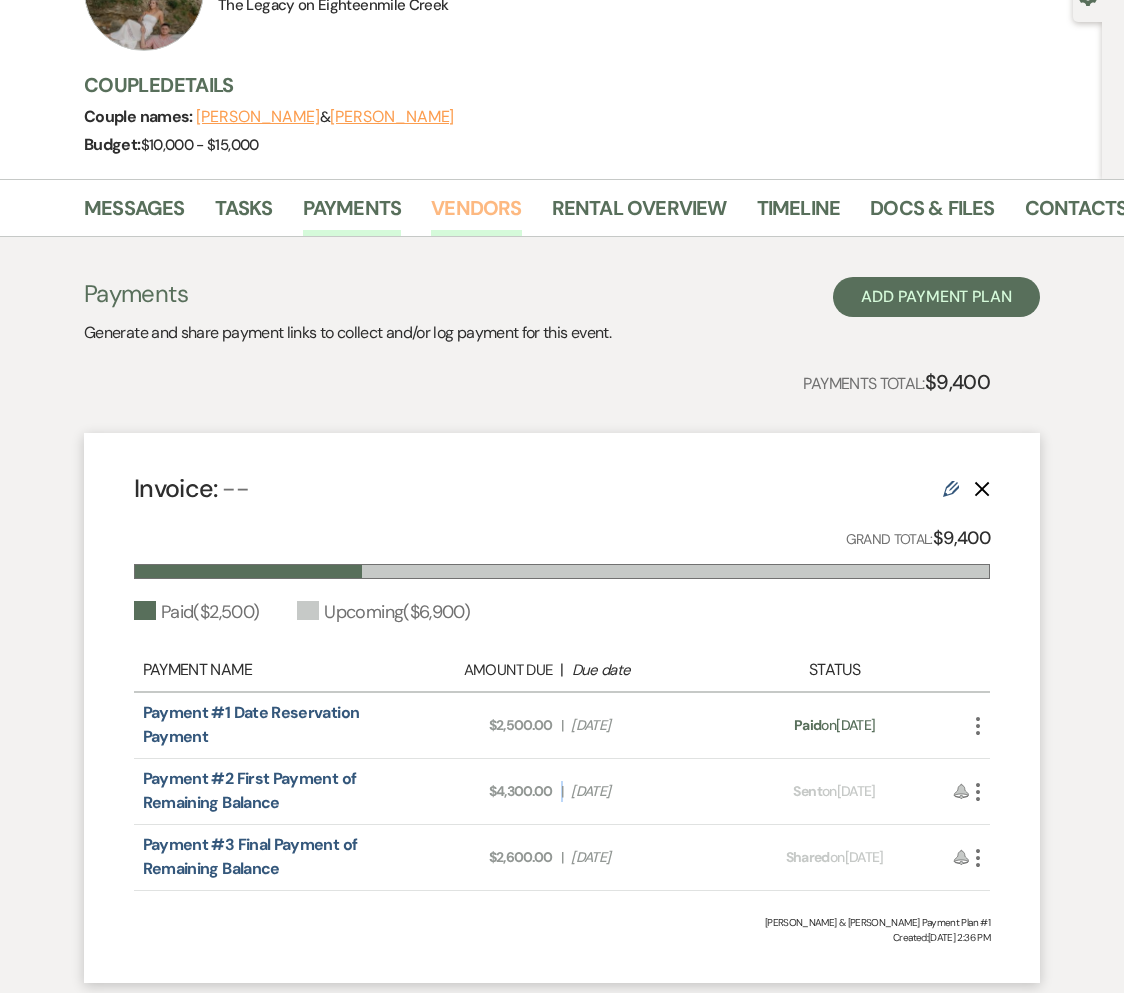 click on "Vendors" at bounding box center (476, 214) 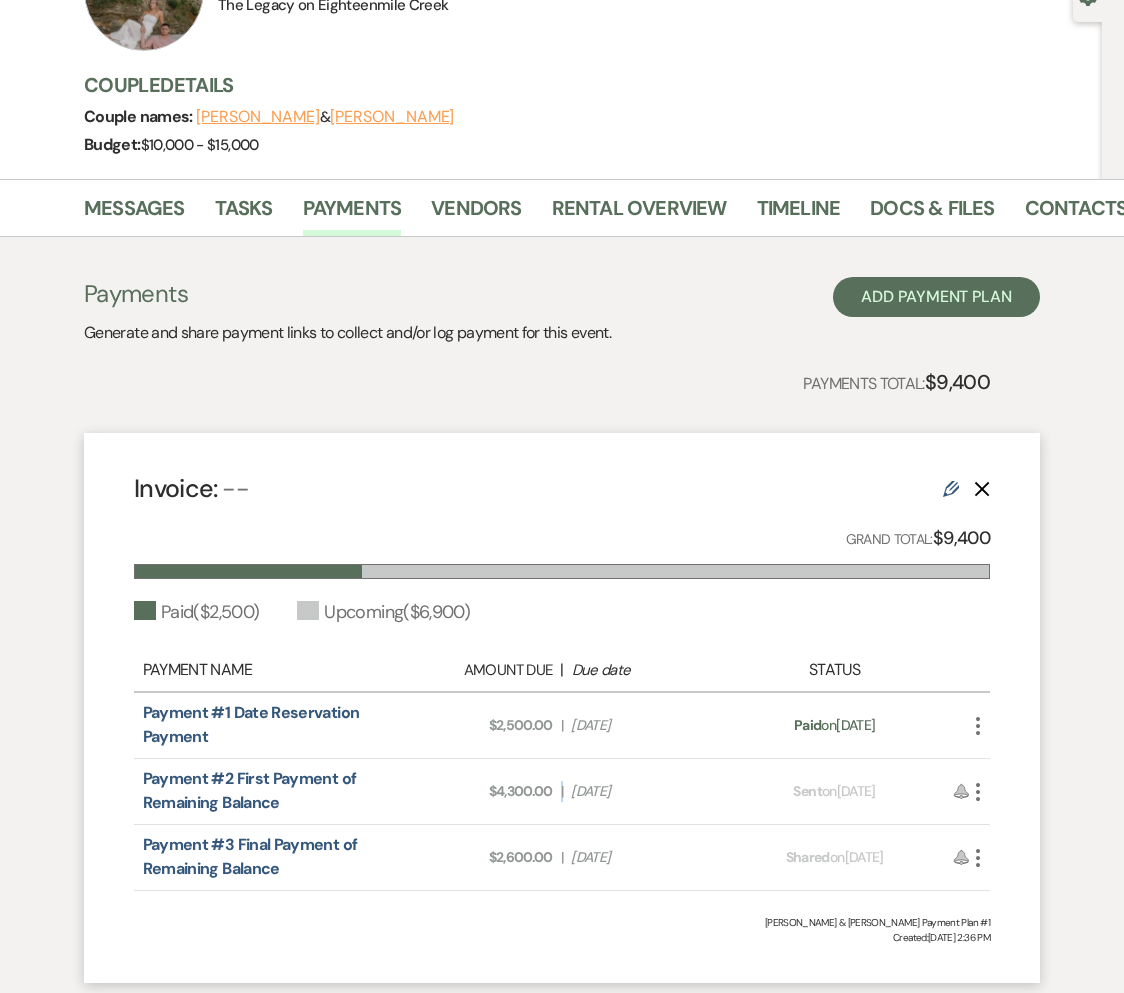 scroll, scrollTop: 0, scrollLeft: 0, axis: both 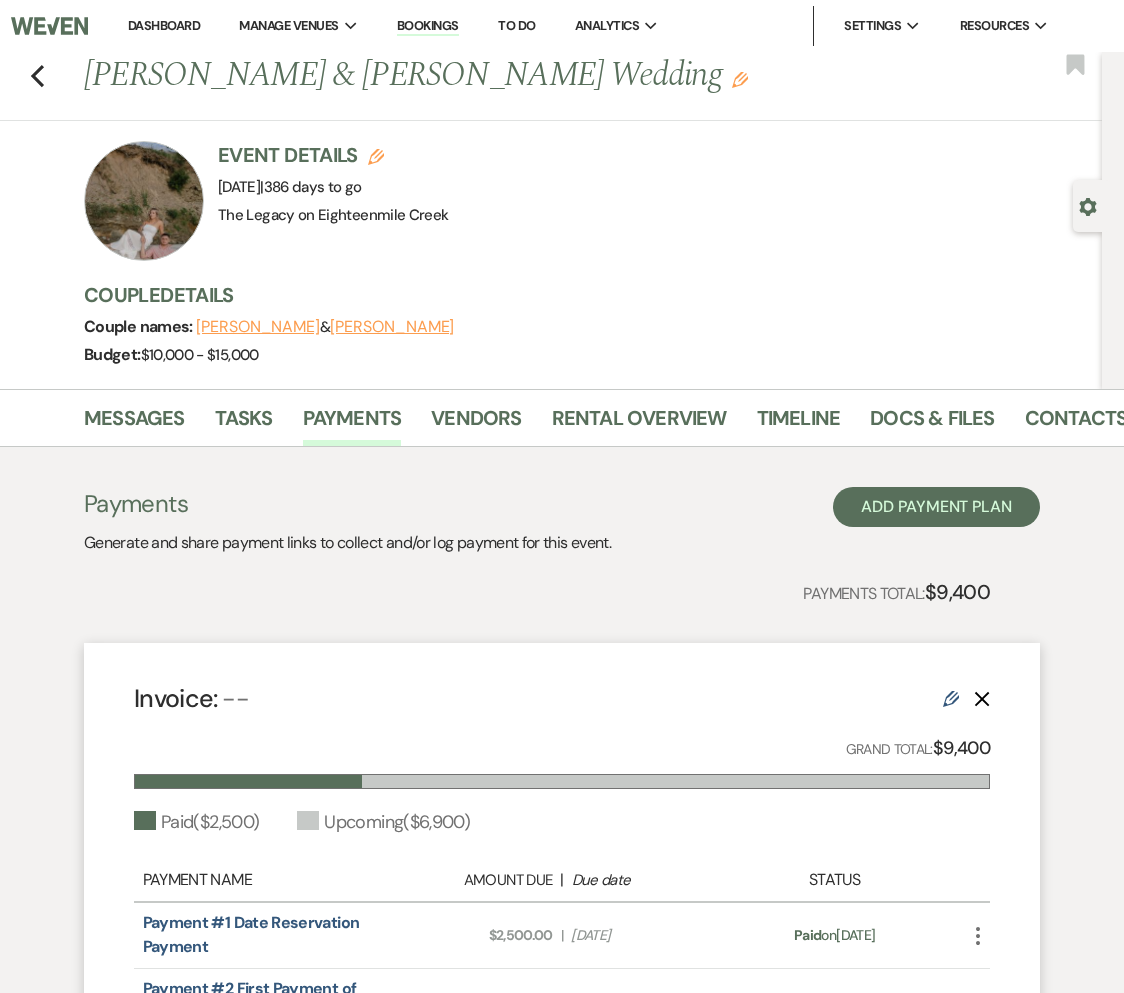 click on "Venue:   The Legacy on Eighteenmile Creek Venue Address:   [STREET_ADDRESS][PERSON_NAME]" at bounding box center [333, 215] 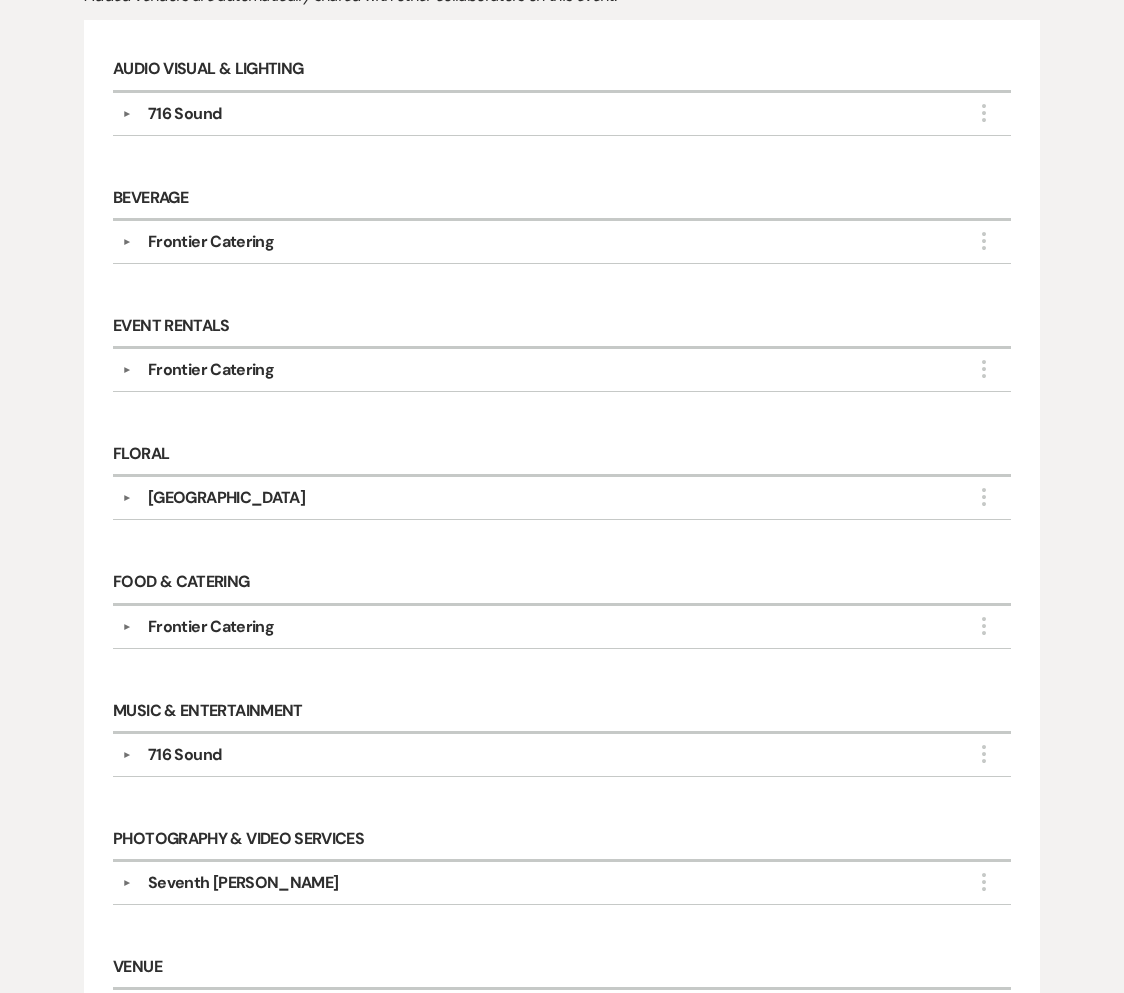 scroll, scrollTop: 0, scrollLeft: 0, axis: both 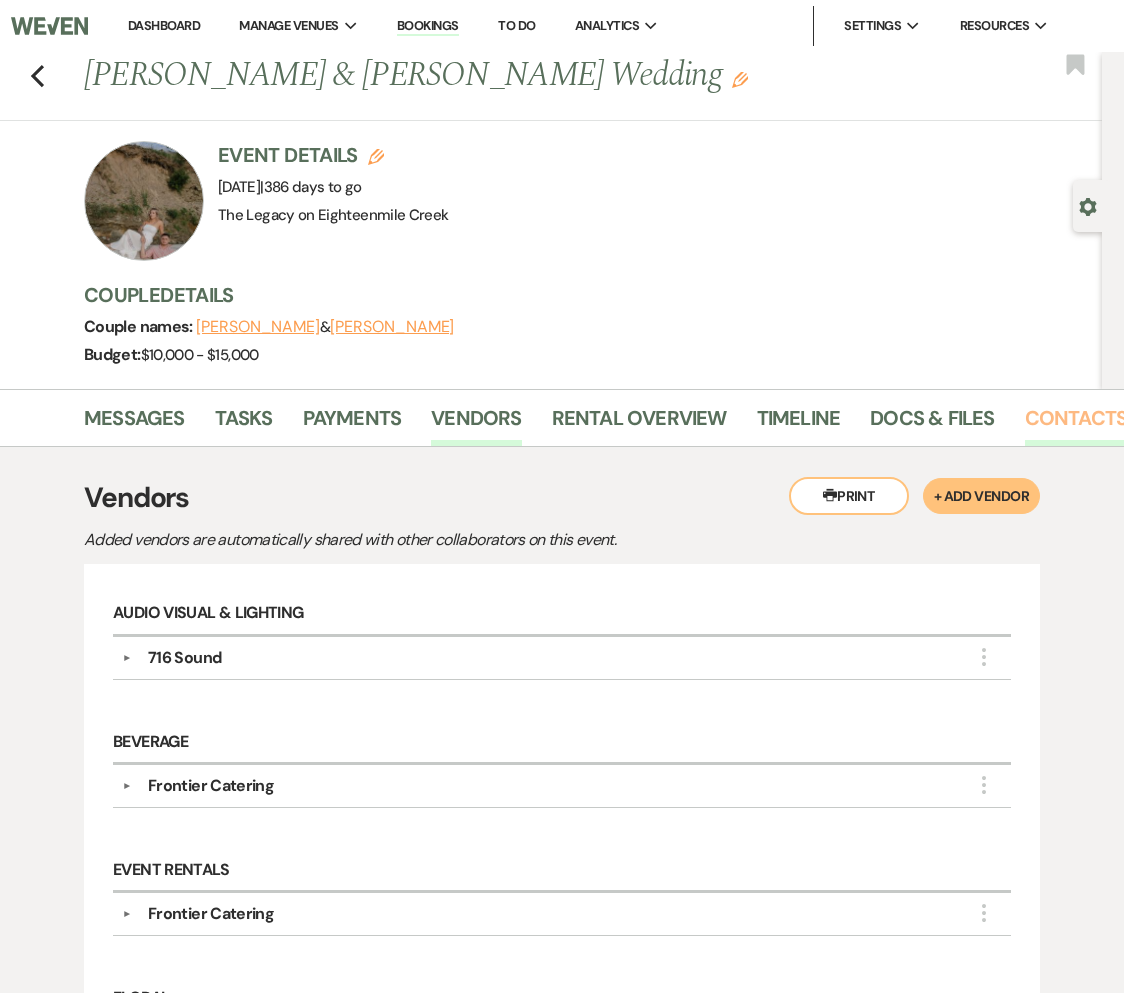 click on "Contacts" at bounding box center (1076, 424) 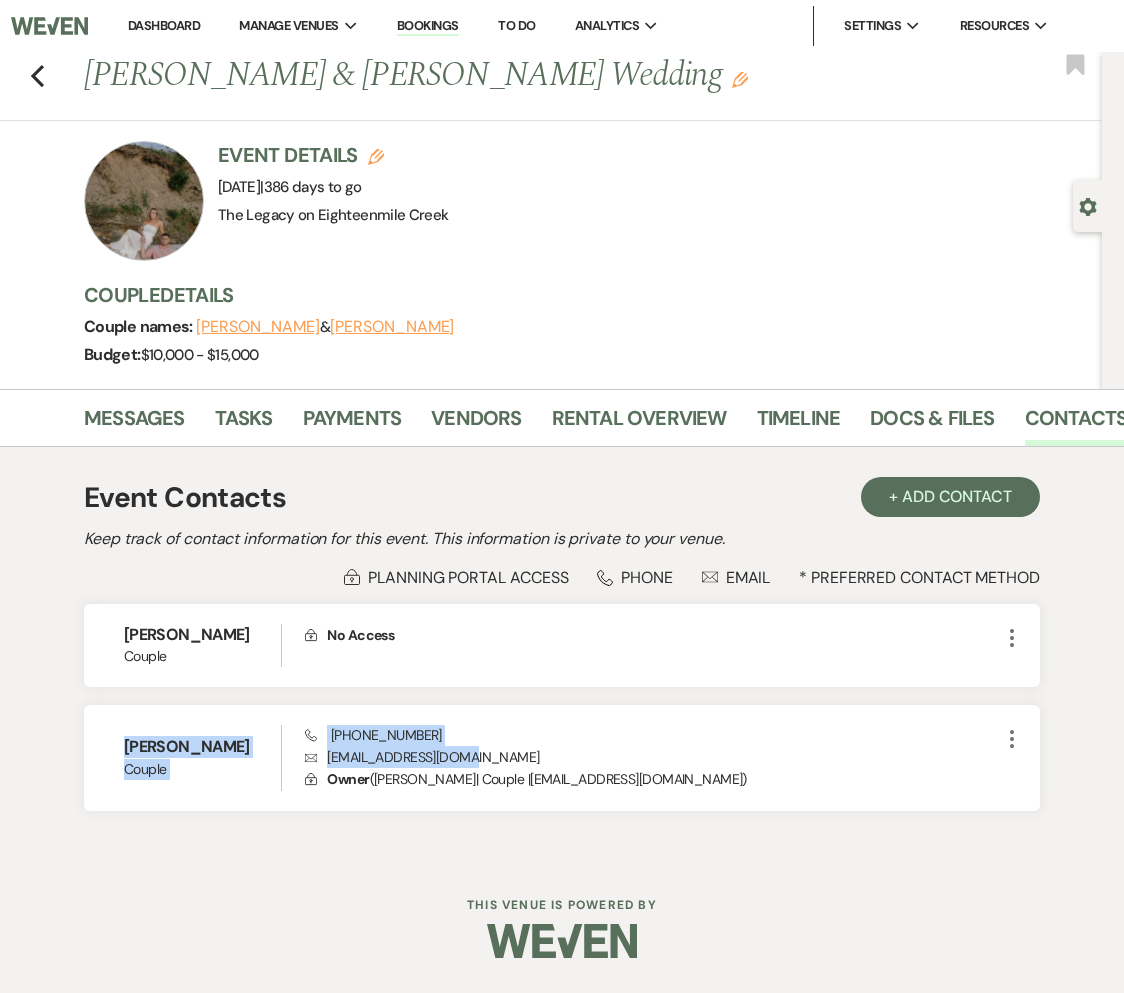 drag, startPoint x: 468, startPoint y: 752, endPoint x: 71, endPoint y: 753, distance: 397.00125 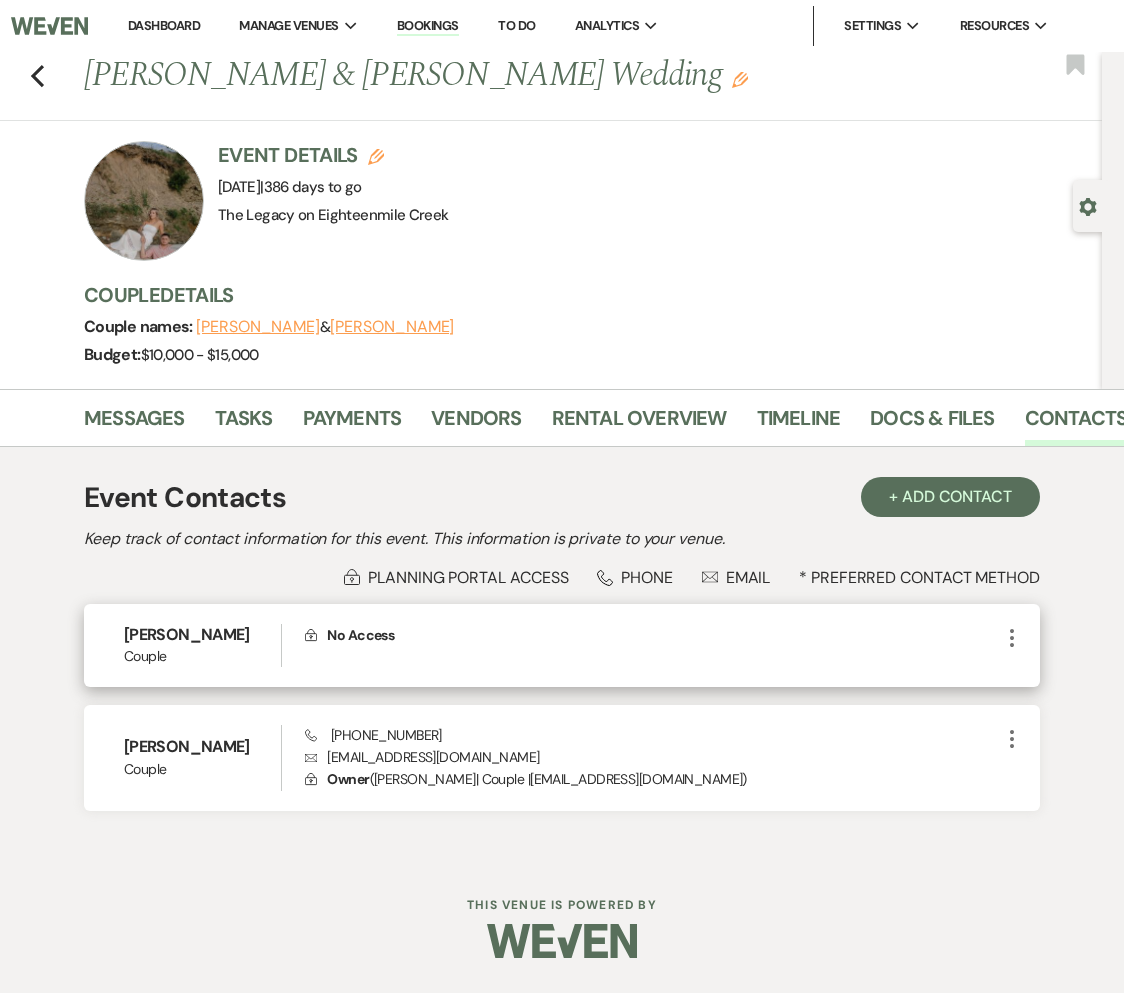click on "Couple" at bounding box center (202, 656) 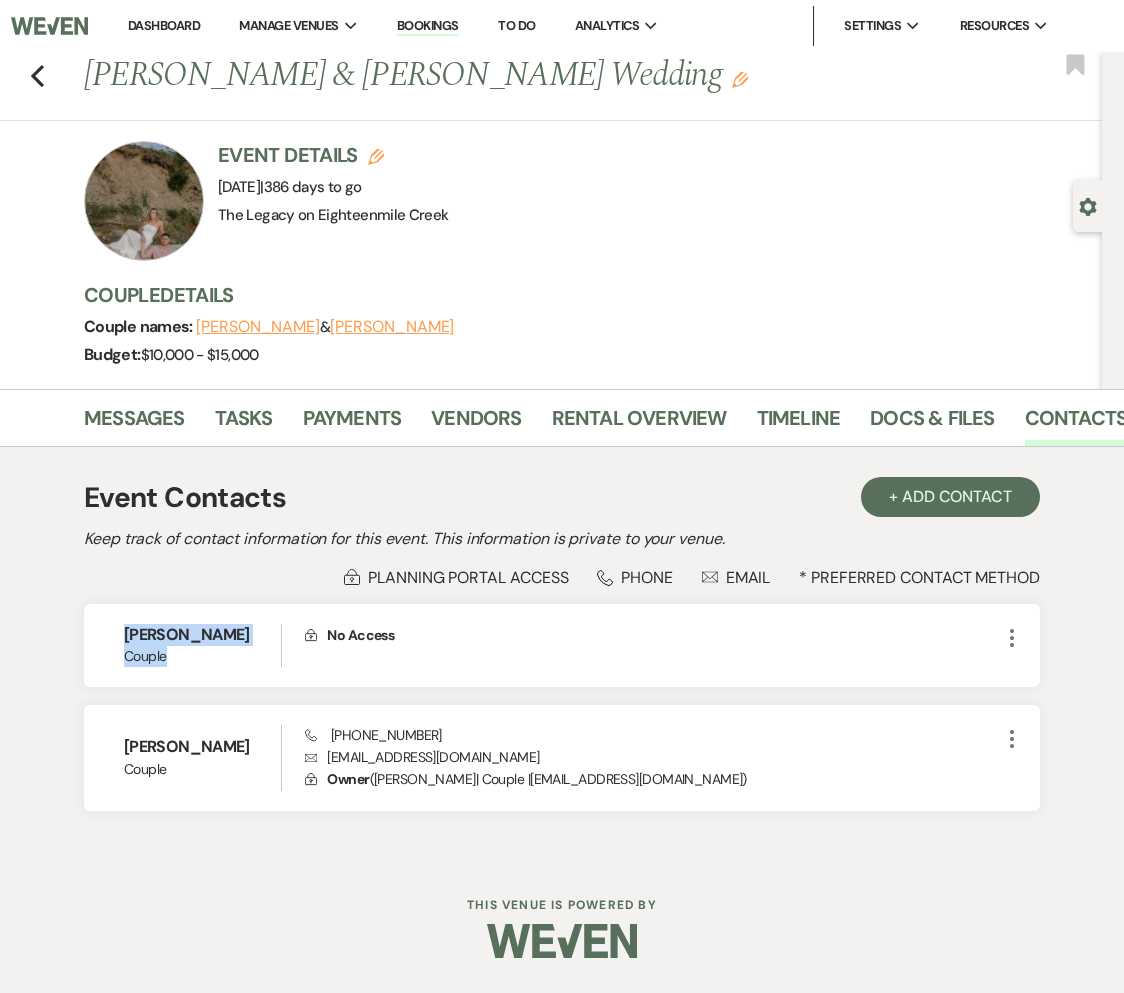 drag, startPoint x: 179, startPoint y: 657, endPoint x: 83, endPoint y: 613, distance: 105.60303 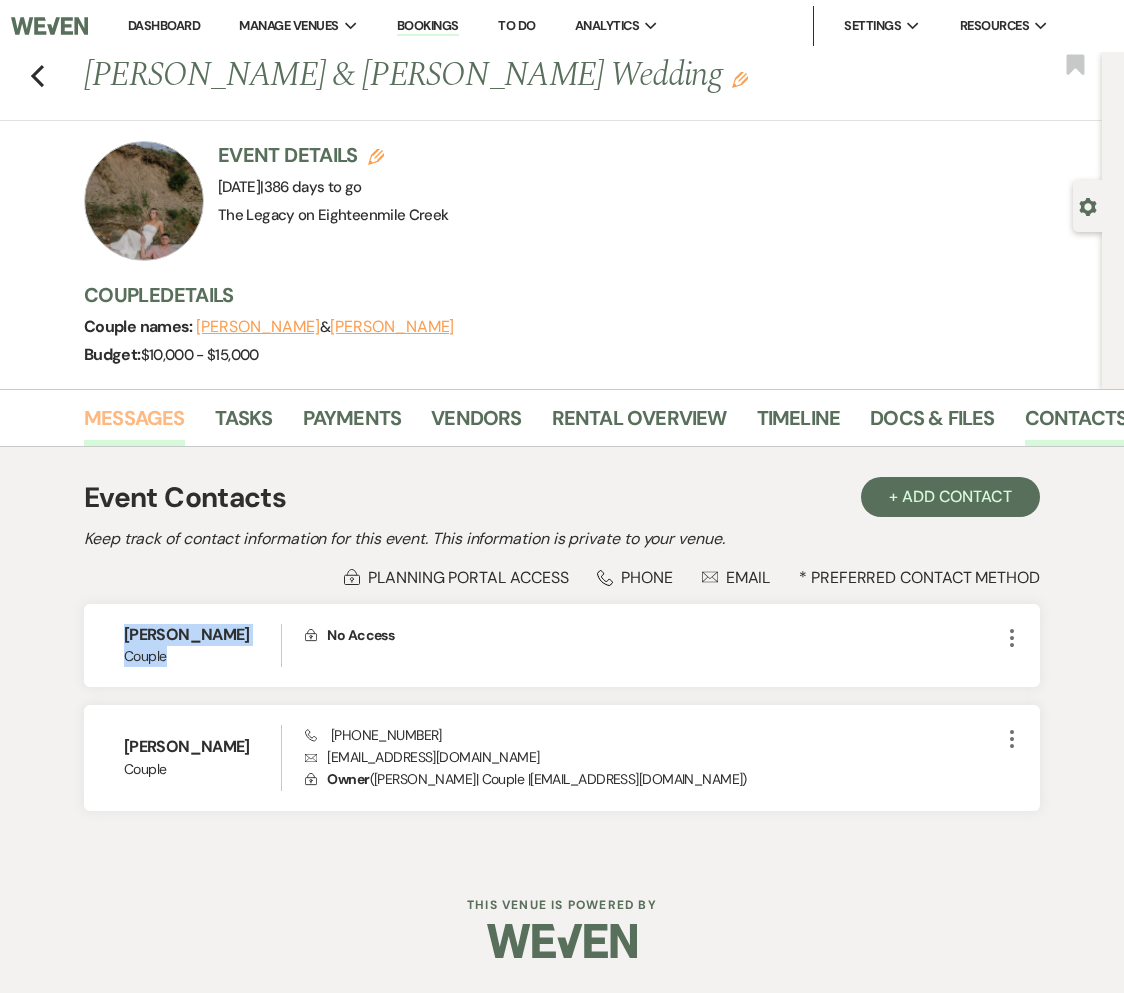 click on "Messages" at bounding box center (134, 424) 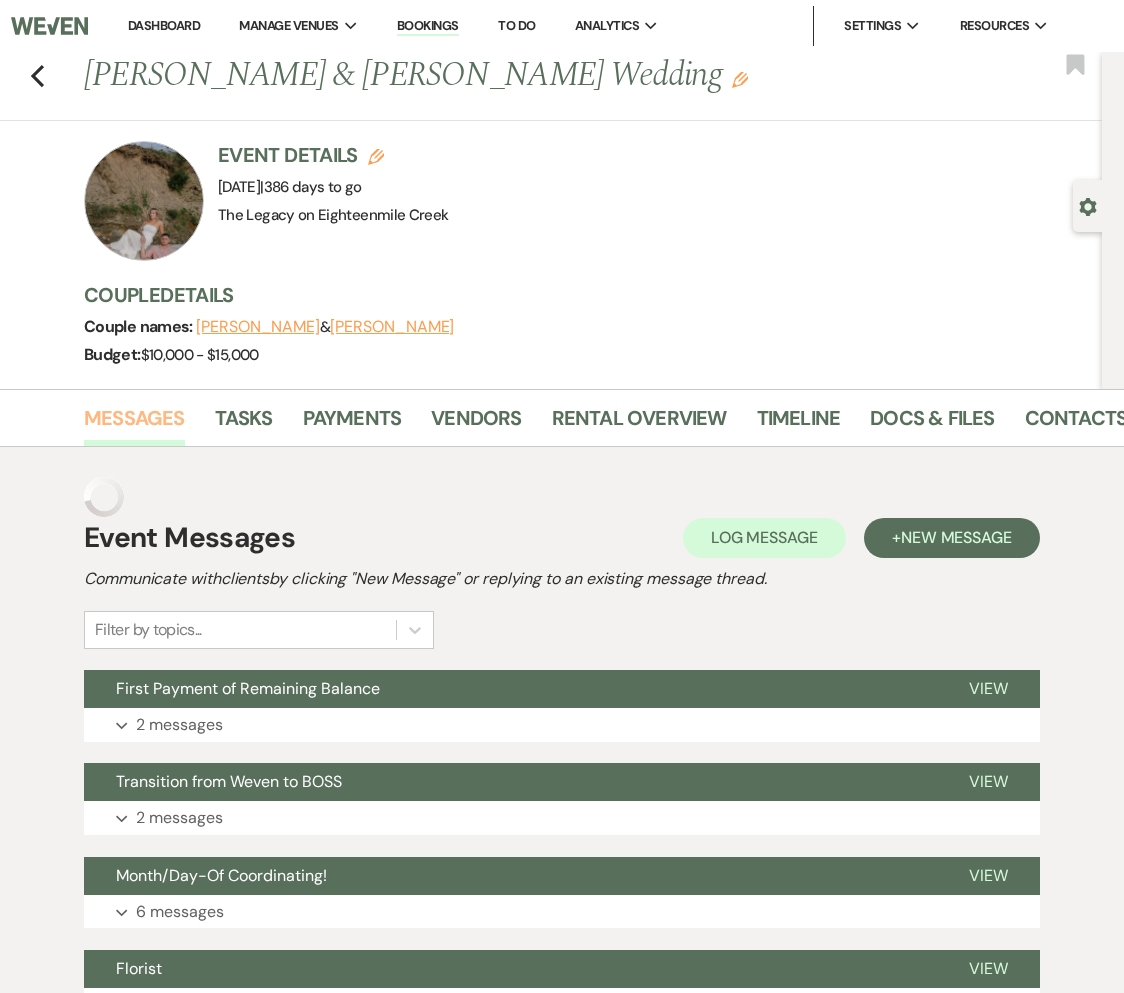 click on "Messages" at bounding box center (134, 424) 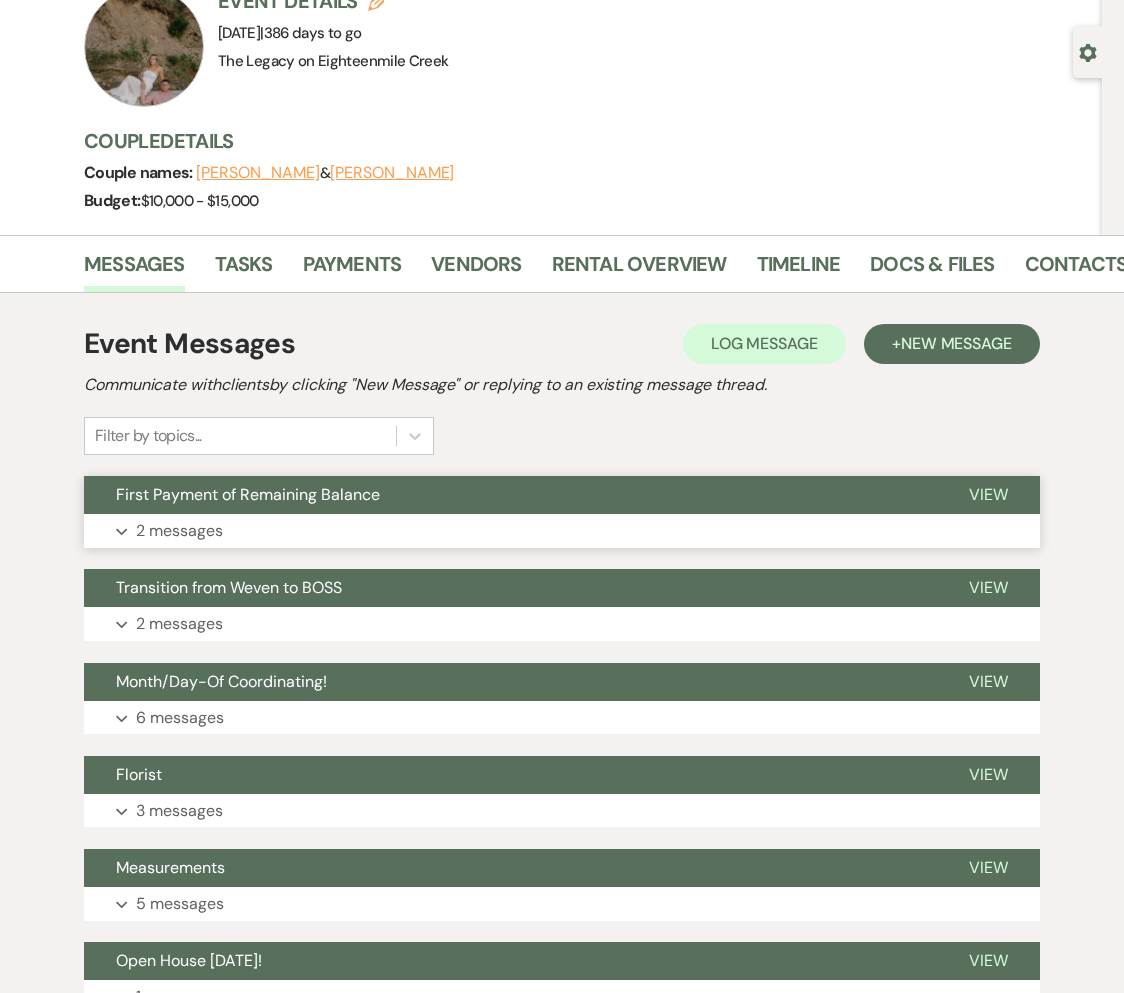 click on "First Payment of Remaining Balance" at bounding box center [510, 495] 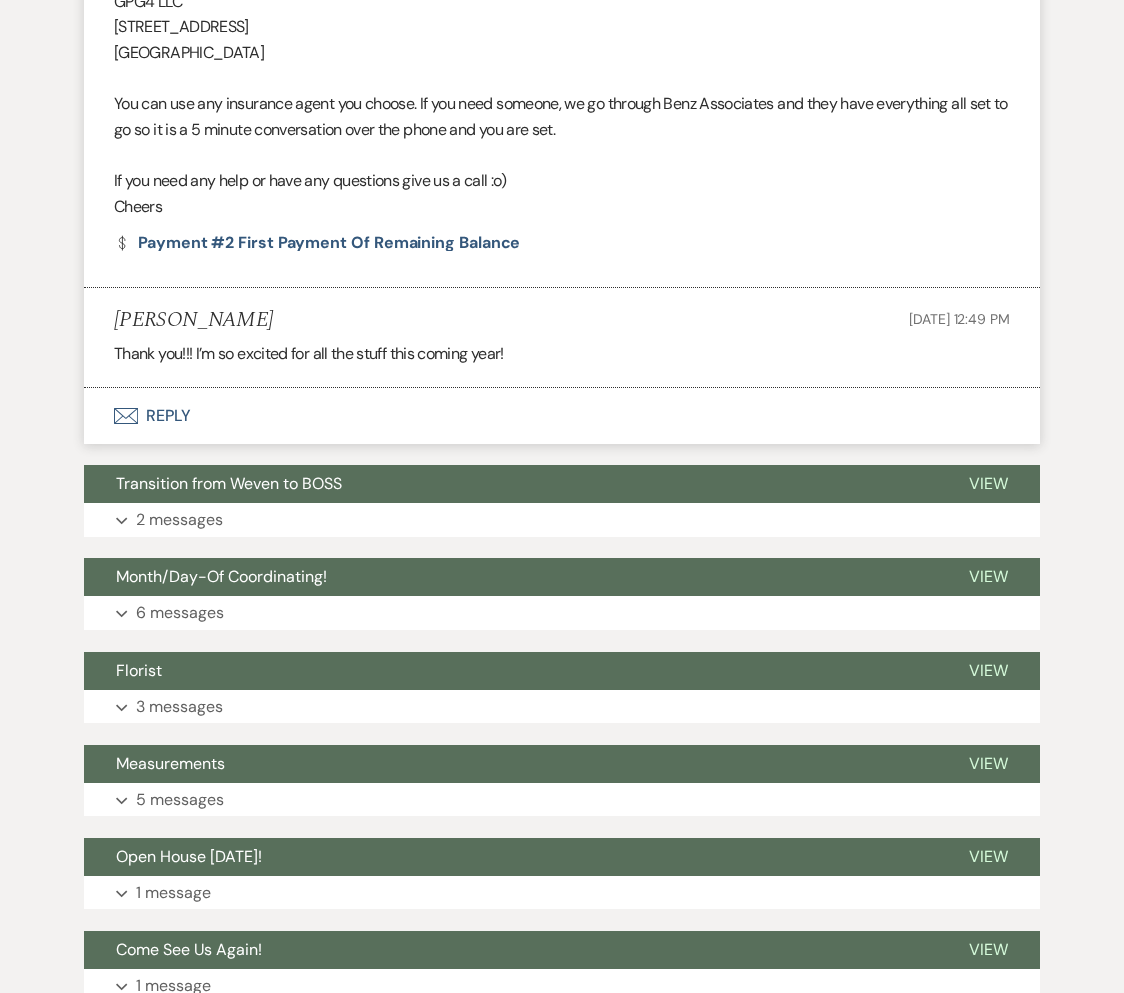 scroll, scrollTop: 1239, scrollLeft: 0, axis: vertical 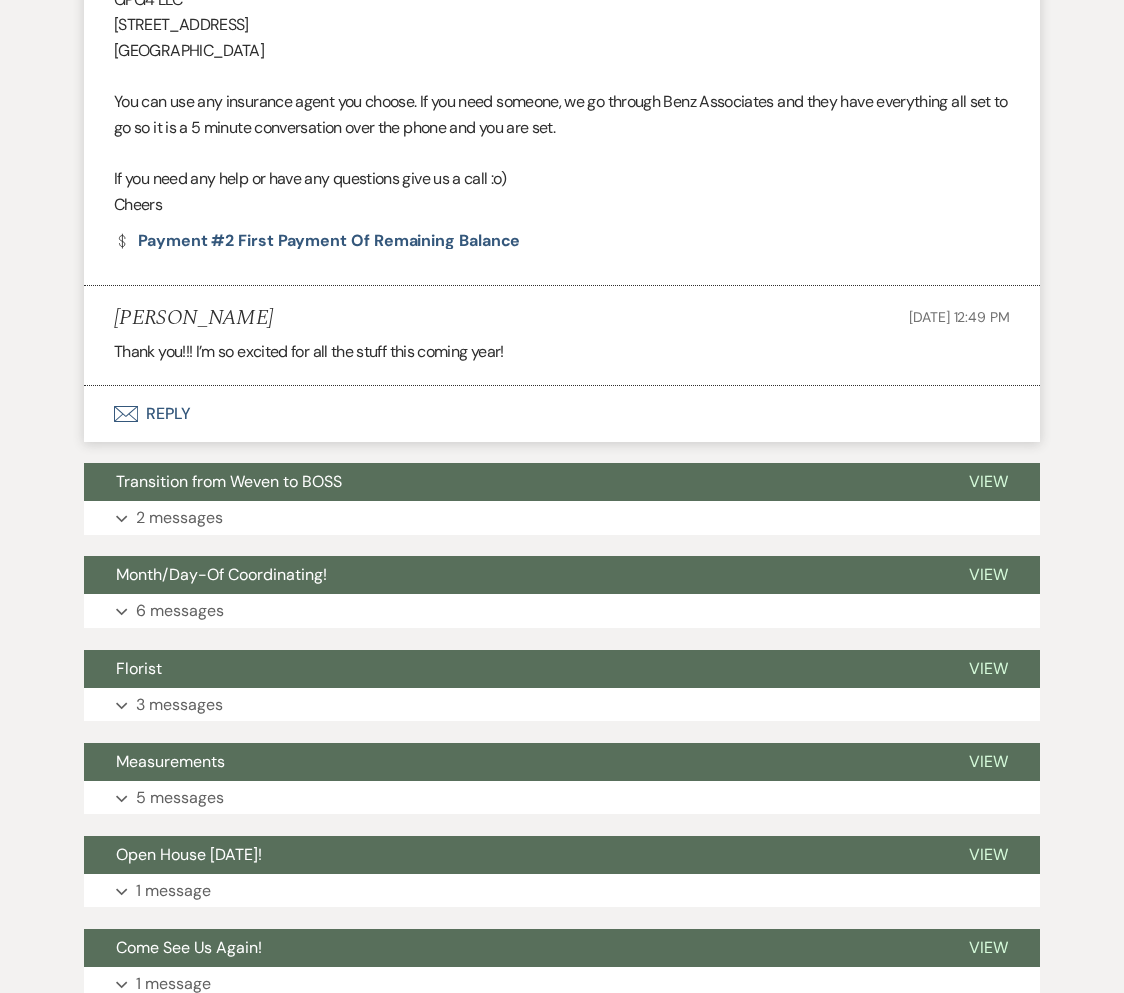click on "Transition from Weven to BOSS" at bounding box center (510, 482) 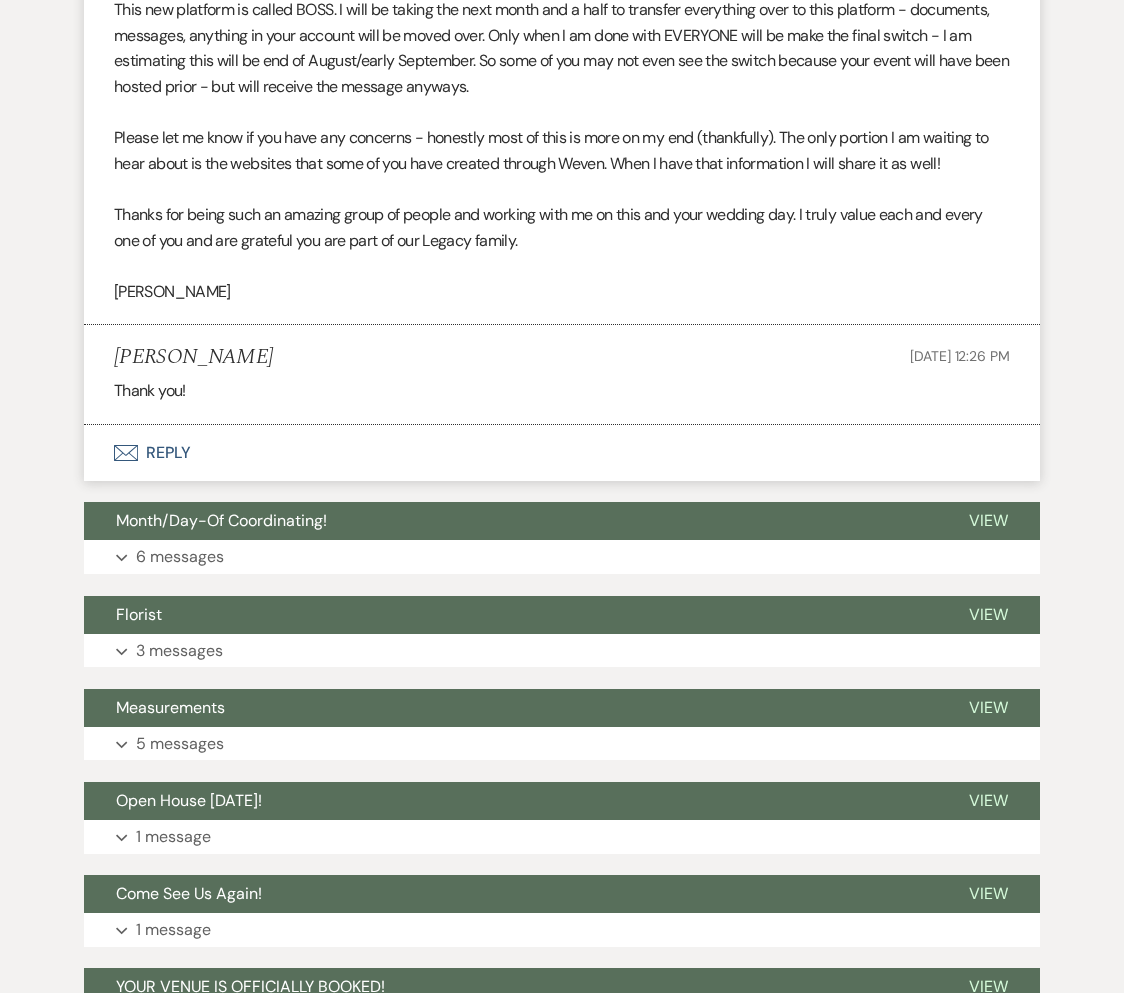 scroll, scrollTop: 2053, scrollLeft: 0, axis: vertical 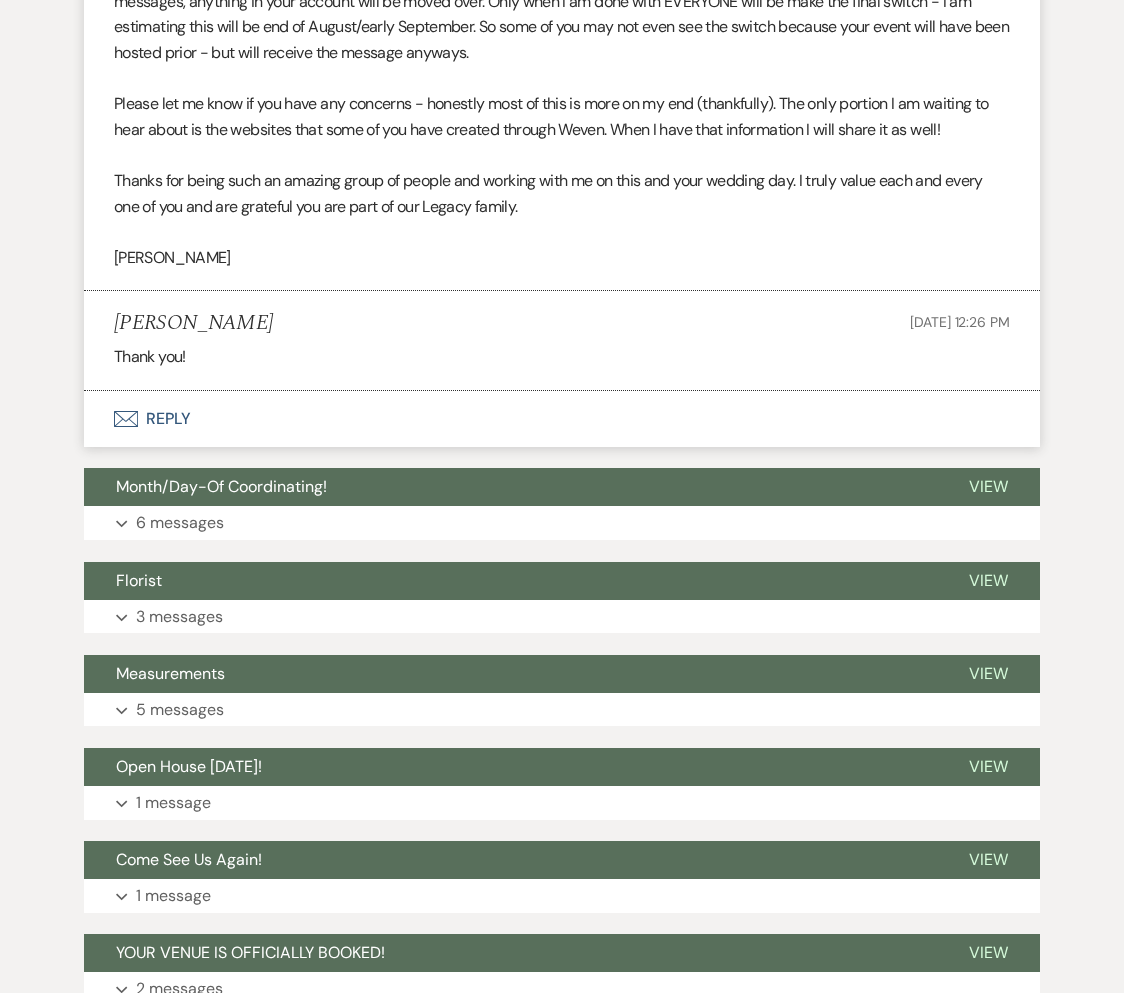 click on "Month/Day-Of Coordinating!" at bounding box center [510, 487] 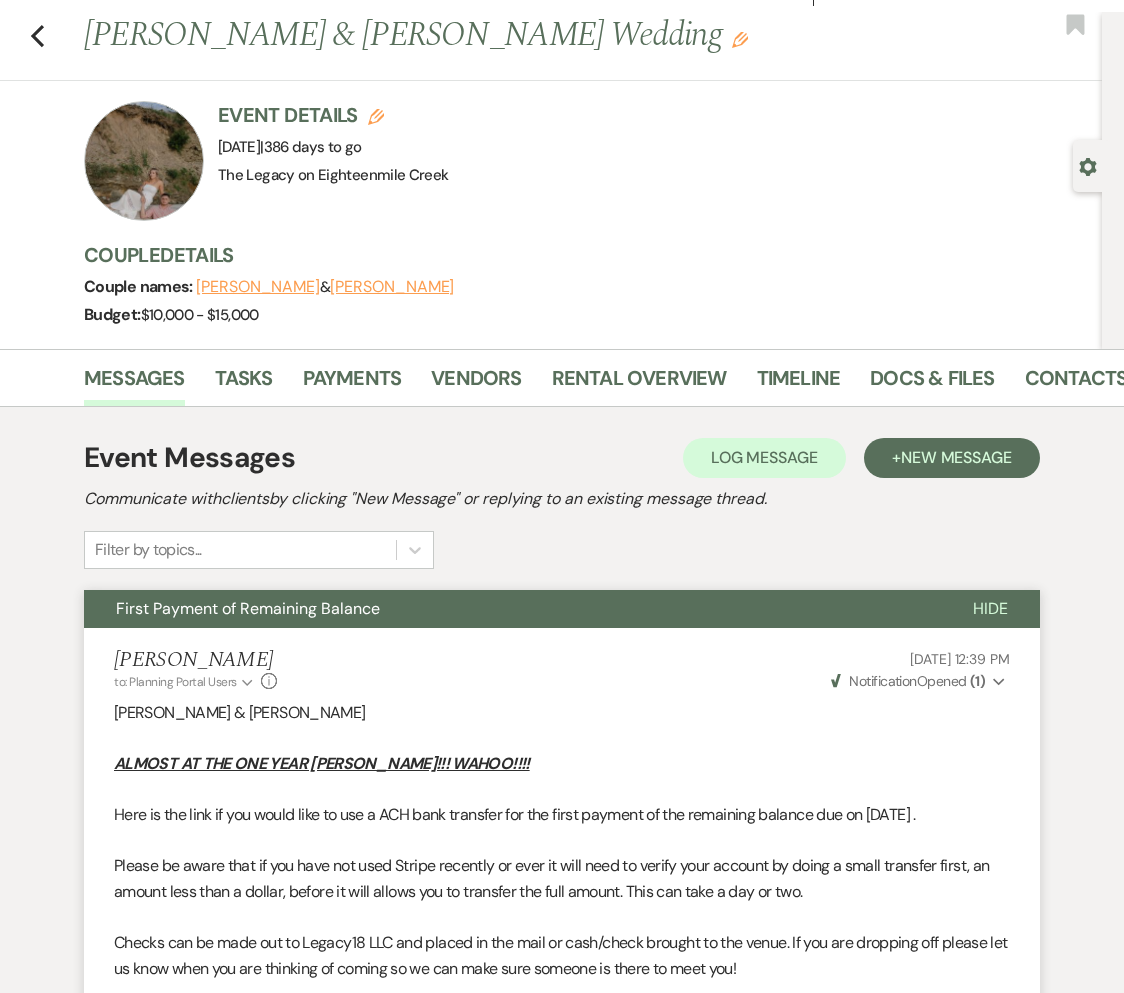 scroll, scrollTop: 0, scrollLeft: 0, axis: both 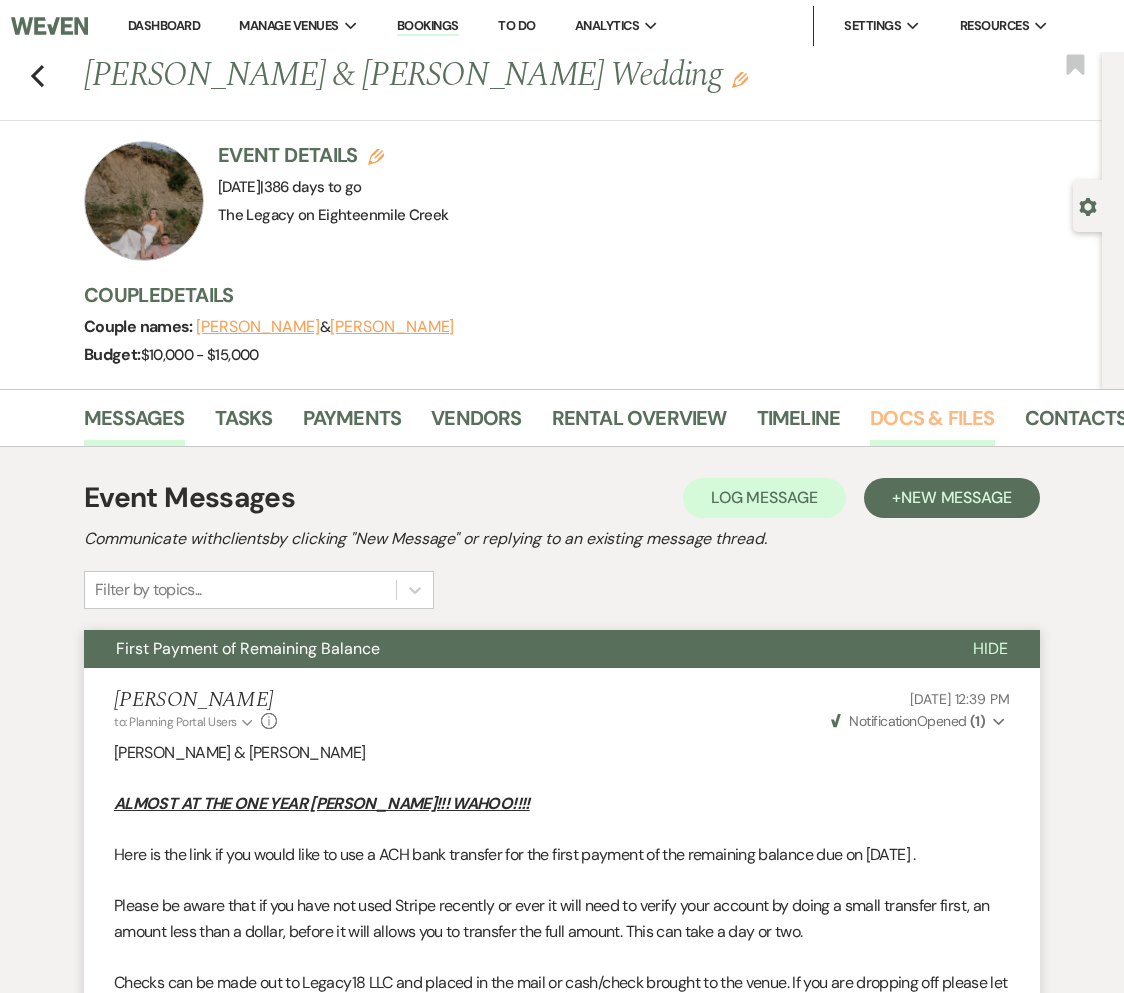 click on "Docs & Files" at bounding box center [932, 424] 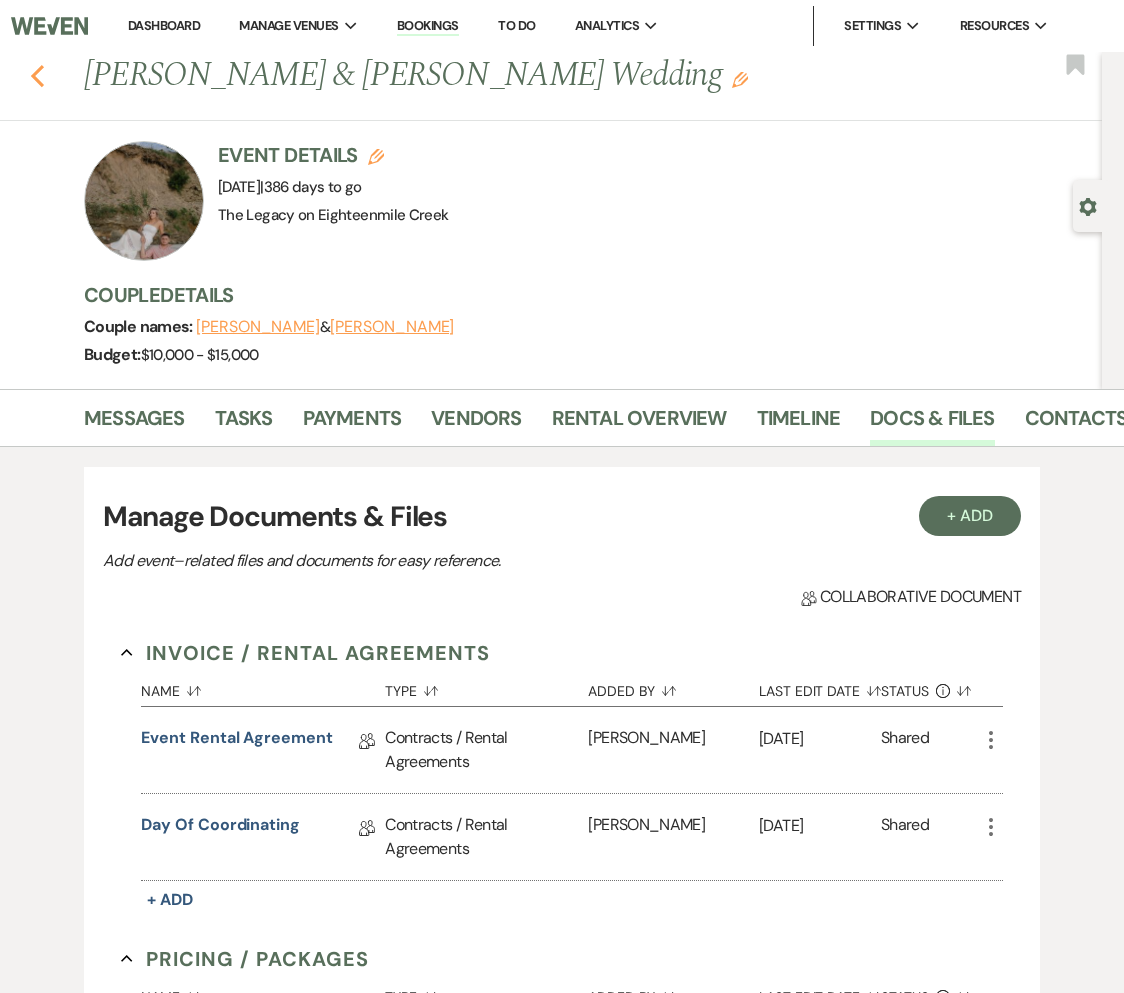 click on "Previous" 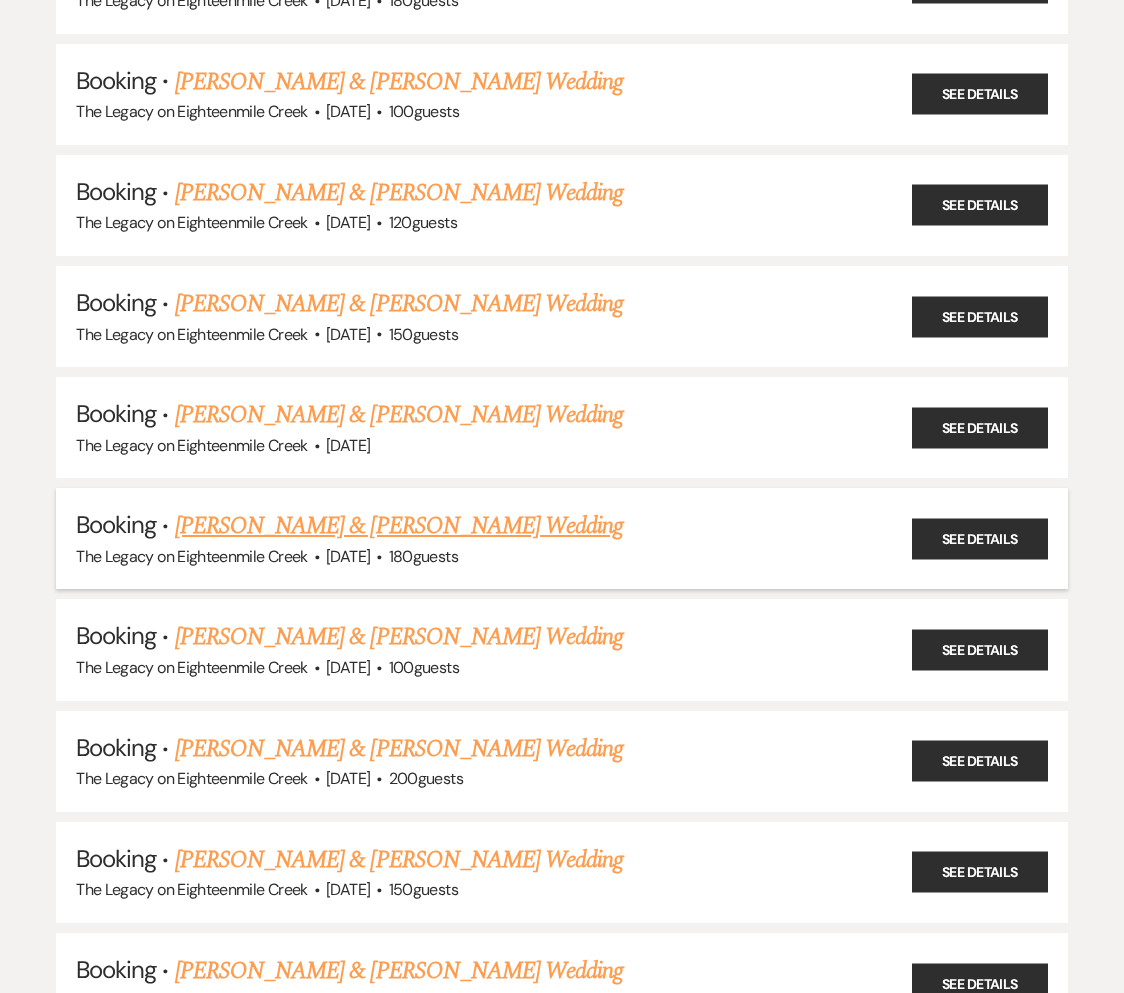 scroll, scrollTop: 9638, scrollLeft: 0, axis: vertical 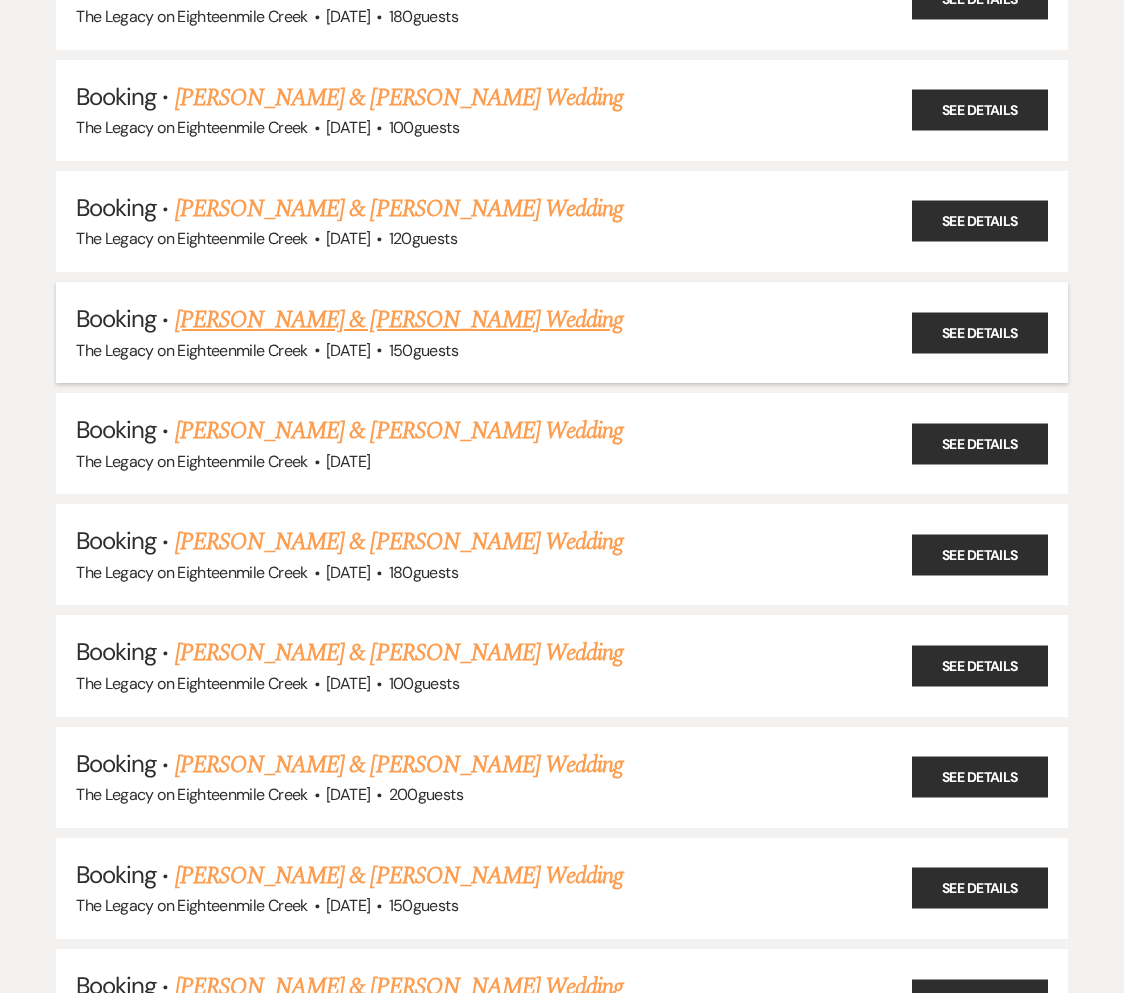 click on "[PERSON_NAME] & [PERSON_NAME] Wedding" at bounding box center [399, 320] 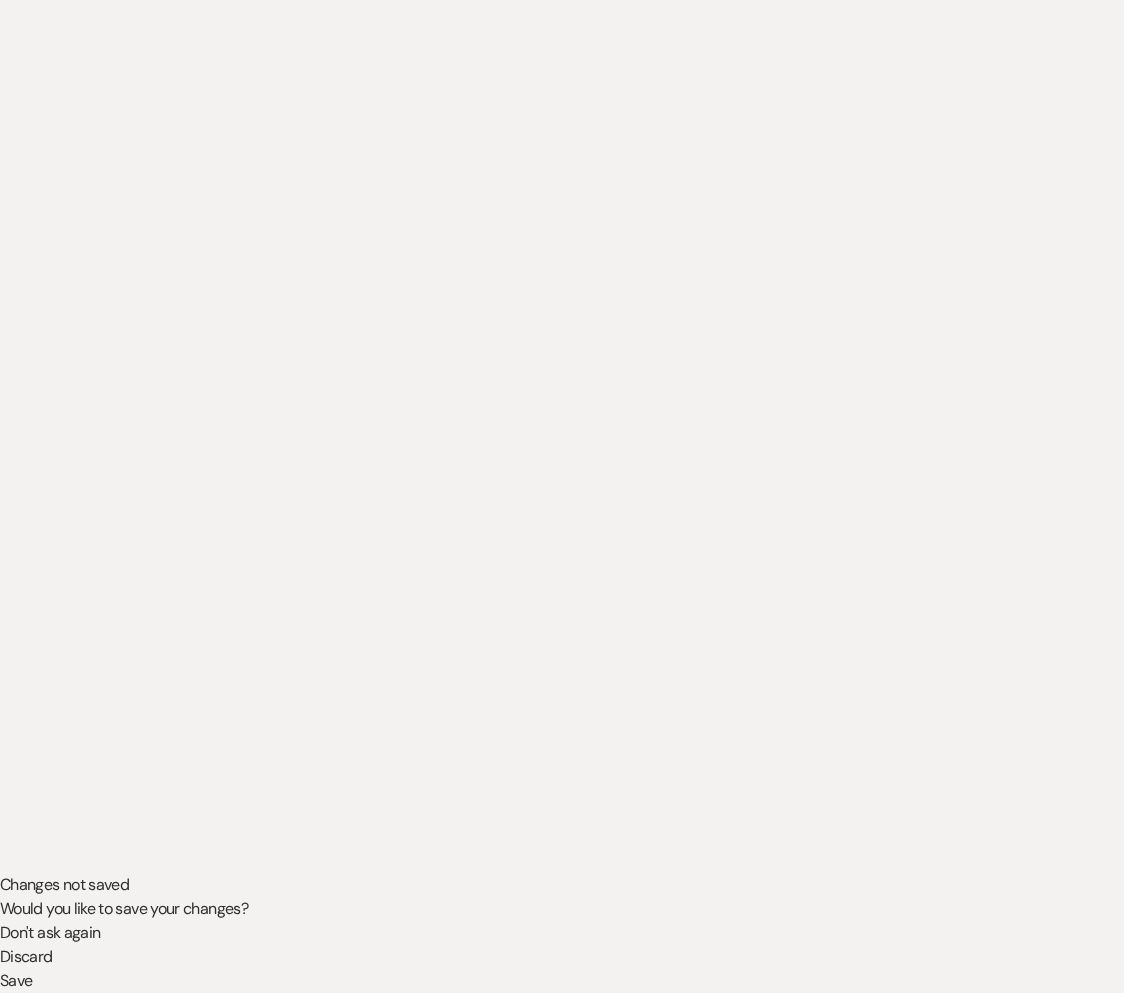 scroll, scrollTop: 0, scrollLeft: 0, axis: both 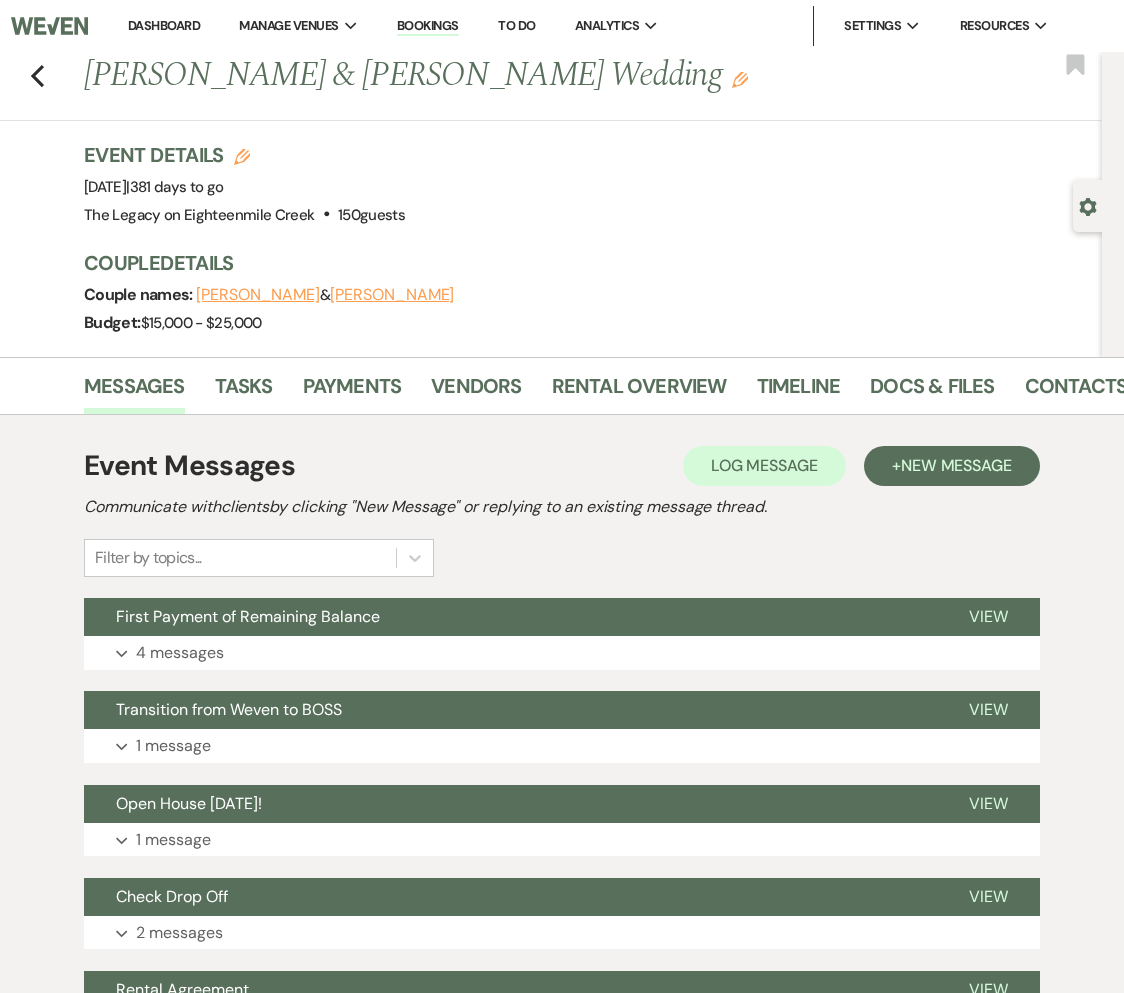 drag, startPoint x: 86, startPoint y: 75, endPoint x: 427, endPoint y: 228, distance: 373.75125 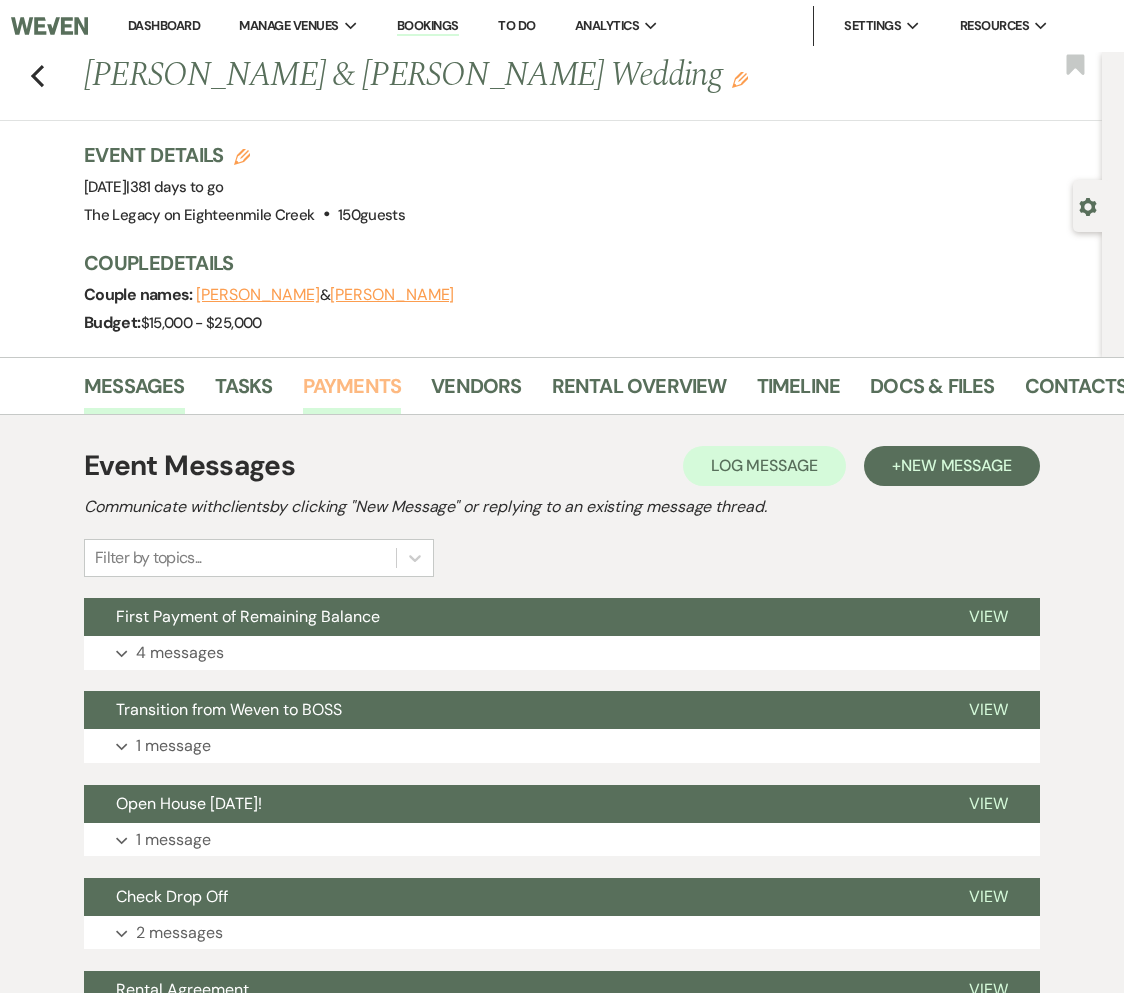 click on "Payments" at bounding box center [352, 392] 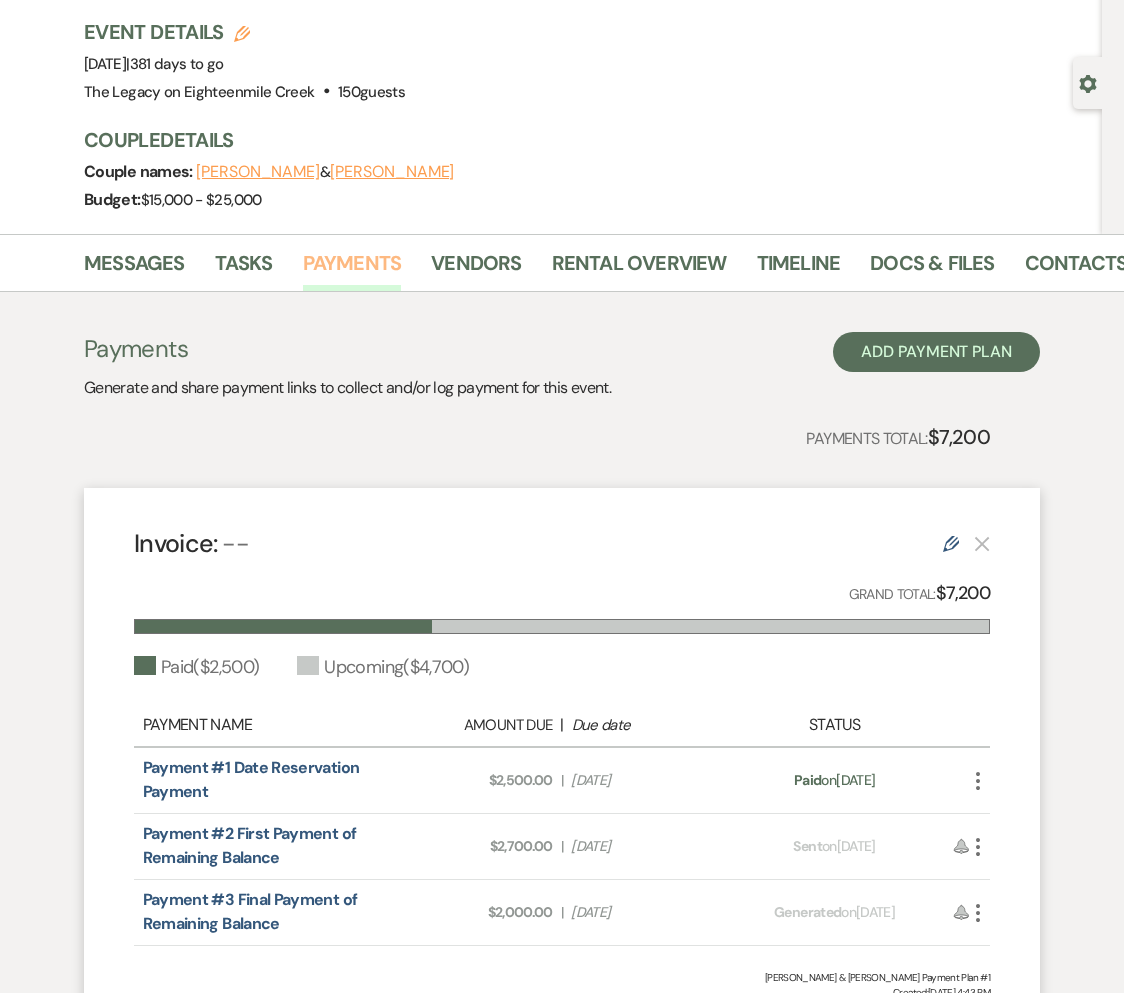 scroll, scrollTop: 232, scrollLeft: 0, axis: vertical 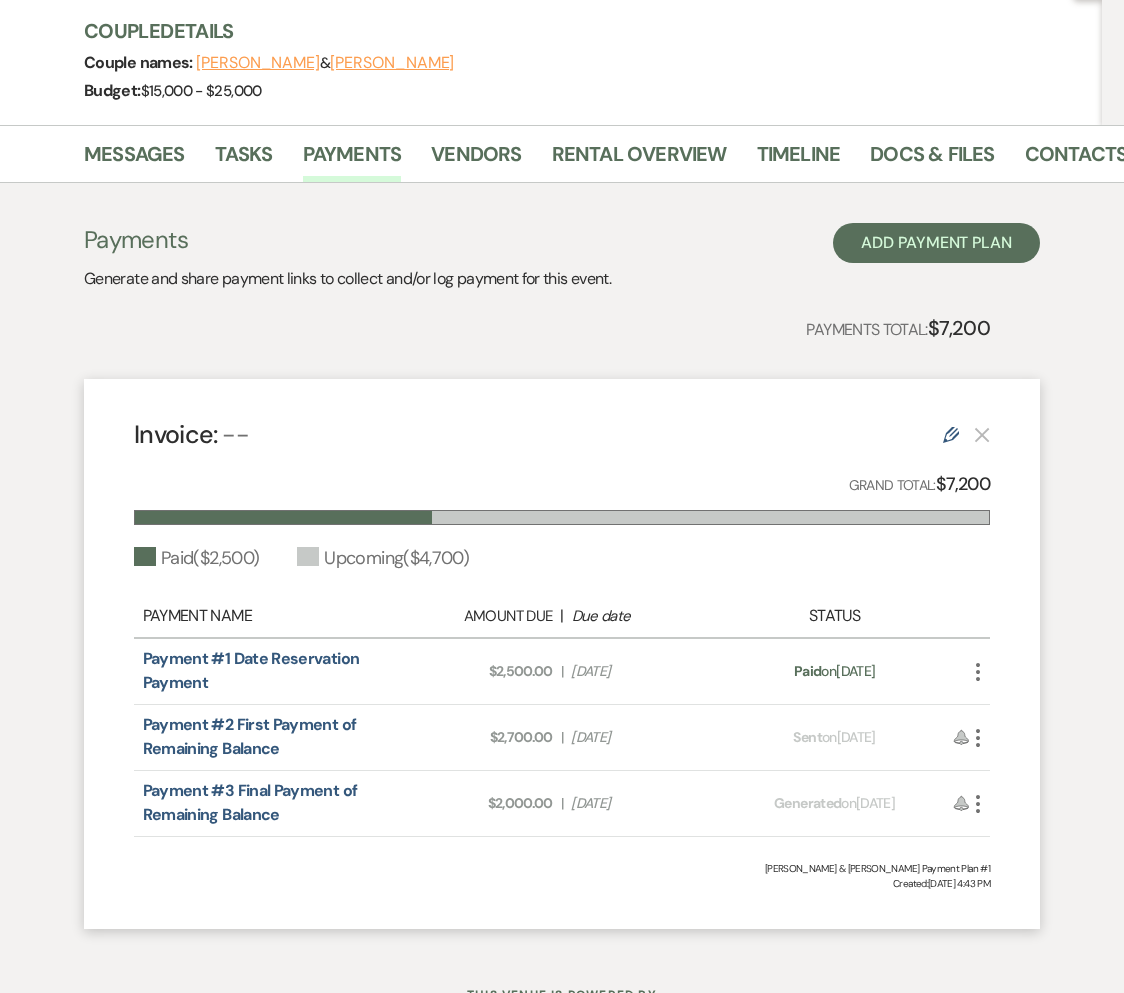 click on "Payment status:   Paid  on  [DATE]" at bounding box center [835, 671] 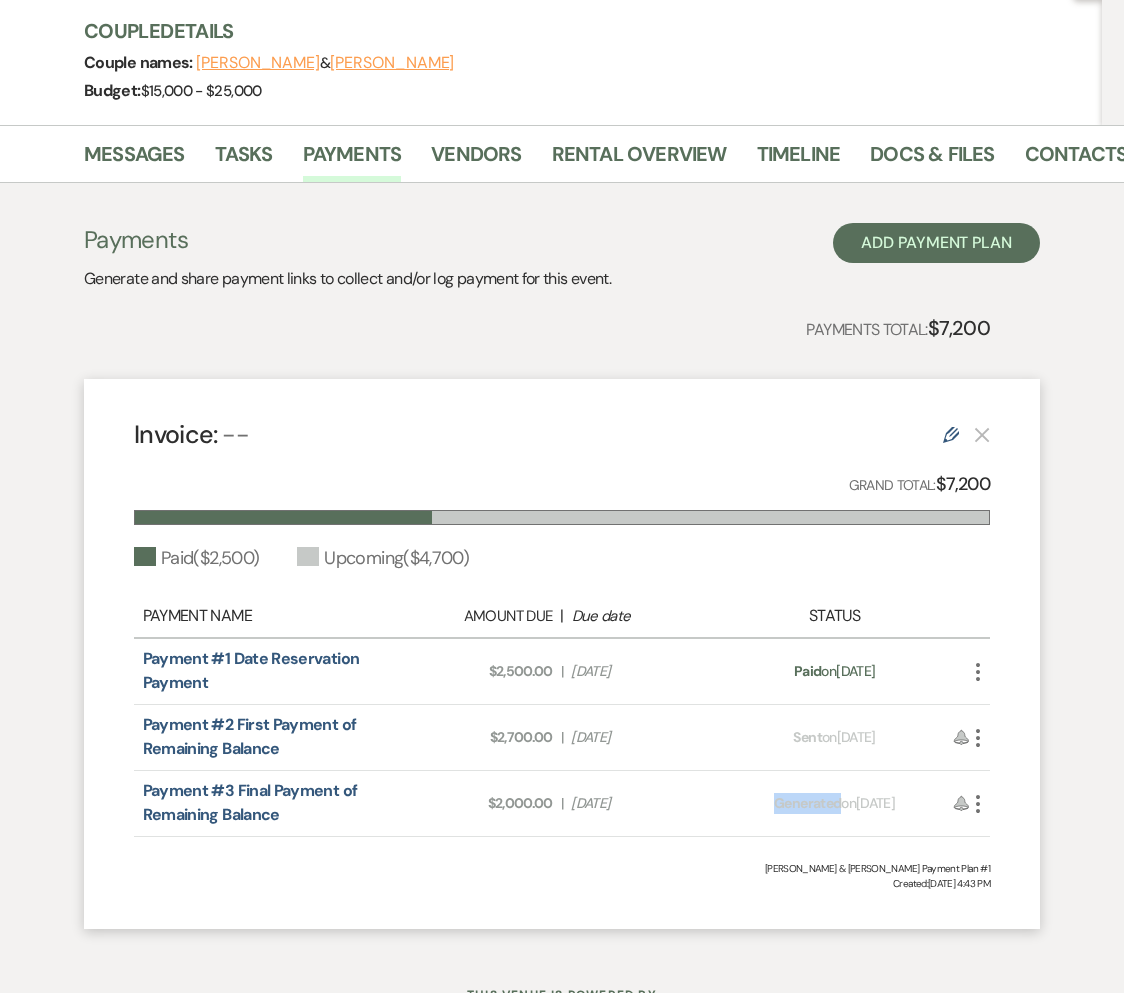click on "Payment status:   Generated  on  [DATE]" at bounding box center (835, 803) 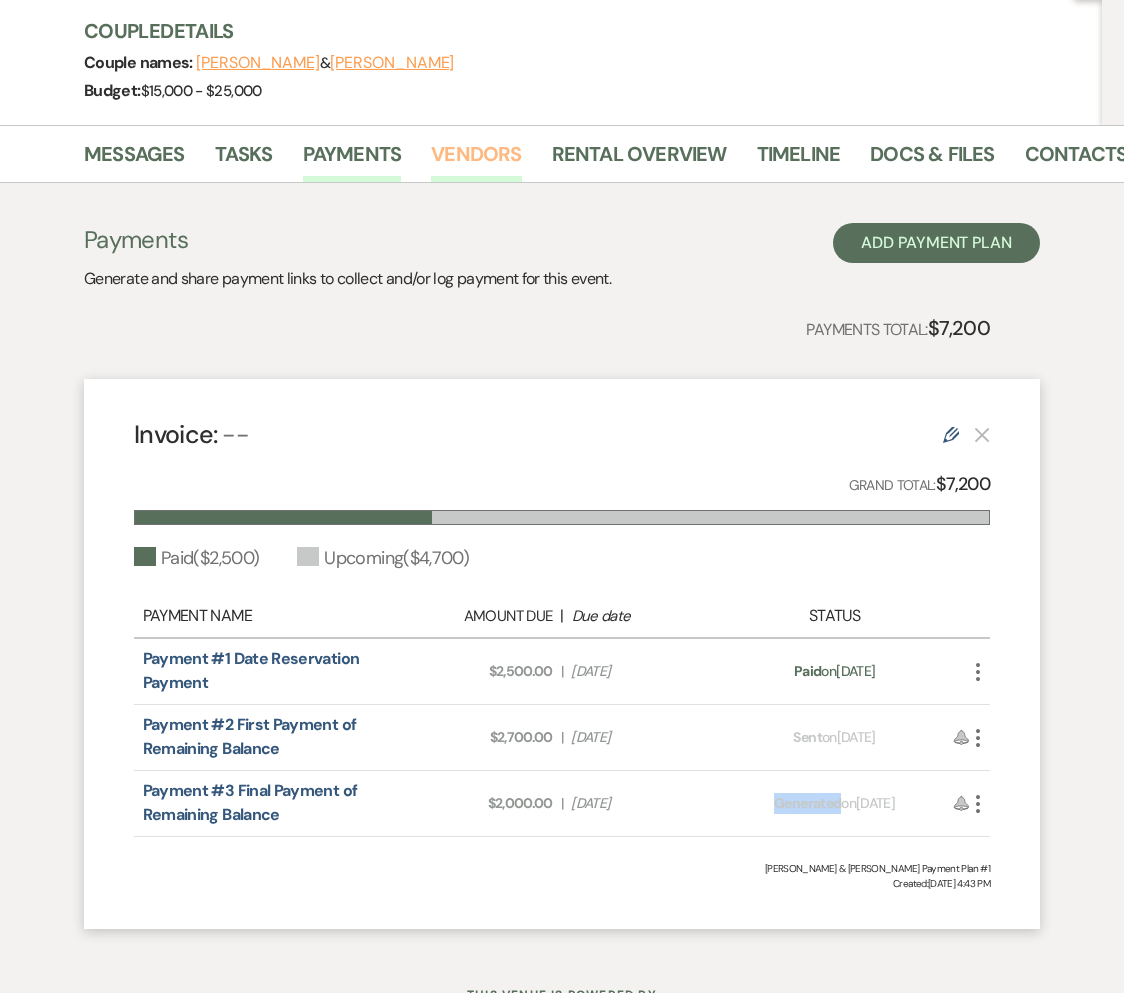 click on "Vendors" at bounding box center (476, 160) 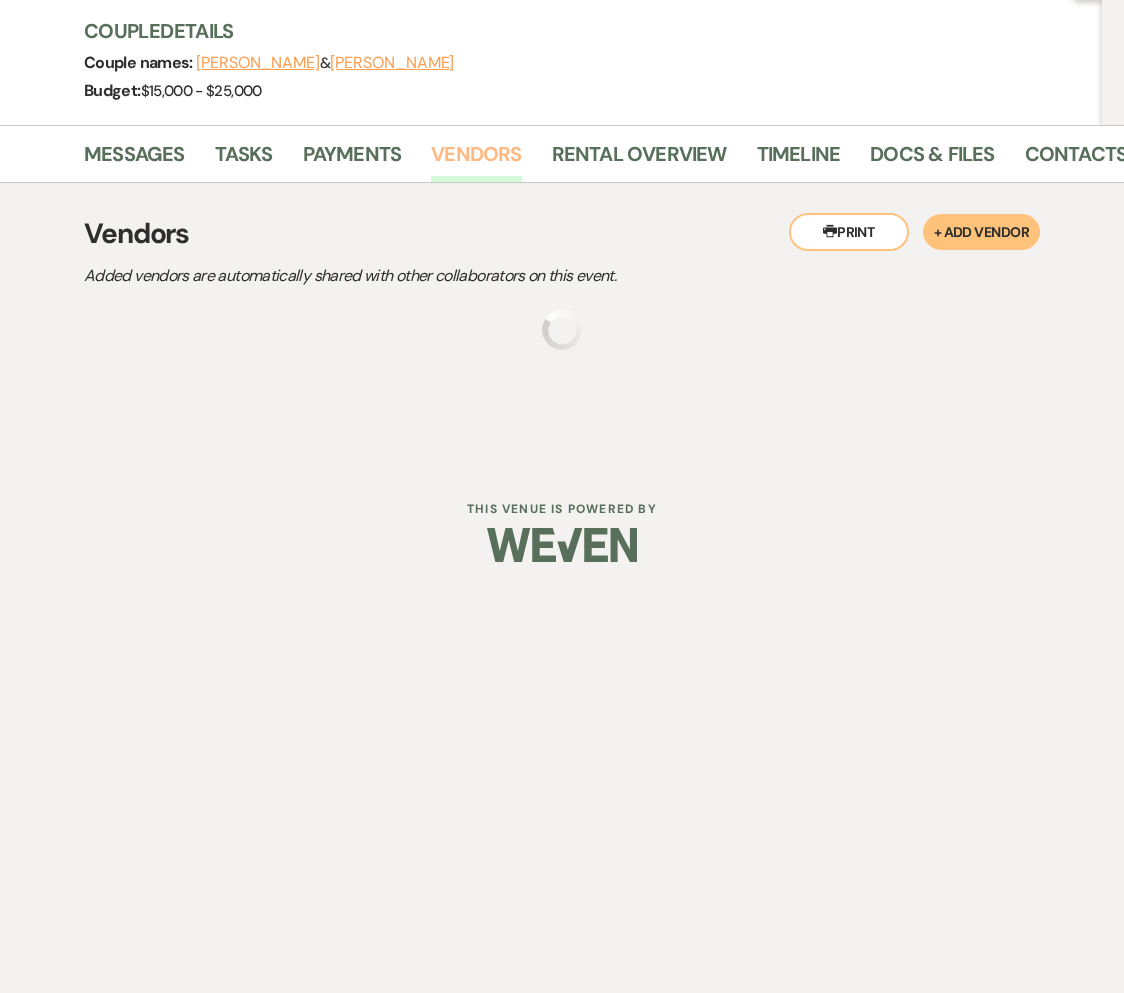 scroll, scrollTop: 0, scrollLeft: 0, axis: both 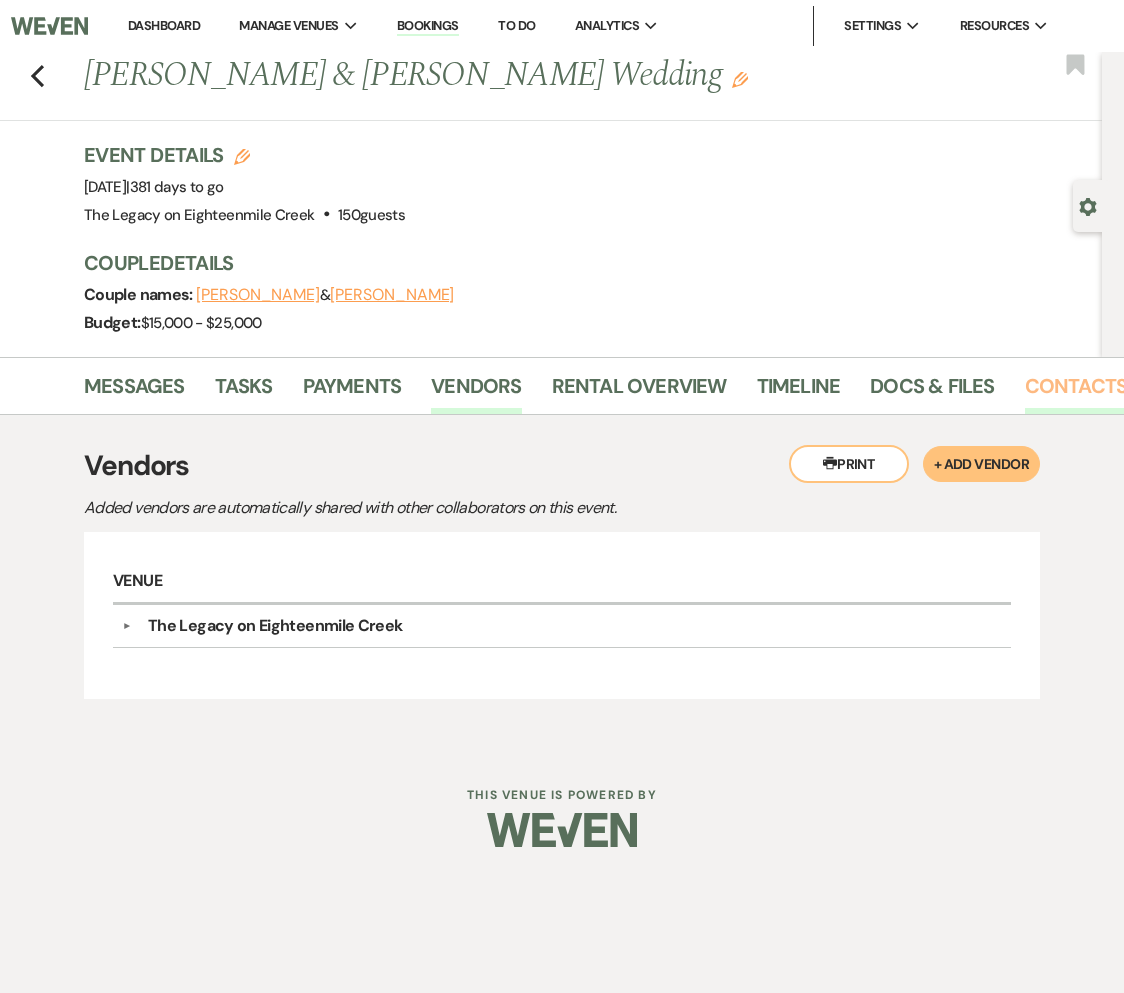 click on "Contacts" at bounding box center [1076, 392] 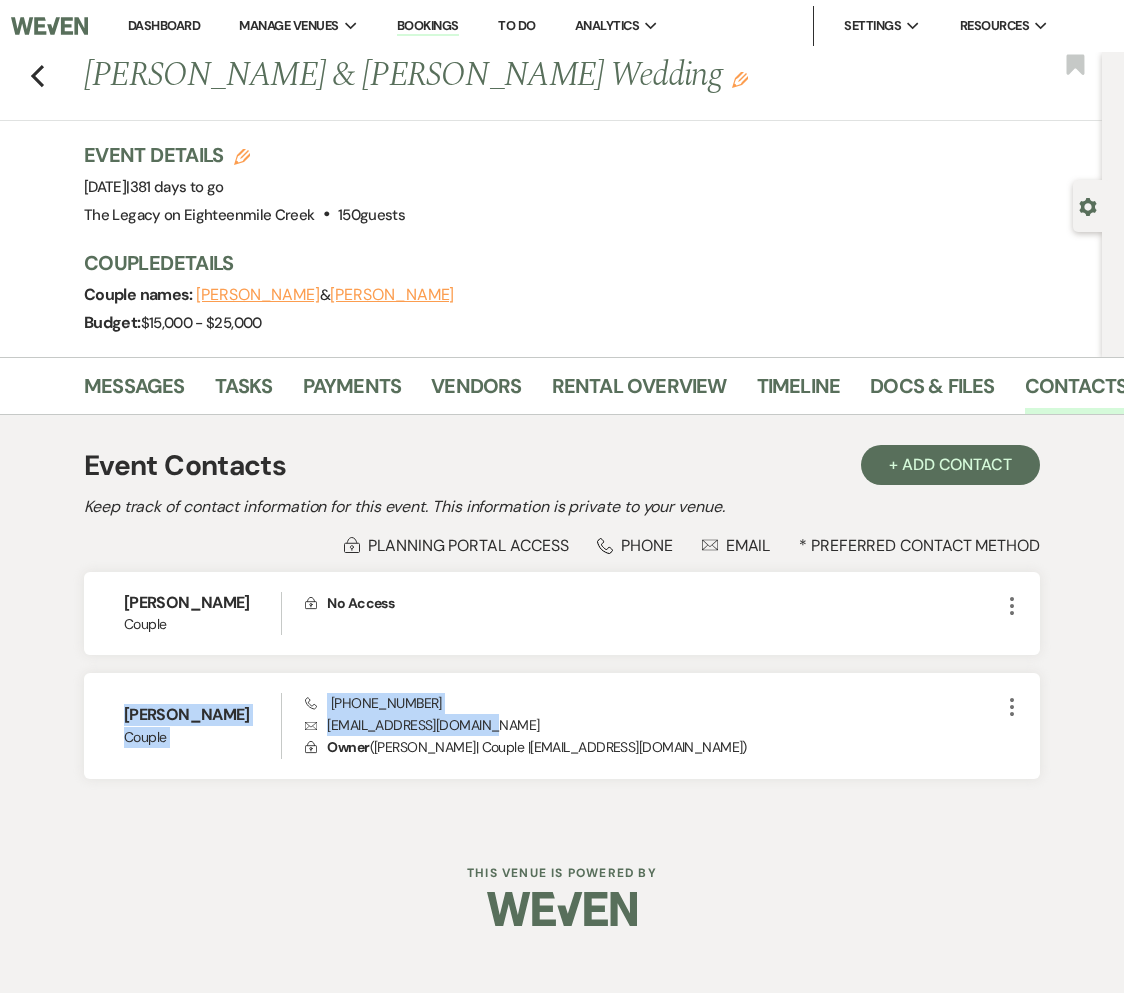 drag, startPoint x: 501, startPoint y: 726, endPoint x: 82, endPoint y: 722, distance: 419.0191 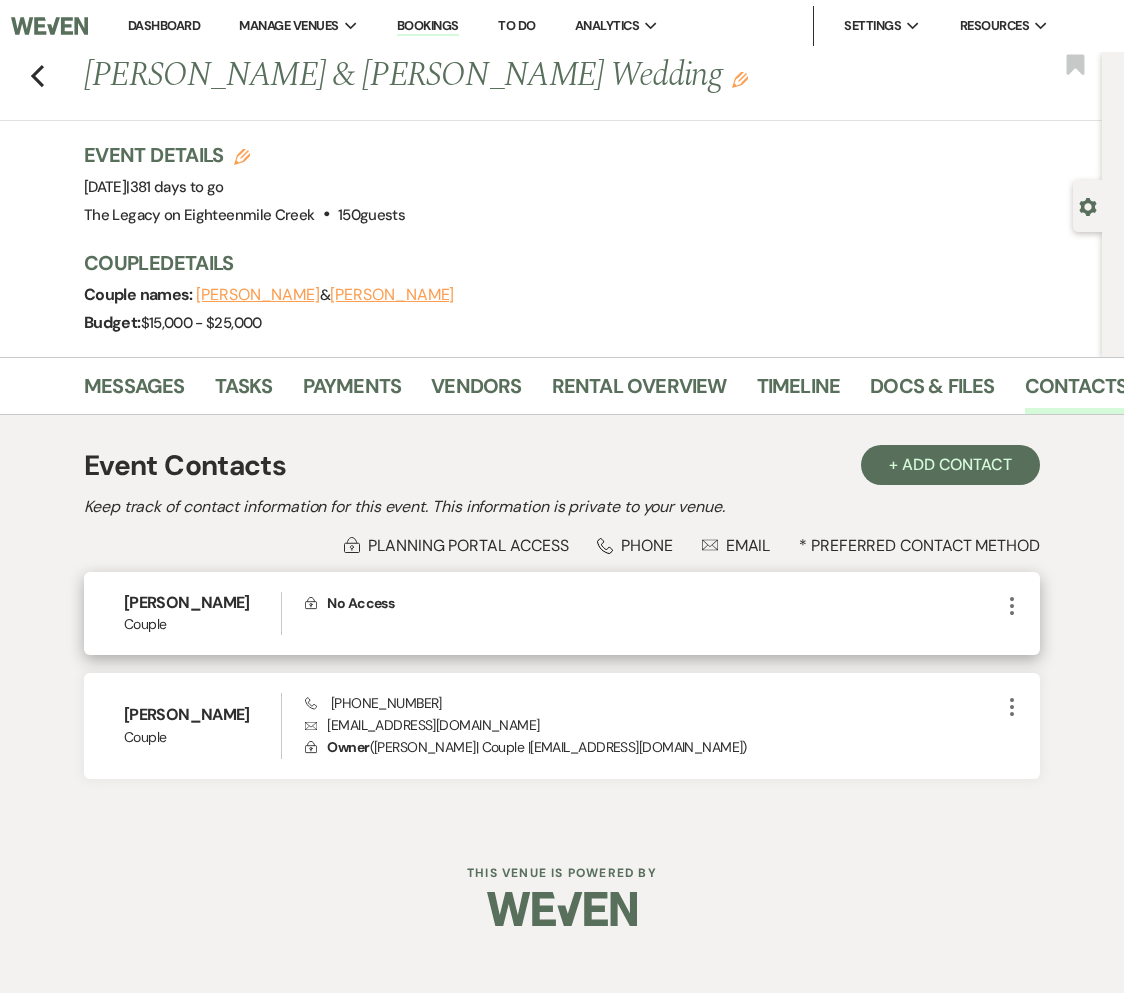 click on "Couple" at bounding box center [202, 624] 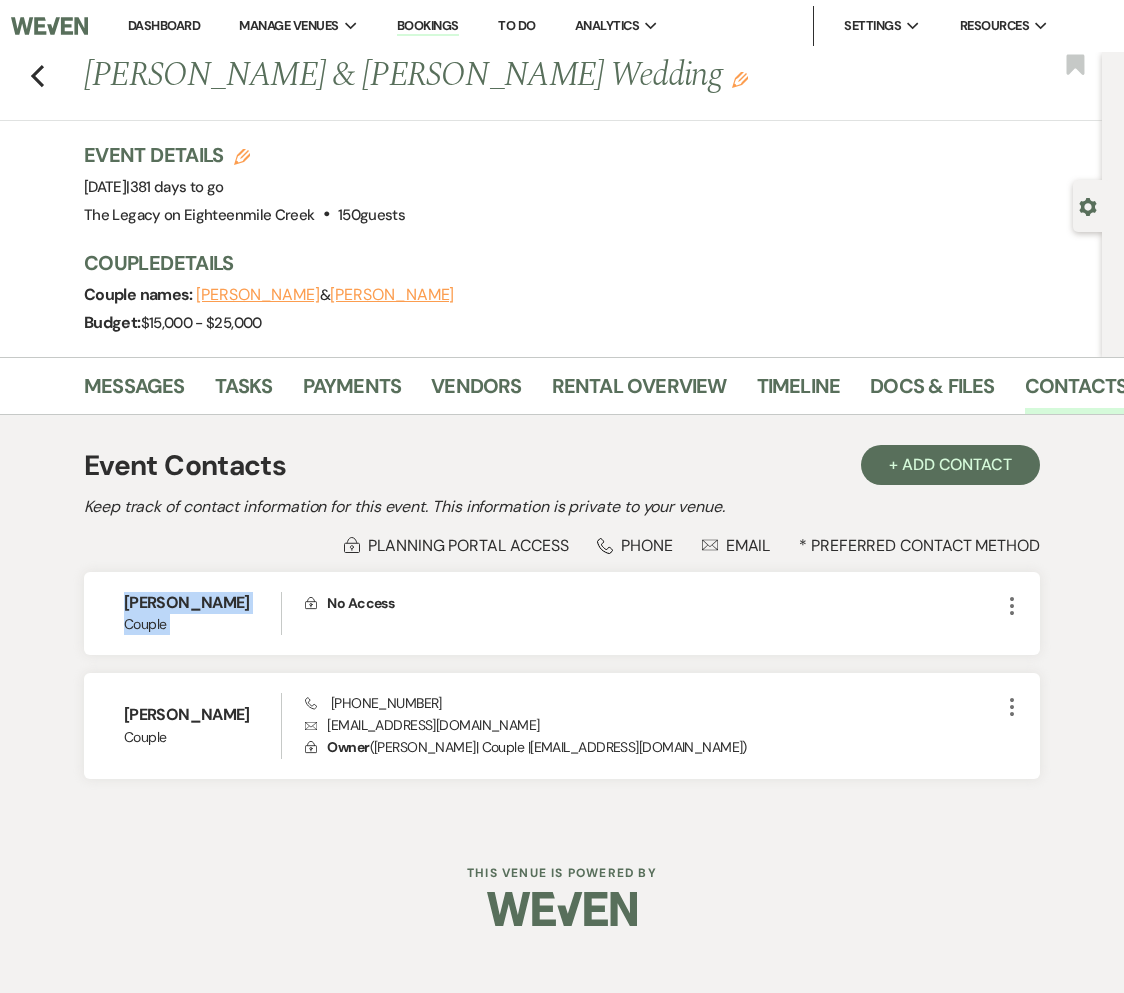 drag, startPoint x: 173, startPoint y: 625, endPoint x: 83, endPoint y: 568, distance: 106.531685 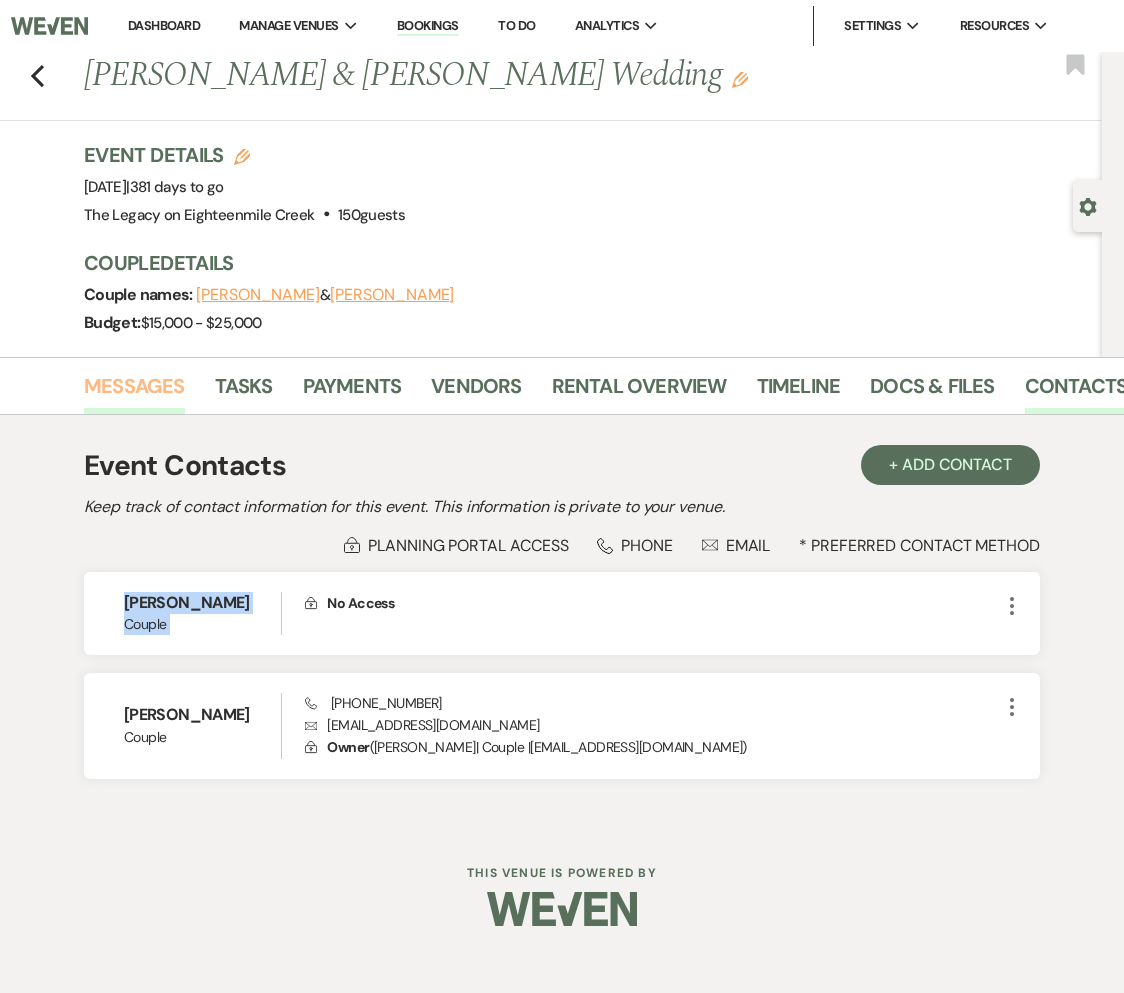 click on "Messages" at bounding box center (134, 392) 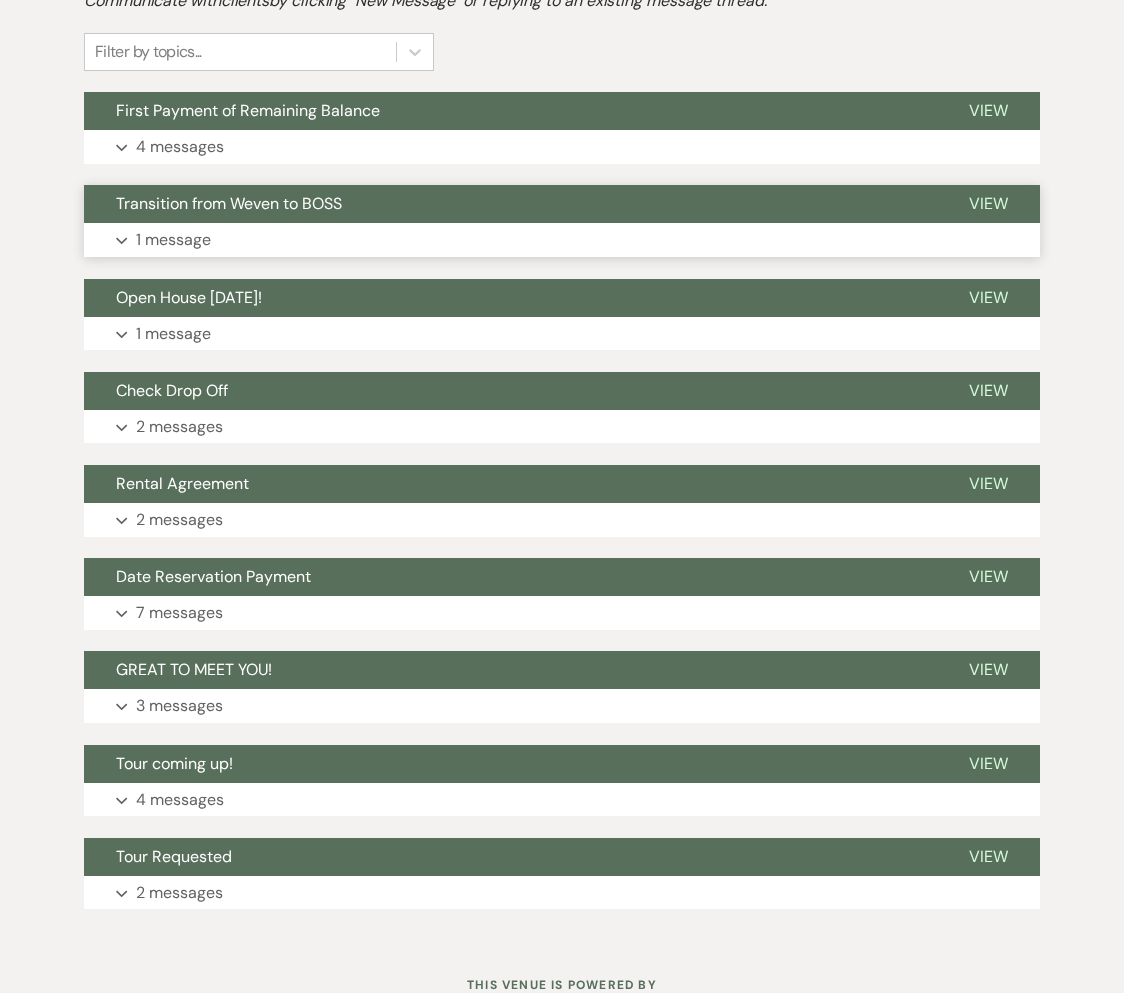 scroll, scrollTop: 581, scrollLeft: 0, axis: vertical 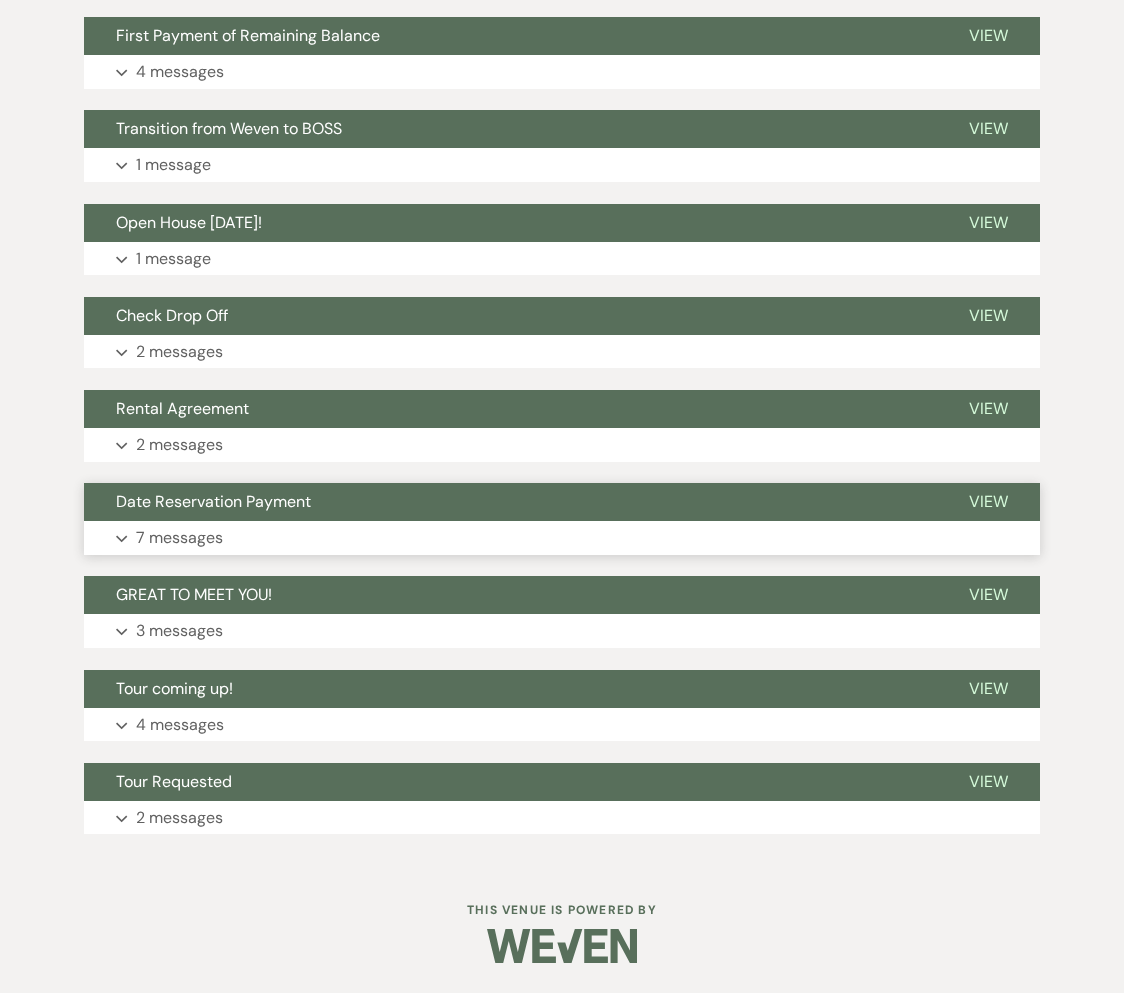 click on "Date Reservation Payment" at bounding box center [510, 502] 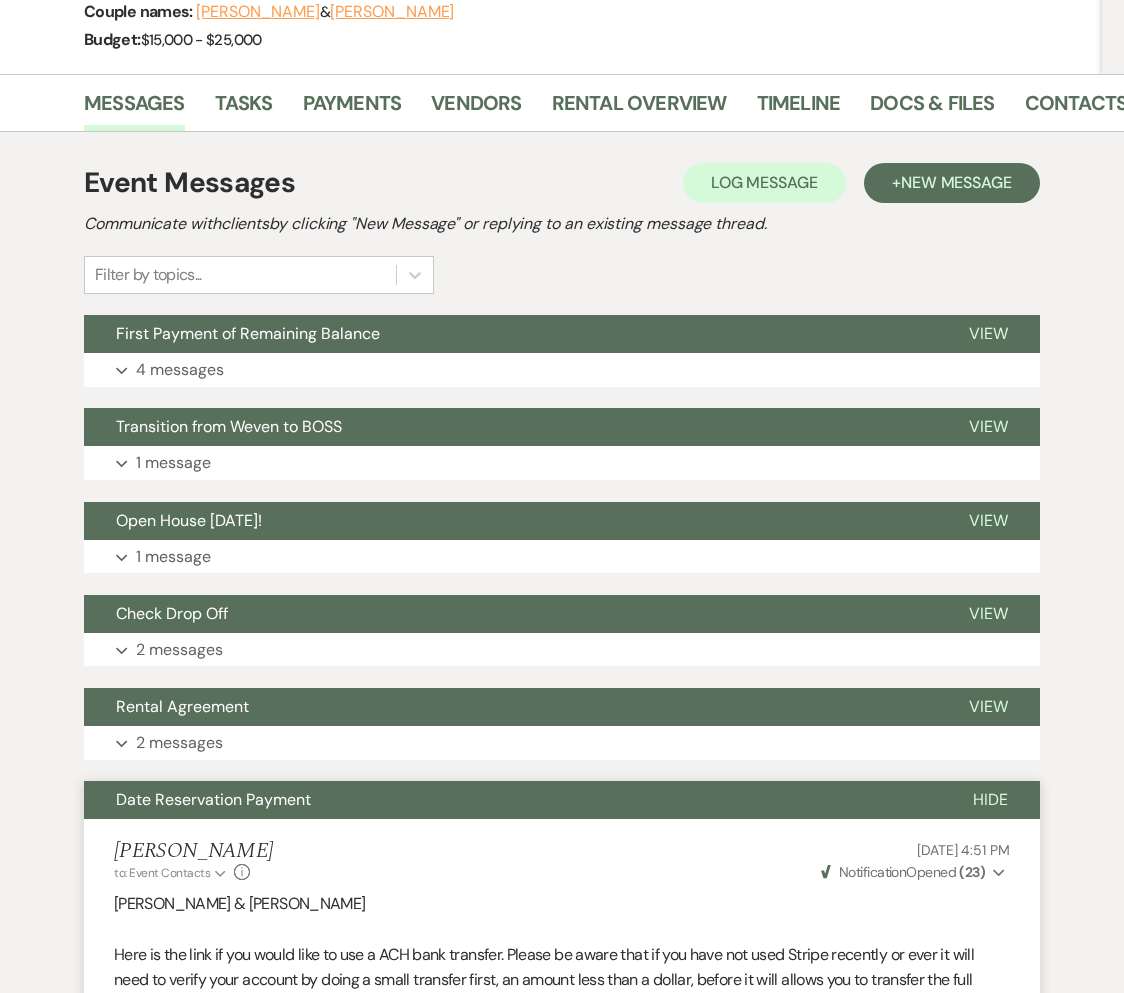 scroll, scrollTop: 254, scrollLeft: 0, axis: vertical 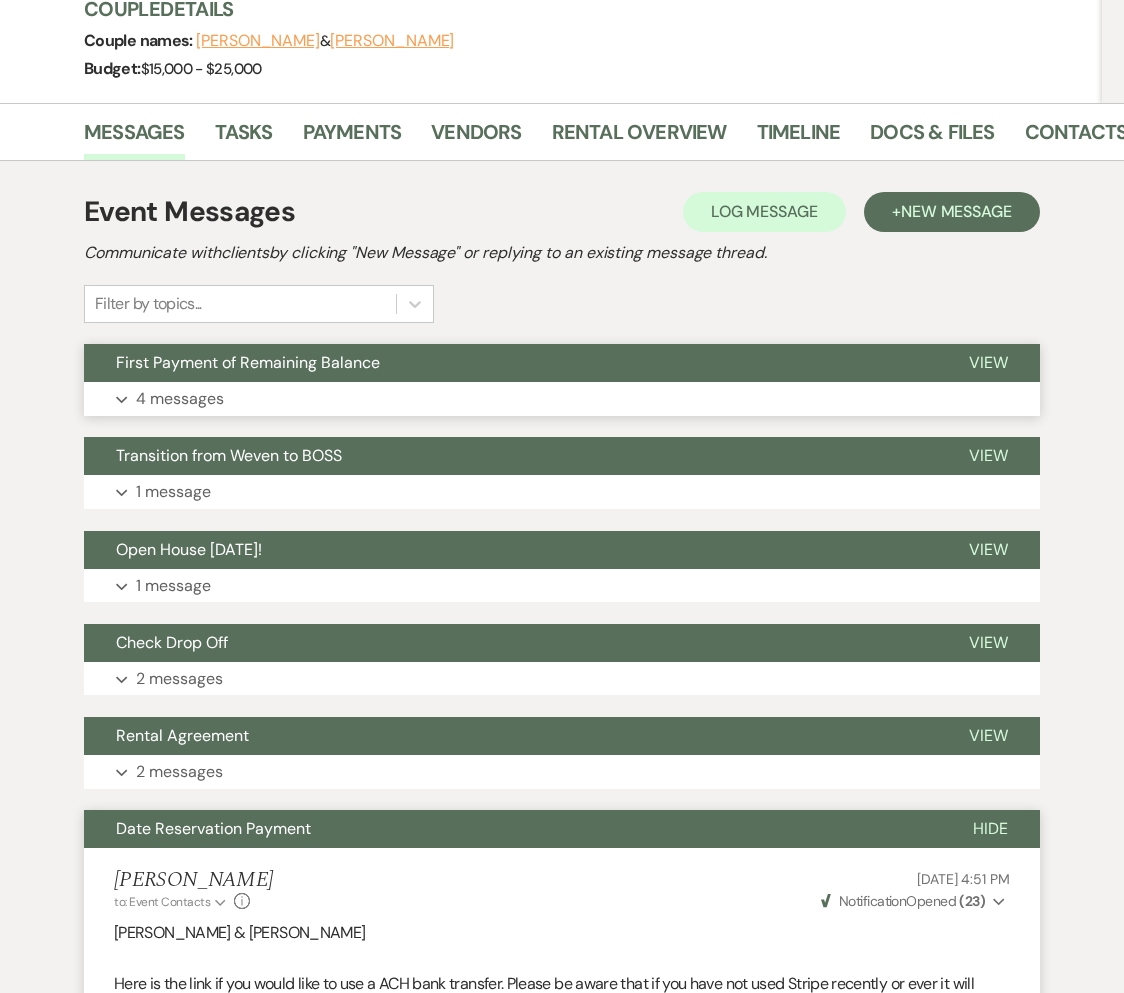 click on "First Payment of Remaining Balance" at bounding box center [510, 363] 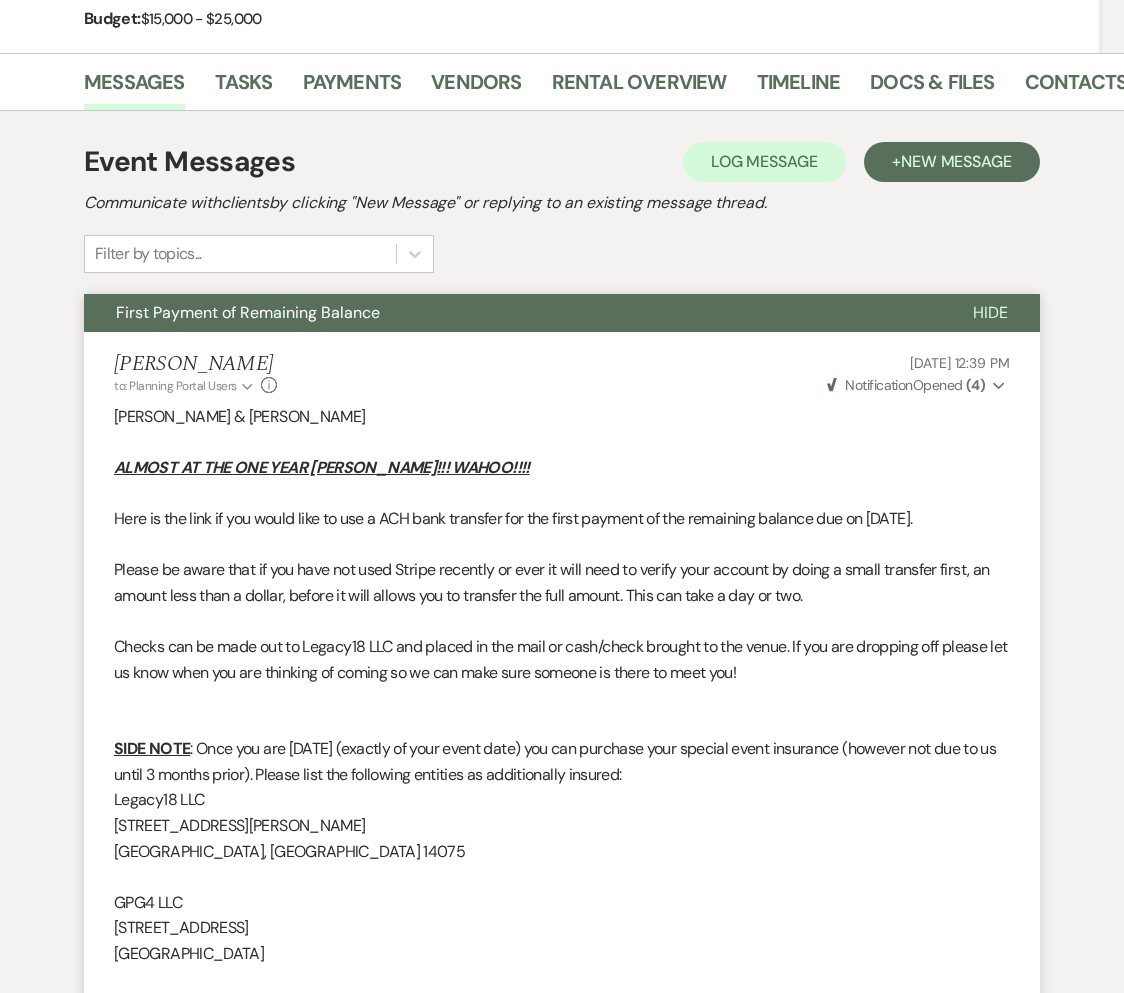 scroll, scrollTop: 0, scrollLeft: 0, axis: both 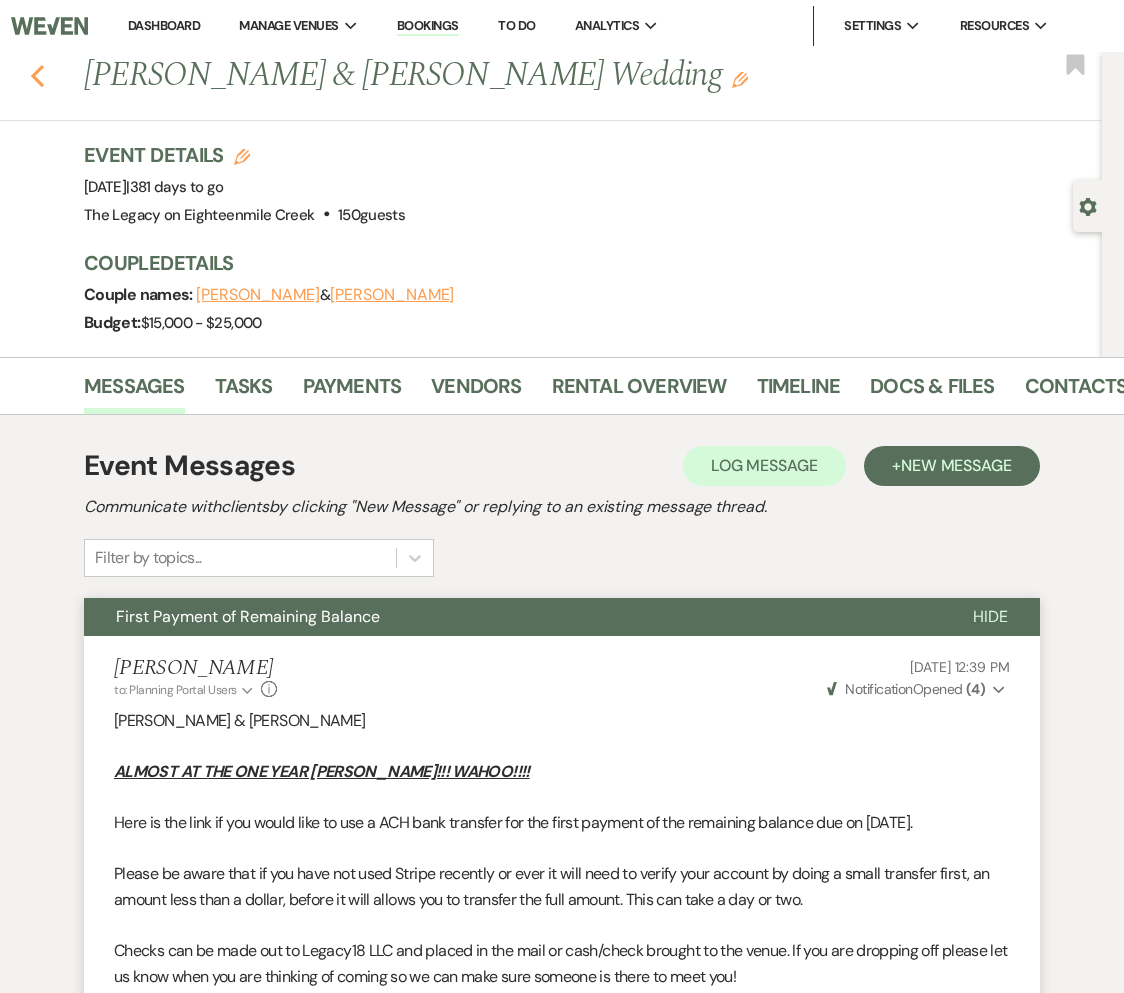 click on "Previous" 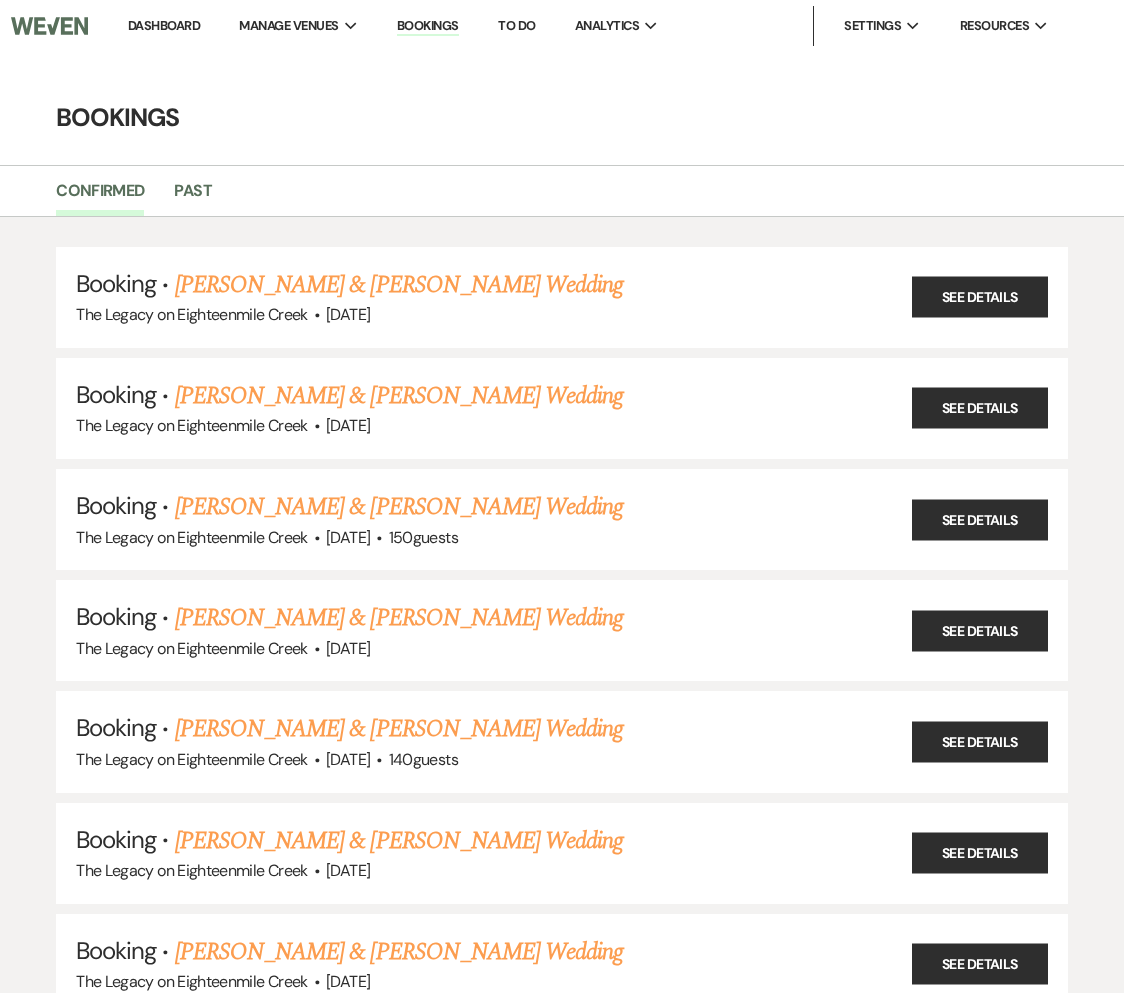 scroll, scrollTop: 9638, scrollLeft: 0, axis: vertical 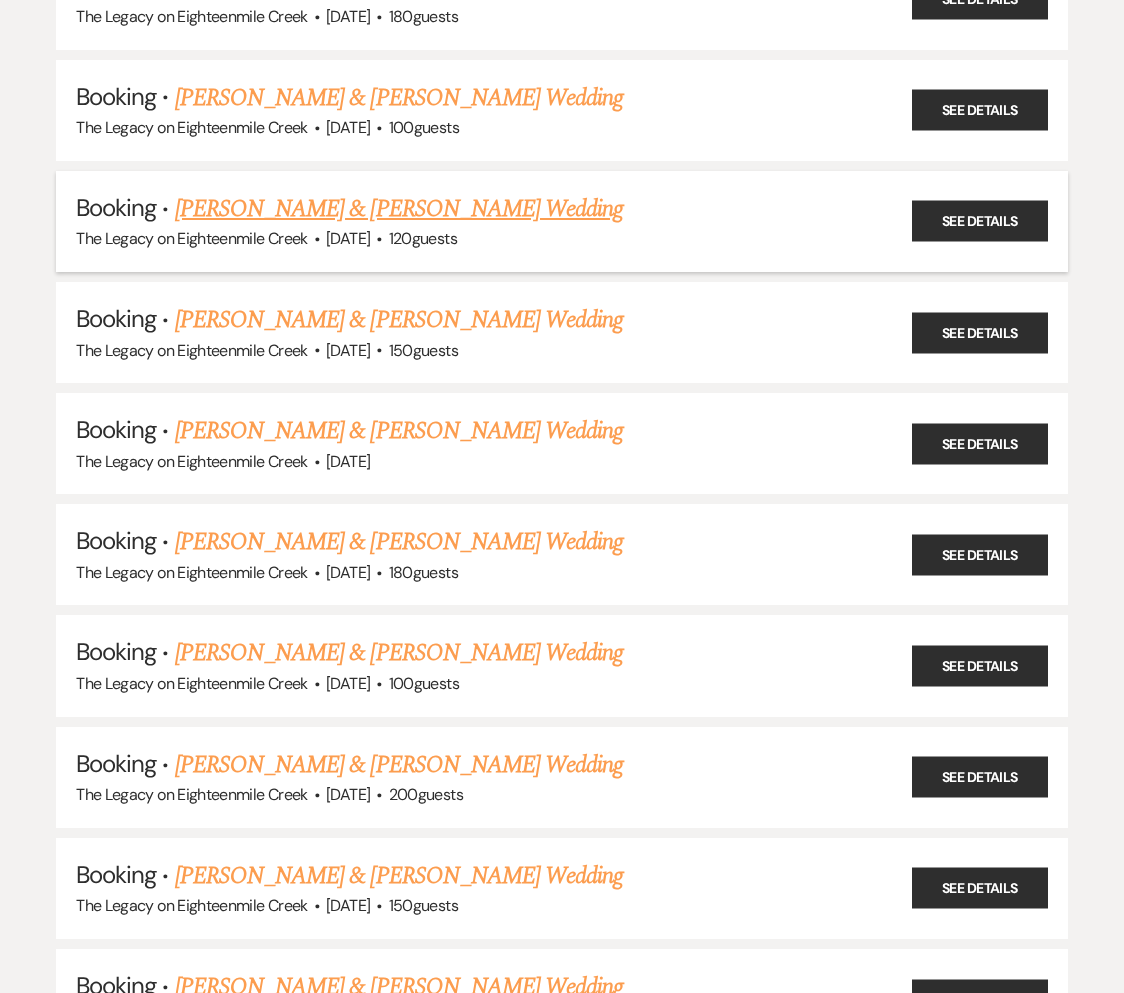 click on "[PERSON_NAME] & [PERSON_NAME] Wedding" at bounding box center [399, 209] 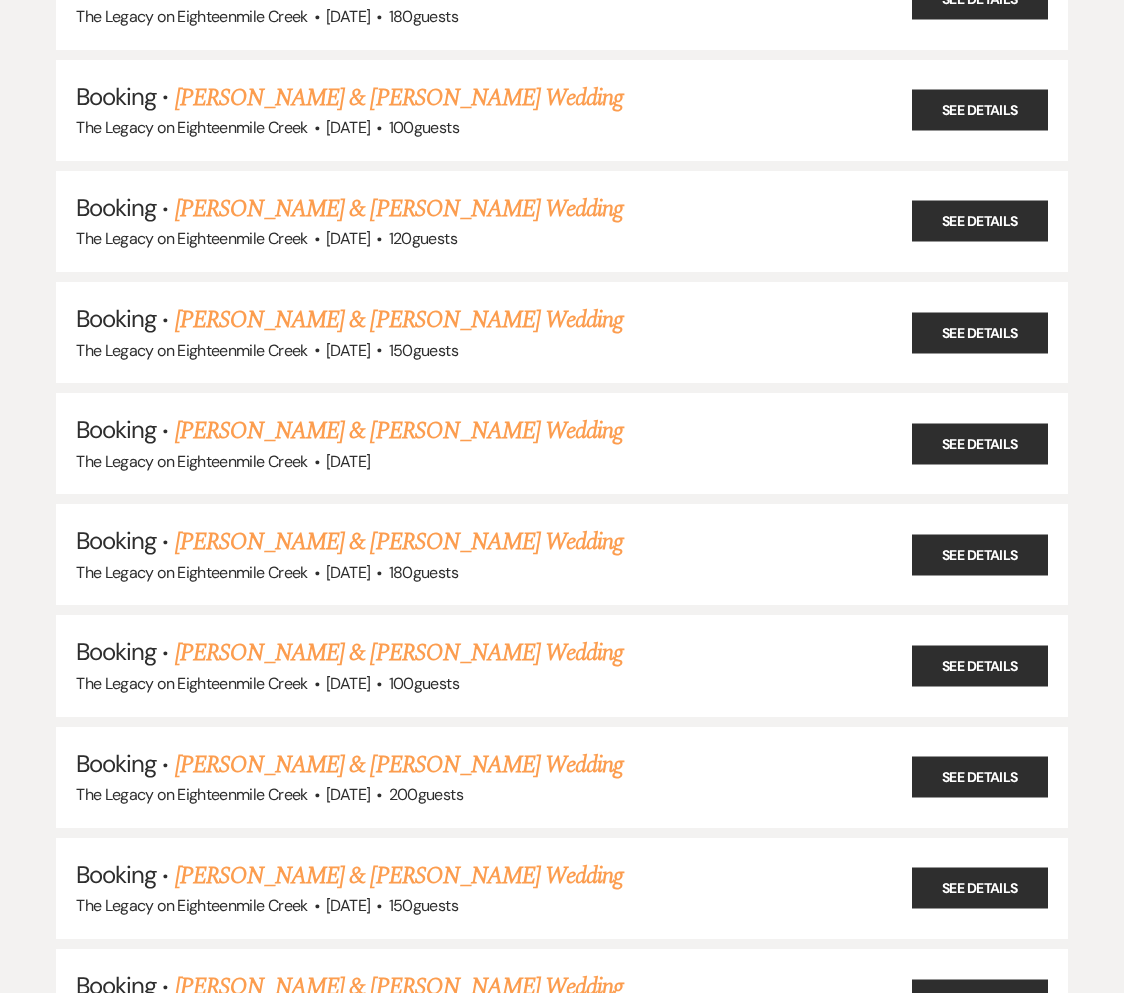 scroll, scrollTop: 0, scrollLeft: 0, axis: both 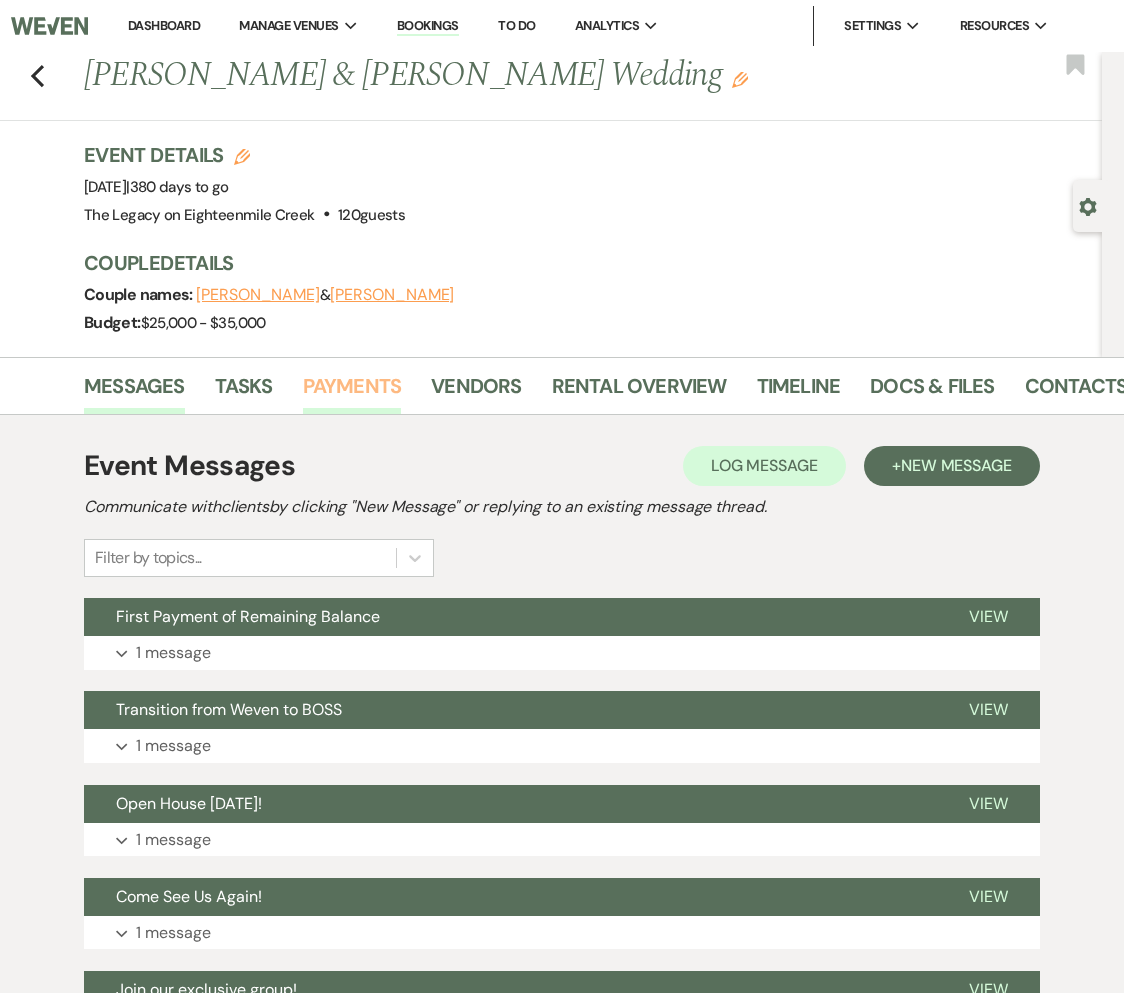 drag, startPoint x: 327, startPoint y: 395, endPoint x: 332, endPoint y: 407, distance: 13 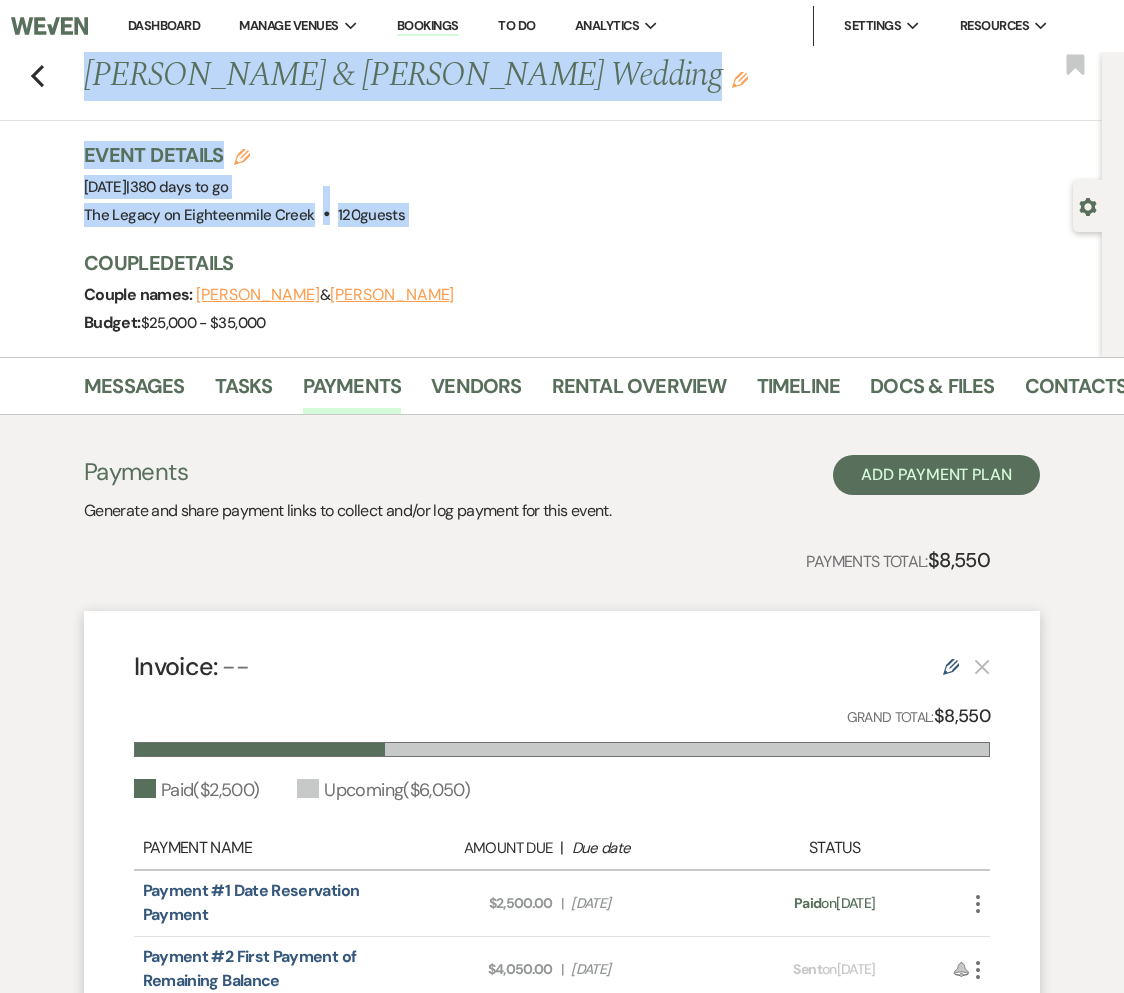 drag, startPoint x: 84, startPoint y: 69, endPoint x: 402, endPoint y: 220, distance: 352.02982 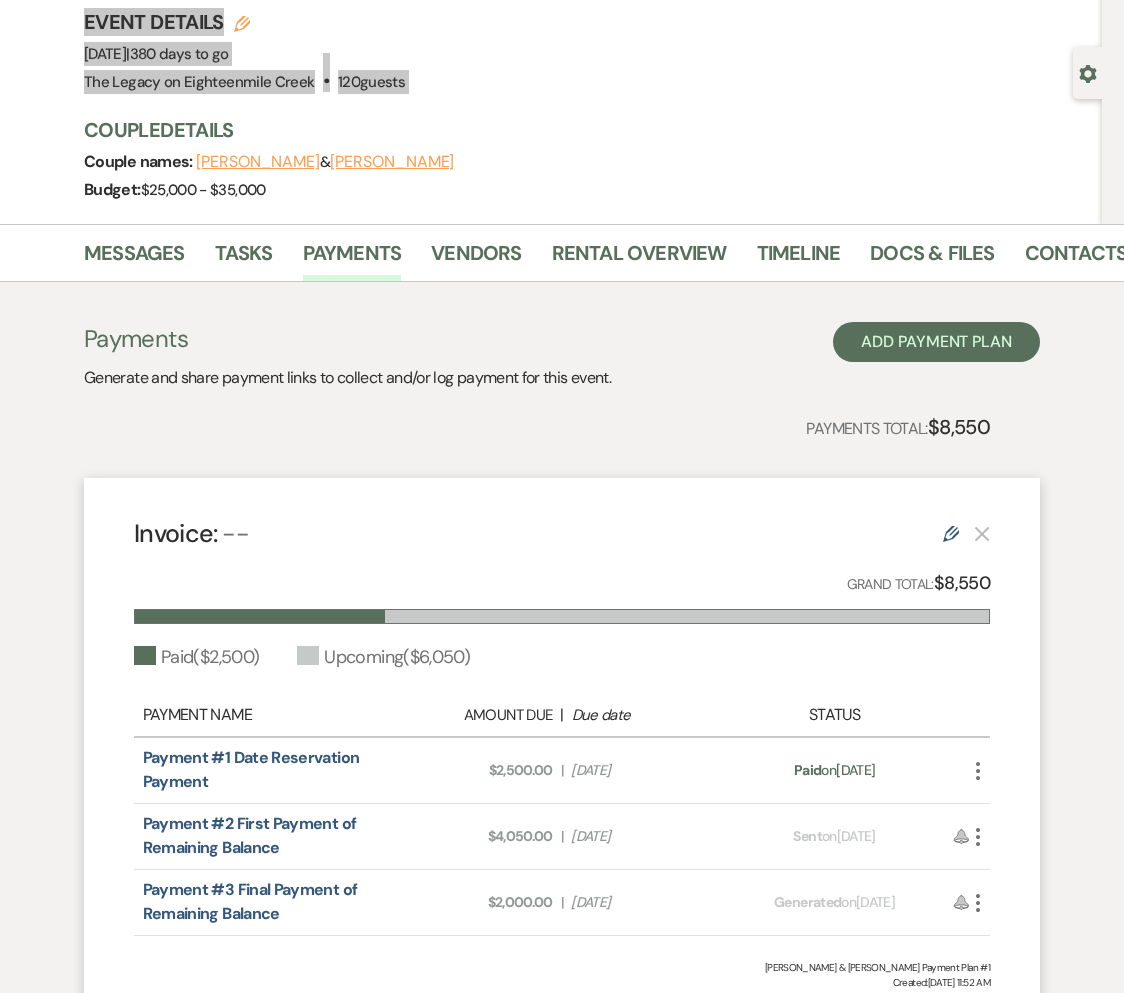 scroll, scrollTop: 134, scrollLeft: 0, axis: vertical 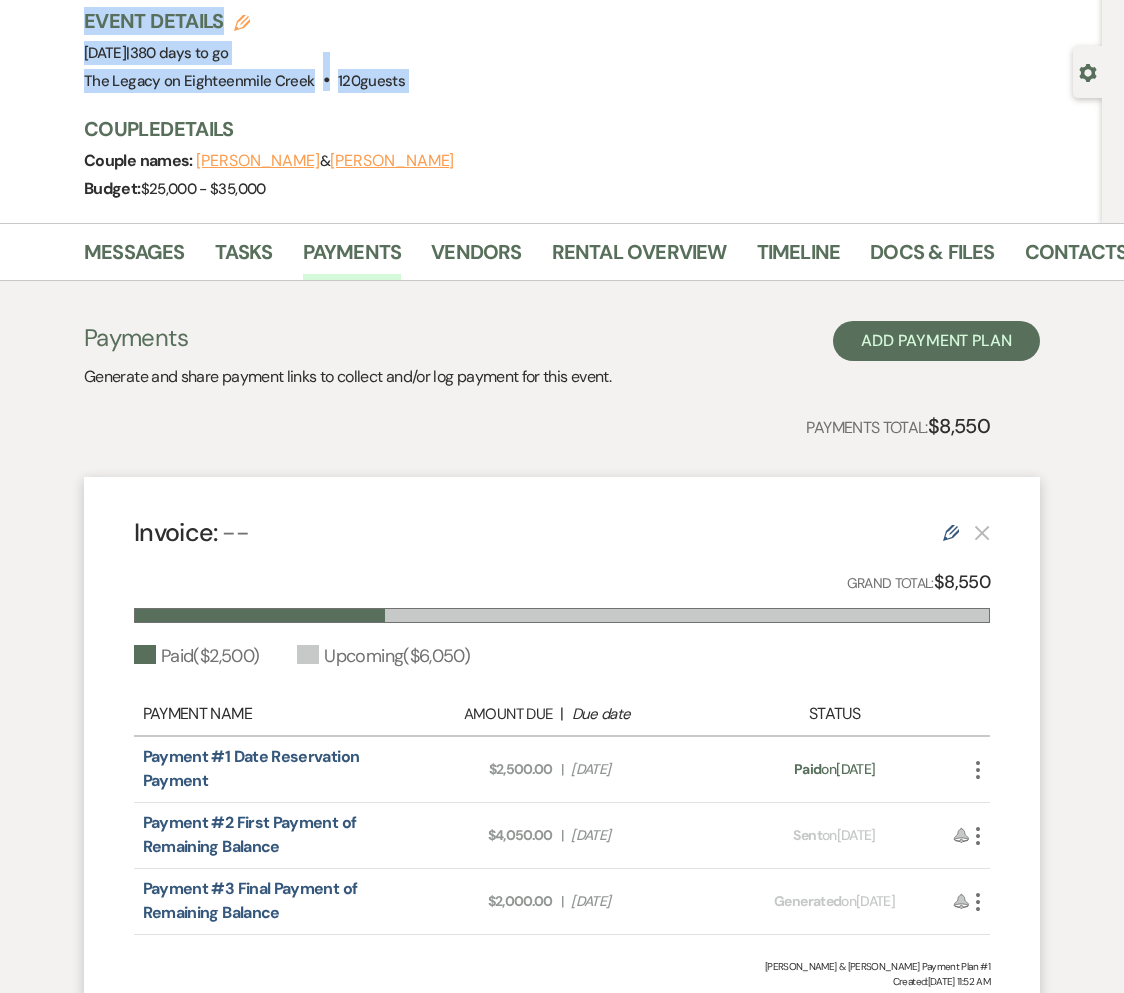 drag, startPoint x: 914, startPoint y: 768, endPoint x: 116, endPoint y: 756, distance: 798.0902 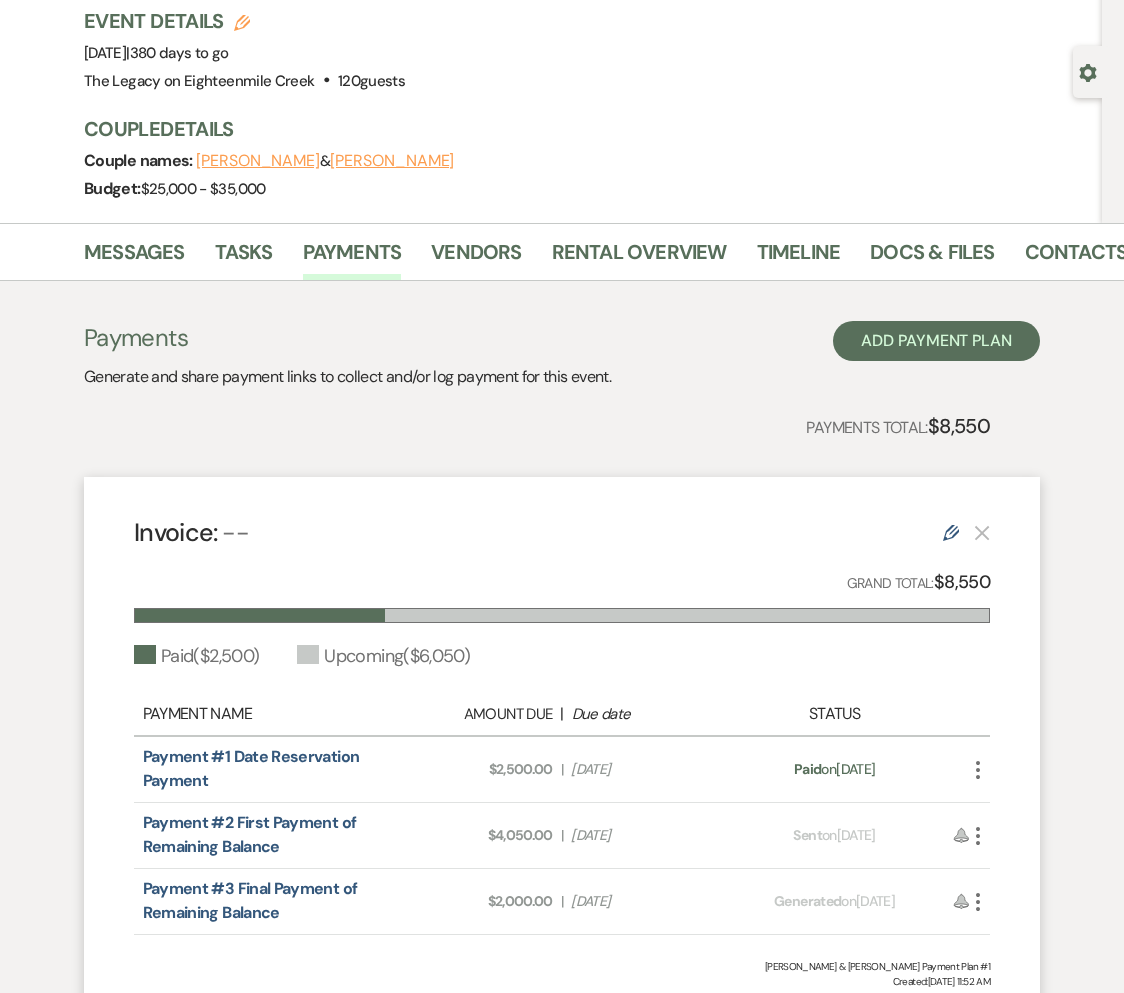 click on "Amount Due:   $4,050.00 | Due Date   [DATE]" at bounding box center (562, 835) 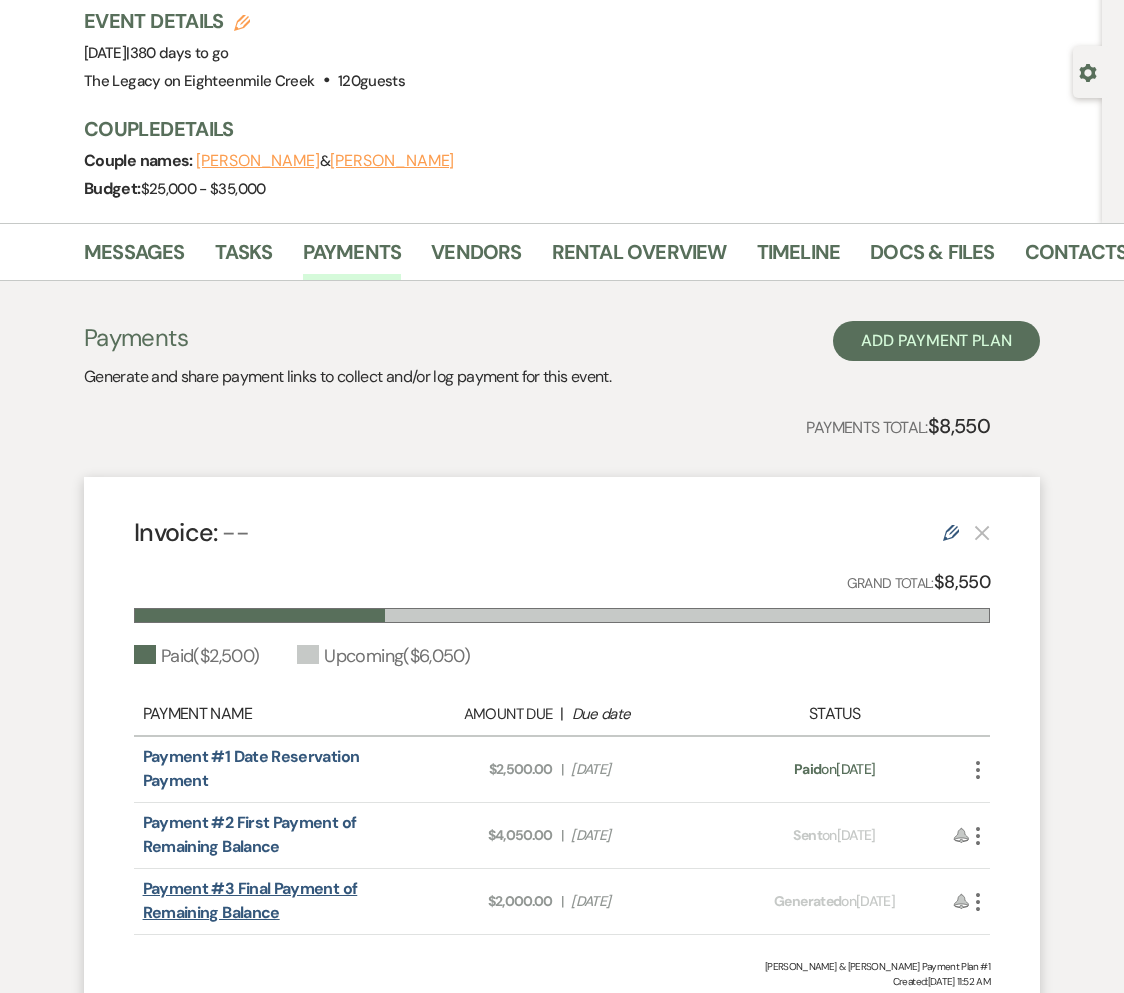 drag, startPoint x: 651, startPoint y: 903, endPoint x: 147, endPoint y: 881, distance: 504.47992 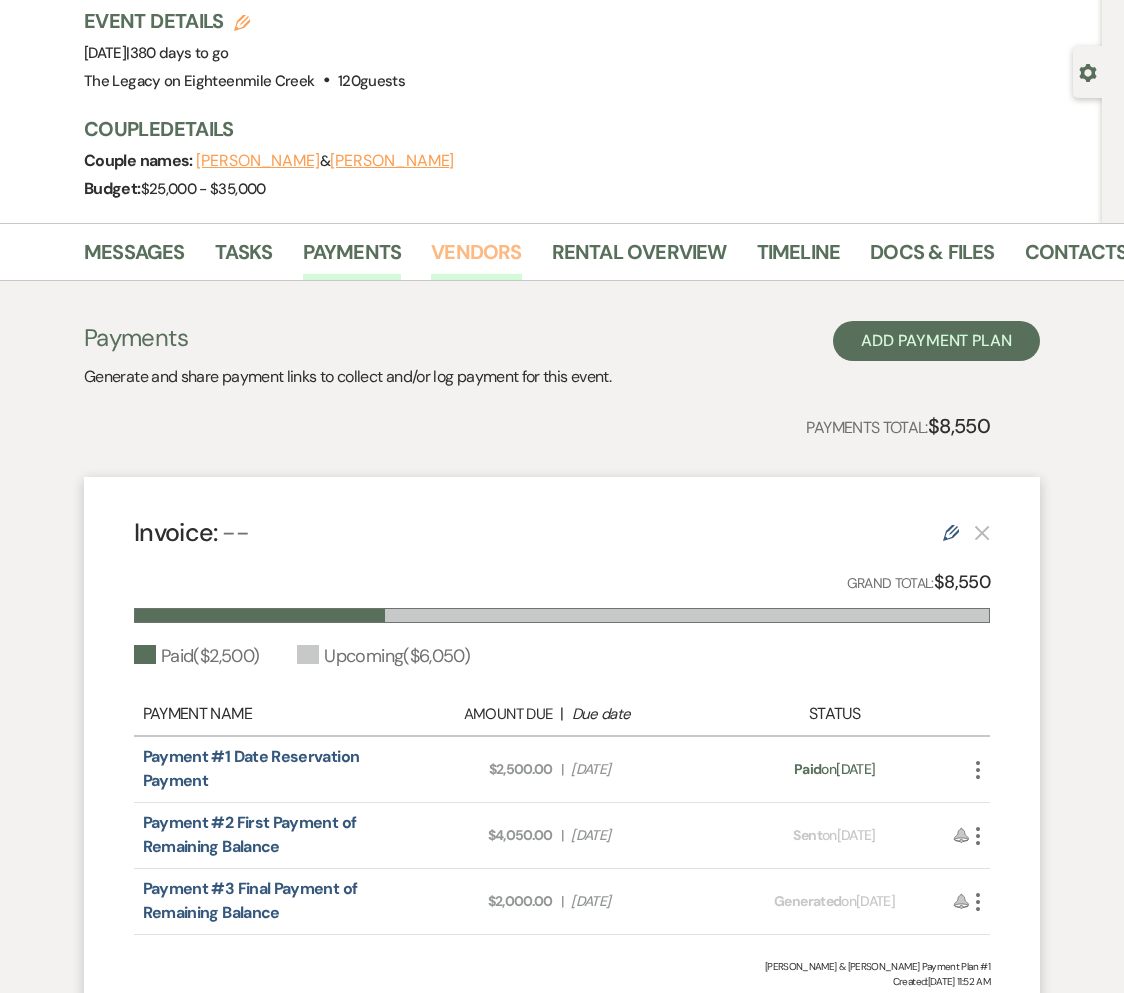 click on "Vendors" at bounding box center [476, 258] 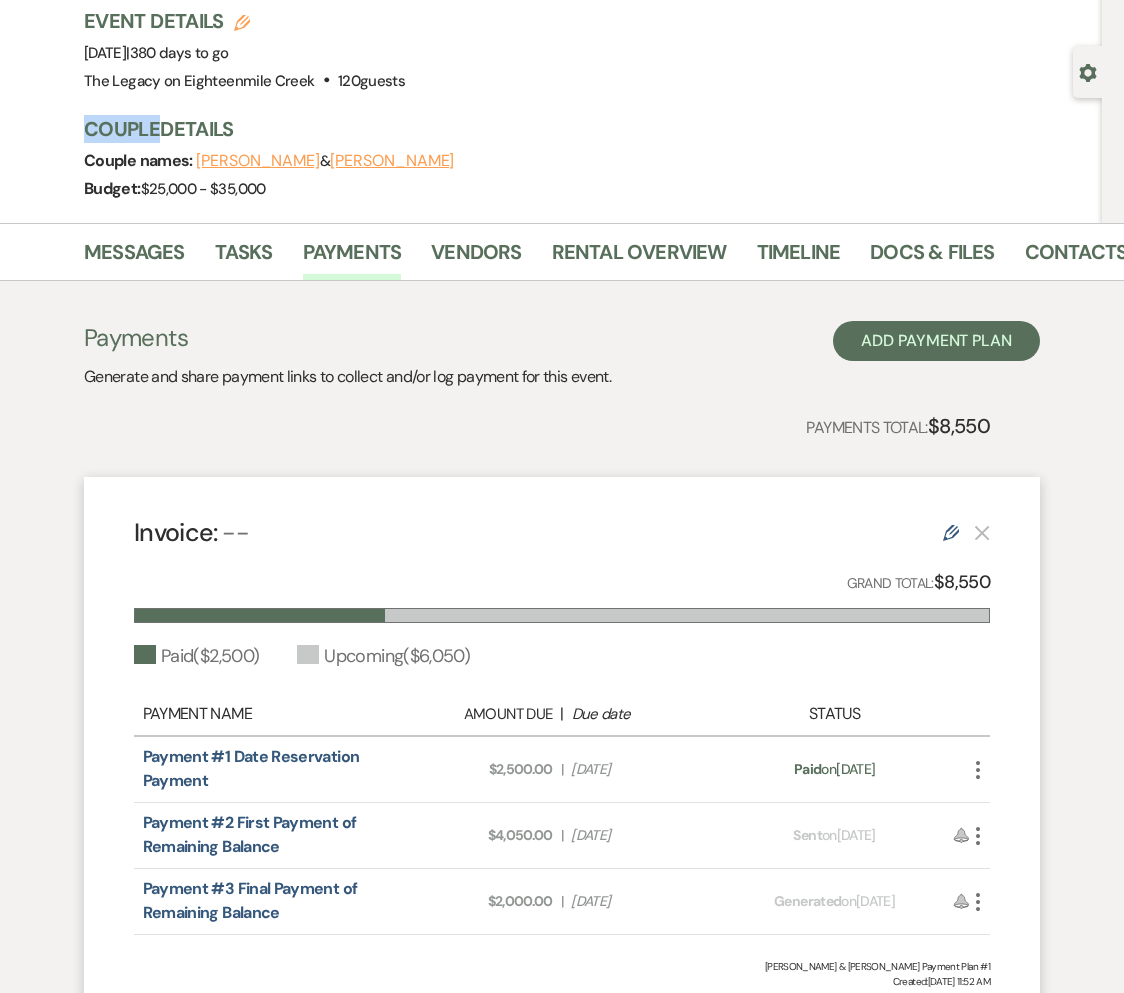 click on "Event Details Edit Event Date:   [DATE]  |  380 days to go Venue:   [GEOGRAPHIC_DATA] . 120  guests Venue Address:   [STREET_ADDRESS][PERSON_NAME] Guest count:   120  guests Couple  Details Couple names:   [PERSON_NAME]  &  [PERSON_NAME] Budget:  $25,000 - $35,000" at bounding box center (593, 115) 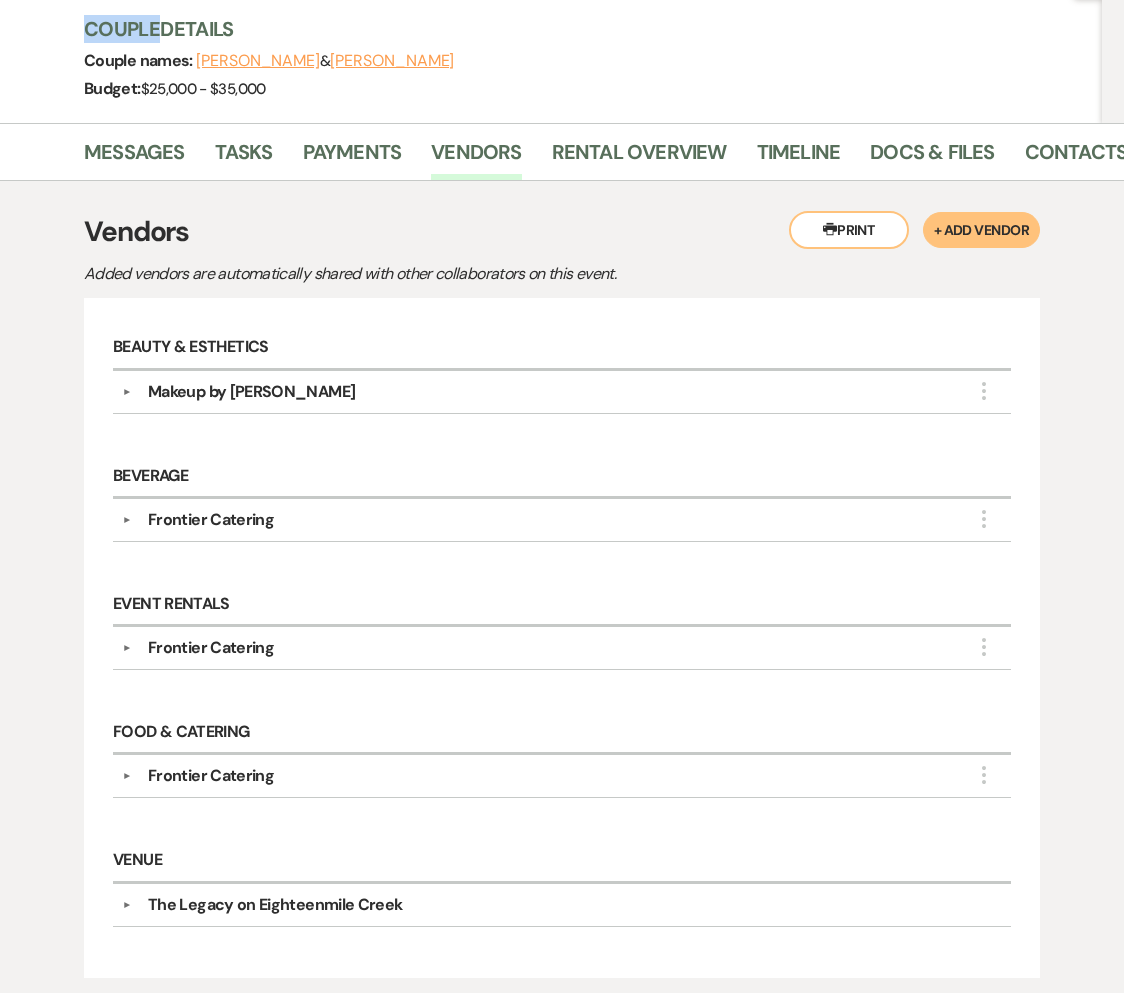 scroll, scrollTop: 226, scrollLeft: 0, axis: vertical 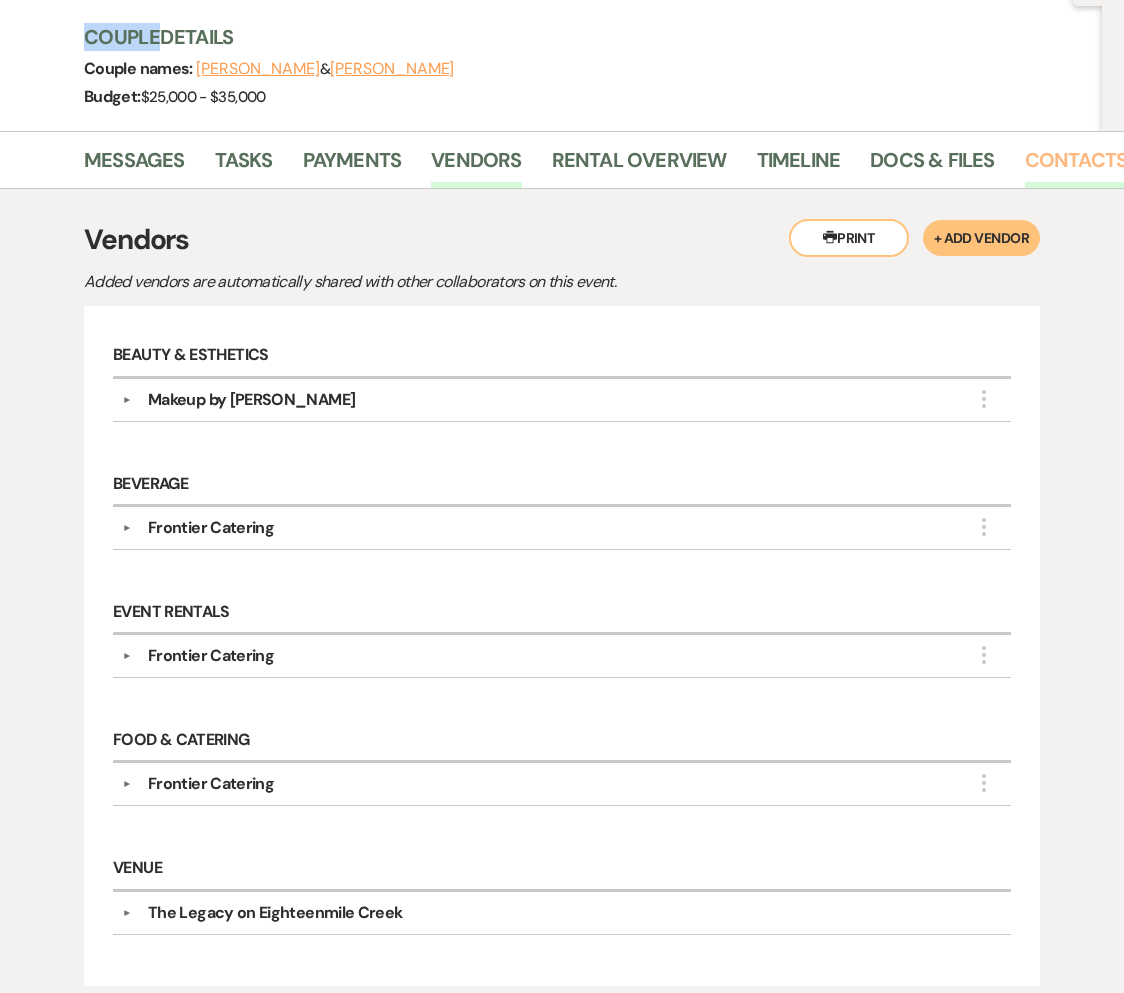click on "Contacts" at bounding box center (1076, 166) 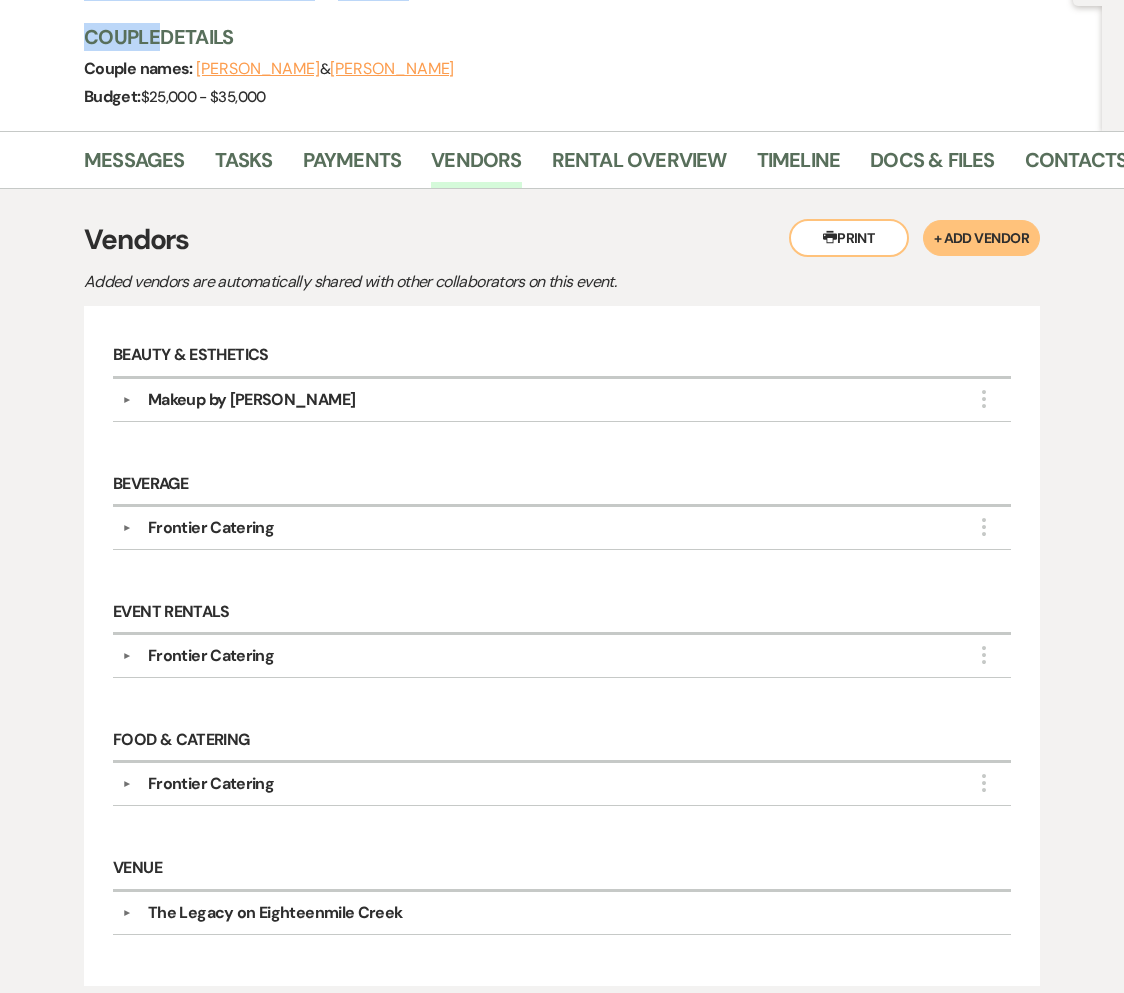 click on "Event Details Edit Event Date:   [DATE]  |  380 days to go Venue:   [GEOGRAPHIC_DATA] . 120  guests Venue Address:   [STREET_ADDRESS][PERSON_NAME] Guest count:   120  guests" at bounding box center [583, -41] 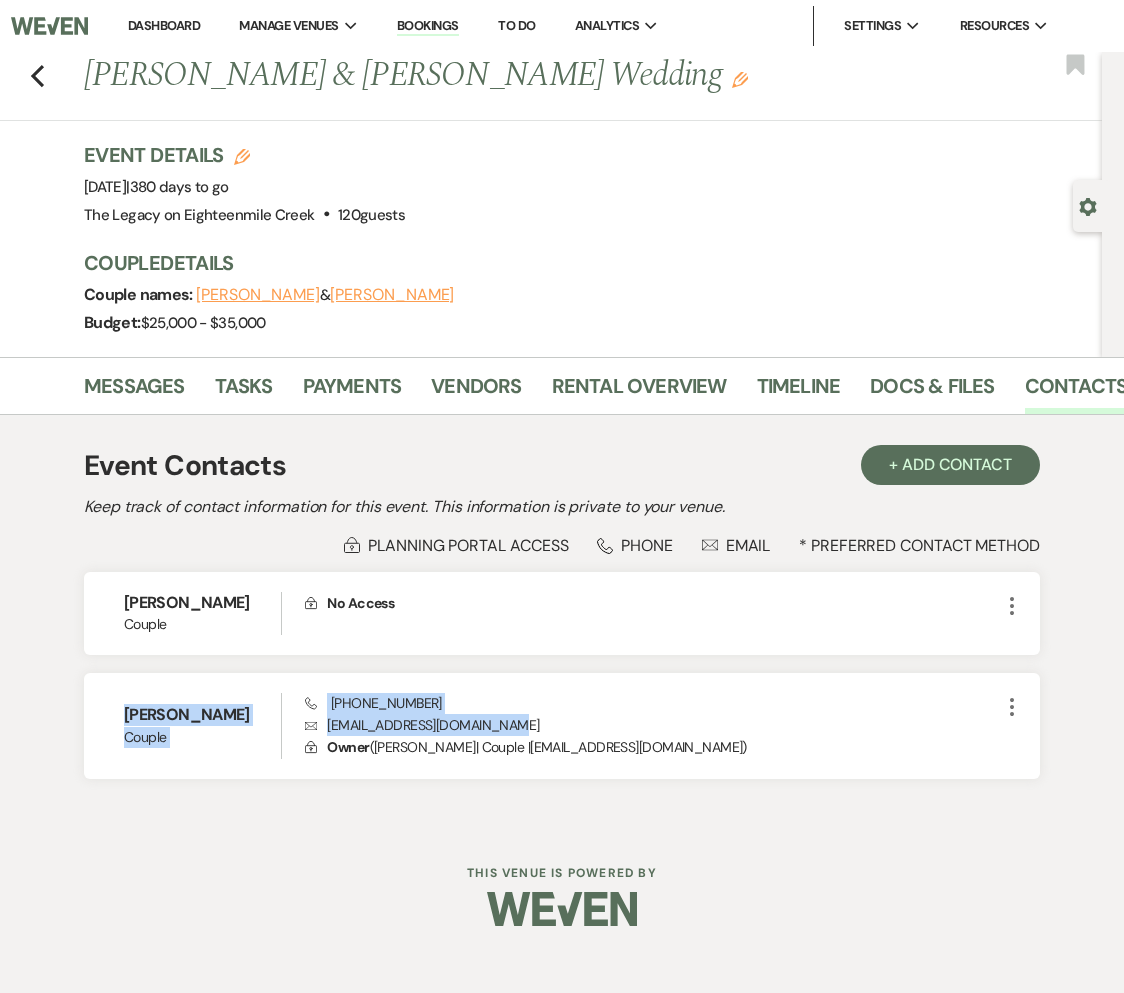 drag, startPoint x: 508, startPoint y: 725, endPoint x: -17, endPoint y: 693, distance: 525.9743 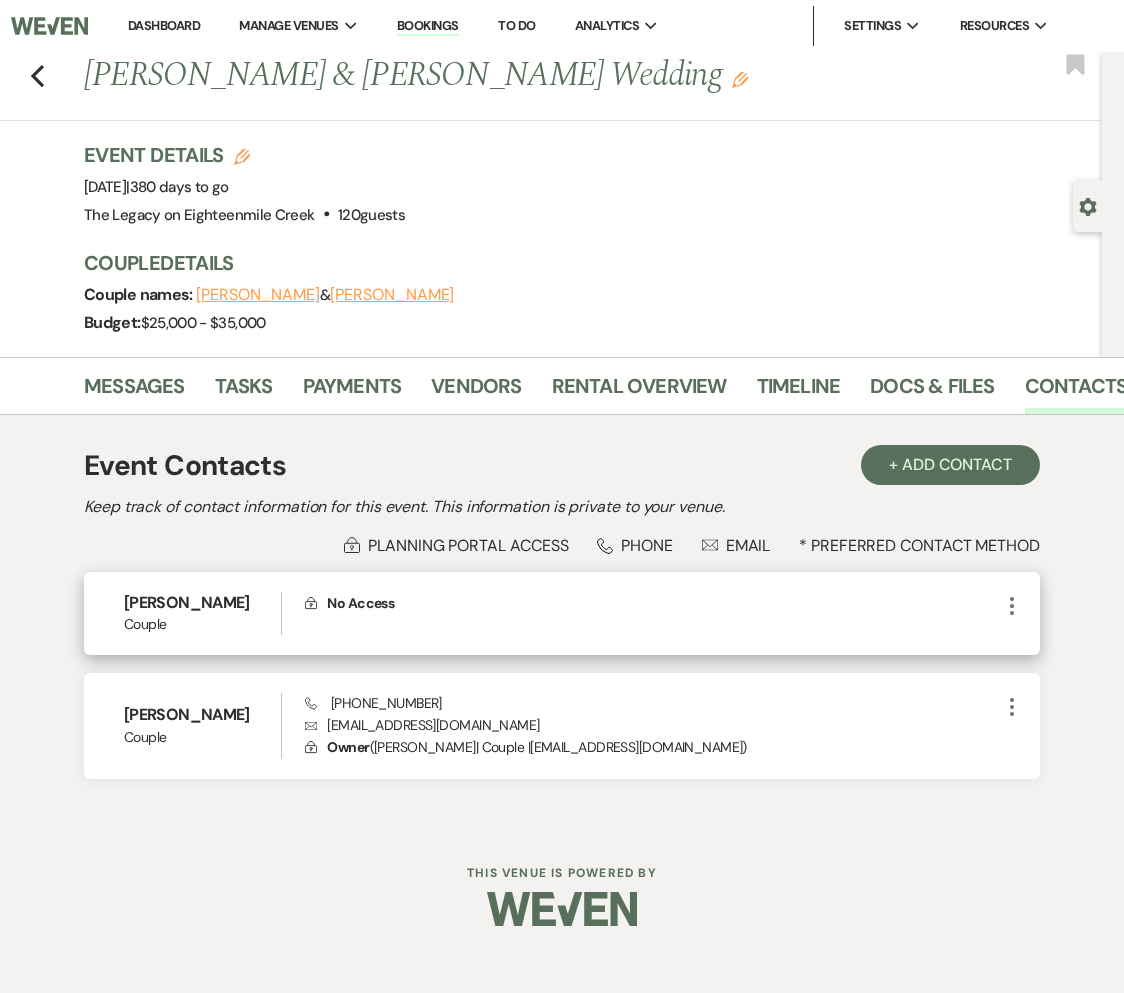 click on "Couple" at bounding box center [202, 624] 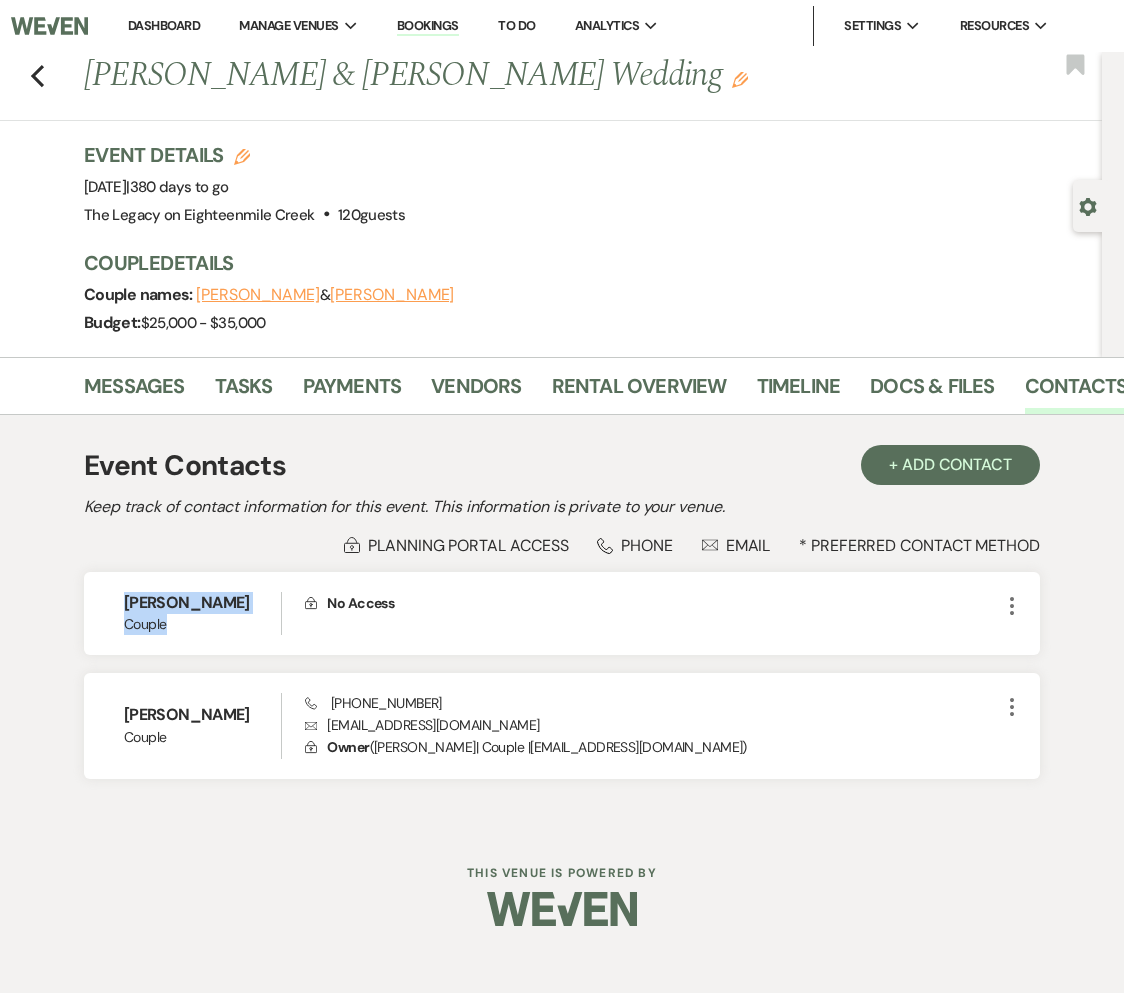 drag, startPoint x: 161, startPoint y: 619, endPoint x: 68, endPoint y: 592, distance: 96.84007 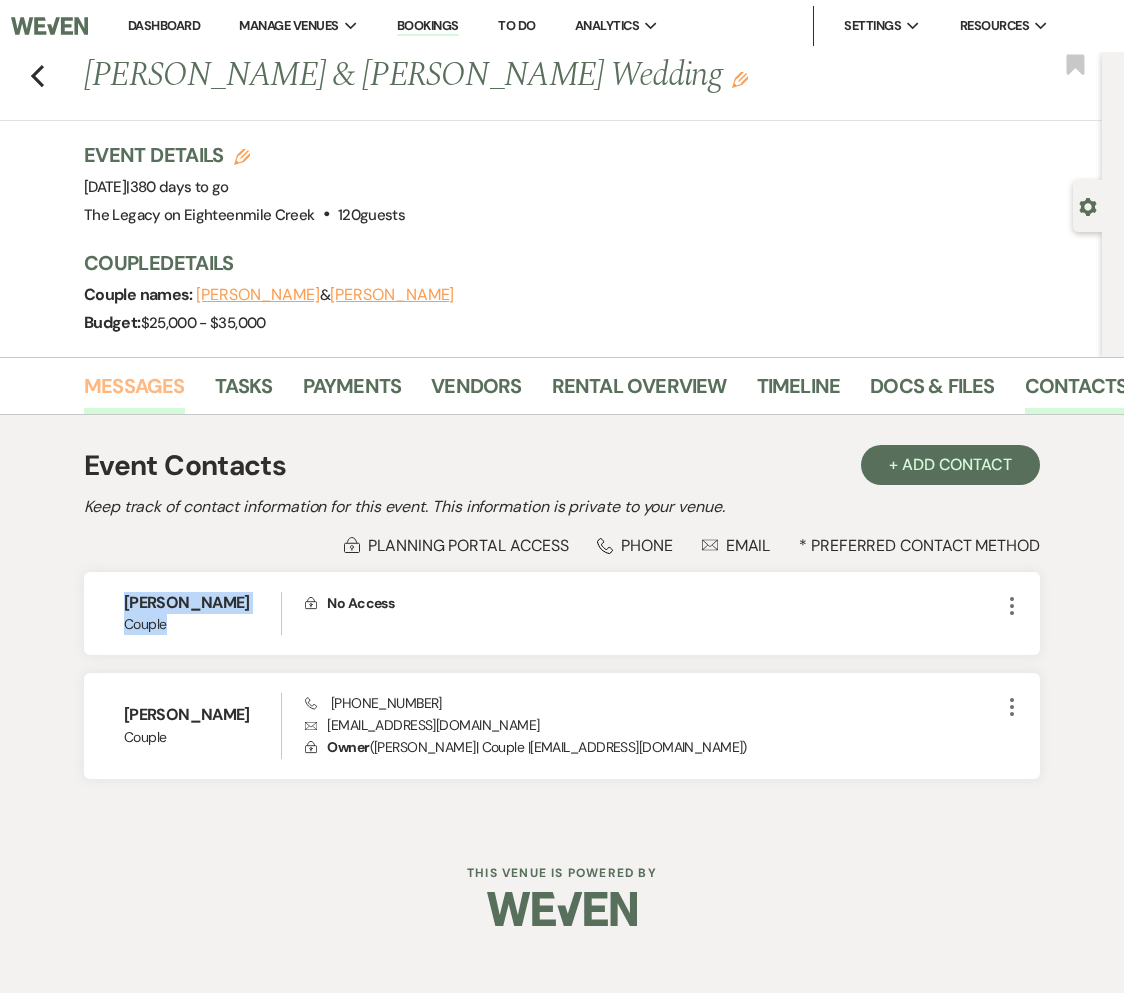 click on "Messages" at bounding box center [134, 392] 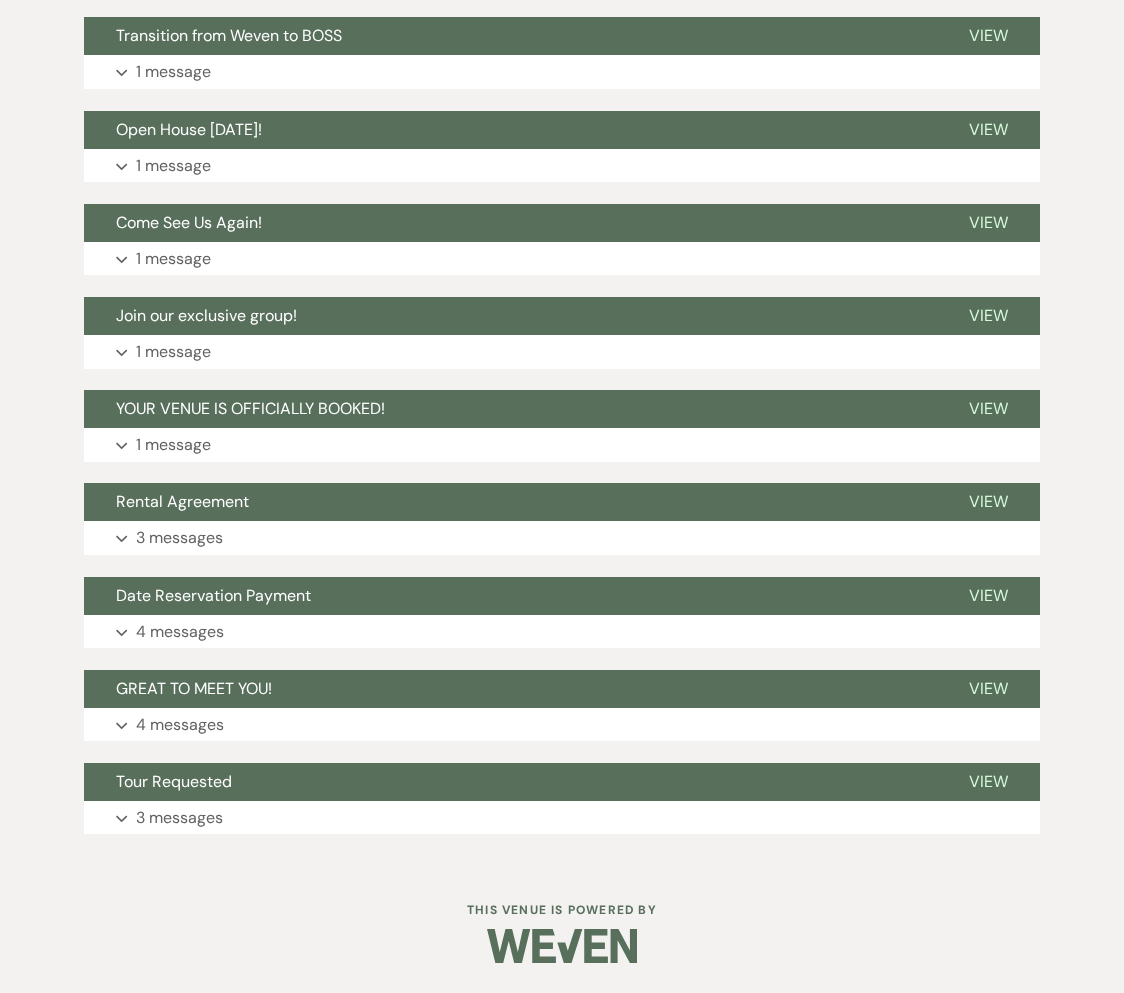 scroll, scrollTop: 0, scrollLeft: 0, axis: both 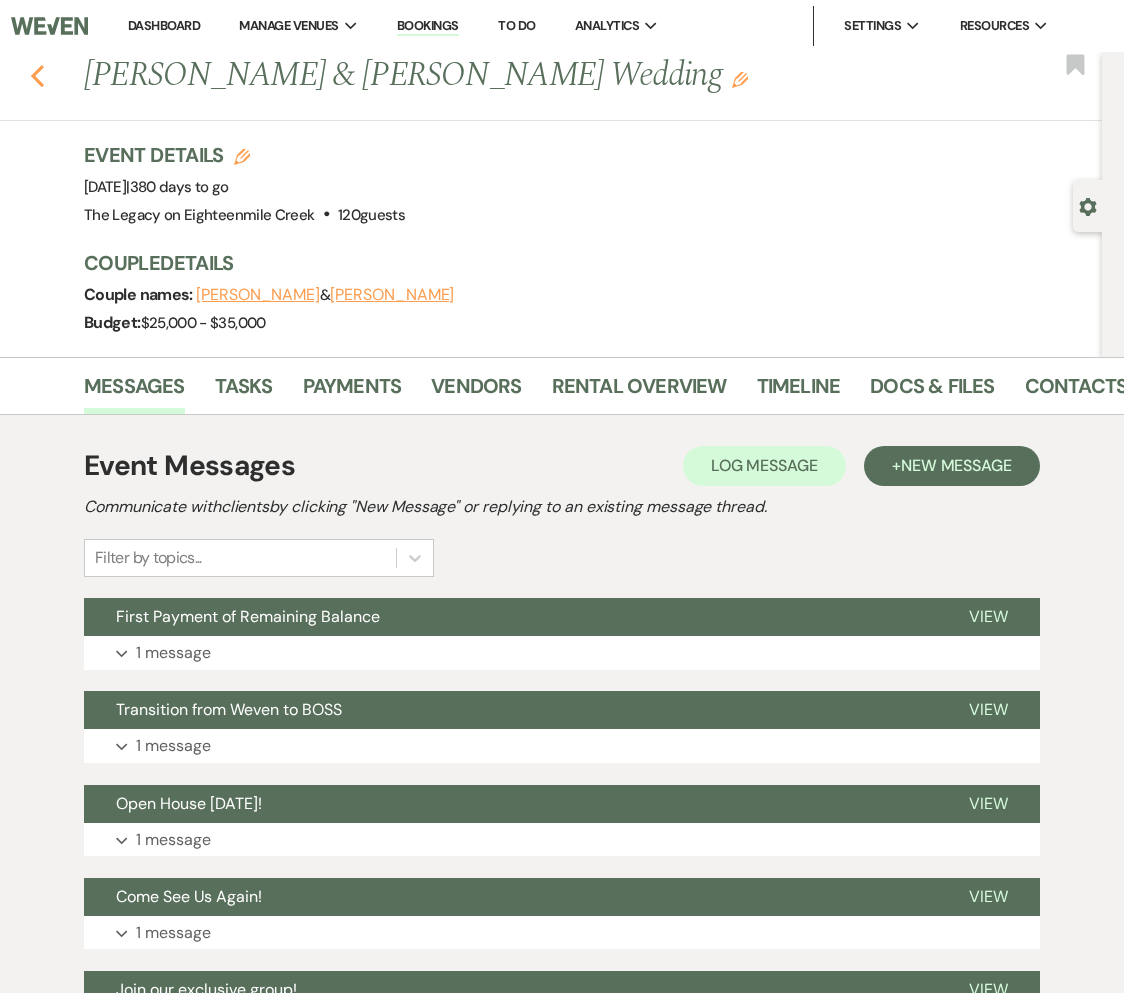click 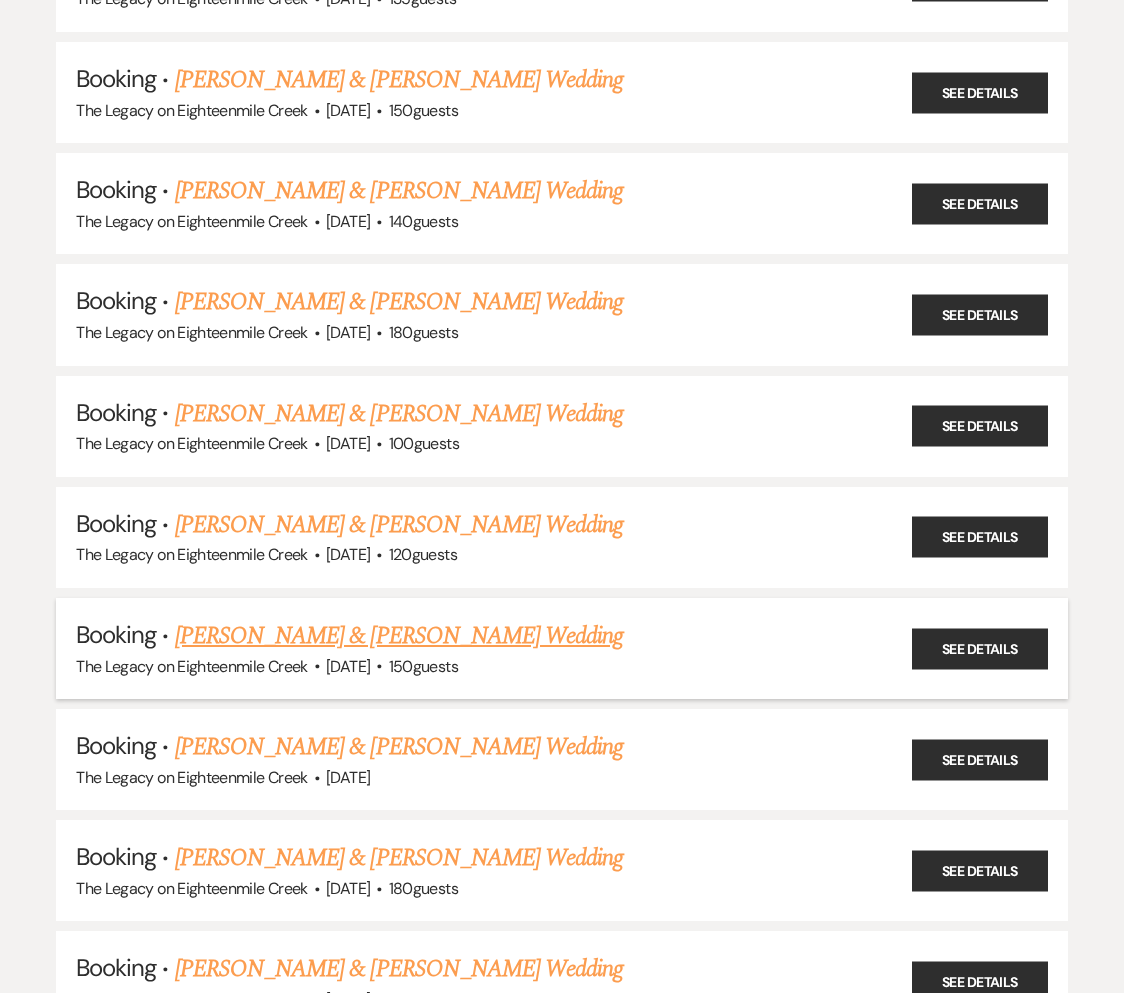 scroll, scrollTop: 9306, scrollLeft: 0, axis: vertical 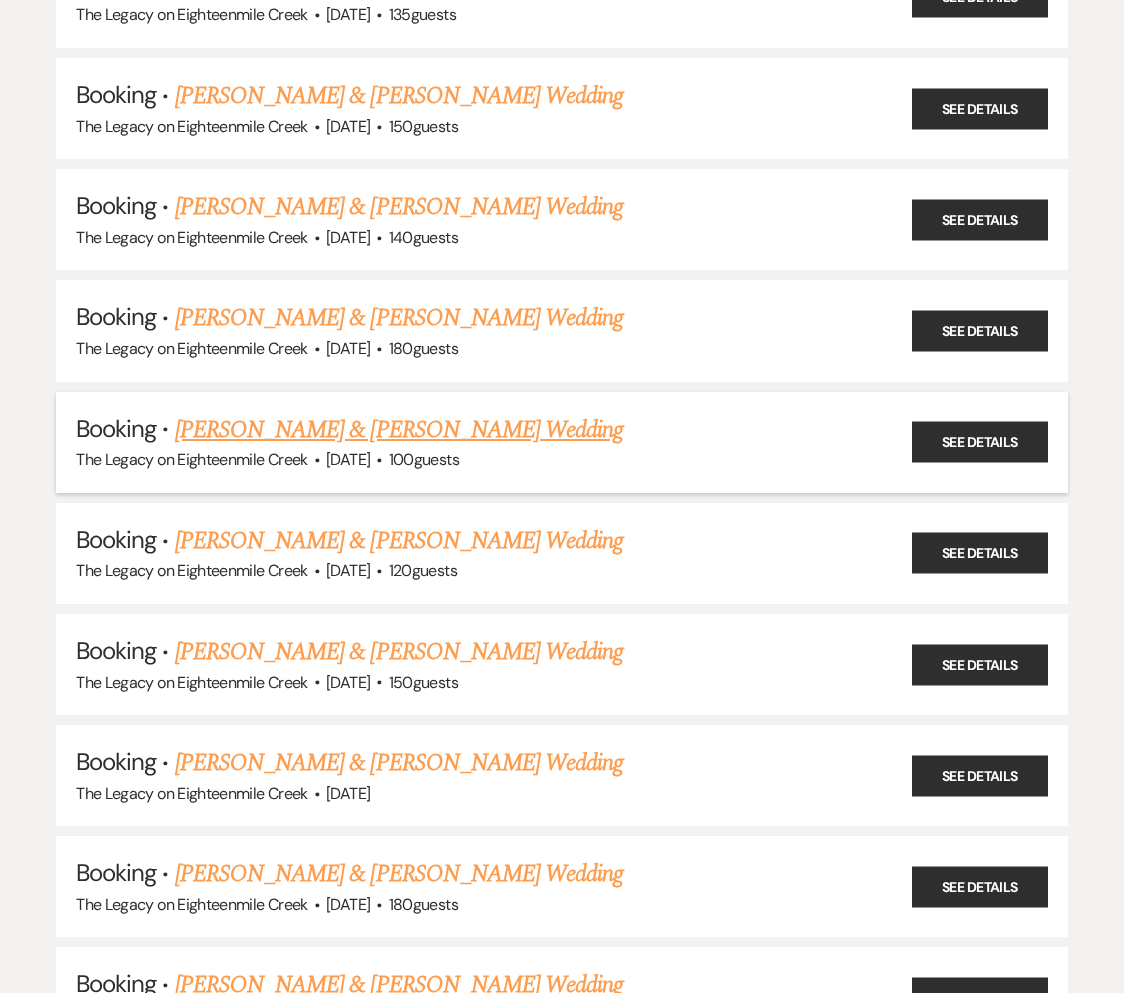 click on "[PERSON_NAME] & [PERSON_NAME] Wedding" at bounding box center (399, 430) 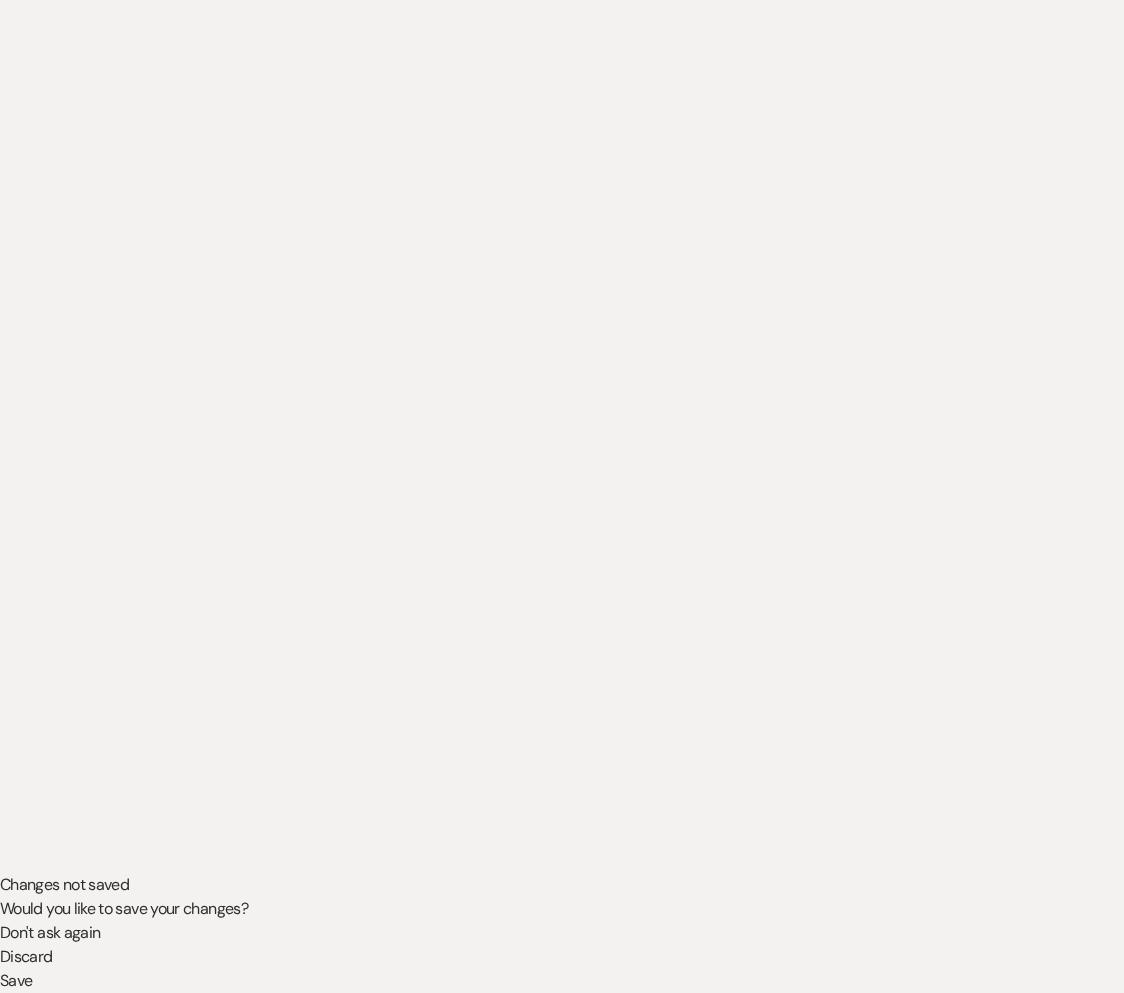 scroll, scrollTop: 0, scrollLeft: 0, axis: both 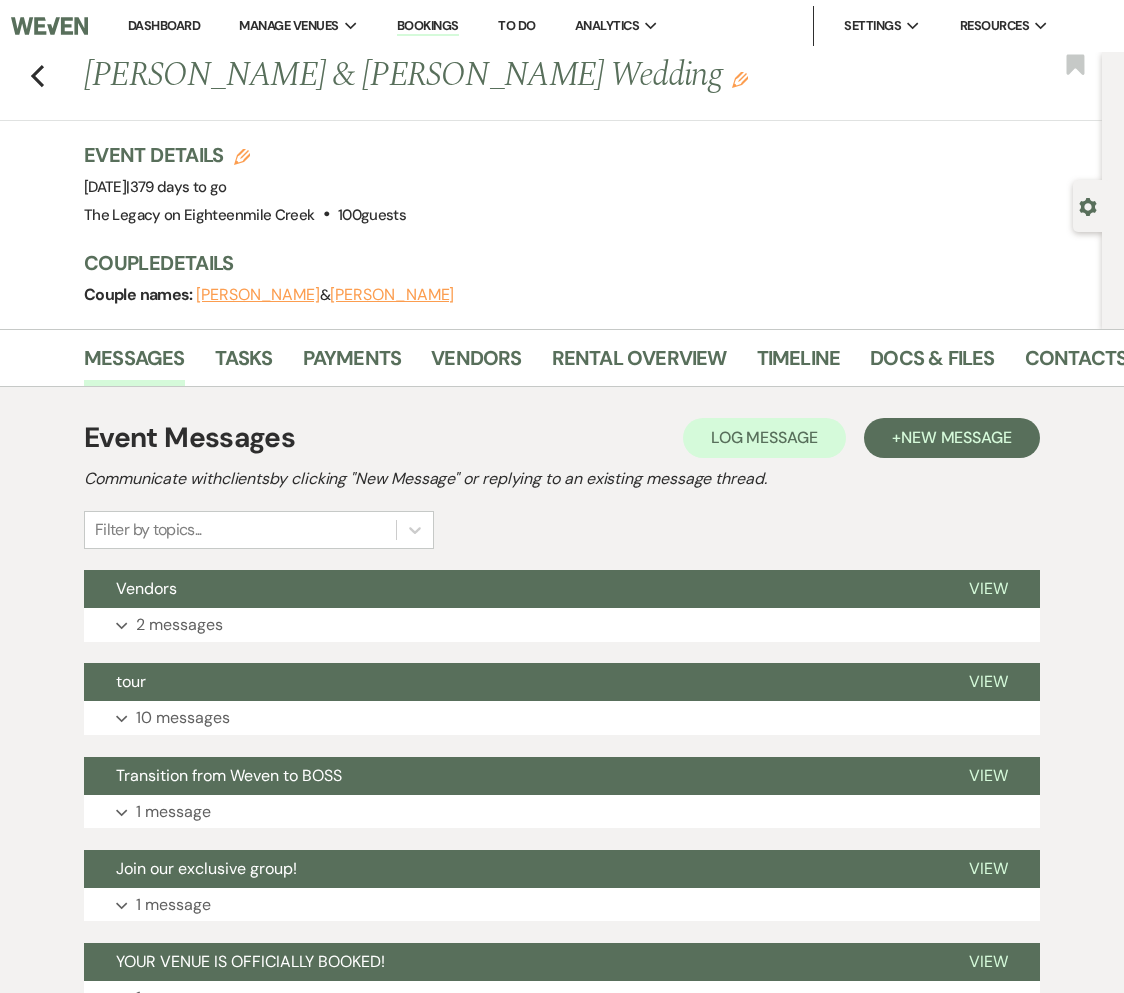 drag, startPoint x: 89, startPoint y: 73, endPoint x: 450, endPoint y: 223, distance: 390.92328 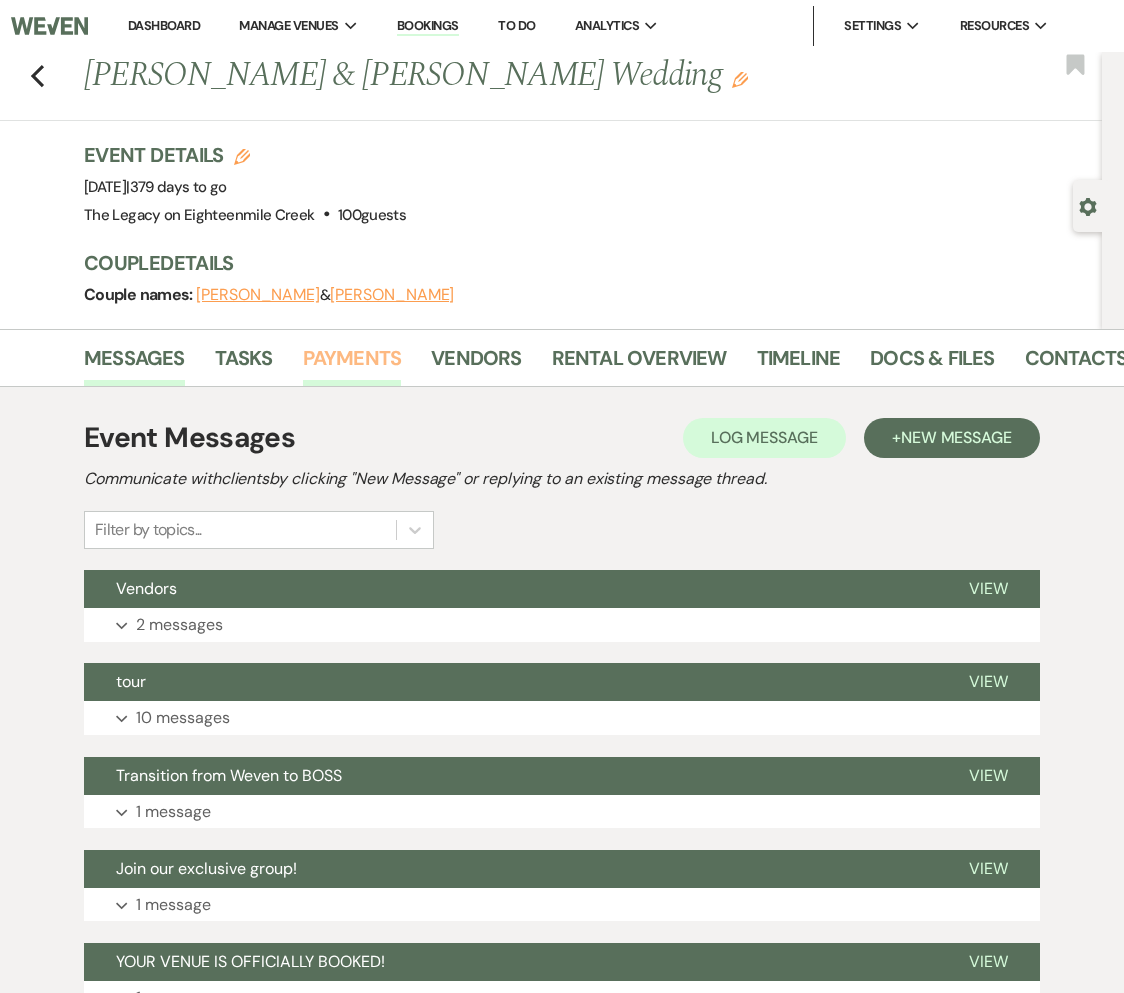 click on "Payments" at bounding box center (352, 364) 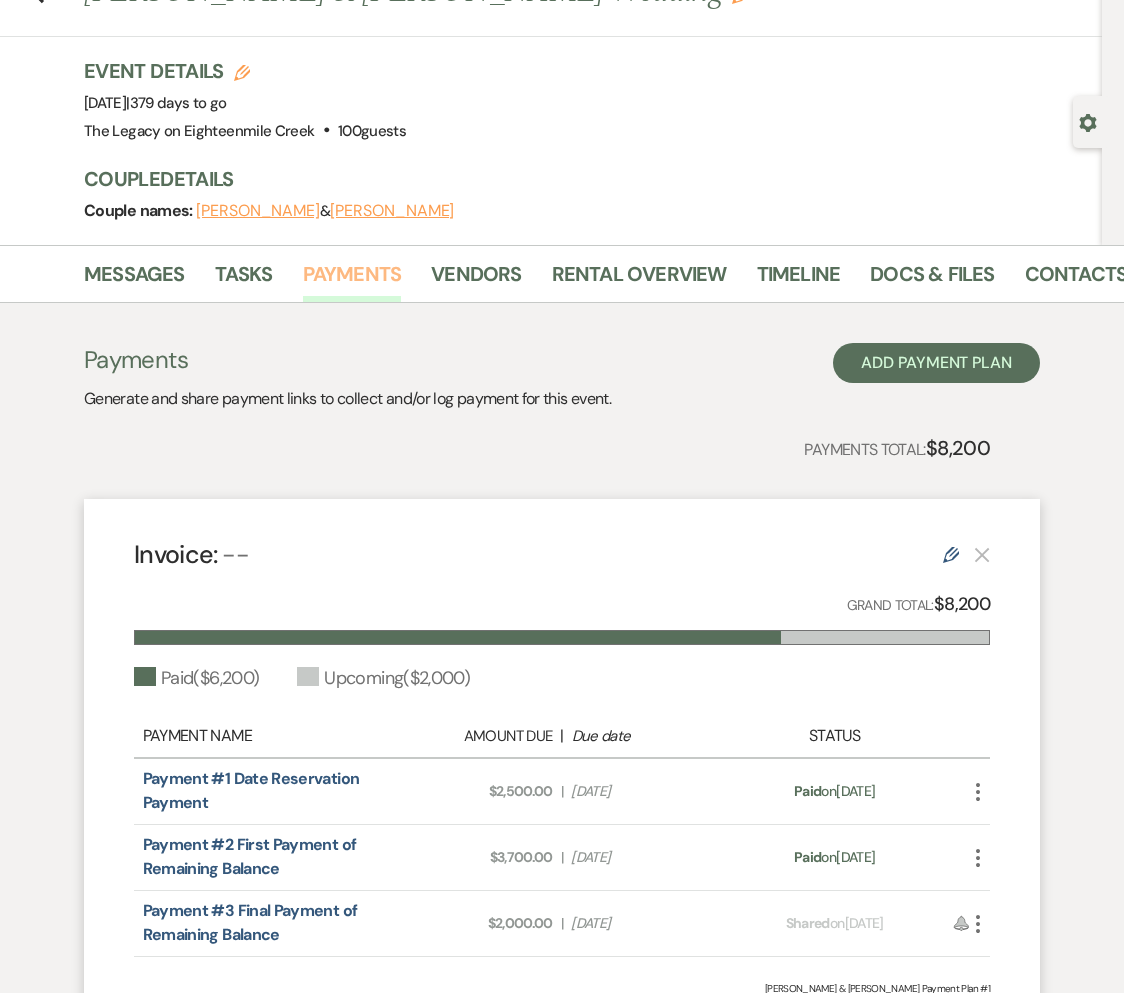 scroll, scrollTop: 241, scrollLeft: 0, axis: vertical 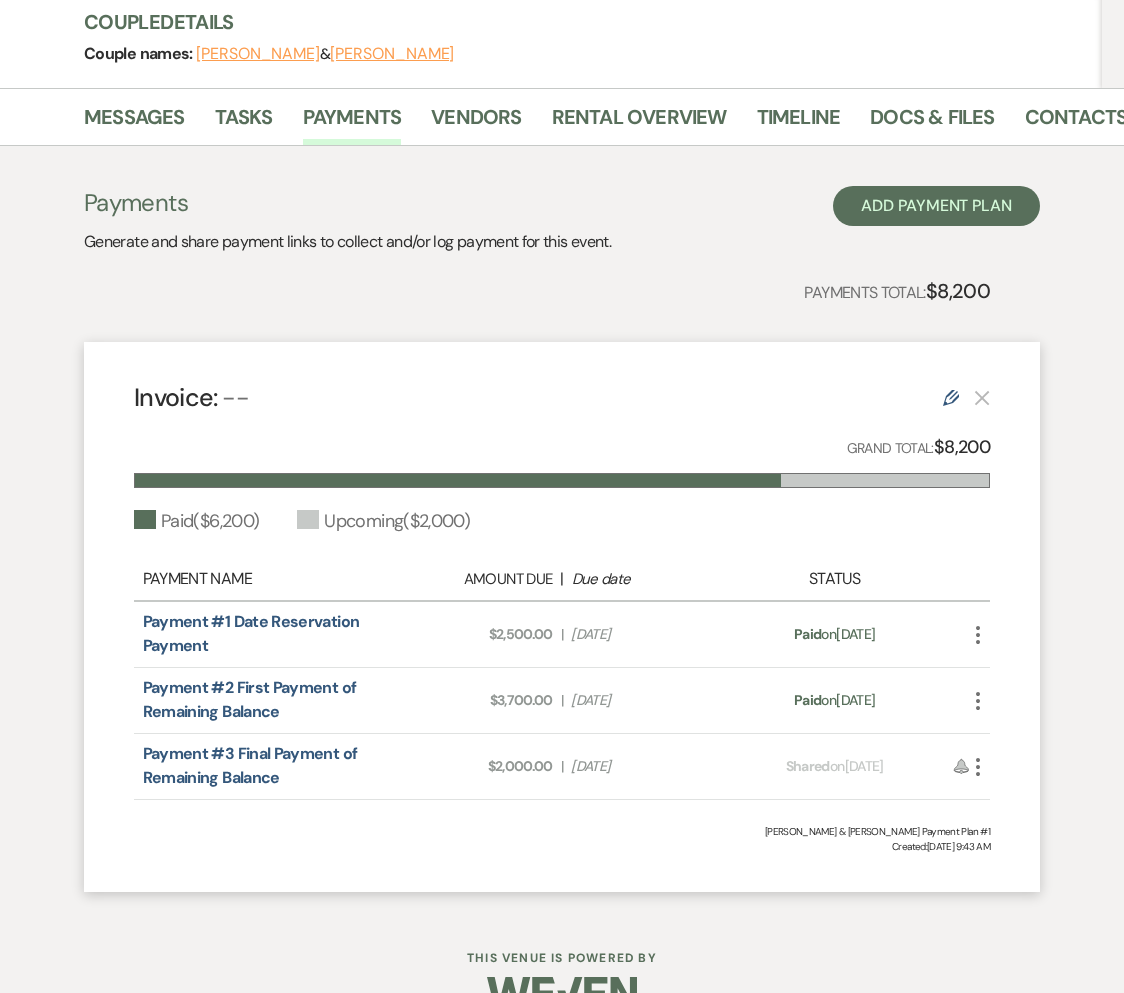 drag, startPoint x: 925, startPoint y: 638, endPoint x: 22, endPoint y: 615, distance: 903.29285 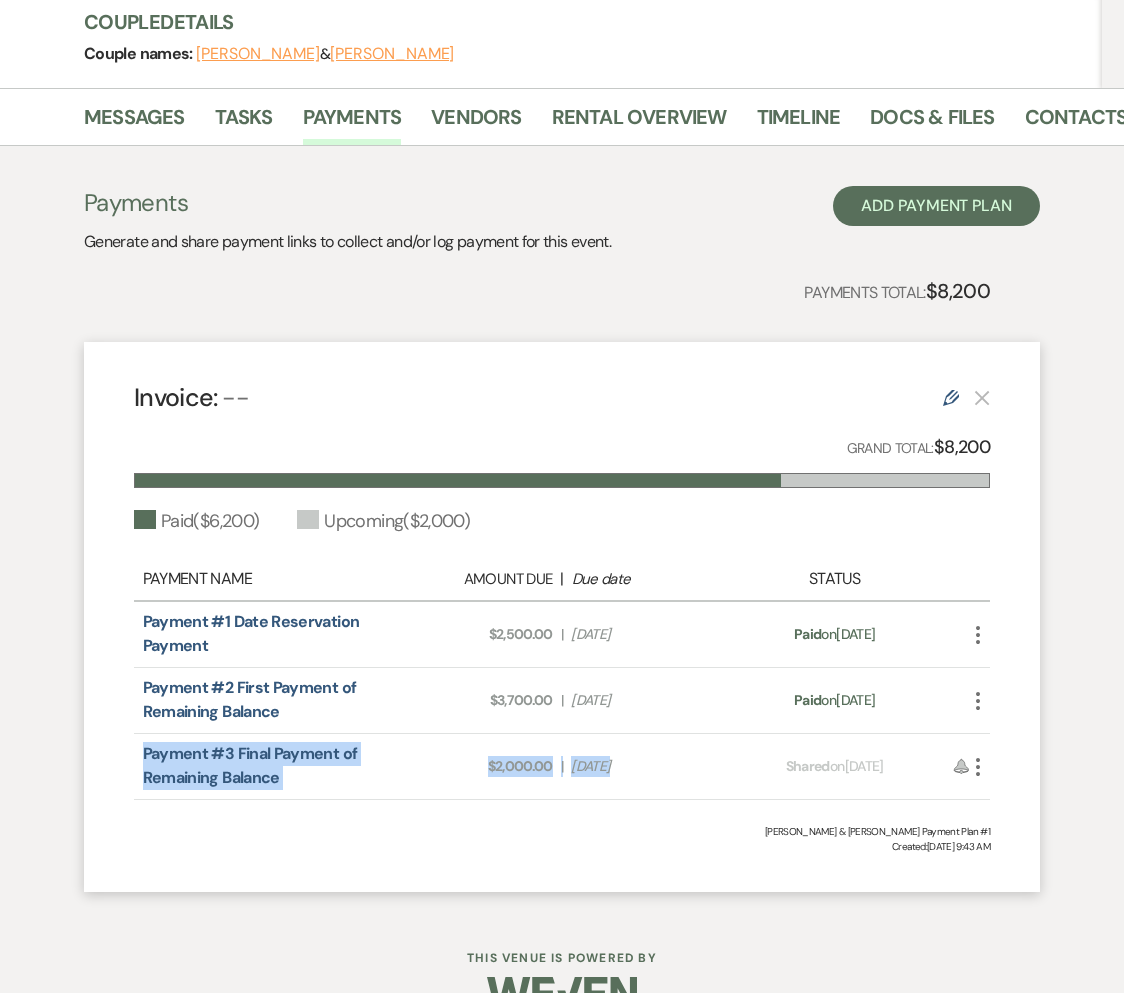 drag, startPoint x: 729, startPoint y: 764, endPoint x: -12, endPoint y: 751, distance: 741.114 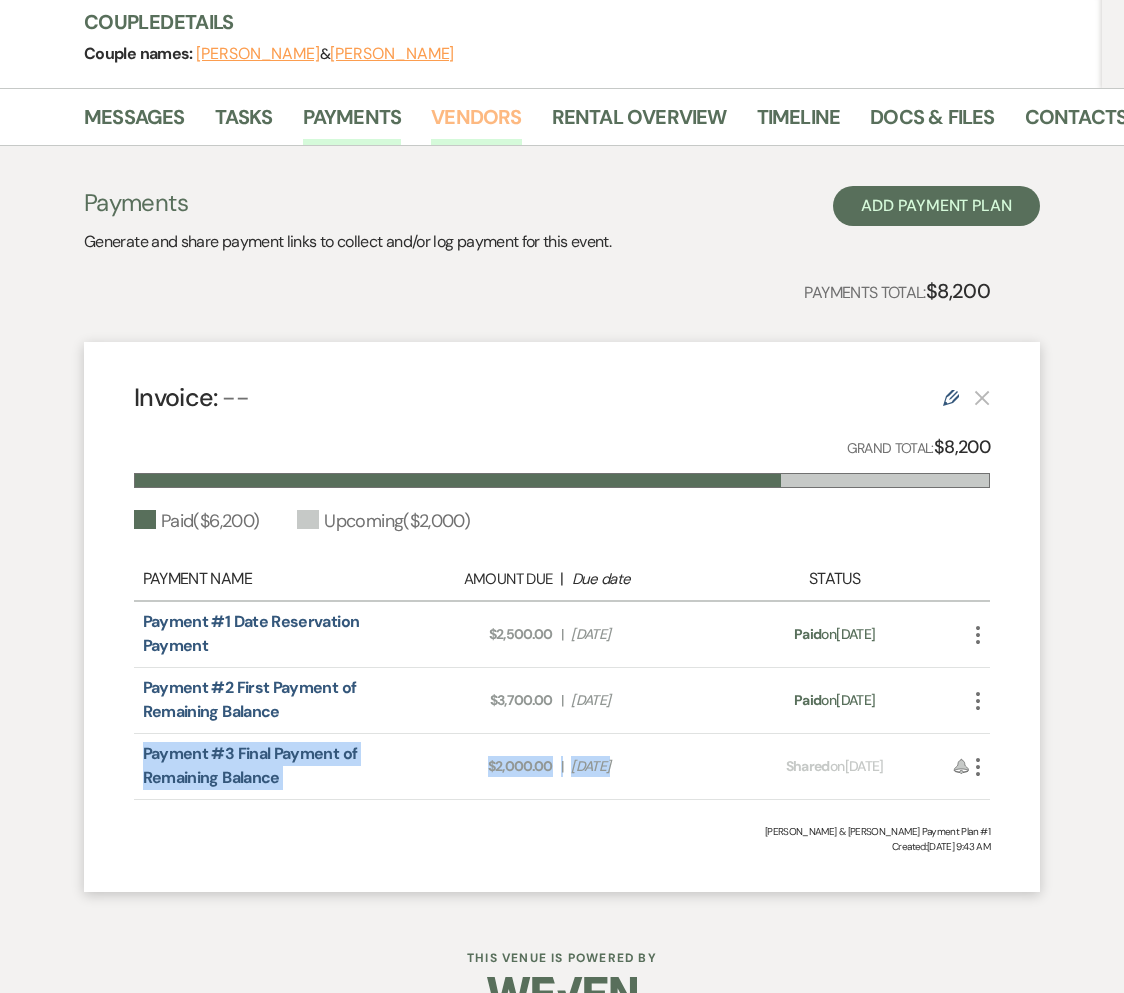 click on "Vendors" at bounding box center [476, 123] 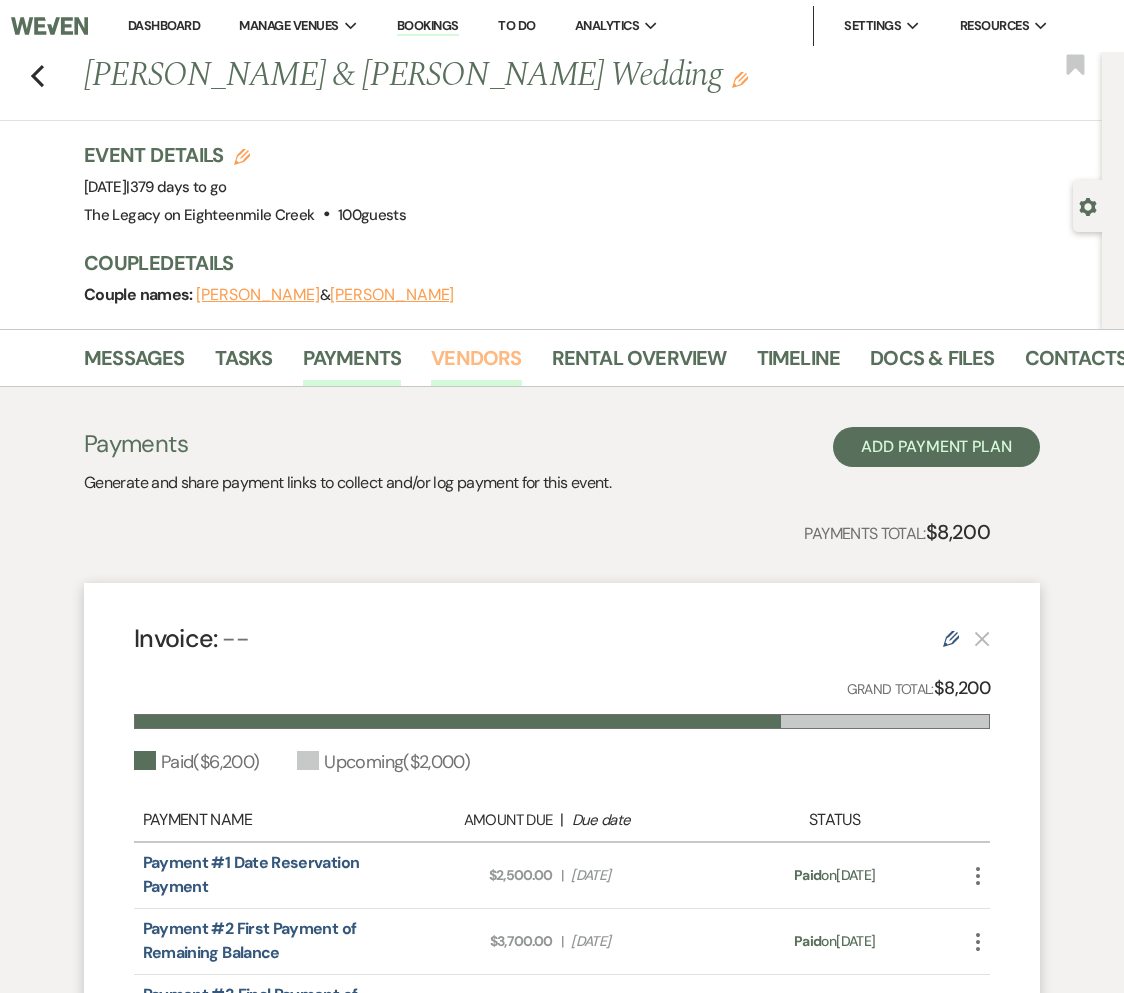 click on "Previous [PERSON_NAME] & [PERSON_NAME] Wedding Edit Bookmark" at bounding box center (546, 86) 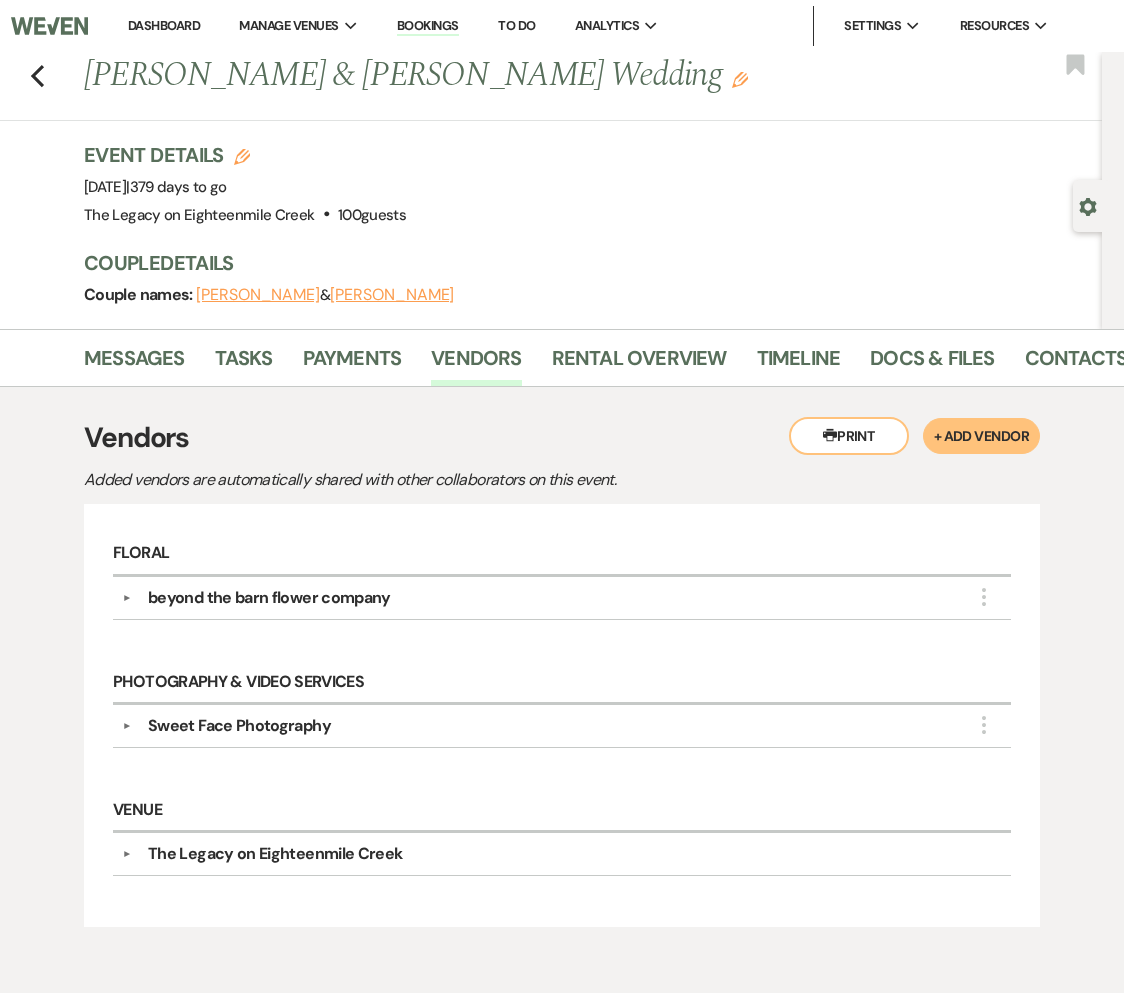 click on "Docs & Files" at bounding box center [947, 362] 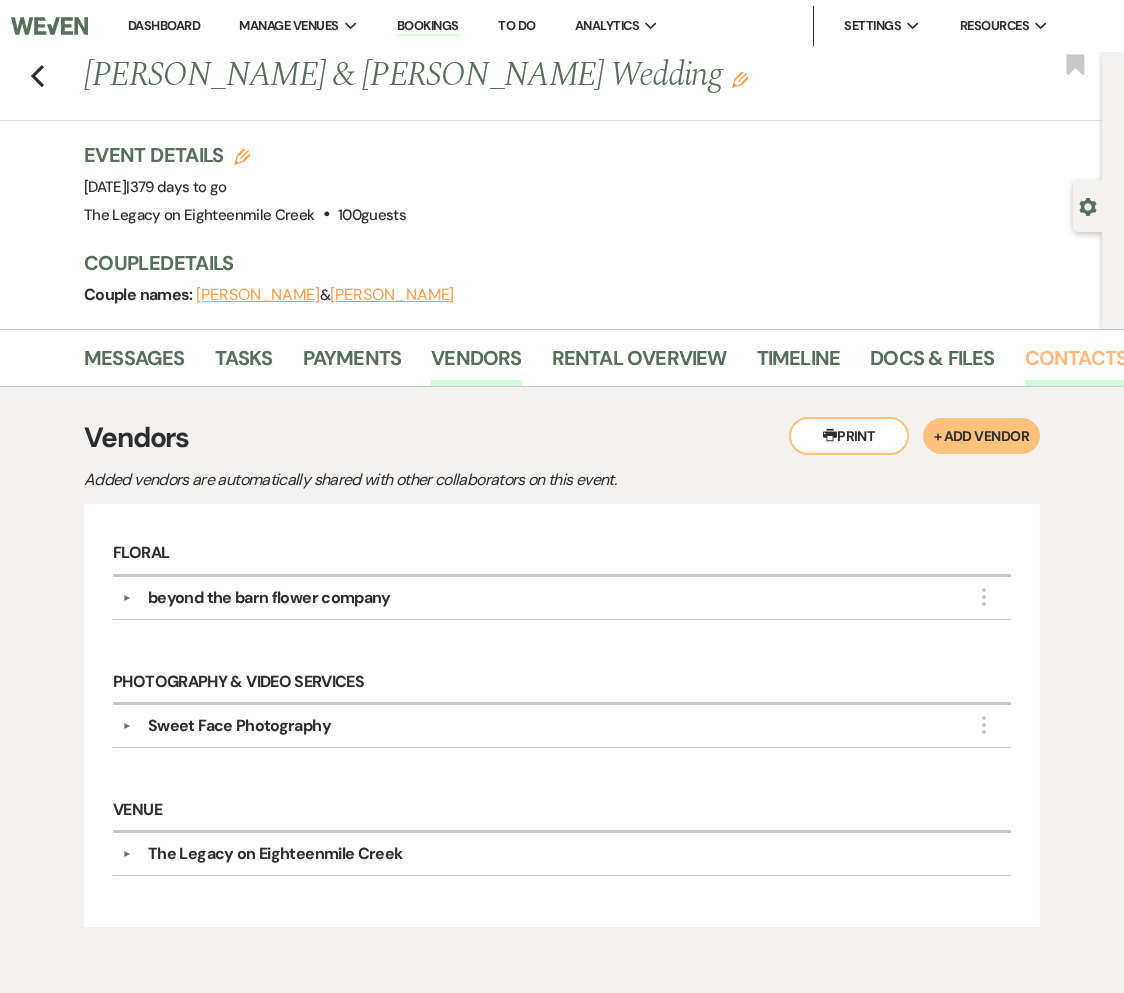 click on "Contacts" at bounding box center [1076, 364] 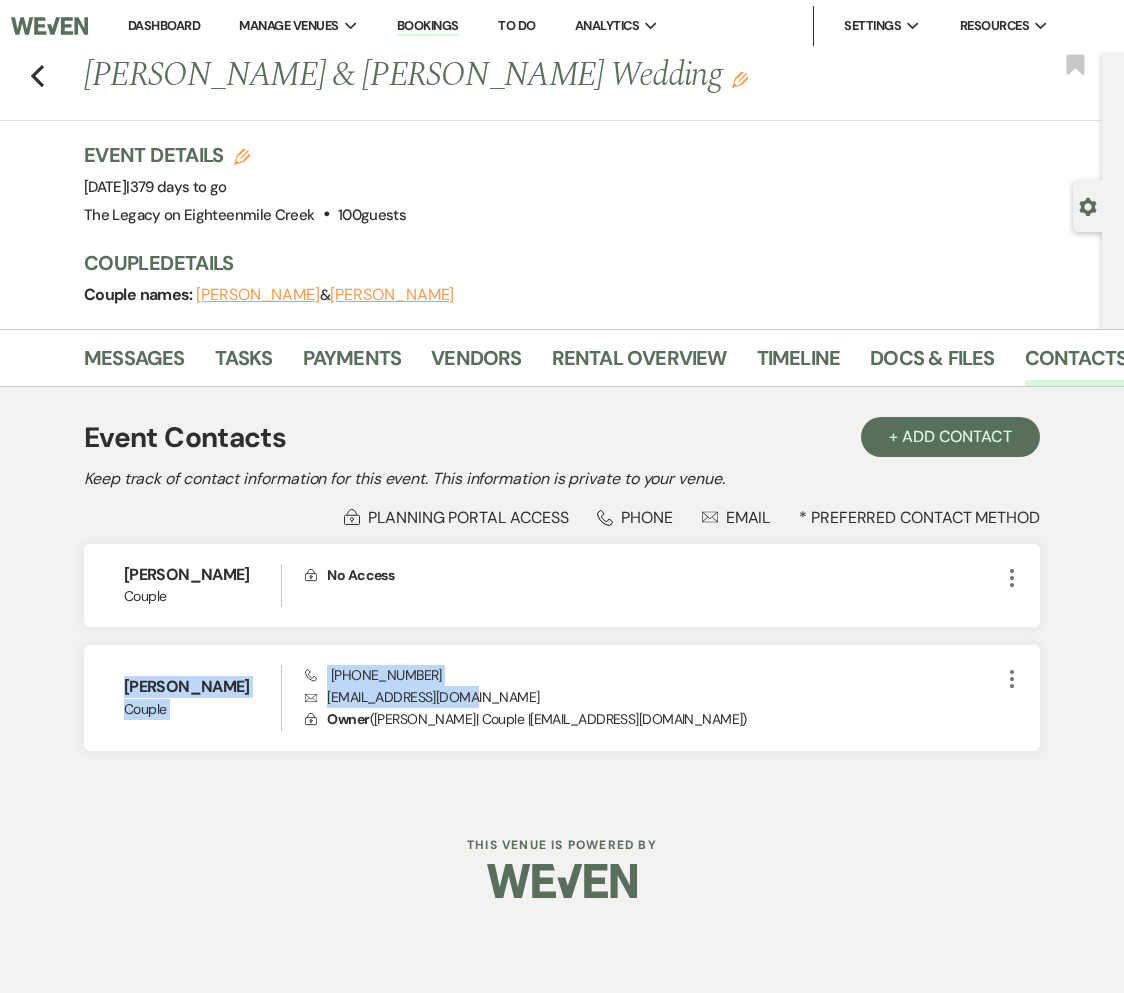 drag, startPoint x: 487, startPoint y: 696, endPoint x: 74, endPoint y: 681, distance: 413.2723 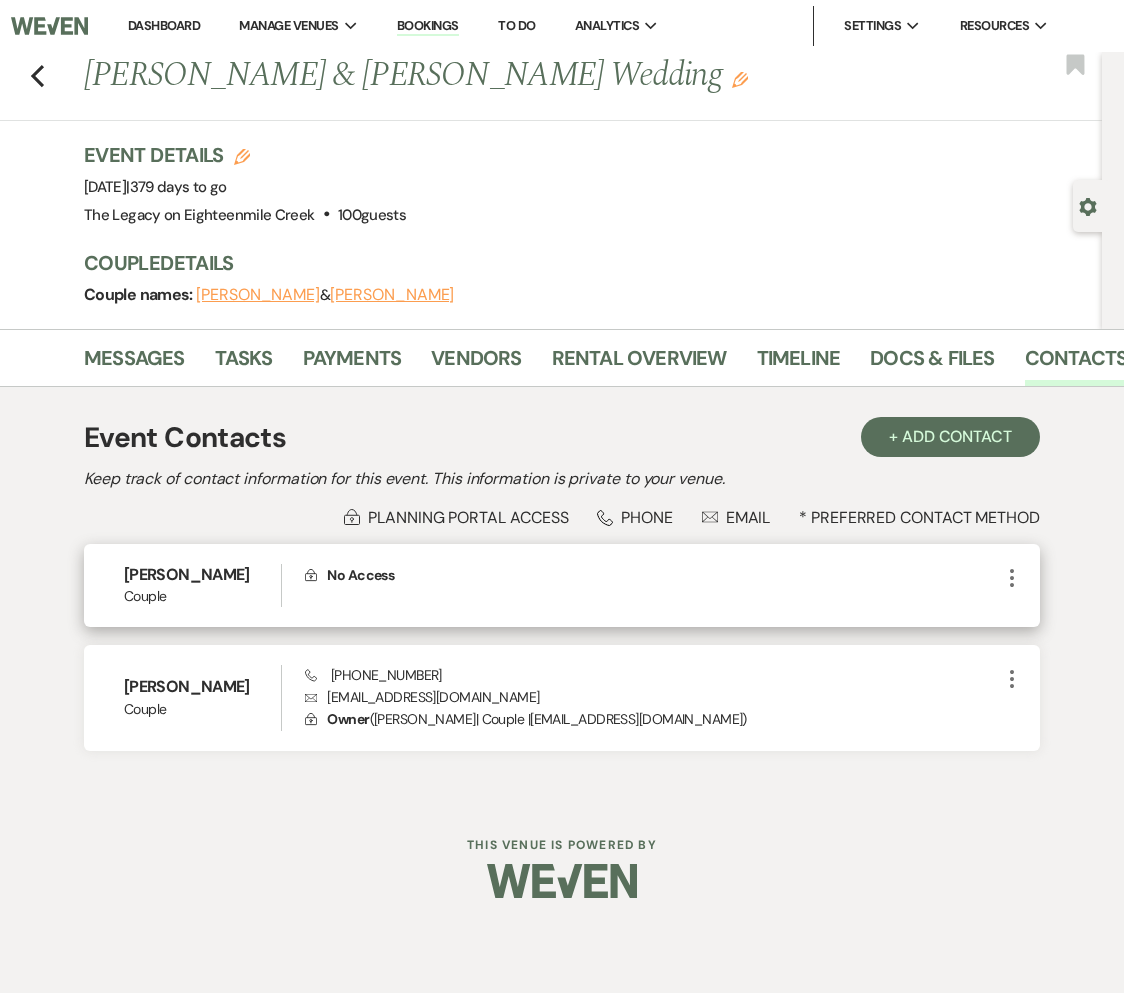 click on "Couple" at bounding box center (202, 596) 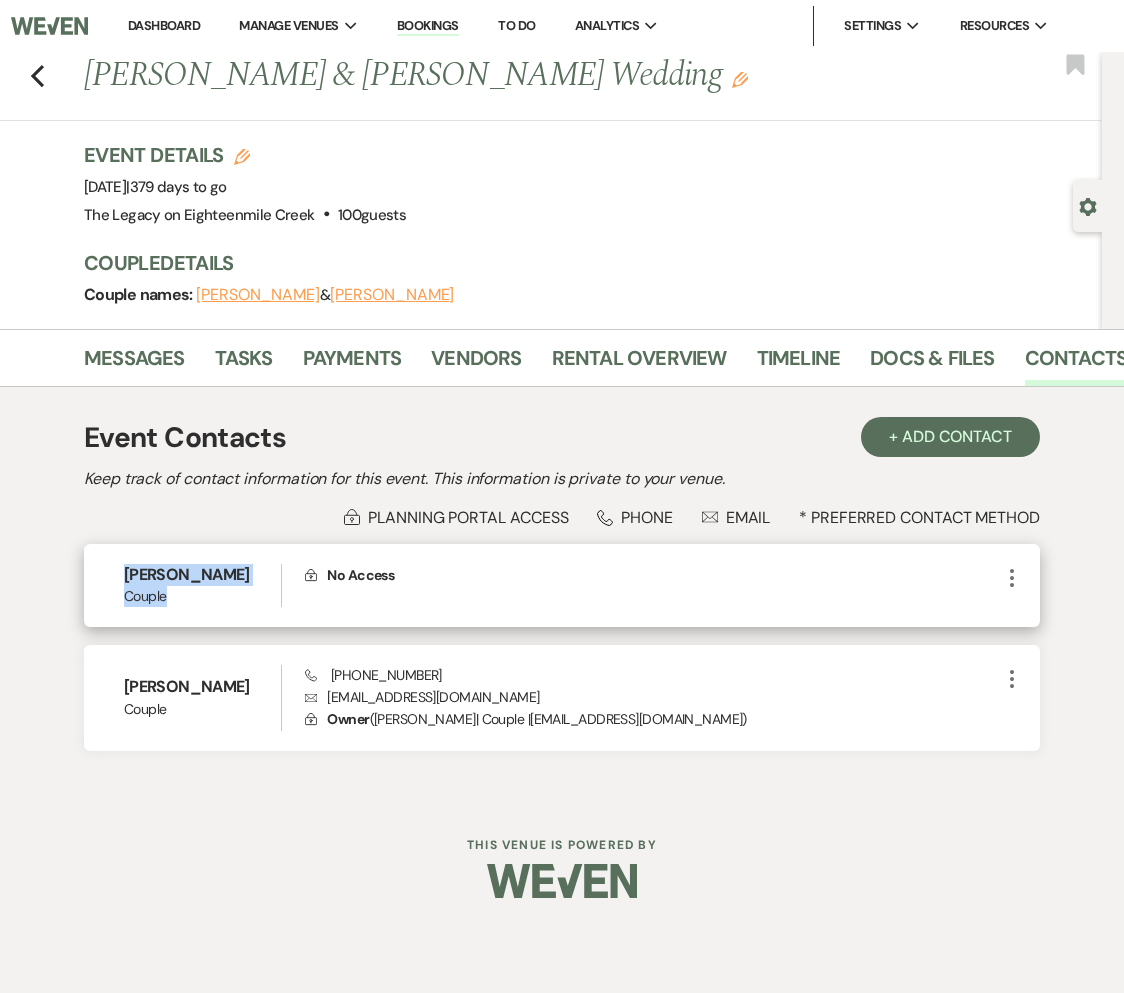 drag, startPoint x: 183, startPoint y: 602, endPoint x: 124, endPoint y: 573, distance: 65.74192 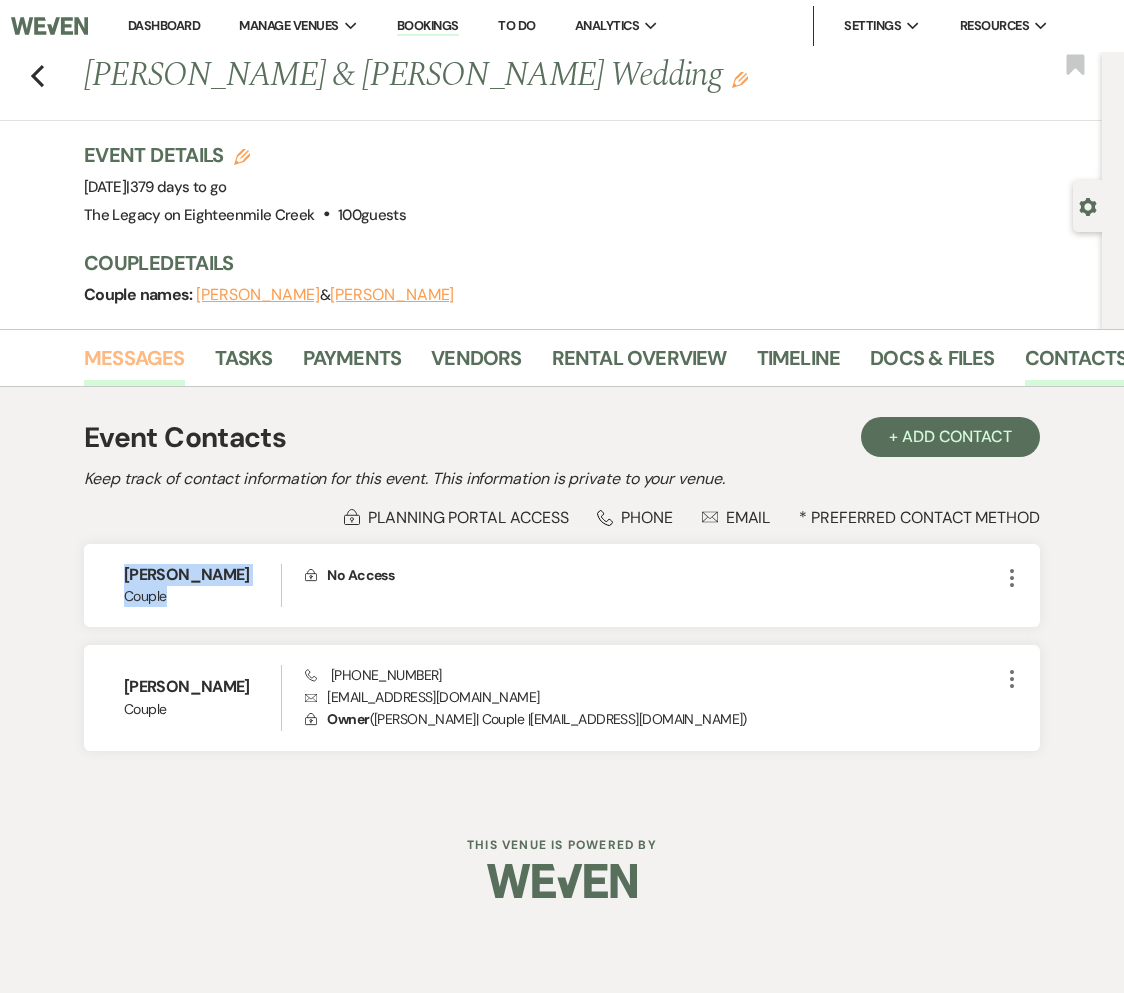 click on "Messages" at bounding box center [134, 364] 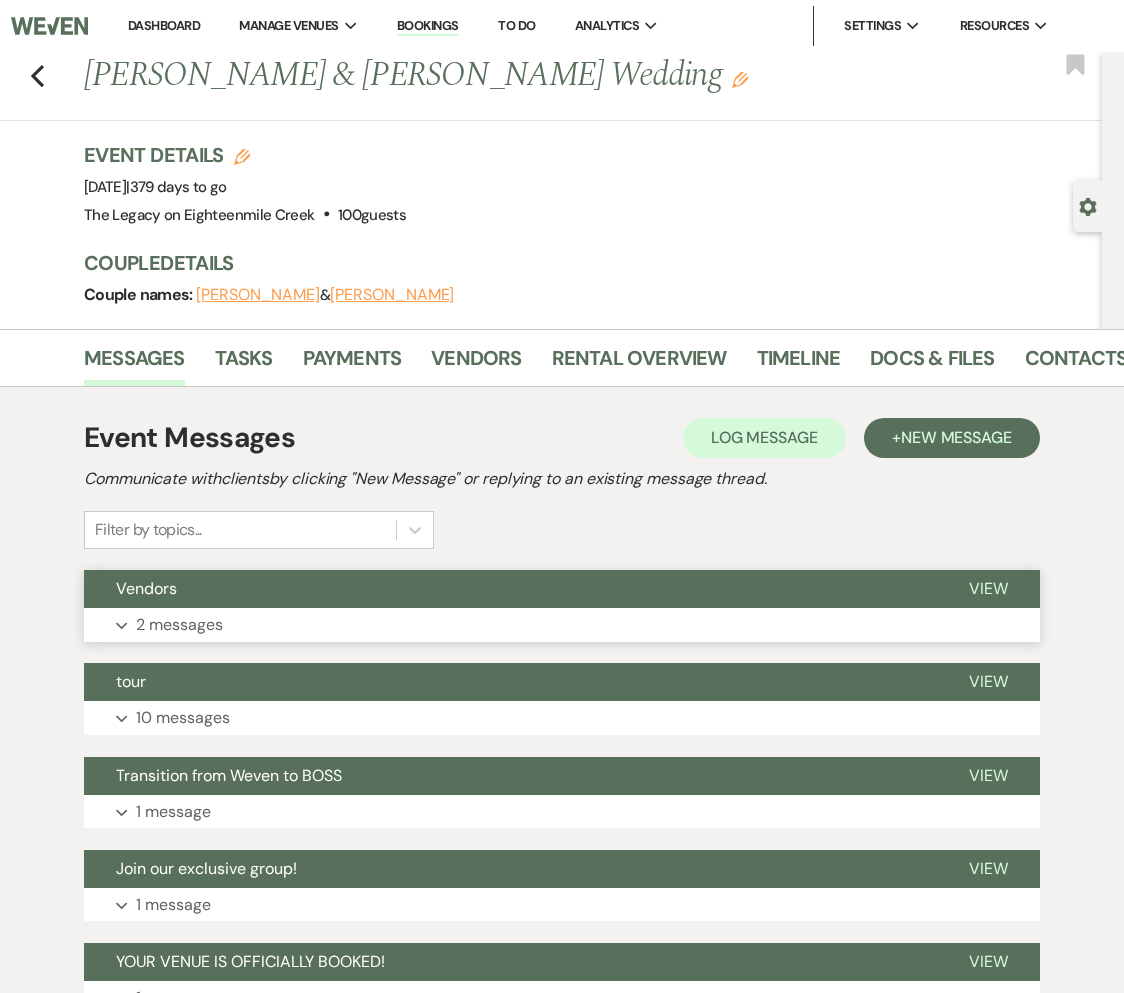 click on "Vendors" at bounding box center [510, 589] 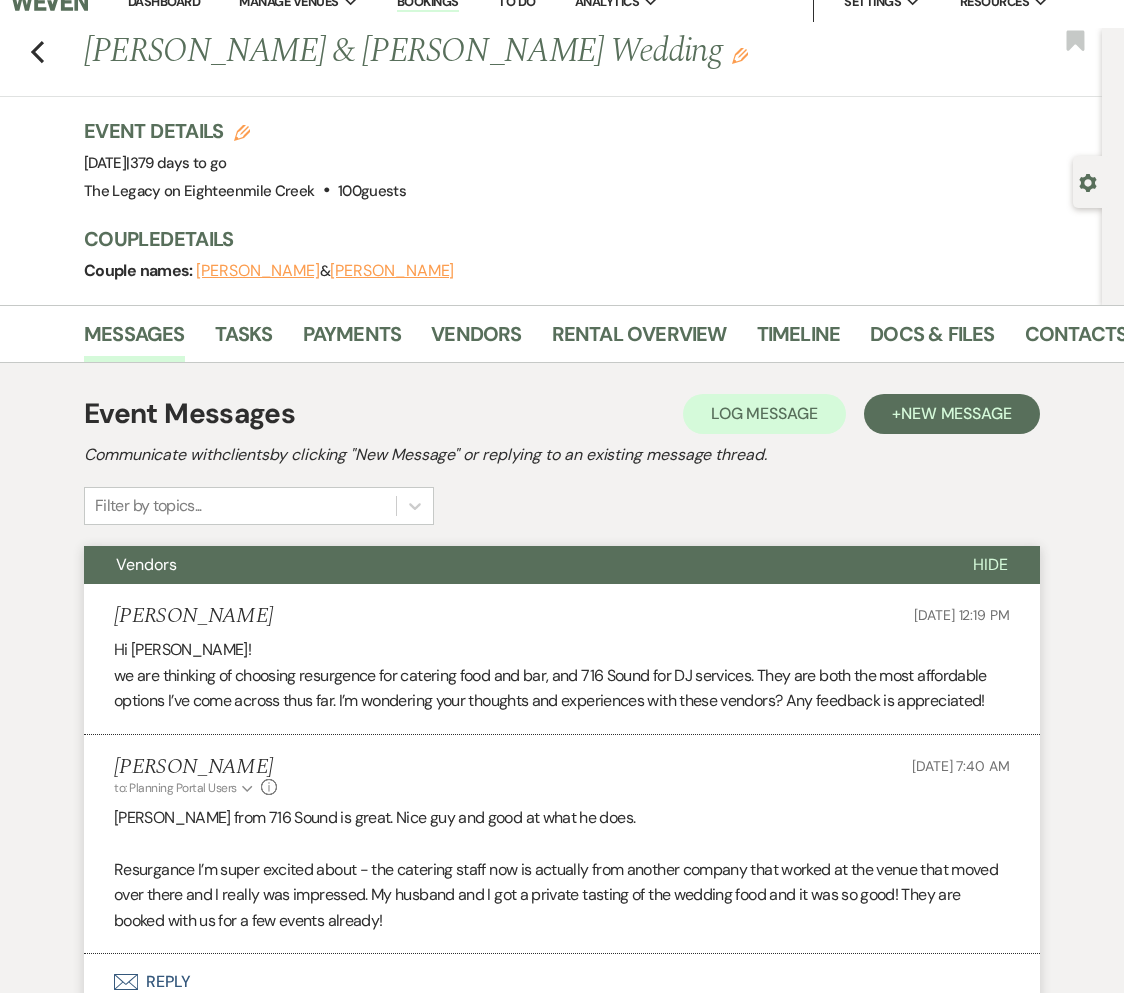 scroll, scrollTop: 322, scrollLeft: 0, axis: vertical 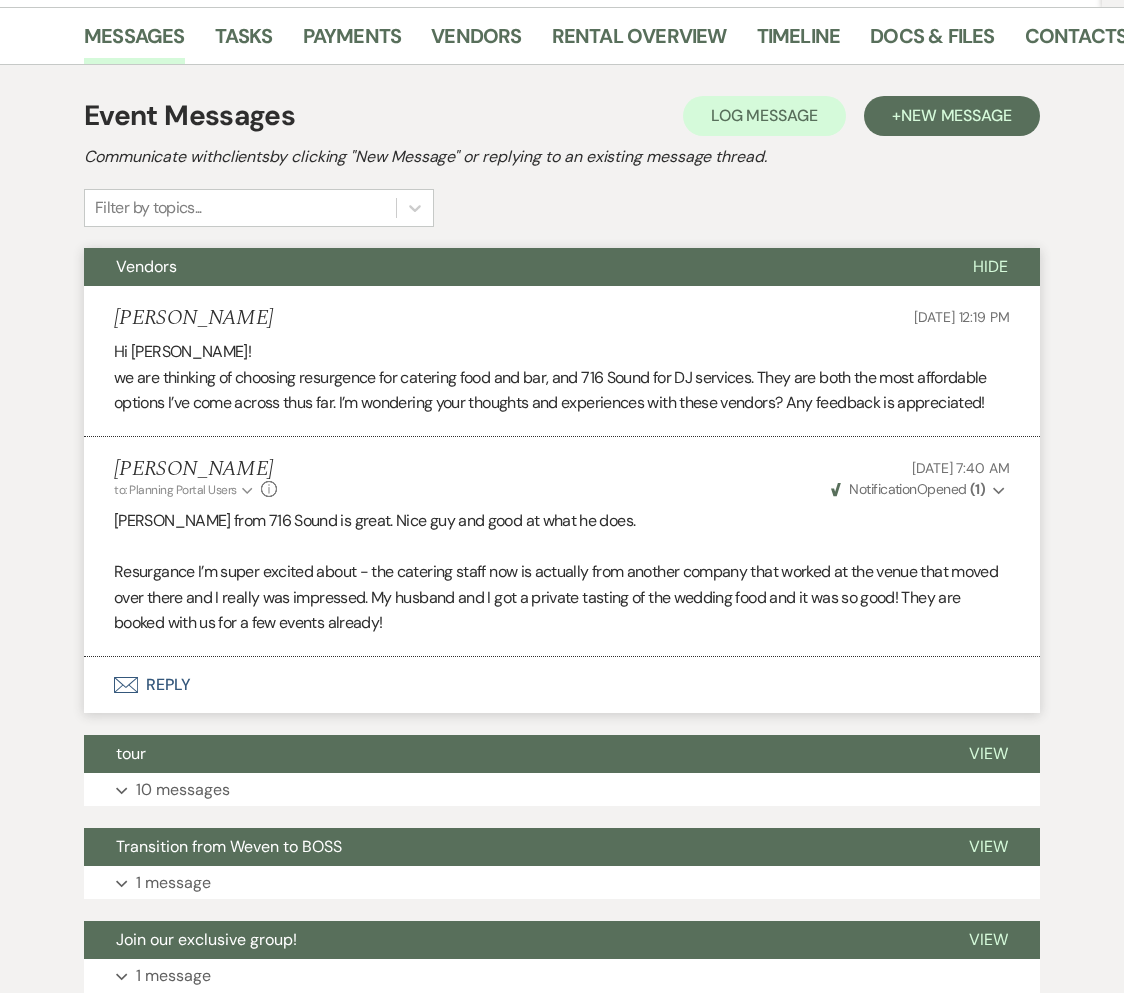 click on "Hi [PERSON_NAME]!" at bounding box center (562, 352) 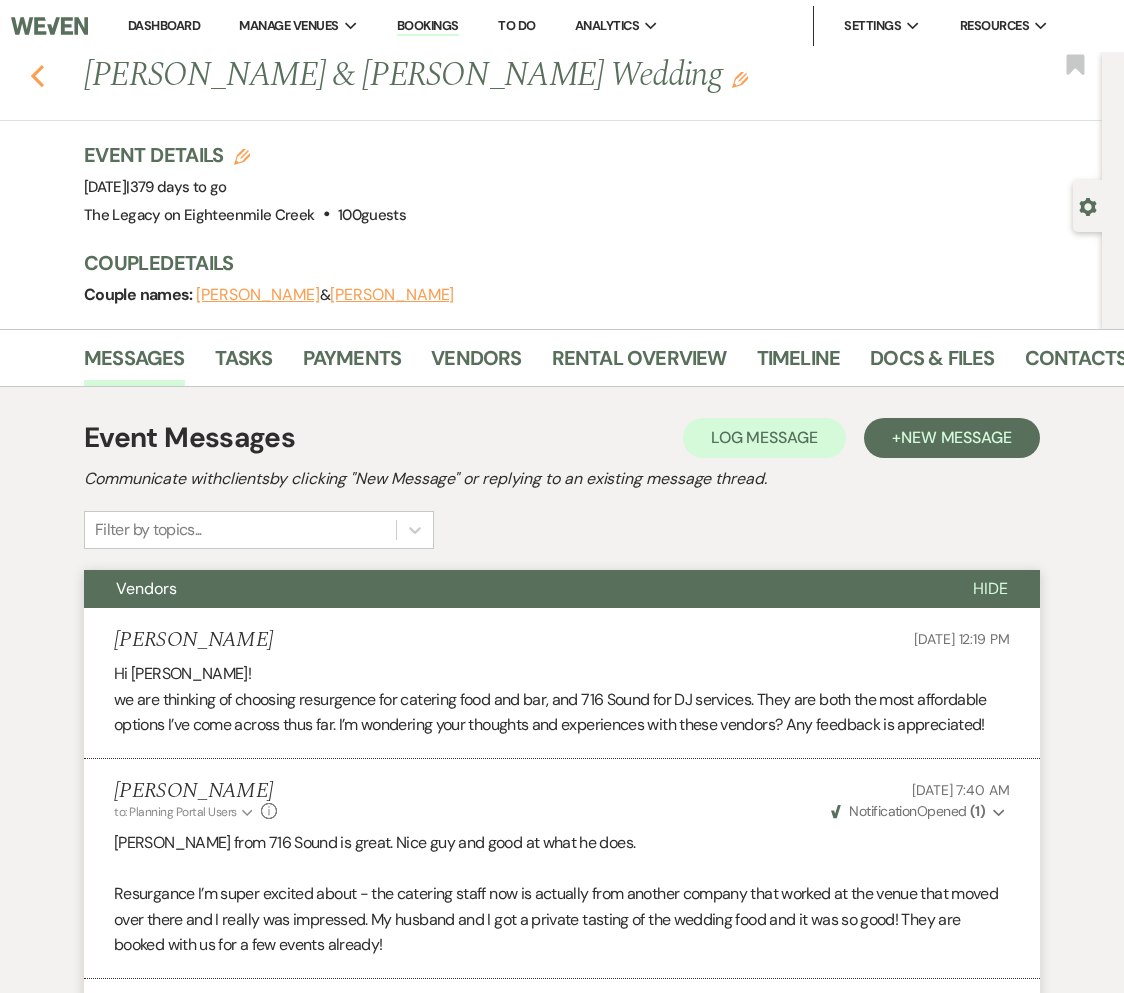 click on "Previous" 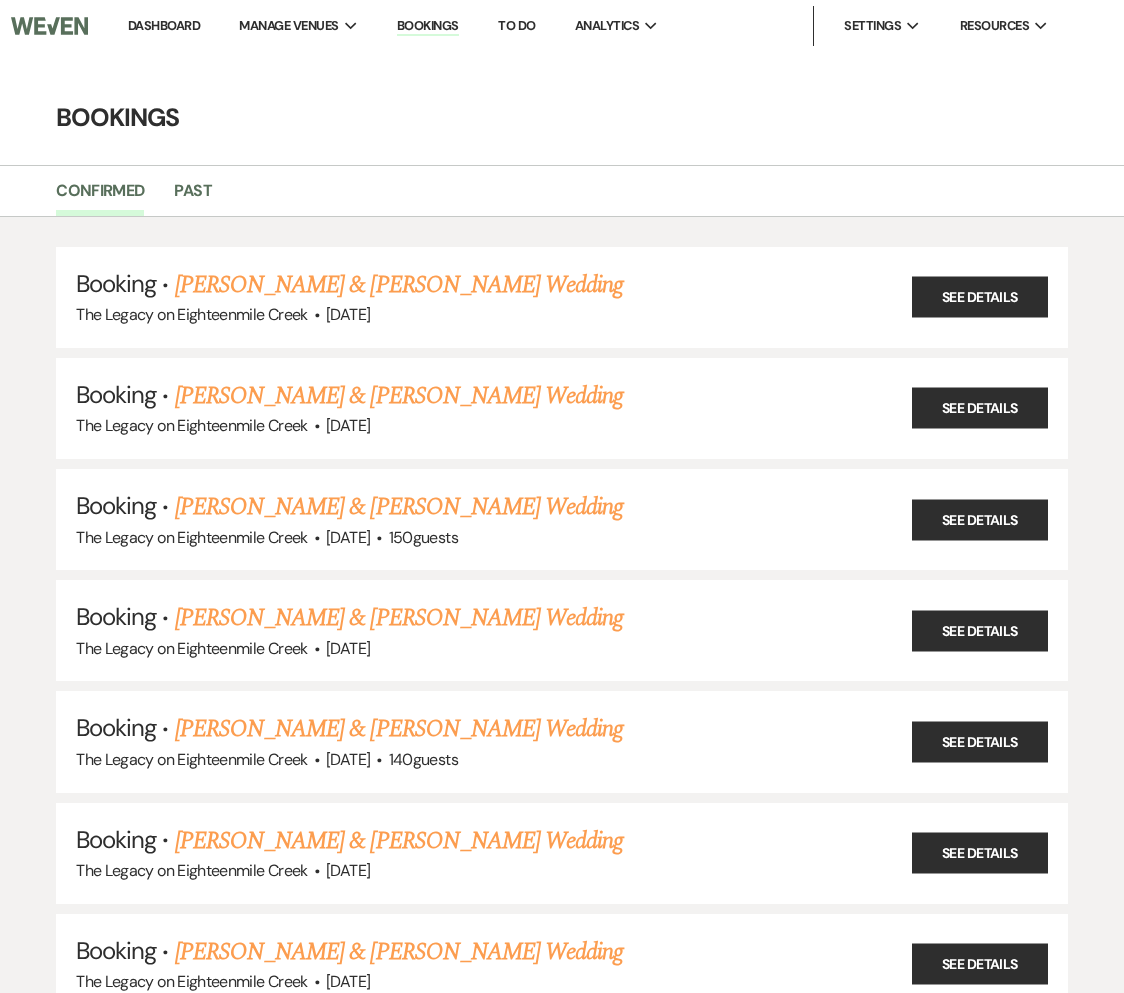 scroll, scrollTop: 9306, scrollLeft: 0, axis: vertical 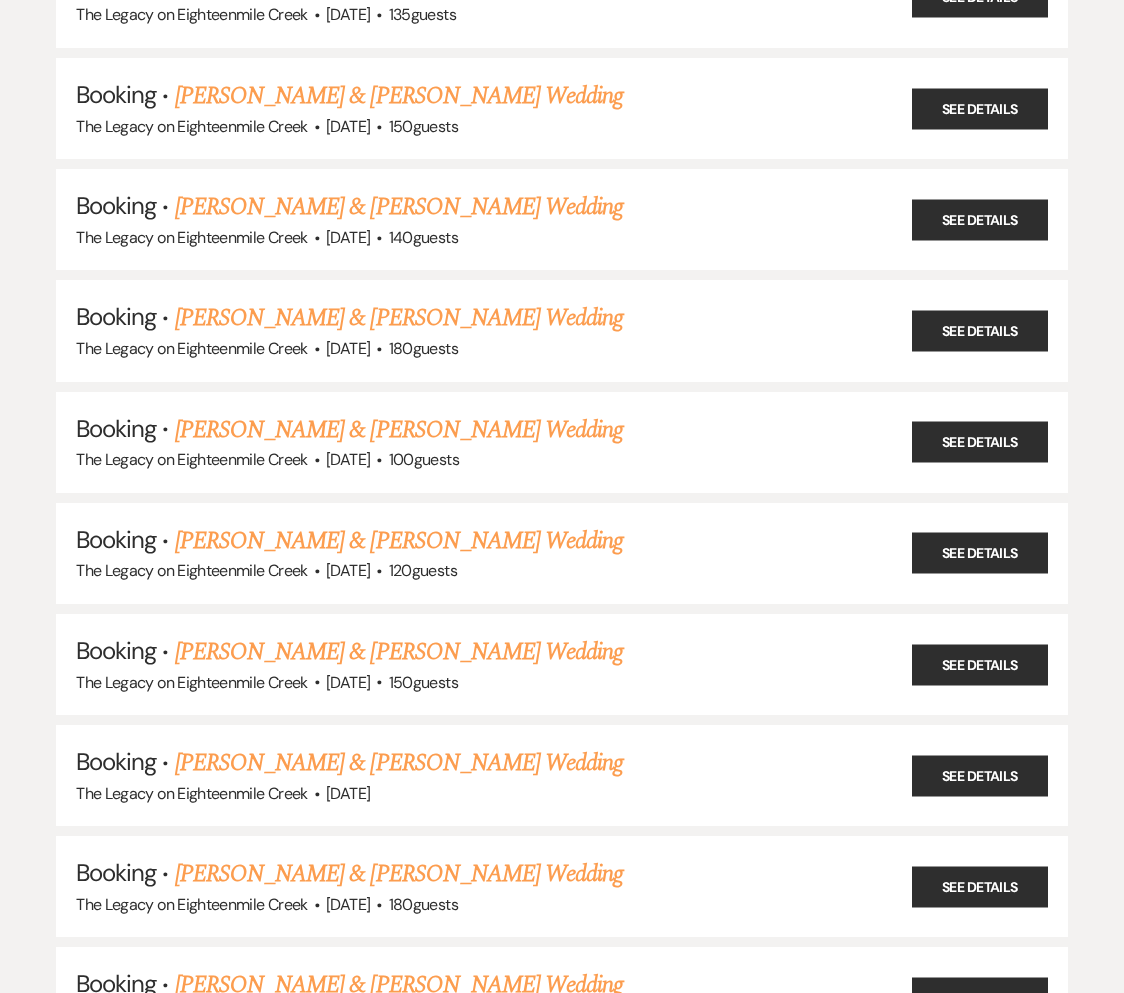 click on "[PERSON_NAME] & [PERSON_NAME] Wedding" at bounding box center (399, 318) 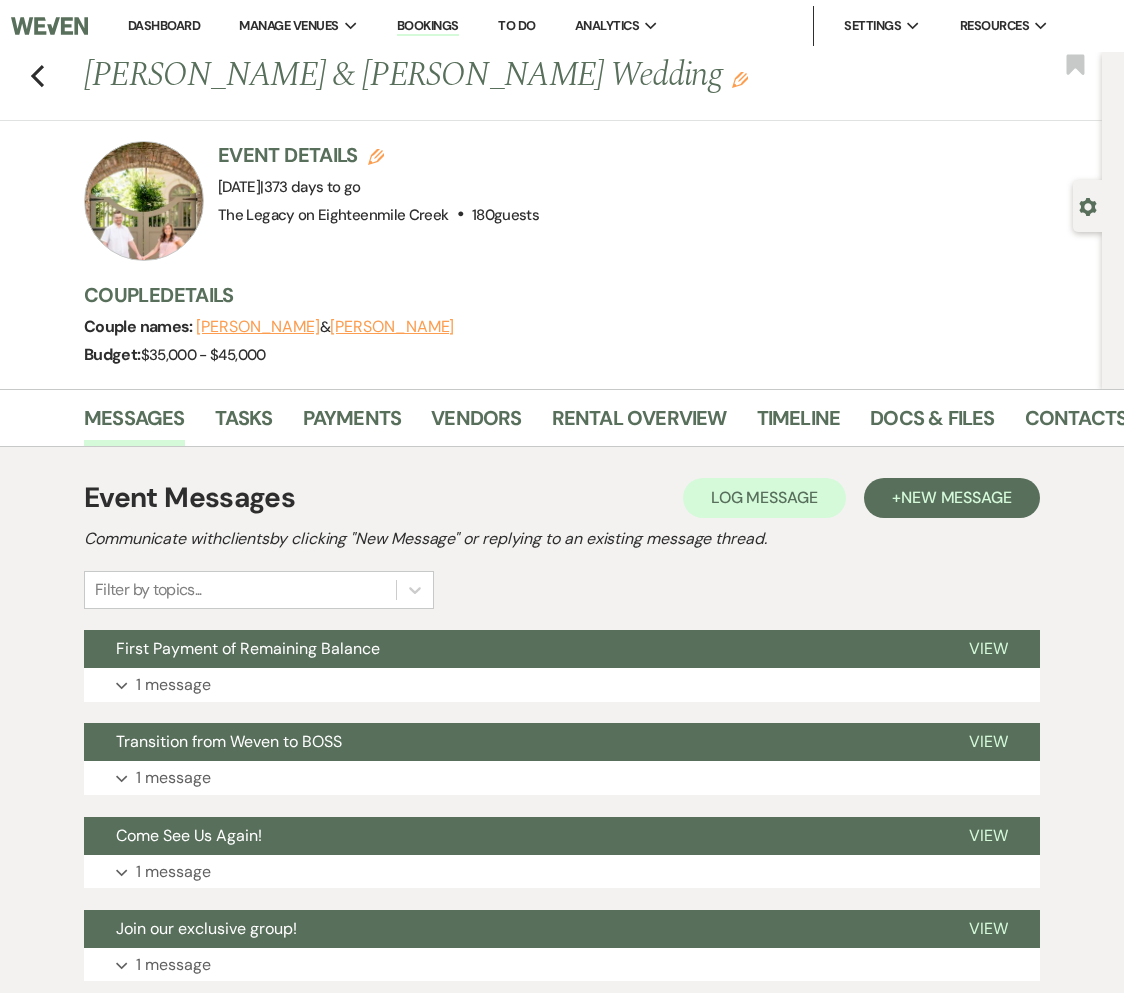 click on "Event Details Edit Event Date:   [DATE]  |  373 days to go Venue:   [GEOGRAPHIC_DATA] . 180  guests Venue Address:   [STREET_ADDRESS][PERSON_NAME] Guest count:   180  guests Couple  Details Couple names:   [PERSON_NAME]  &  [PERSON_NAME] Budget:  $35,000 - $45,000" at bounding box center (593, 265) 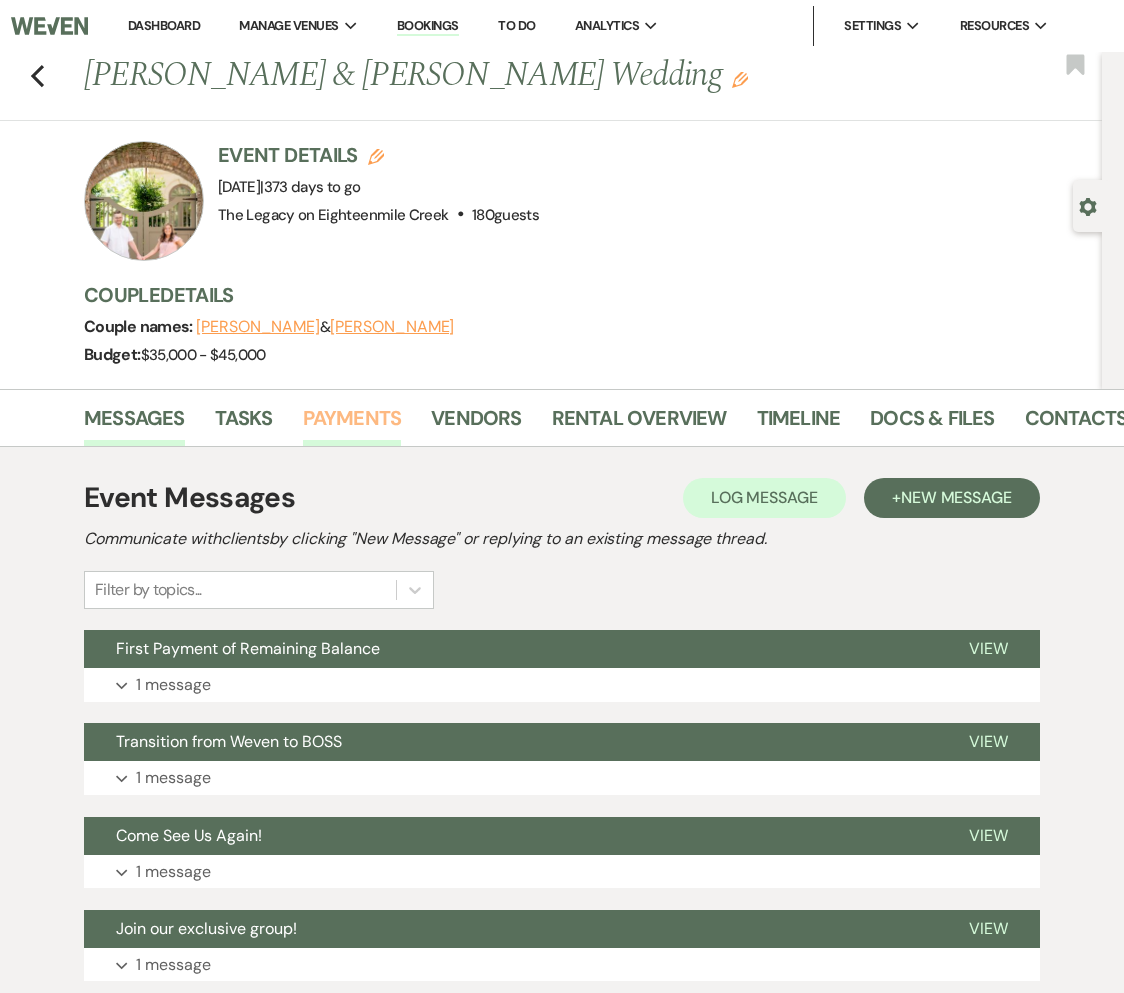 click on "Payments" at bounding box center [352, 424] 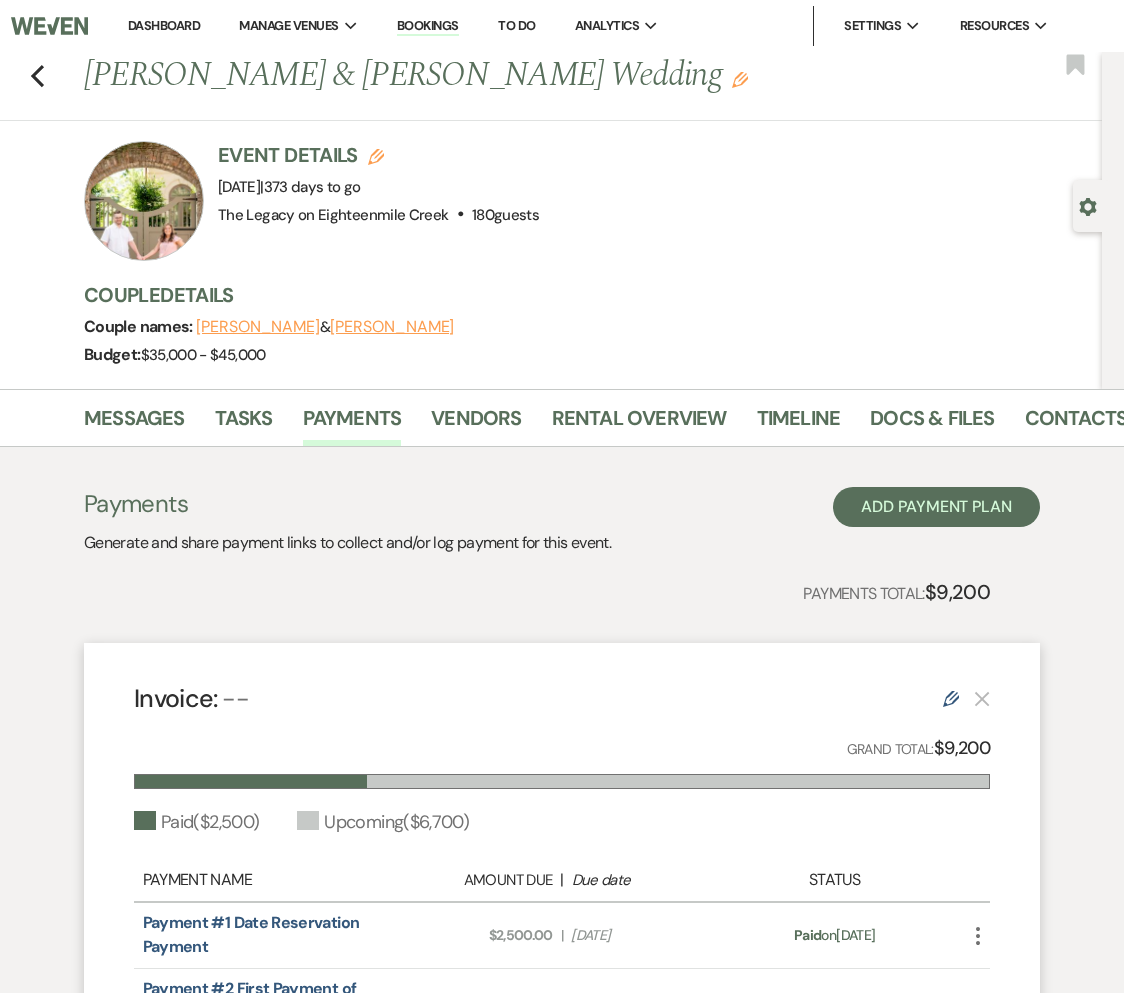 drag, startPoint x: 85, startPoint y: 70, endPoint x: 543, endPoint y: 238, distance: 487.84015 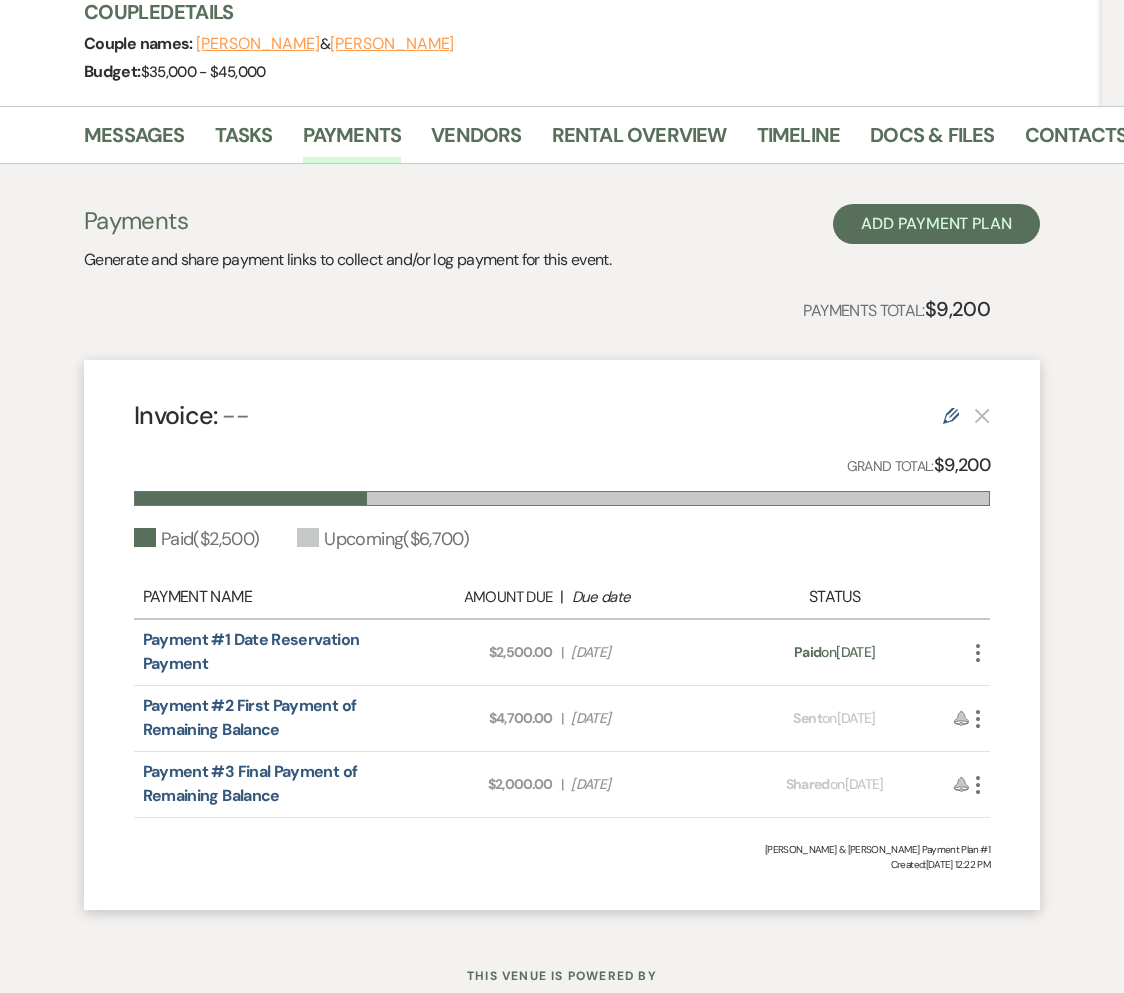 drag, startPoint x: 919, startPoint y: 653, endPoint x: 127, endPoint y: 632, distance: 792.2784 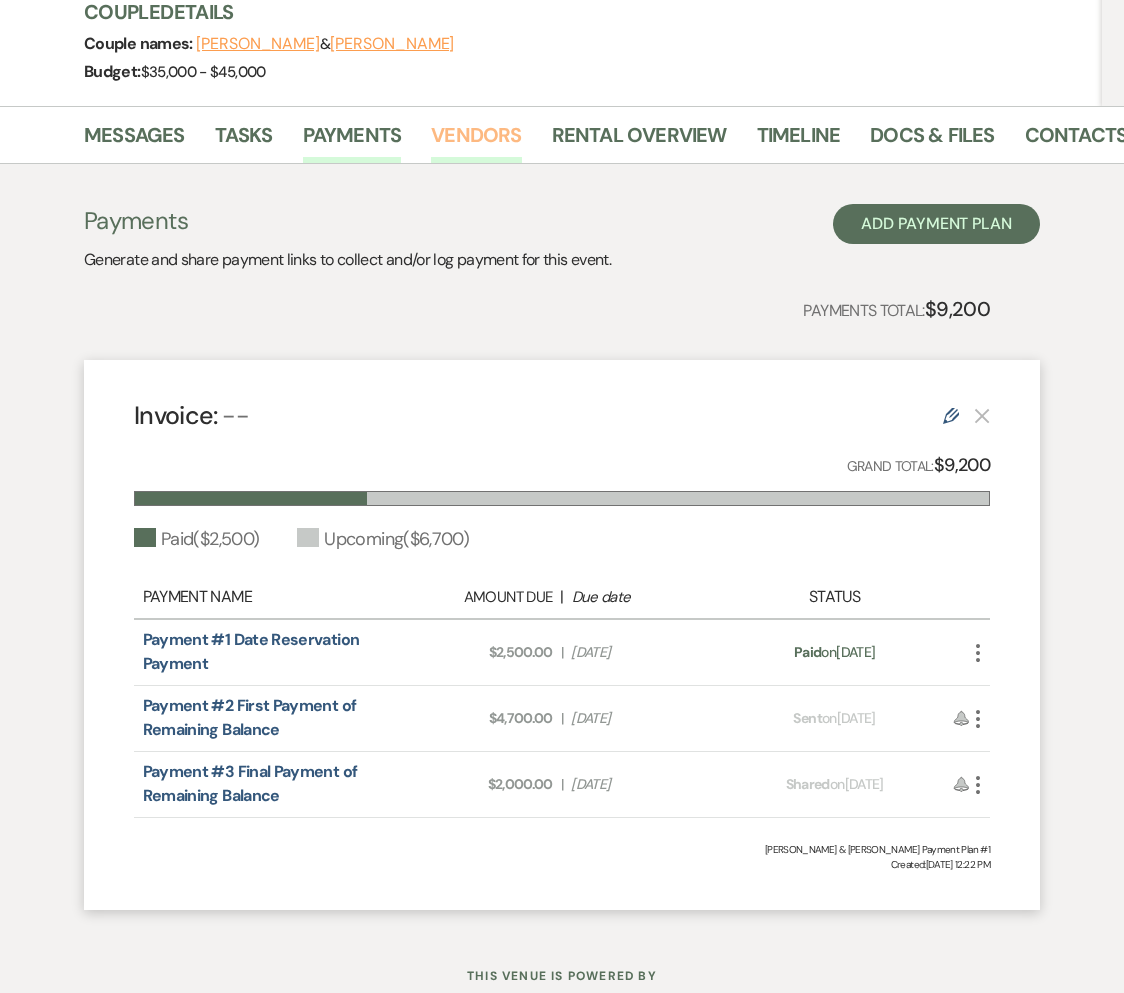 click on "Vendors" at bounding box center [476, 141] 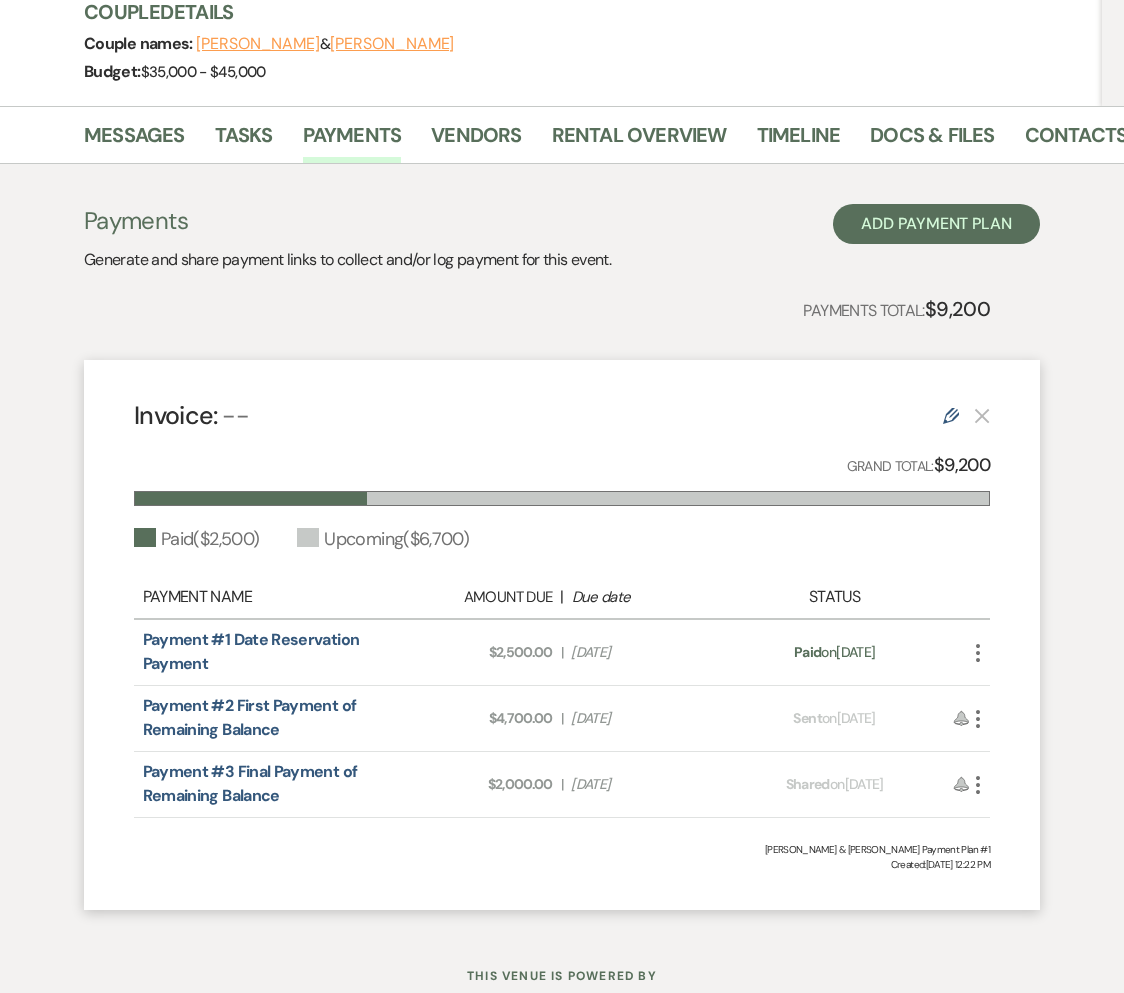 click on "Previous [PERSON_NAME] & [PERSON_NAME] Wedding Edit Bookmark Gear Settings Event Details Edit Event Date:   [DATE]  |  373 days to go Venue:   The Legacy on Eighteenmile Creek . 180  guests Venue Address:   [STREET_ADDRESS][PERSON_NAME] Guest count:   180  guests Couple  Details Couple names:   [PERSON_NAME]  &  [PERSON_NAME] Budget:  $35,000 - $45,000" at bounding box center [551, -63] 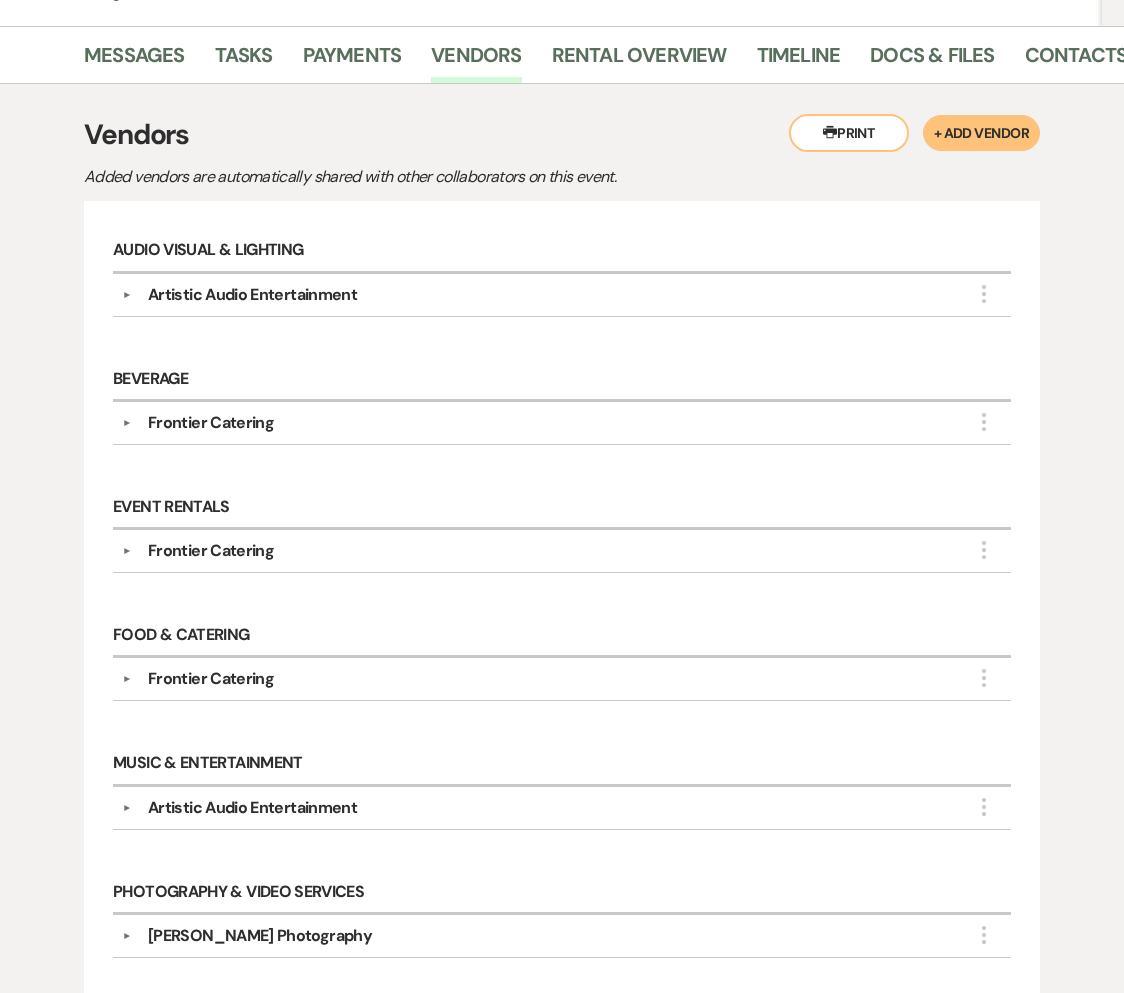 scroll, scrollTop: 345, scrollLeft: 0, axis: vertical 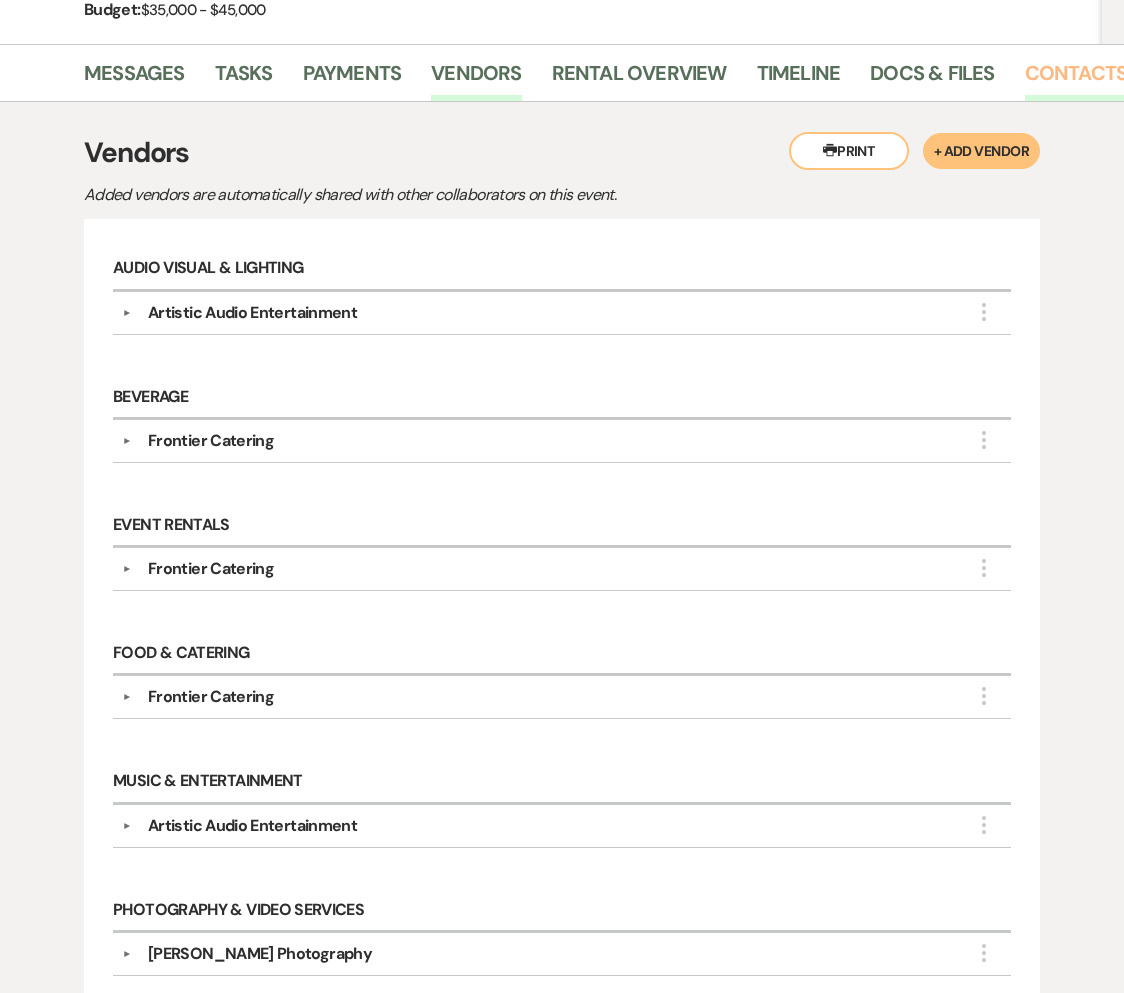 click on "Contacts" at bounding box center [1076, 79] 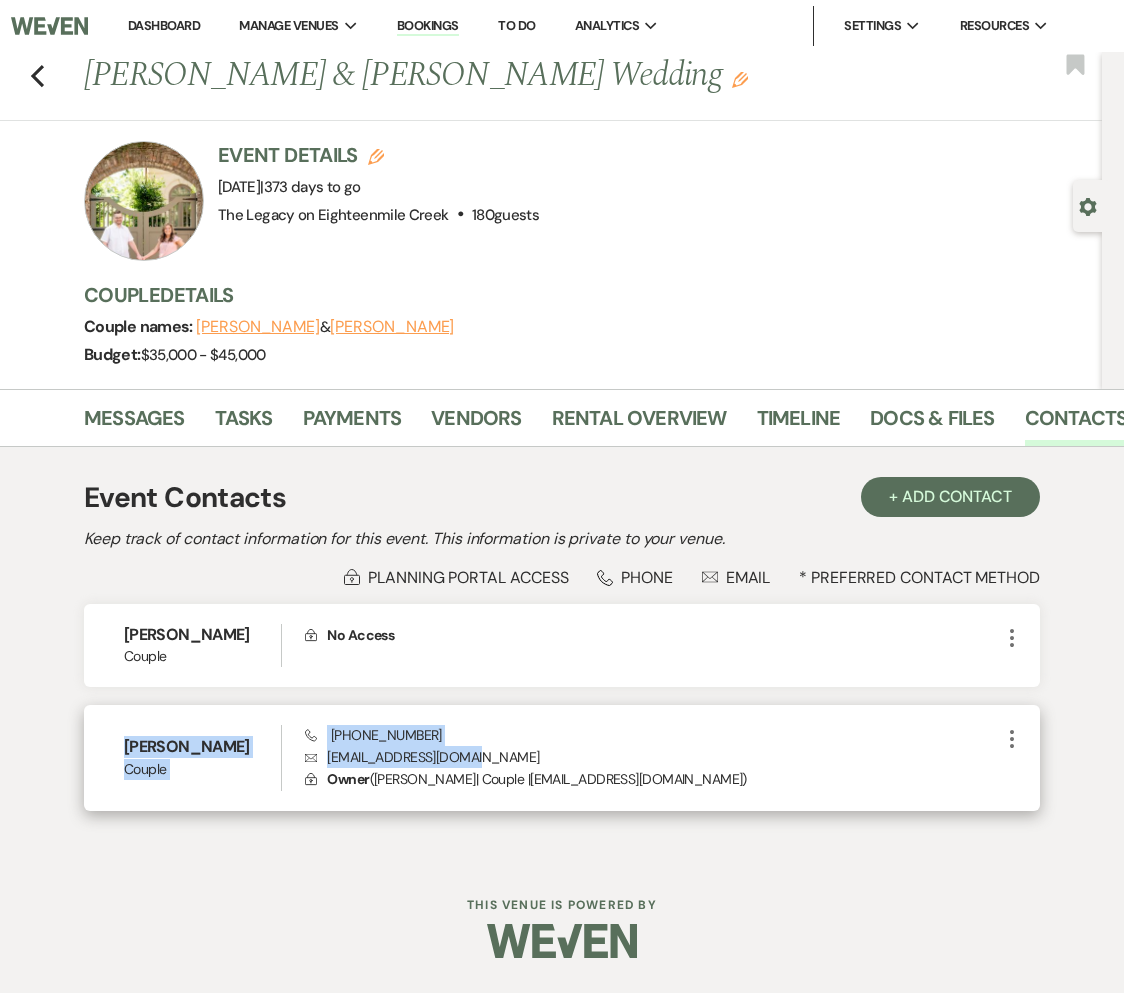 drag, startPoint x: 478, startPoint y: 759, endPoint x: 118, endPoint y: 742, distance: 360.40115 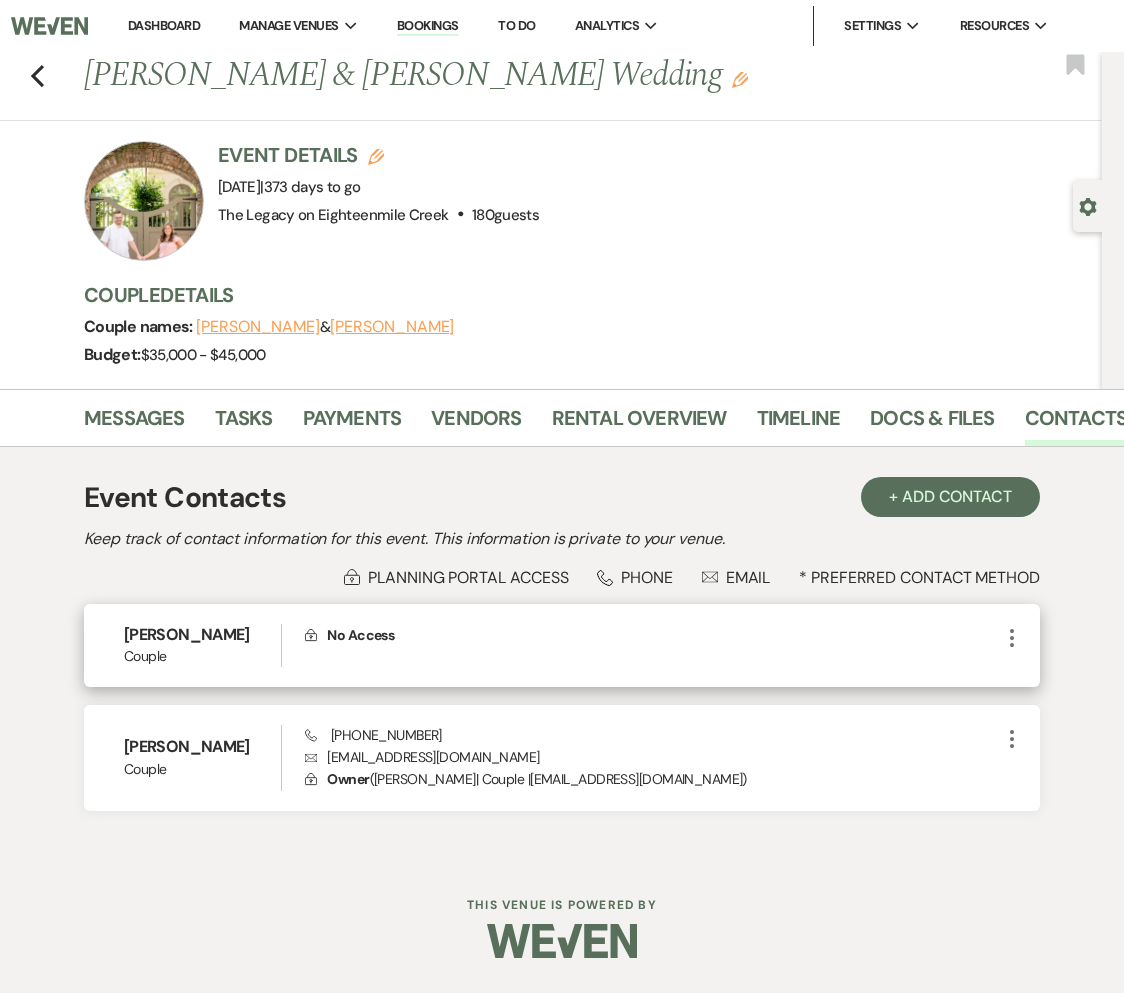 click on "Couple" at bounding box center (202, 656) 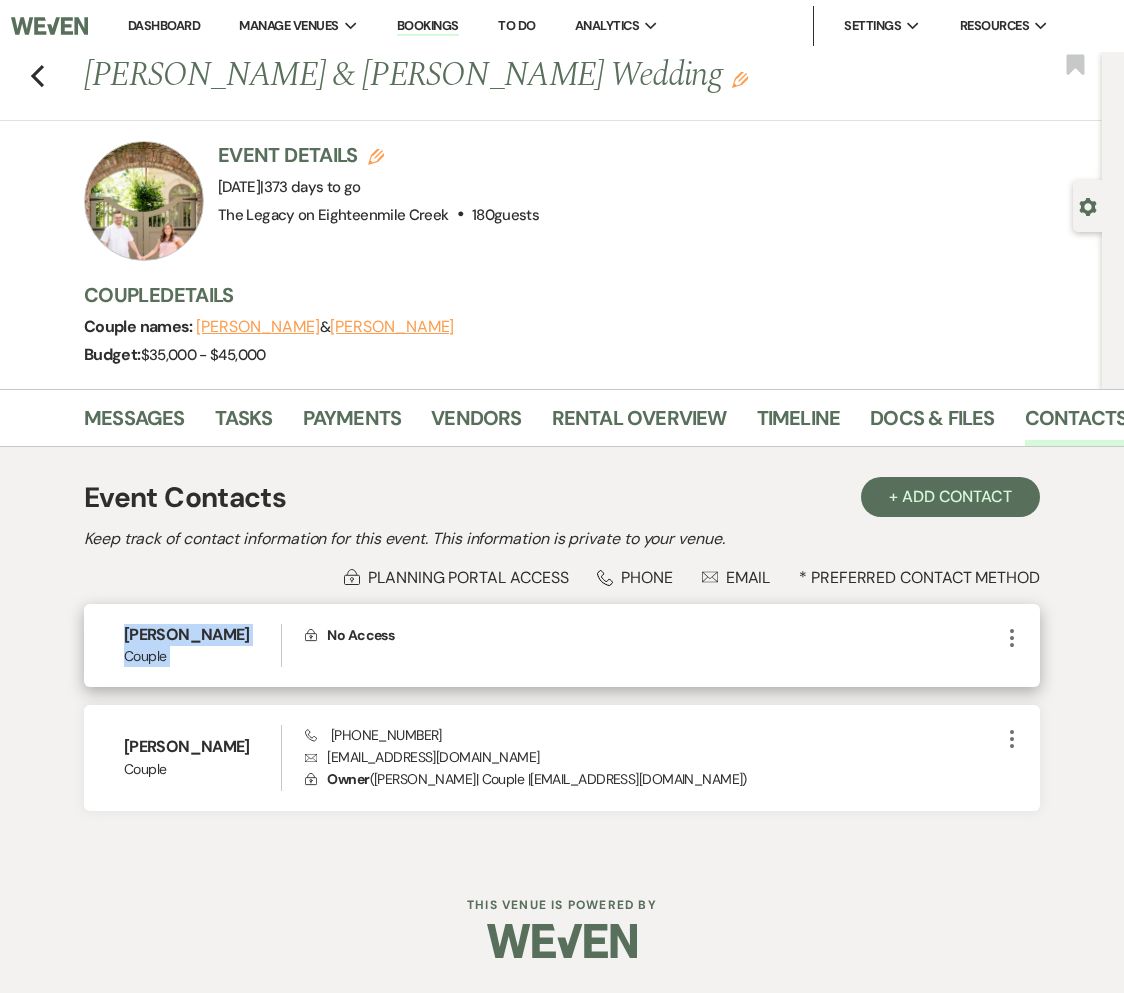 drag, startPoint x: 170, startPoint y: 654, endPoint x: 92, endPoint y: 619, distance: 85.49269 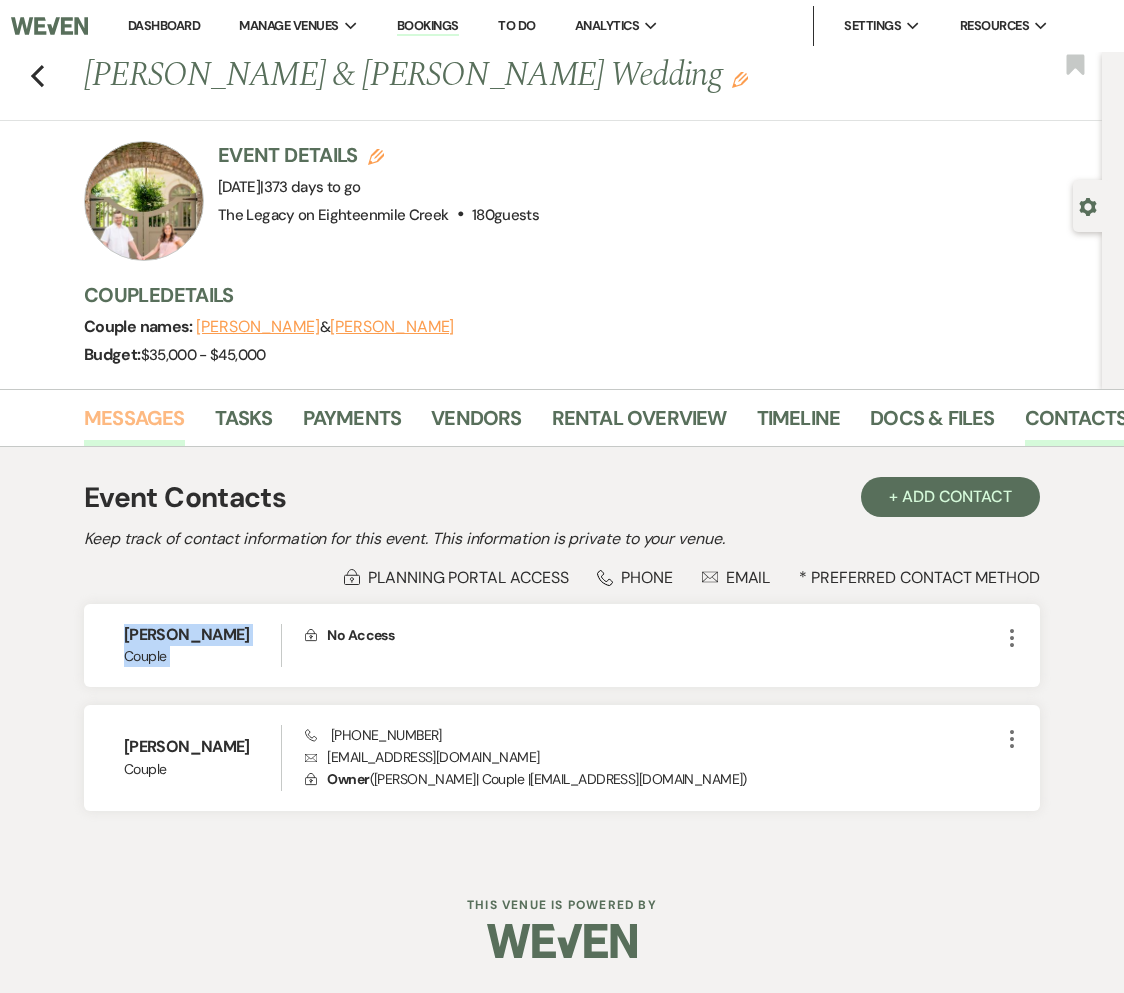 click on "Messages" at bounding box center [134, 424] 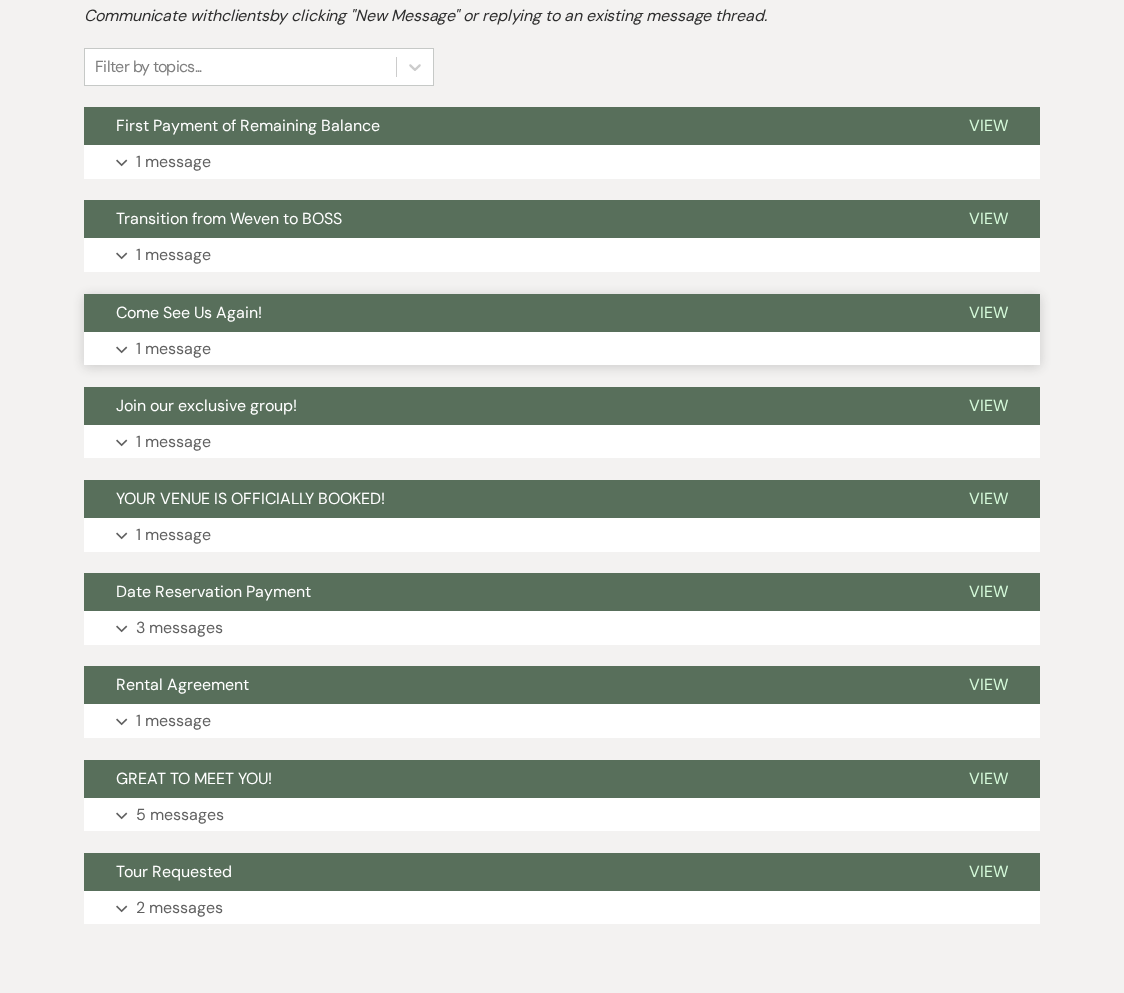 scroll, scrollTop: 525, scrollLeft: 0, axis: vertical 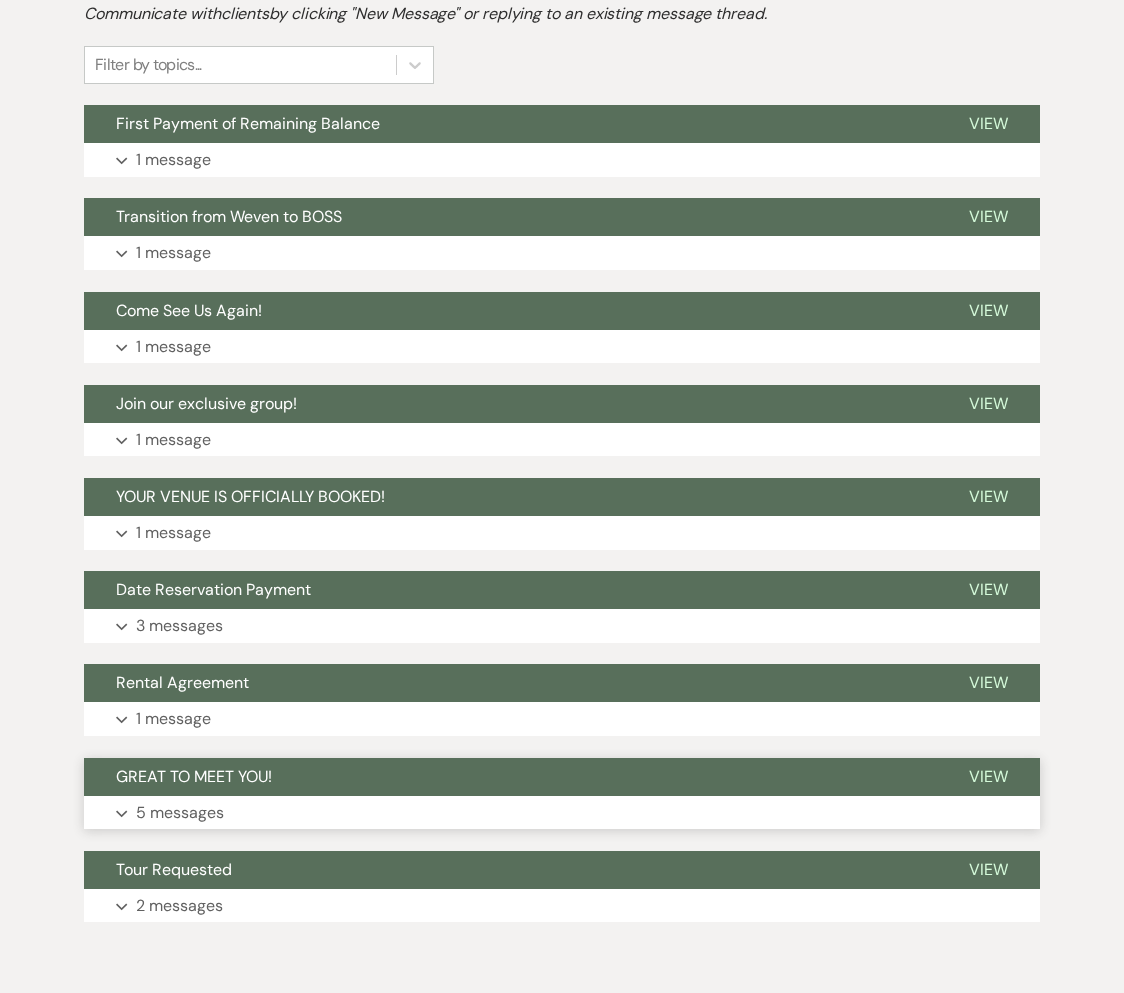 click on "GREAT TO MEET YOU!" at bounding box center (510, 777) 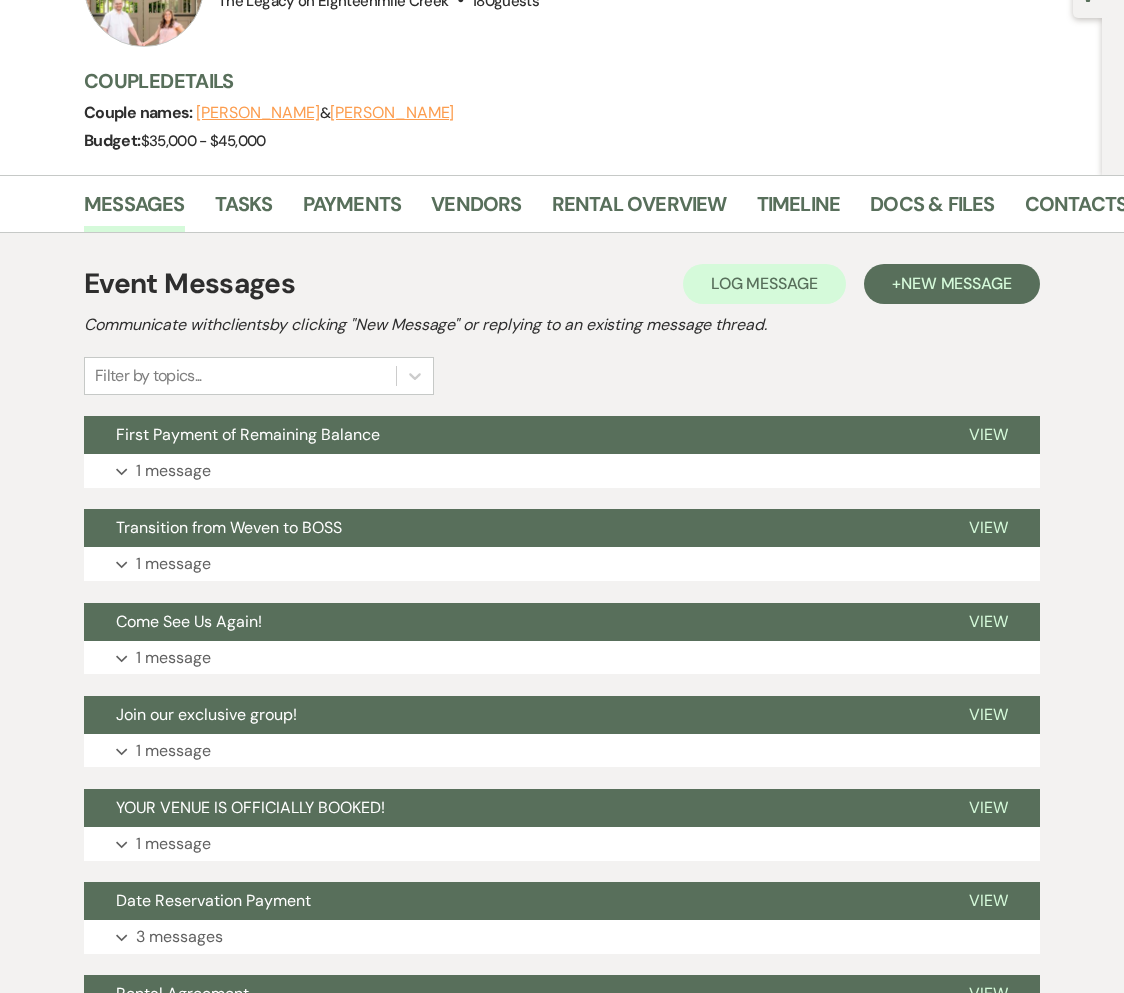 scroll, scrollTop: 0, scrollLeft: 0, axis: both 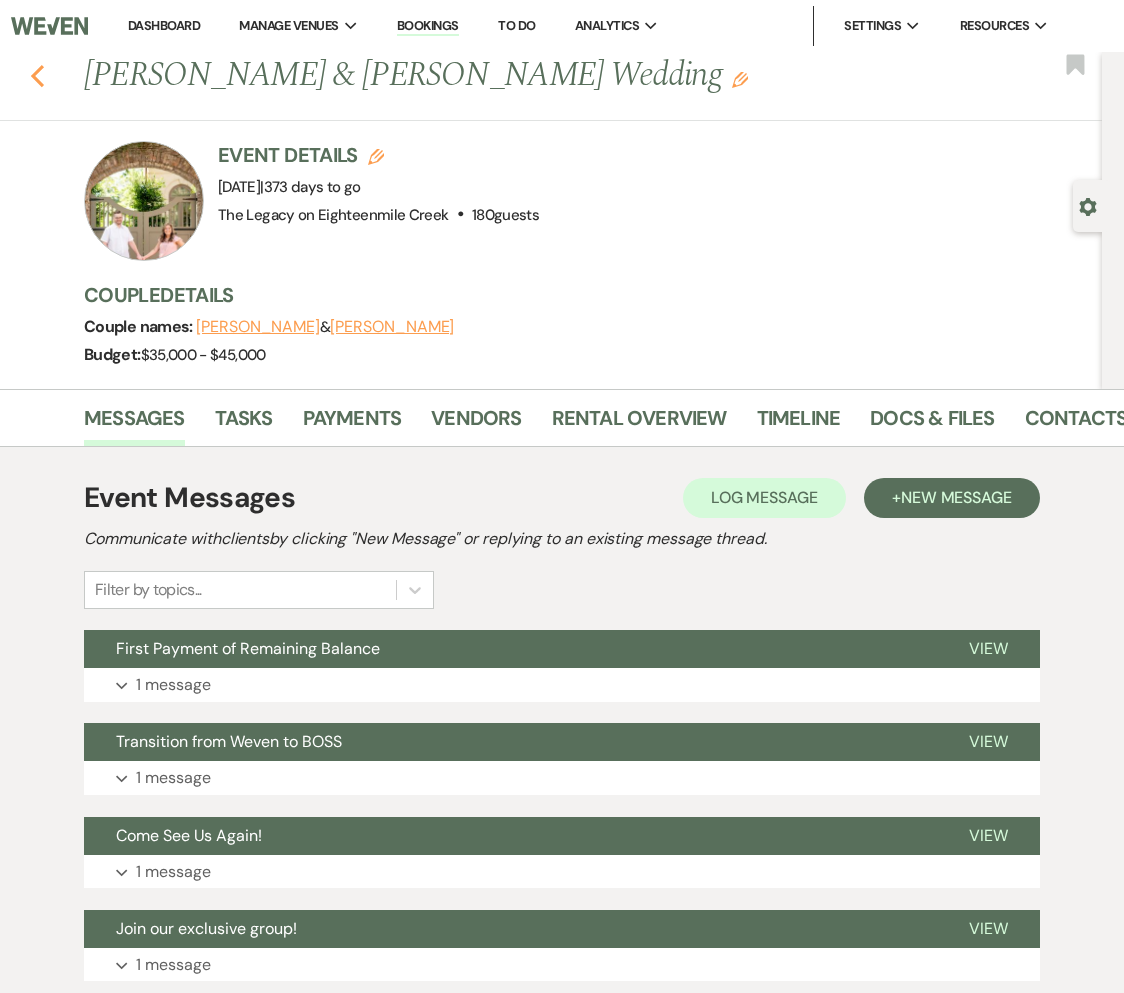 click on "Previous" 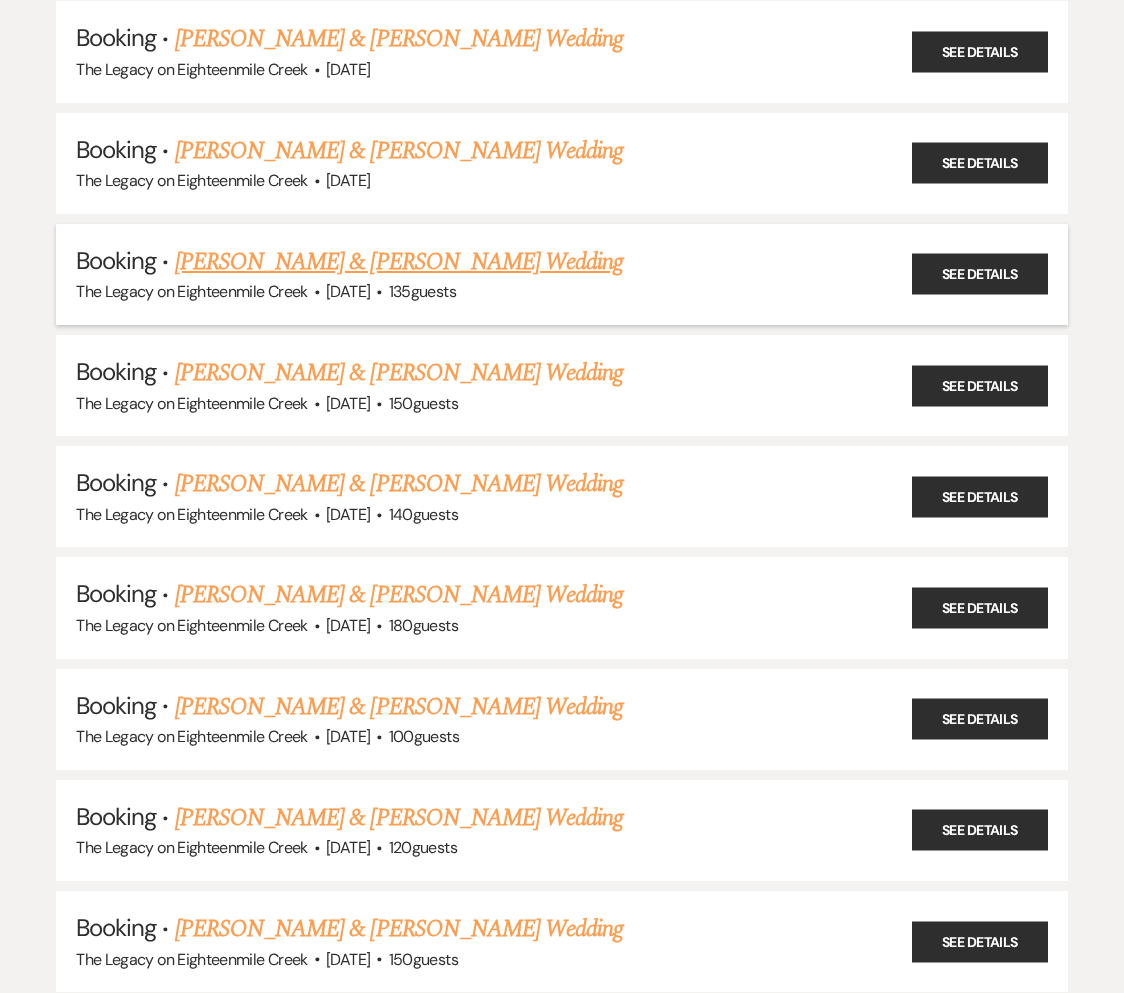 scroll, scrollTop: 9012, scrollLeft: 0, axis: vertical 